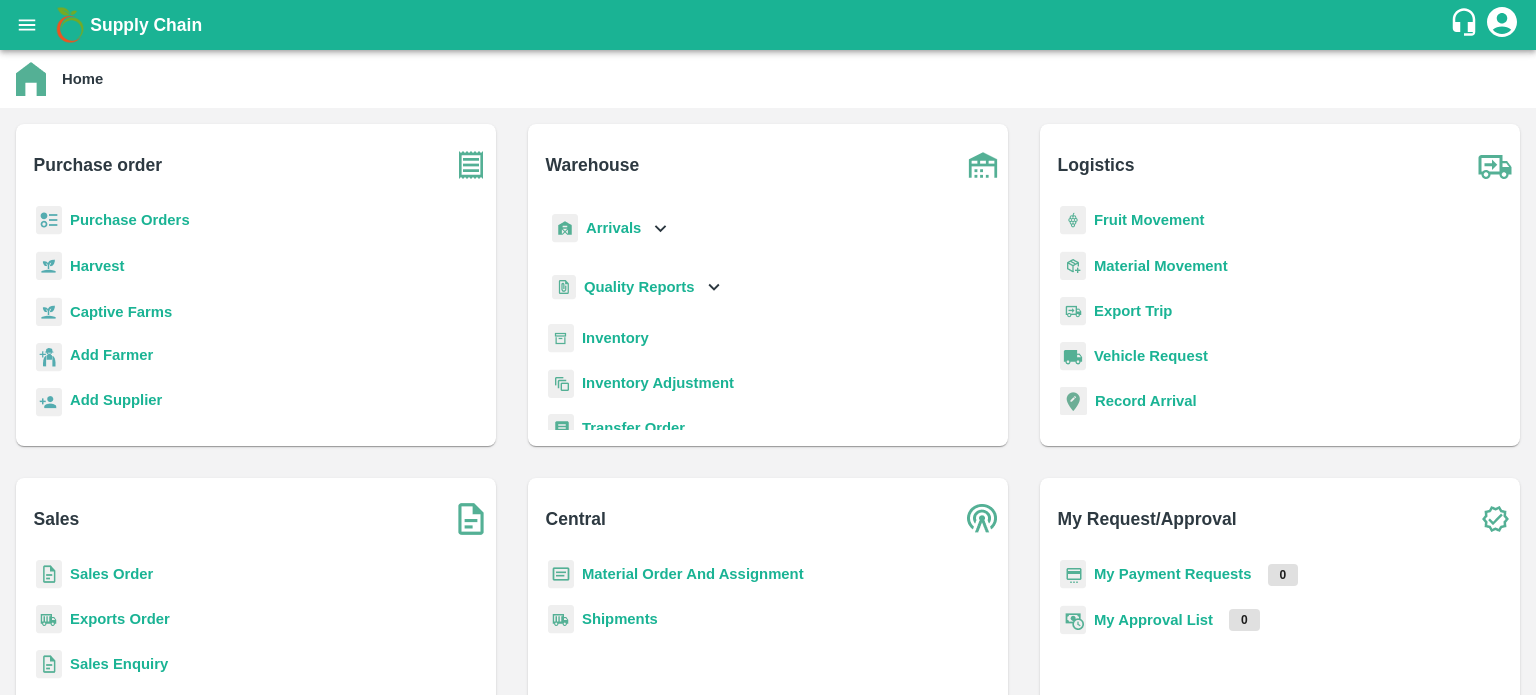scroll, scrollTop: 0, scrollLeft: 0, axis: both 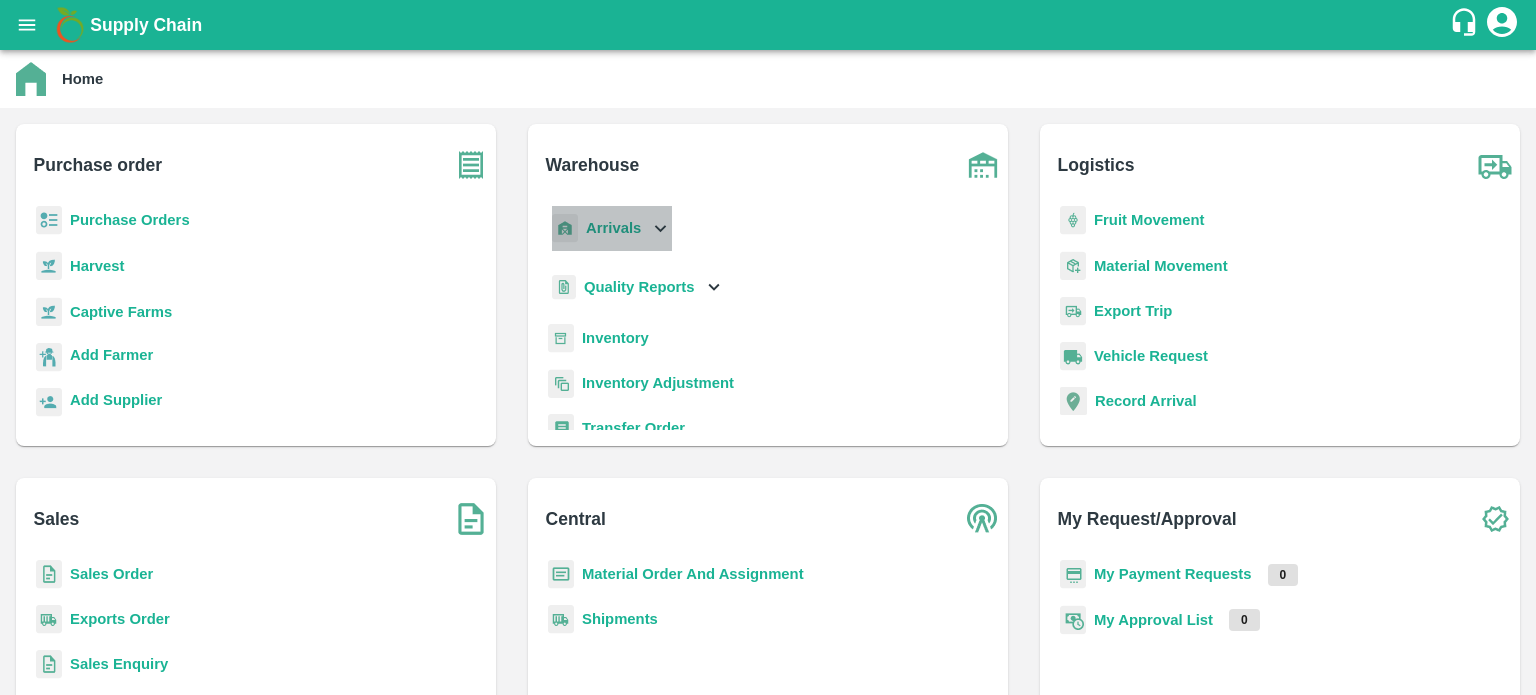 click 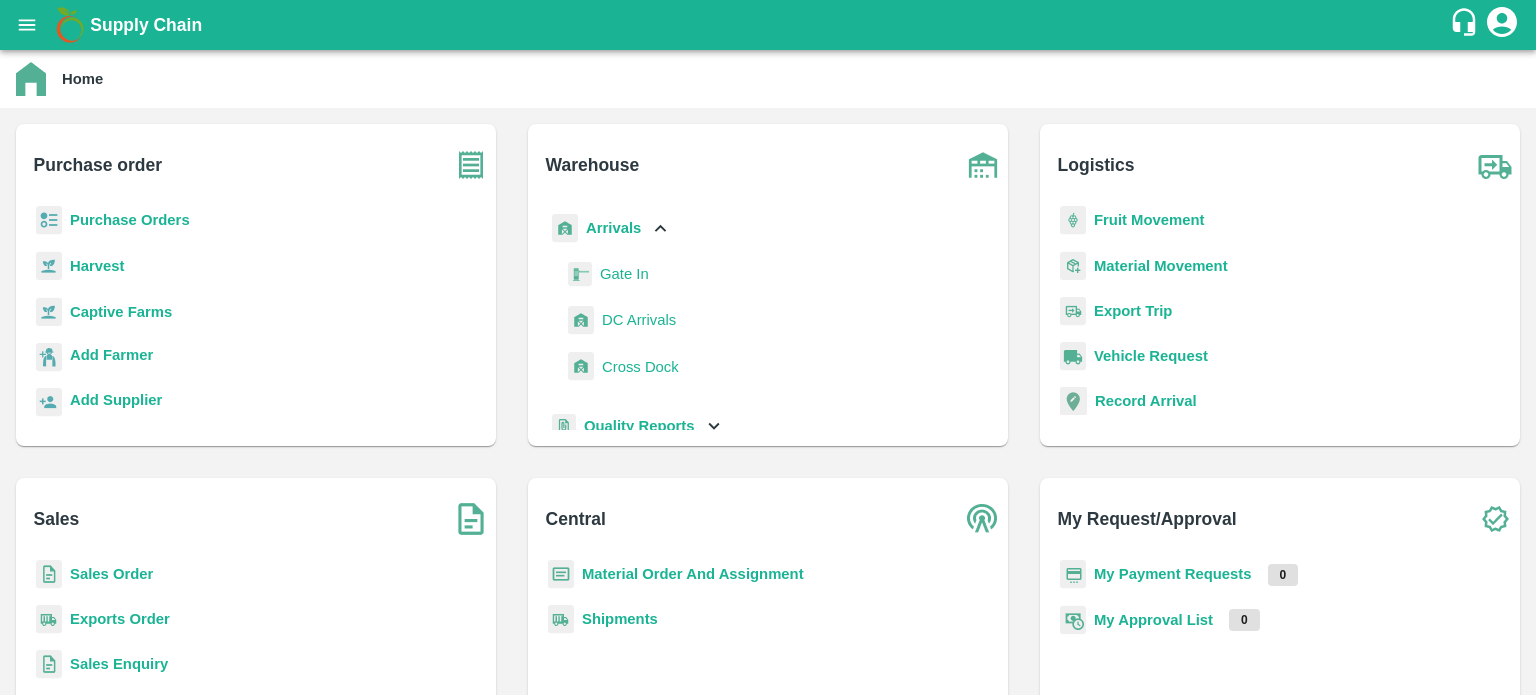 click on "DC Arrivals" at bounding box center [639, 320] 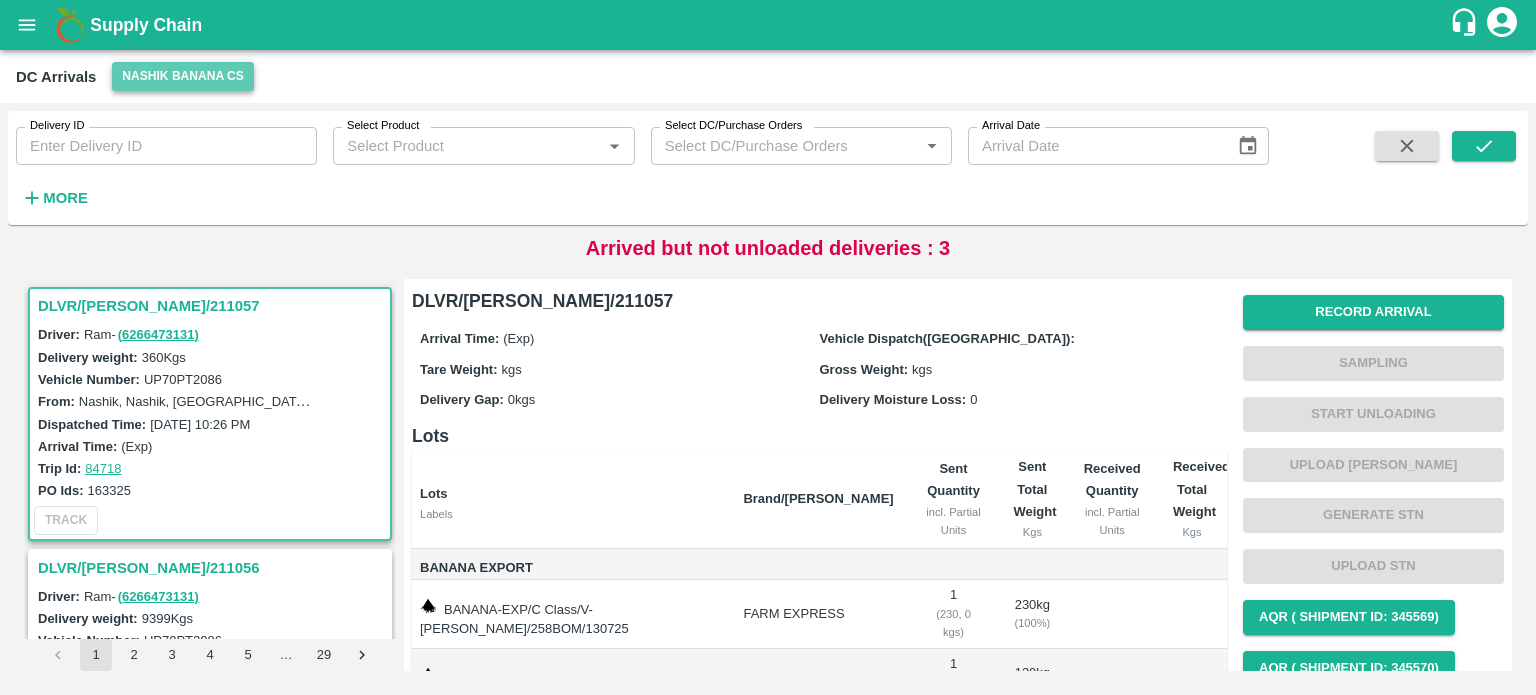 click on "Nashik Banana CS" at bounding box center (183, 76) 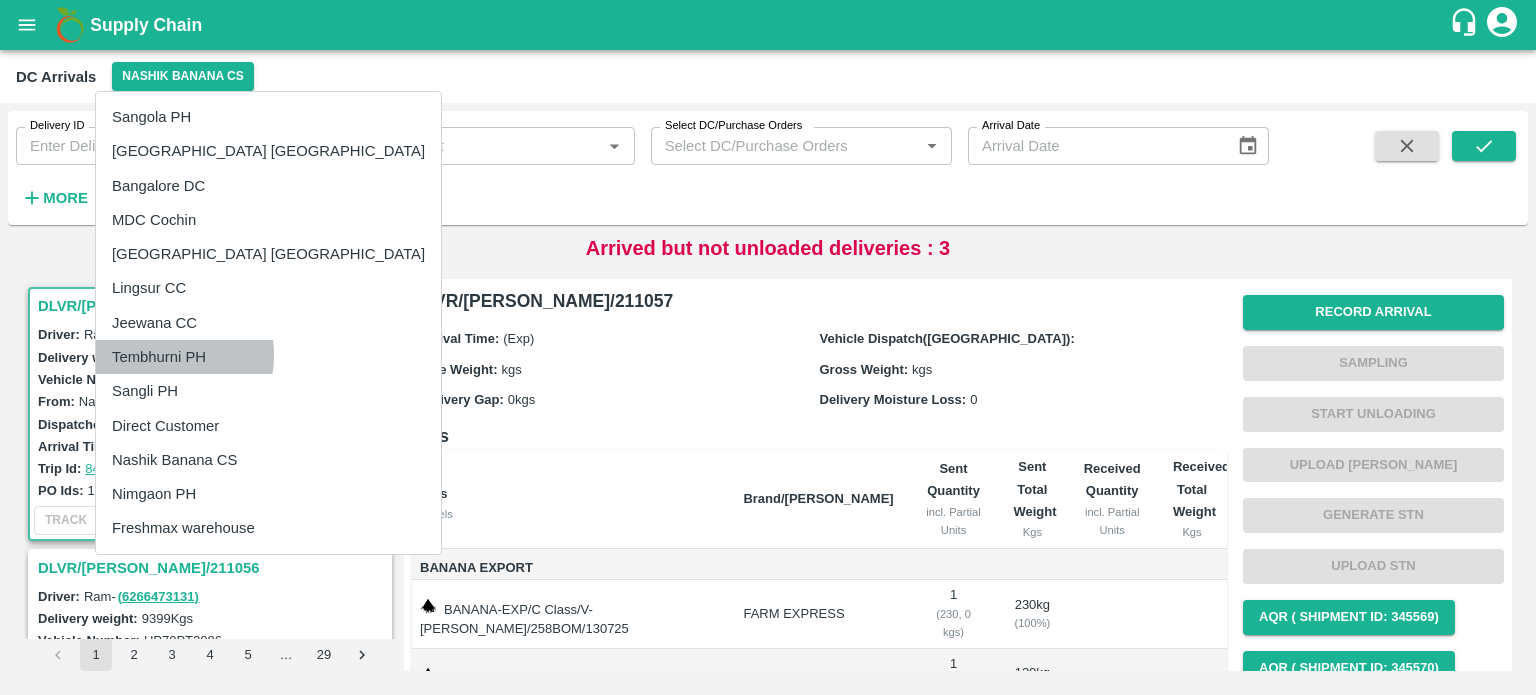click on "Tembhurni PH" at bounding box center (268, 357) 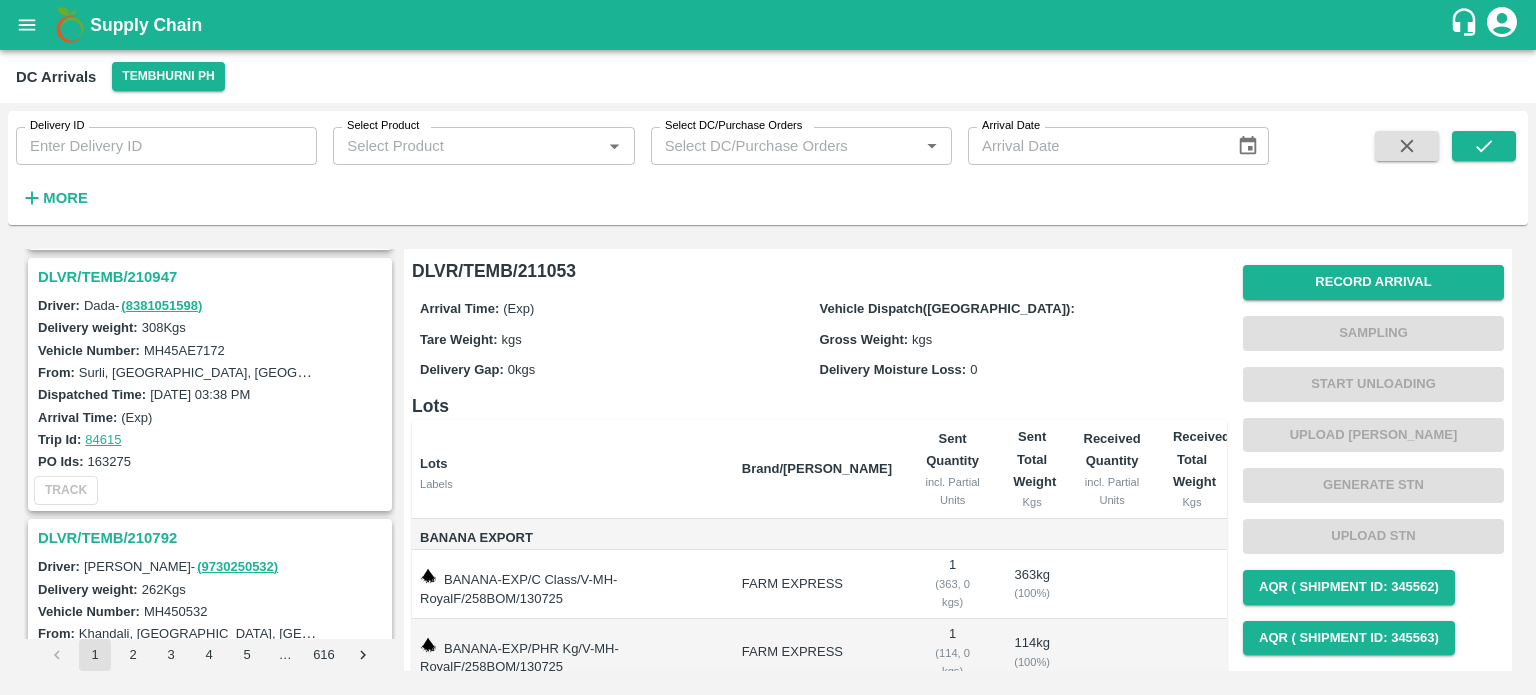 scroll, scrollTop: 6124, scrollLeft: 0, axis: vertical 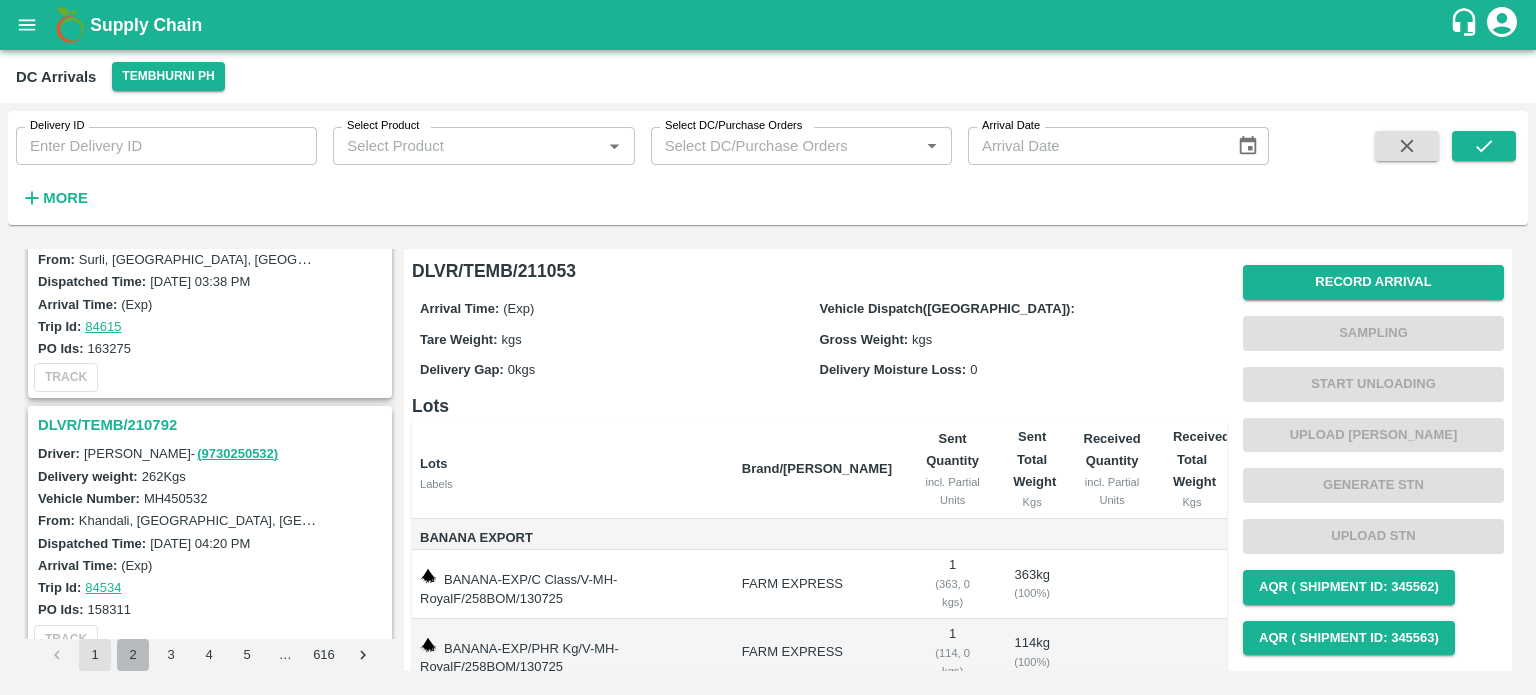 click on "2" at bounding box center [133, 655] 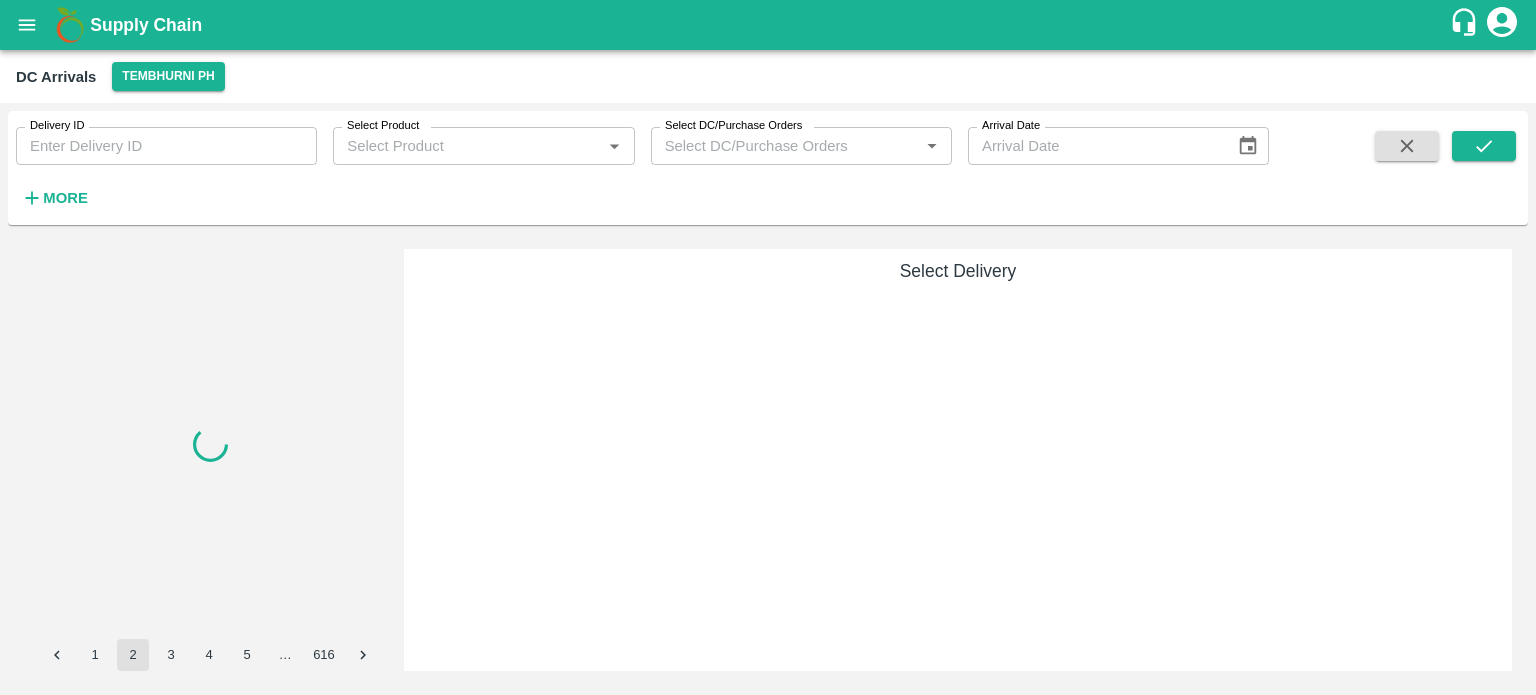 scroll, scrollTop: 0, scrollLeft: 0, axis: both 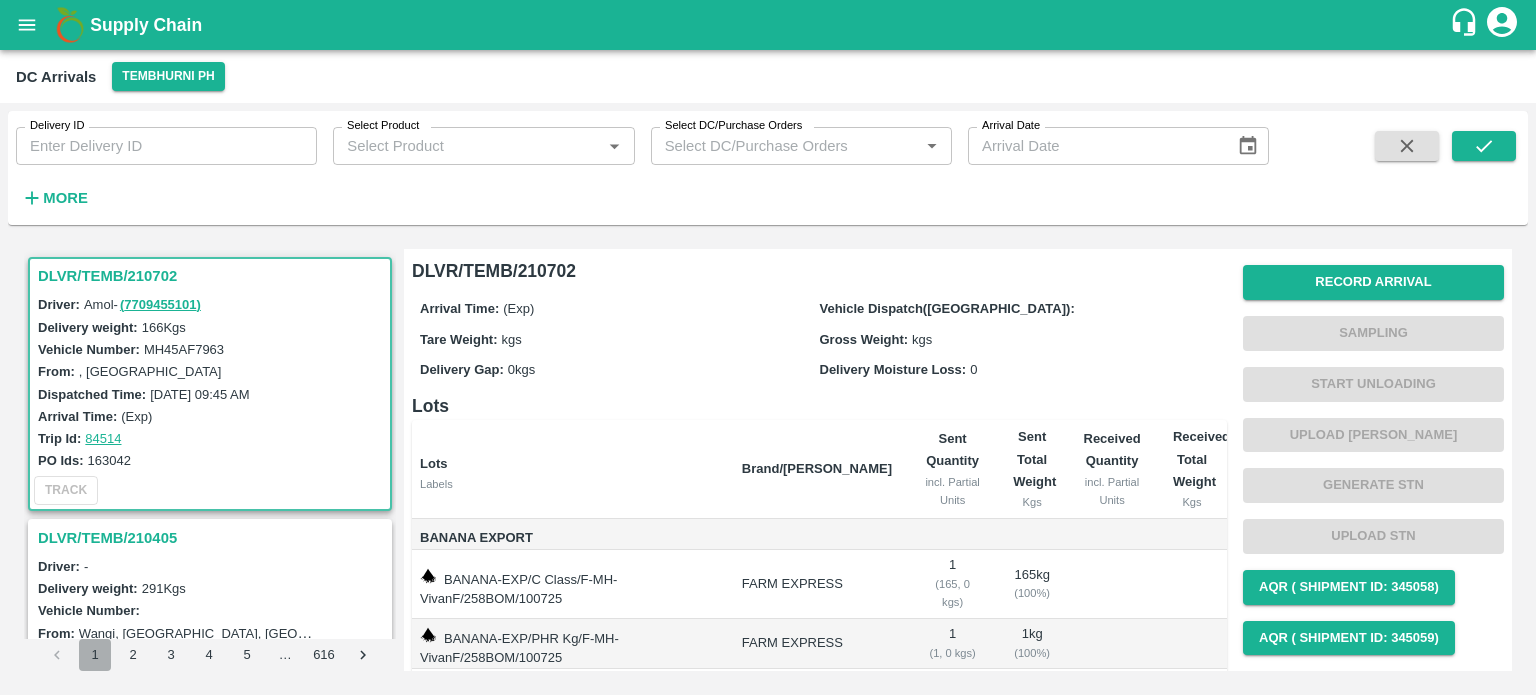 click on "1" at bounding box center (95, 655) 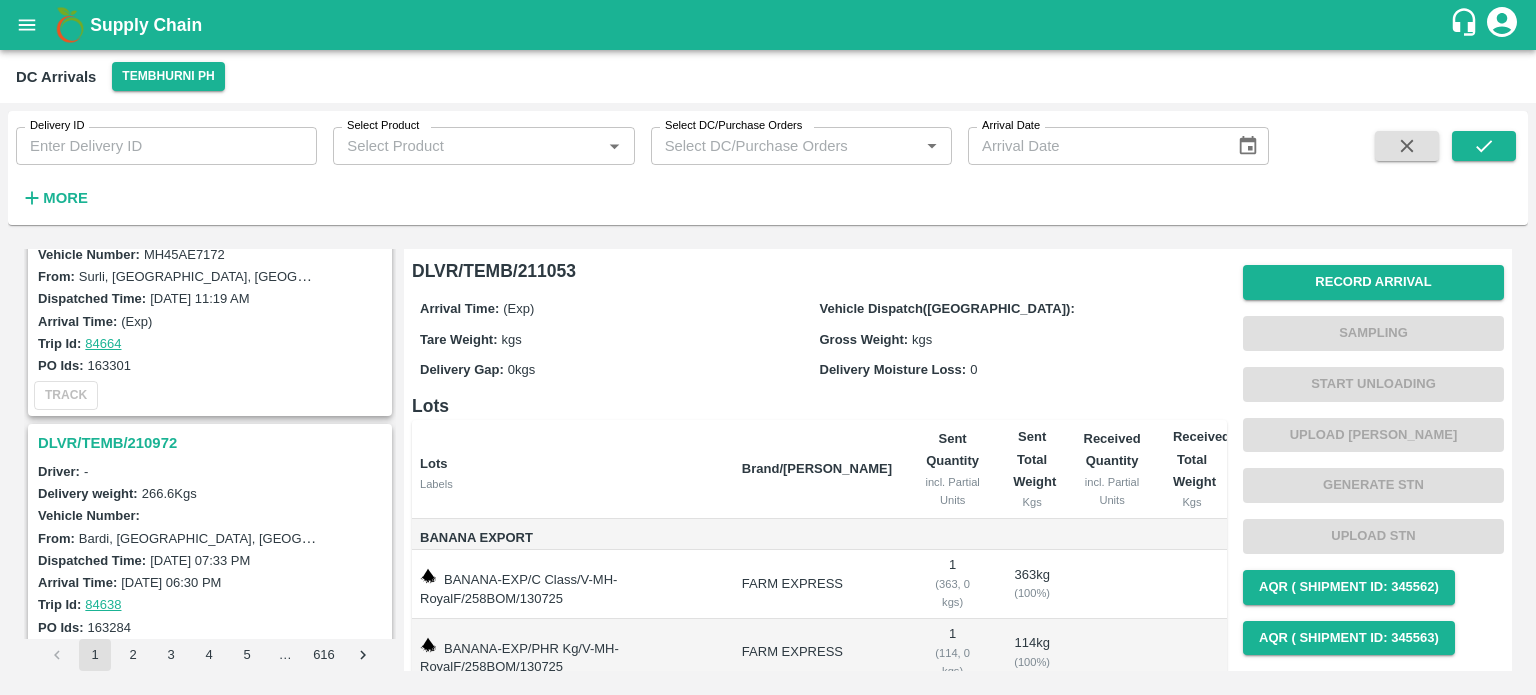 scroll, scrollTop: 6124, scrollLeft: 0, axis: vertical 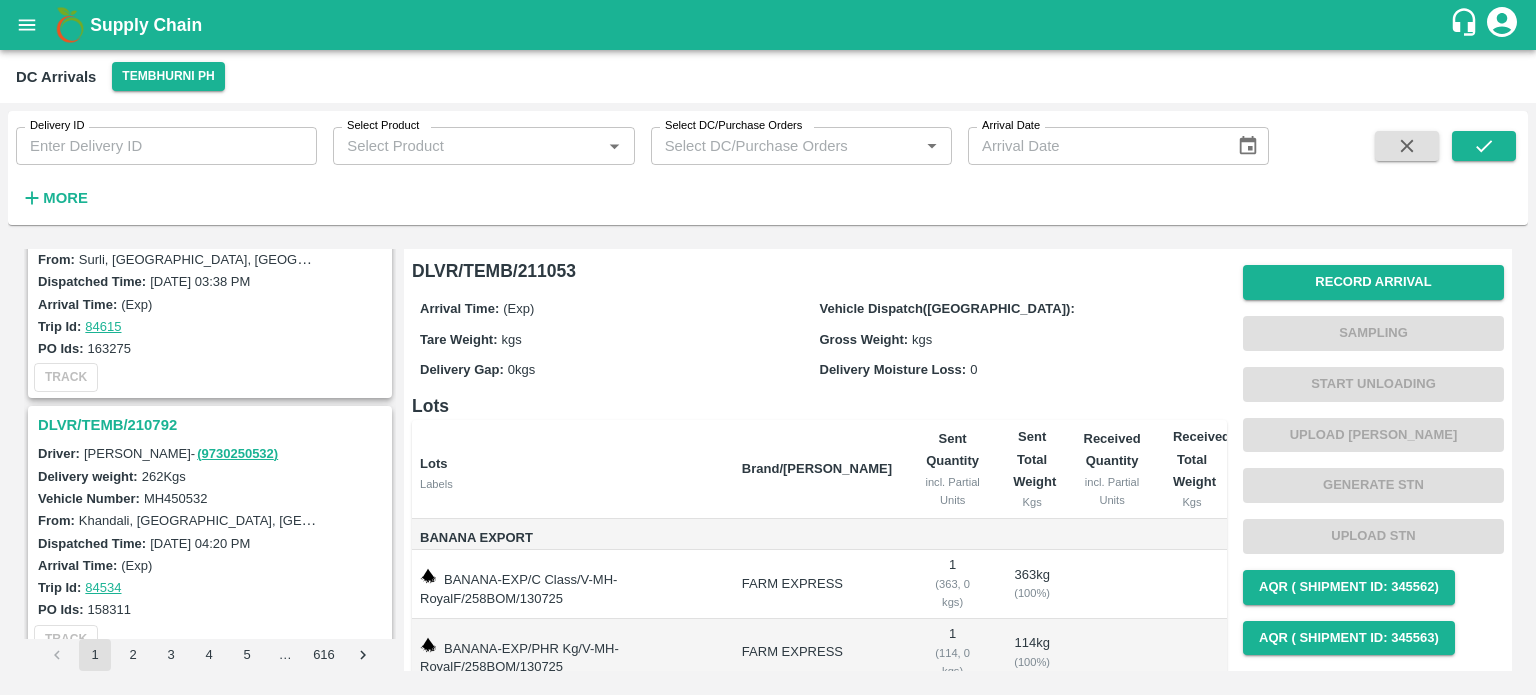 click on "DLVR/TEMB/210792" at bounding box center [213, 425] 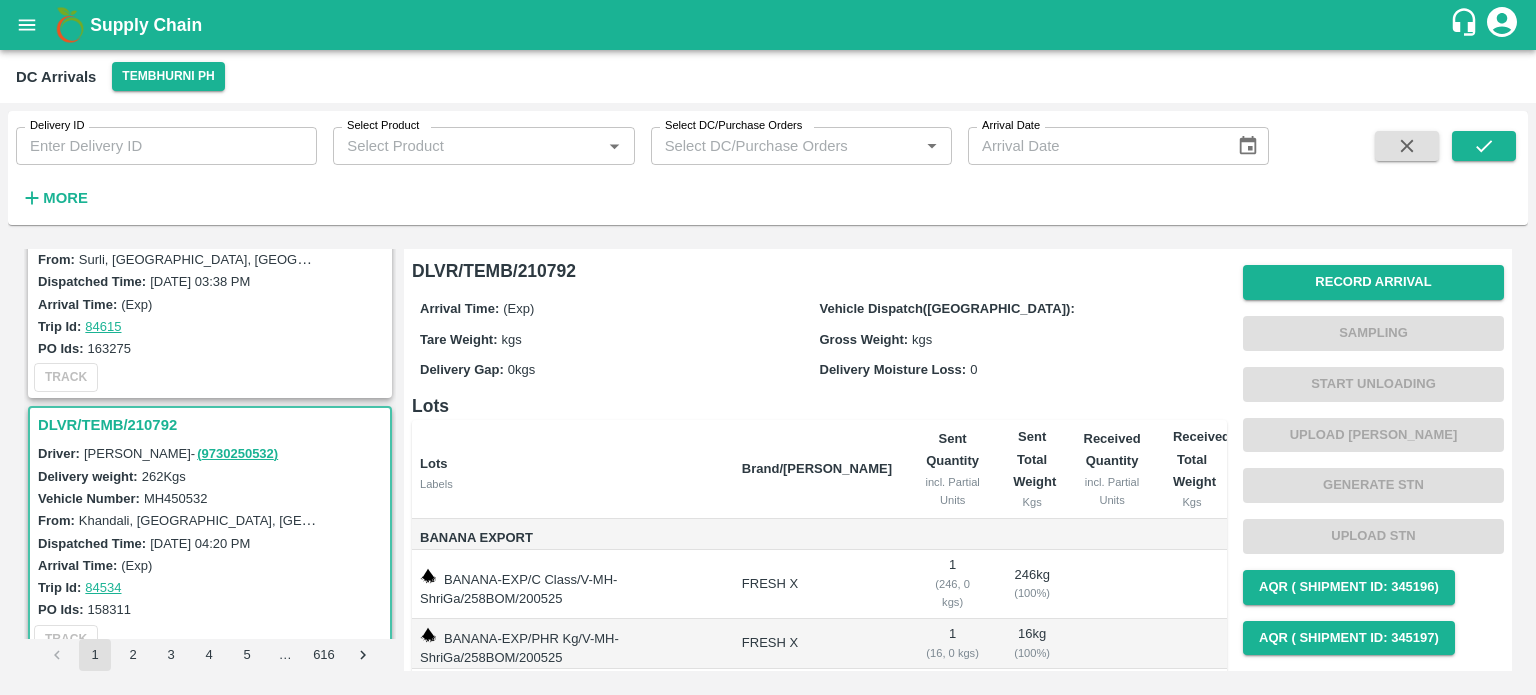 scroll, scrollTop: 51, scrollLeft: 0, axis: vertical 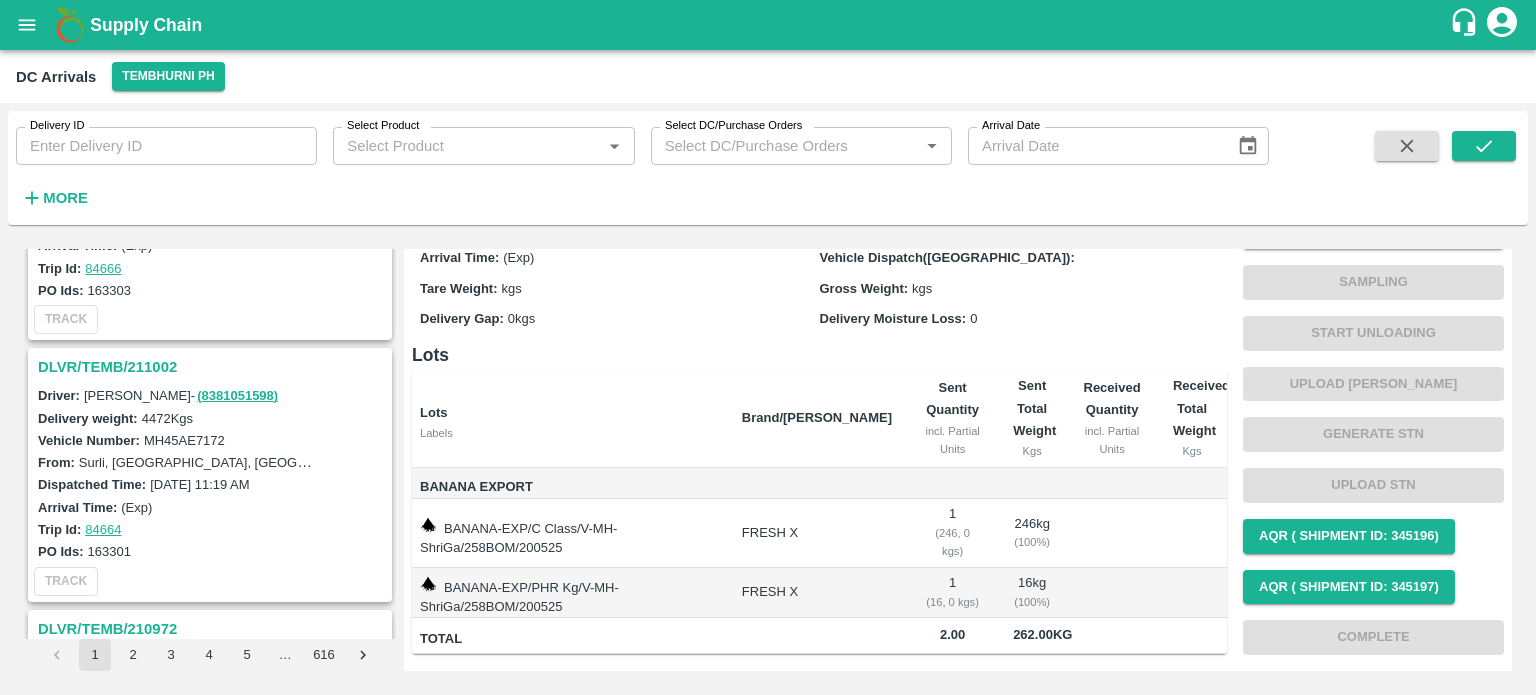 click on "DLVR/TEMB/211002" at bounding box center (213, 367) 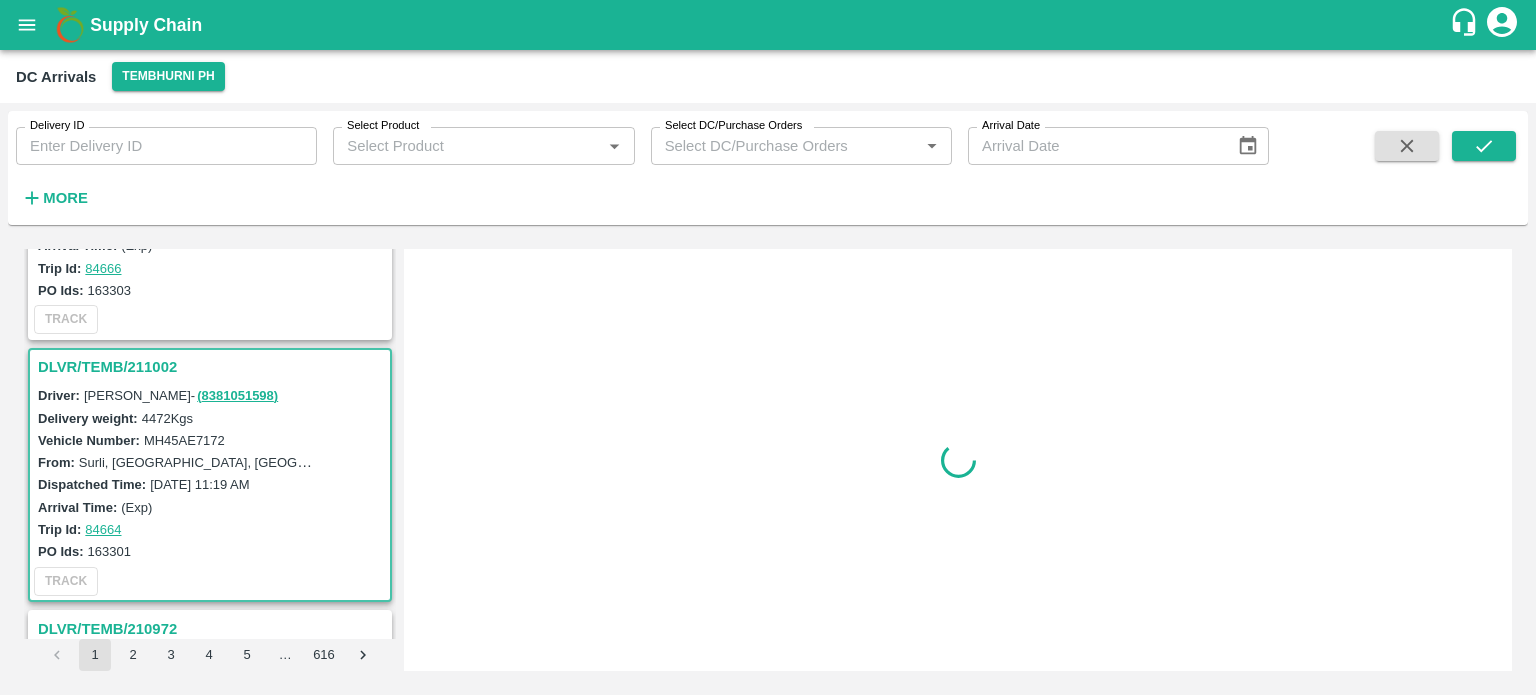 scroll, scrollTop: 0, scrollLeft: 0, axis: both 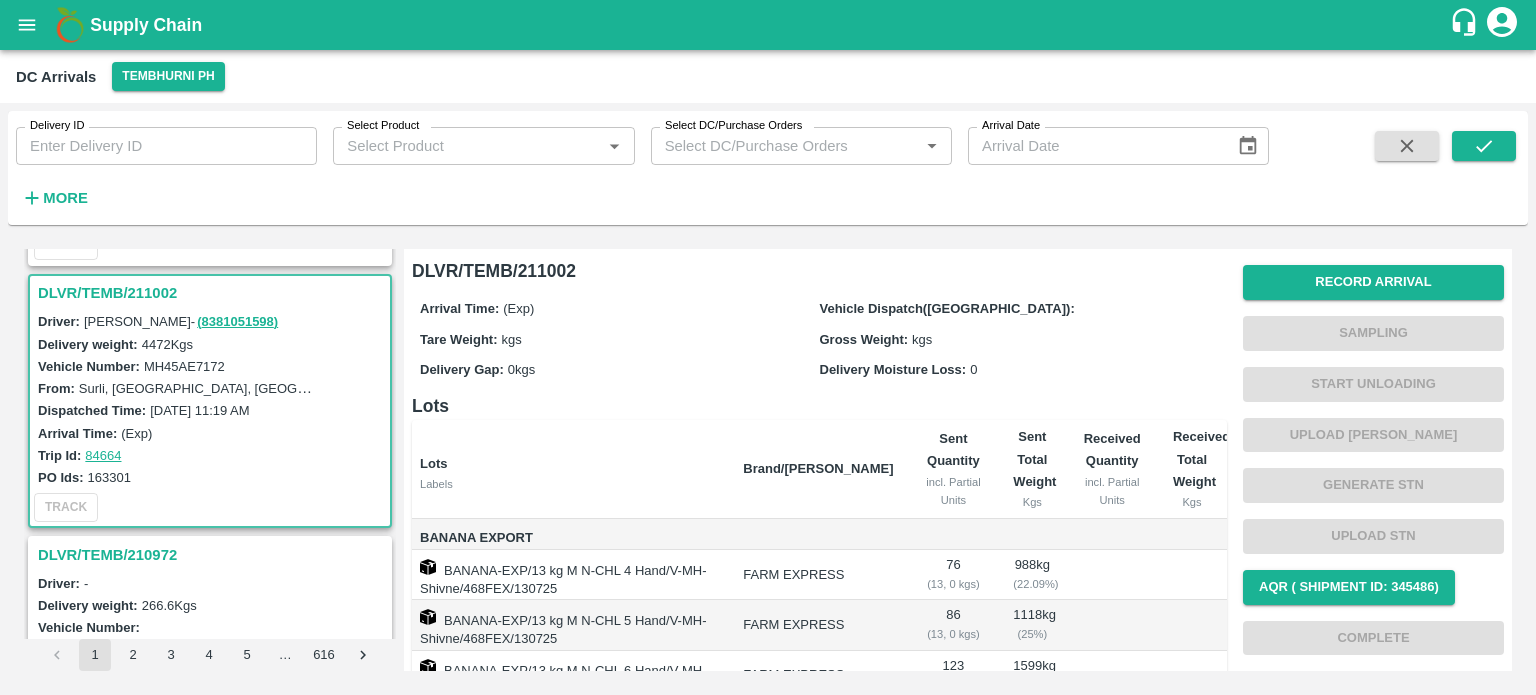 click on "MH45AE7172" at bounding box center (184, 366) 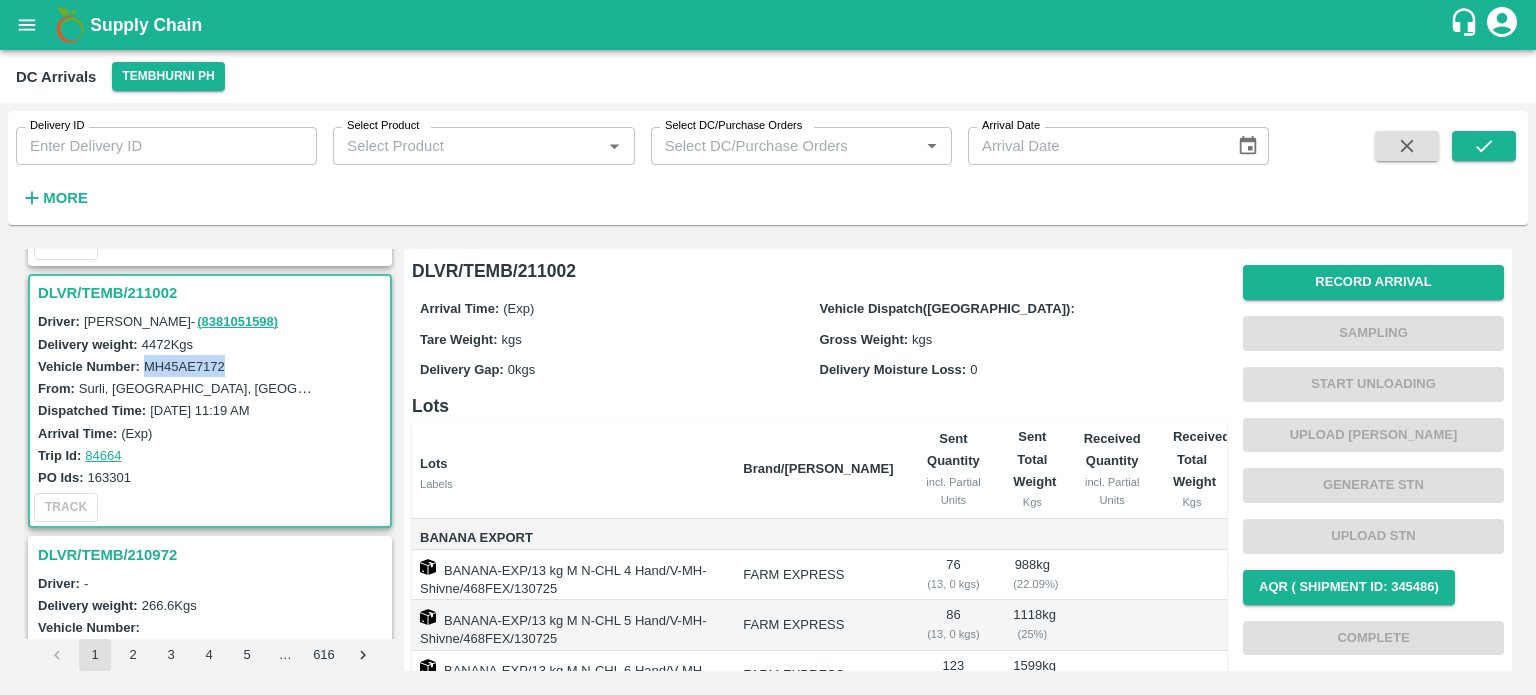 click on "MH45AE7172" at bounding box center (184, 366) 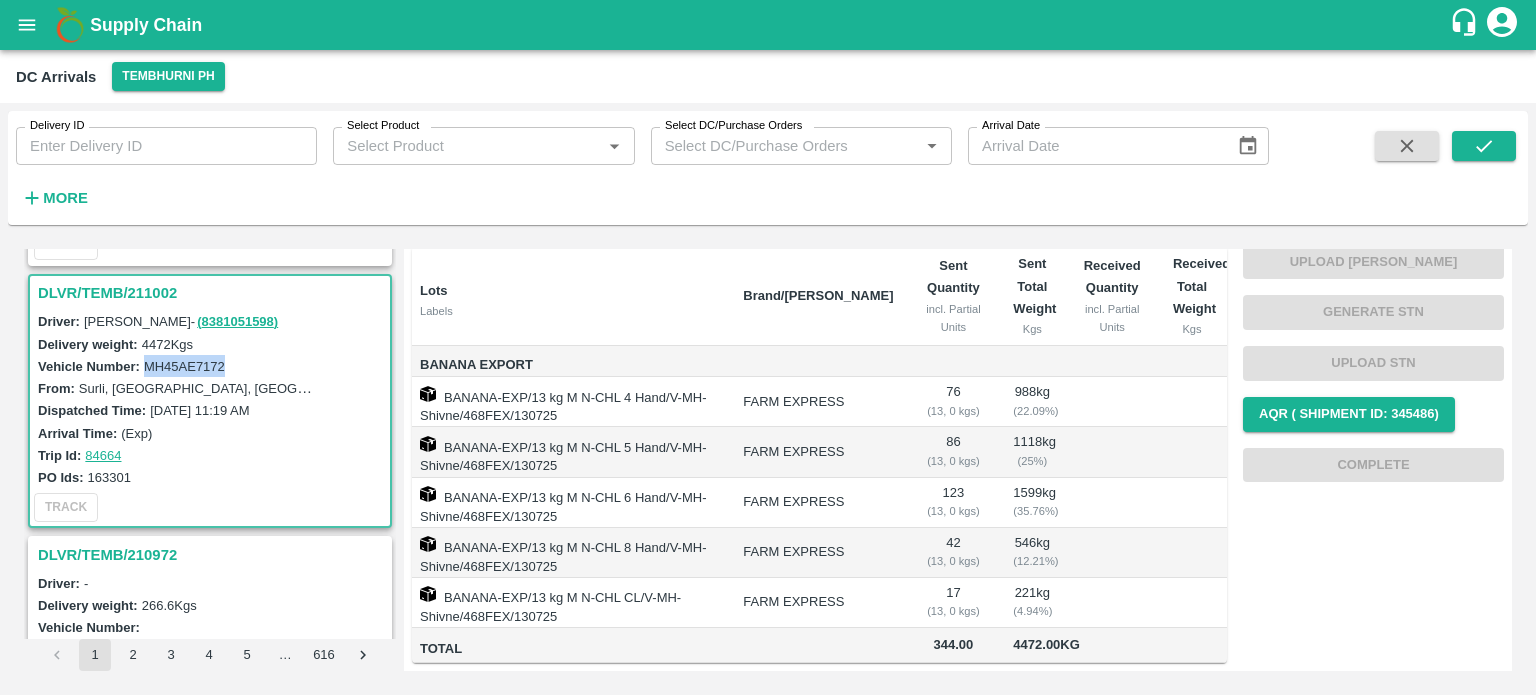 scroll, scrollTop: 0, scrollLeft: 0, axis: both 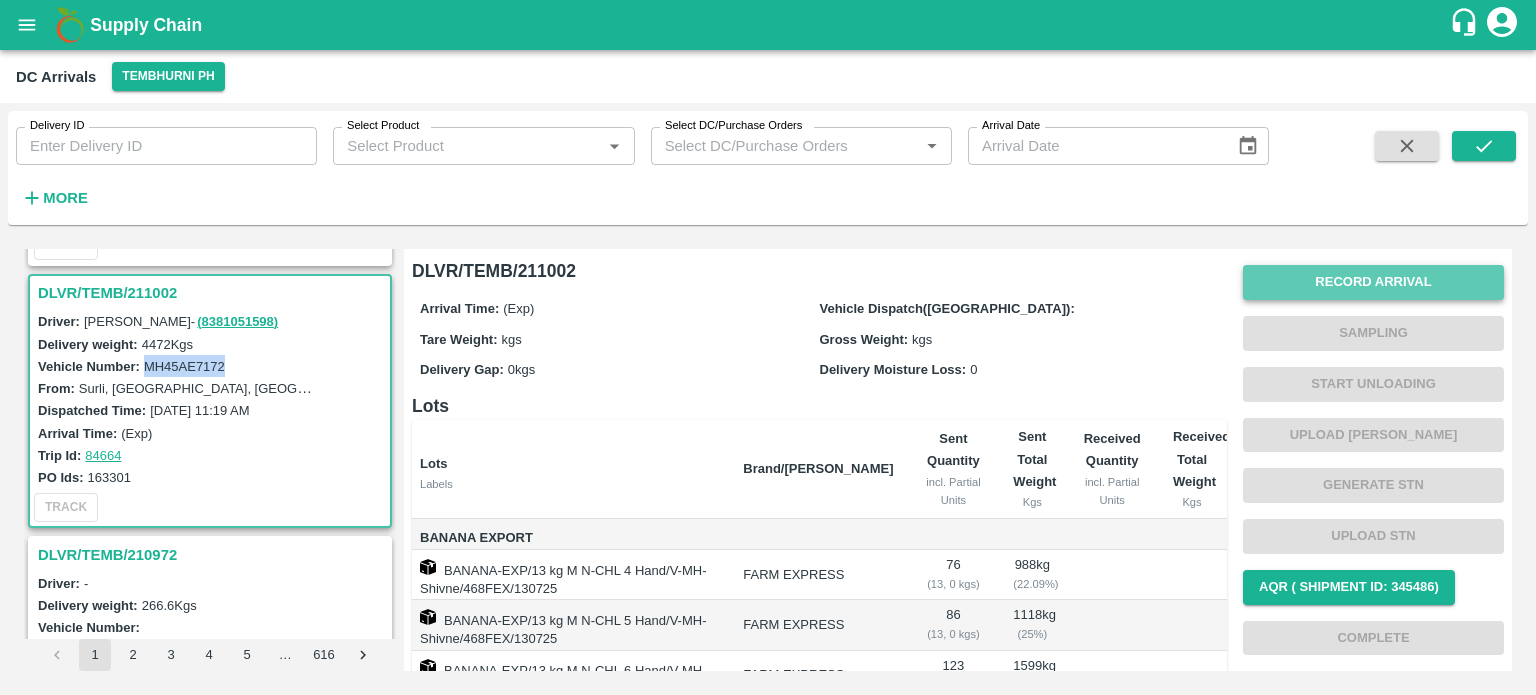click on "Record Arrival" at bounding box center (1373, 282) 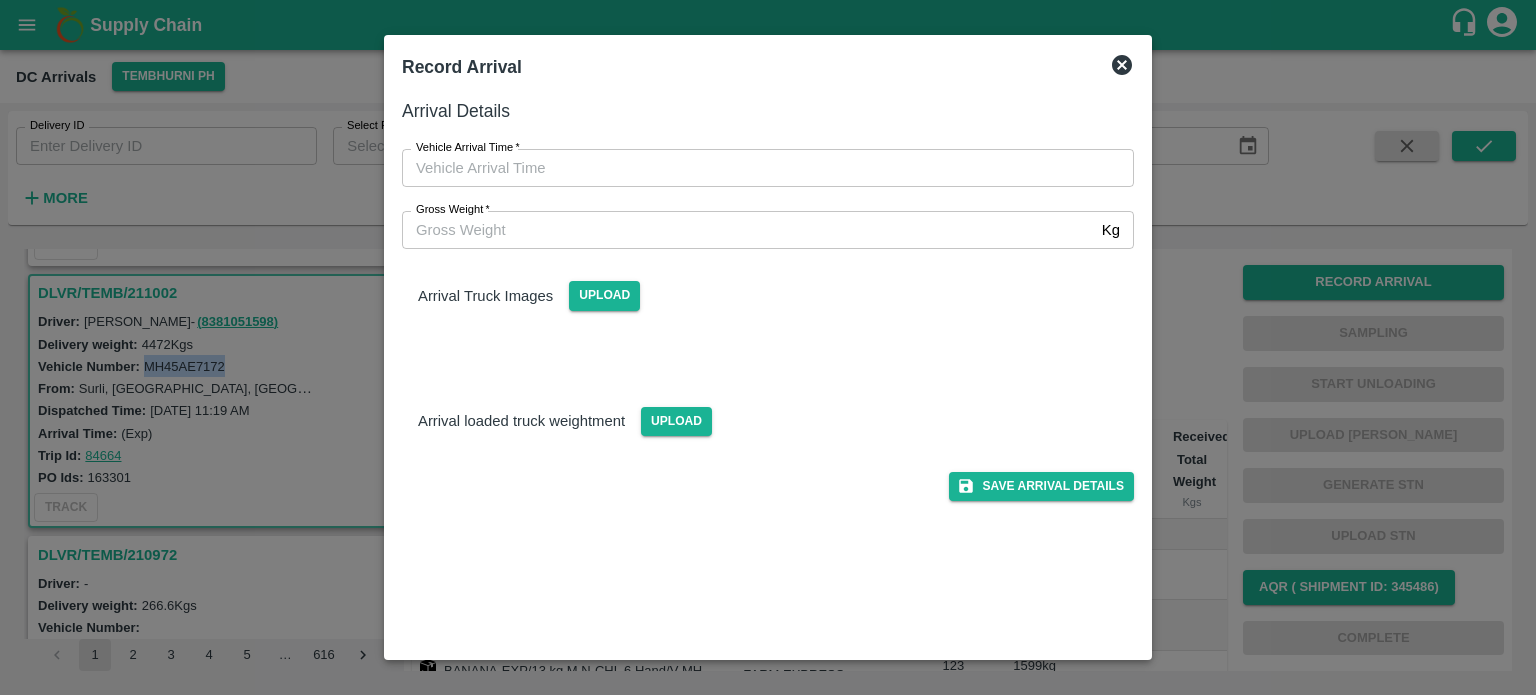 type on "DD/MM/YYYY hh:mm aa" 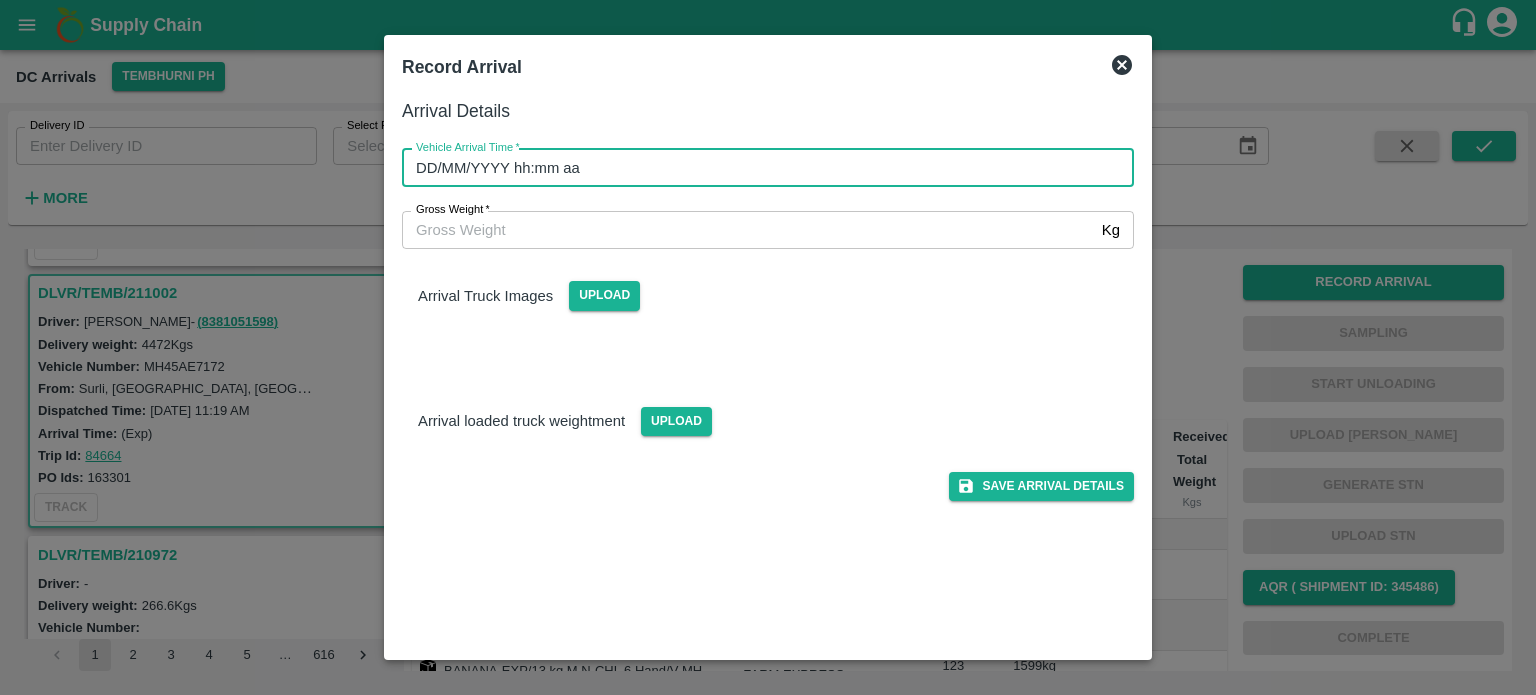 click on "DD/MM/YYYY hh:mm aa" at bounding box center [761, 168] 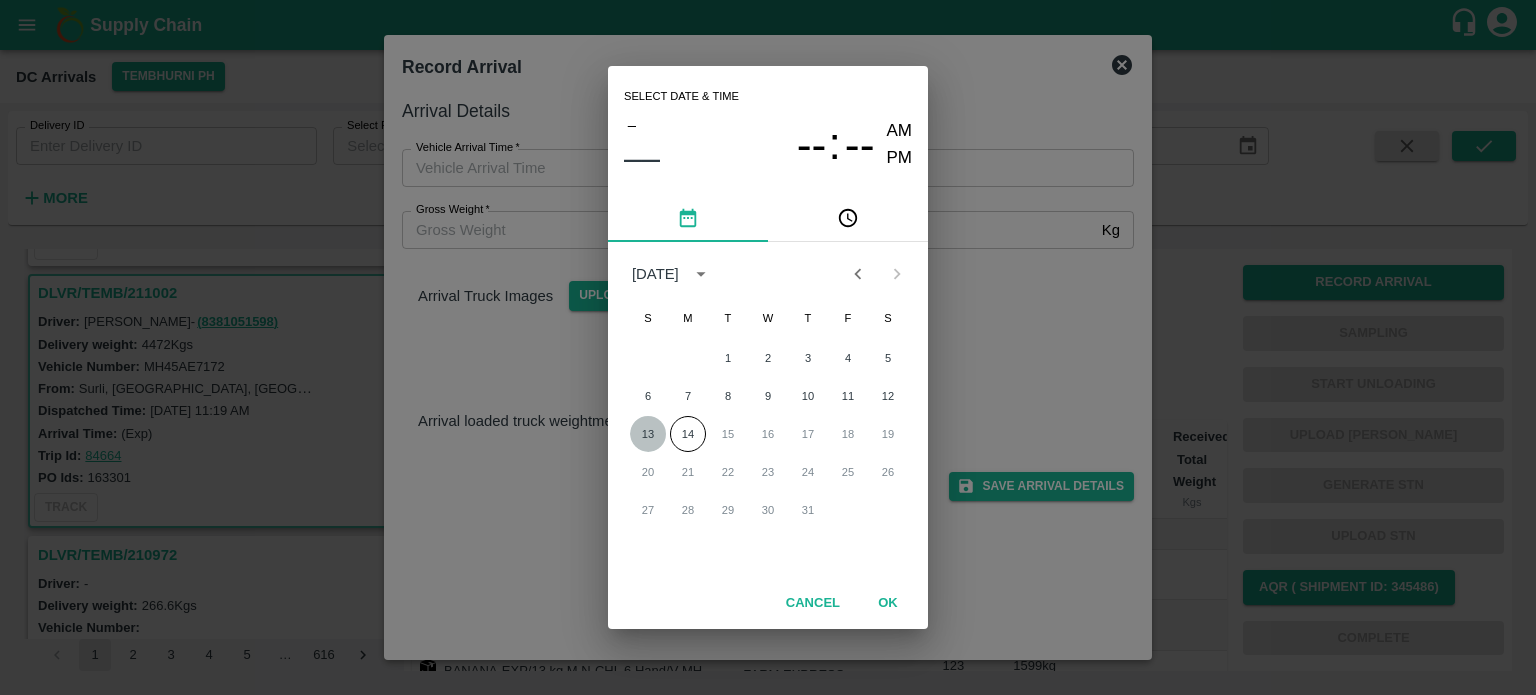 click on "13" at bounding box center [648, 434] 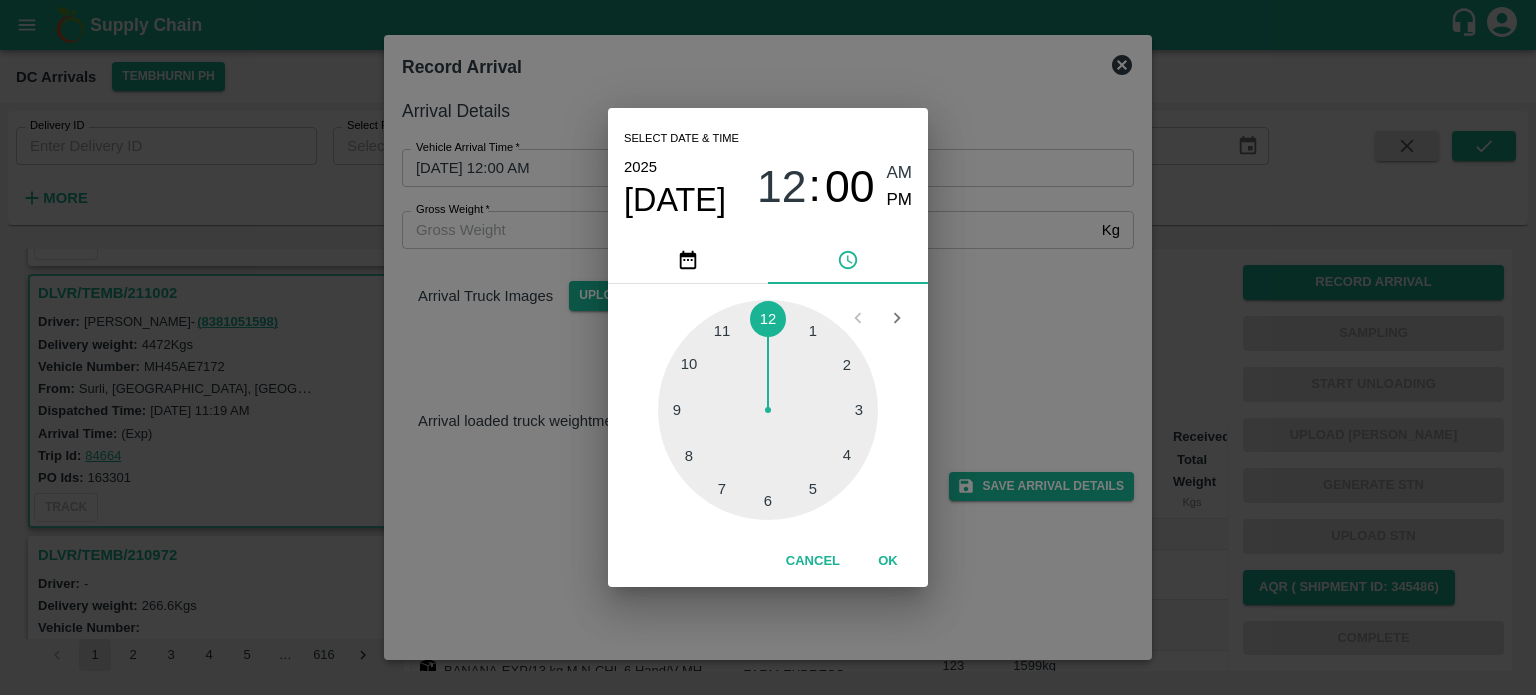 click at bounding box center (768, 410) 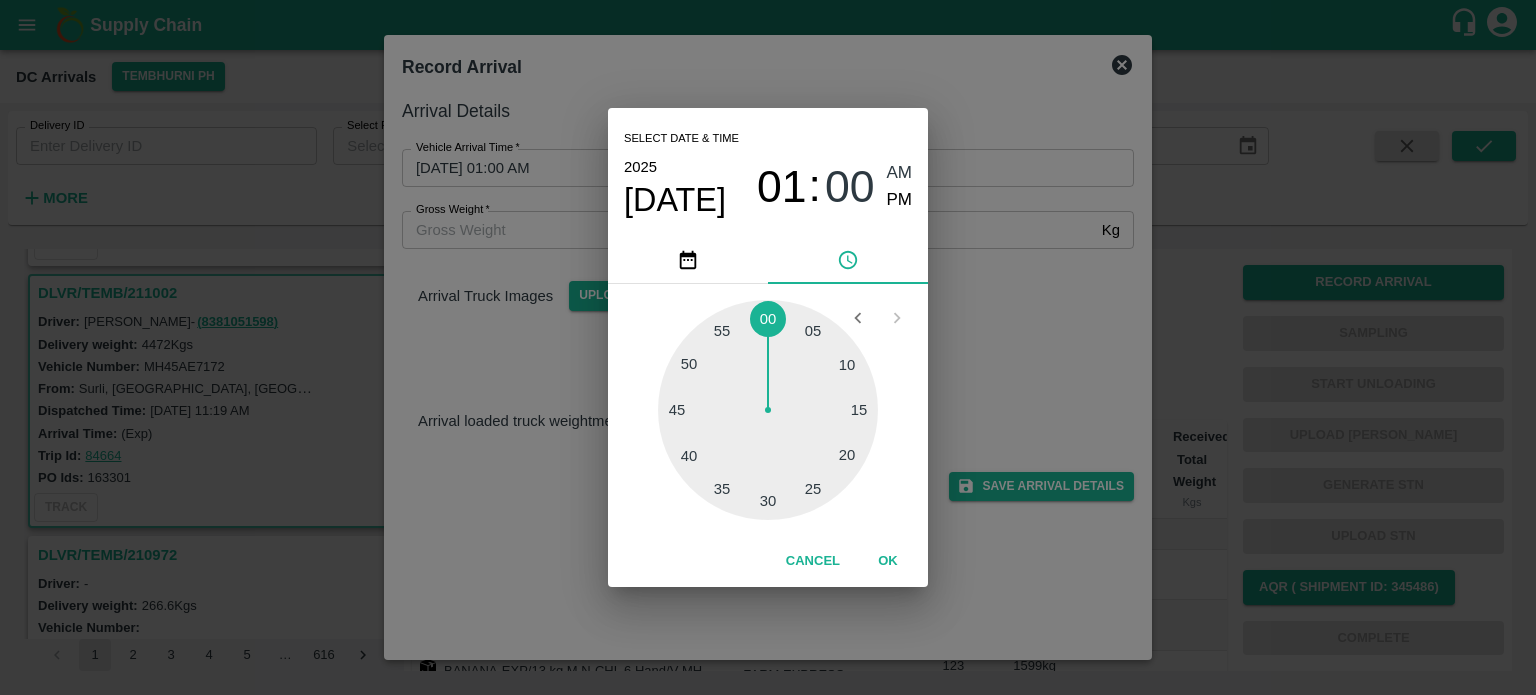 click at bounding box center (768, 410) 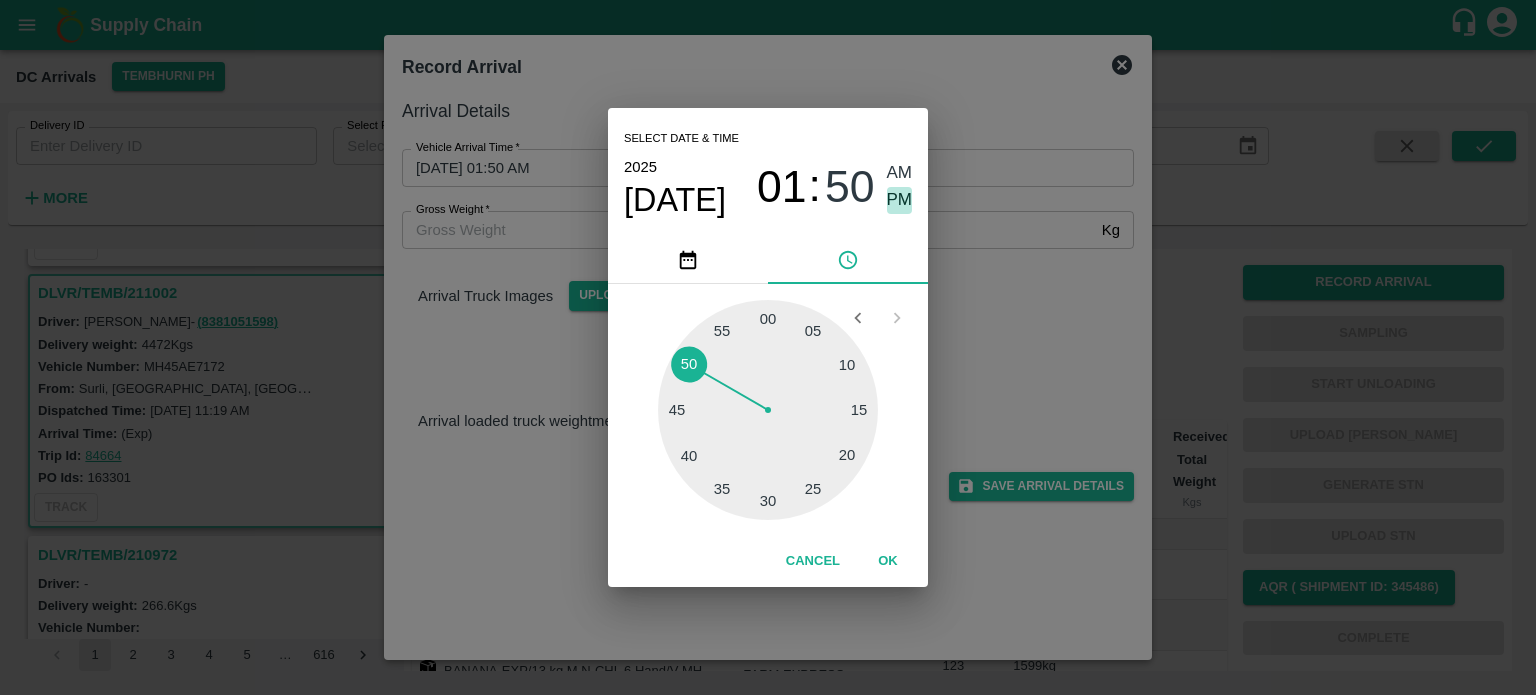 drag, startPoint x: 904, startPoint y: 198, endPoint x: 1104, endPoint y: 339, distance: 244.70595 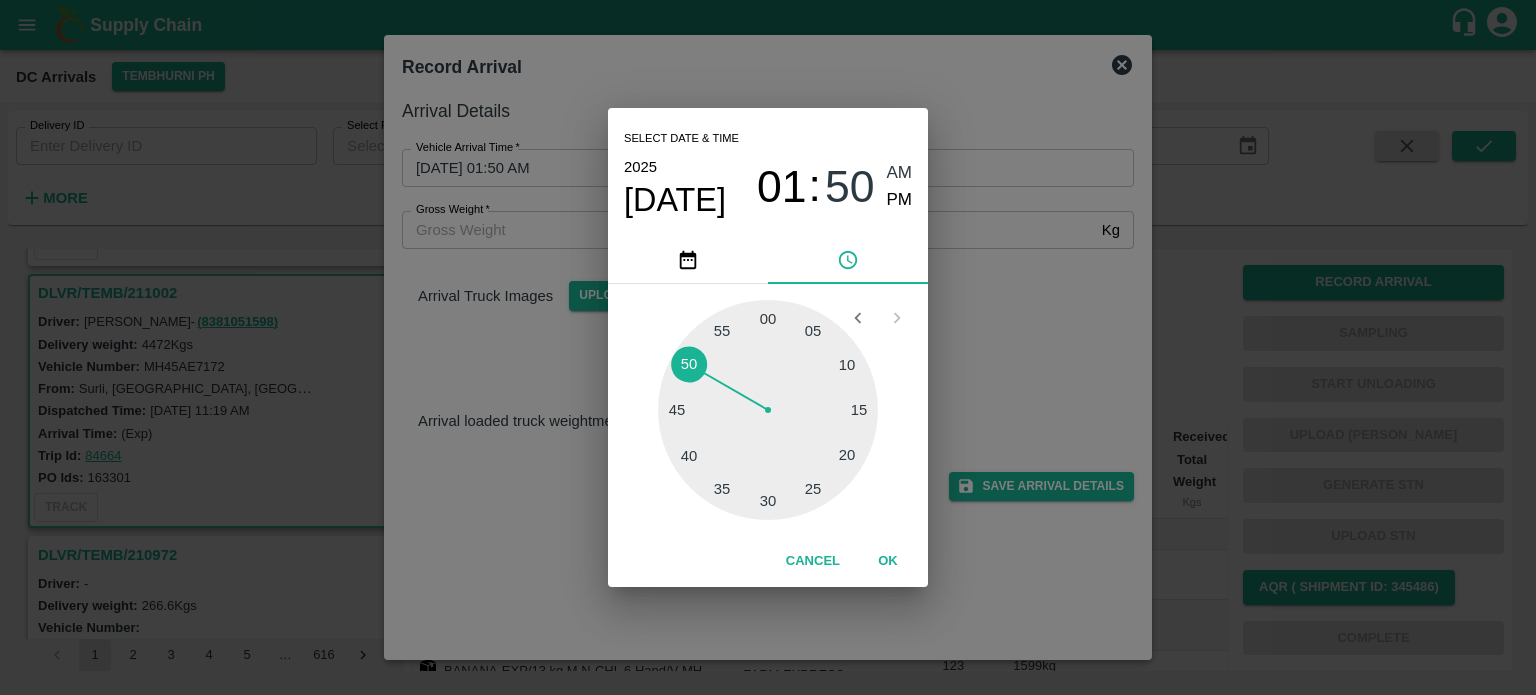 click on "Select date & time [DATE] 01 : 50 AM PM 05 10 15 20 25 30 35 40 45 50 55 00 Cancel OK" at bounding box center [768, 347] 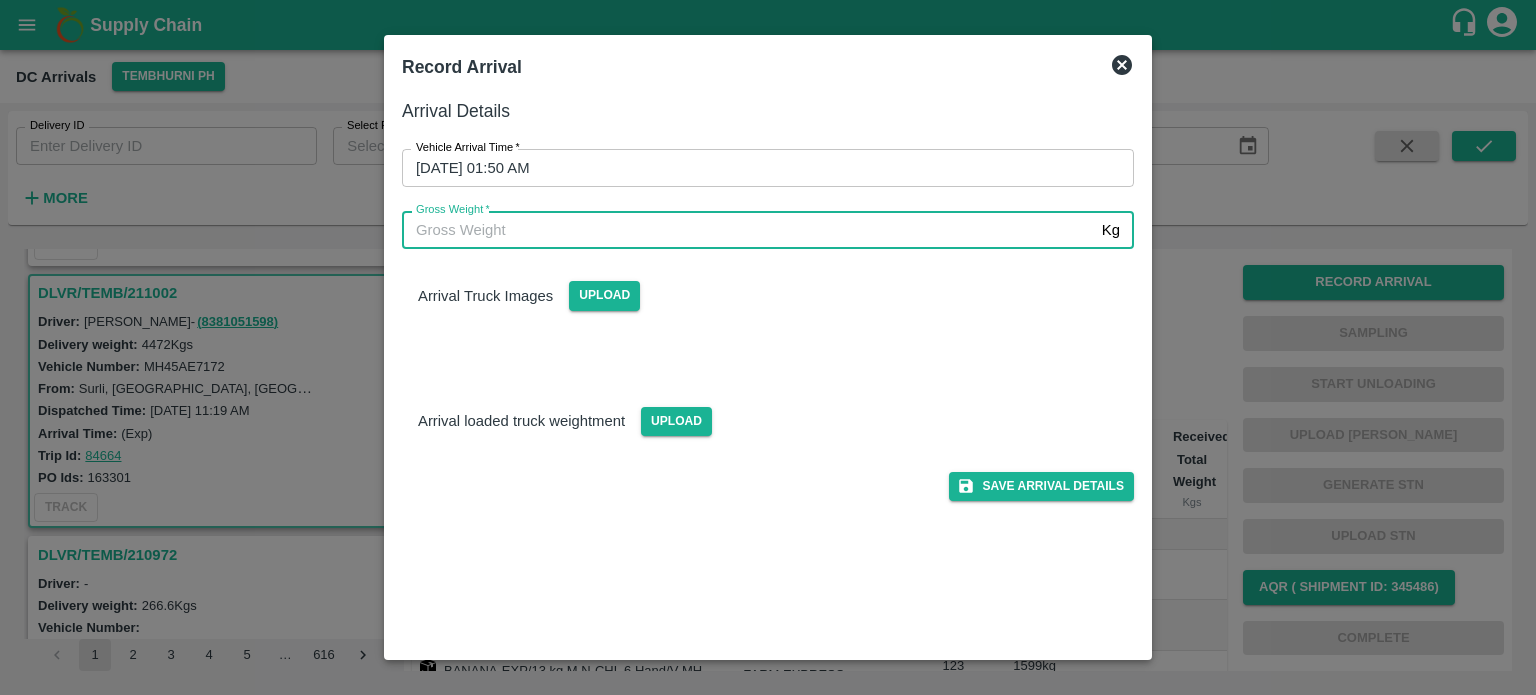 click on "Gross Weight   *" at bounding box center (748, 230) 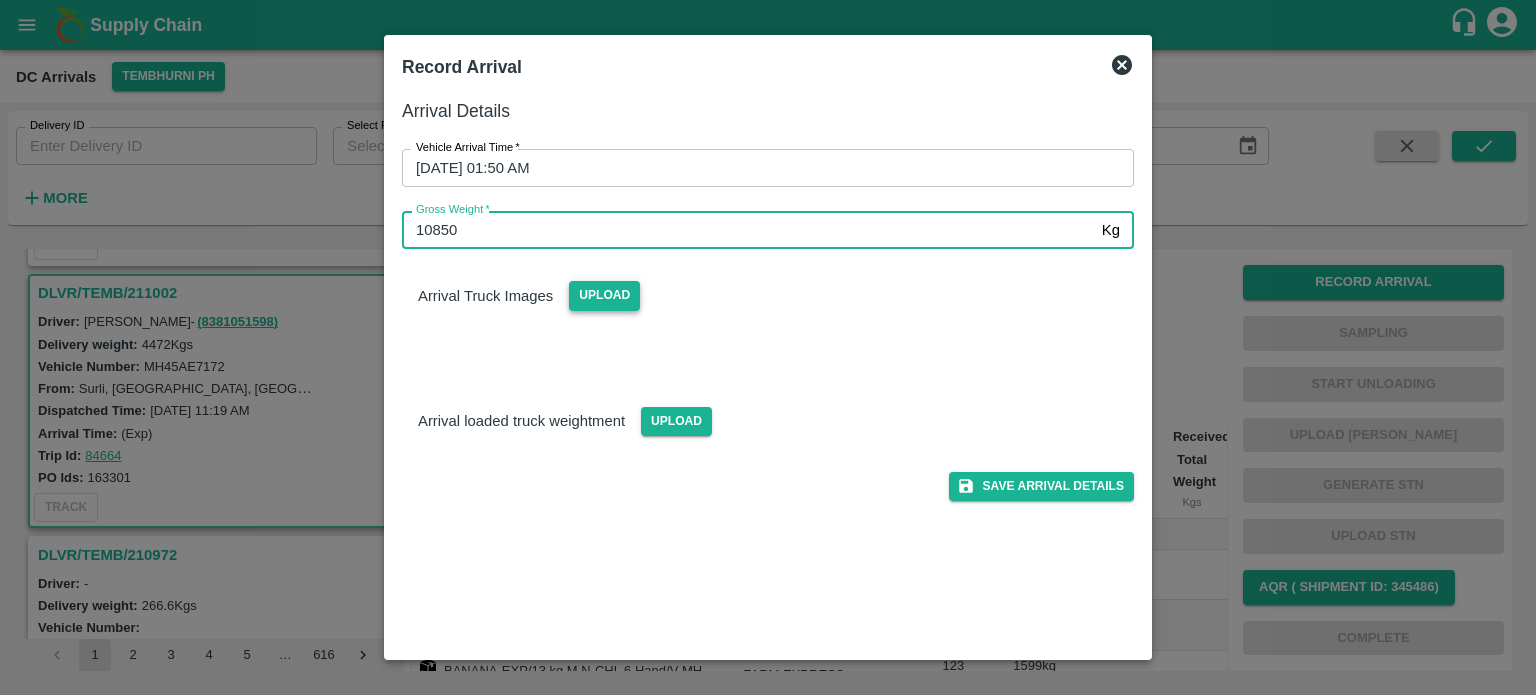 type on "10850" 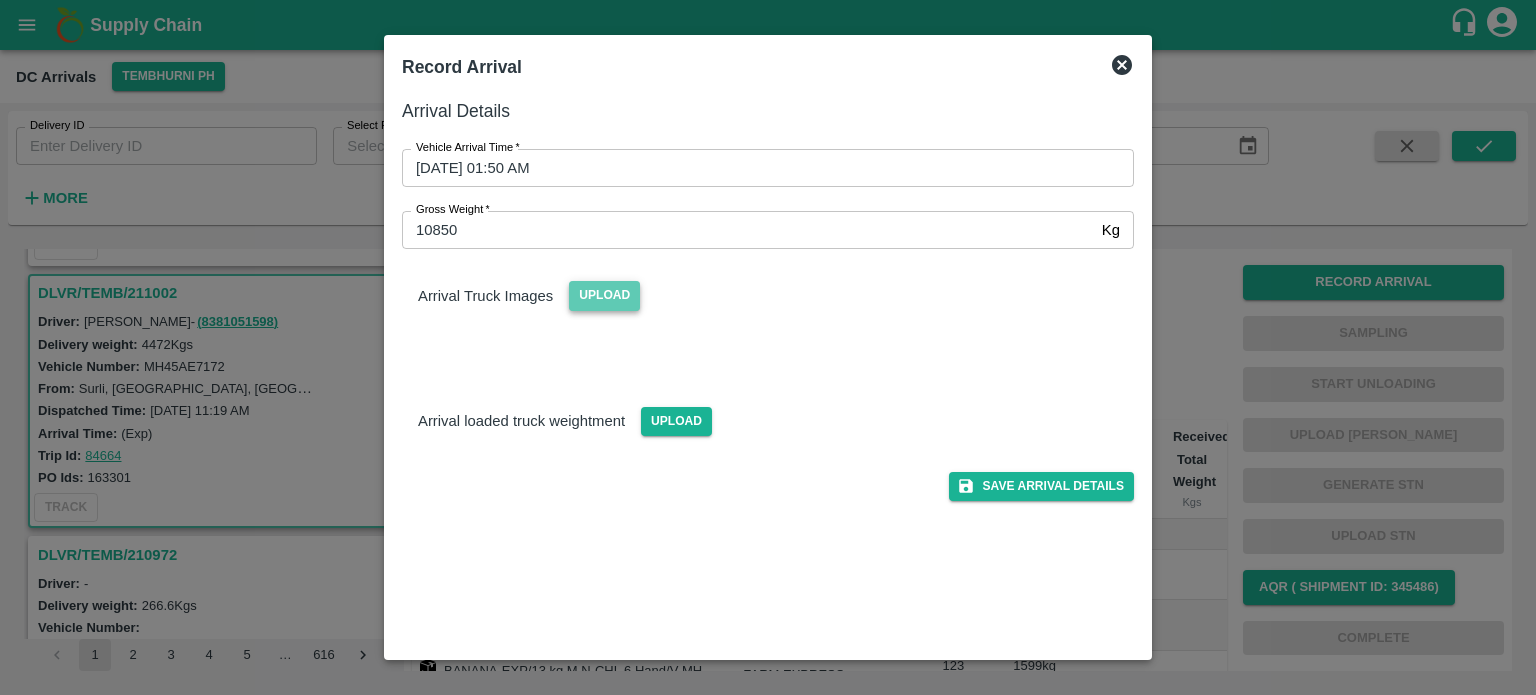 click on "Upload" at bounding box center (604, 295) 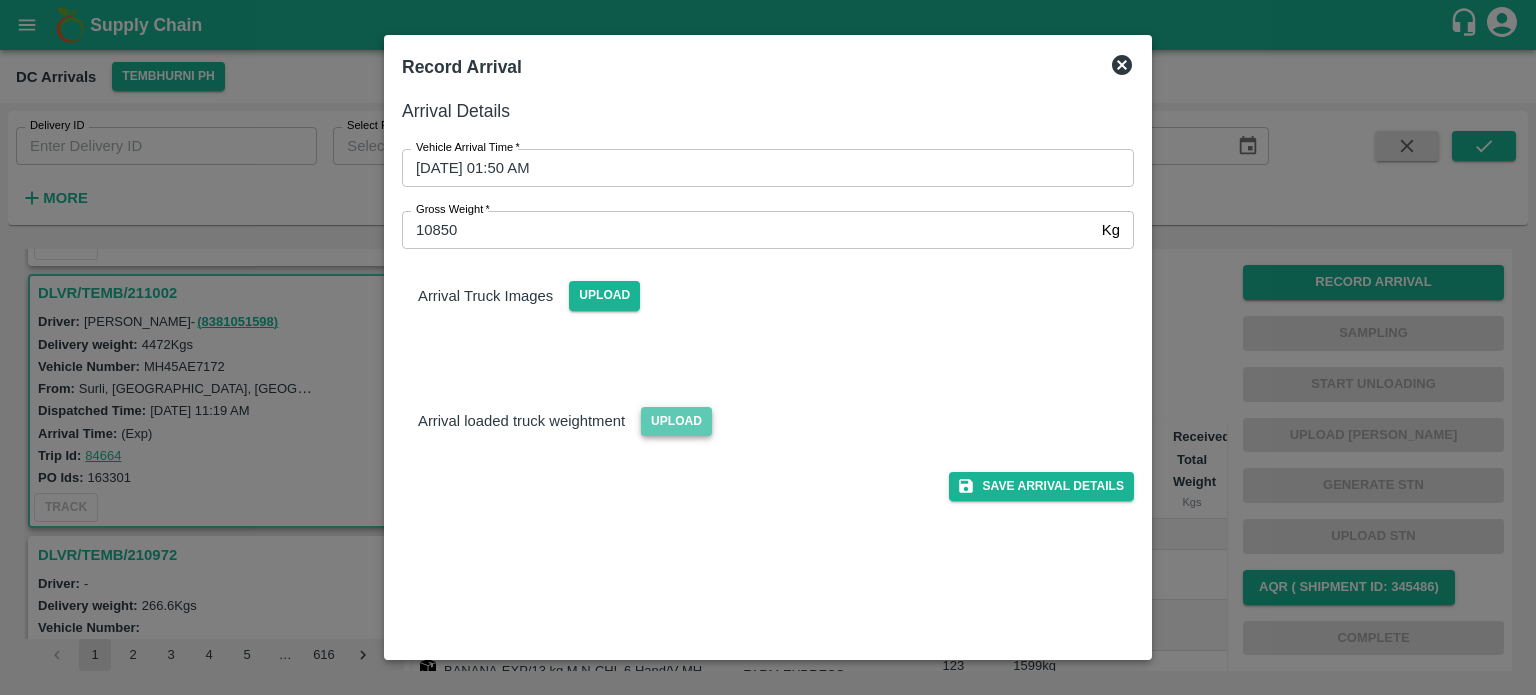 click on "Upload" at bounding box center (676, 421) 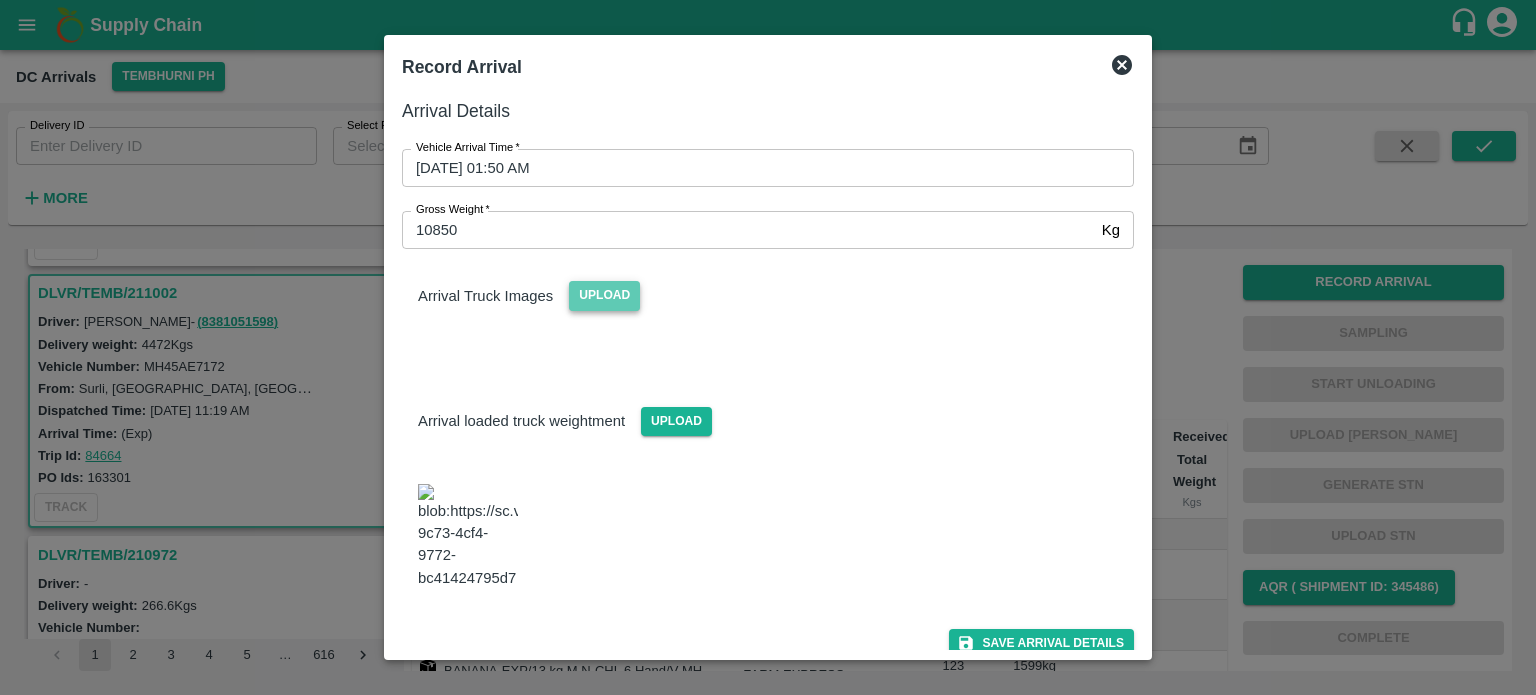 click on "Upload" at bounding box center (604, 295) 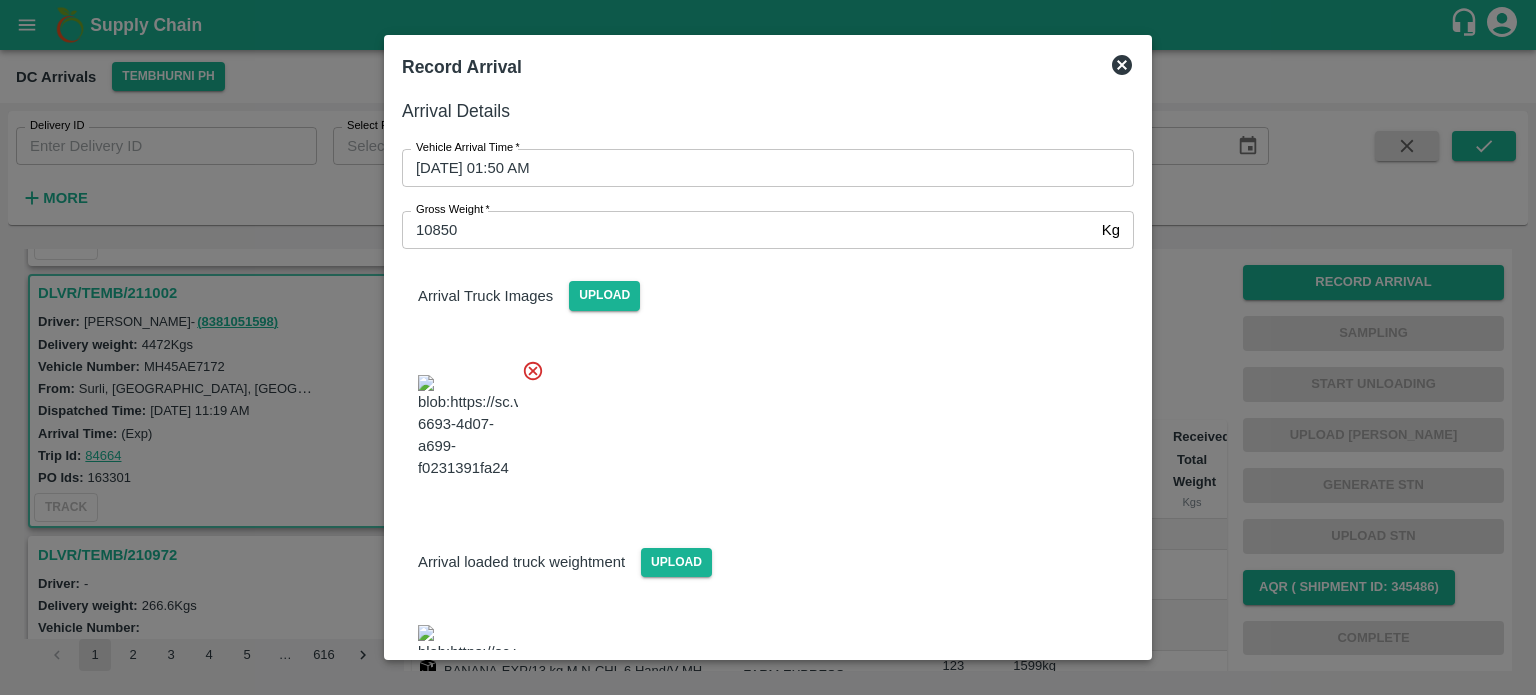 scroll, scrollTop: 233, scrollLeft: 0, axis: vertical 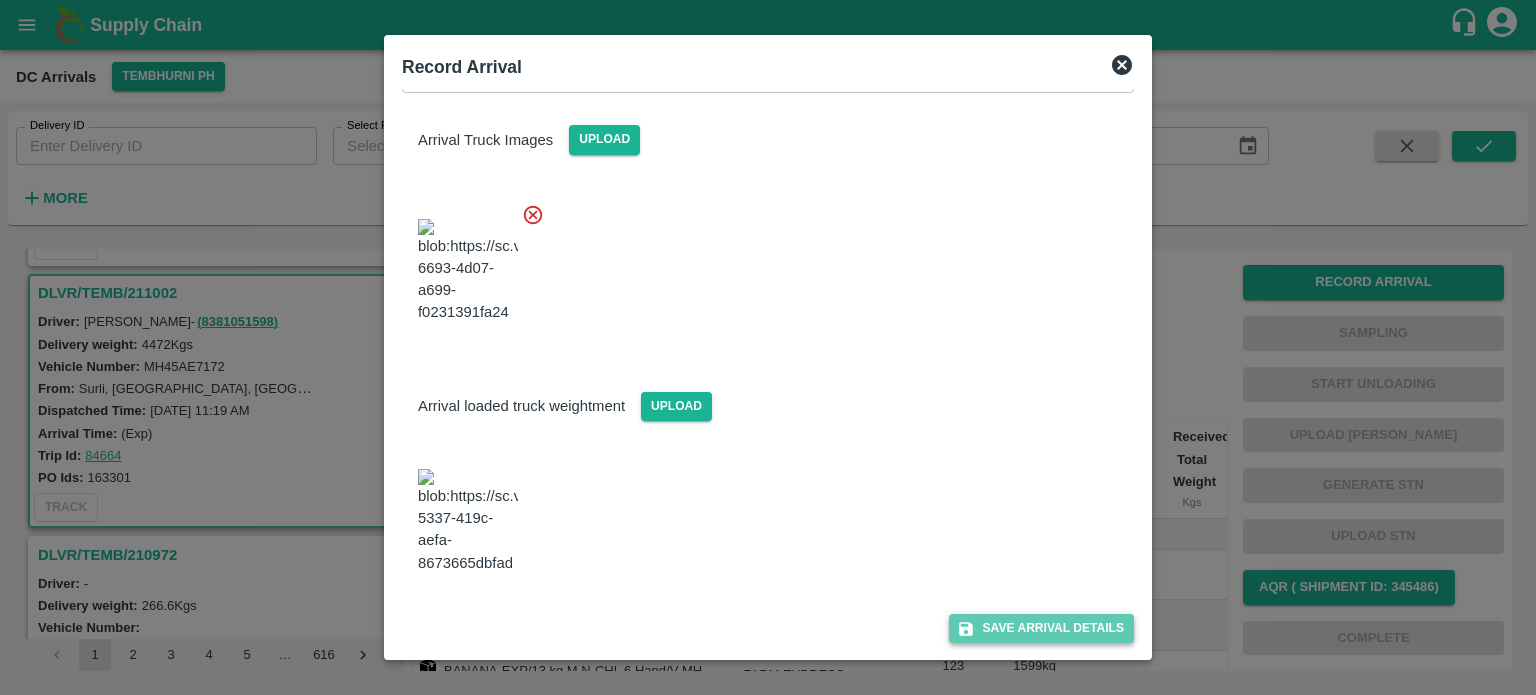 click on "Save Arrival Details" at bounding box center (1041, 628) 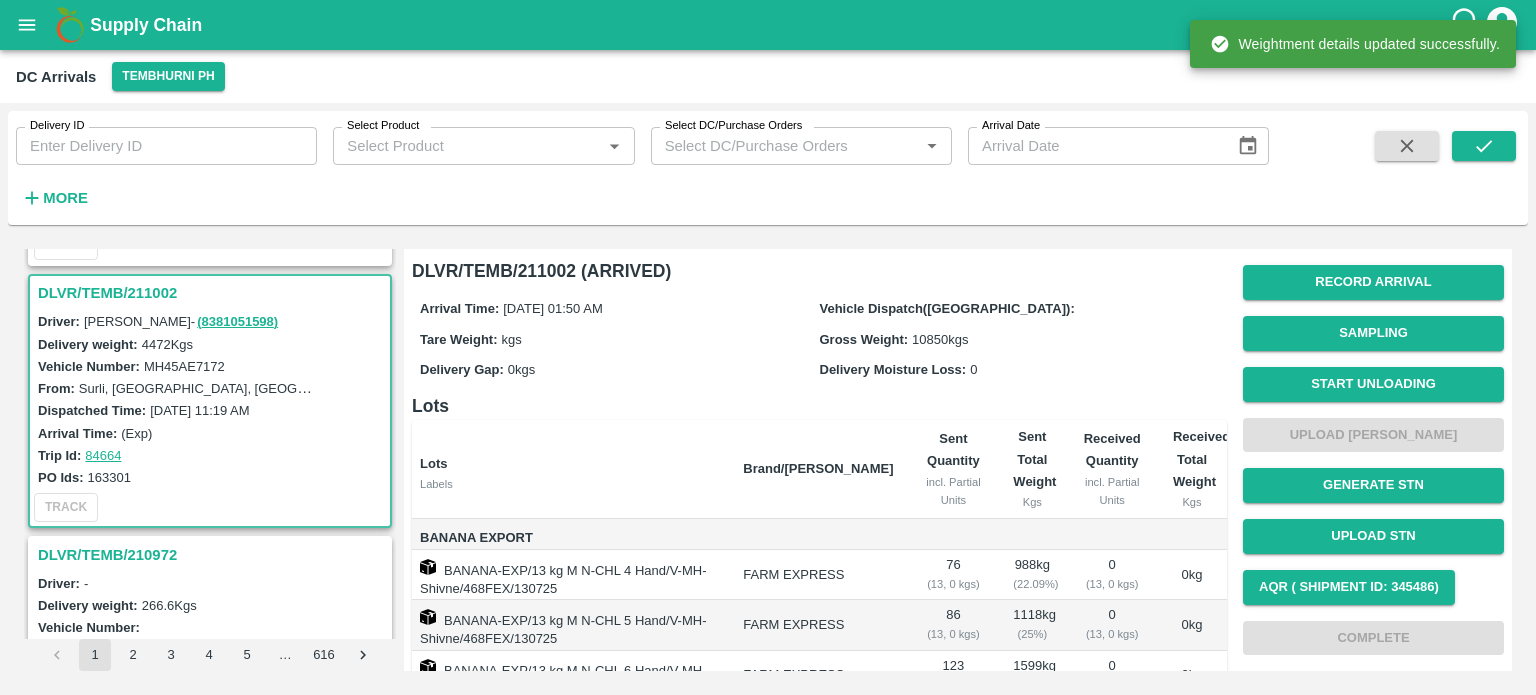 click on "Start Unloading" at bounding box center (1373, 384) 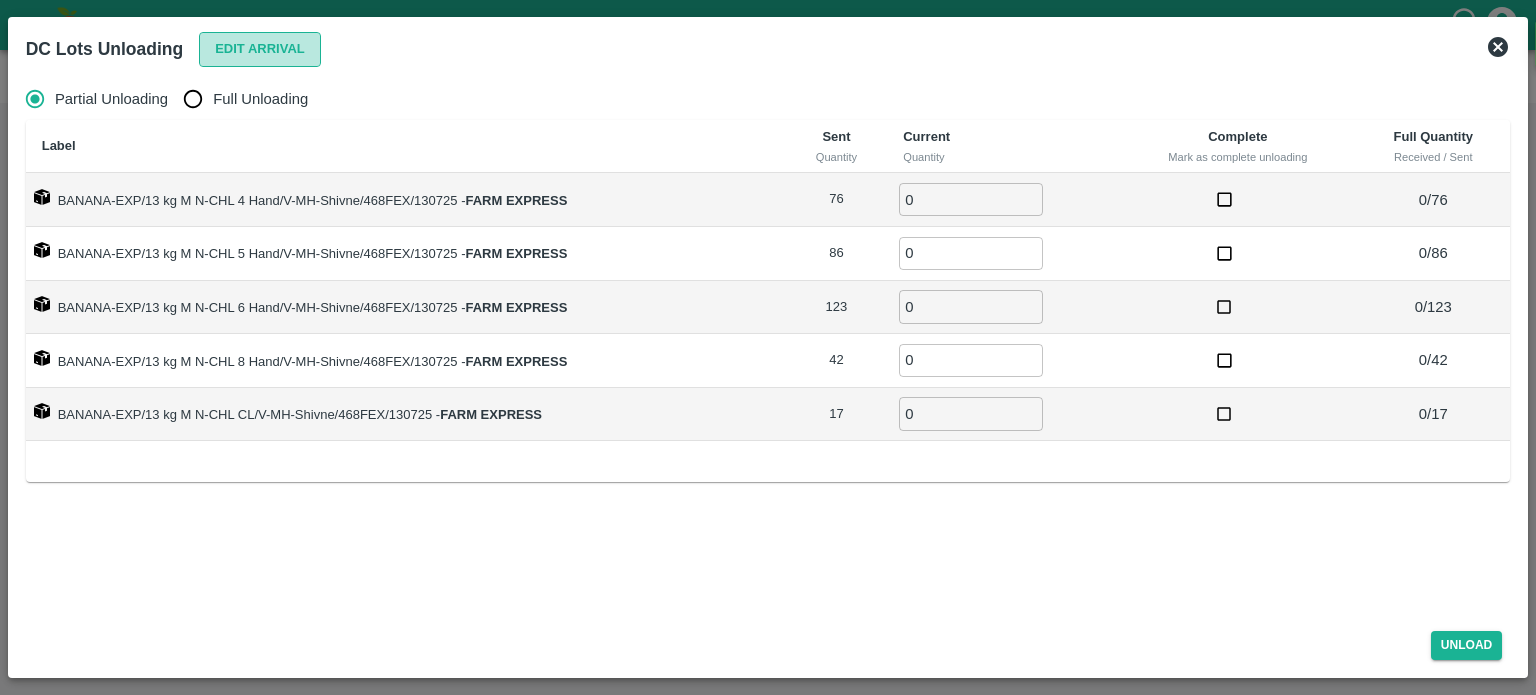 click on "Edit Arrival" at bounding box center [260, 49] 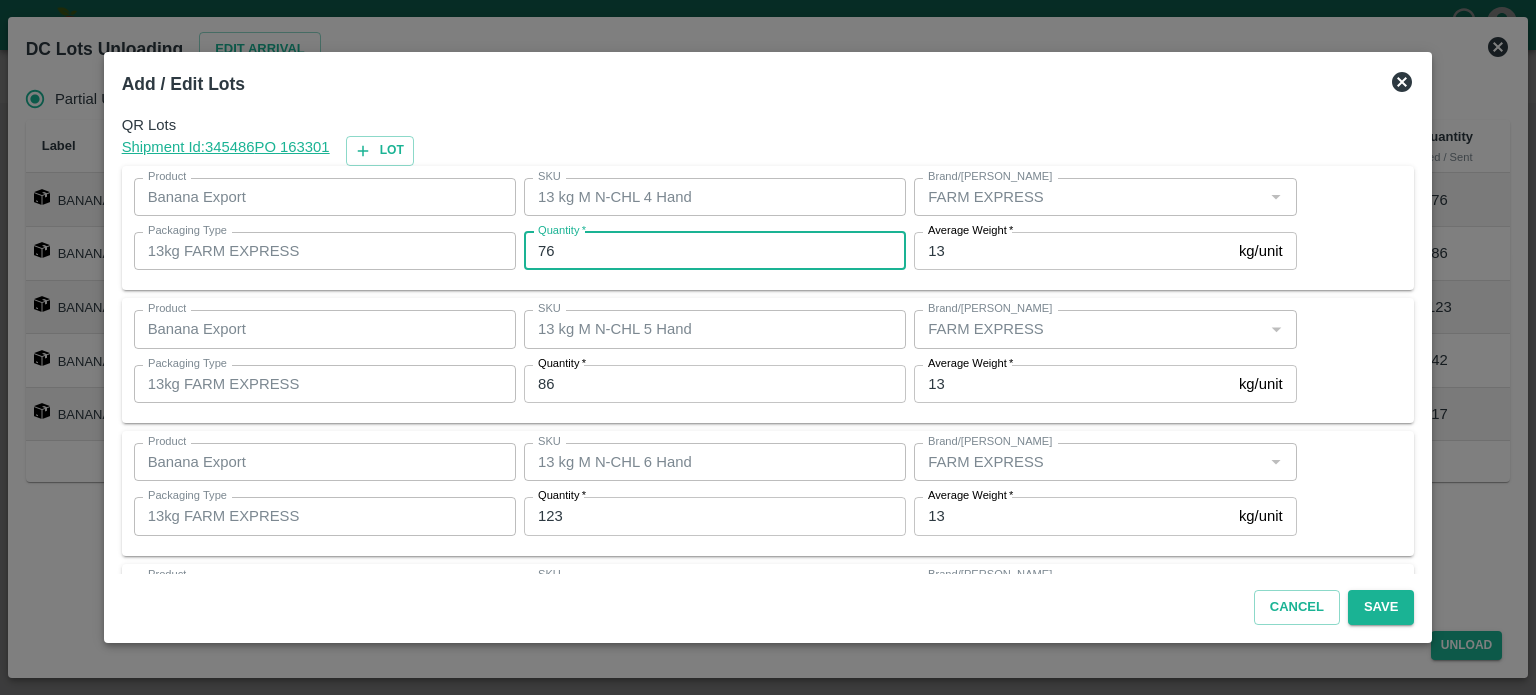 click on "76" at bounding box center (715, 251) 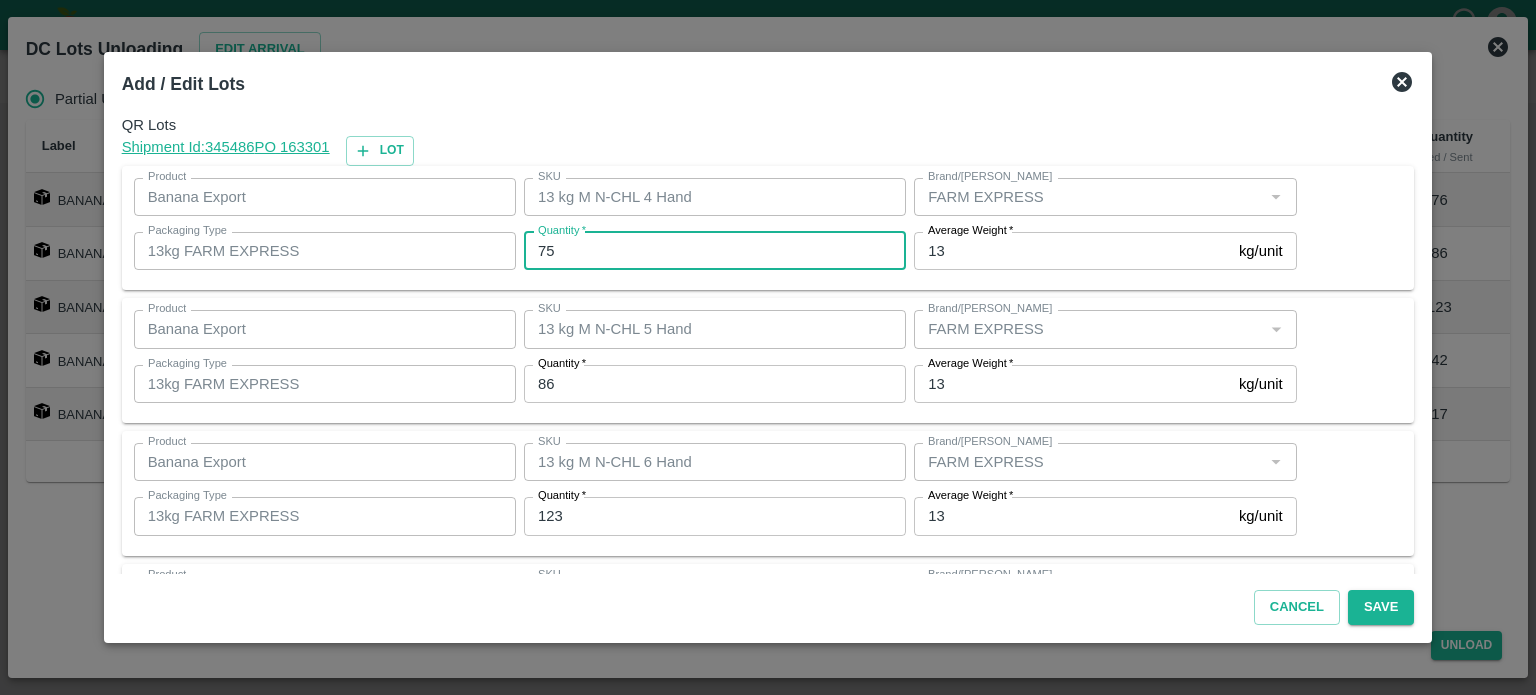 type on "75" 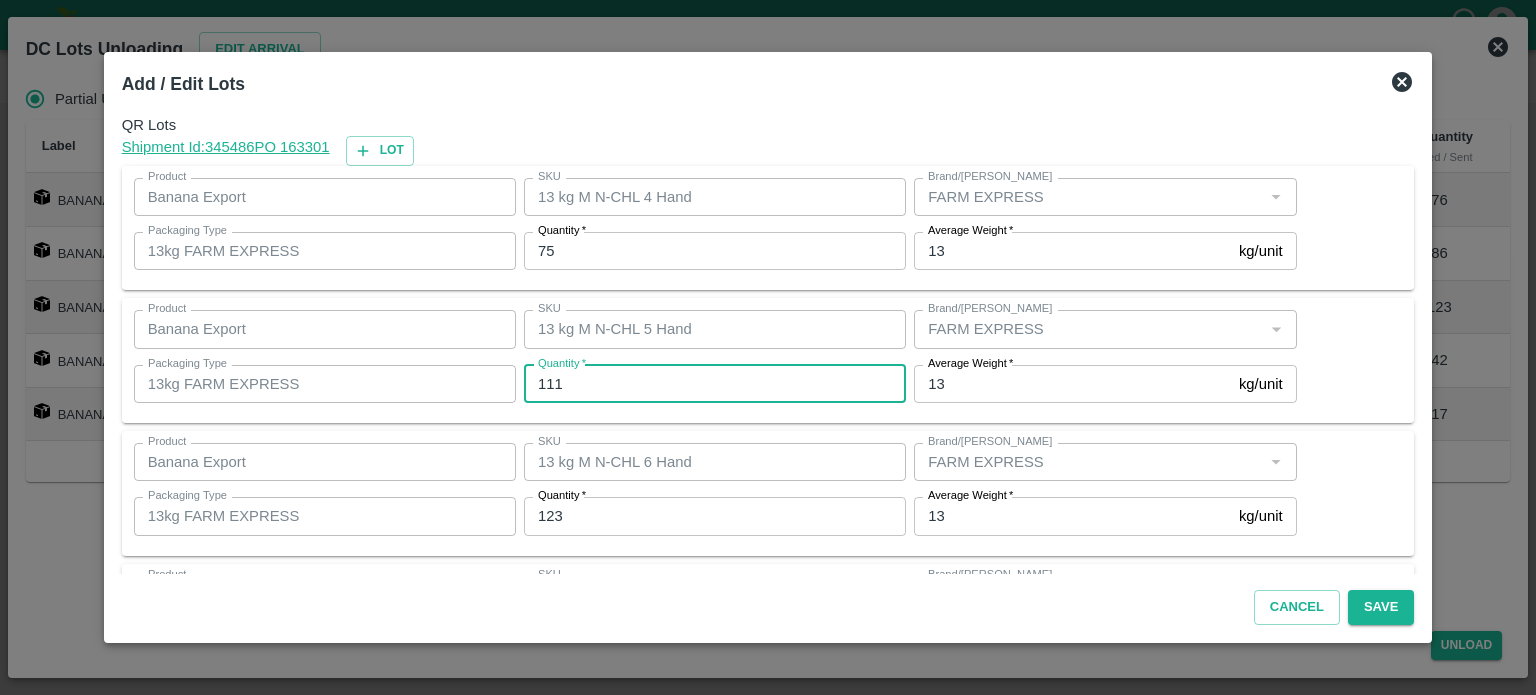 type on "111" 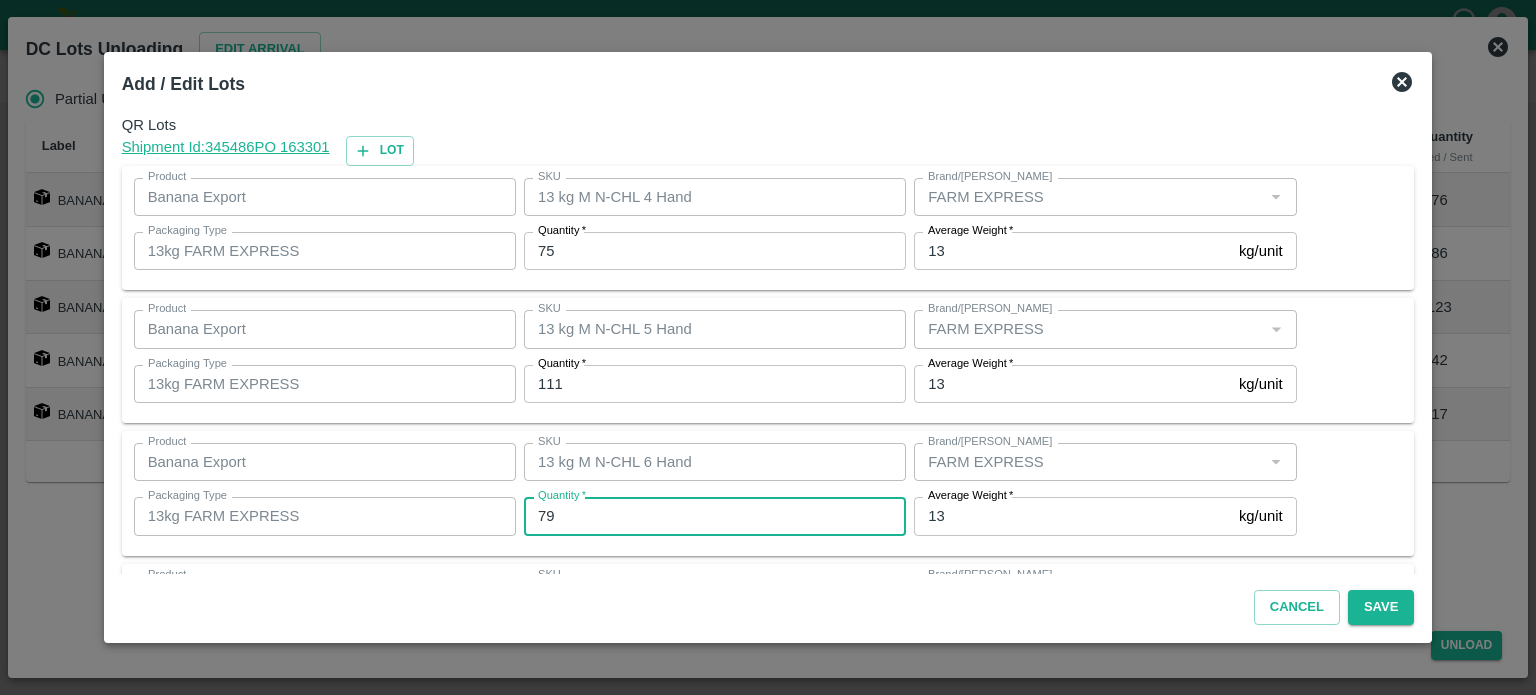 type on "79" 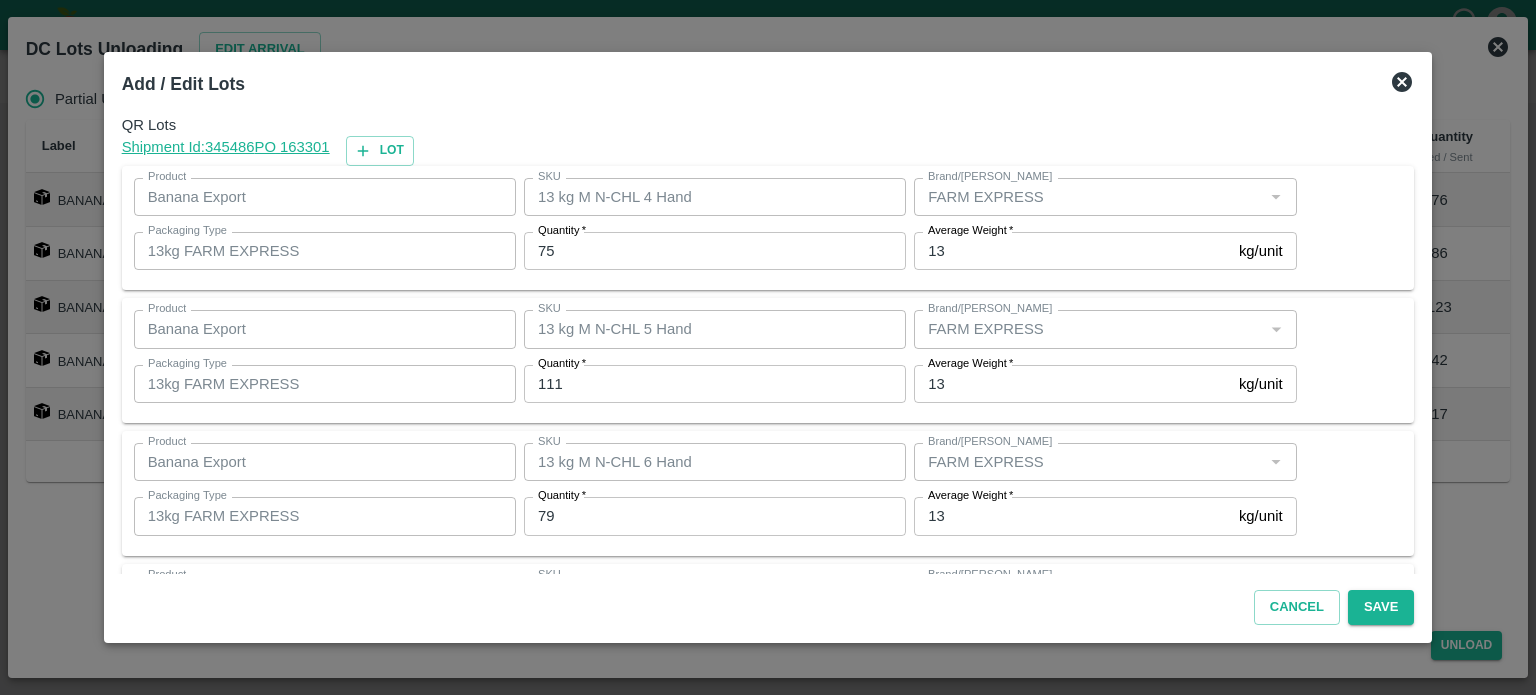scroll, scrollTop: 262, scrollLeft: 0, axis: vertical 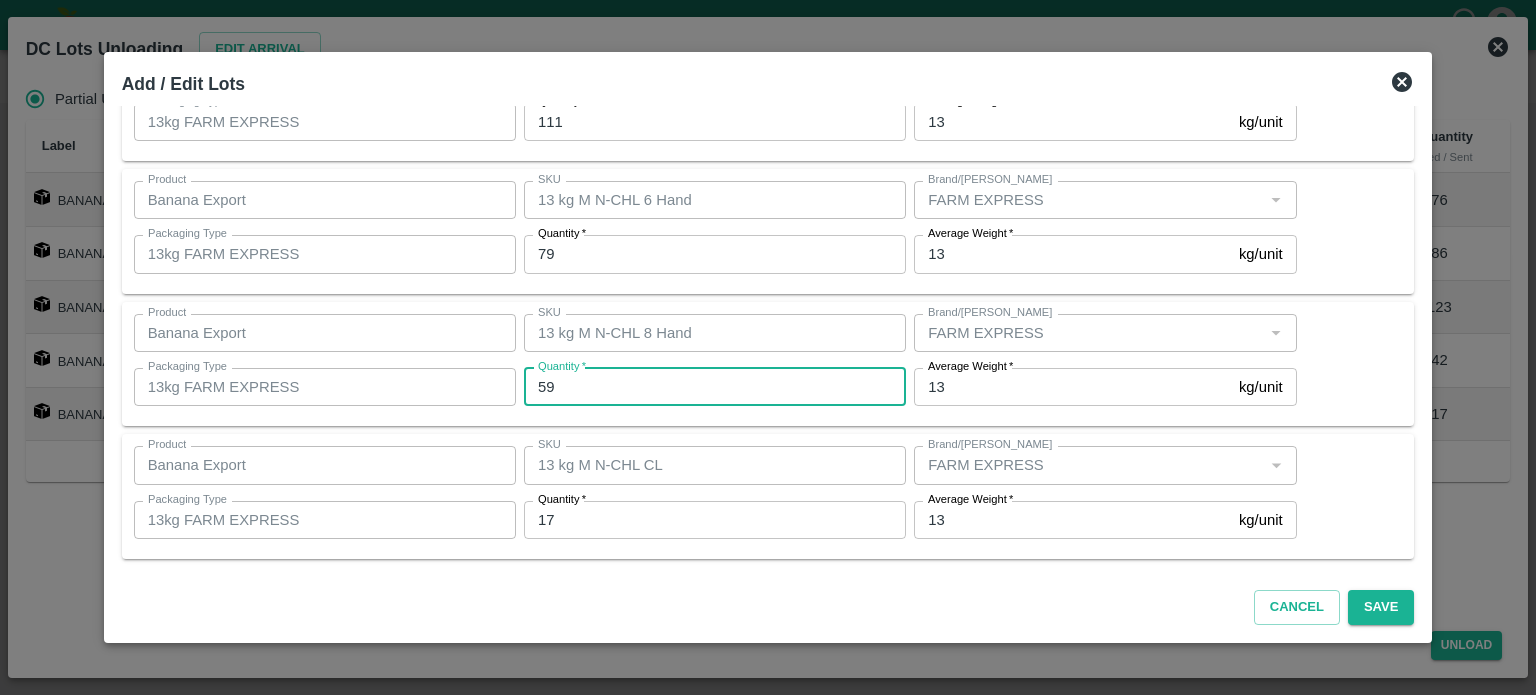 type on "59" 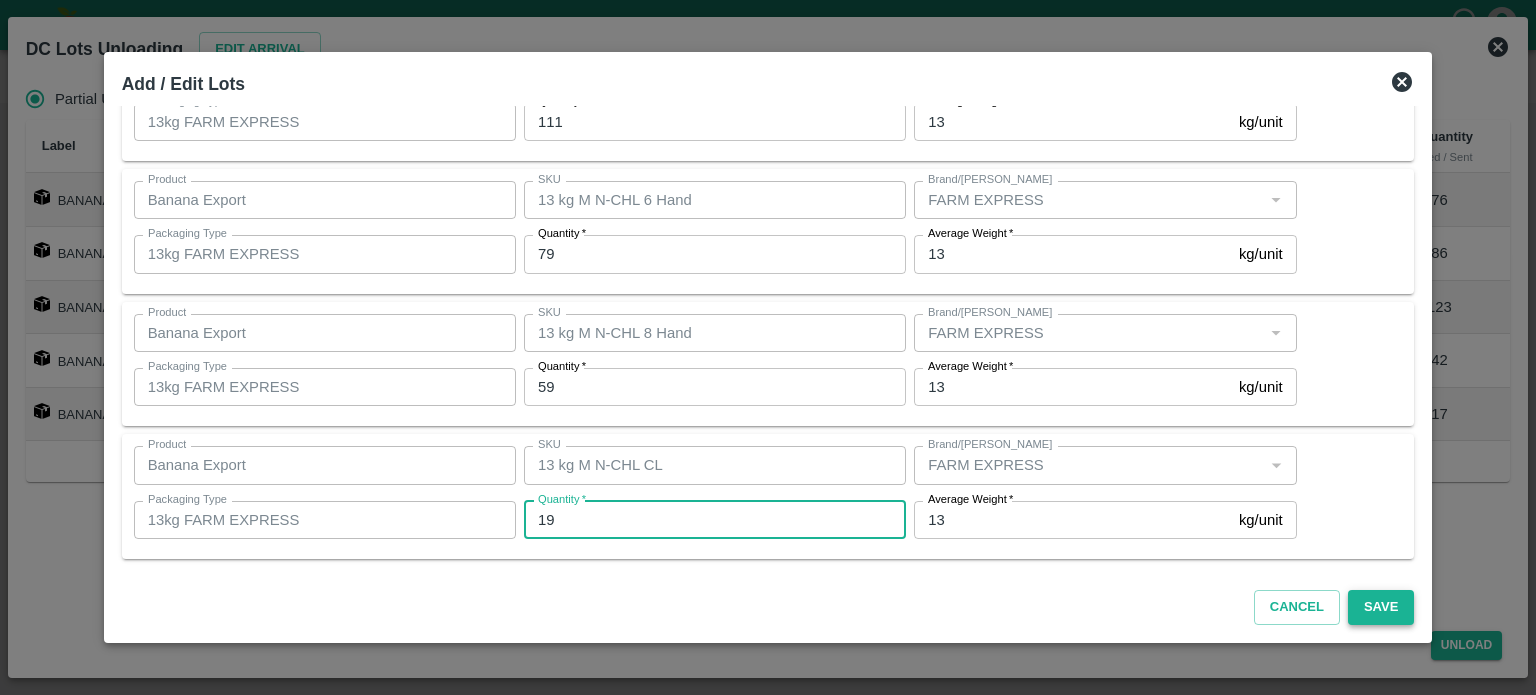 type on "19" 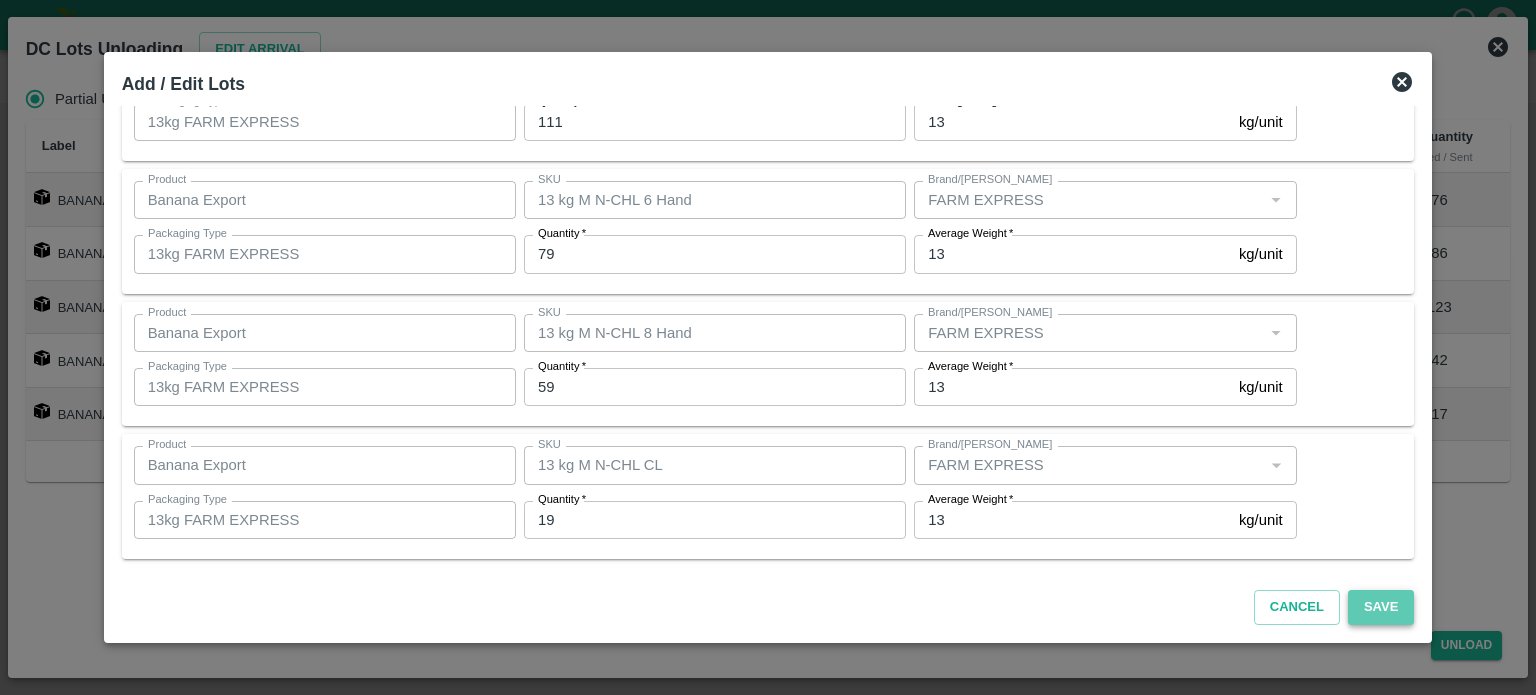 click on "Save" at bounding box center (1381, 607) 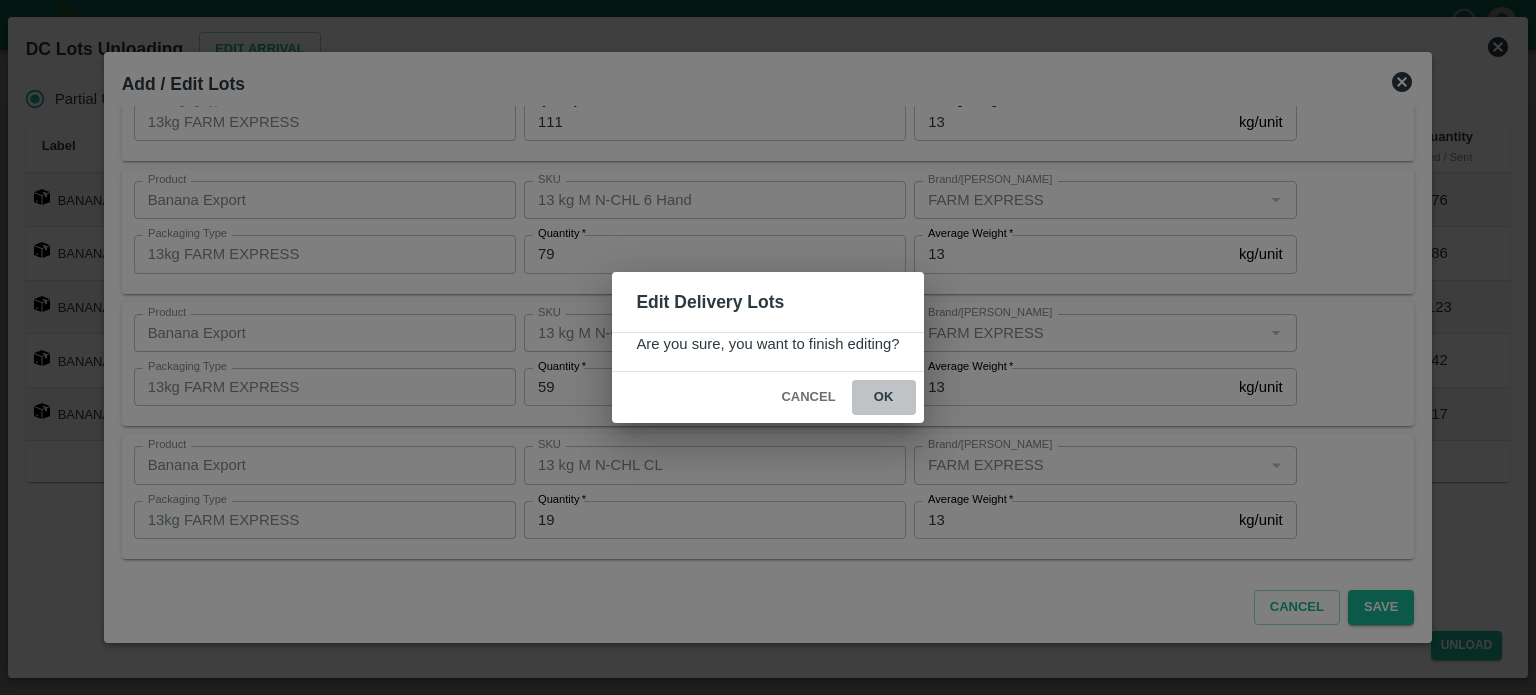 click on "ok" at bounding box center (884, 397) 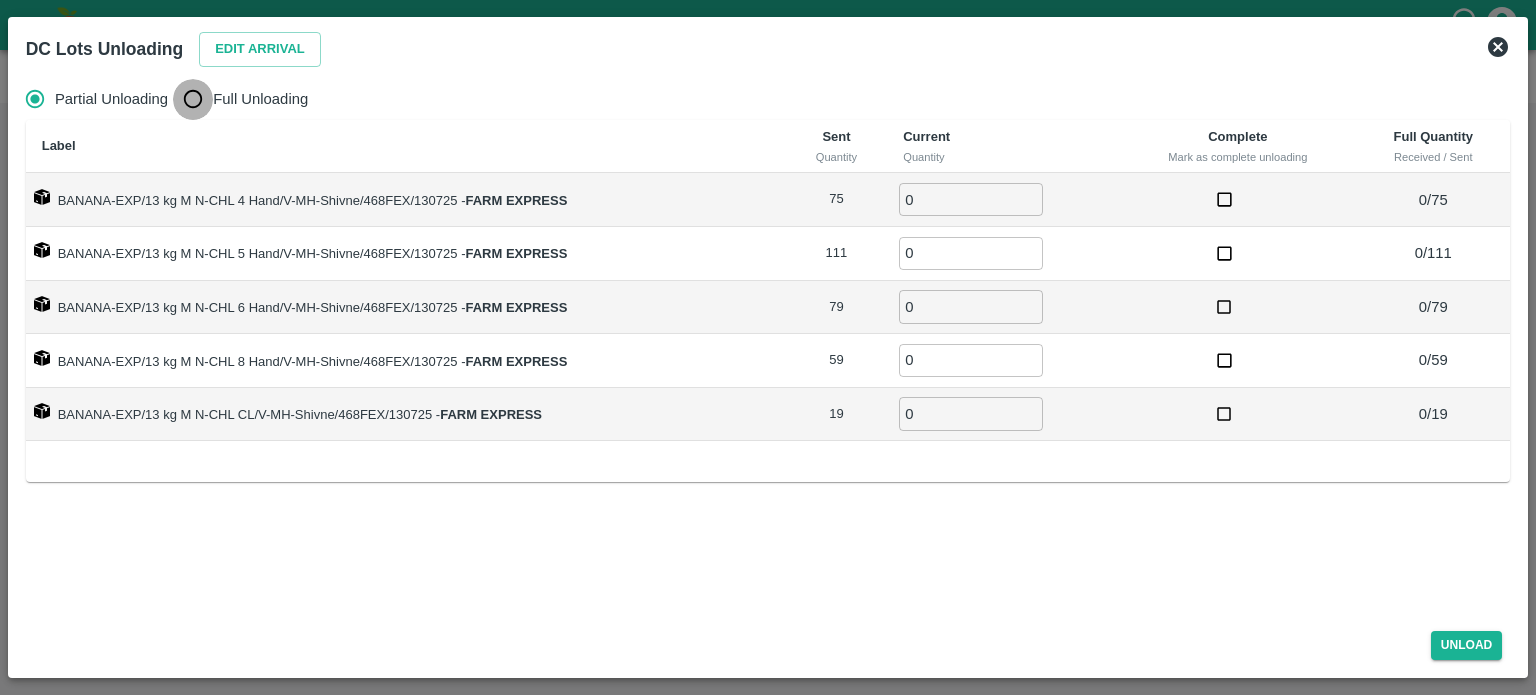 click on "Full Unloading" at bounding box center (193, 99) 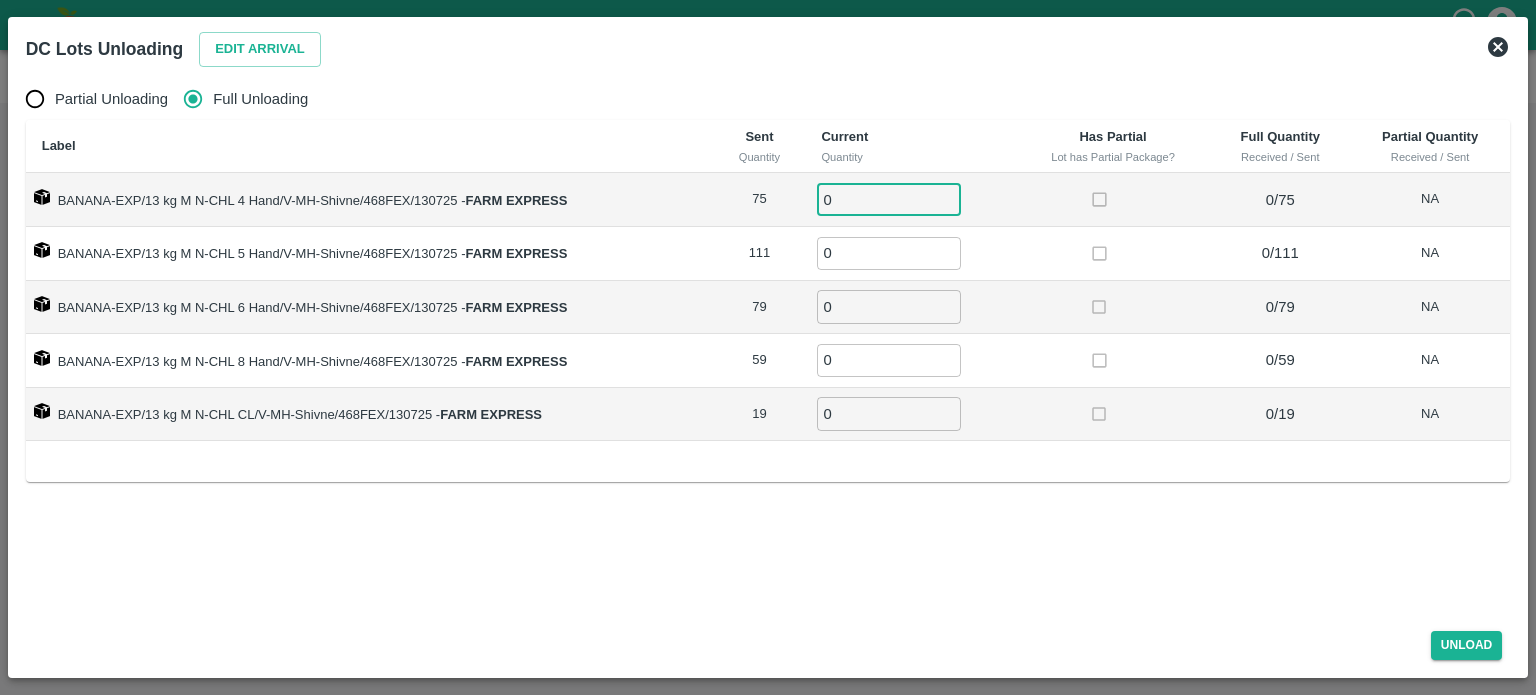 click on "0" at bounding box center (889, 199) 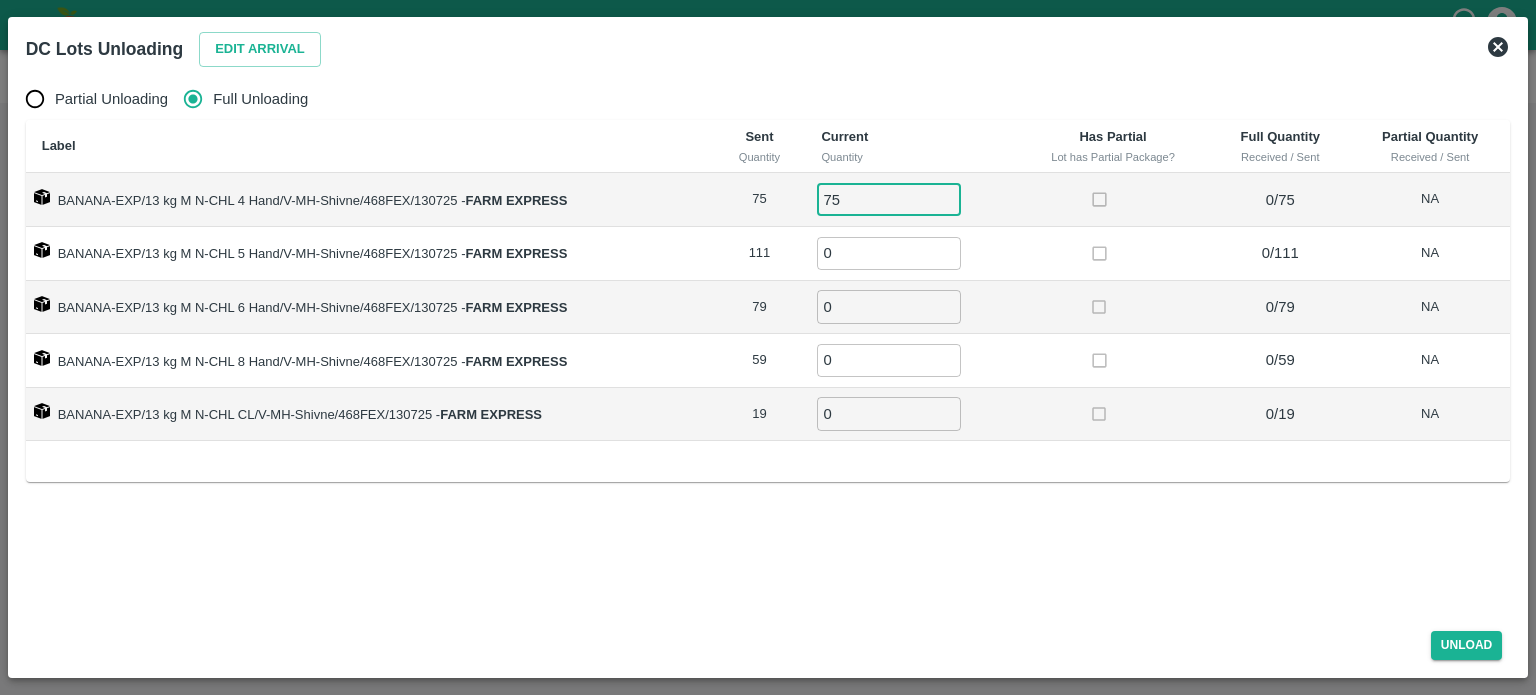 type on "75" 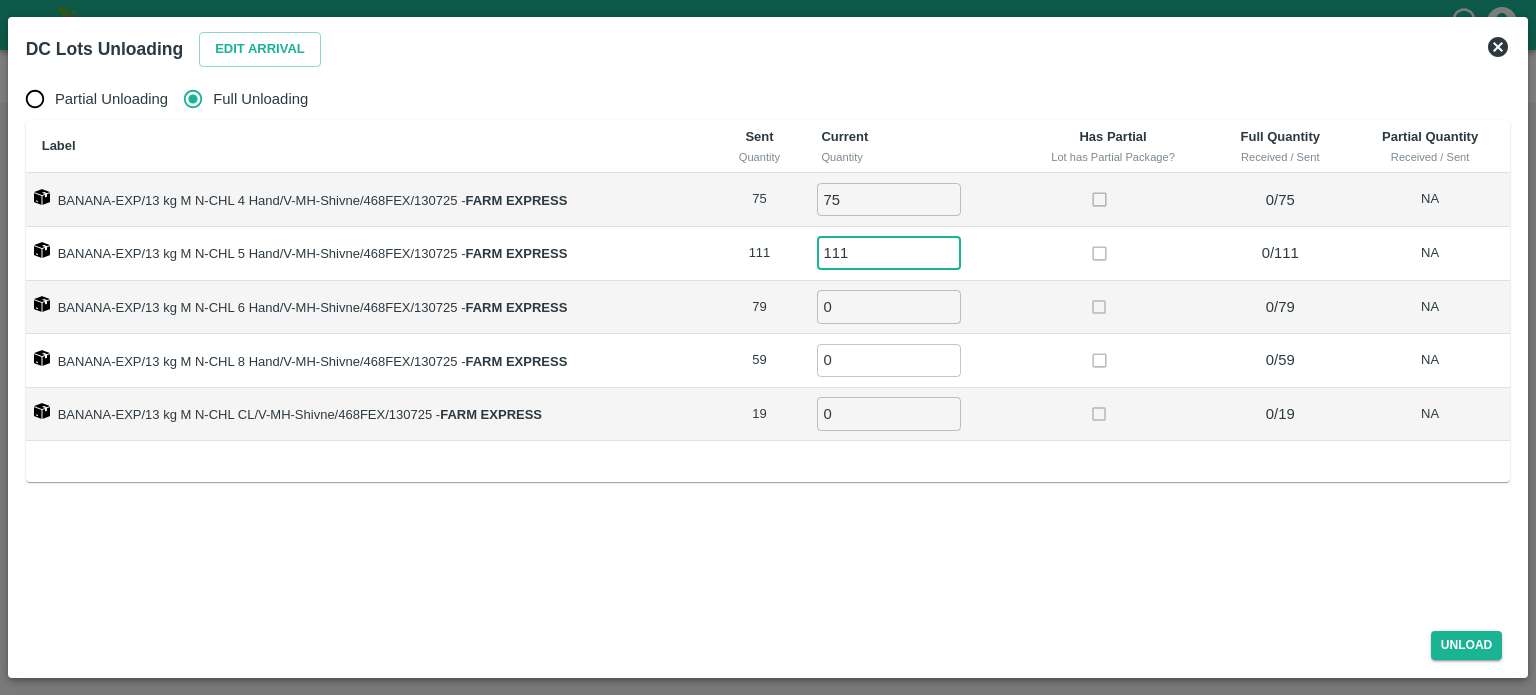type on "111" 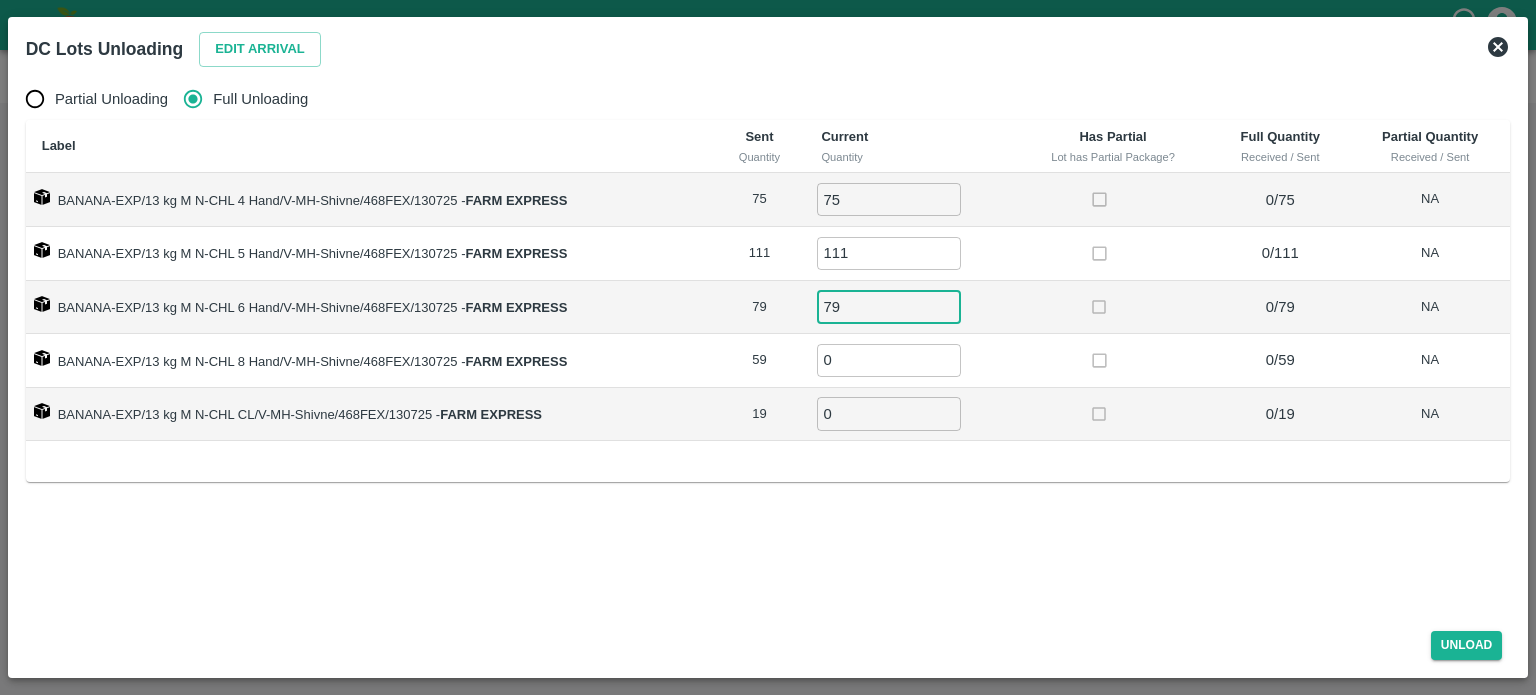 type on "79" 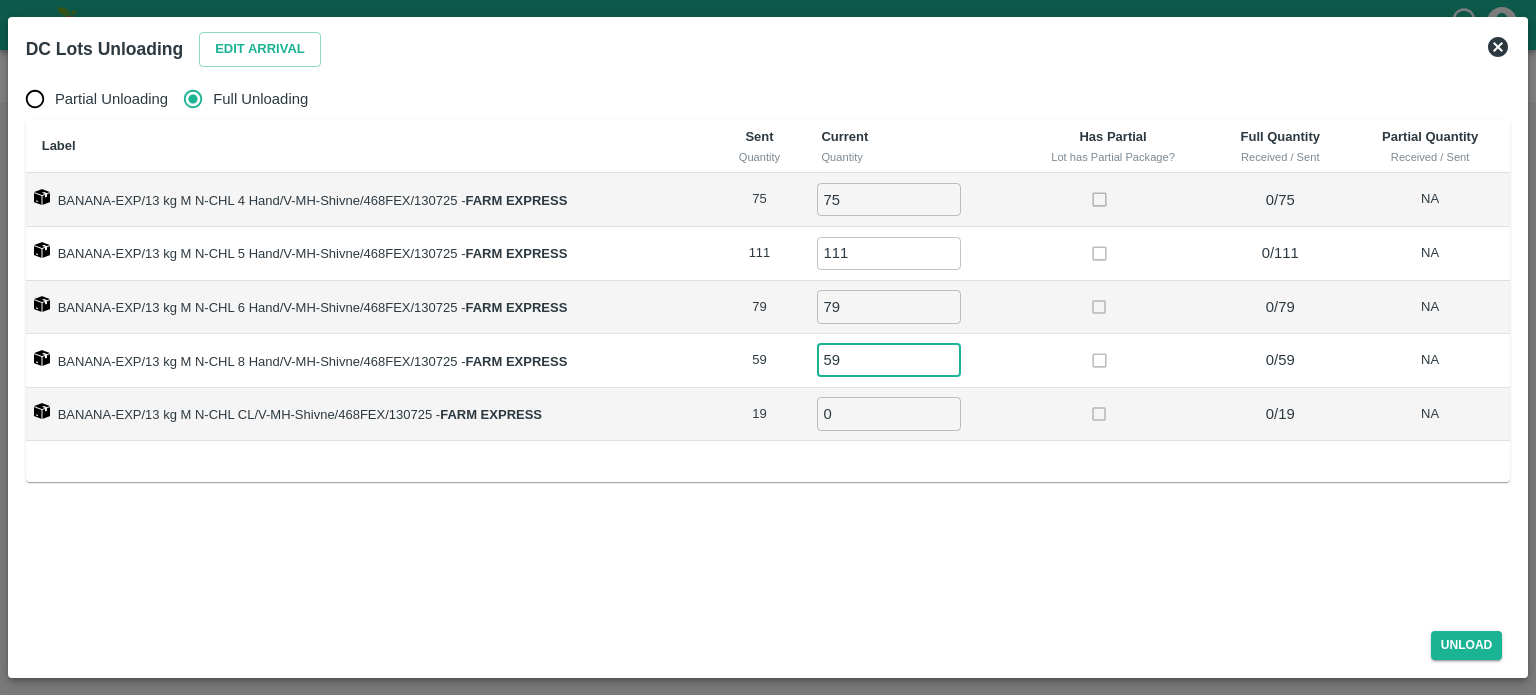type on "59" 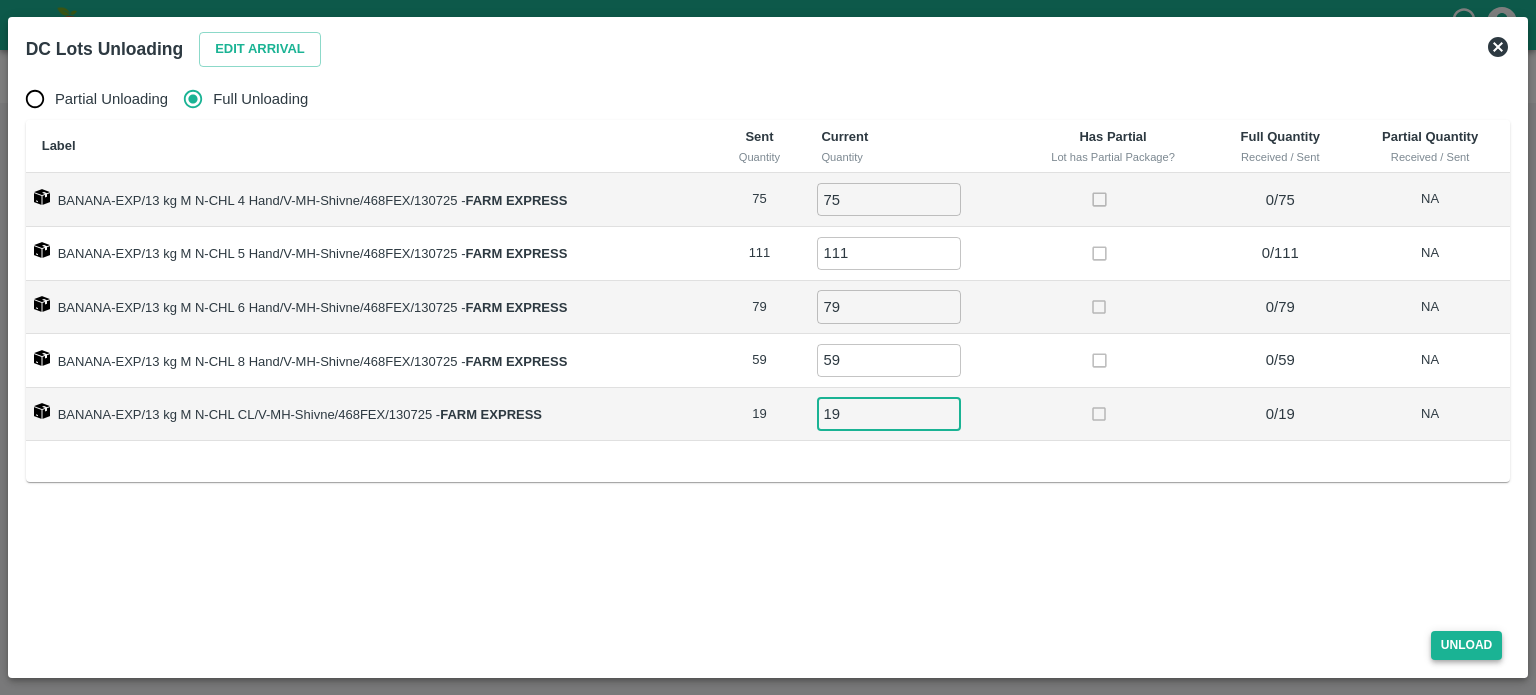 type on "19" 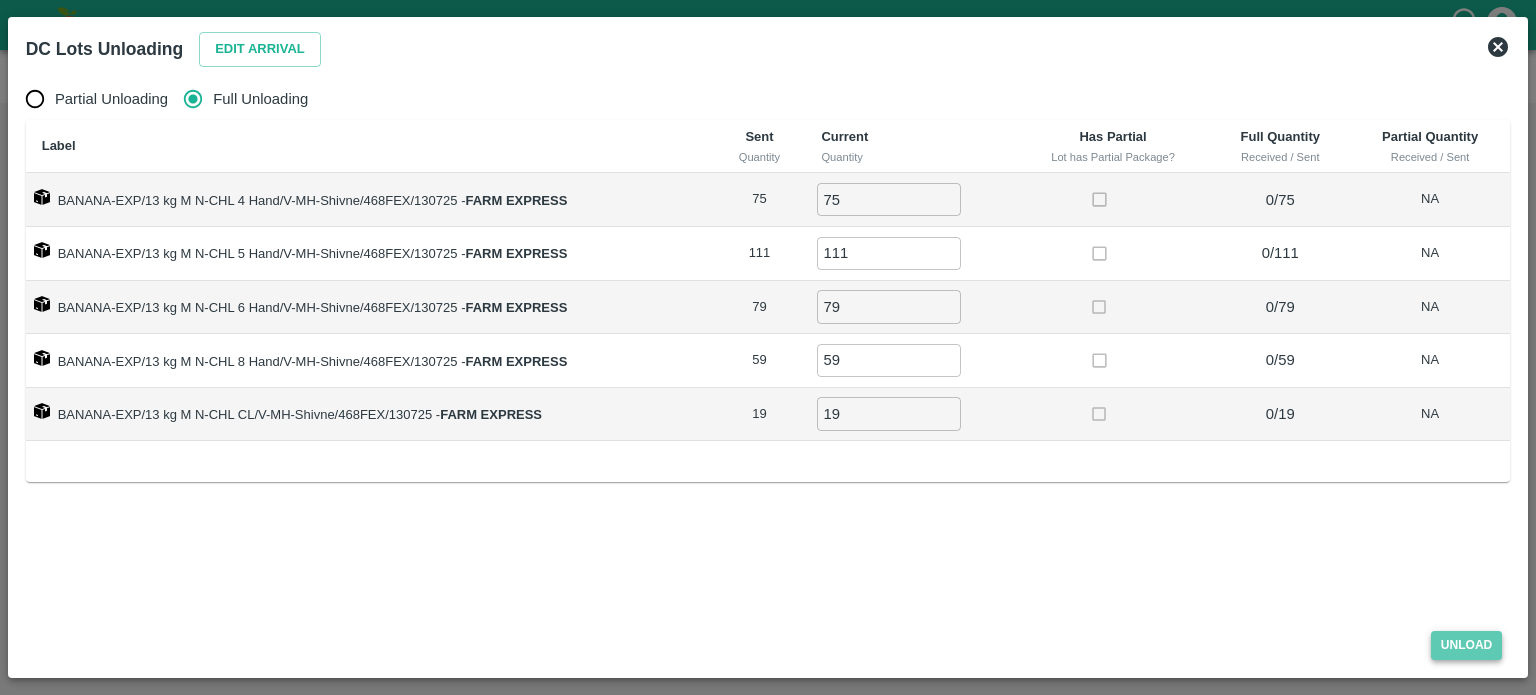 click on "Unload" at bounding box center [1467, 645] 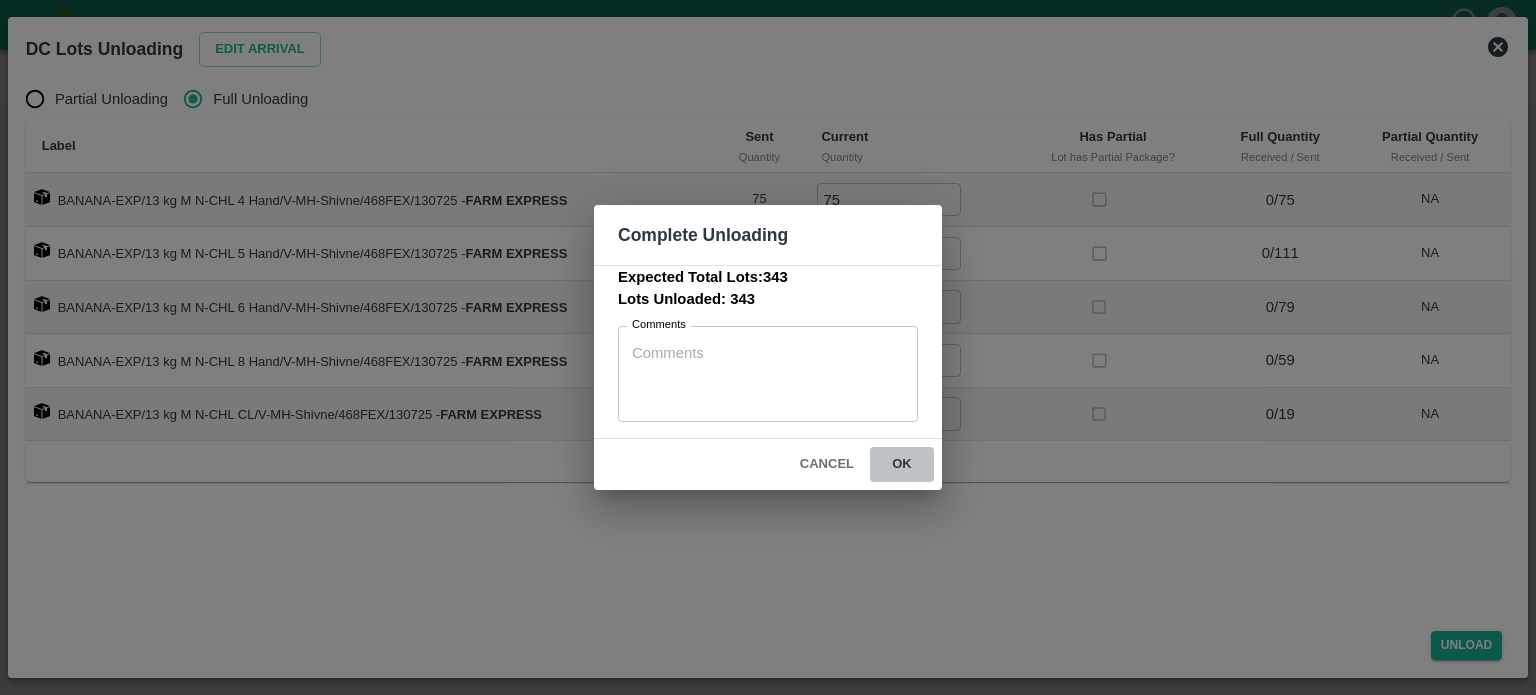 click on "ok" at bounding box center (902, 464) 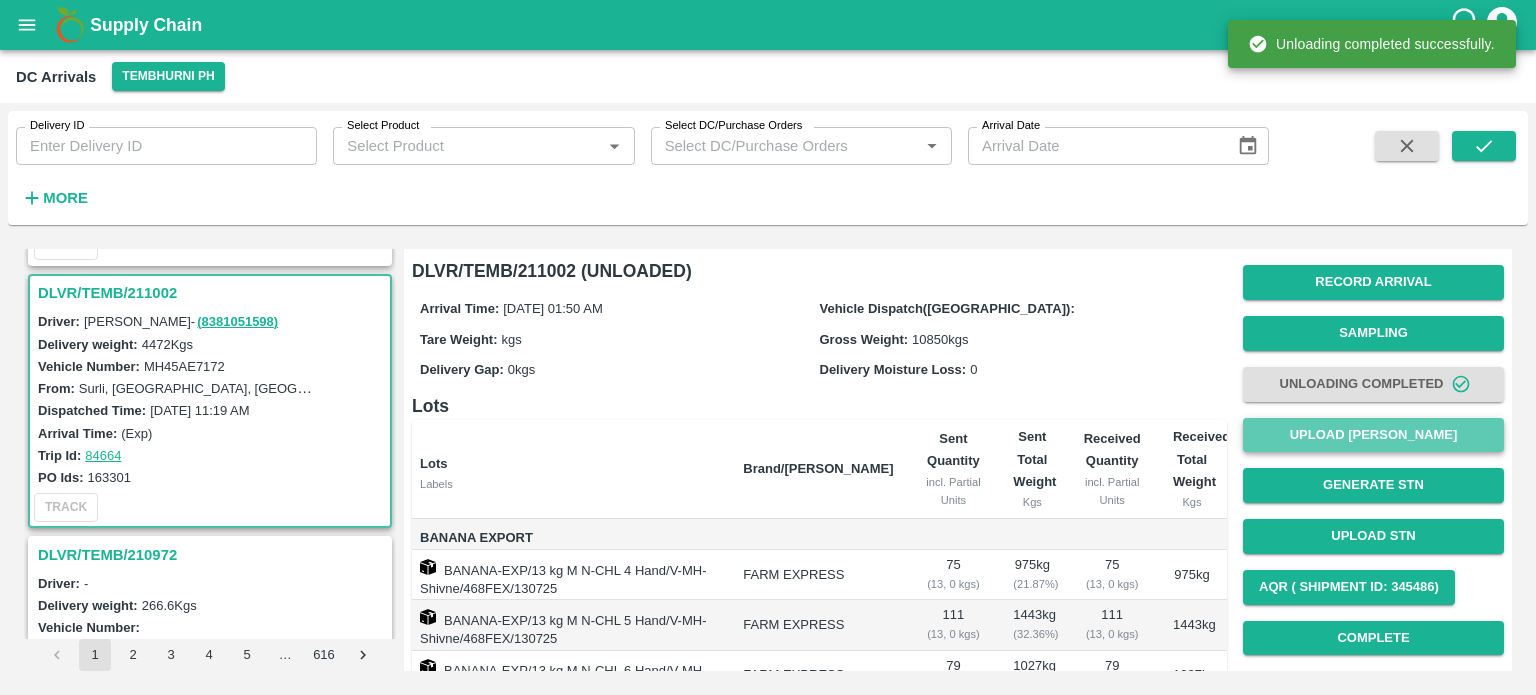 click on "Upload [PERSON_NAME]" at bounding box center [1373, 435] 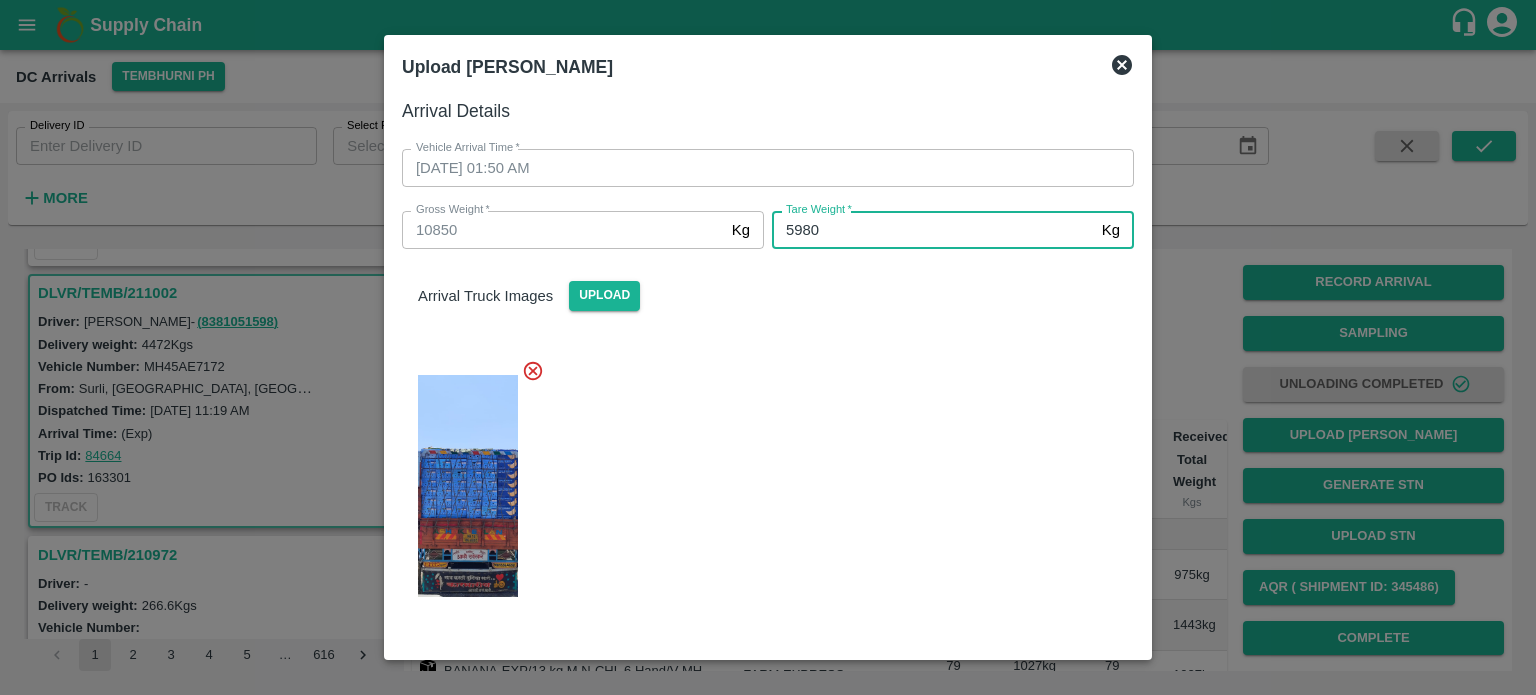 type on "5980" 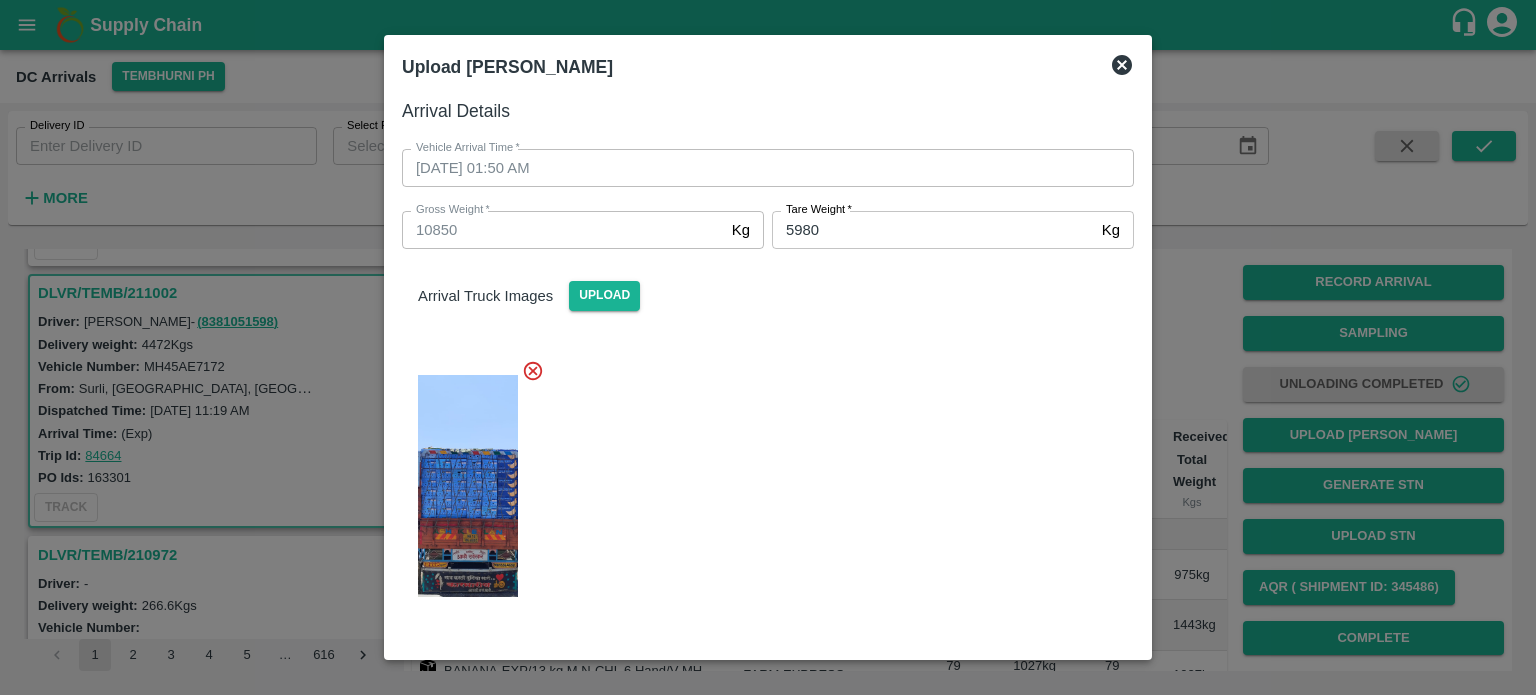 click at bounding box center (760, 480) 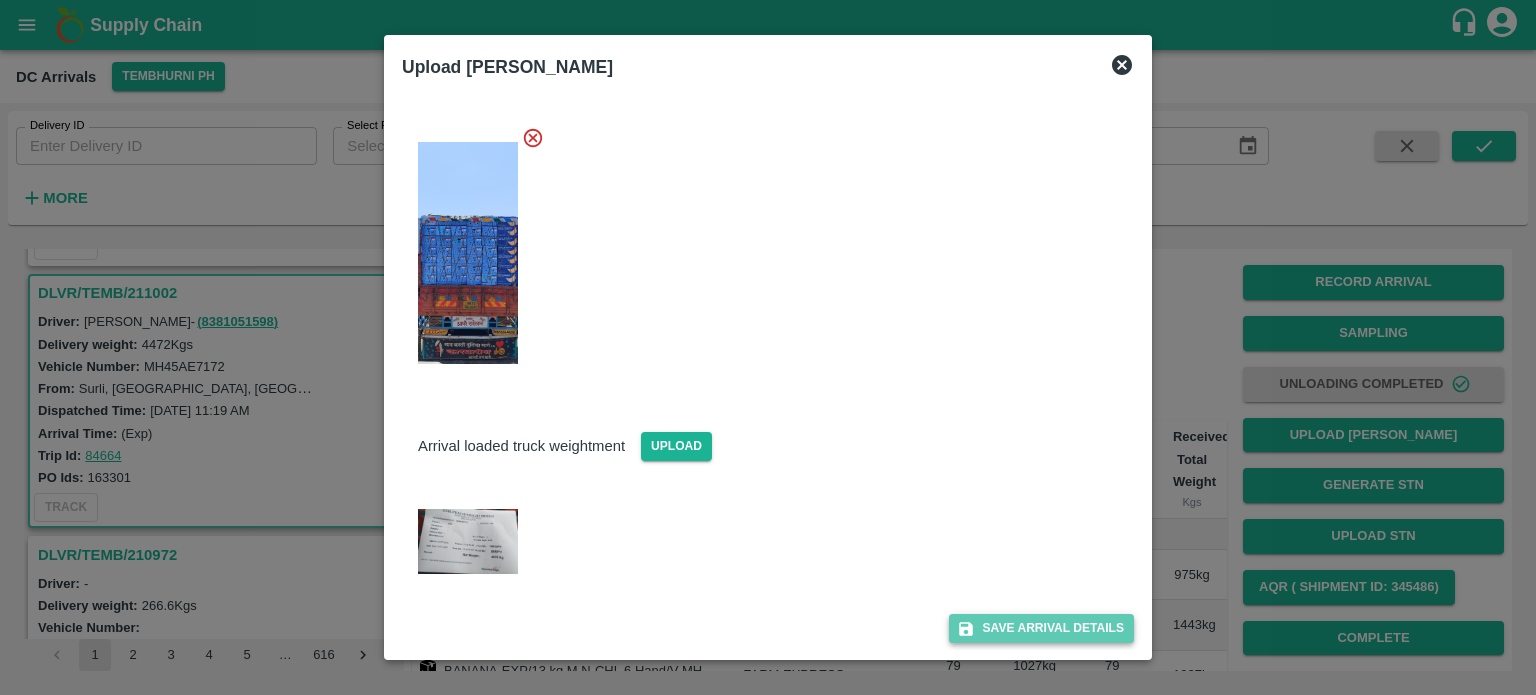 click on "Save Arrival Details" at bounding box center (1041, 628) 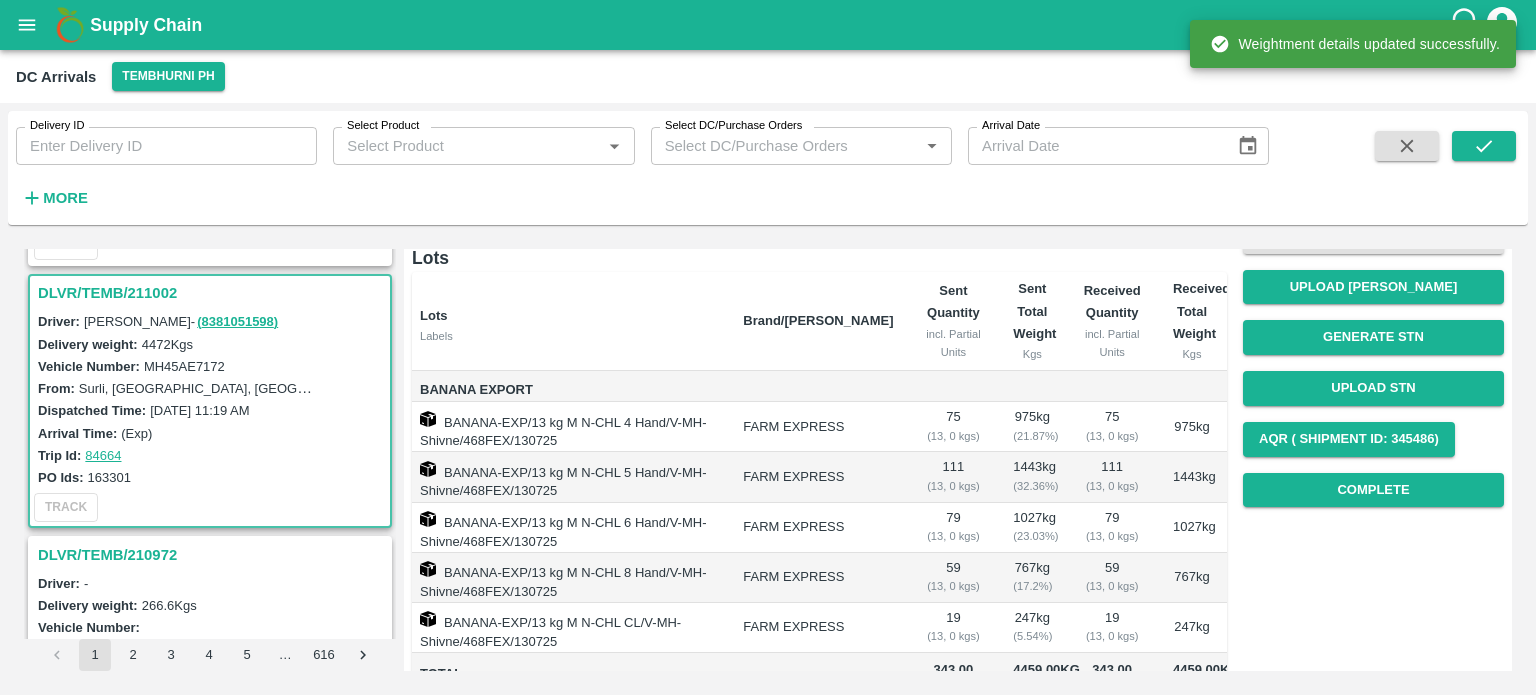 scroll, scrollTop: 160, scrollLeft: 0, axis: vertical 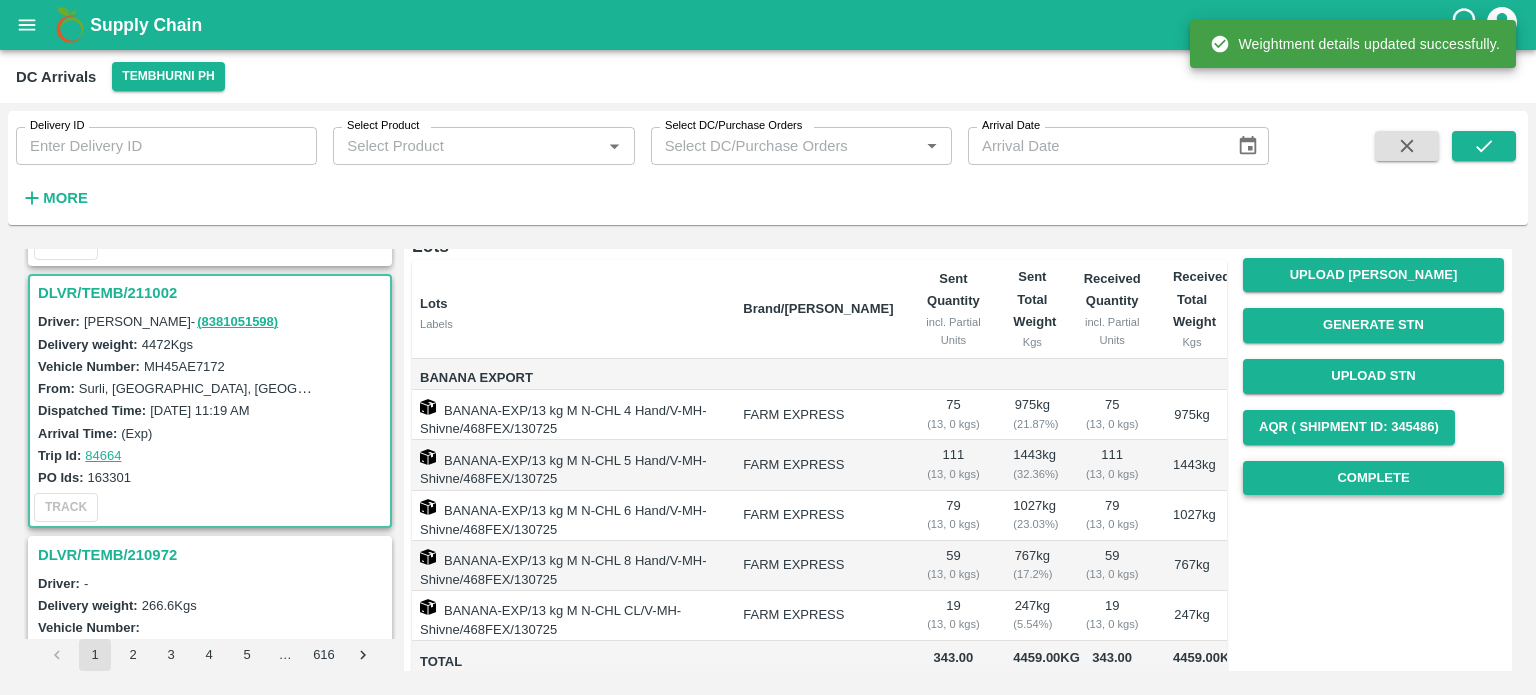 click on "Complete" at bounding box center (1373, 478) 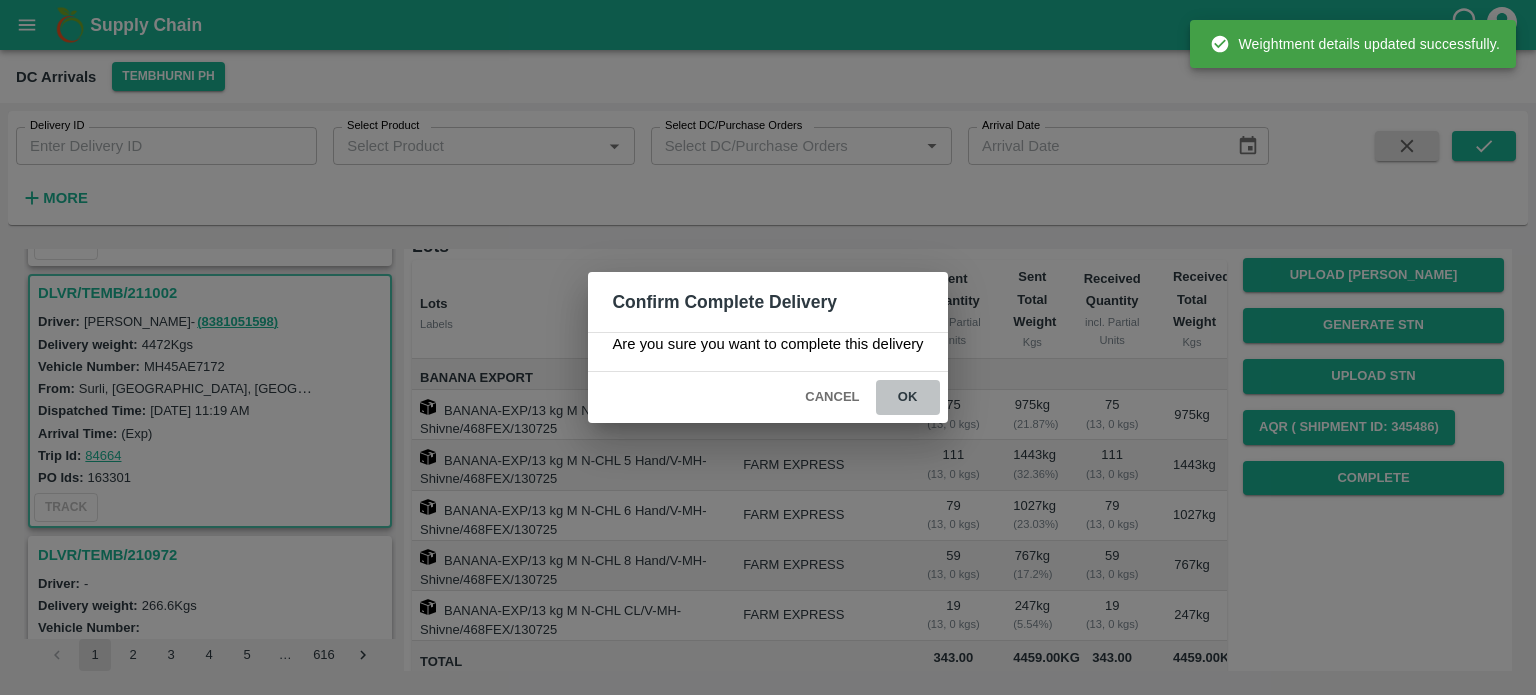 click on "ok" at bounding box center (908, 397) 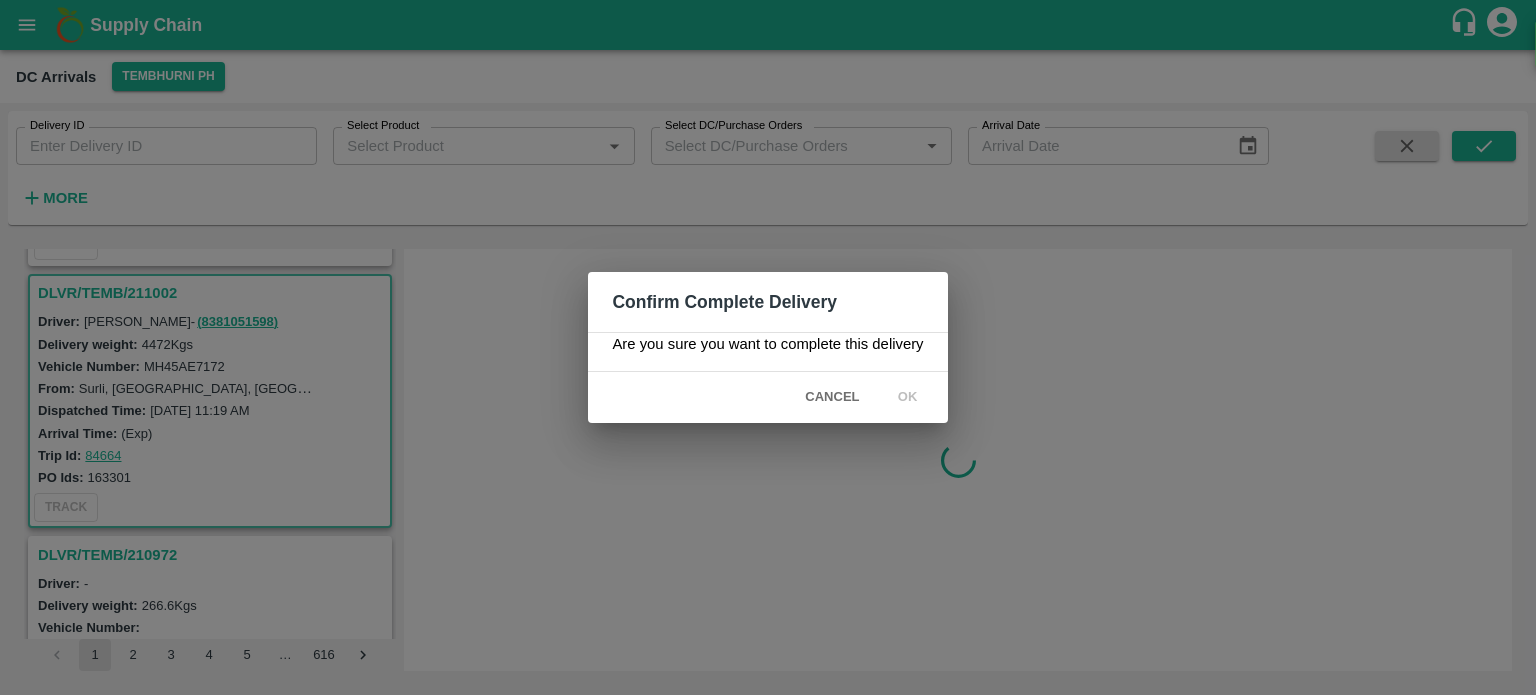 scroll, scrollTop: 0, scrollLeft: 0, axis: both 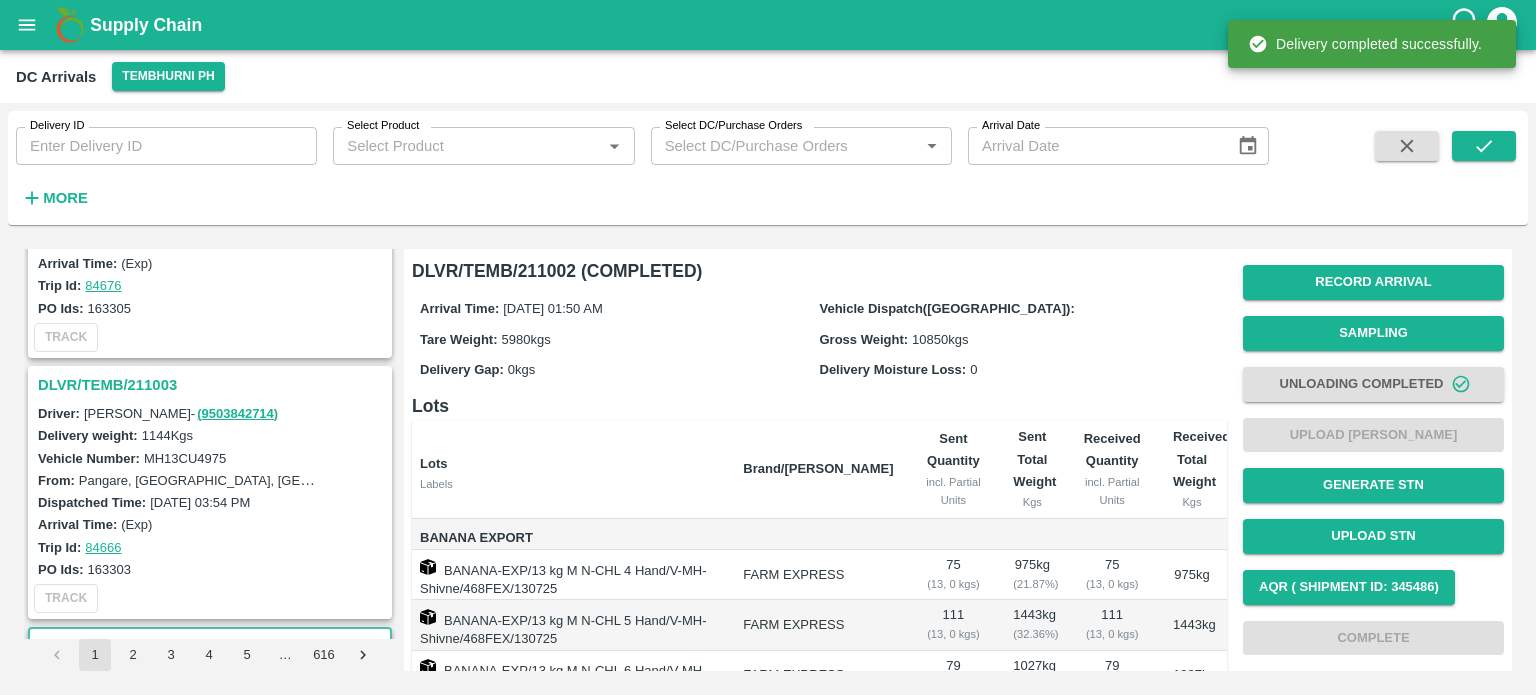 click on "DLVR/TEMB/211003" at bounding box center [213, 385] 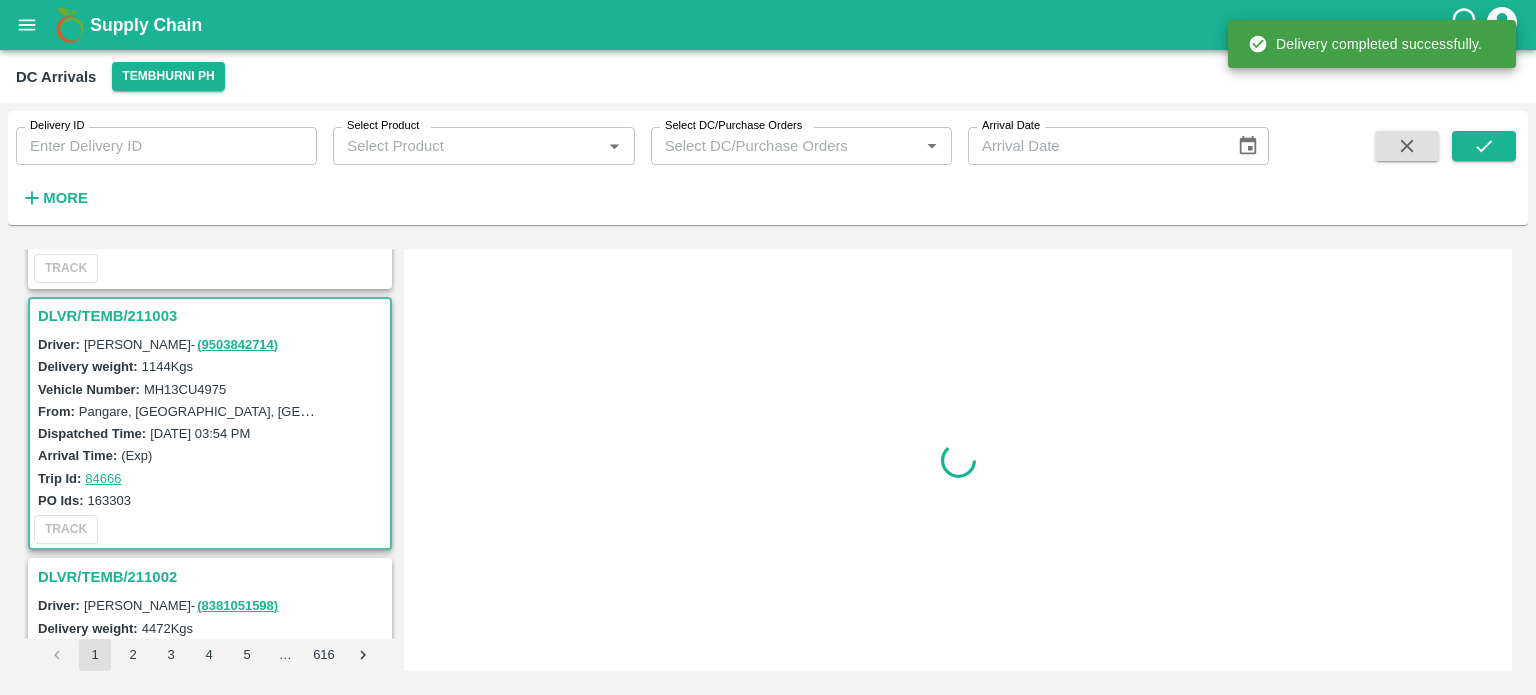 scroll, scrollTop: 5212, scrollLeft: 0, axis: vertical 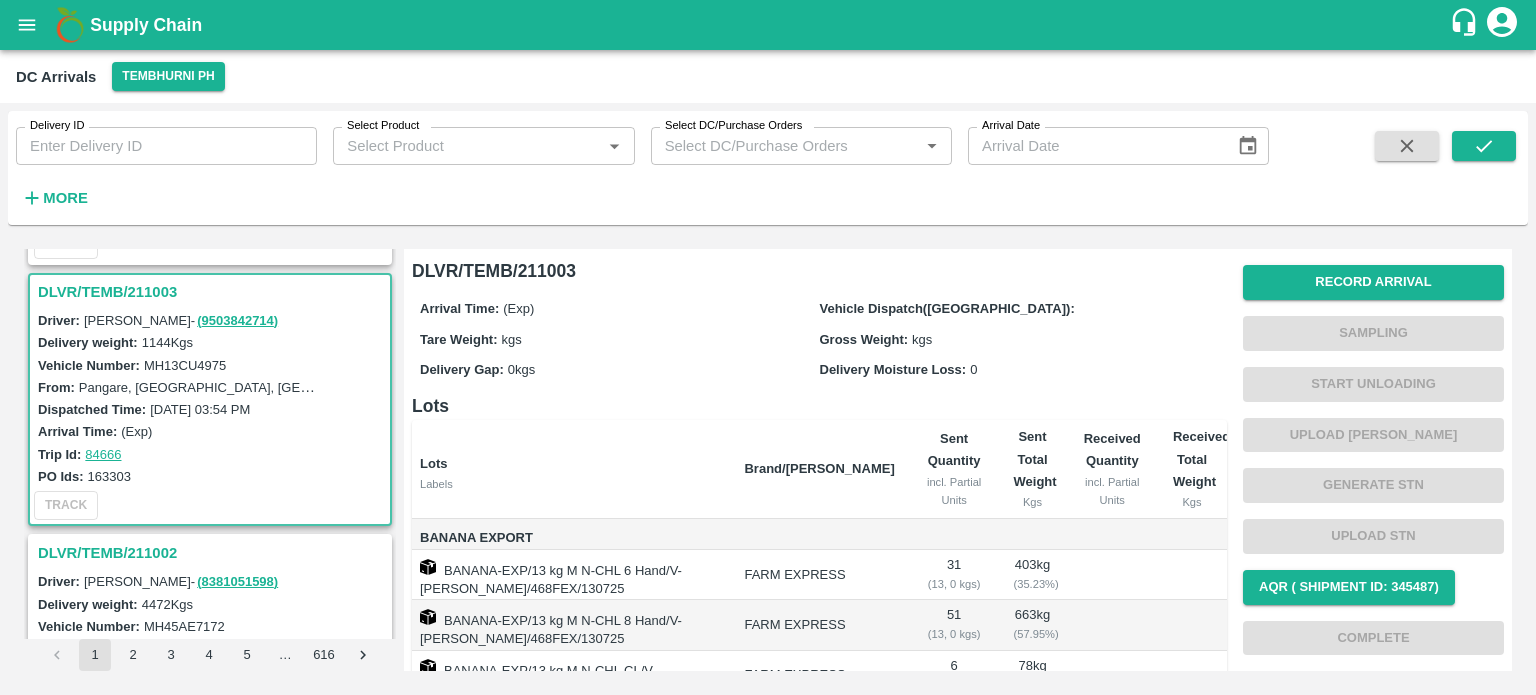 click on "MH13CU4975" at bounding box center [185, 365] 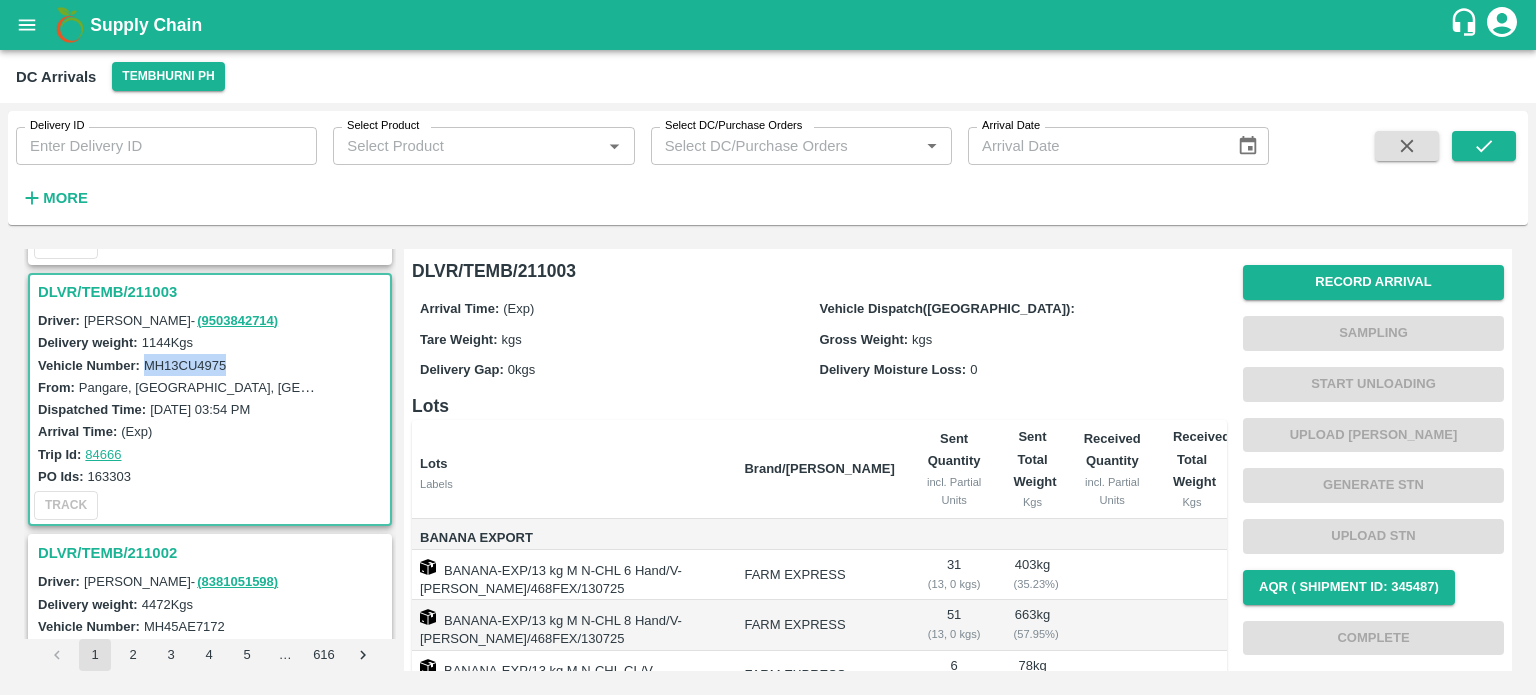 click on "MH13CU4975" at bounding box center [185, 365] 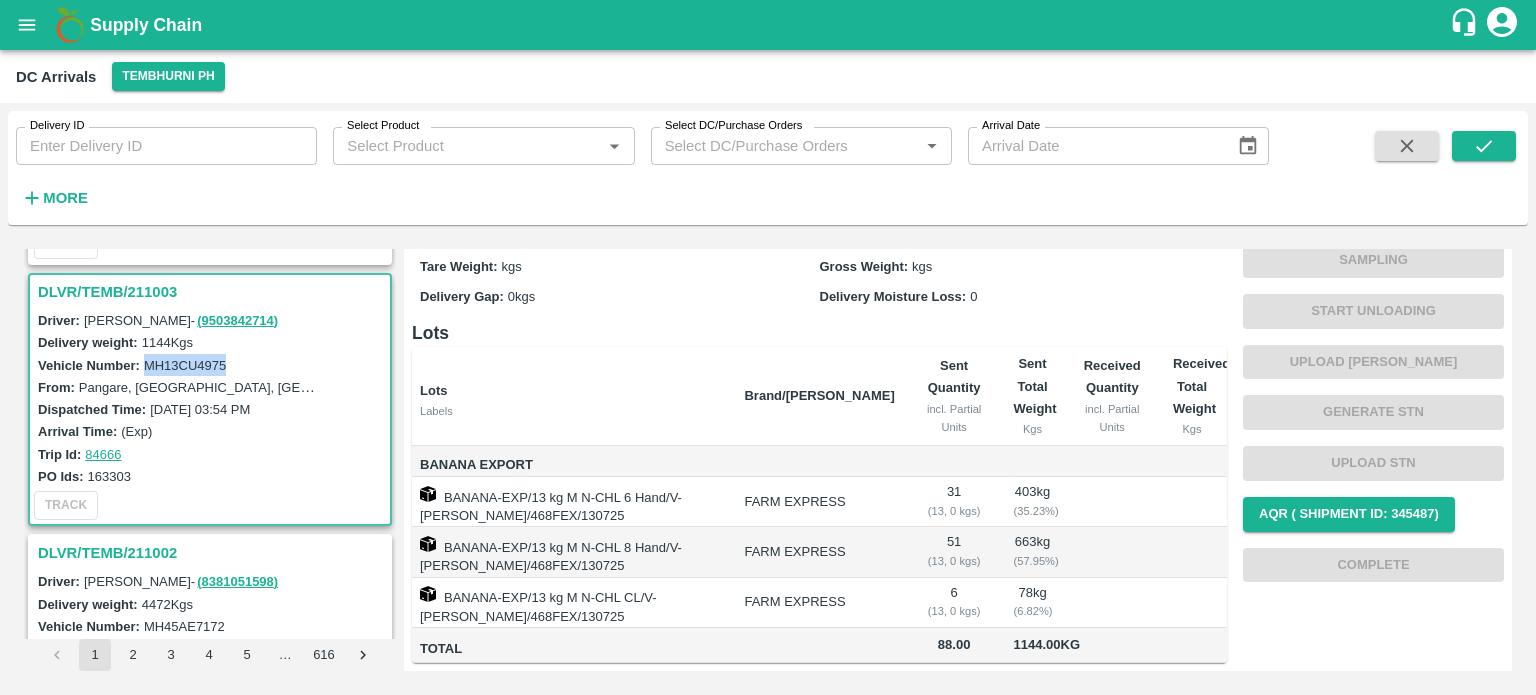scroll, scrollTop: 0, scrollLeft: 0, axis: both 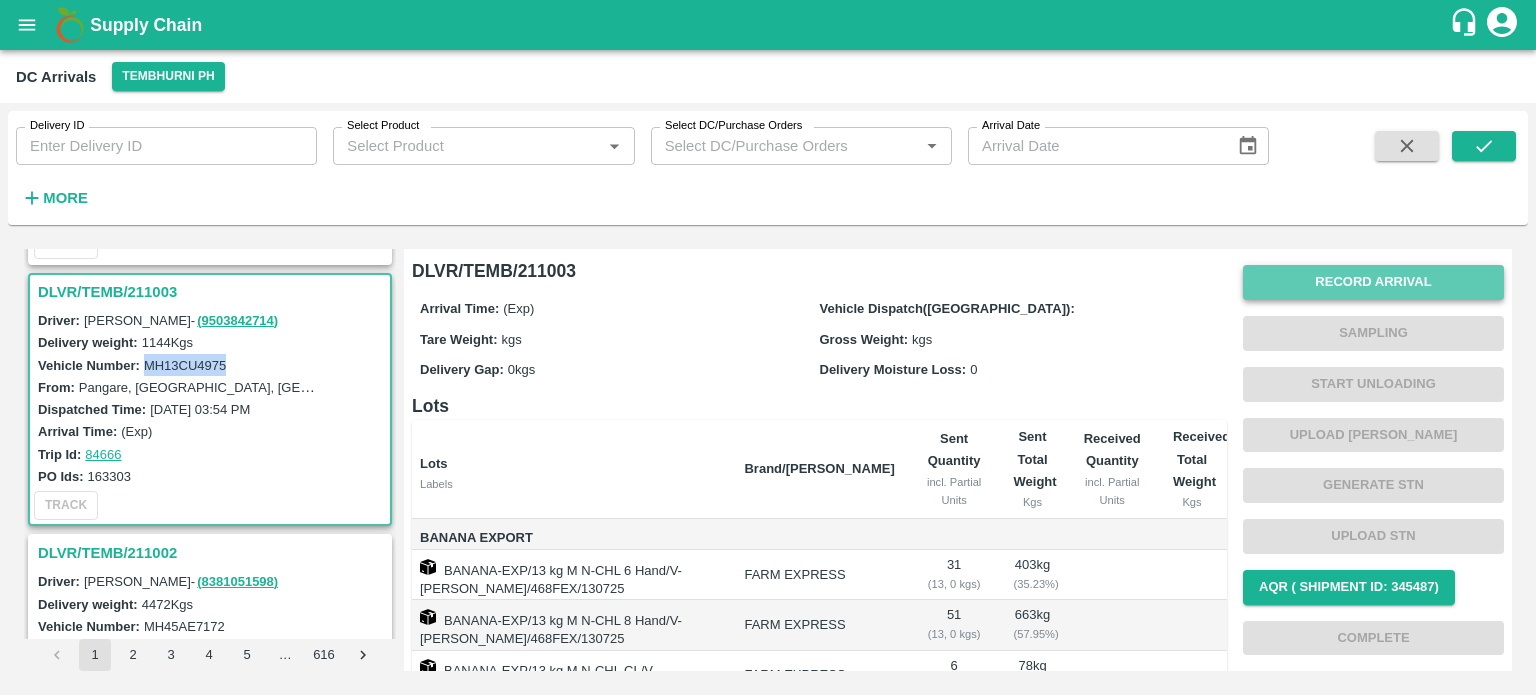 click on "Record Arrival" at bounding box center (1373, 282) 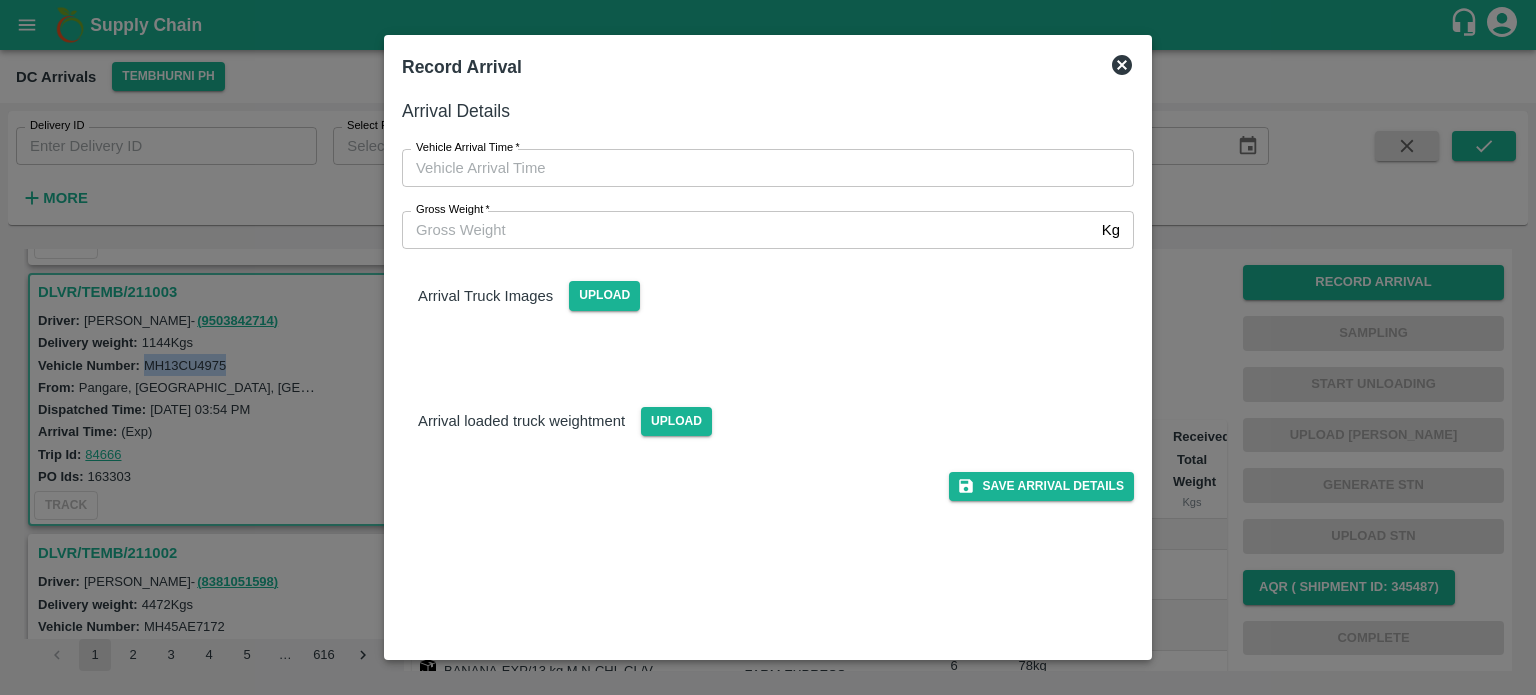 type on "DD/MM/YYYY hh:mm aa" 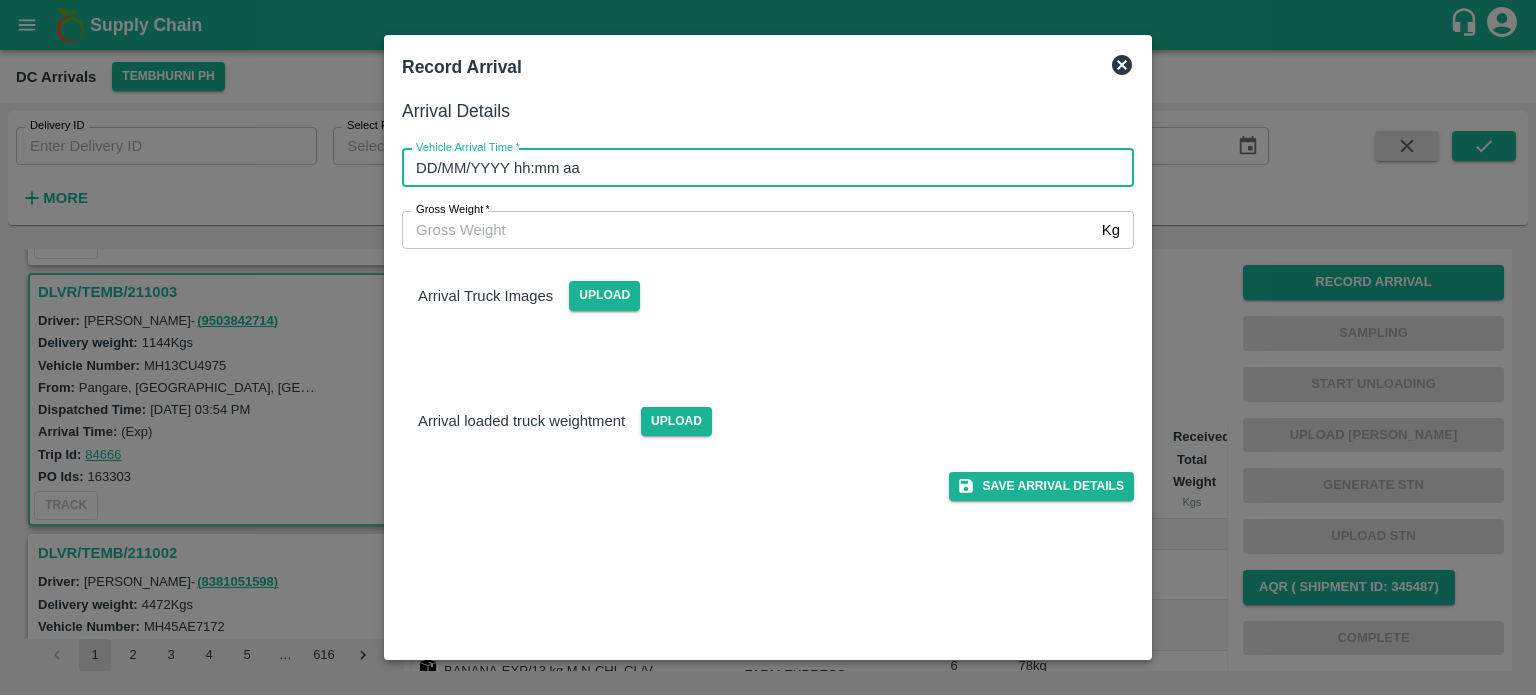 click on "DD/MM/YYYY hh:mm aa" at bounding box center (761, 168) 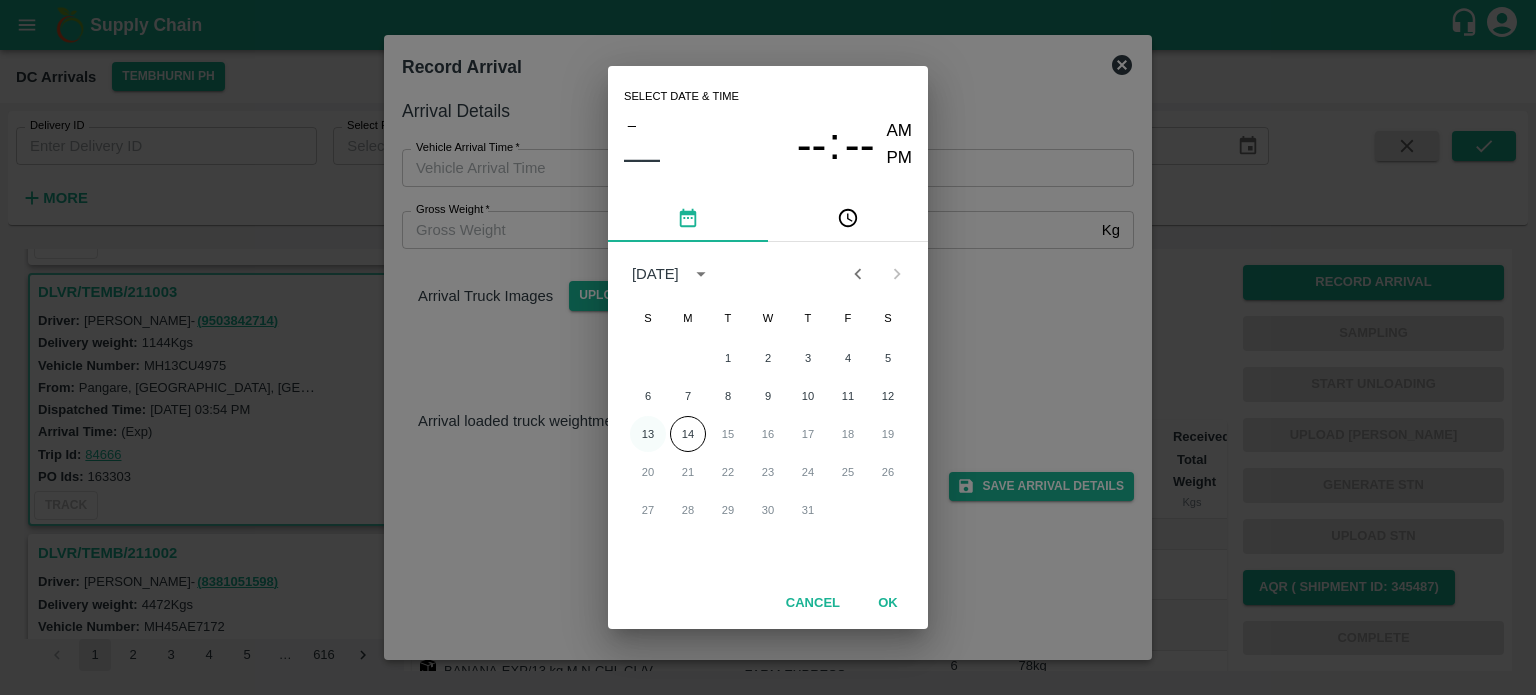 click on "13" at bounding box center (648, 434) 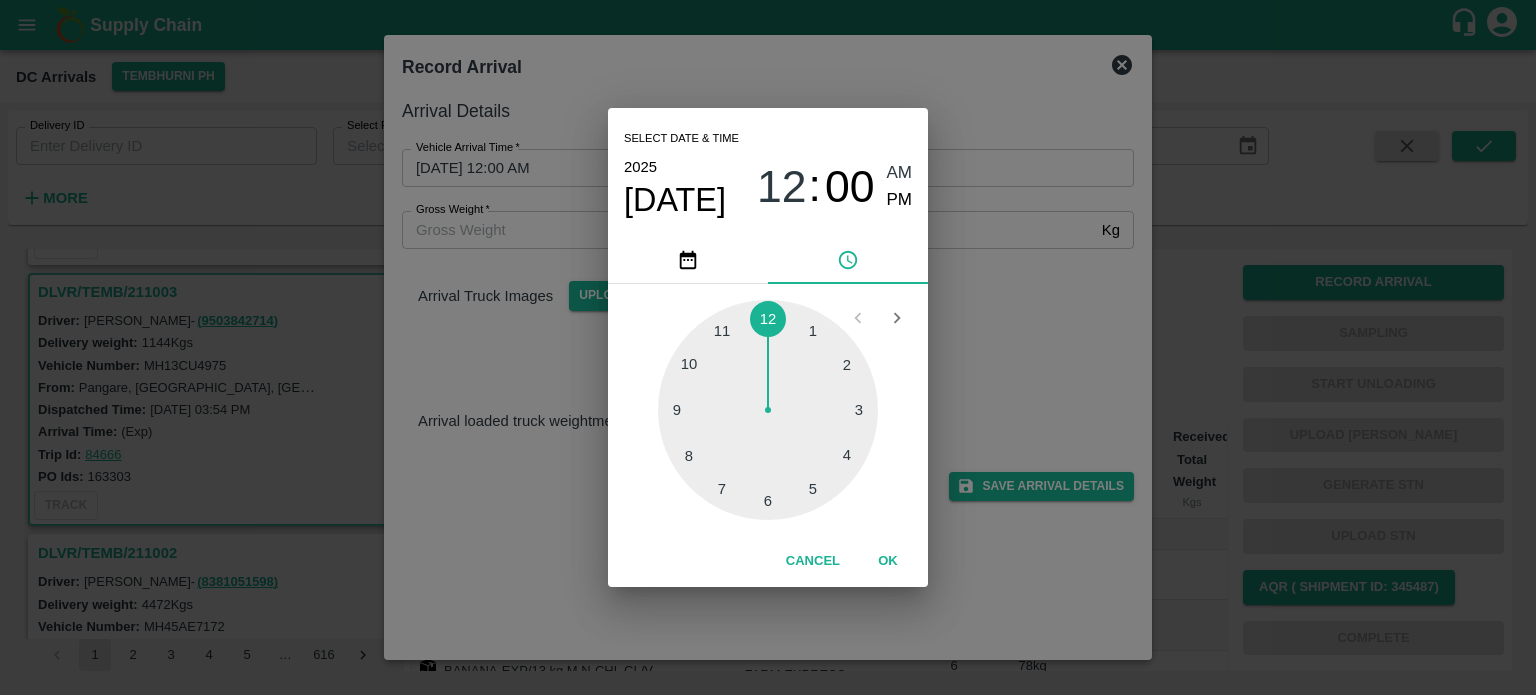 click at bounding box center (768, 410) 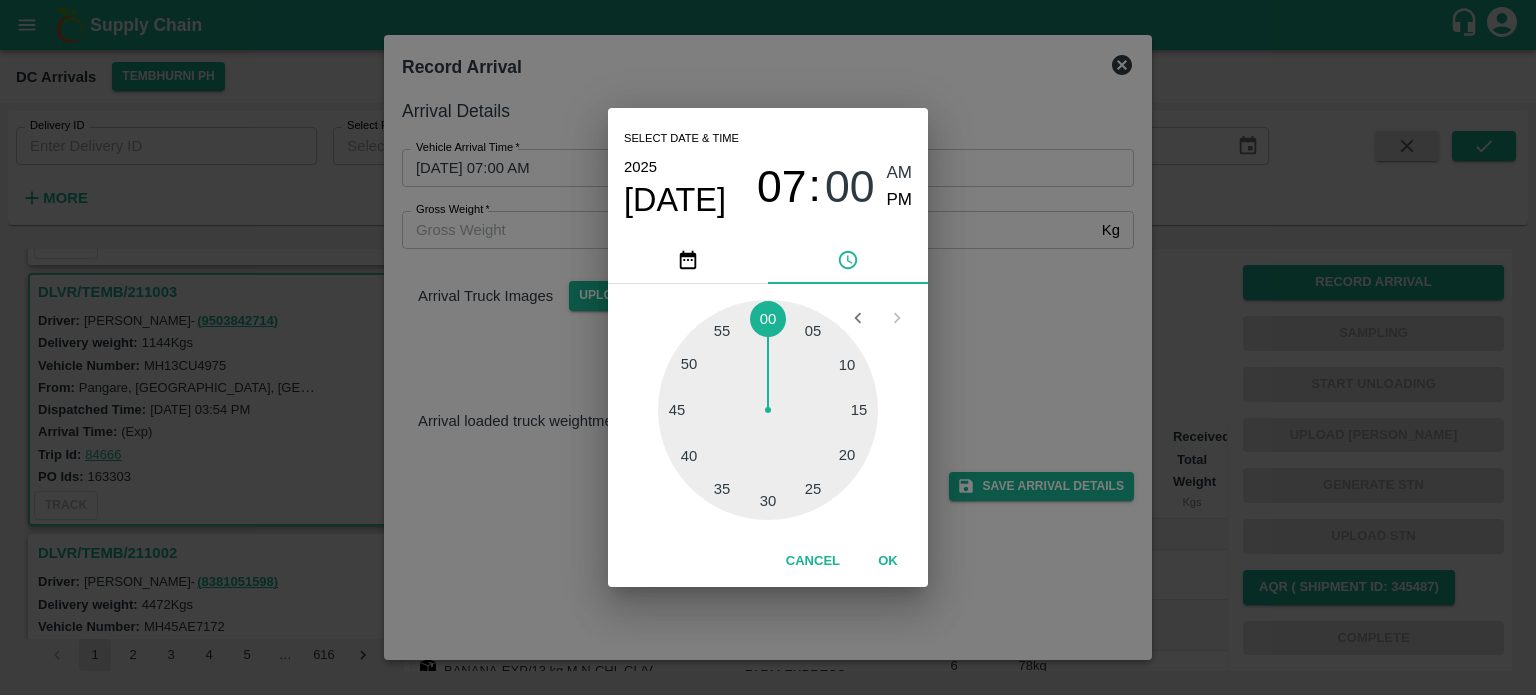 click at bounding box center [768, 410] 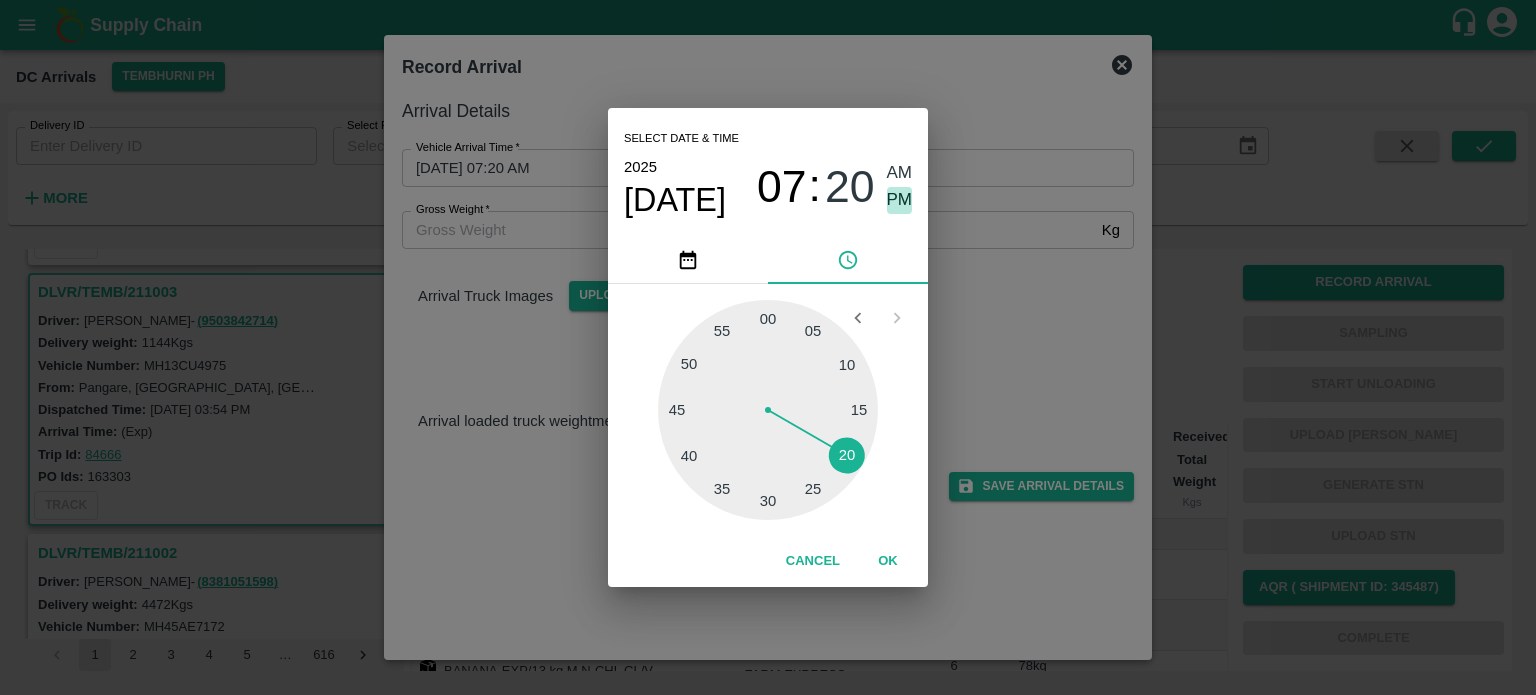 click on "PM" at bounding box center (900, 200) 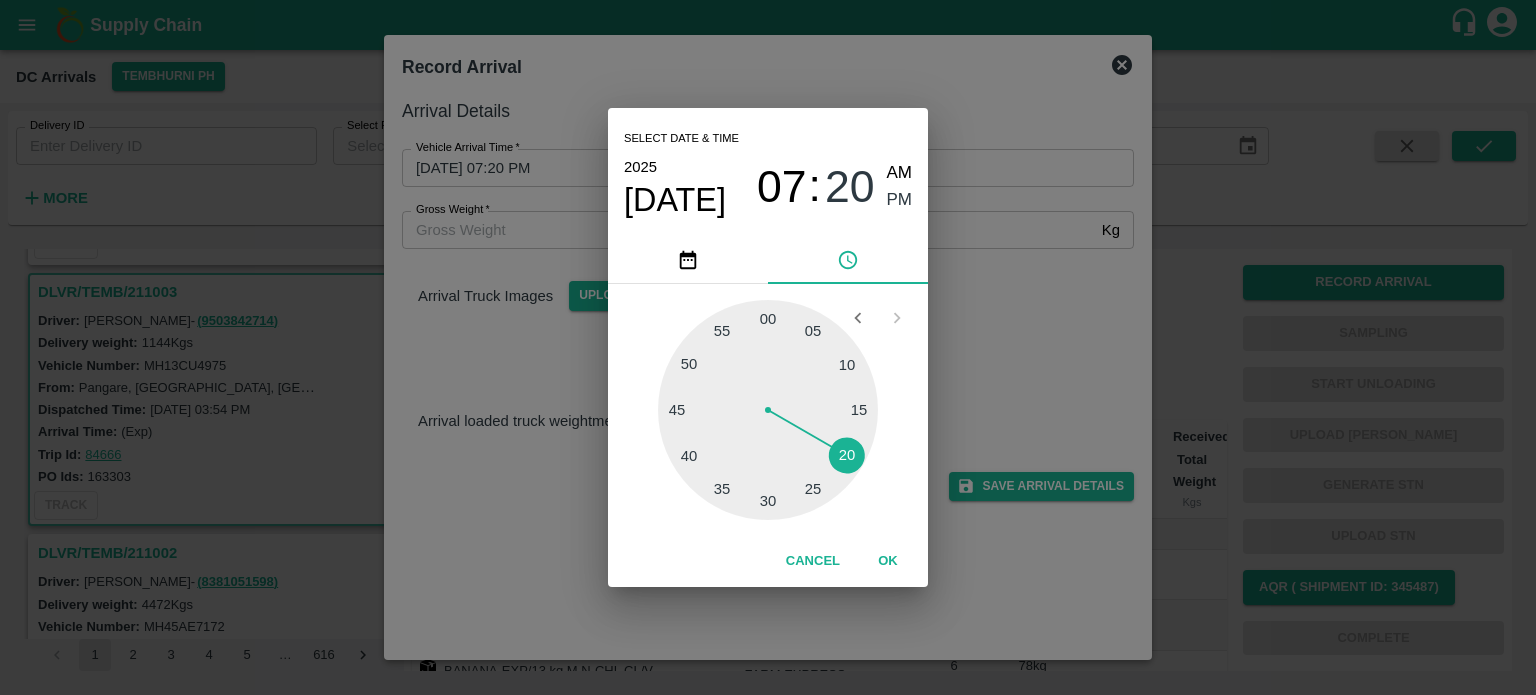 click on "Select date & time [DATE] 07 : 20 AM PM 05 10 15 20 25 30 35 40 45 50 55 00 Cancel OK" at bounding box center [768, 347] 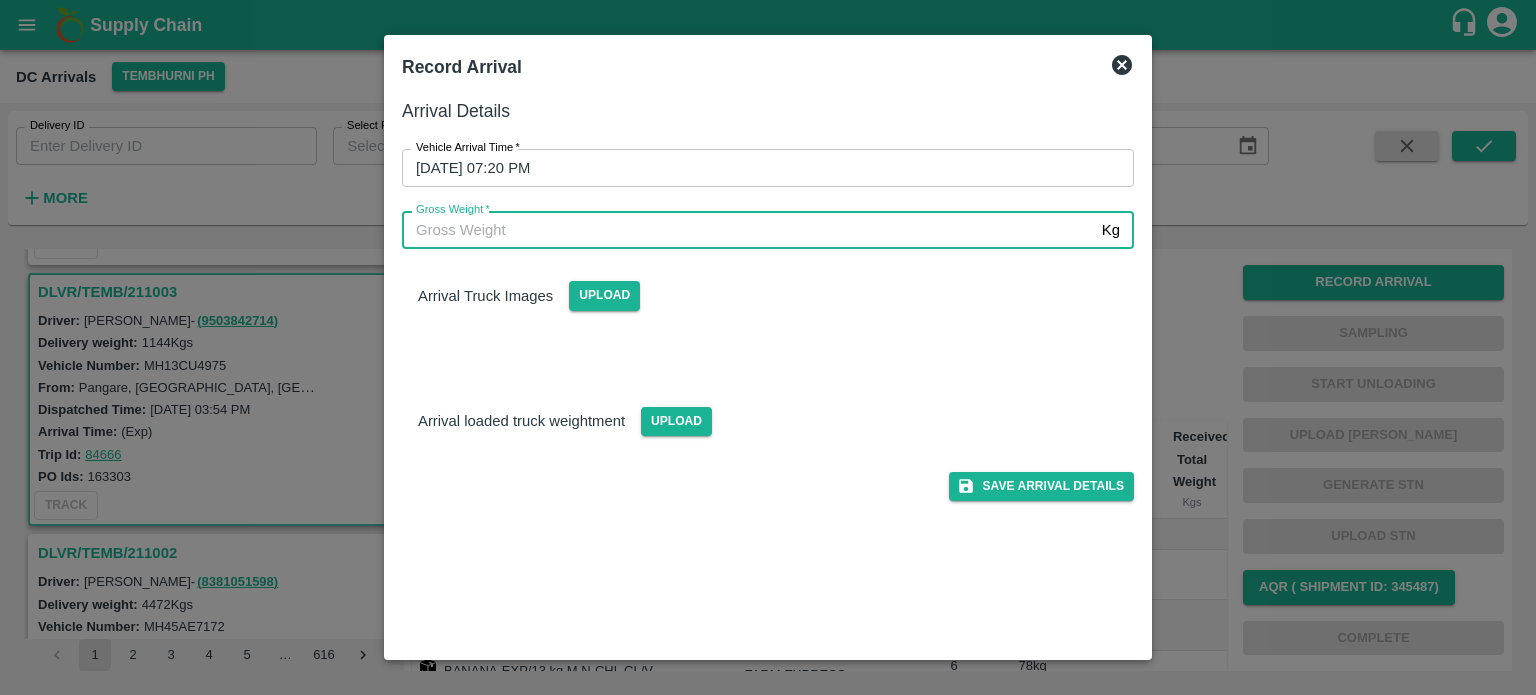 click on "Gross Weight   *" at bounding box center (748, 230) 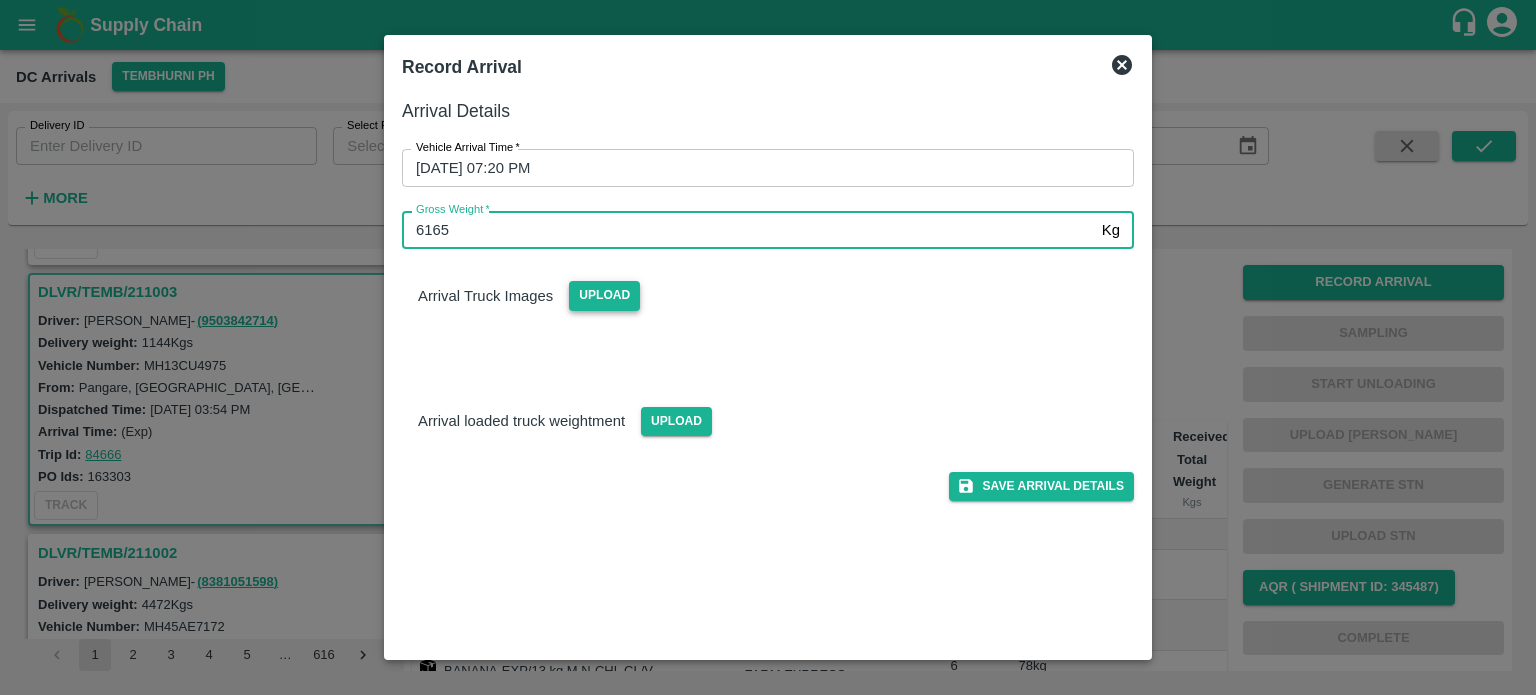 type on "6165" 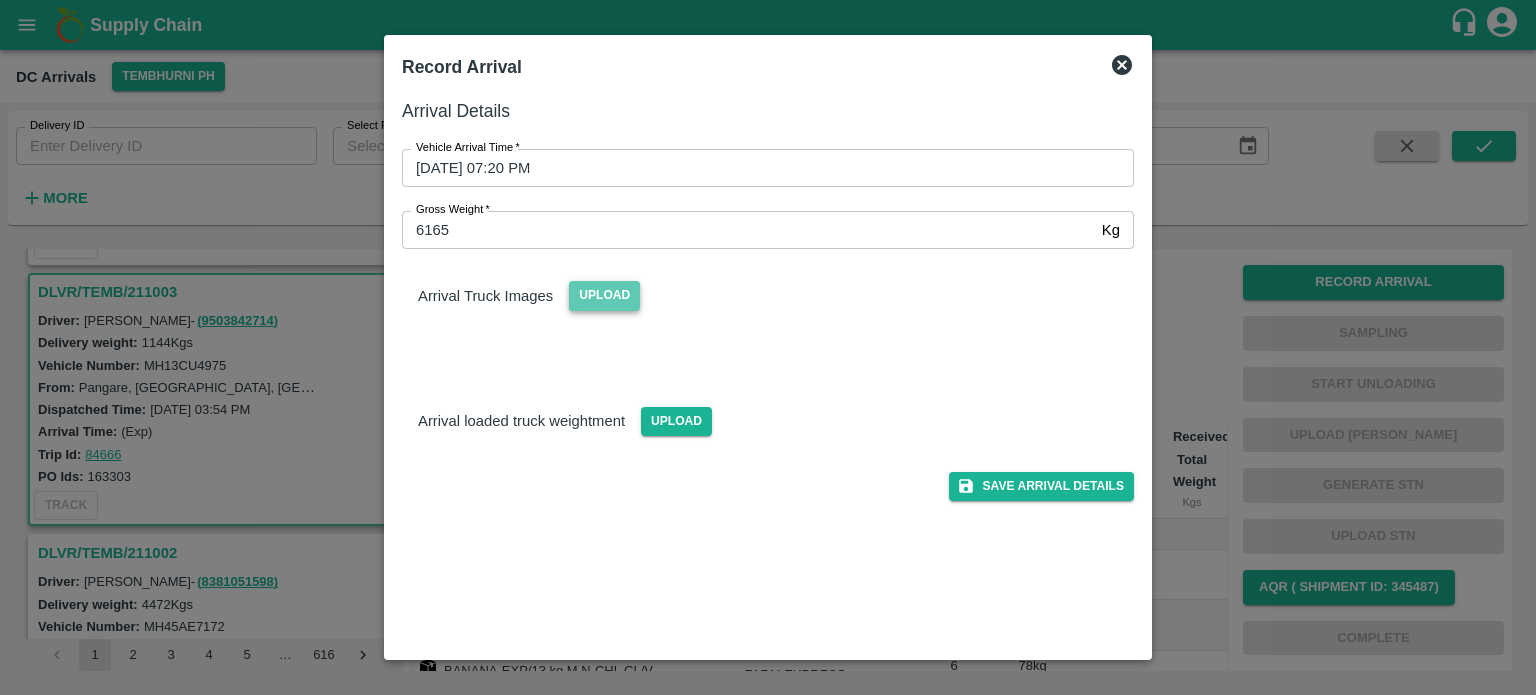 click on "Upload" at bounding box center [604, 295] 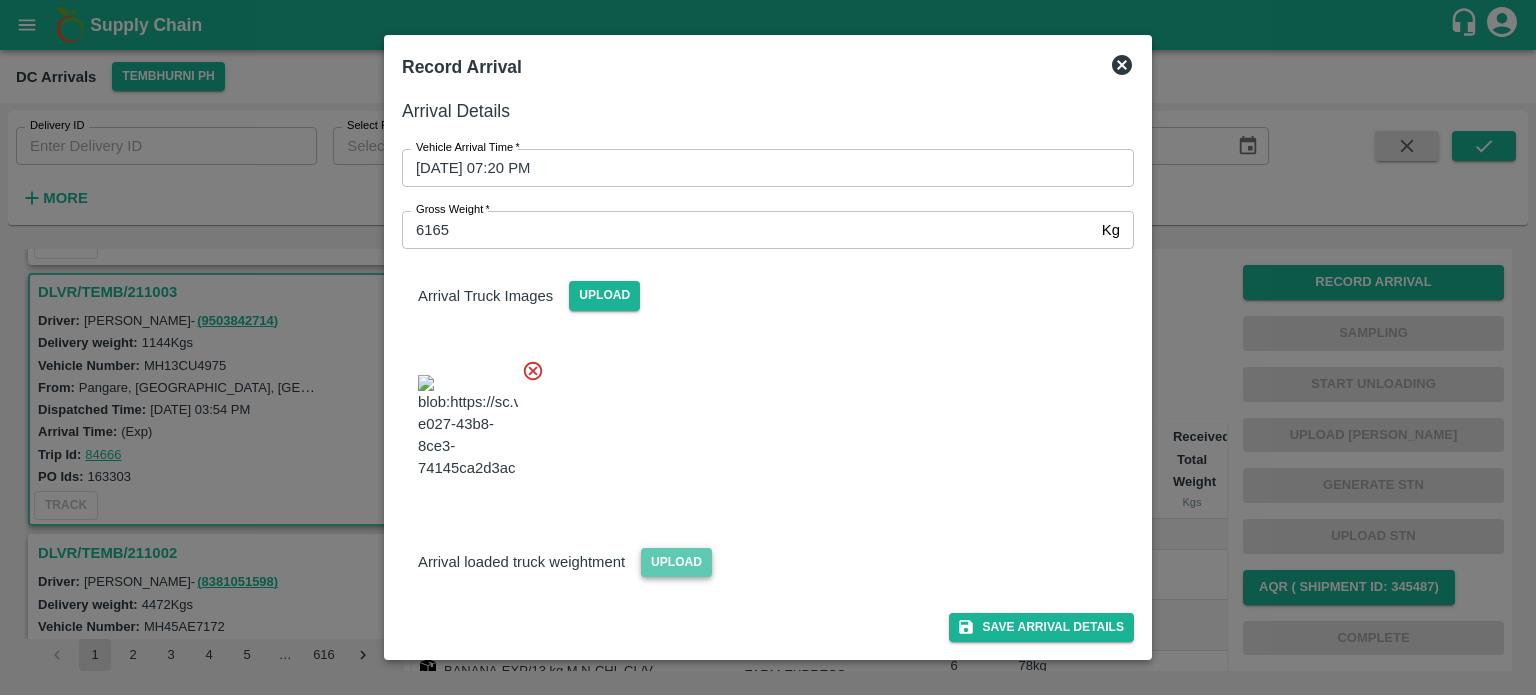click on "Upload" at bounding box center (676, 562) 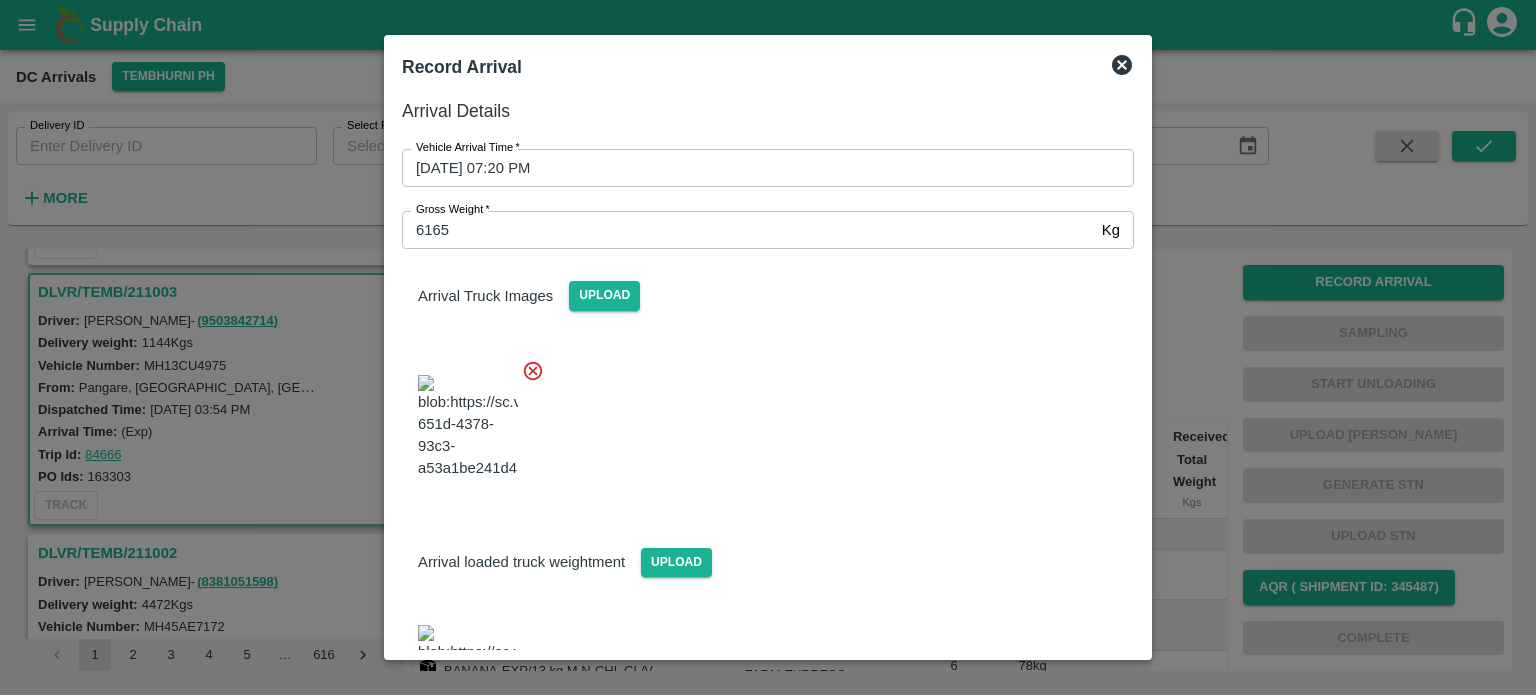 click at bounding box center (760, 421) 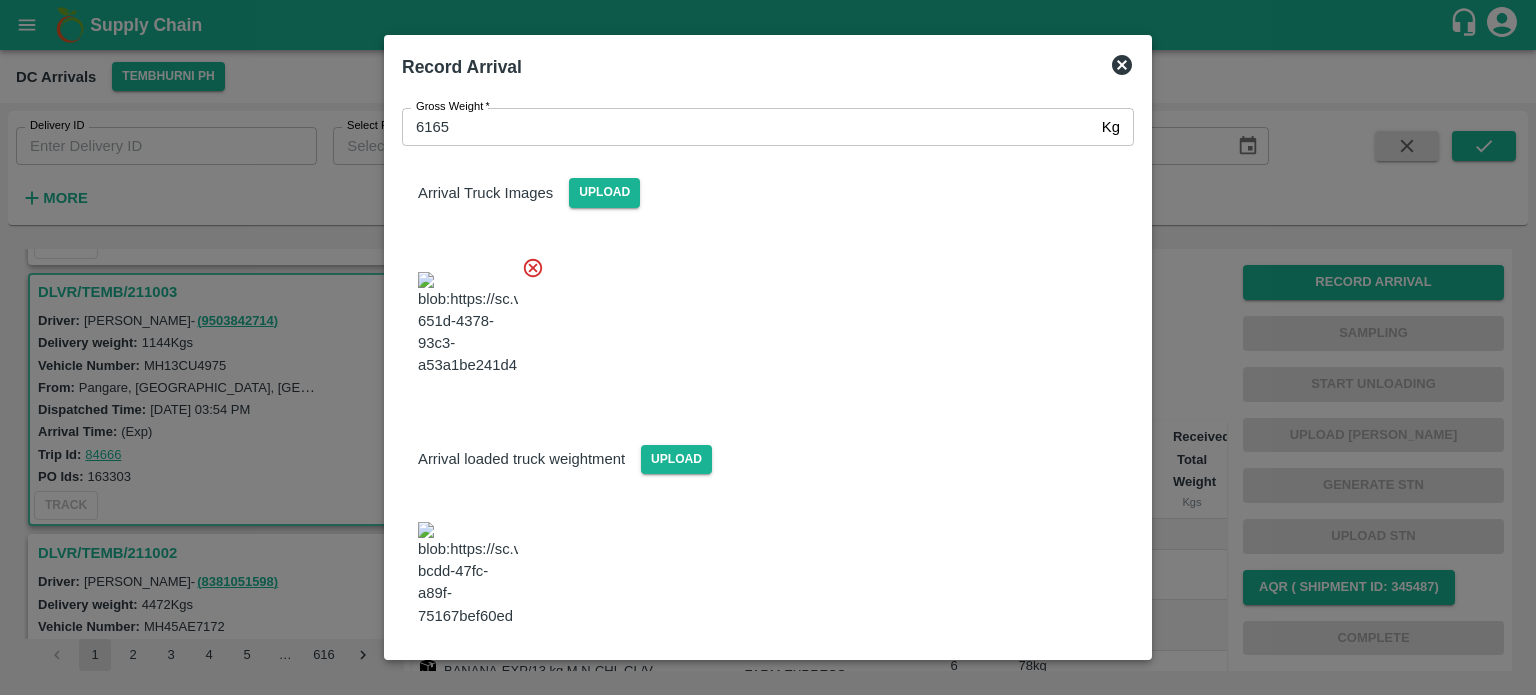 click on "Save Arrival Details" at bounding box center (1041, 681) 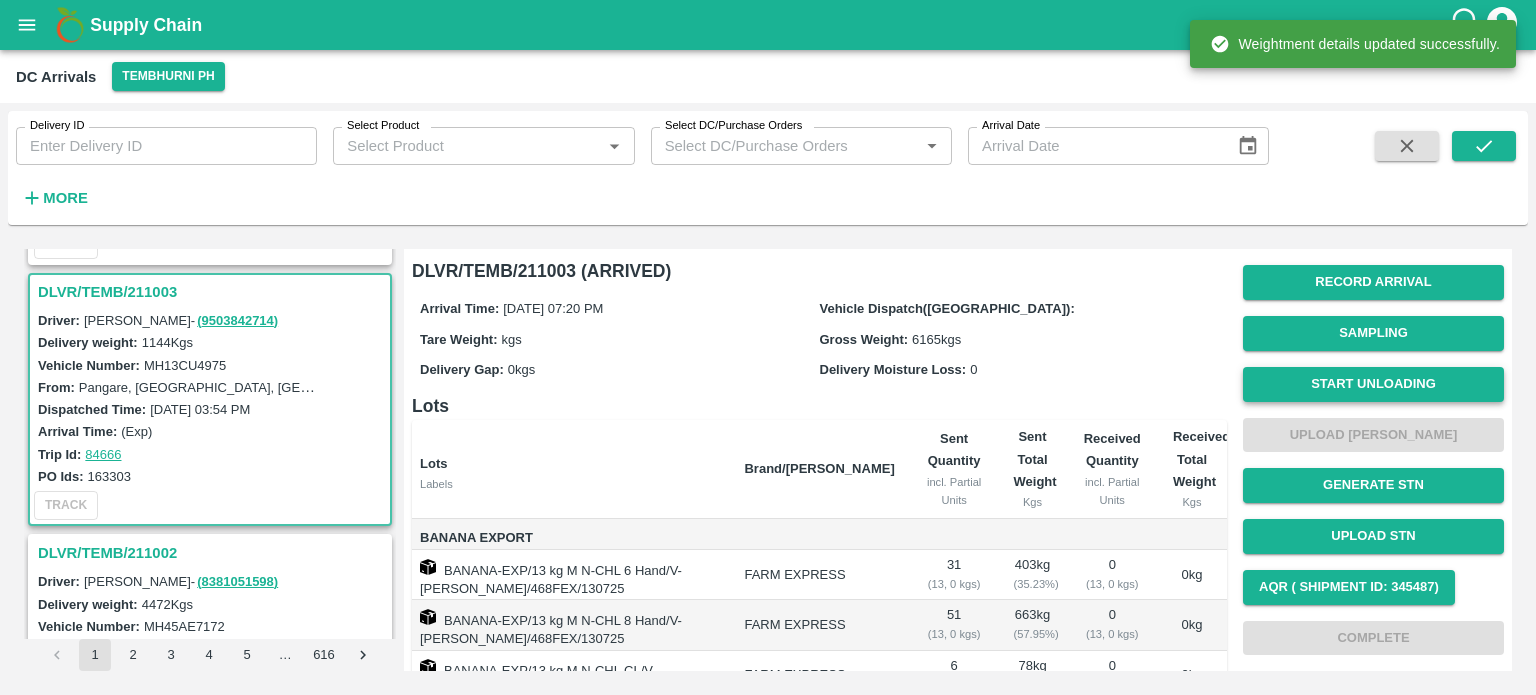 click on "Start Unloading" at bounding box center (1373, 384) 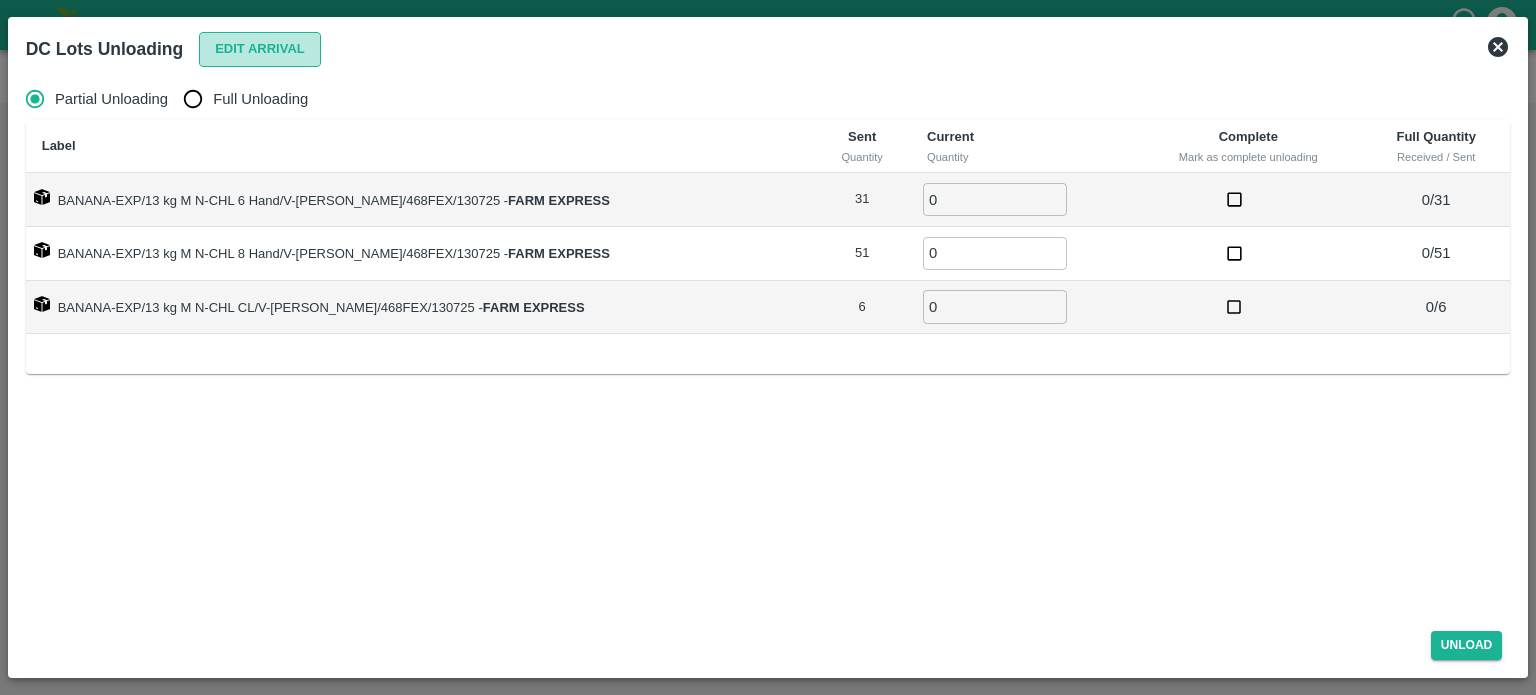 click on "Edit Arrival" at bounding box center (260, 49) 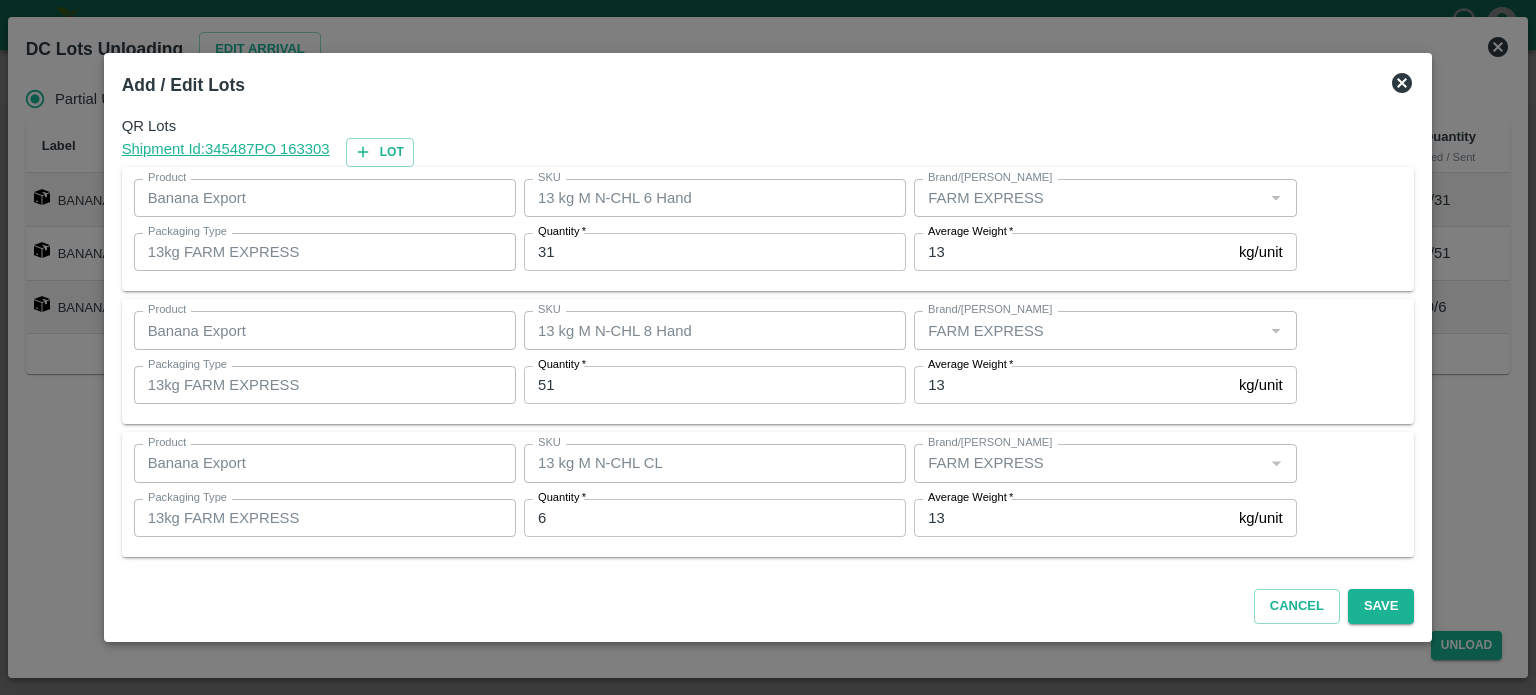 click on "31" at bounding box center (715, 252) 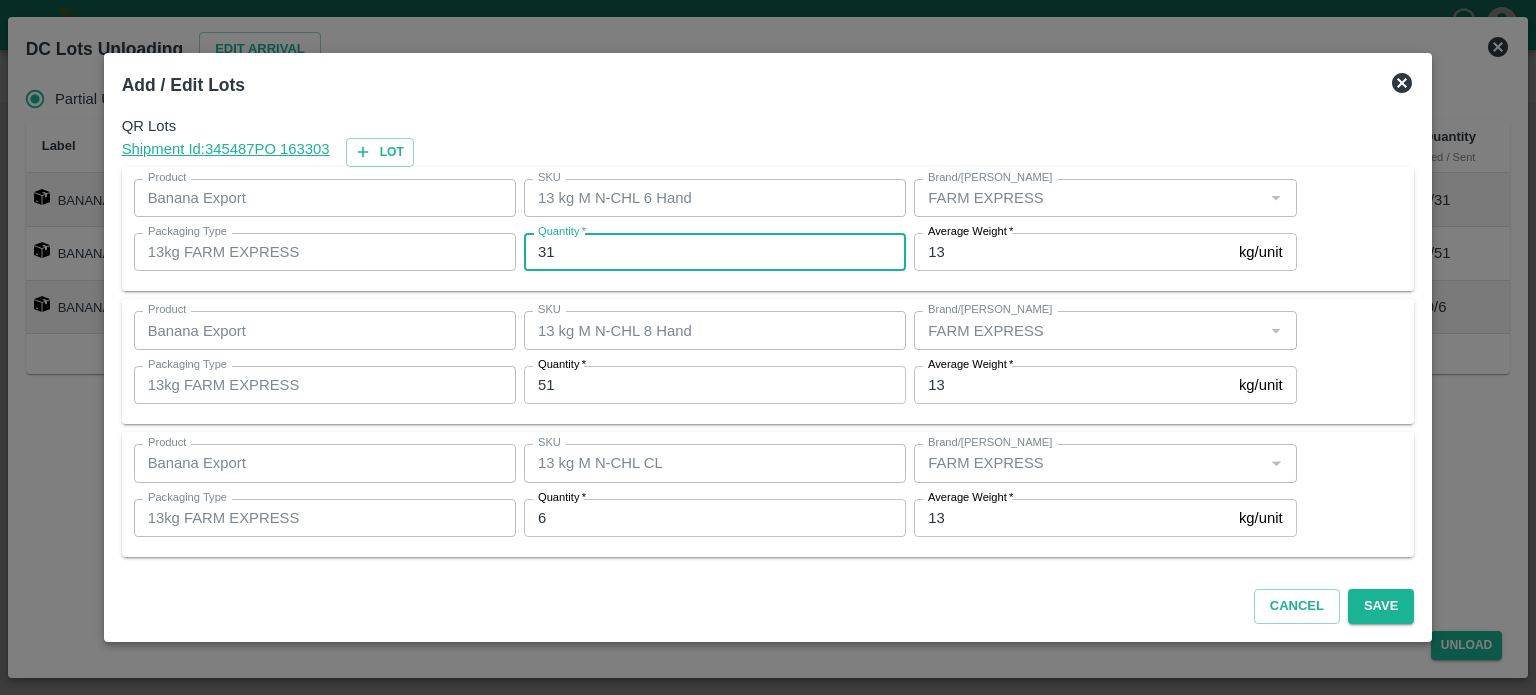 click on "31" at bounding box center [715, 252] 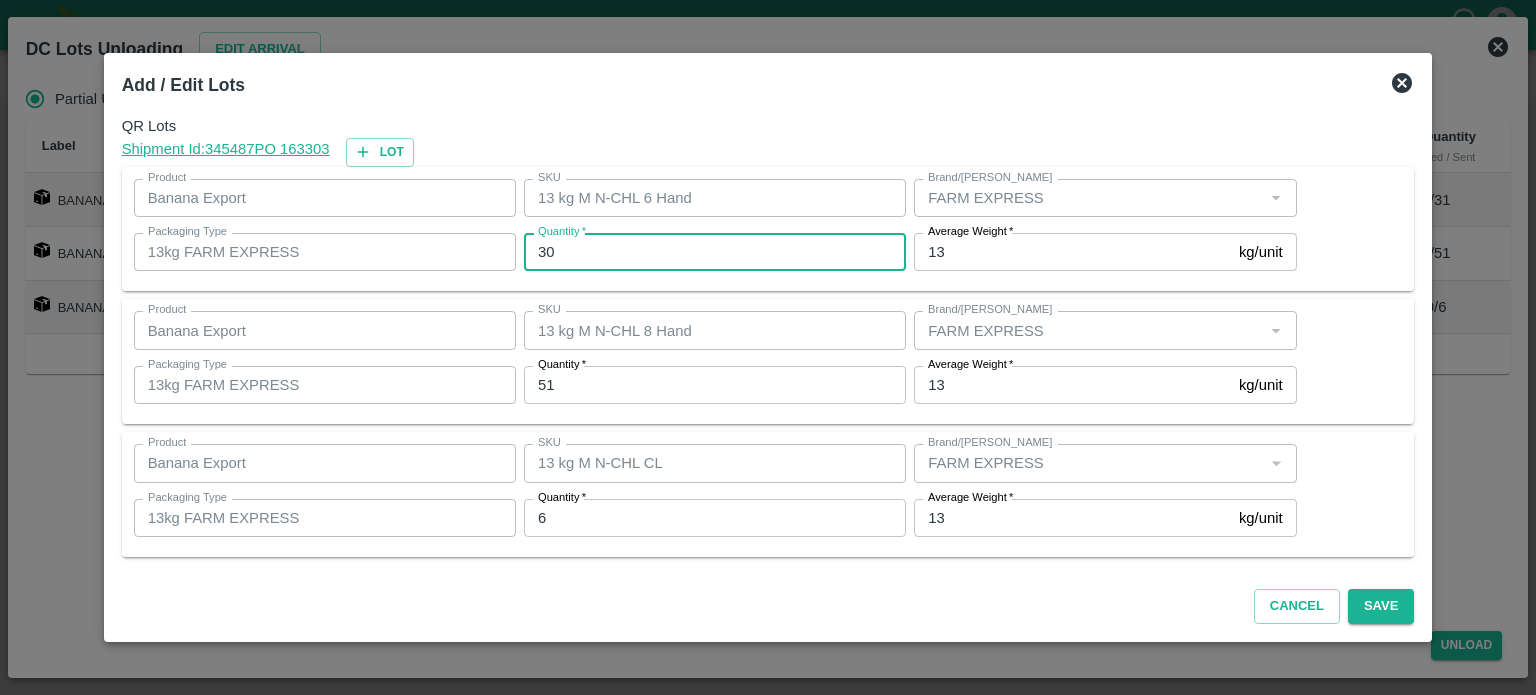 type on "30" 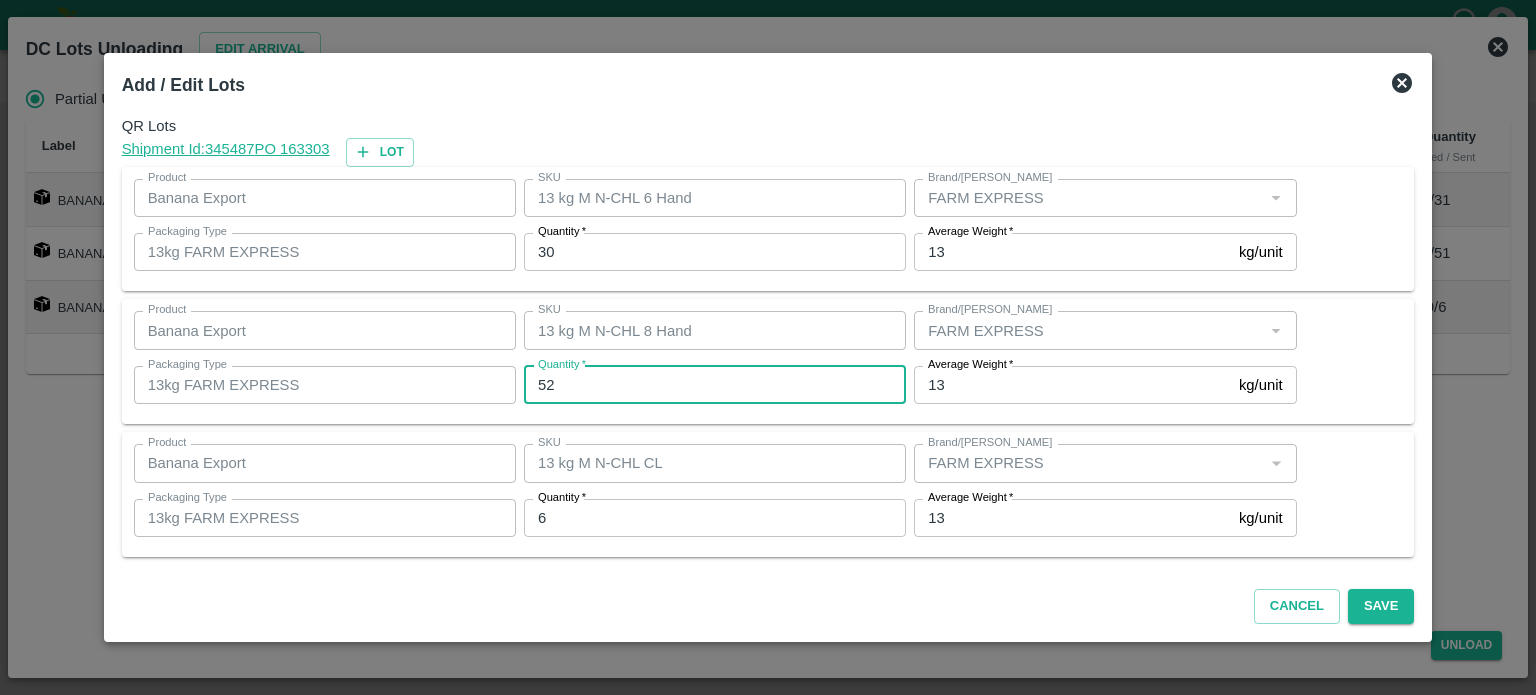type on "52" 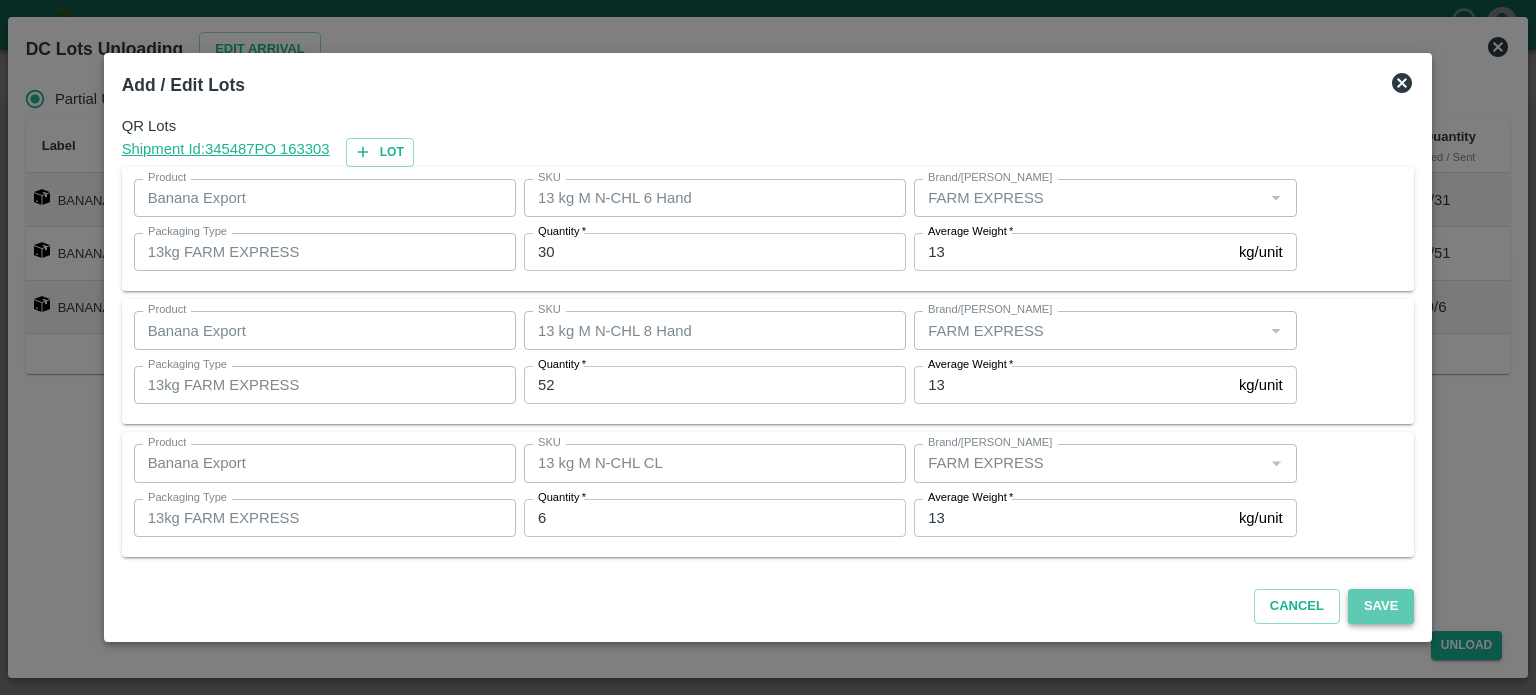 click on "Save" at bounding box center [1381, 606] 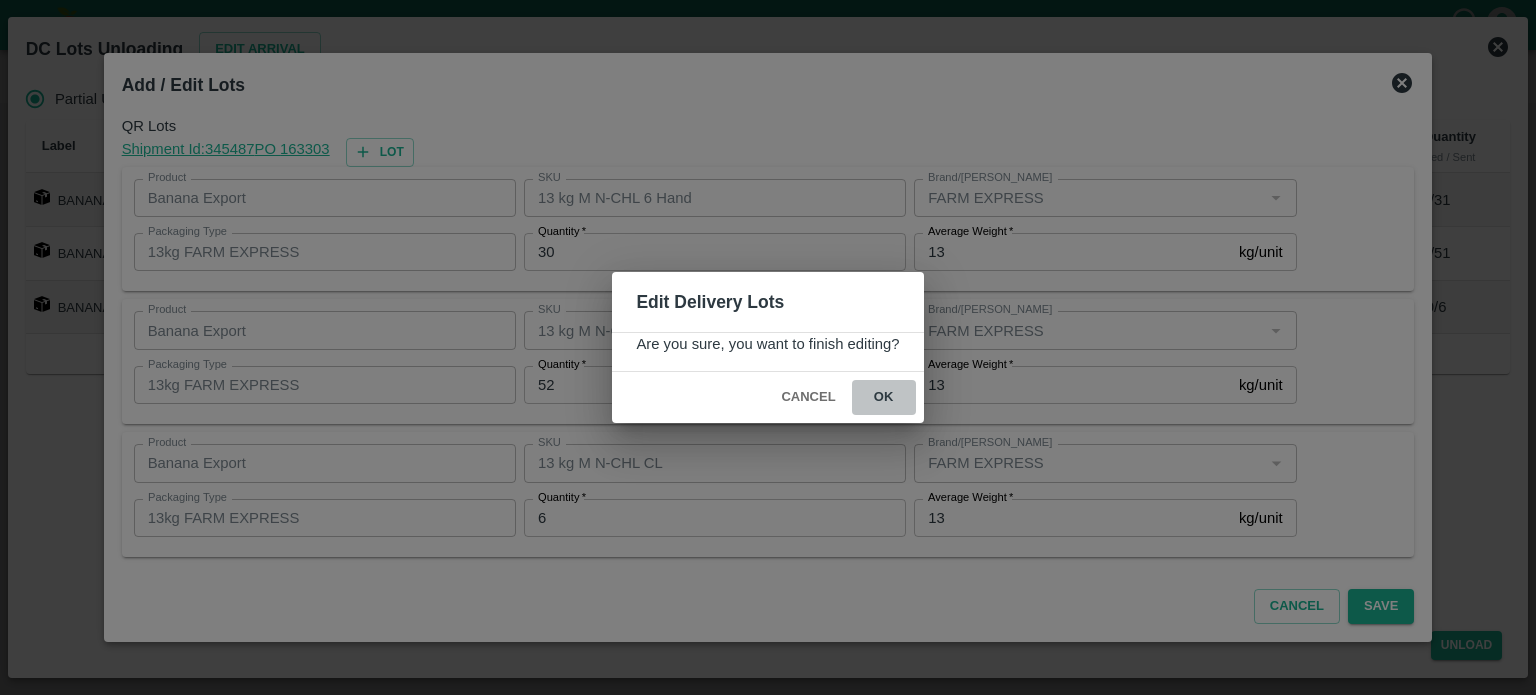 click on "ok" at bounding box center [884, 397] 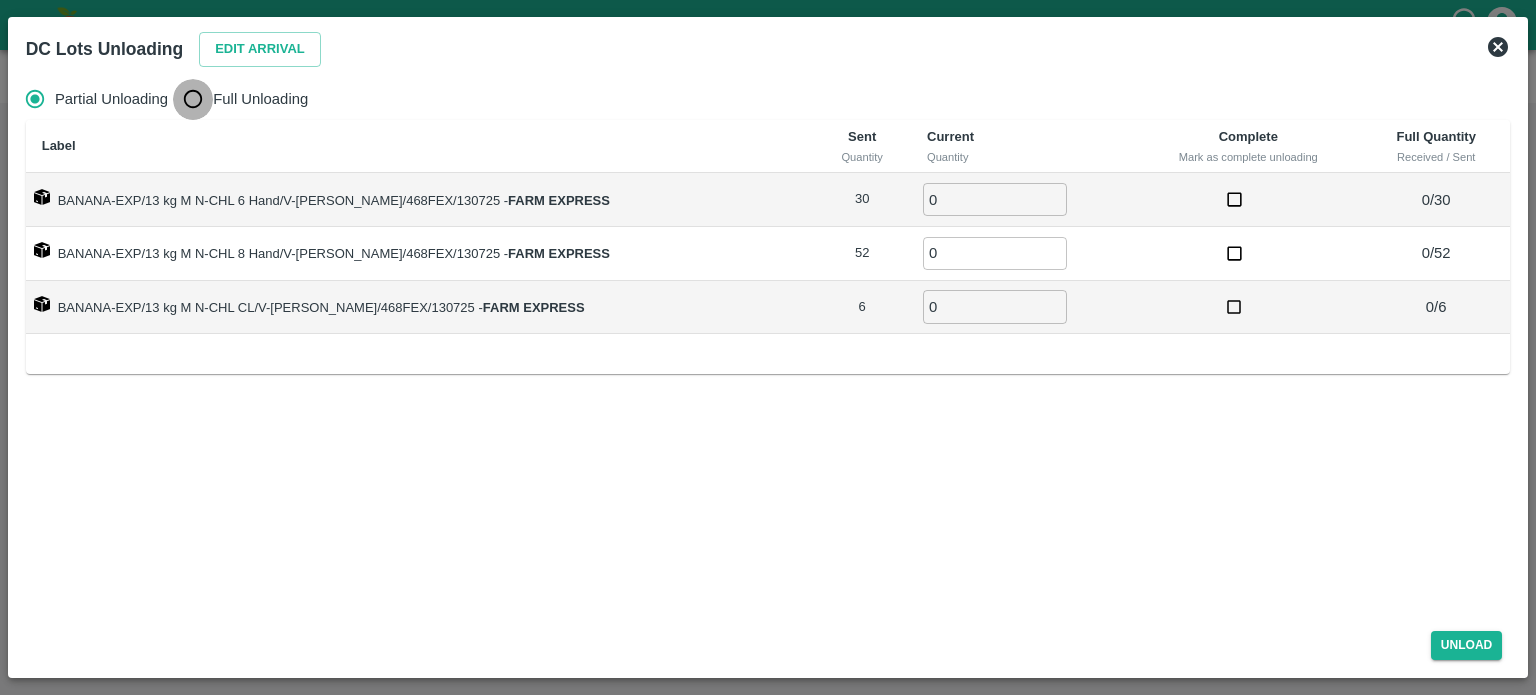 click on "Full Unloading" at bounding box center (193, 99) 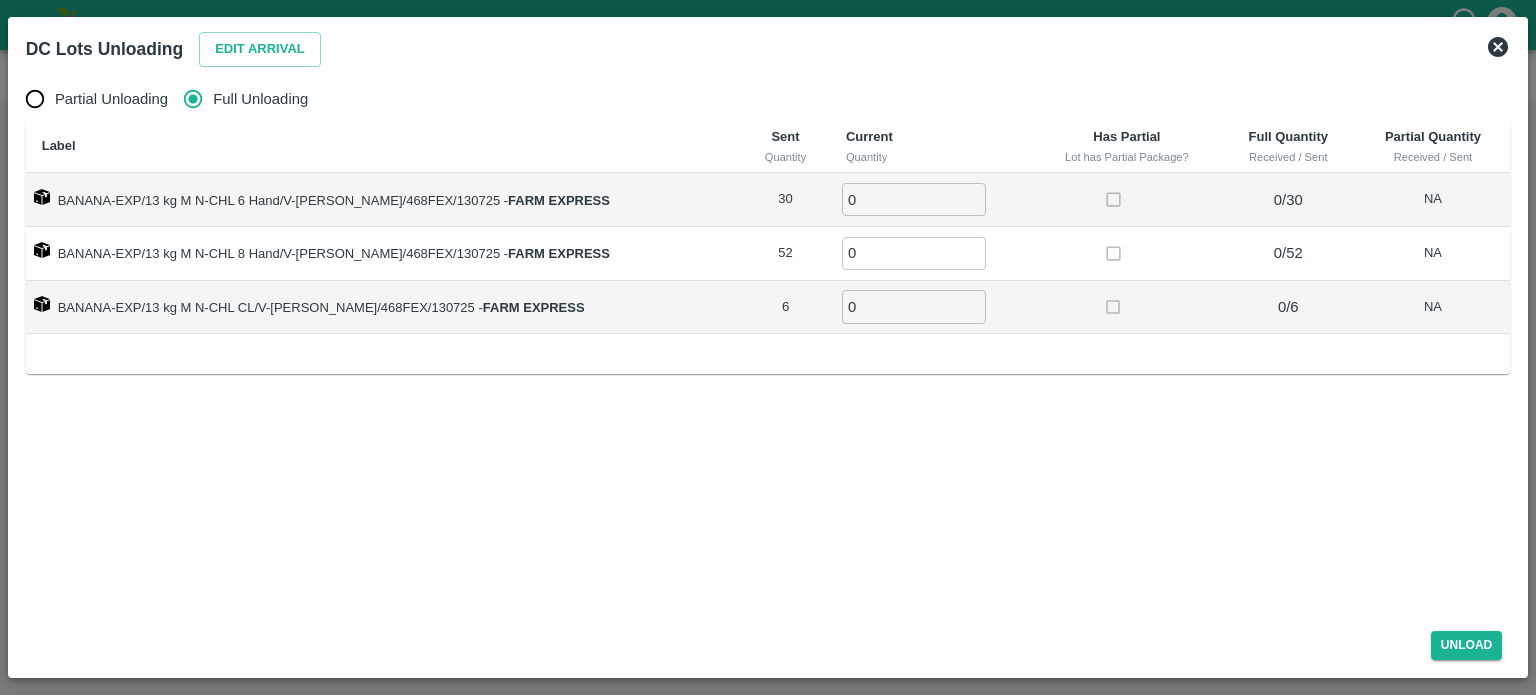 click on "0" at bounding box center [914, 199] 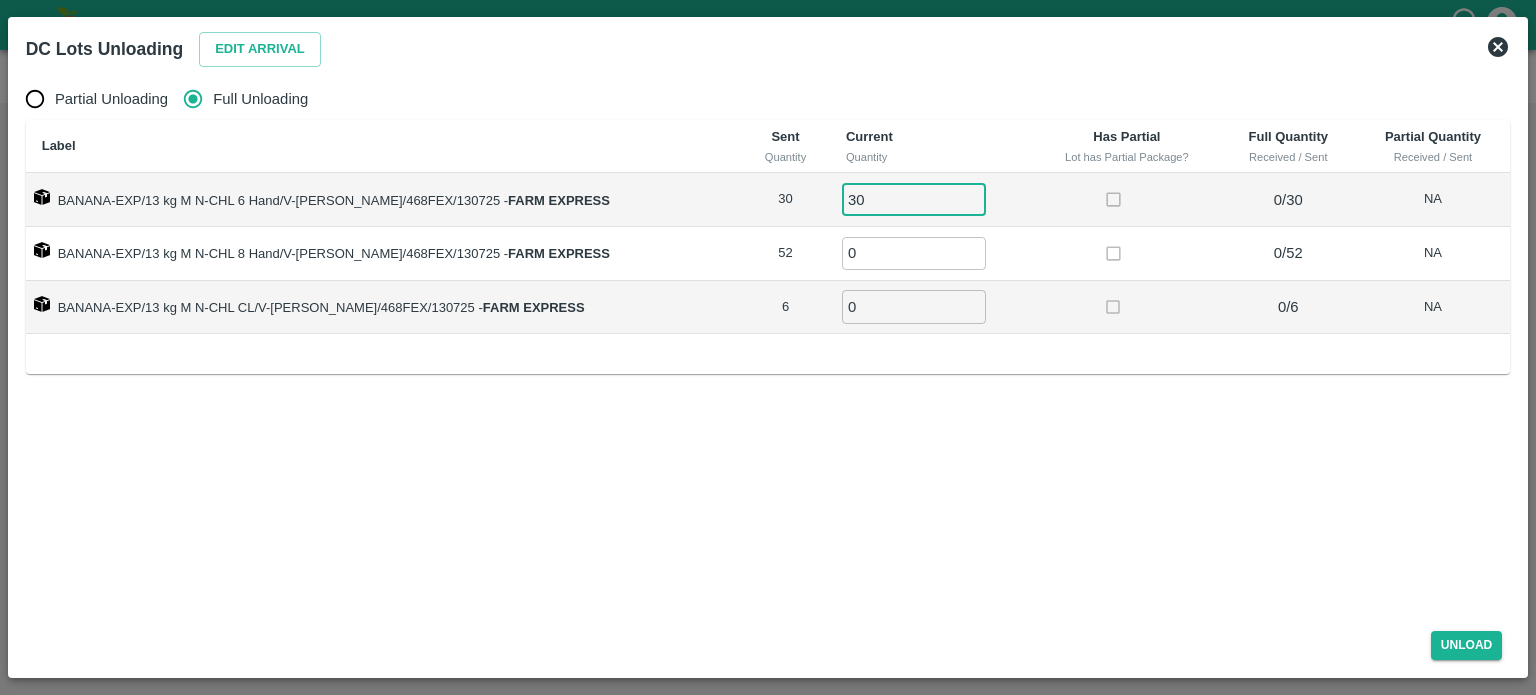 type on "30" 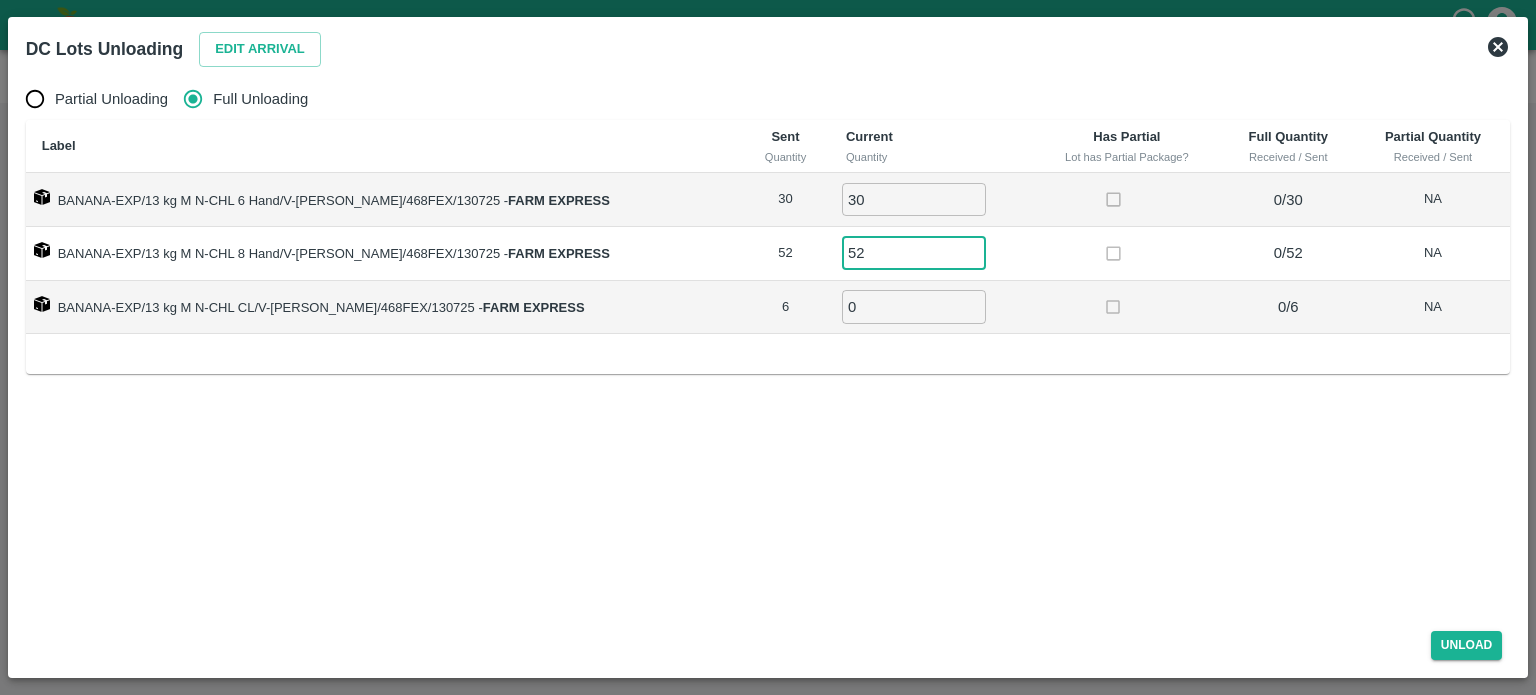 type on "52" 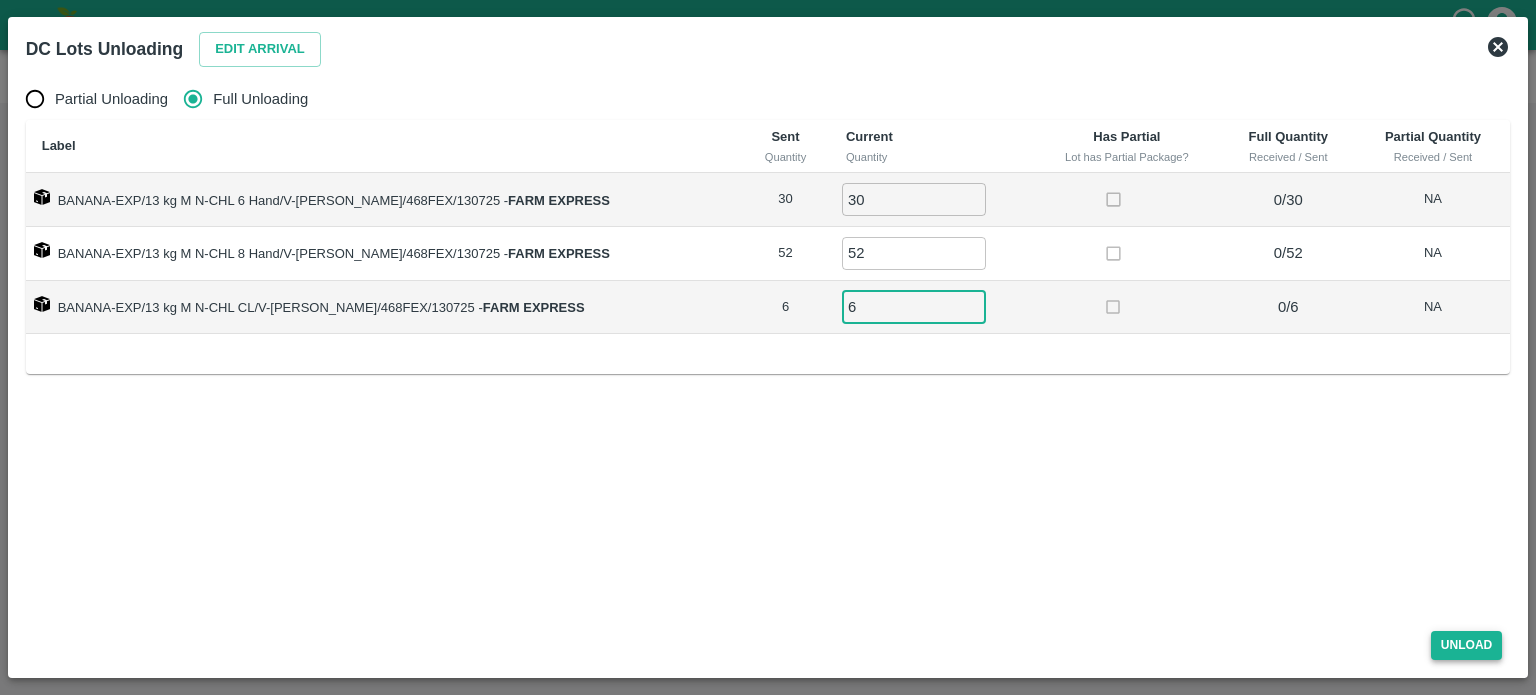 type on "6" 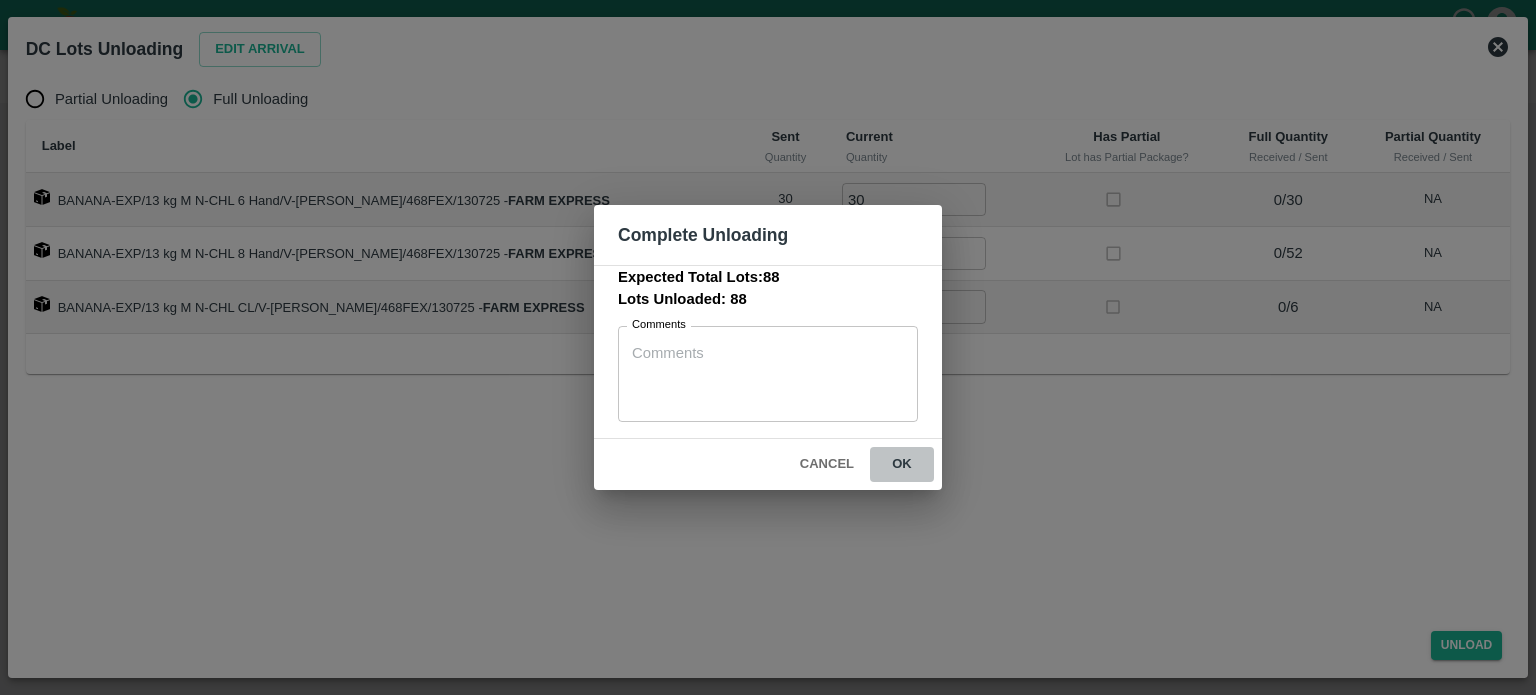 click on "ok" at bounding box center (902, 464) 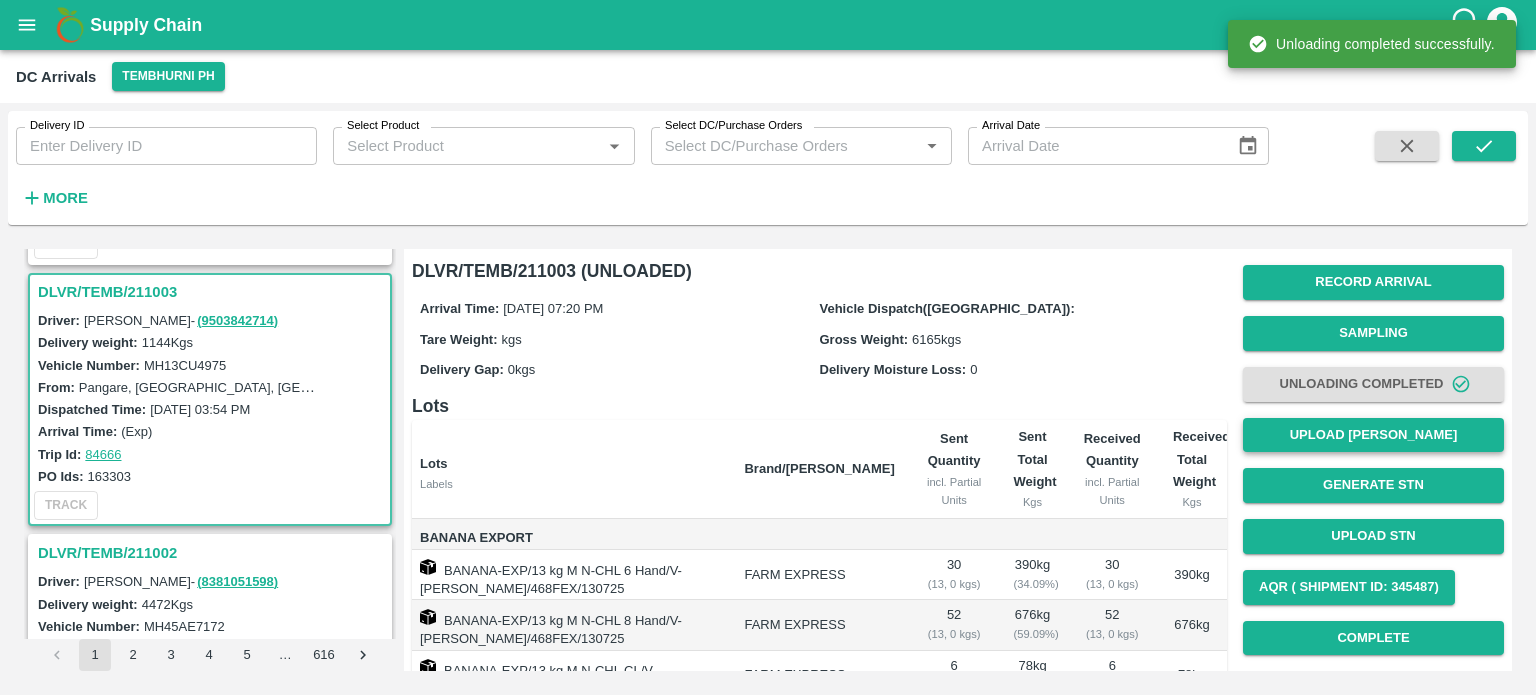 click on "Upload [PERSON_NAME]" at bounding box center [1373, 435] 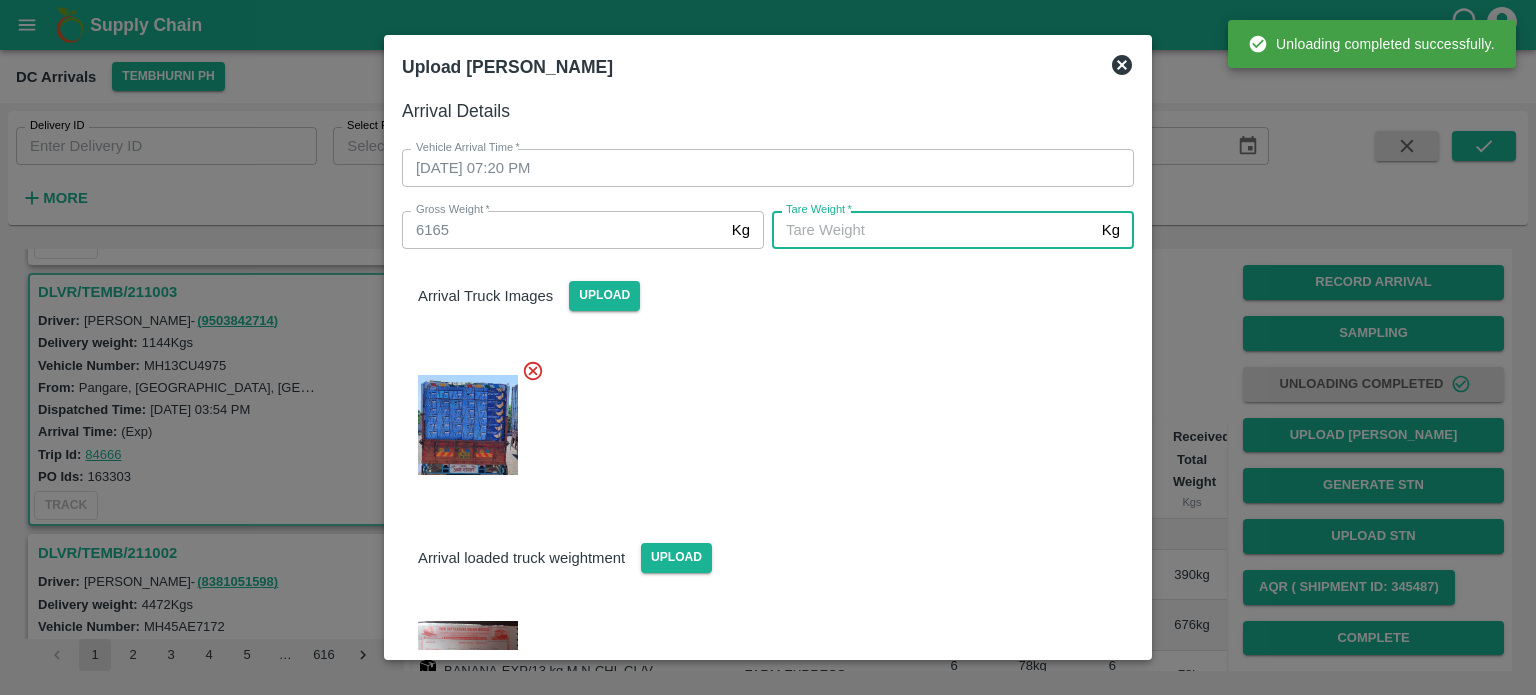 click on "[PERSON_NAME]   *" at bounding box center (933, 230) 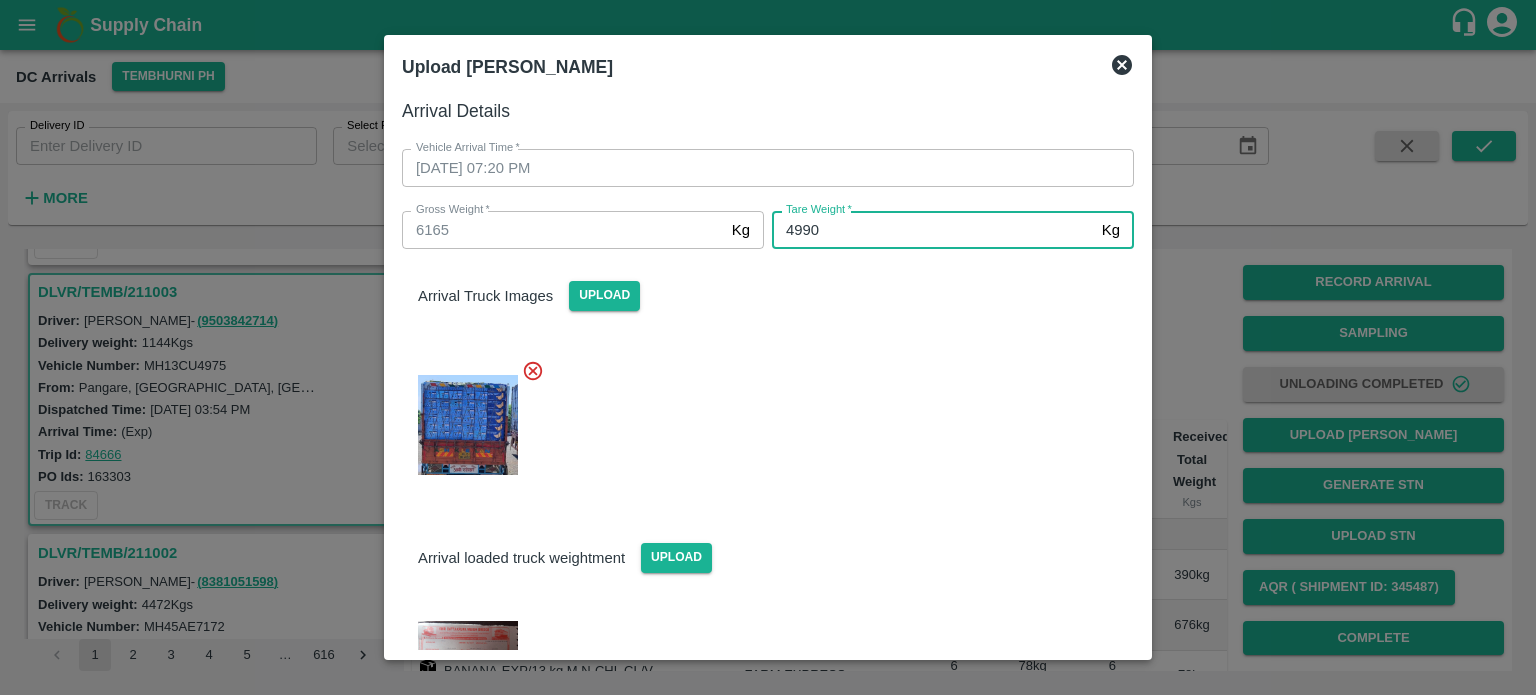 type on "4990" 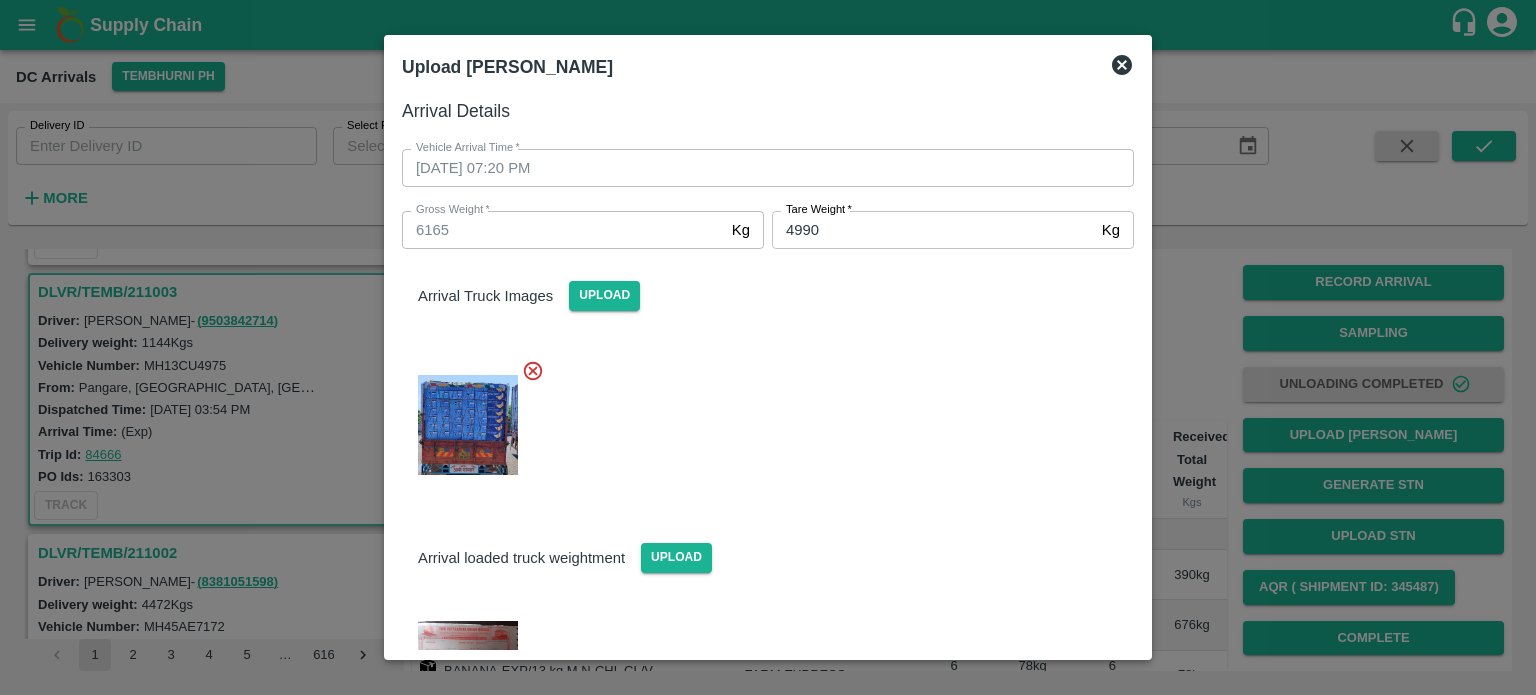 click at bounding box center [760, 419] 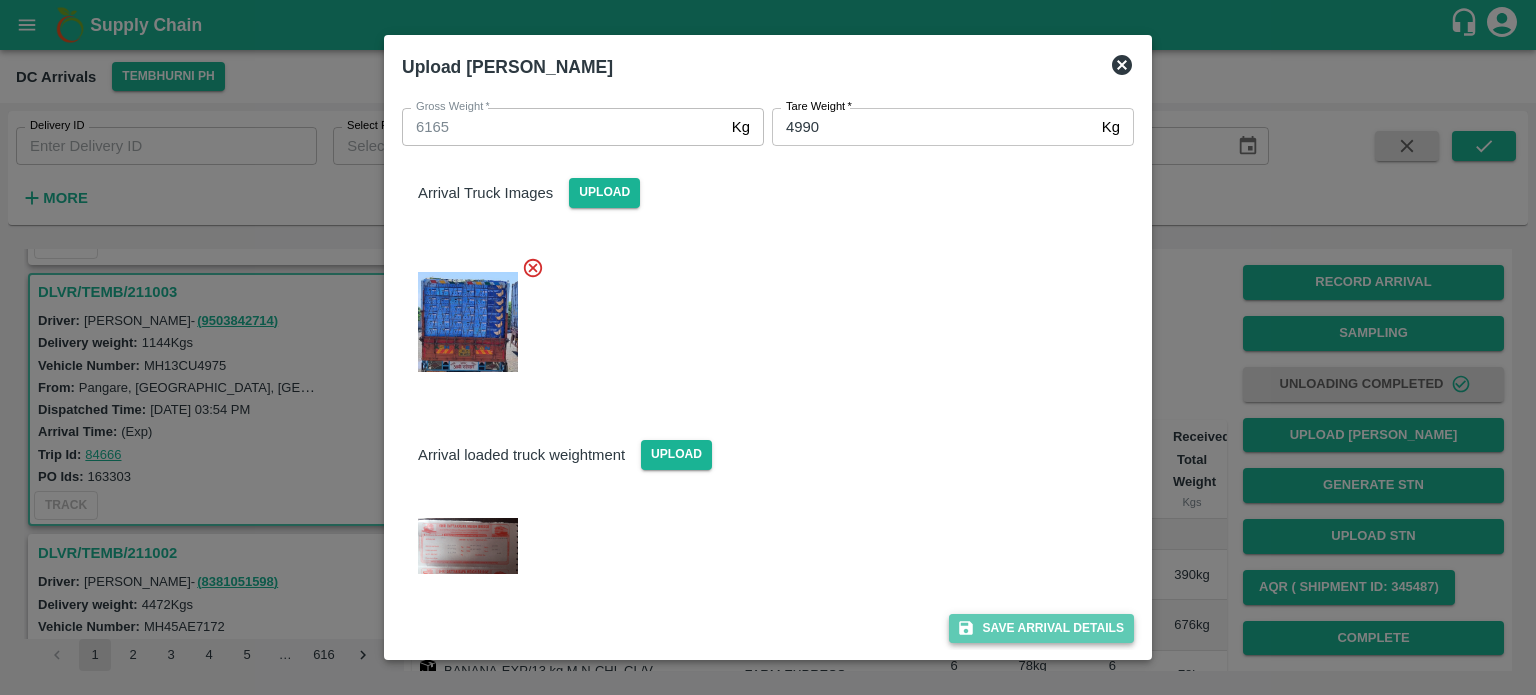 click on "Save Arrival Details" at bounding box center [1041, 628] 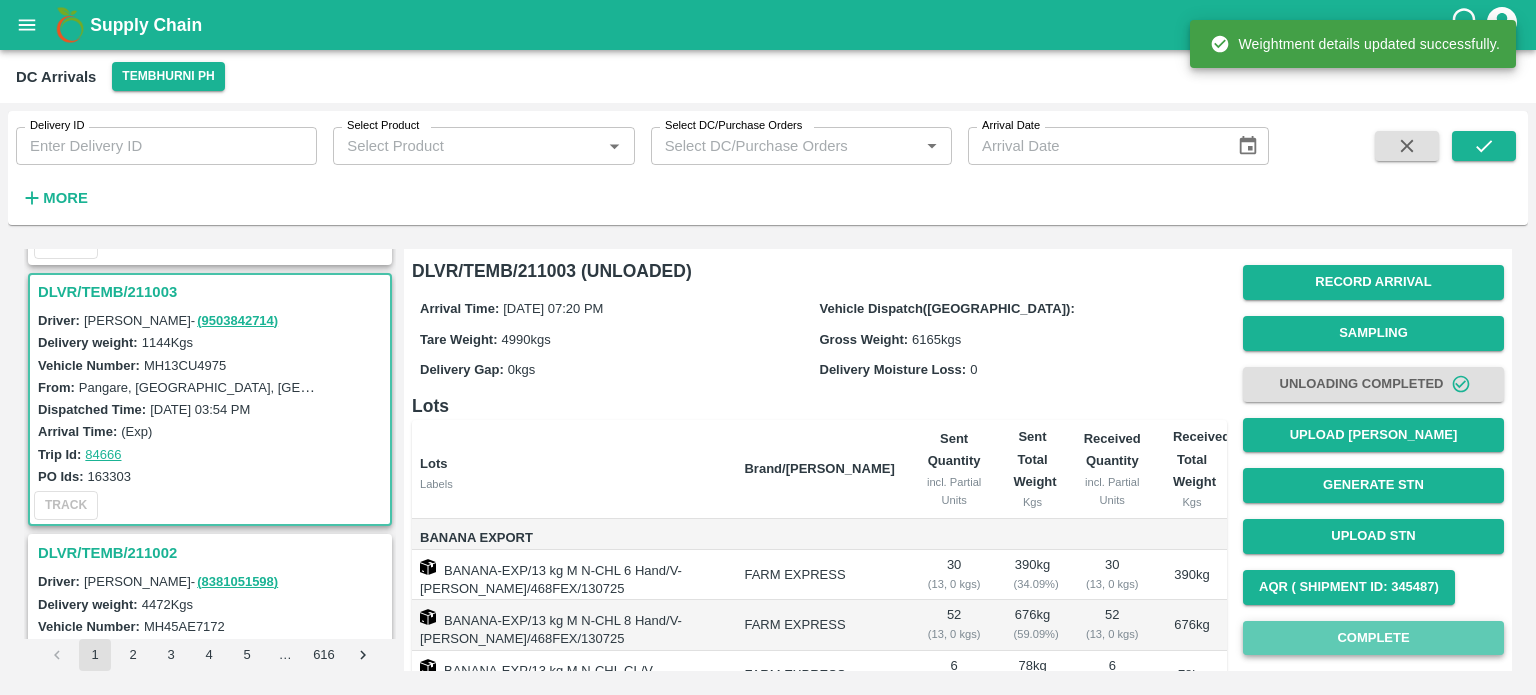 click on "Complete" at bounding box center [1373, 638] 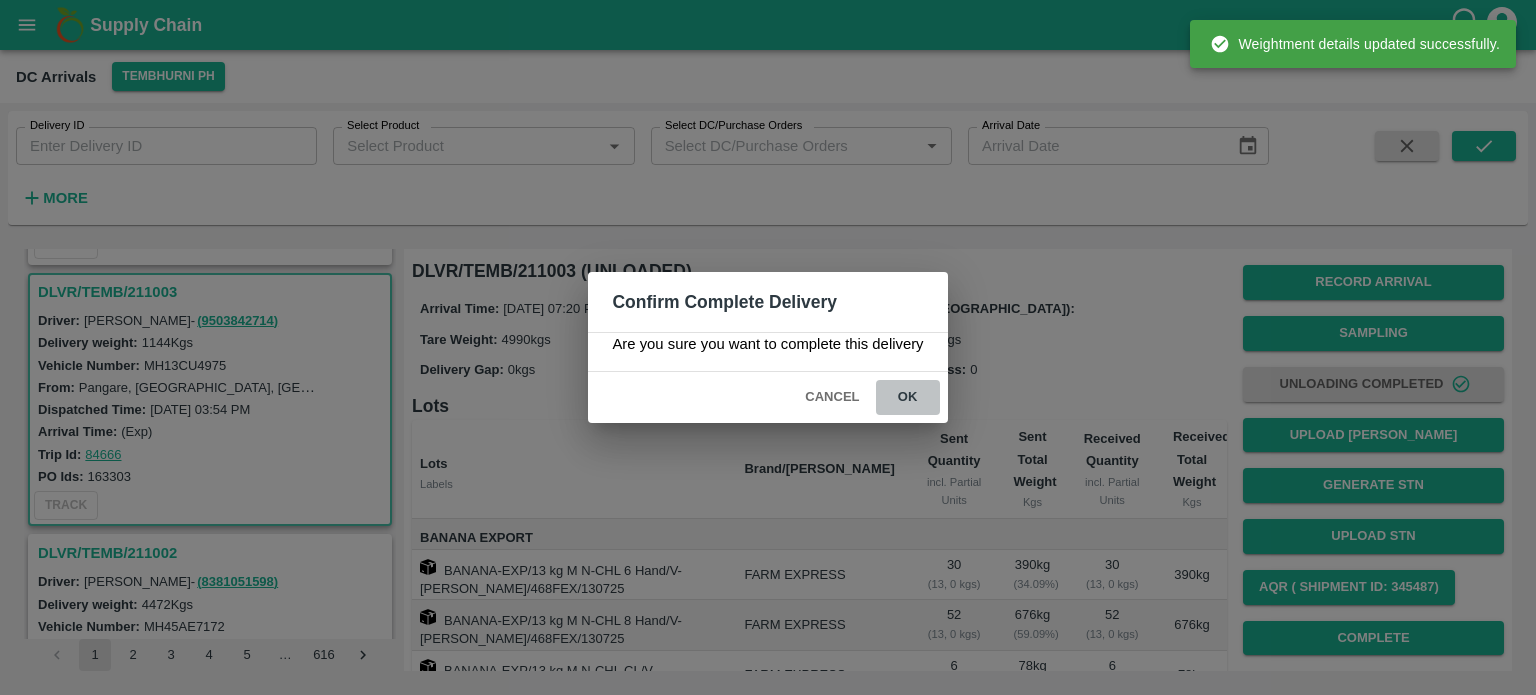 click on "ok" at bounding box center [908, 397] 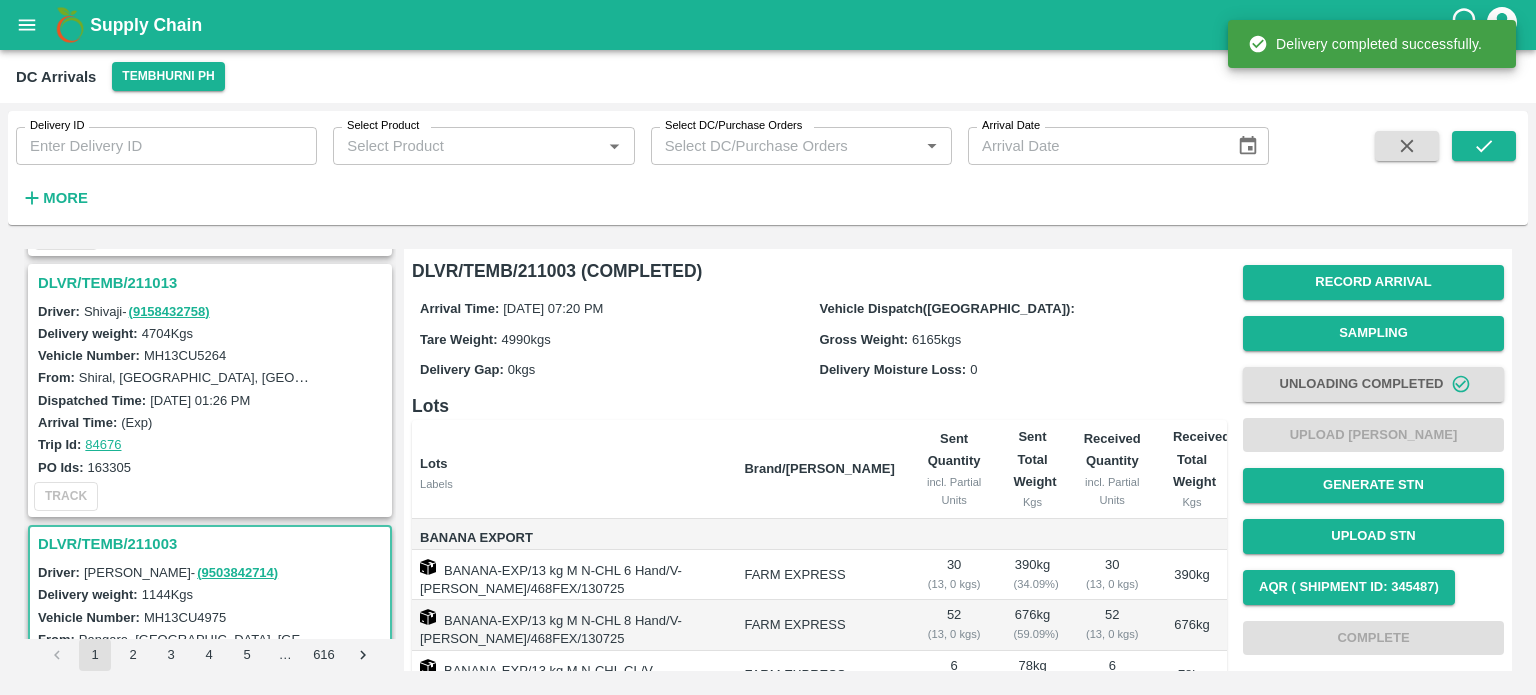 scroll, scrollTop: 4903, scrollLeft: 0, axis: vertical 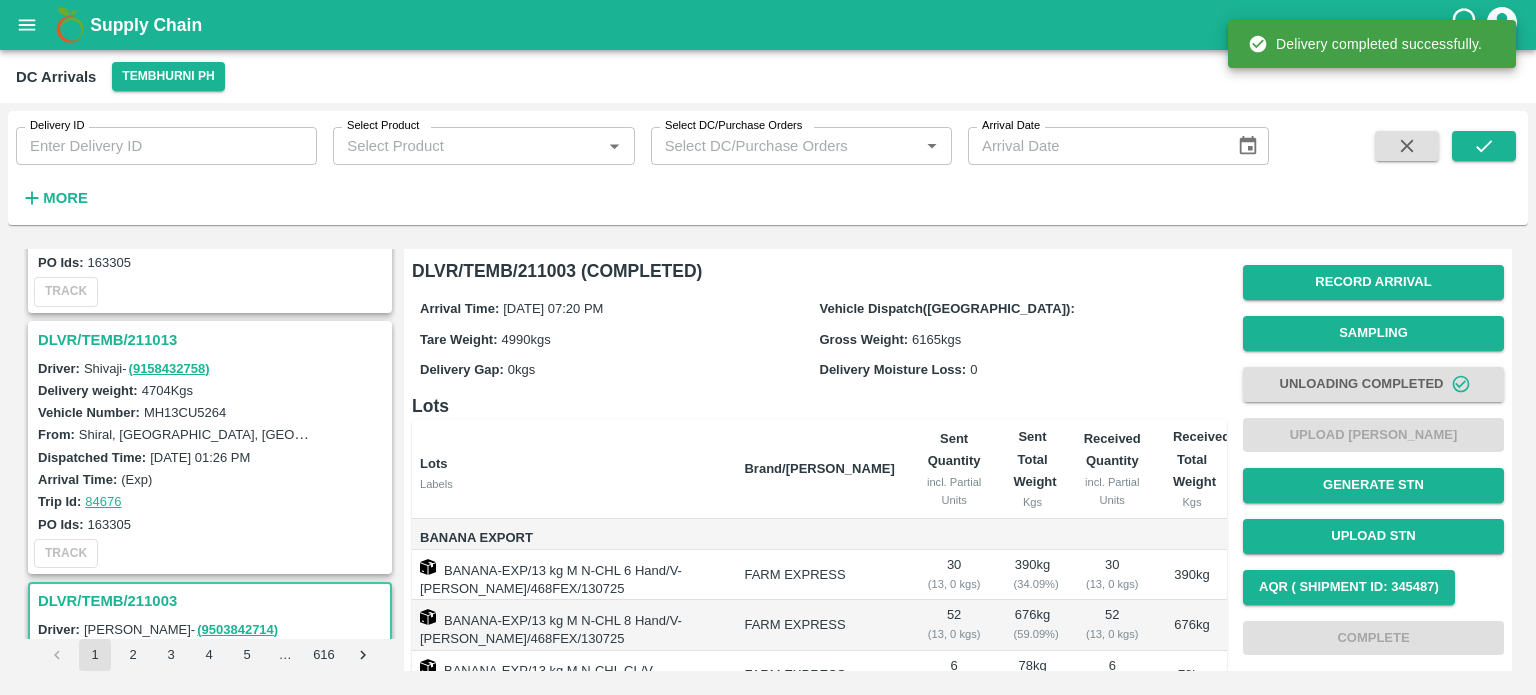 click on "DLVR/TEMB/211013" at bounding box center (213, 340) 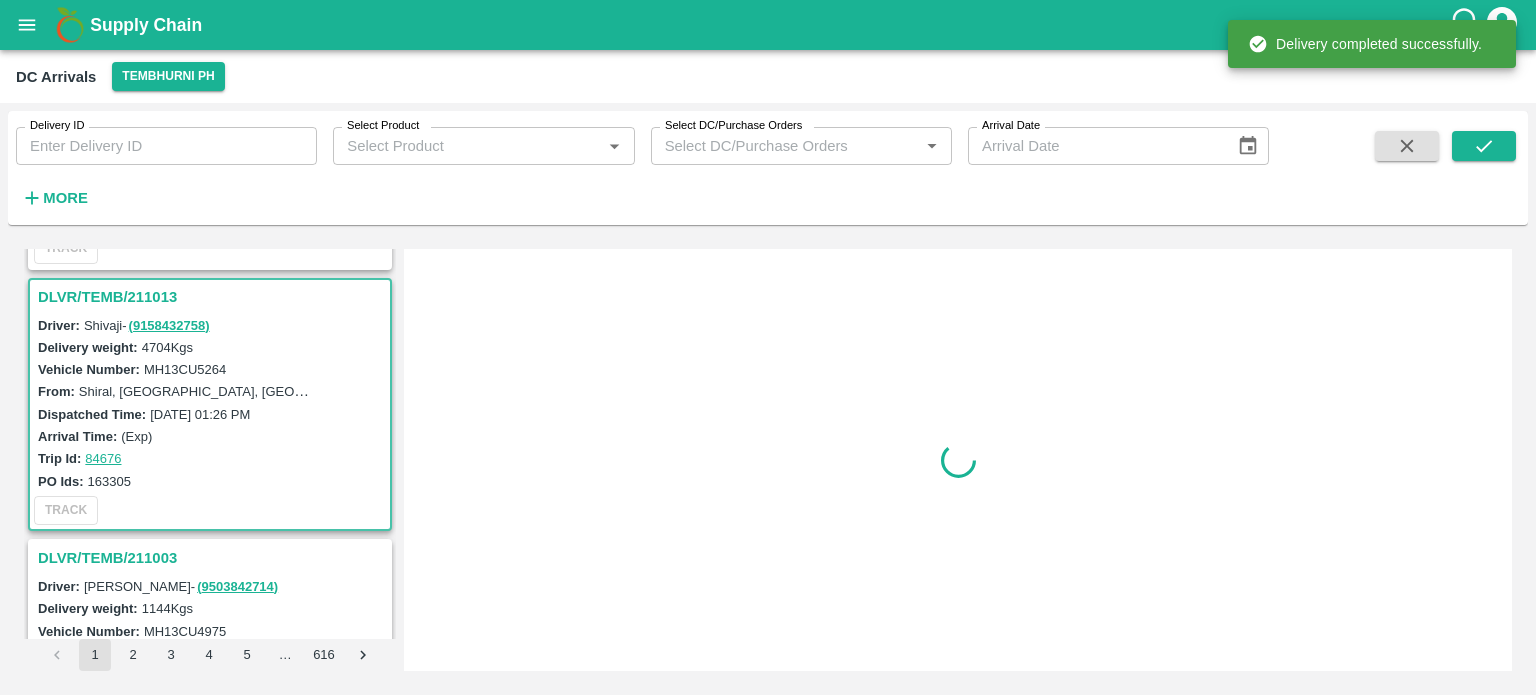 scroll, scrollTop: 4952, scrollLeft: 0, axis: vertical 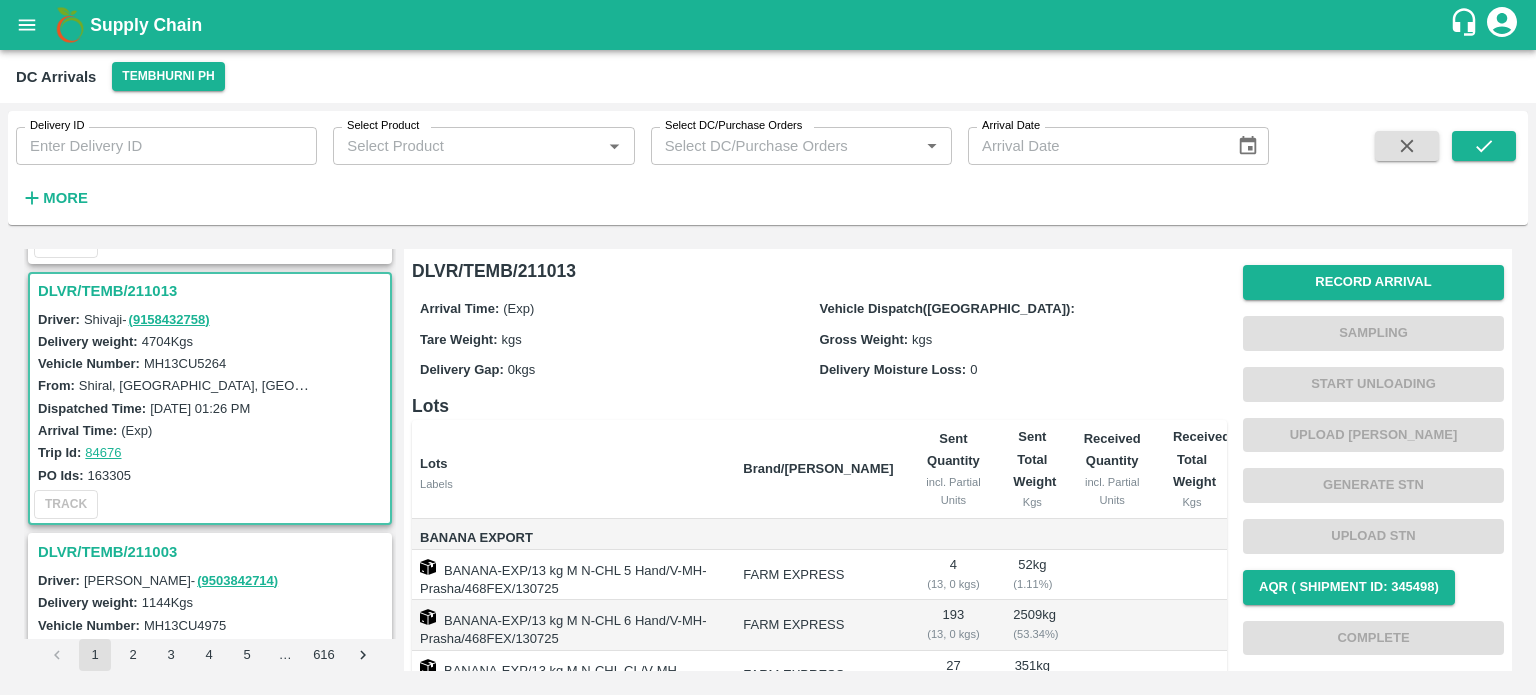 click on "MH13CU5264" at bounding box center (185, 363) 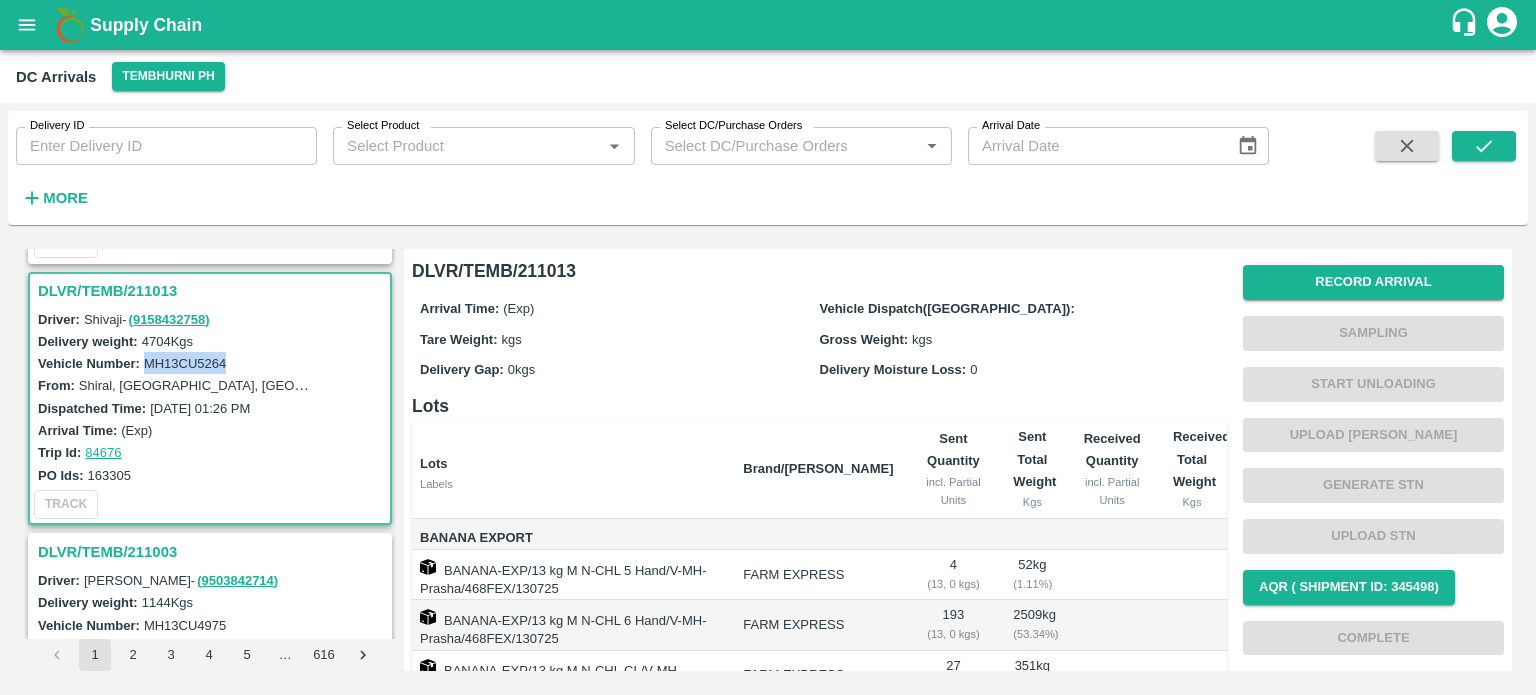click on "MH13CU5264" at bounding box center [185, 363] 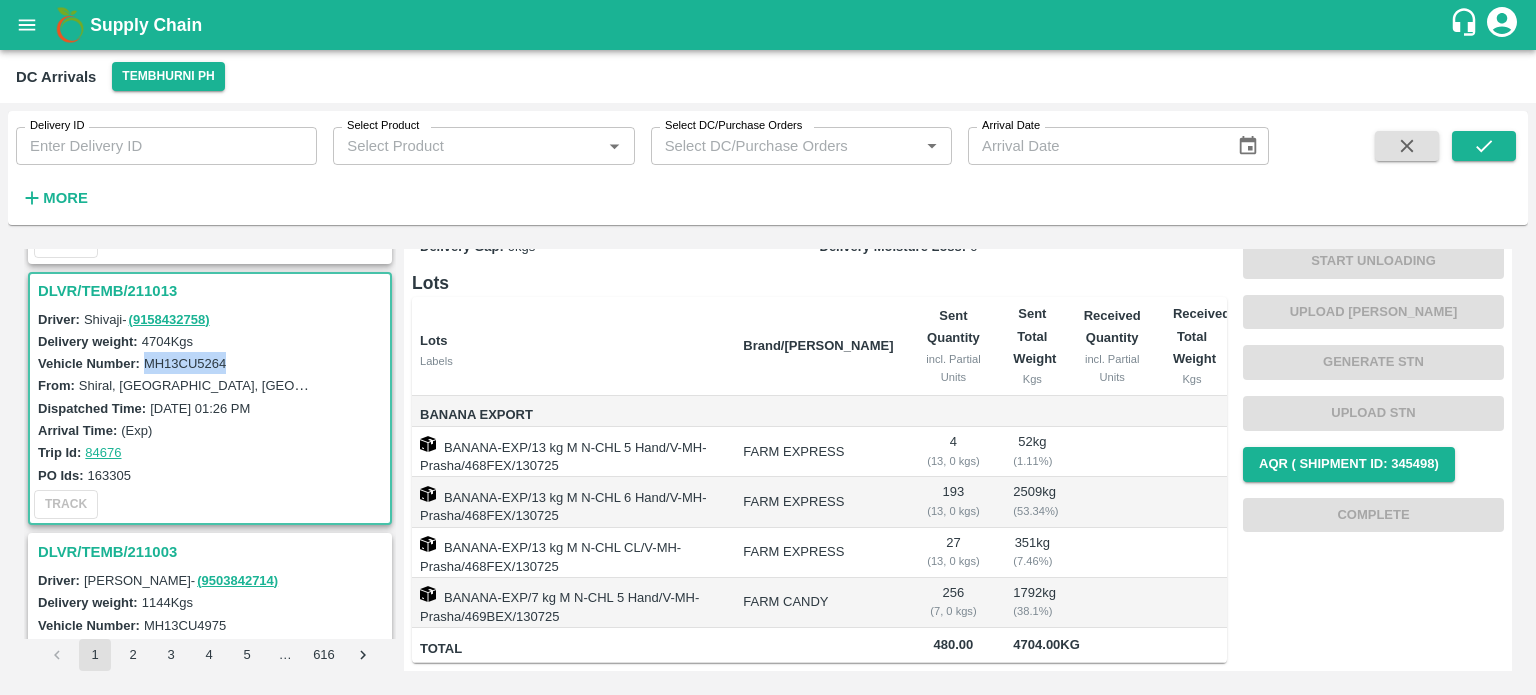 scroll, scrollTop: 0, scrollLeft: 0, axis: both 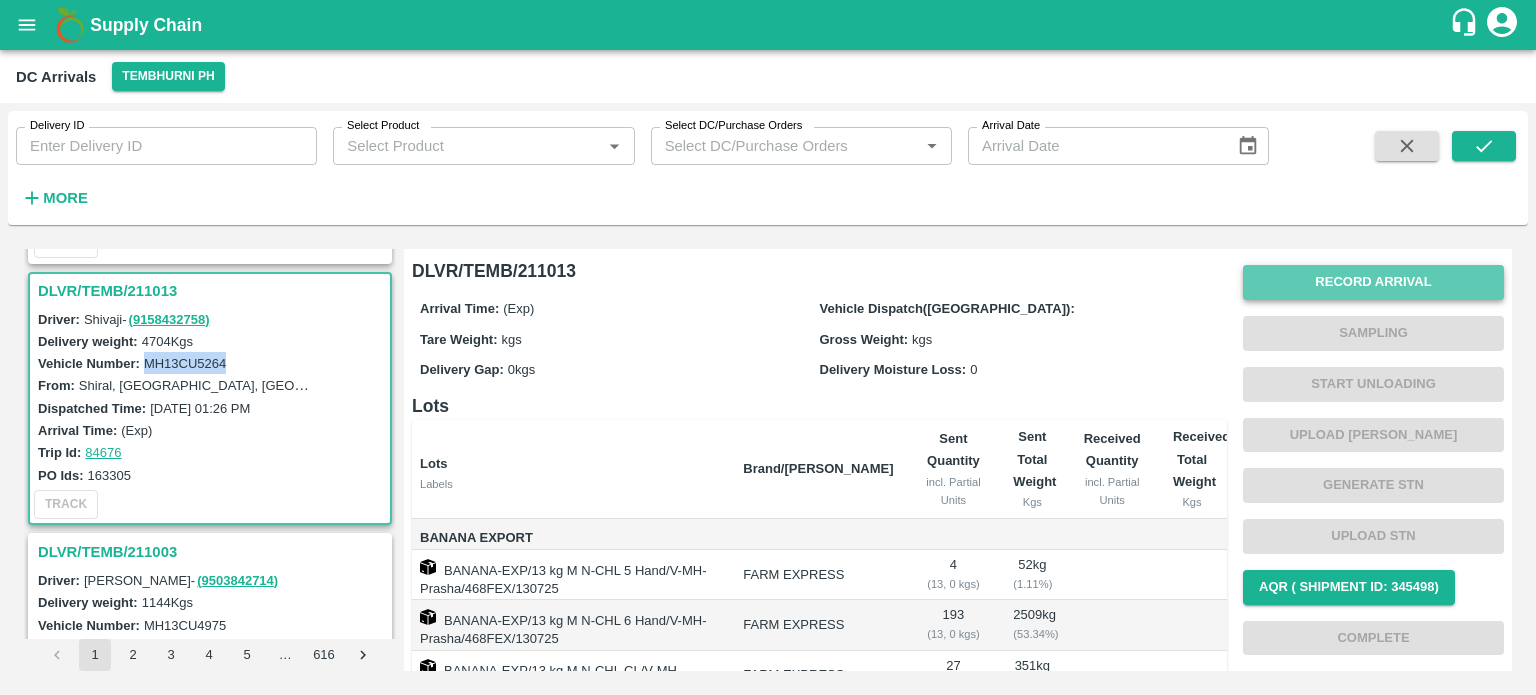 click on "Record Arrival" at bounding box center [1373, 282] 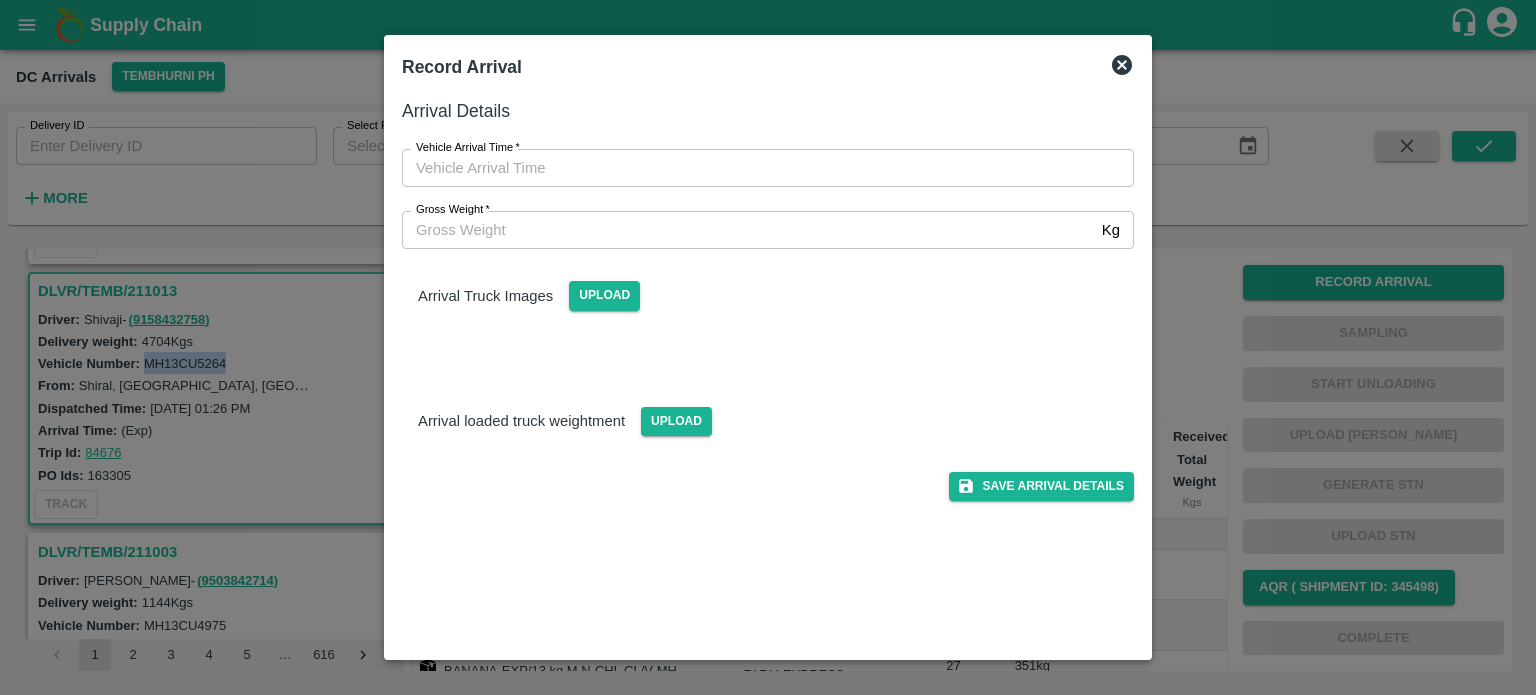 type on "DD/MM/YYYY hh:mm aa" 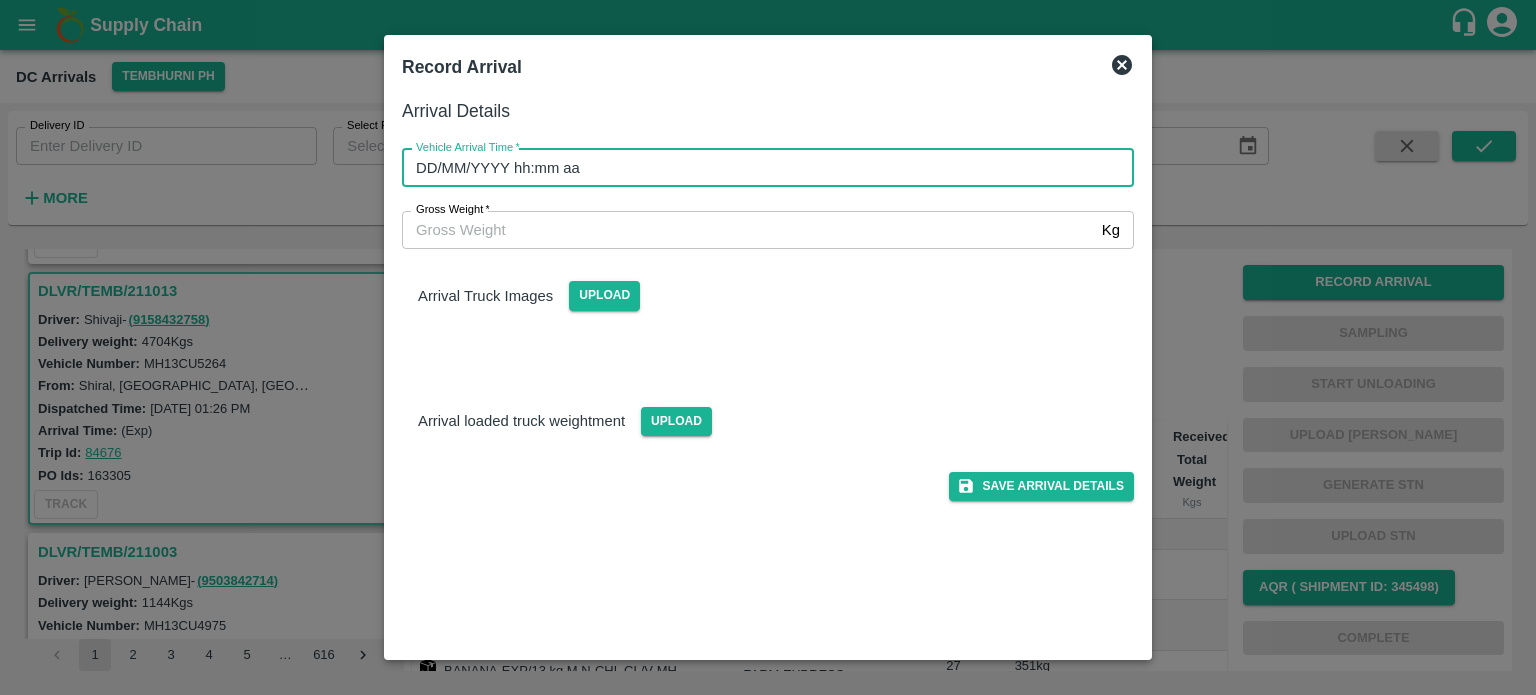 click on "DD/MM/YYYY hh:mm aa" at bounding box center (761, 168) 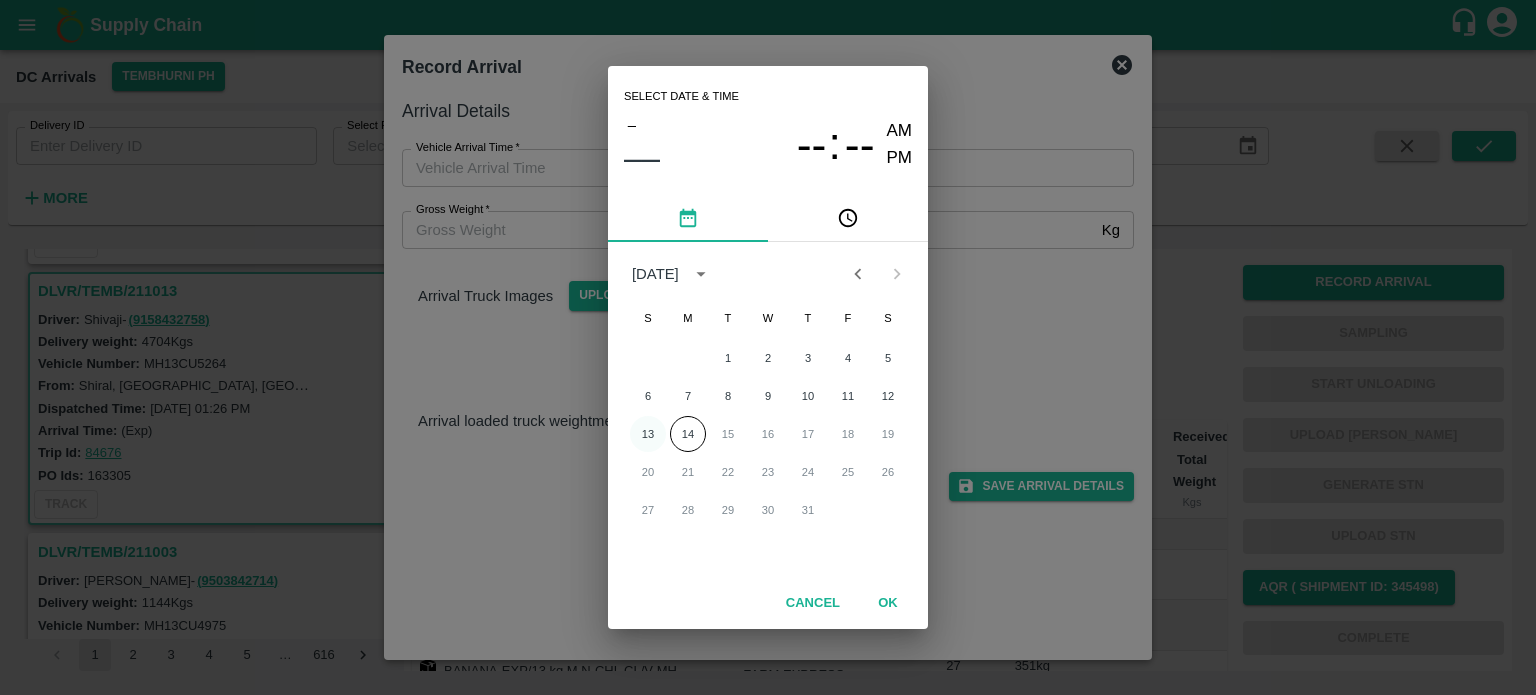 click on "13" at bounding box center (648, 434) 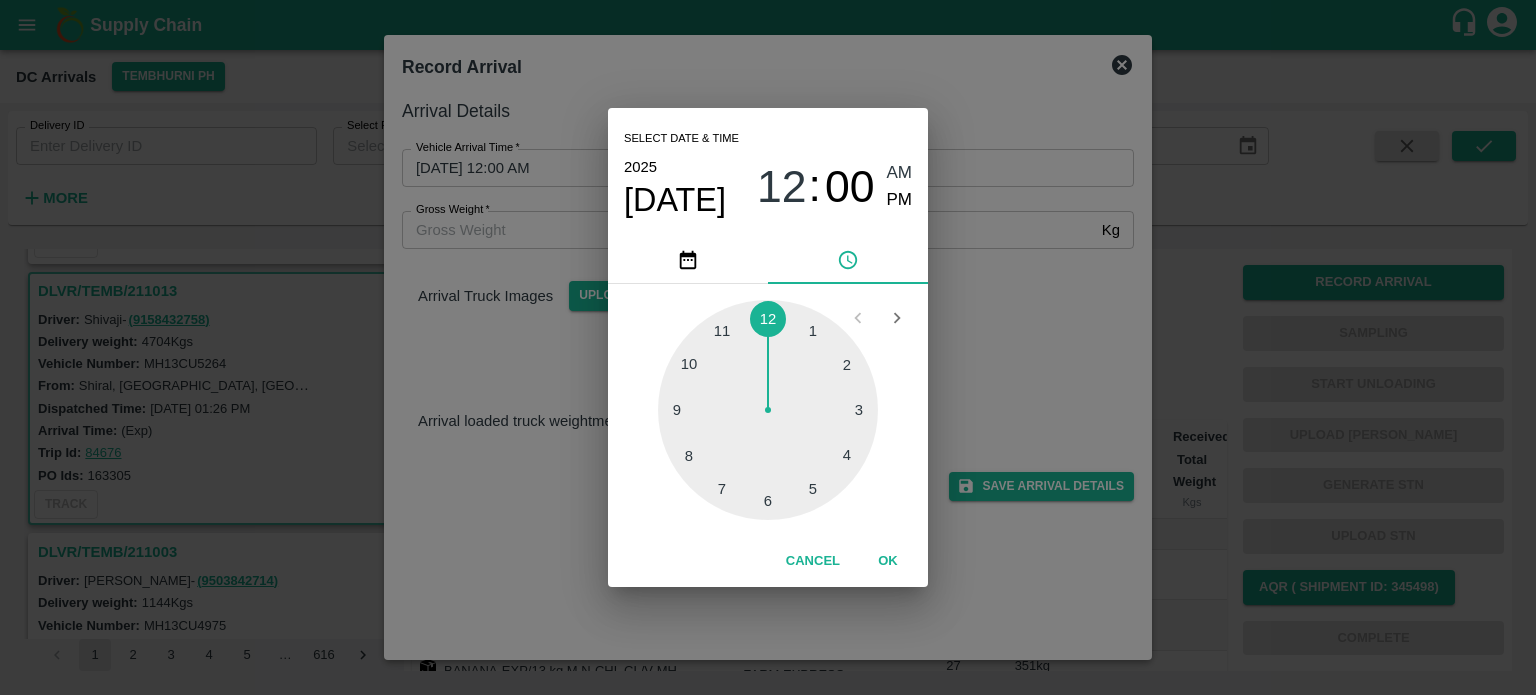 click at bounding box center [768, 410] 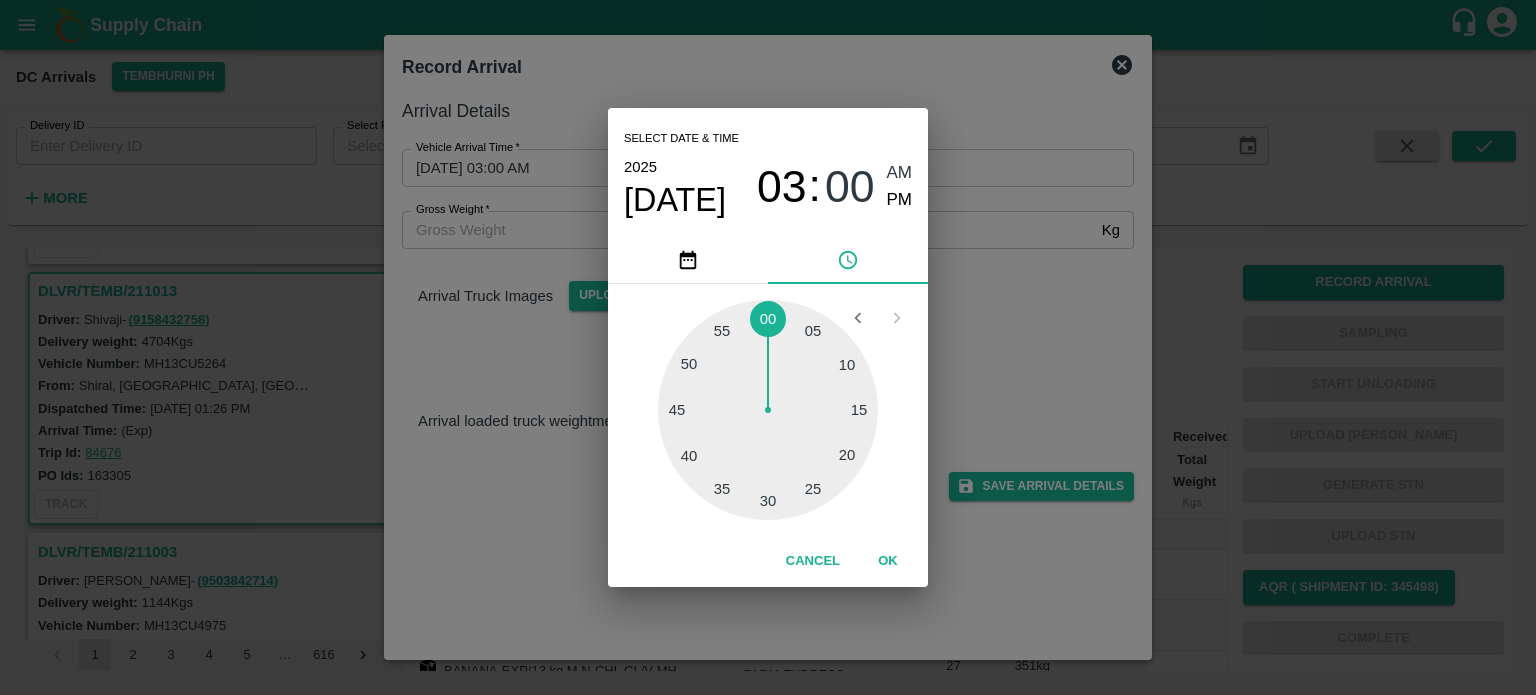 click at bounding box center [768, 410] 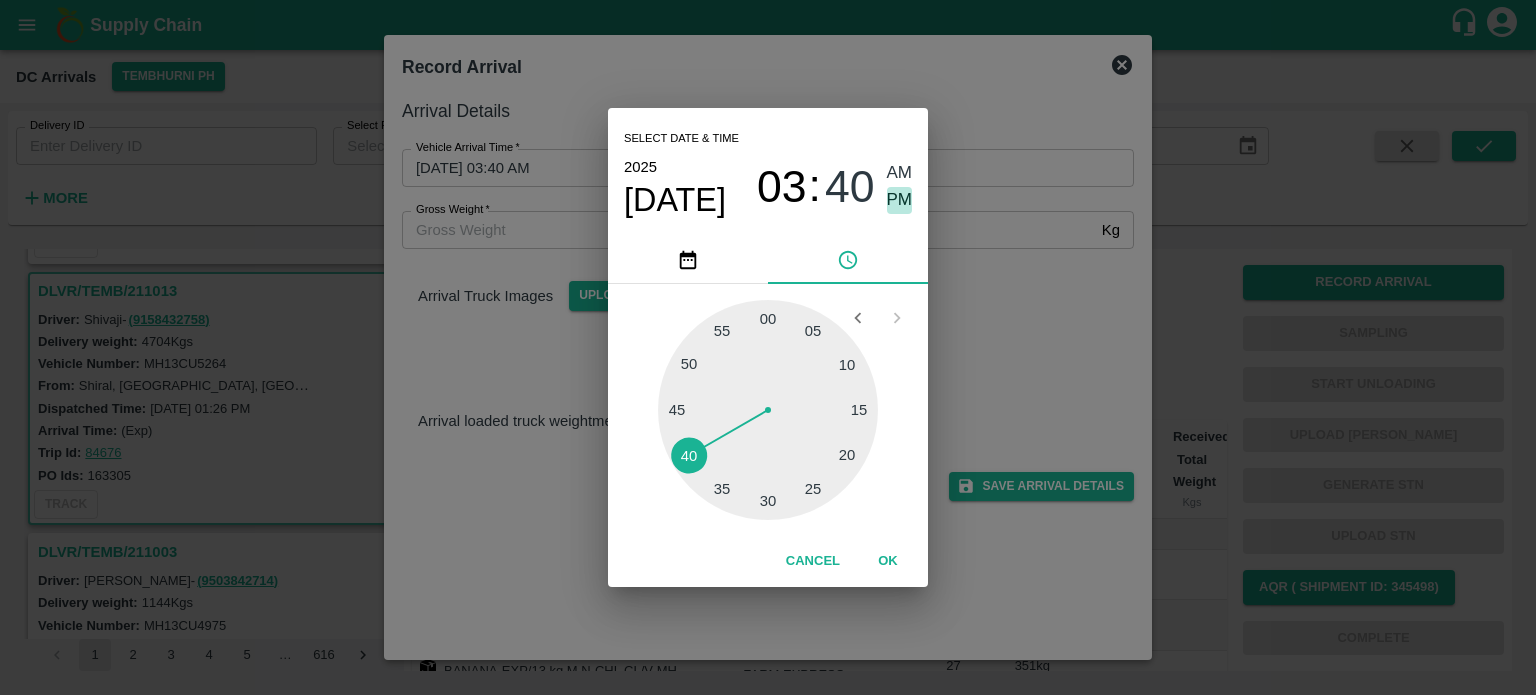 click on "PM" at bounding box center (900, 200) 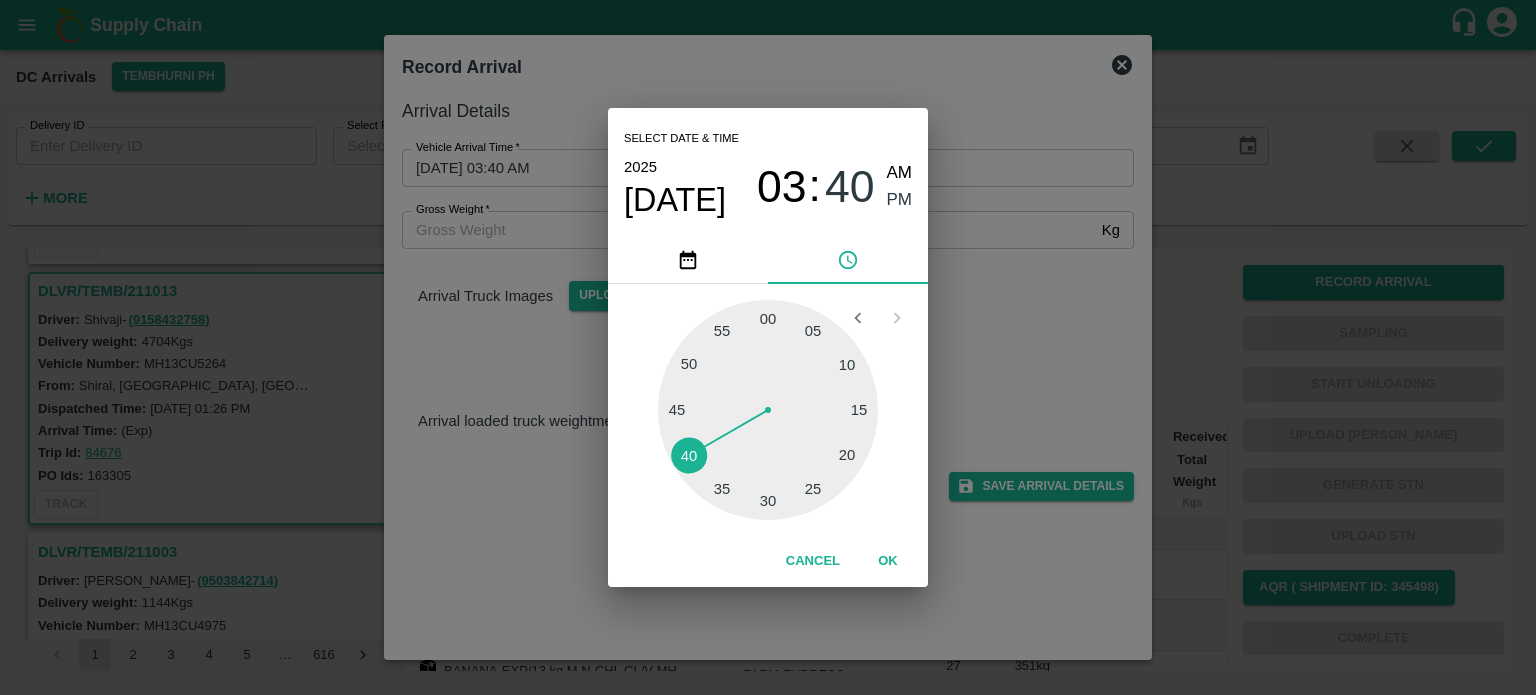 type on "[DATE] 03:40 PM" 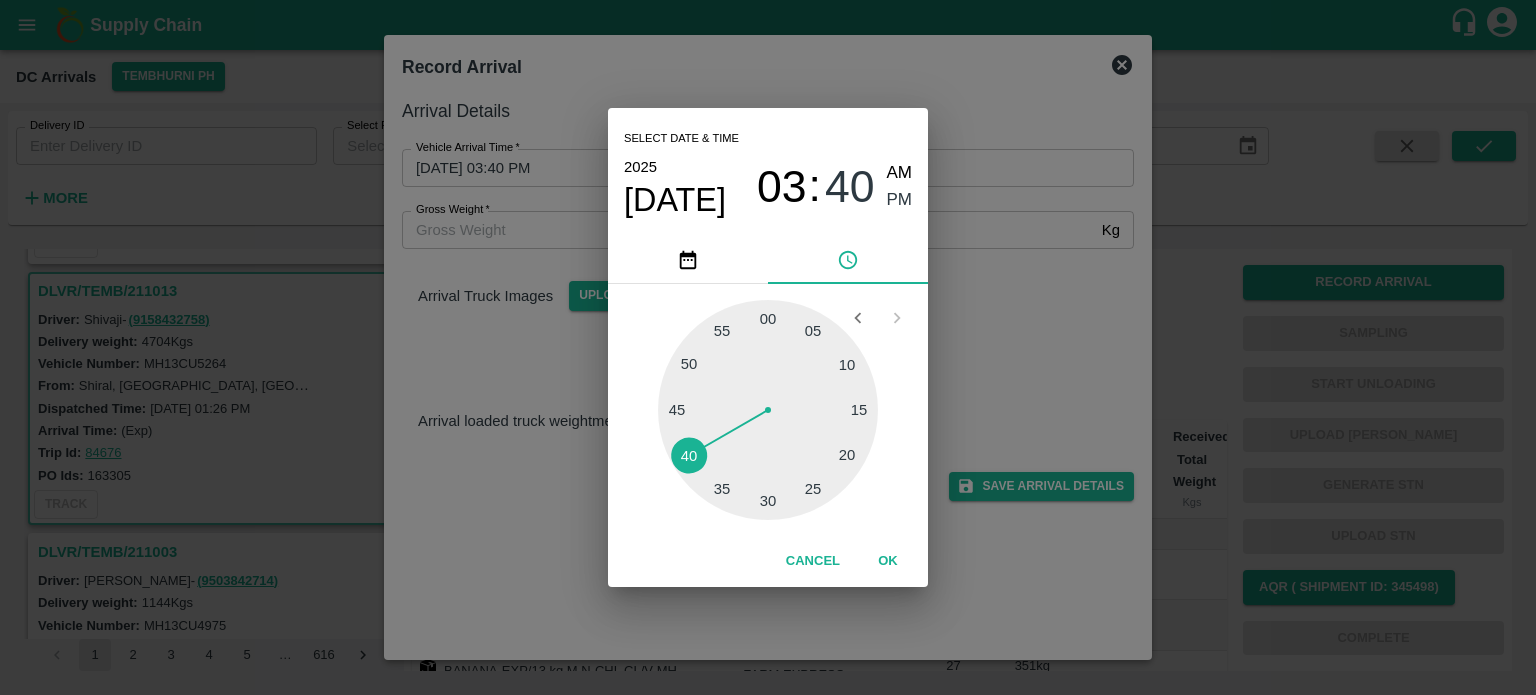 click on "Select date & time [DATE] 03 : 40 AM PM 05 10 15 20 25 30 35 40 45 50 55 00 Cancel OK" at bounding box center [768, 347] 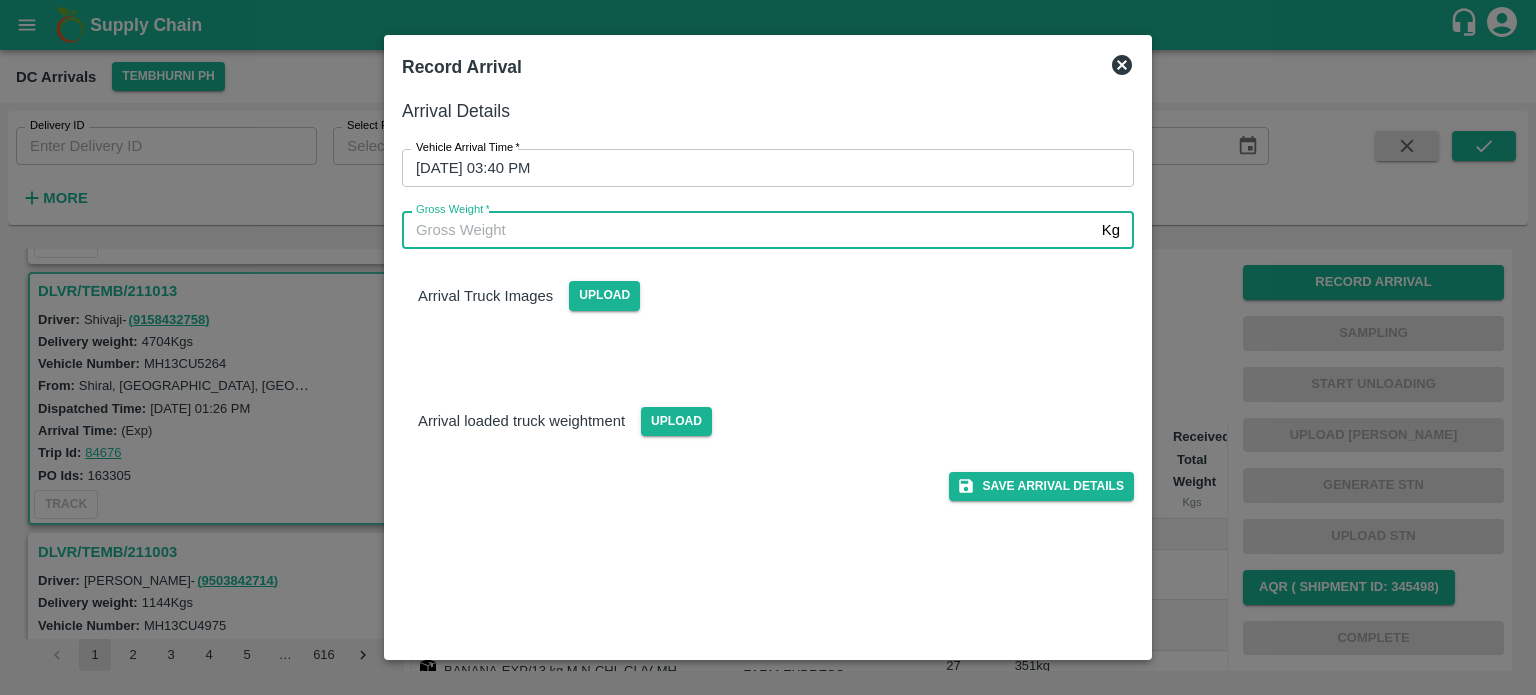 click on "Gross Weight   *" at bounding box center (748, 230) 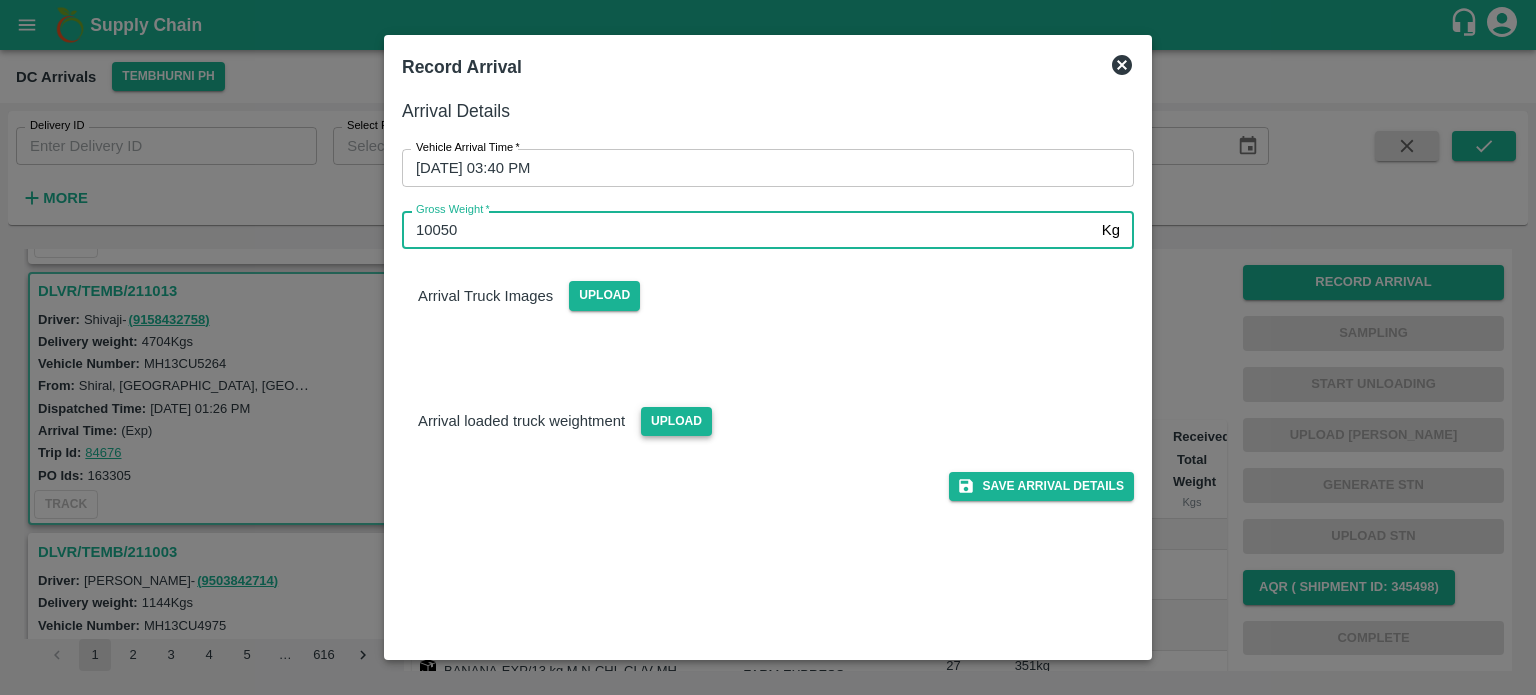 type on "10050" 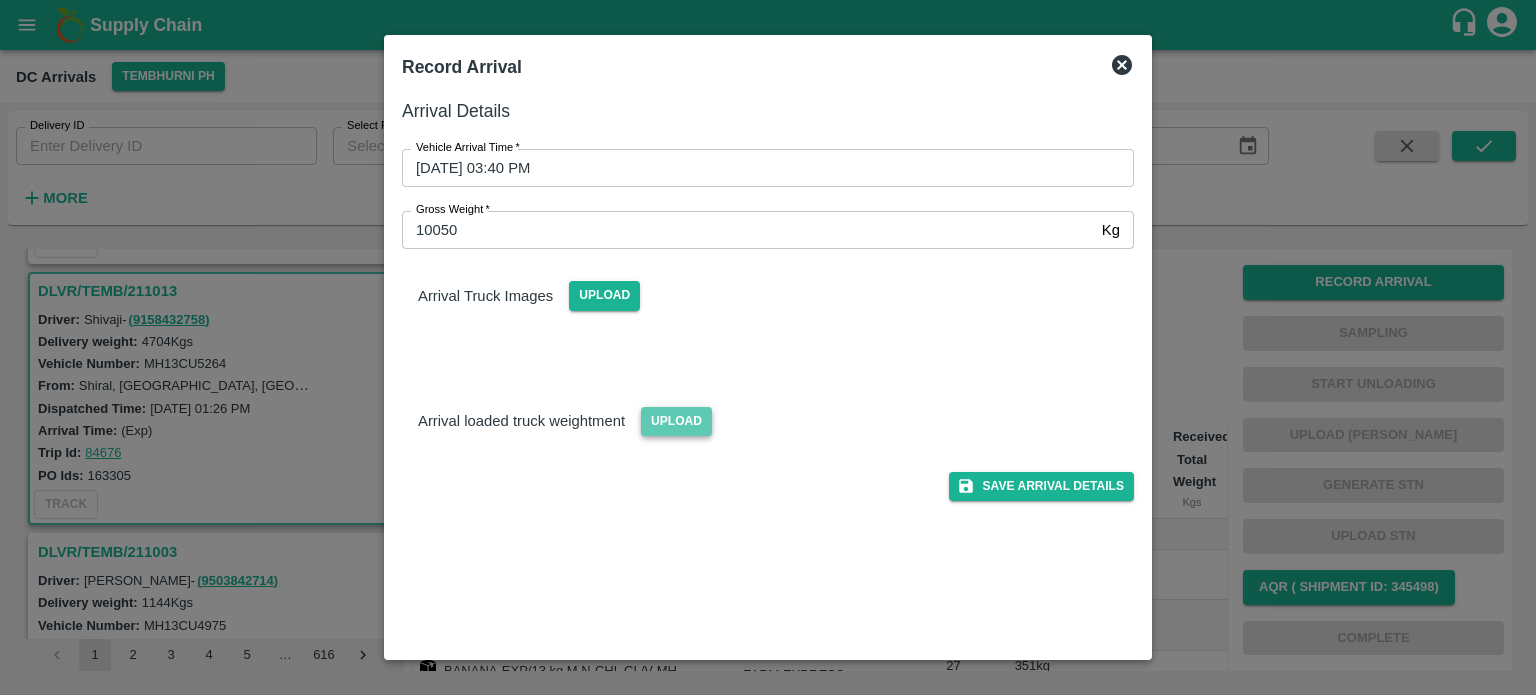 click on "Upload" at bounding box center [676, 421] 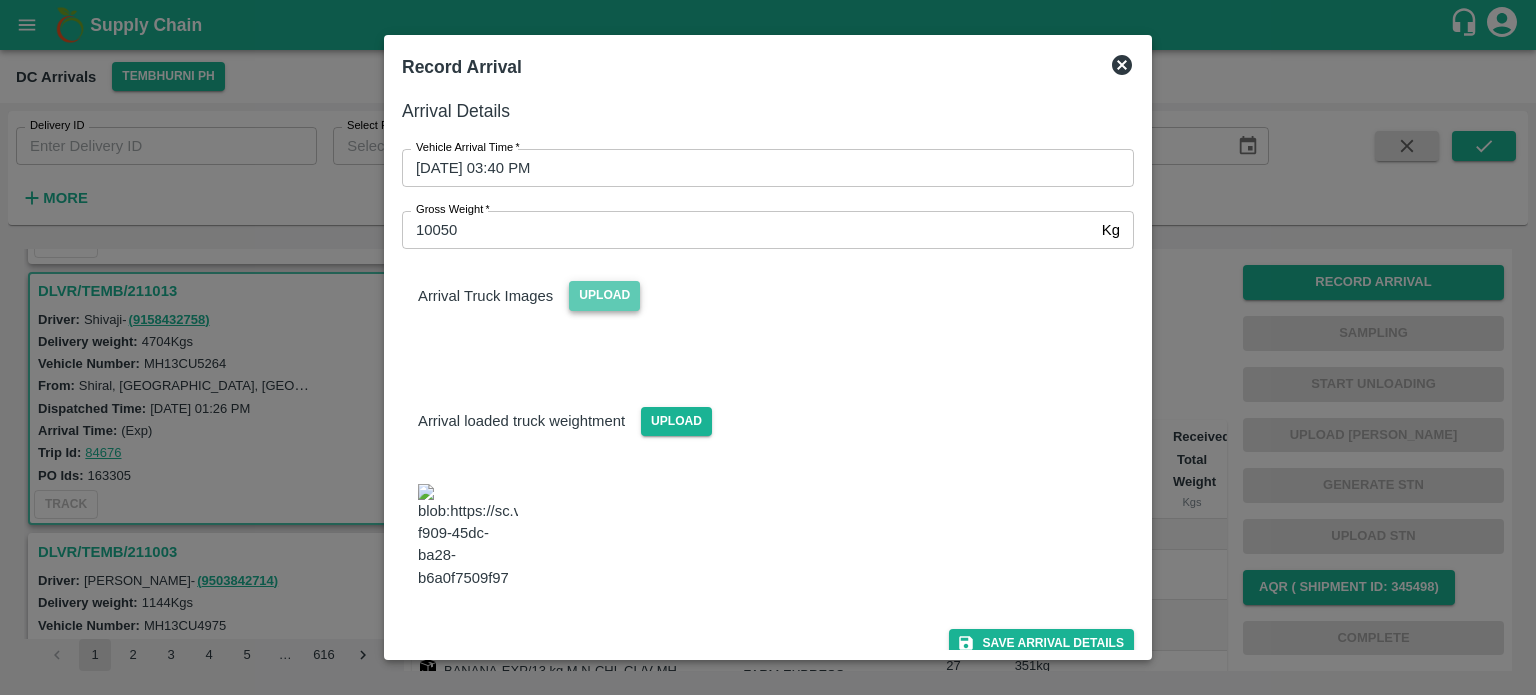 click on "Upload" at bounding box center [604, 295] 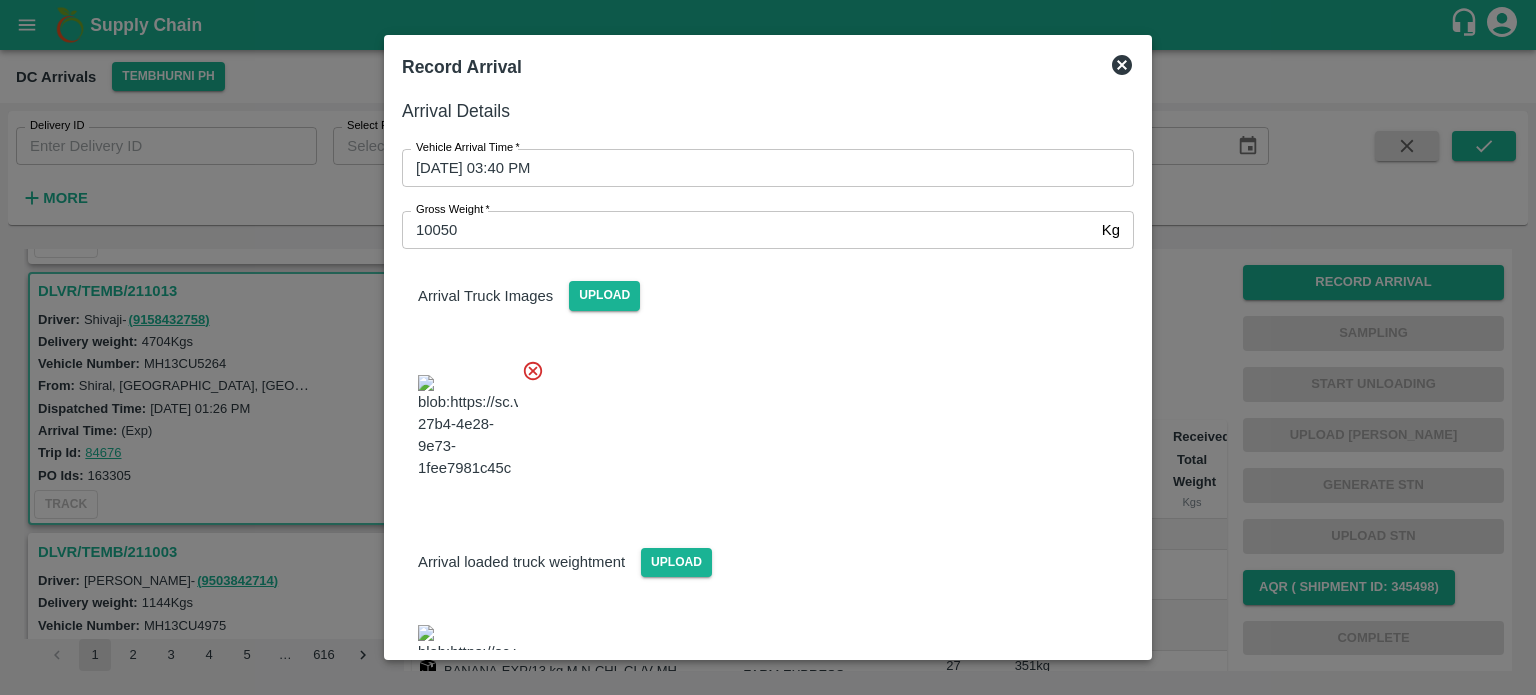 click at bounding box center [760, 421] 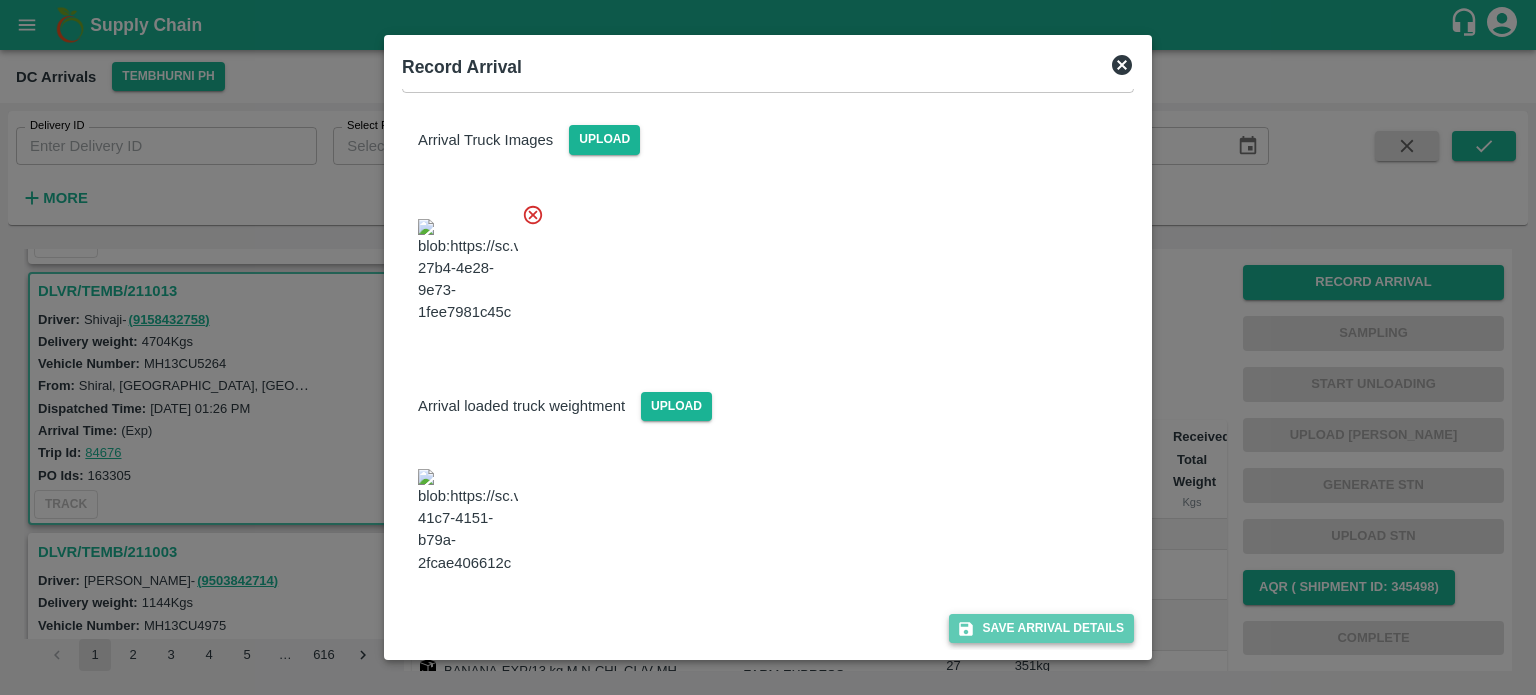 click on "Save Arrival Details" at bounding box center (1041, 628) 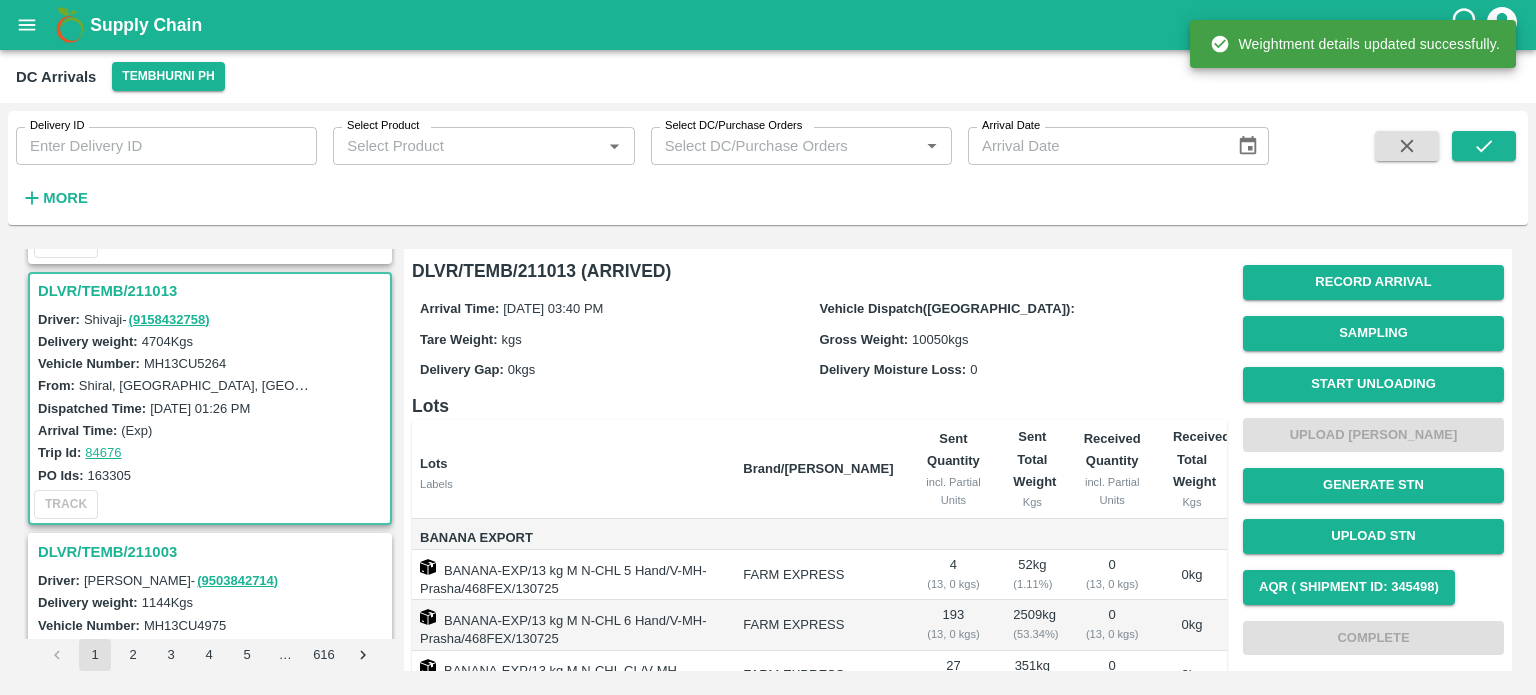 click on "Start Unloading" at bounding box center [1373, 384] 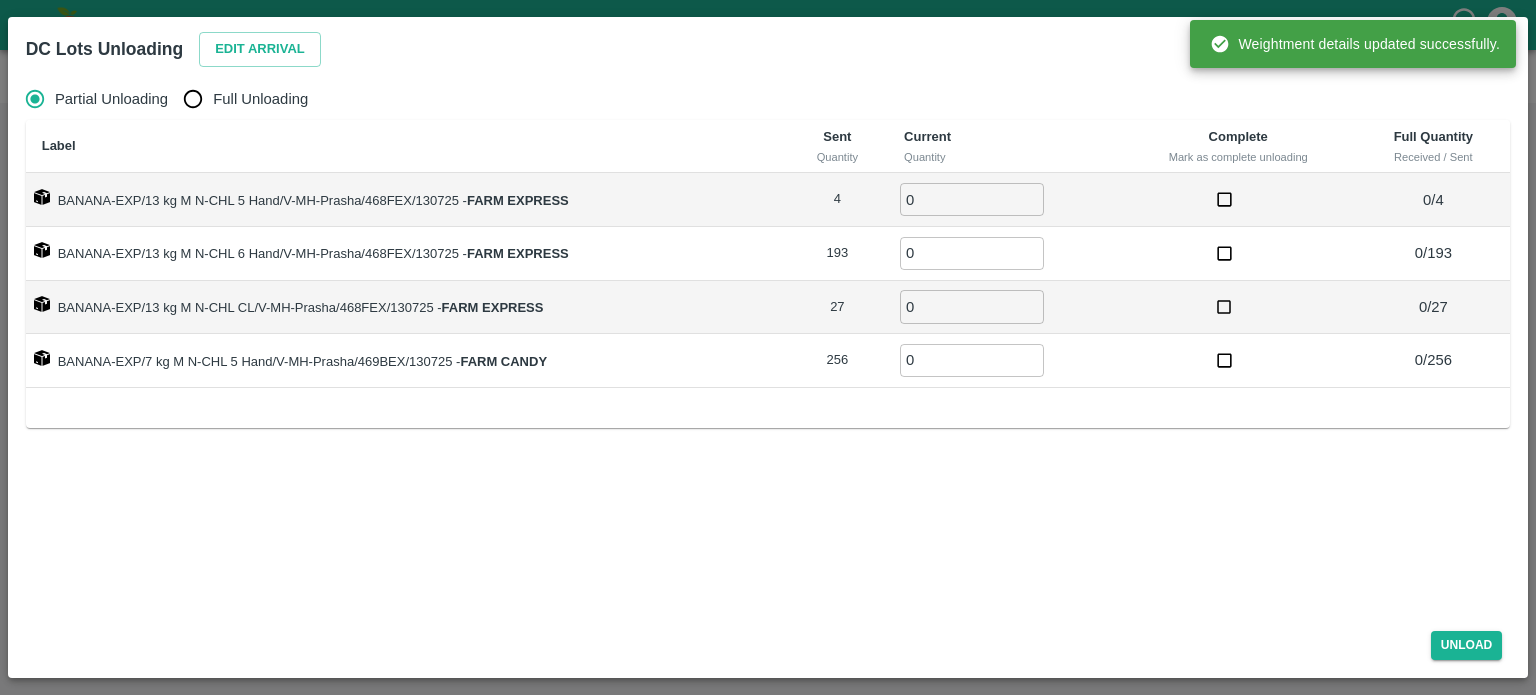 click on "Edit Arrival" at bounding box center [256, 45] 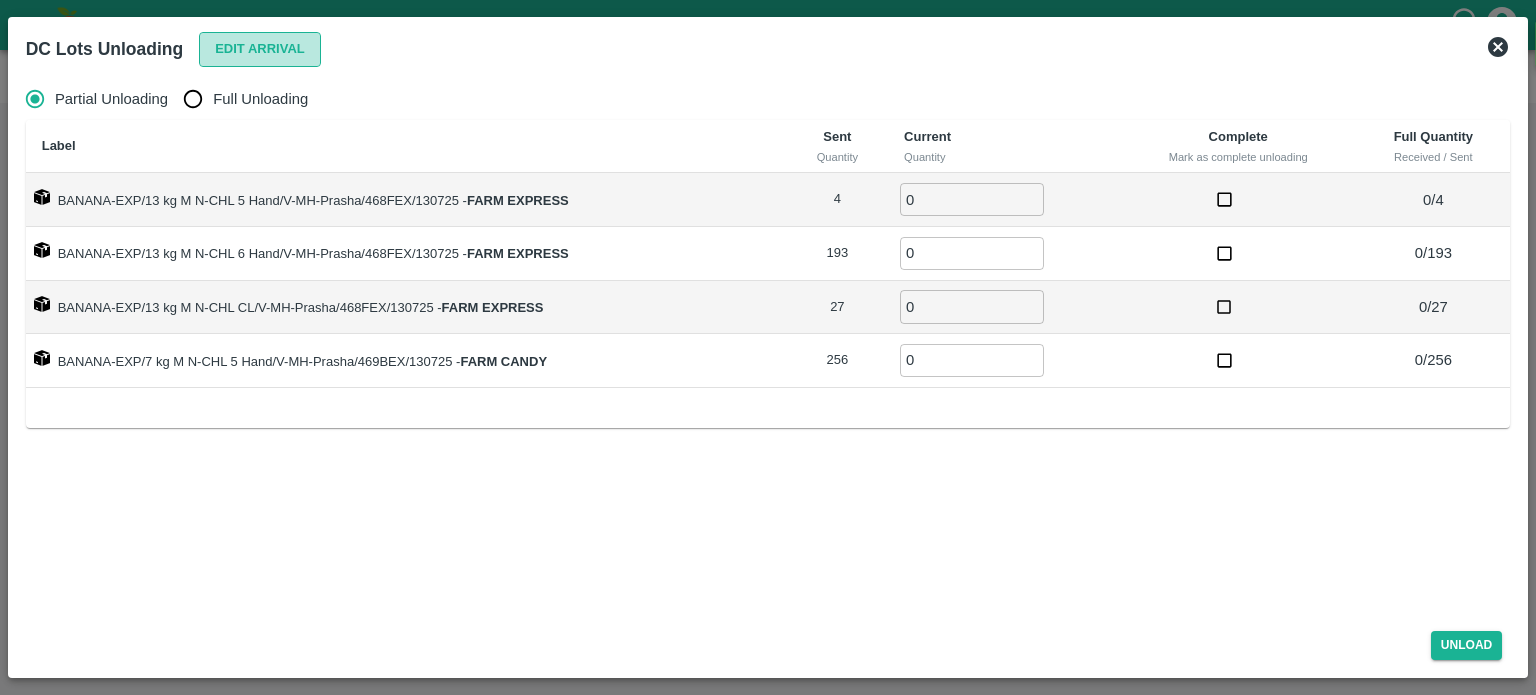 click on "Edit Arrival" at bounding box center [260, 49] 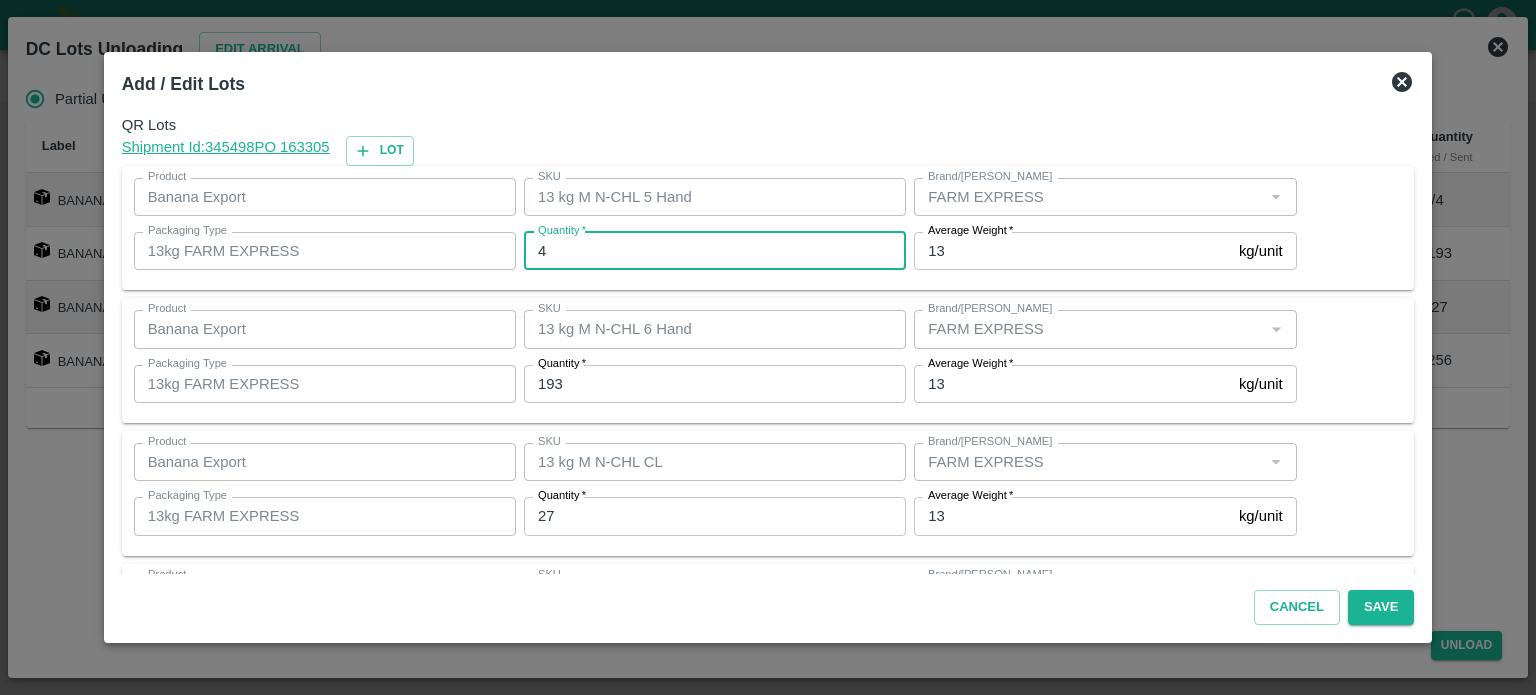 click on "4" at bounding box center (715, 251) 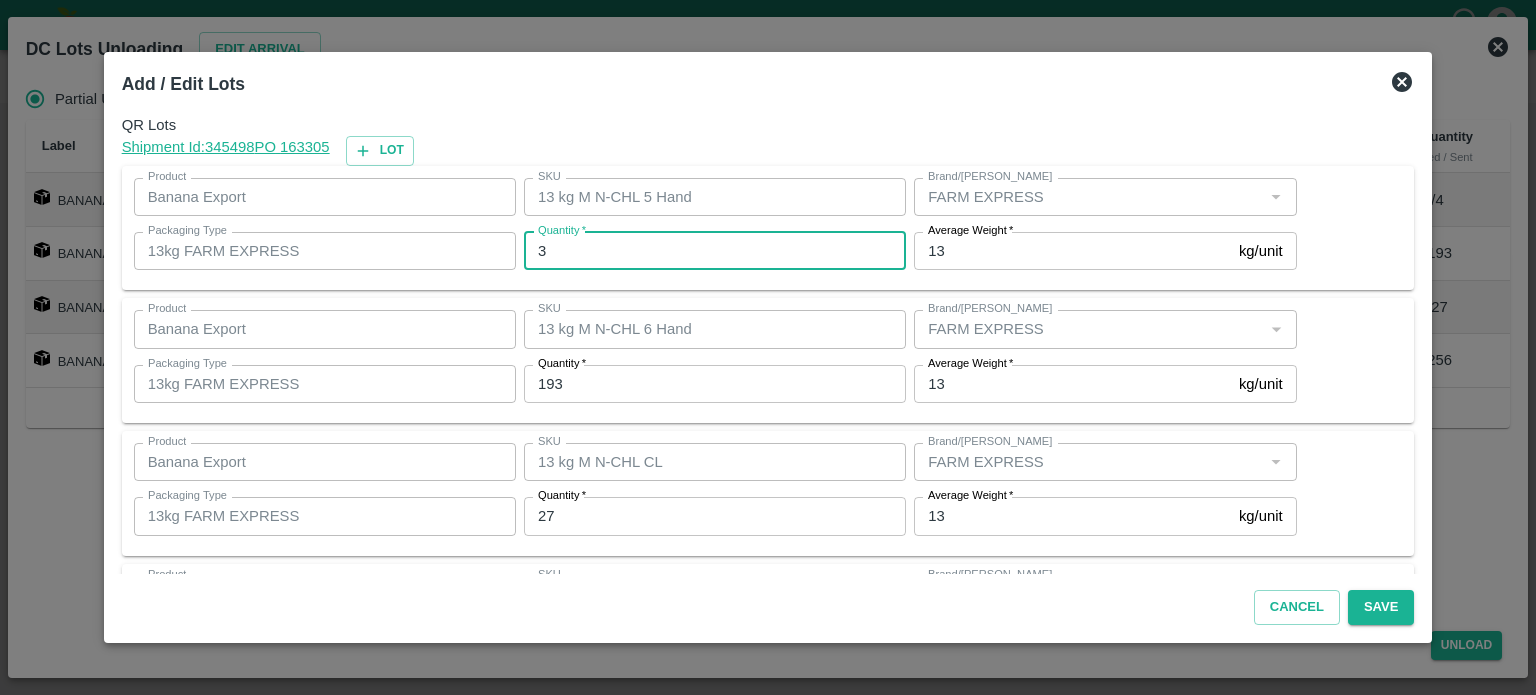 type on "3" 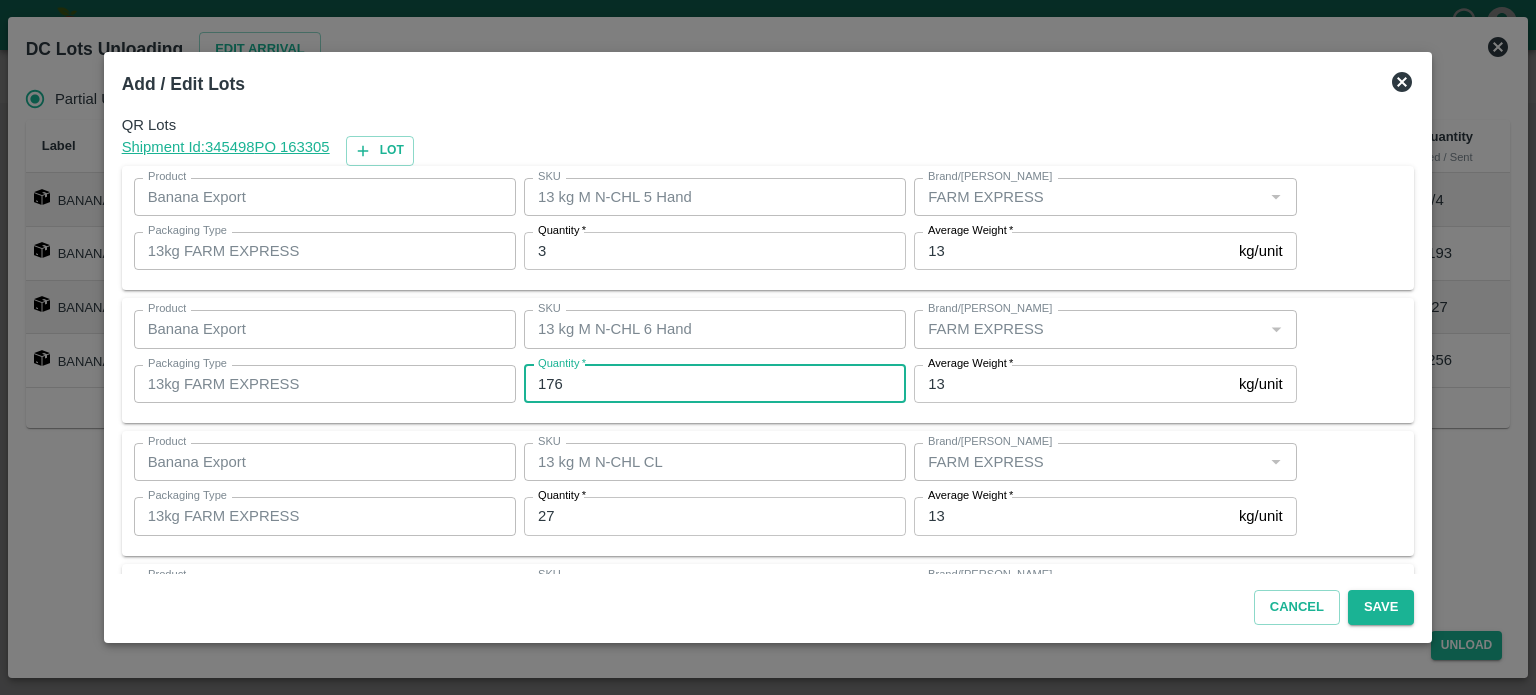 type on "176" 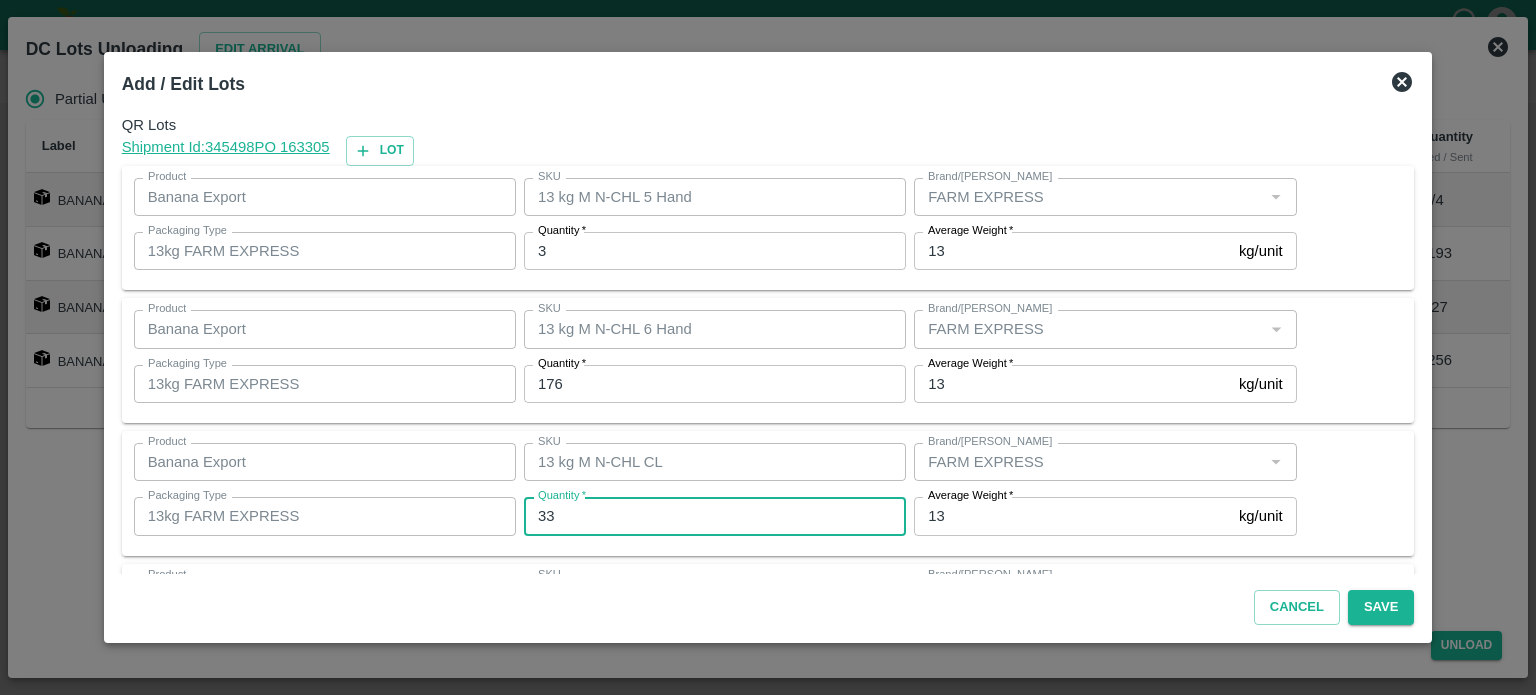 type on "33" 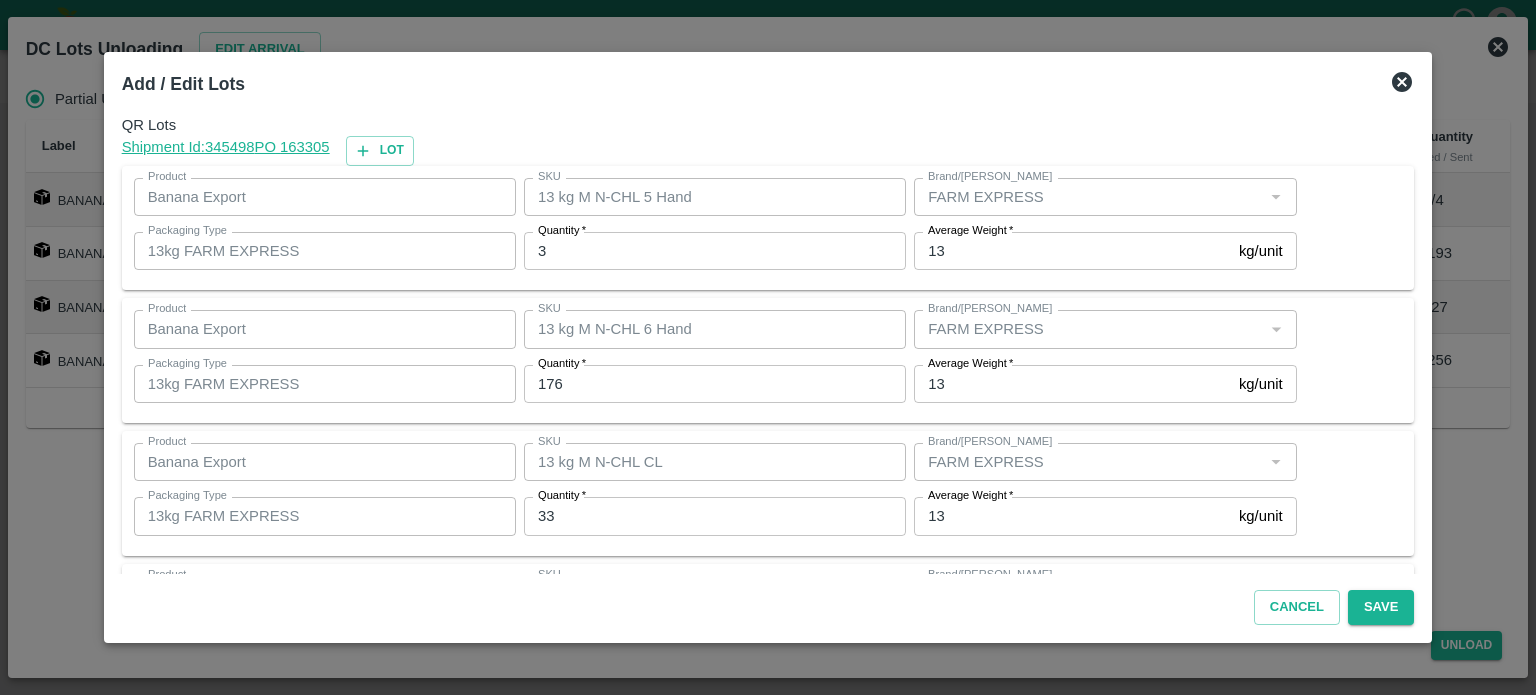 scroll, scrollTop: 129, scrollLeft: 0, axis: vertical 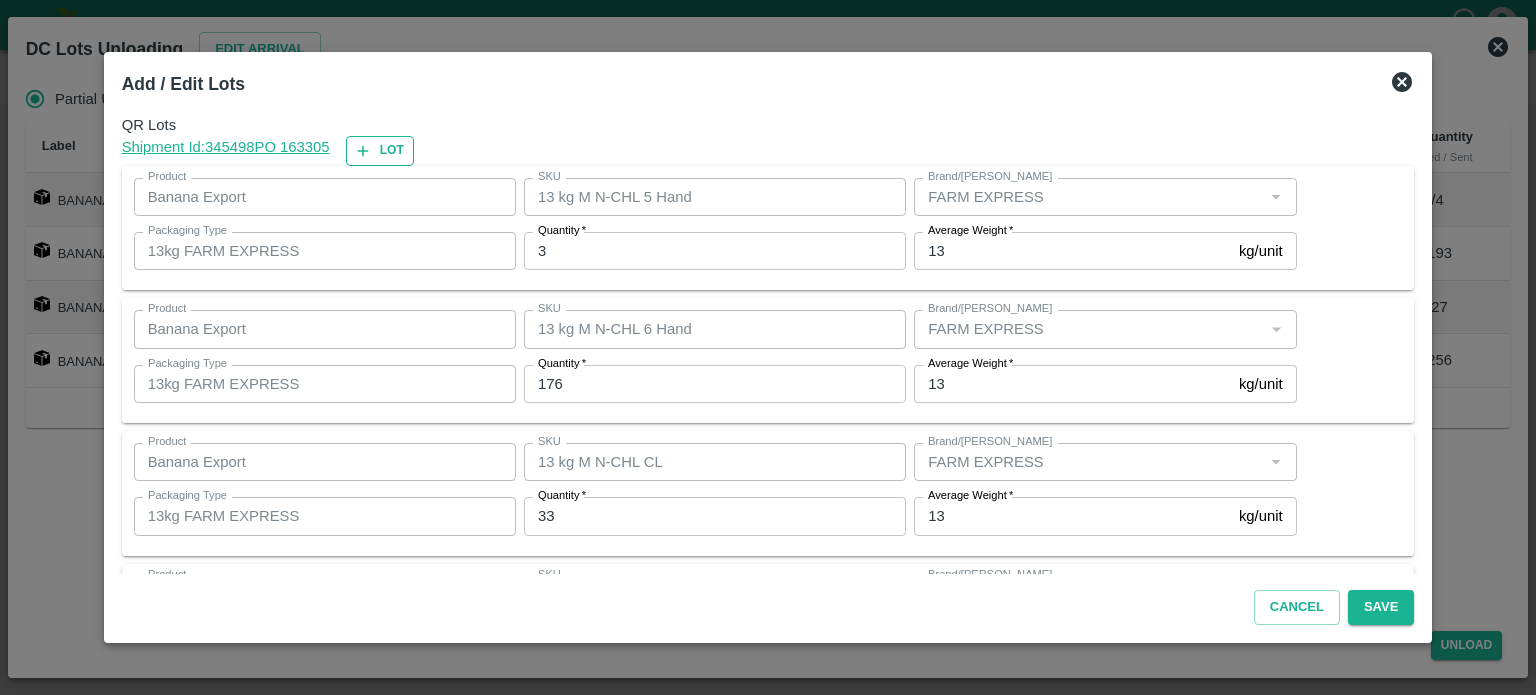 type on "0" 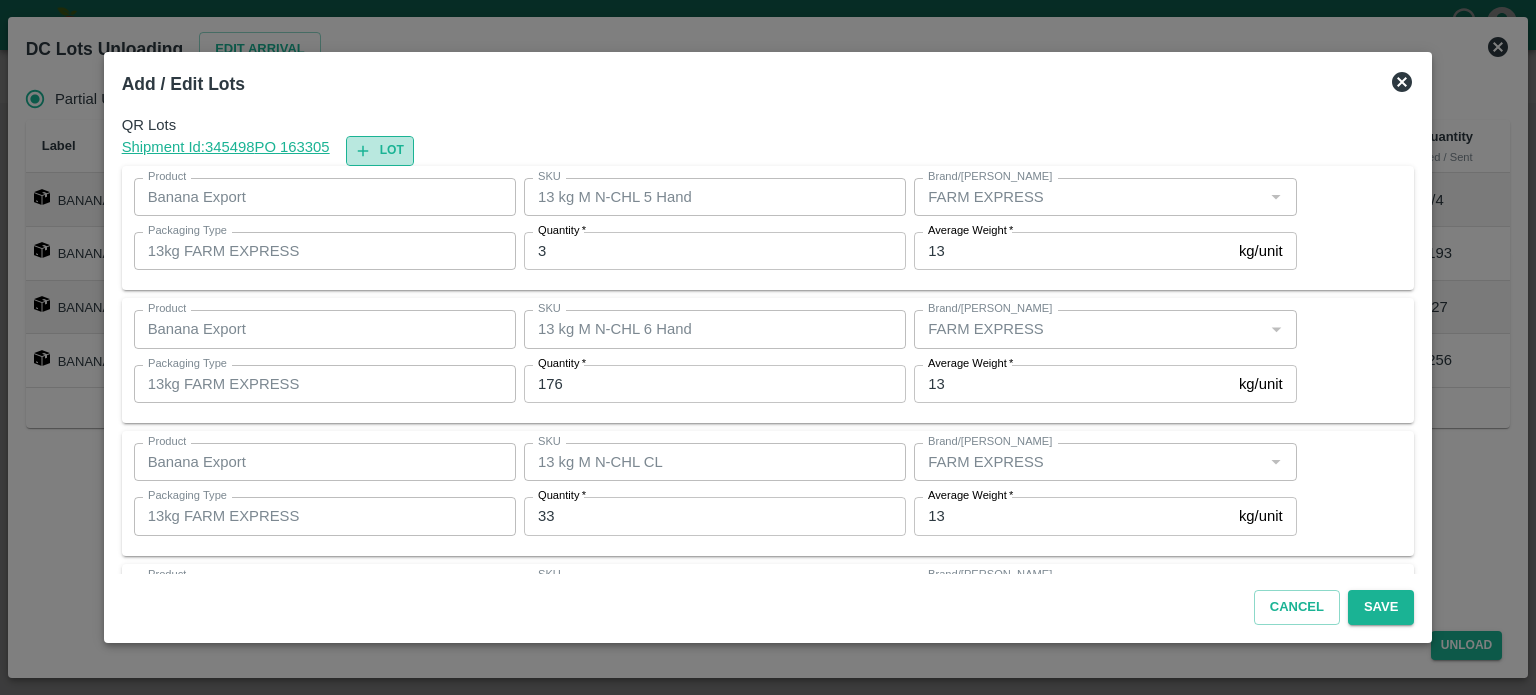 click on "Lot" at bounding box center (380, 150) 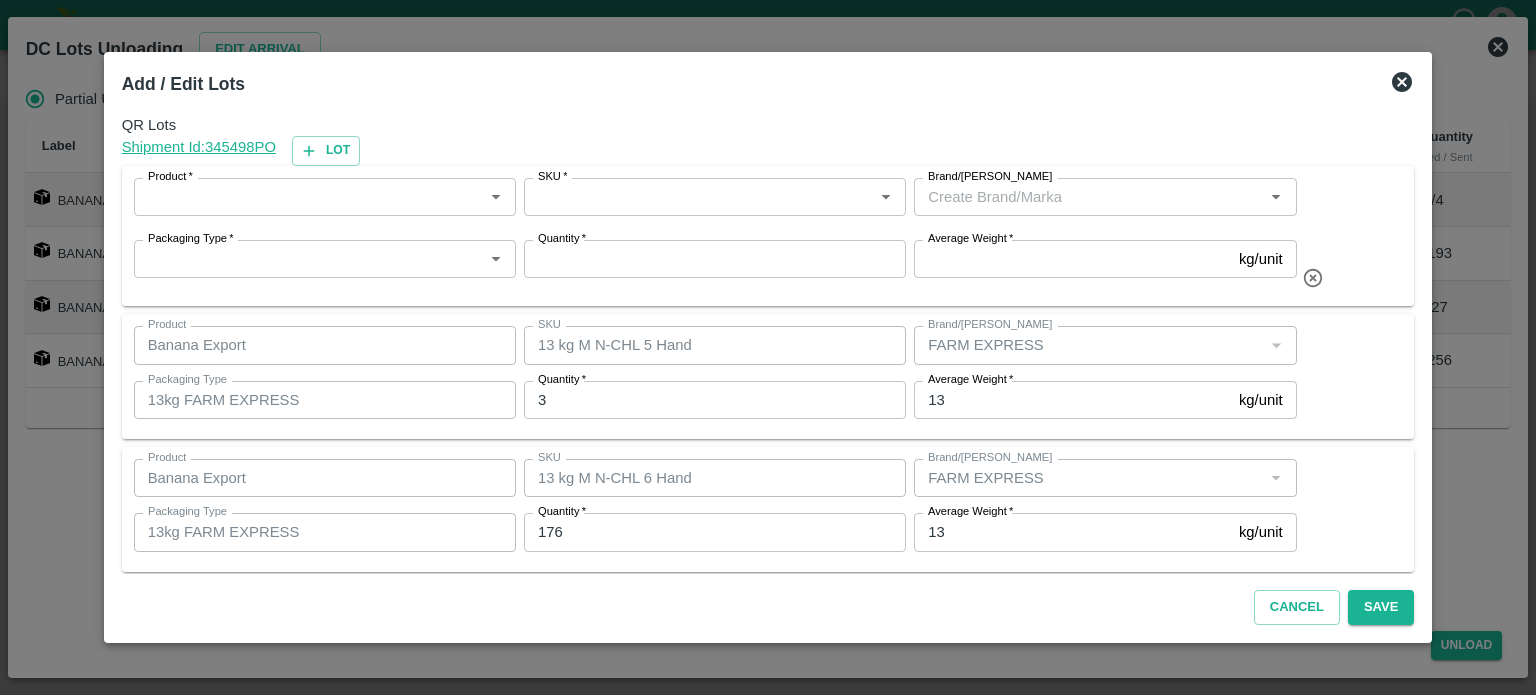click on "Product   *" at bounding box center (308, 197) 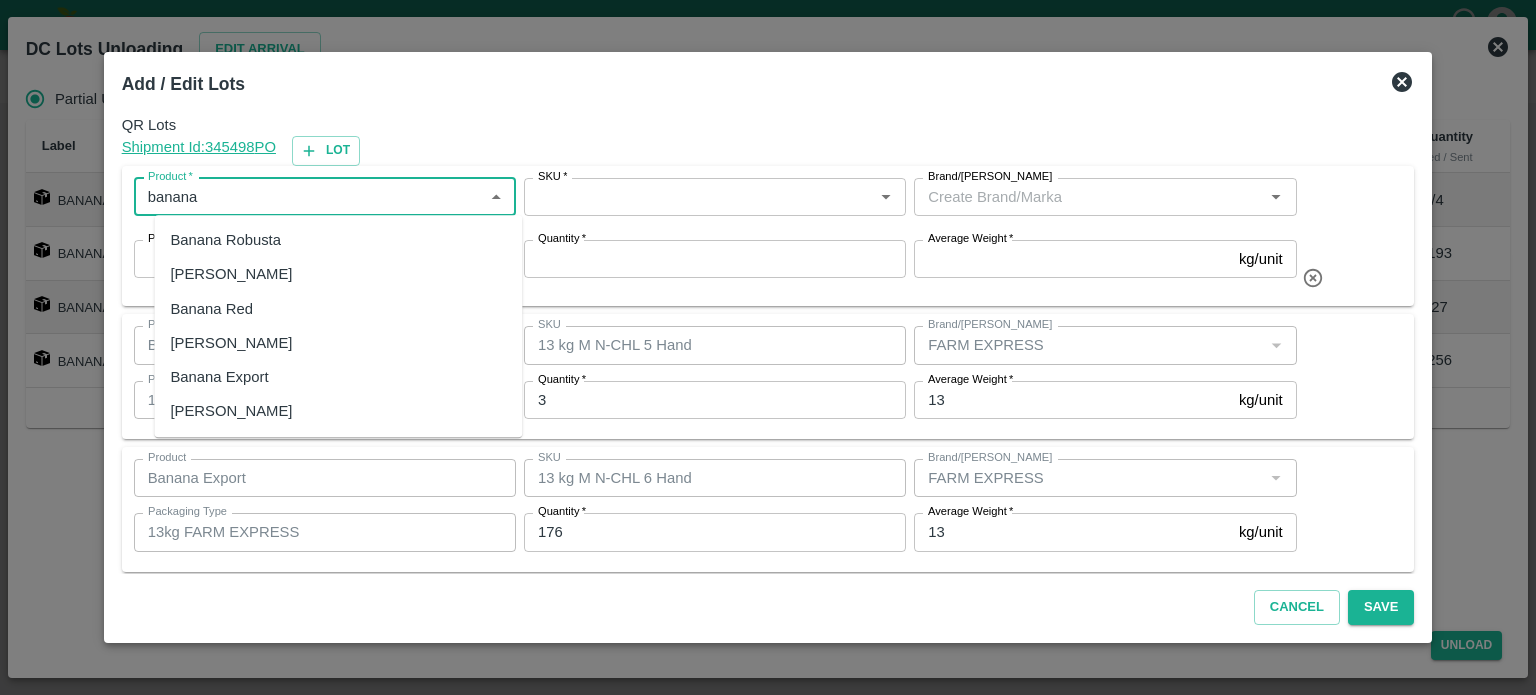 click on "Banana Export" at bounding box center (219, 377) 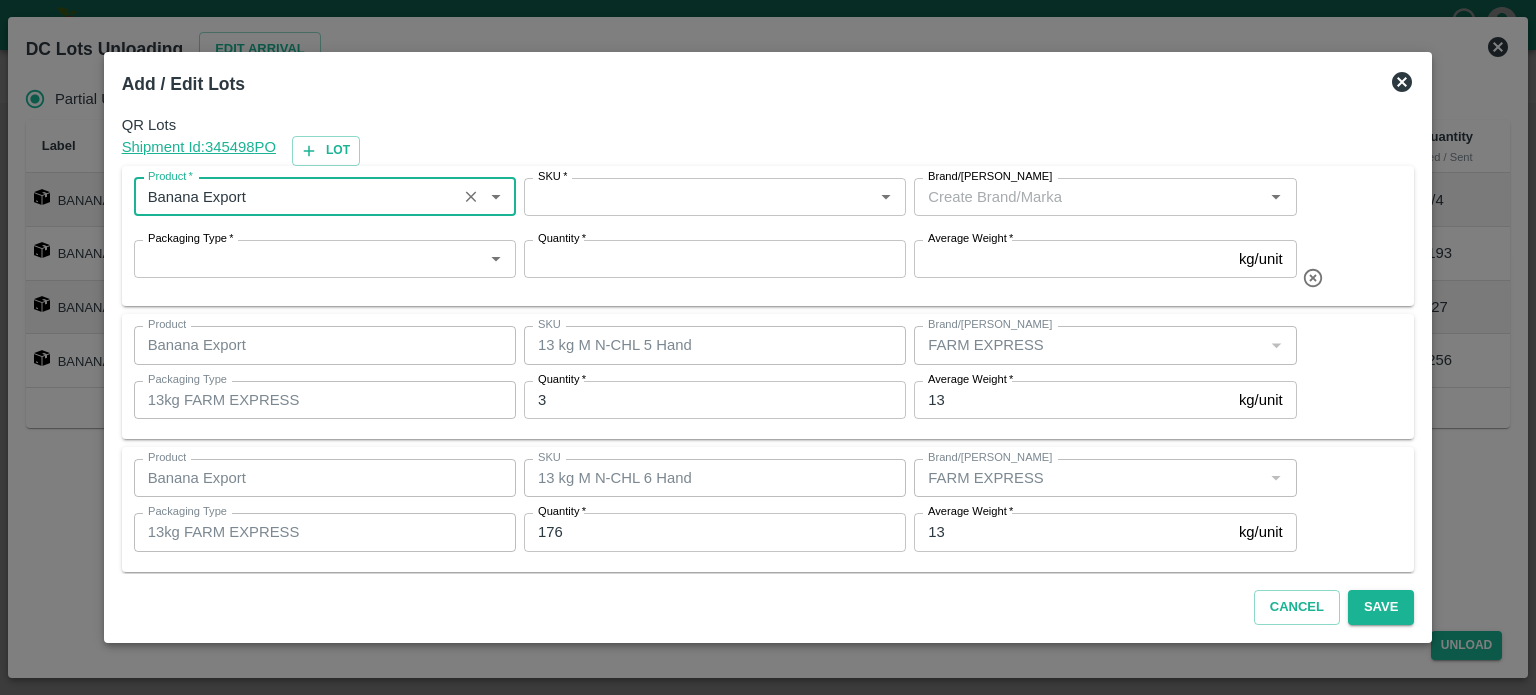 type on "Banana Export" 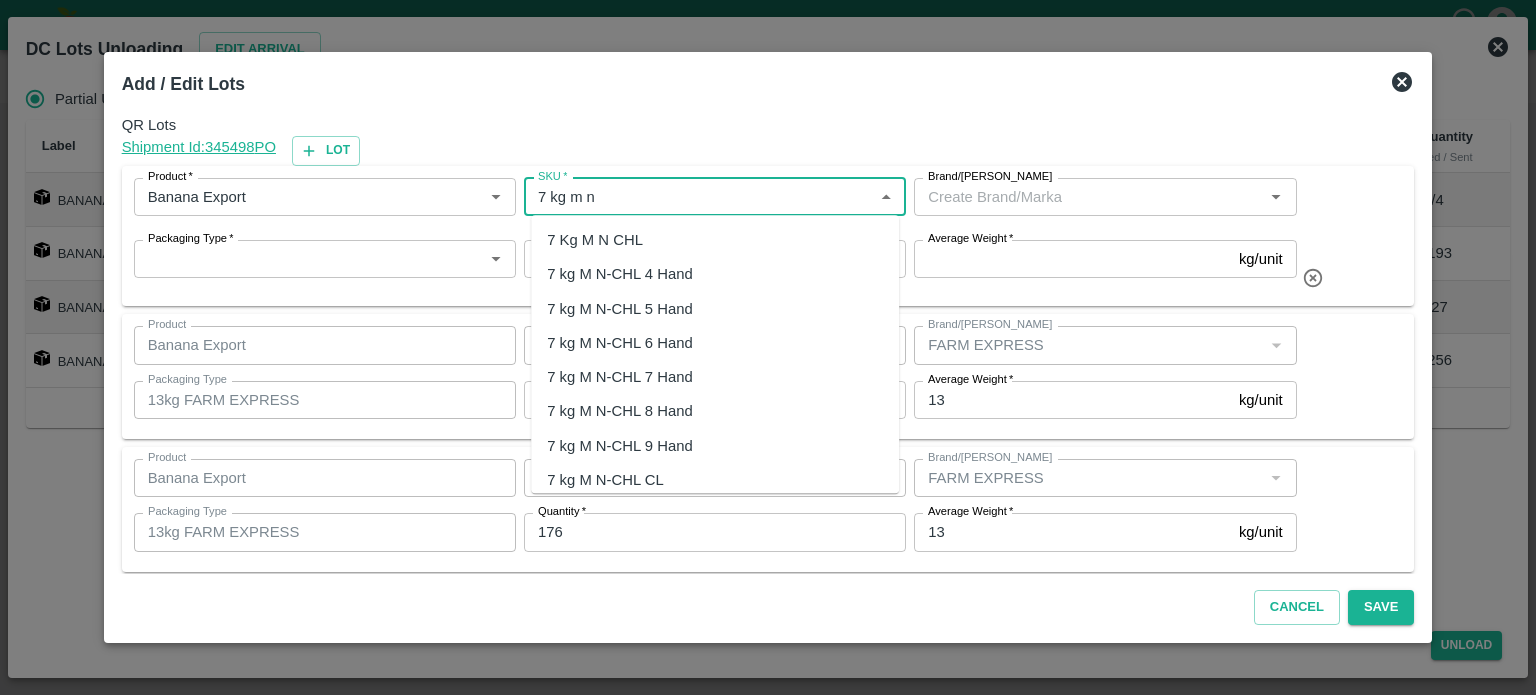 click on "7 kg M N-CHL 4 Hand" at bounding box center (619, 274) 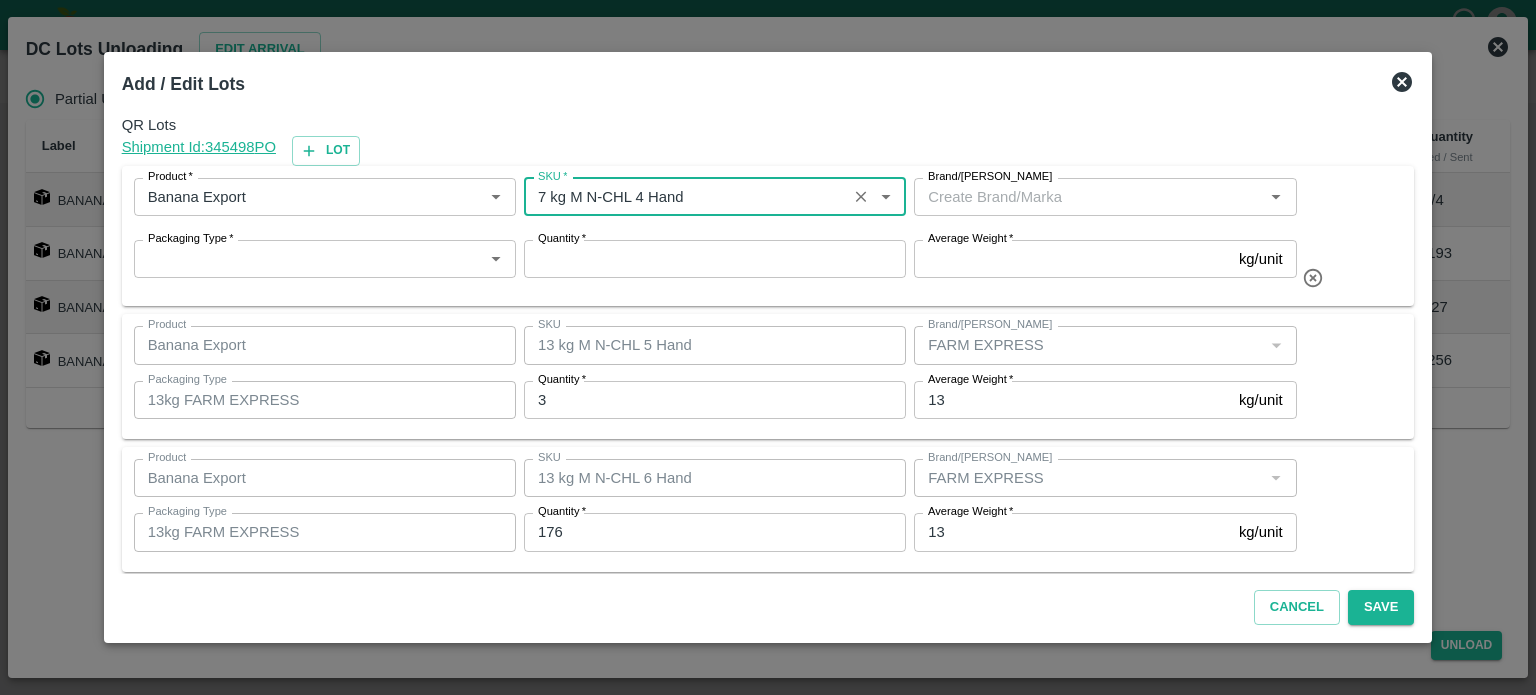 type on "7 kg M N-CHL 4 Hand" 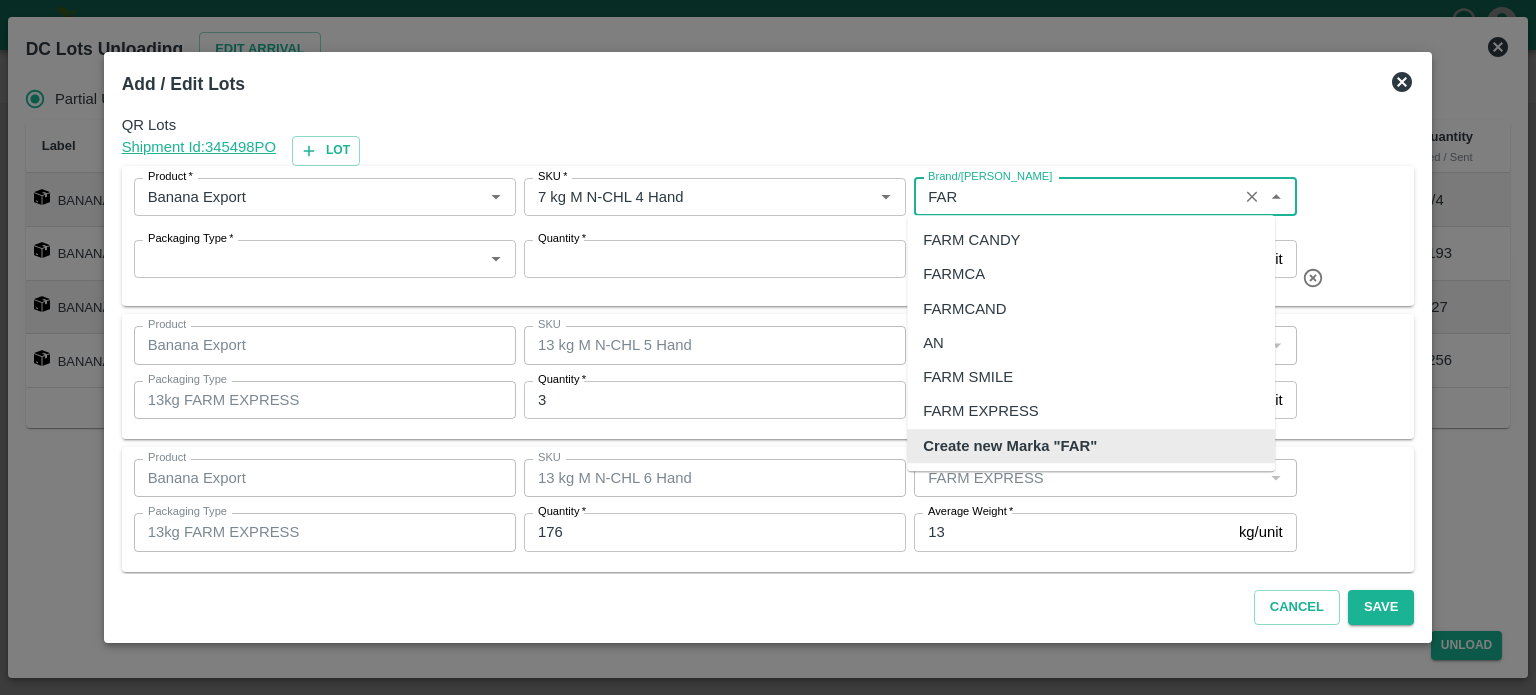 scroll, scrollTop: 0, scrollLeft: 0, axis: both 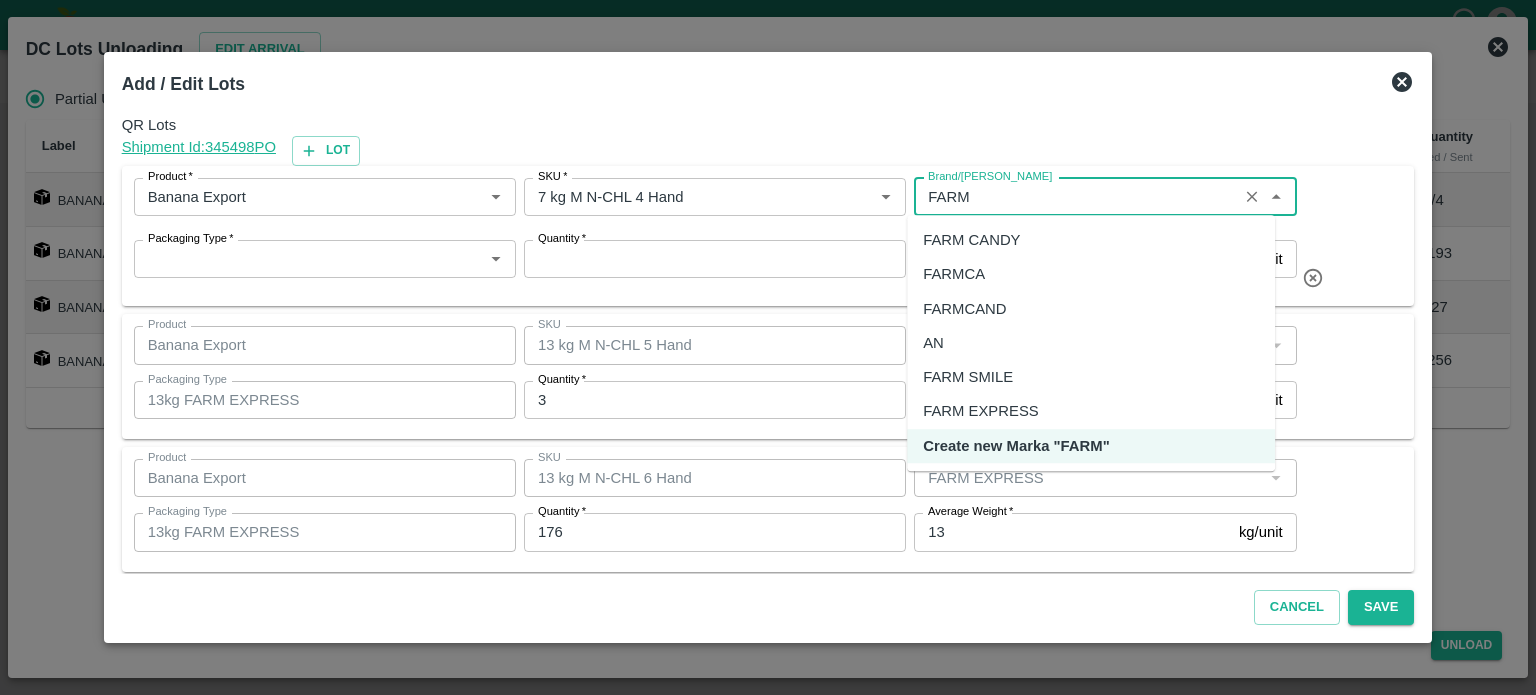 click on "FARM CANDY" at bounding box center (971, 240) 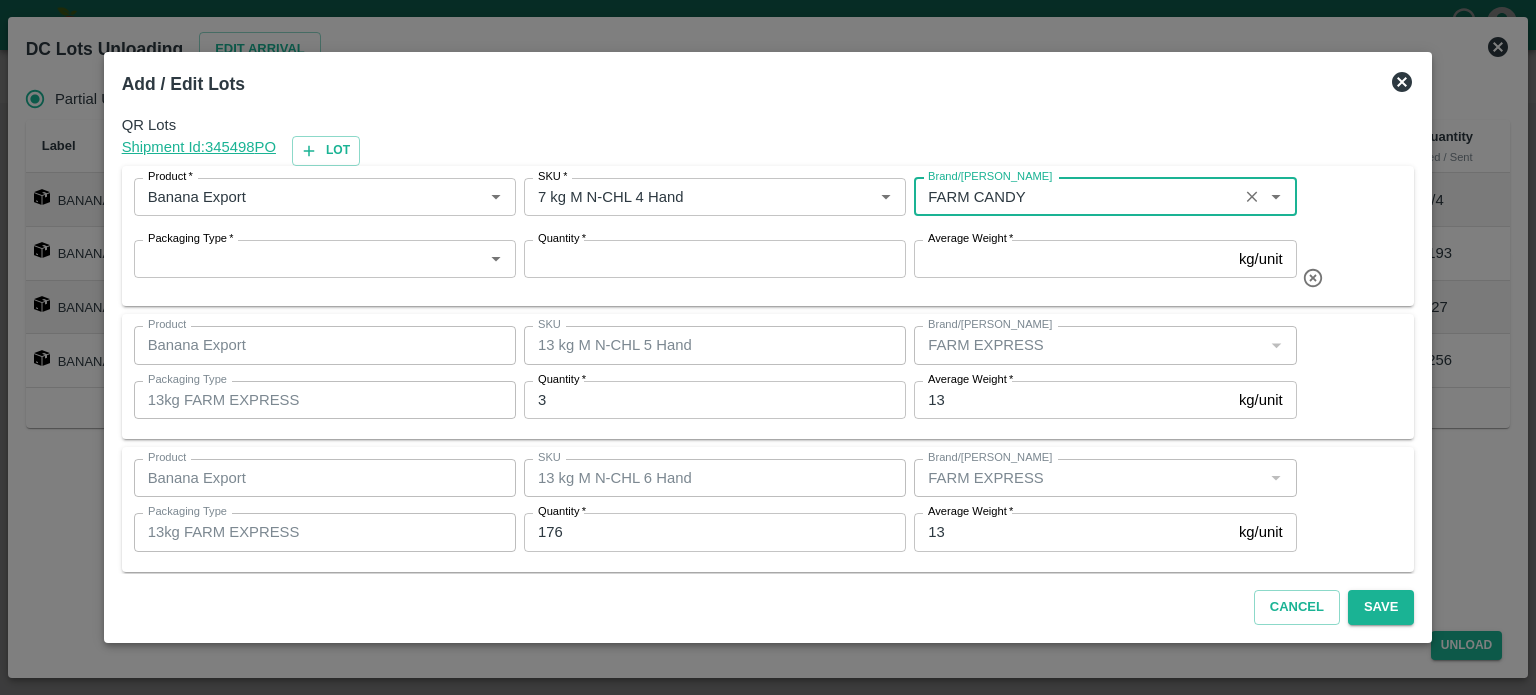 type on "FARM CANDY" 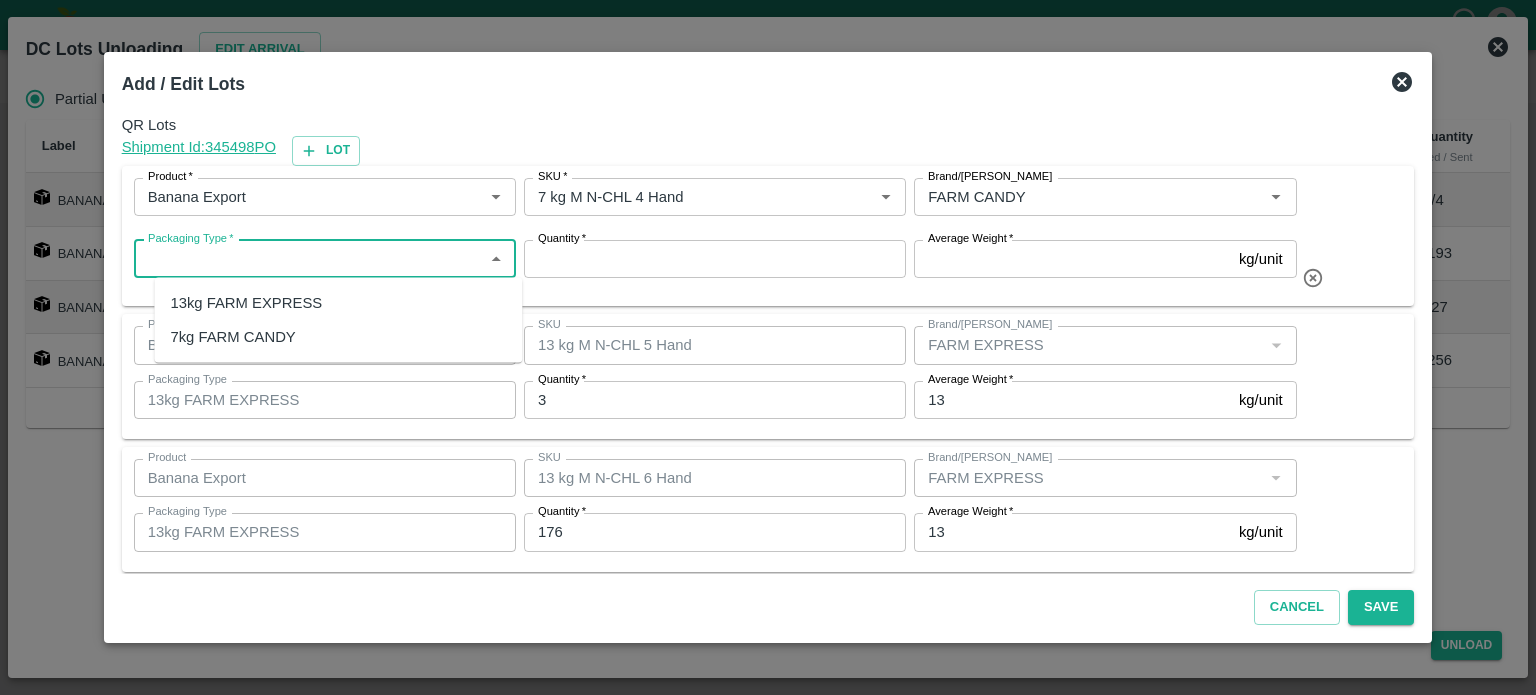 click on "Packaging Type   *" at bounding box center (308, 259) 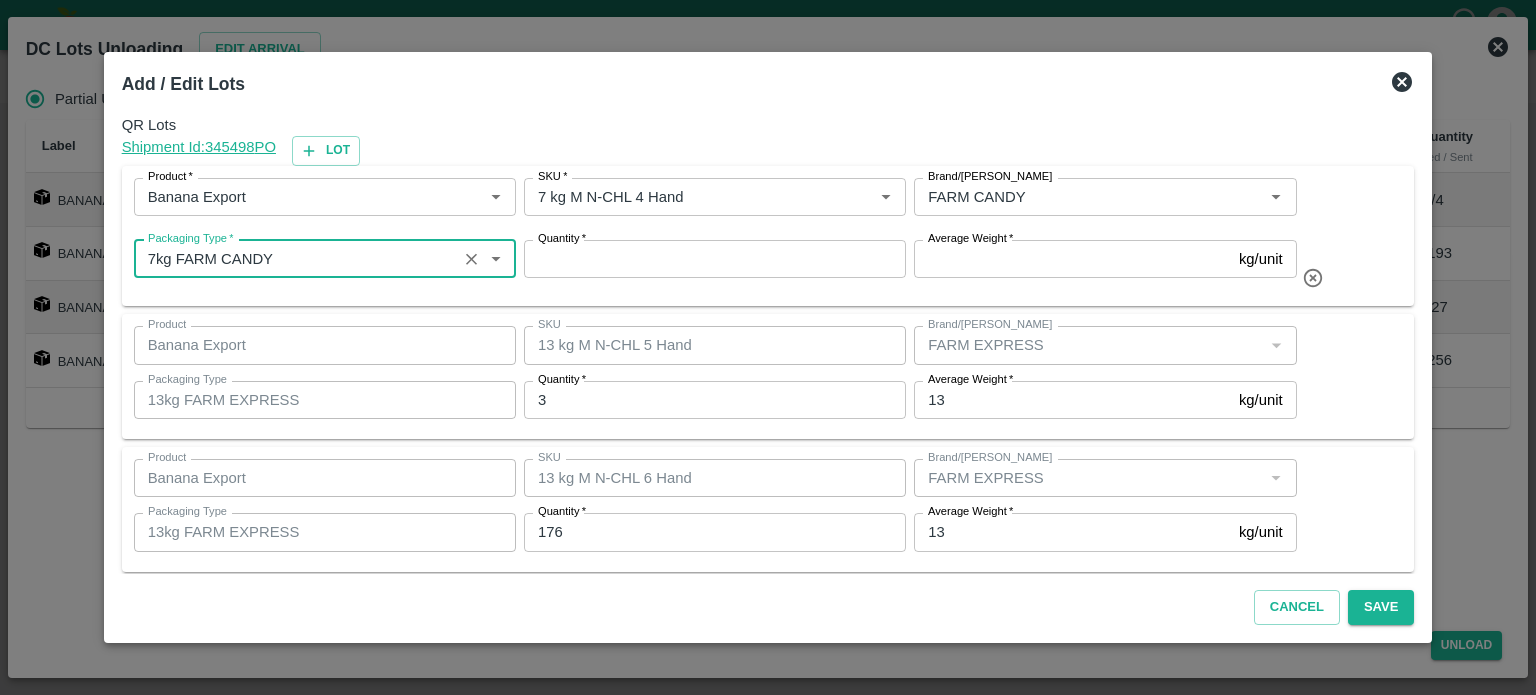 click on "Quantity   *" at bounding box center (715, 259) 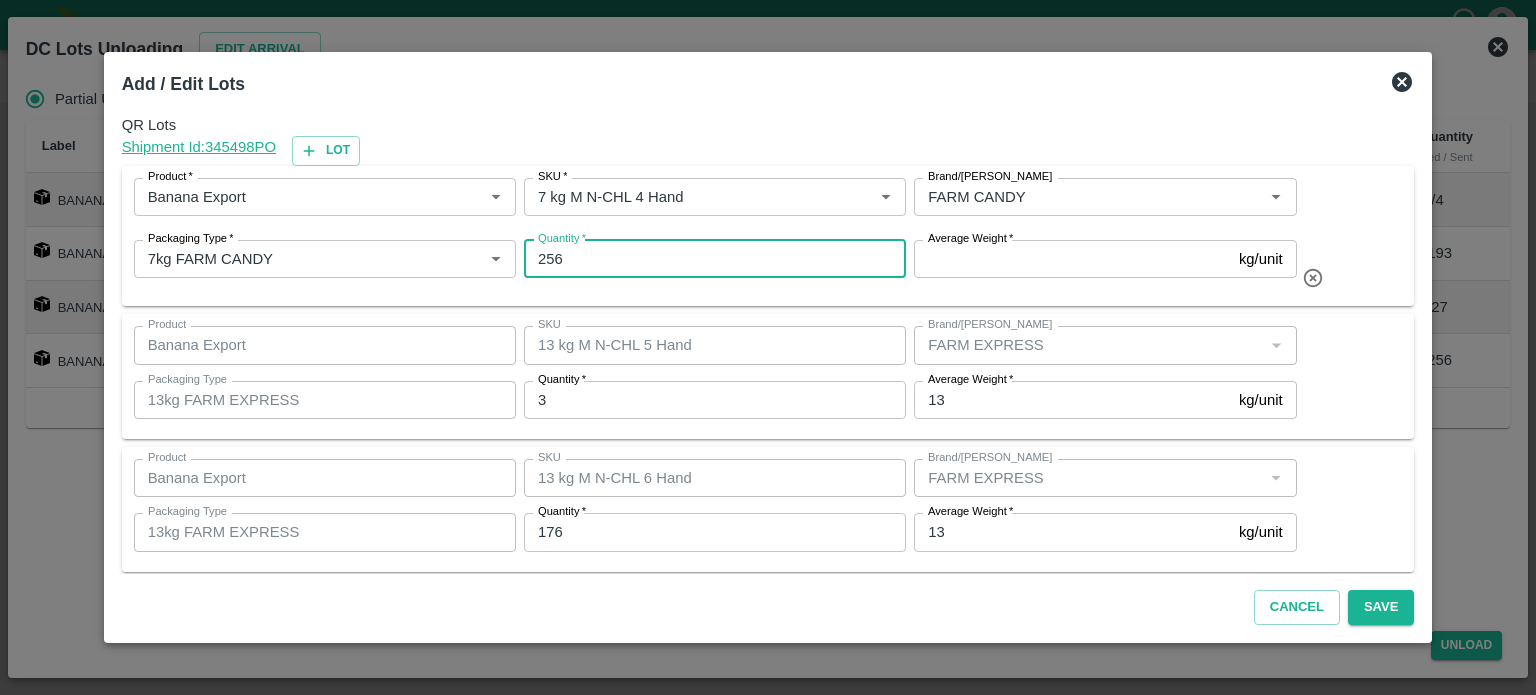 type on "256" 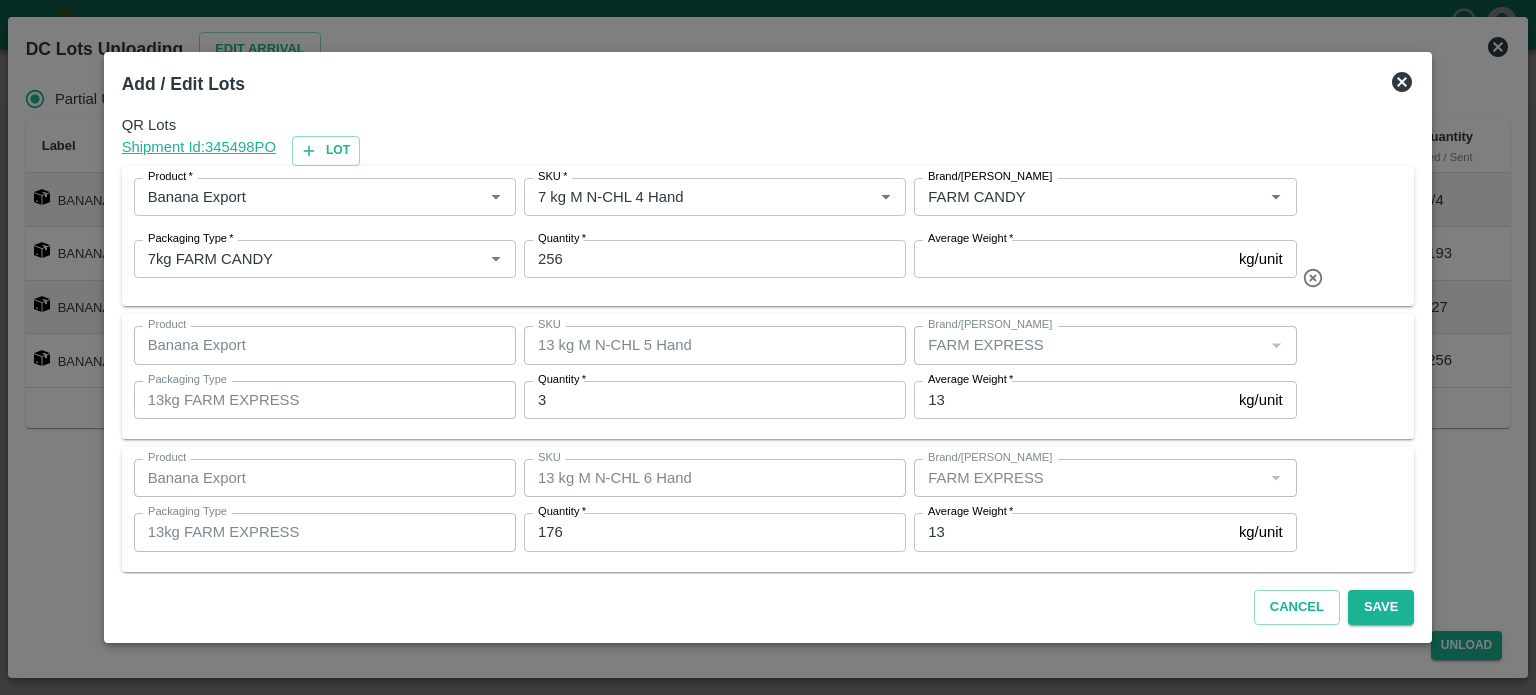 click on "Average Weight   *" at bounding box center (970, 239) 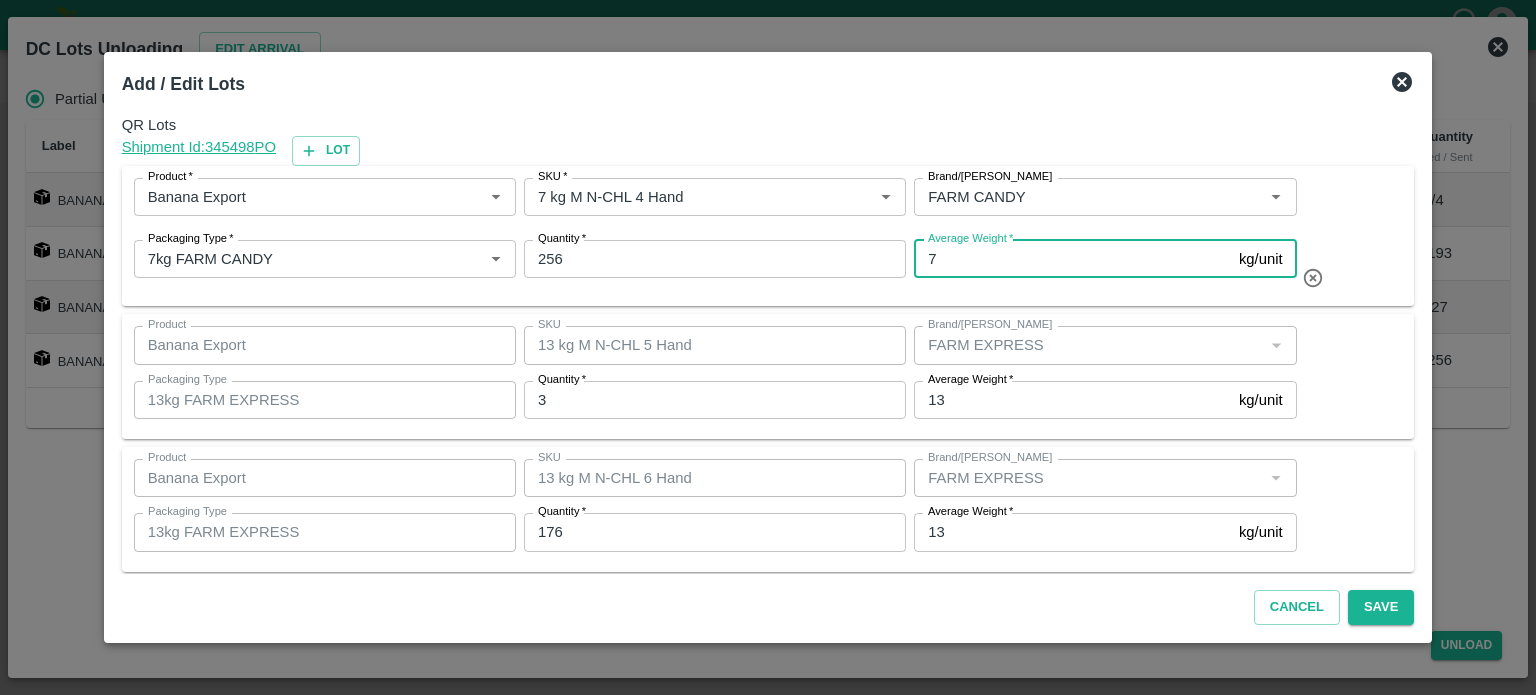 type on "7" 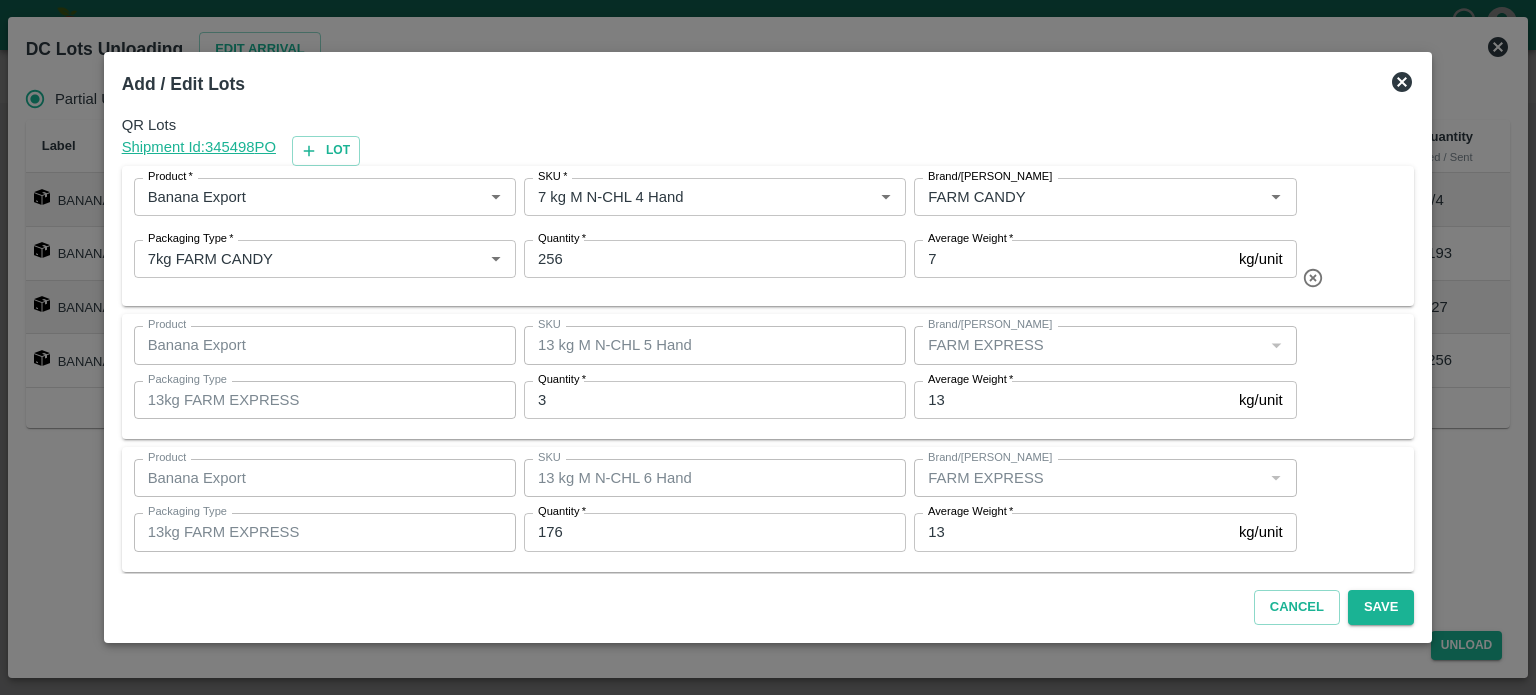 click on "Product Banana Export Product SKU 13 kg M N-CHL 5 Hand SKU Brand/Marka Brand/Marka Packaging Type 13kg FARM EXPRESS Packaging Type Quantity   * 3 Quantity Average Weight   * 13 kg/unit Average Weight" at bounding box center (768, 376) 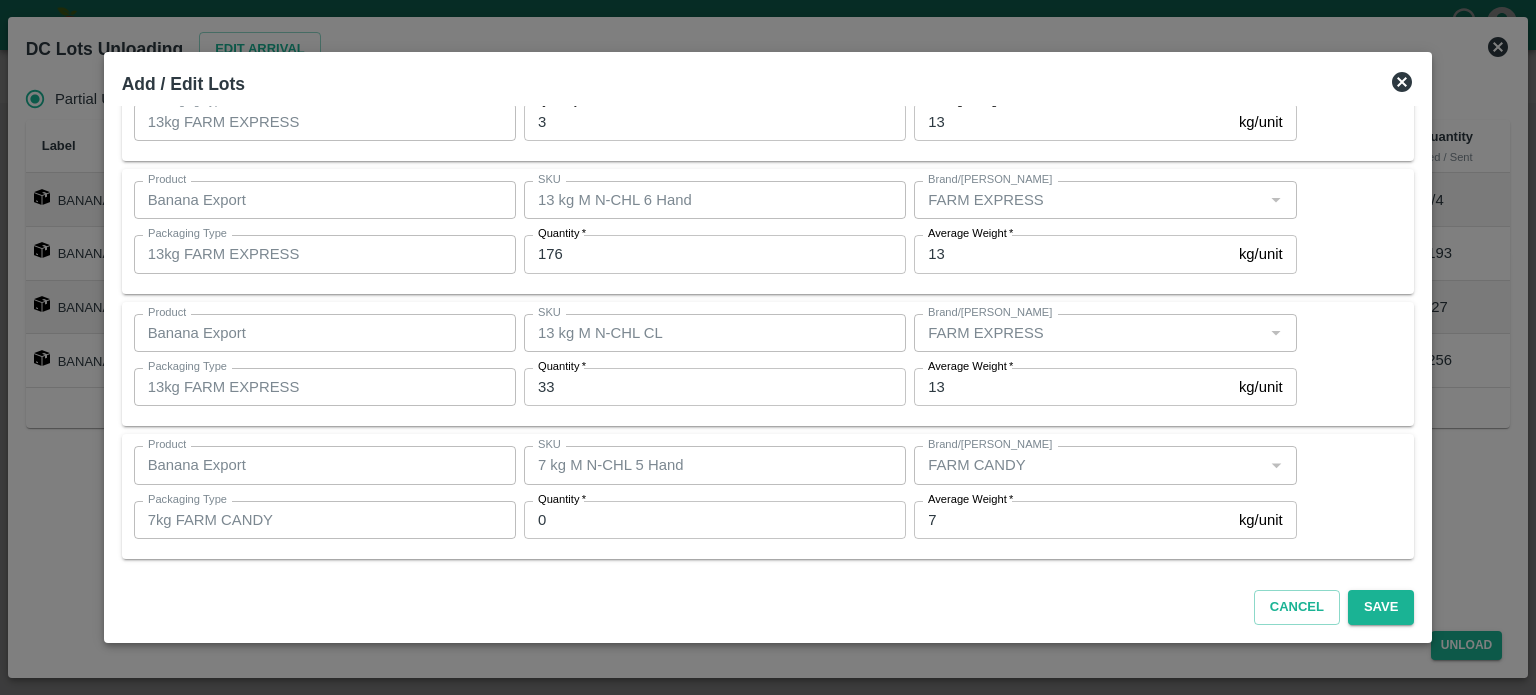 scroll, scrollTop: 0, scrollLeft: 0, axis: both 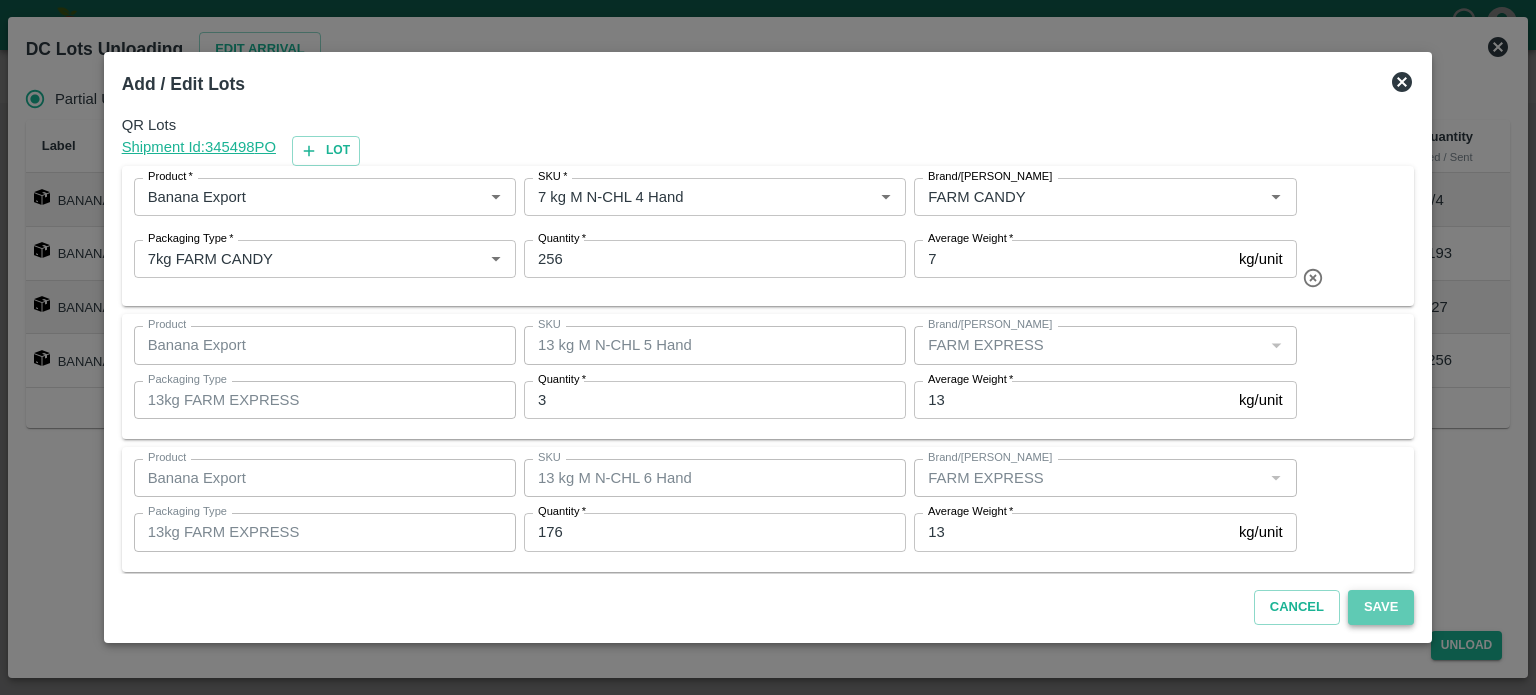 click on "Save" at bounding box center (1381, 607) 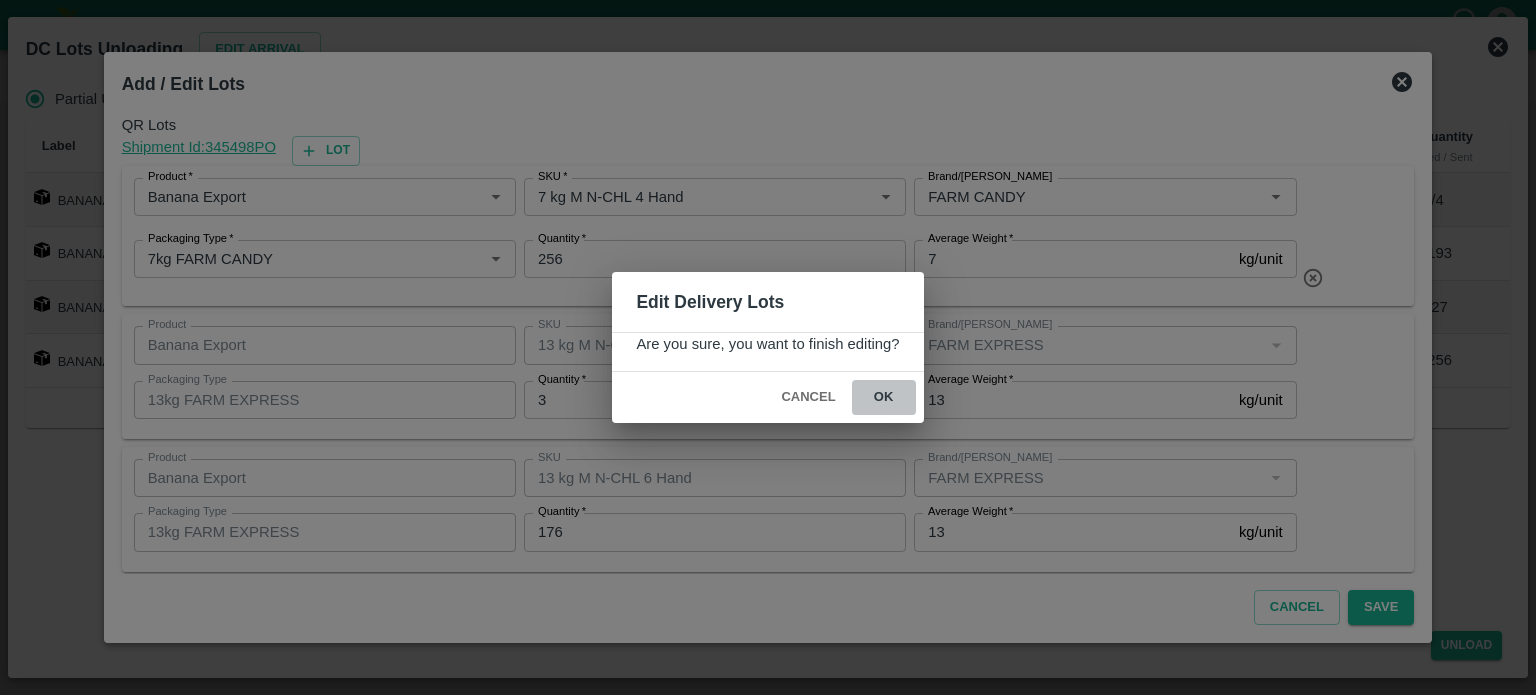click on "ok" at bounding box center [884, 397] 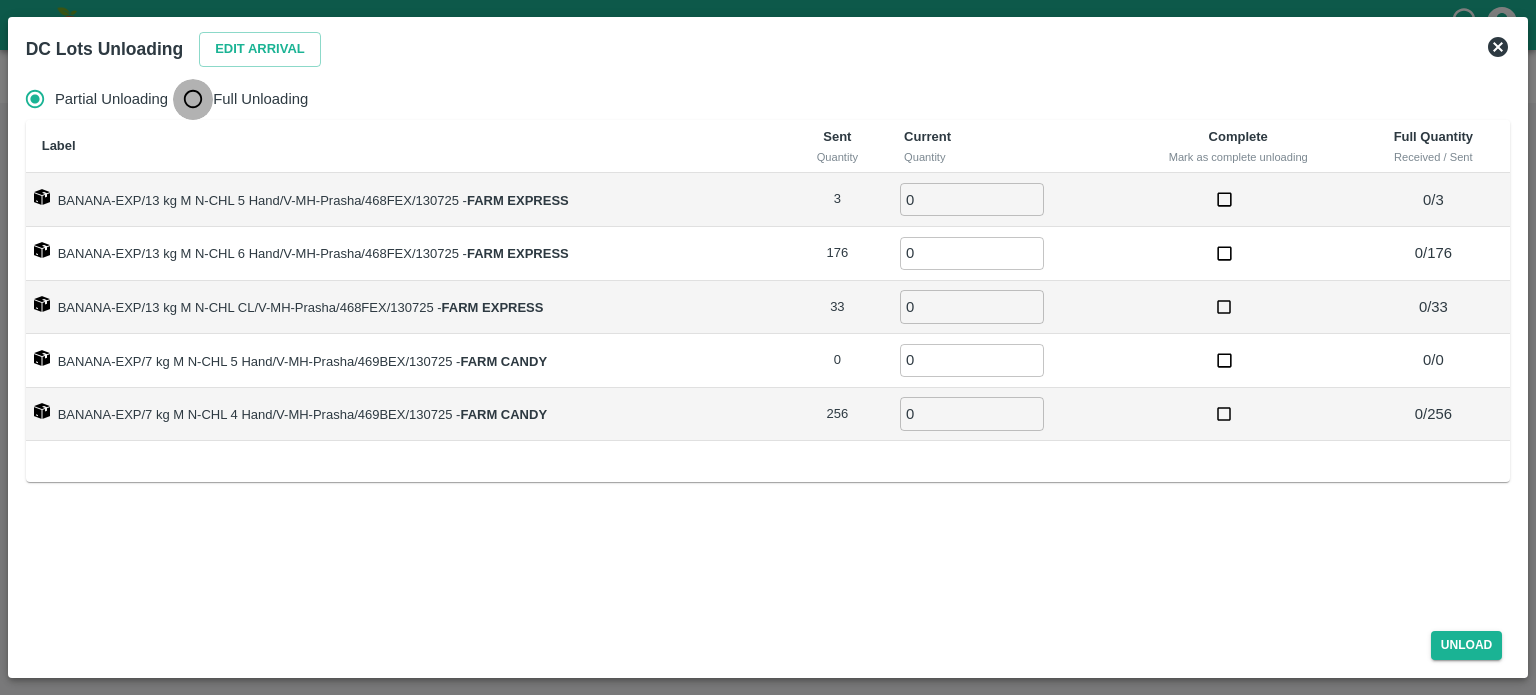 click on "Full Unloading" at bounding box center (193, 99) 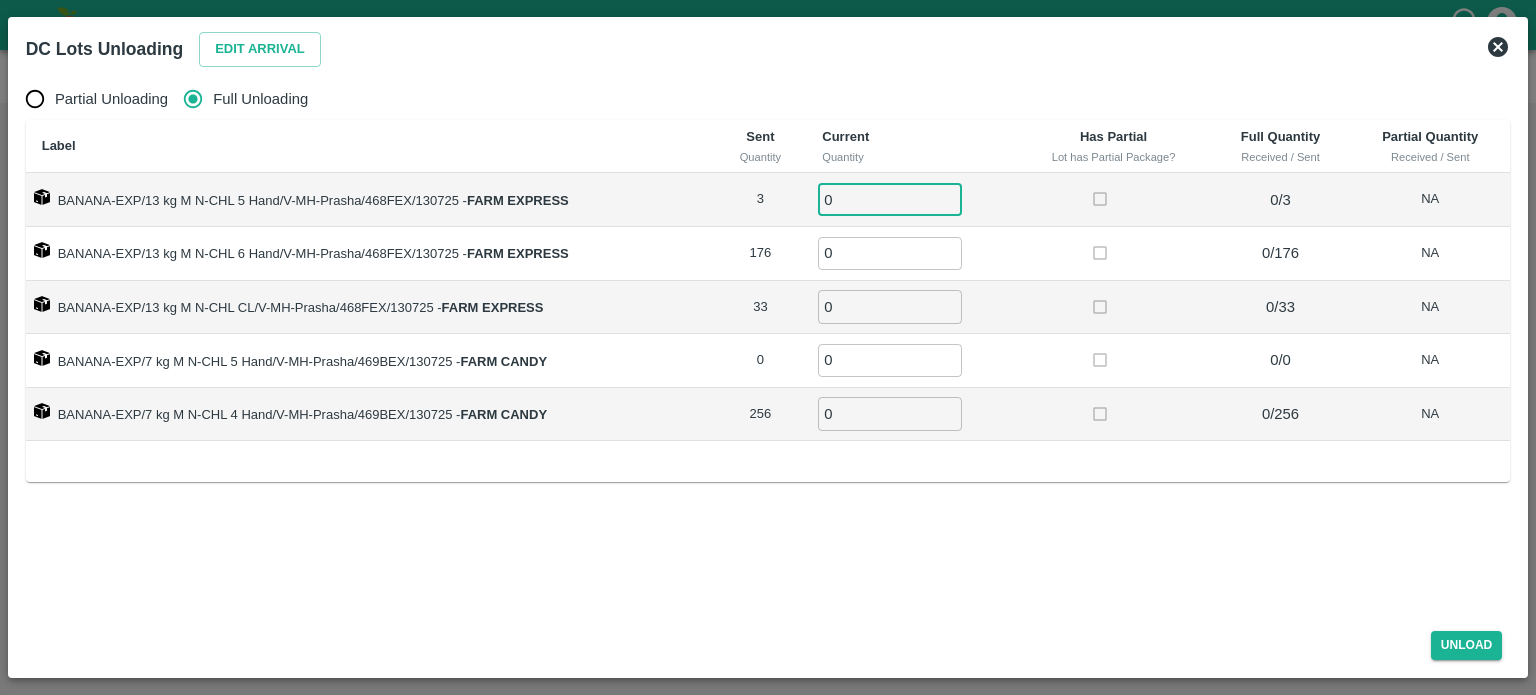 click on "0" at bounding box center (890, 199) 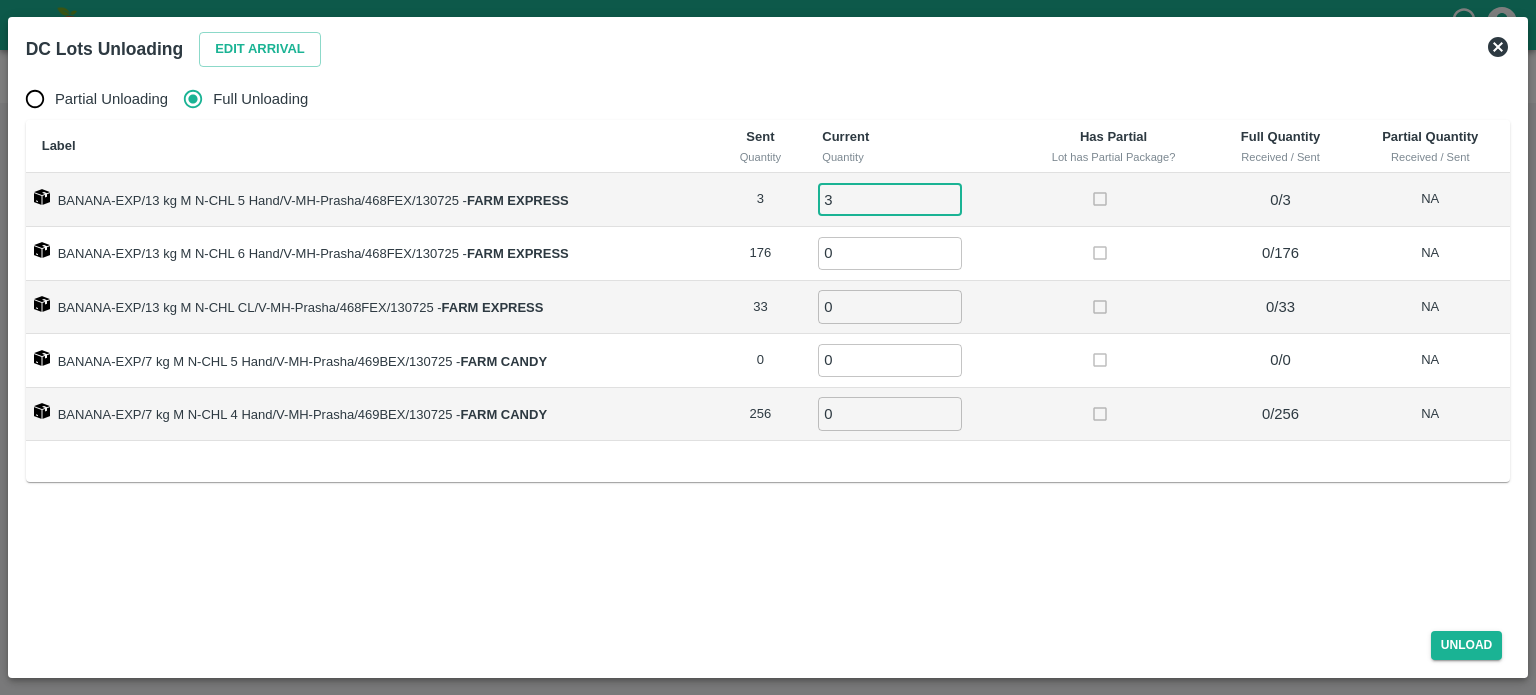 type on "3" 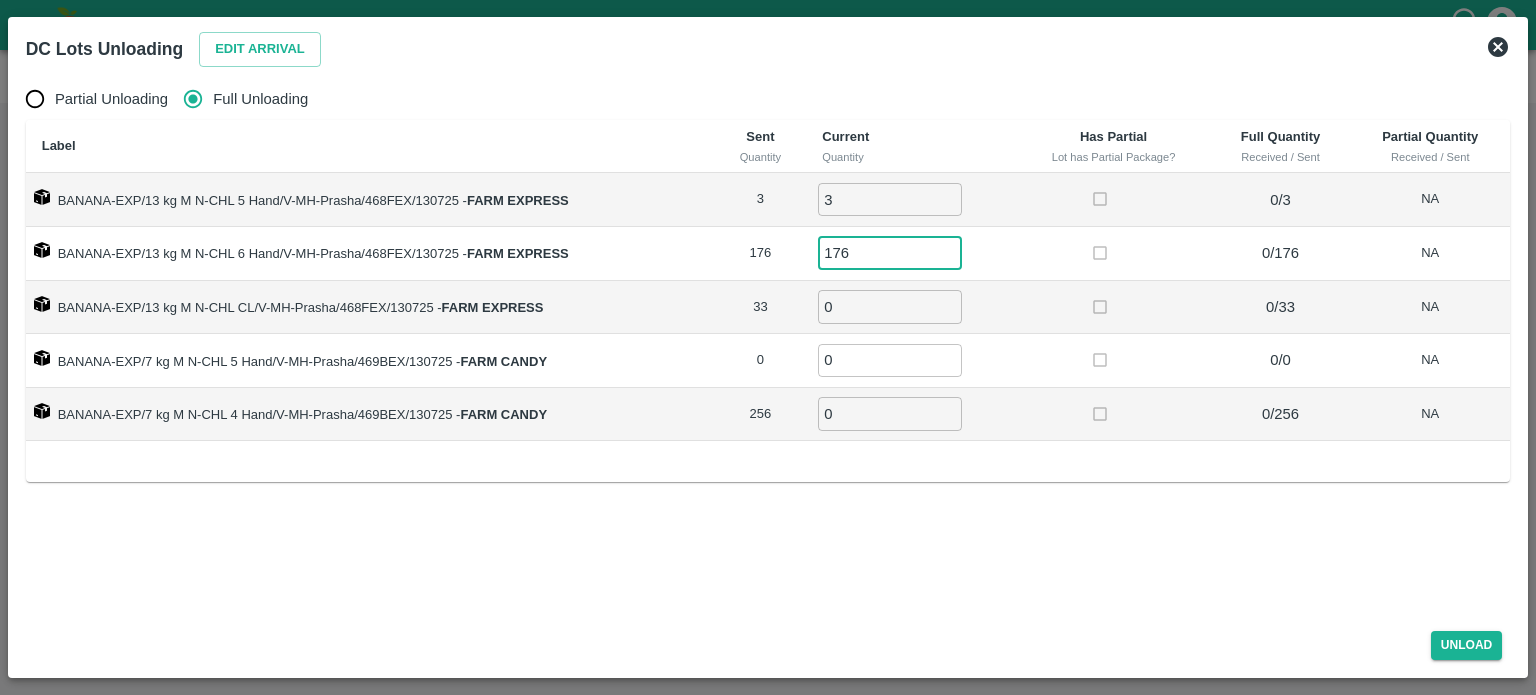 type on "176" 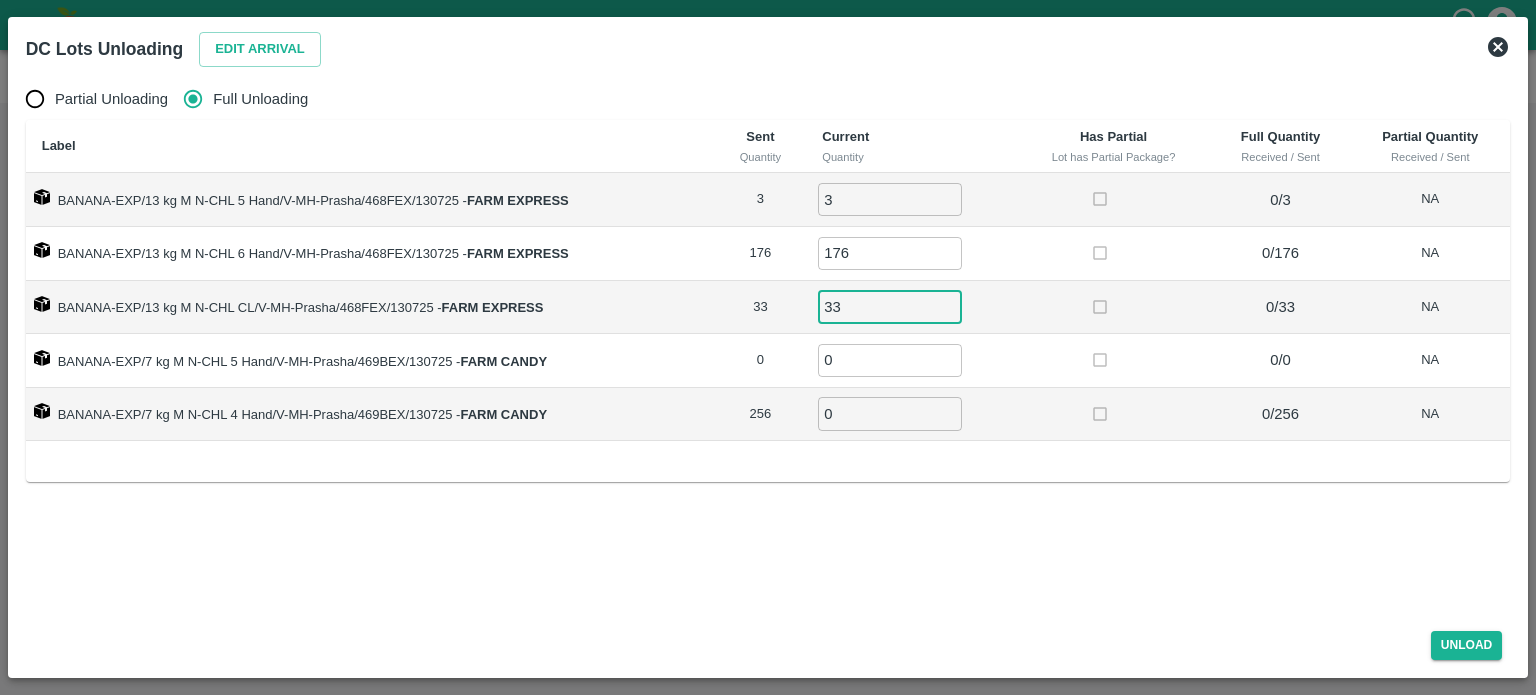 type on "33" 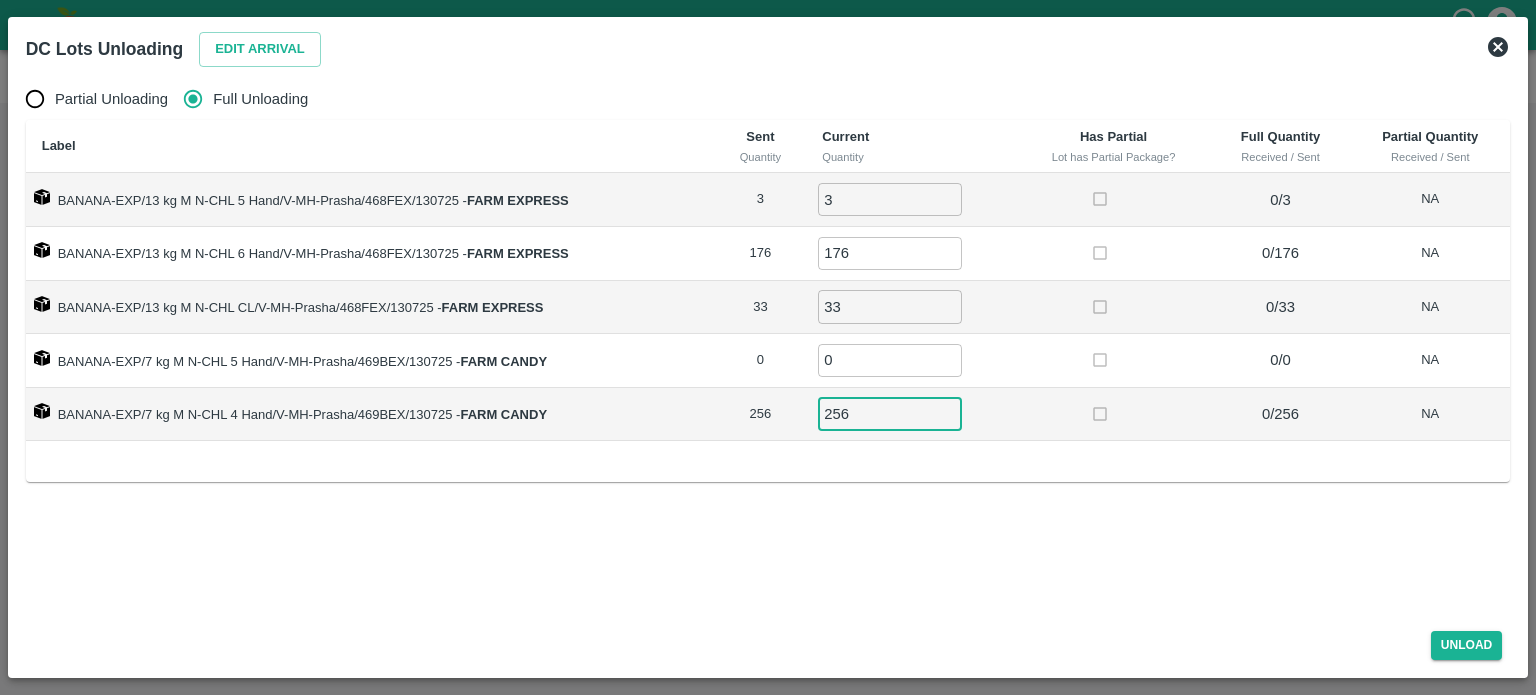 type on "256" 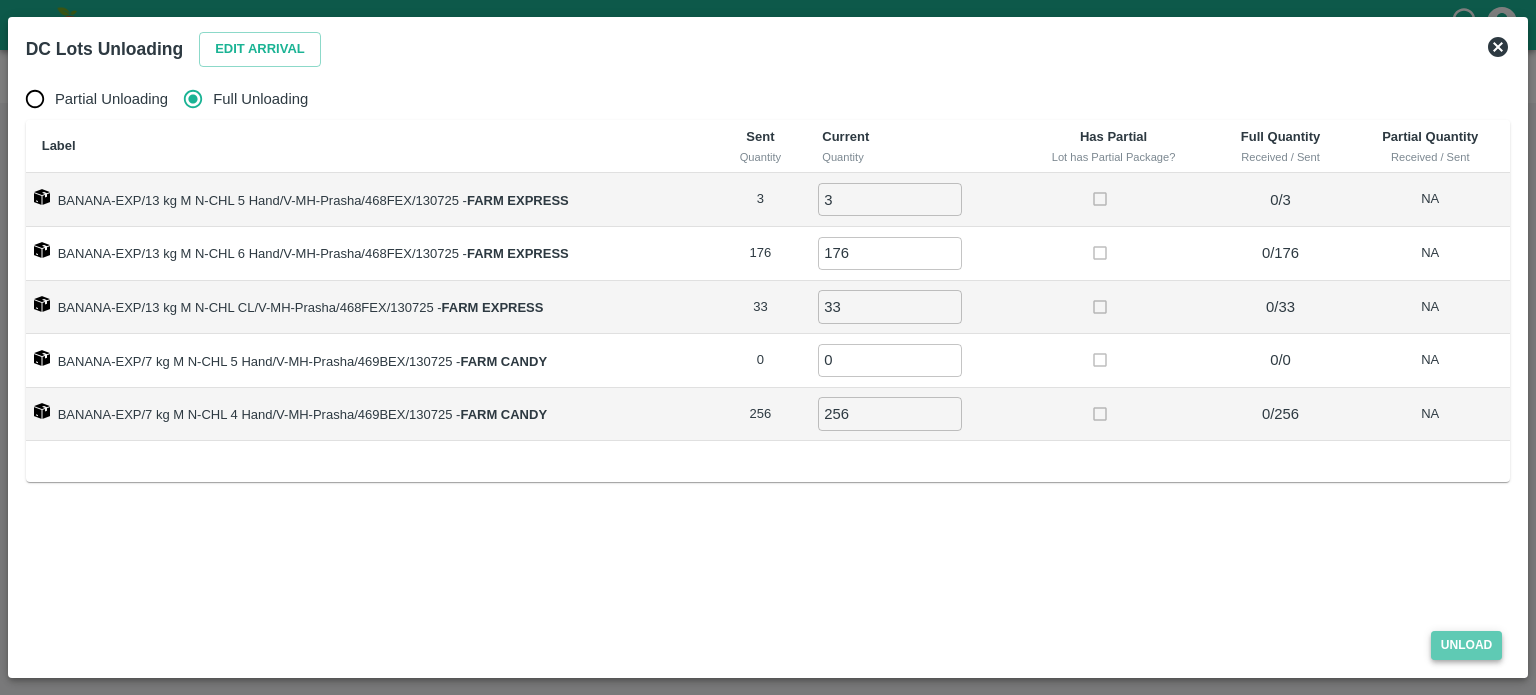click on "Unload" at bounding box center [1467, 645] 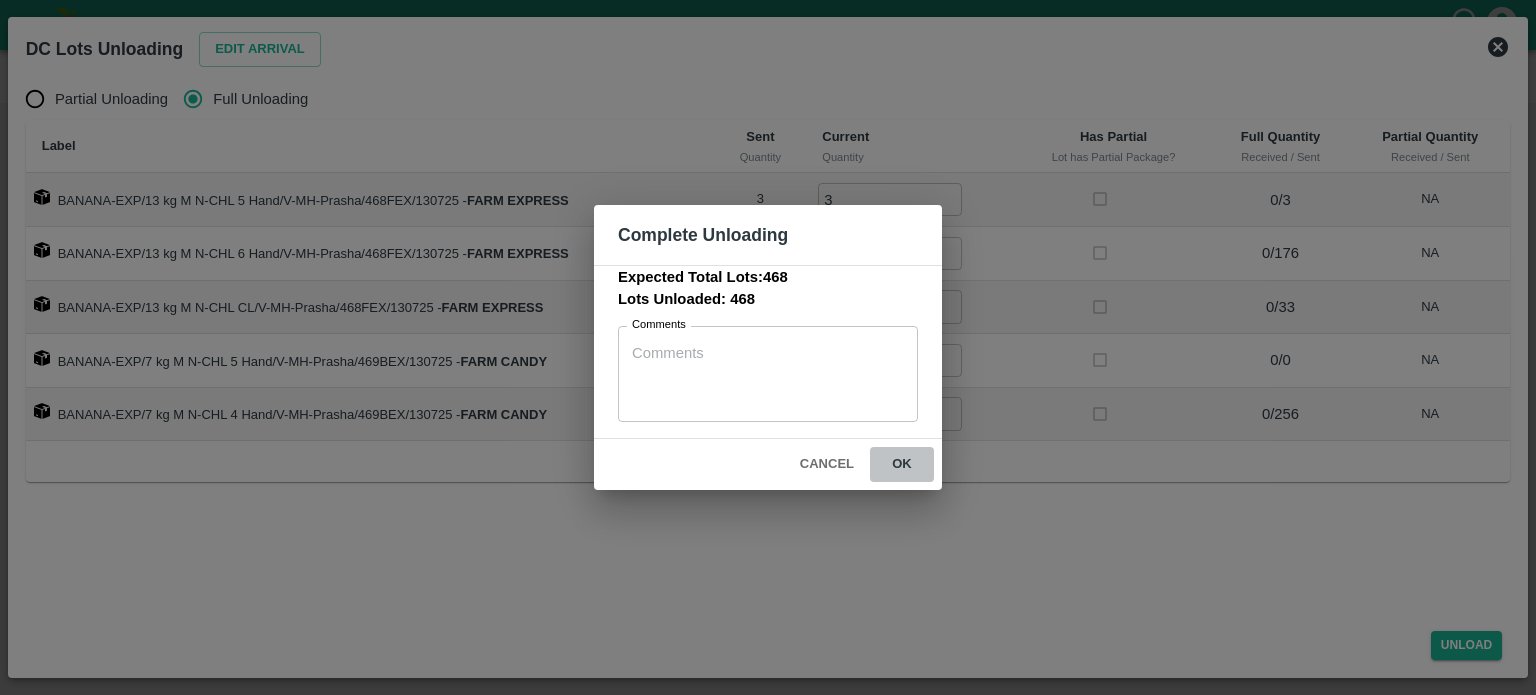 click on "ok" at bounding box center (902, 464) 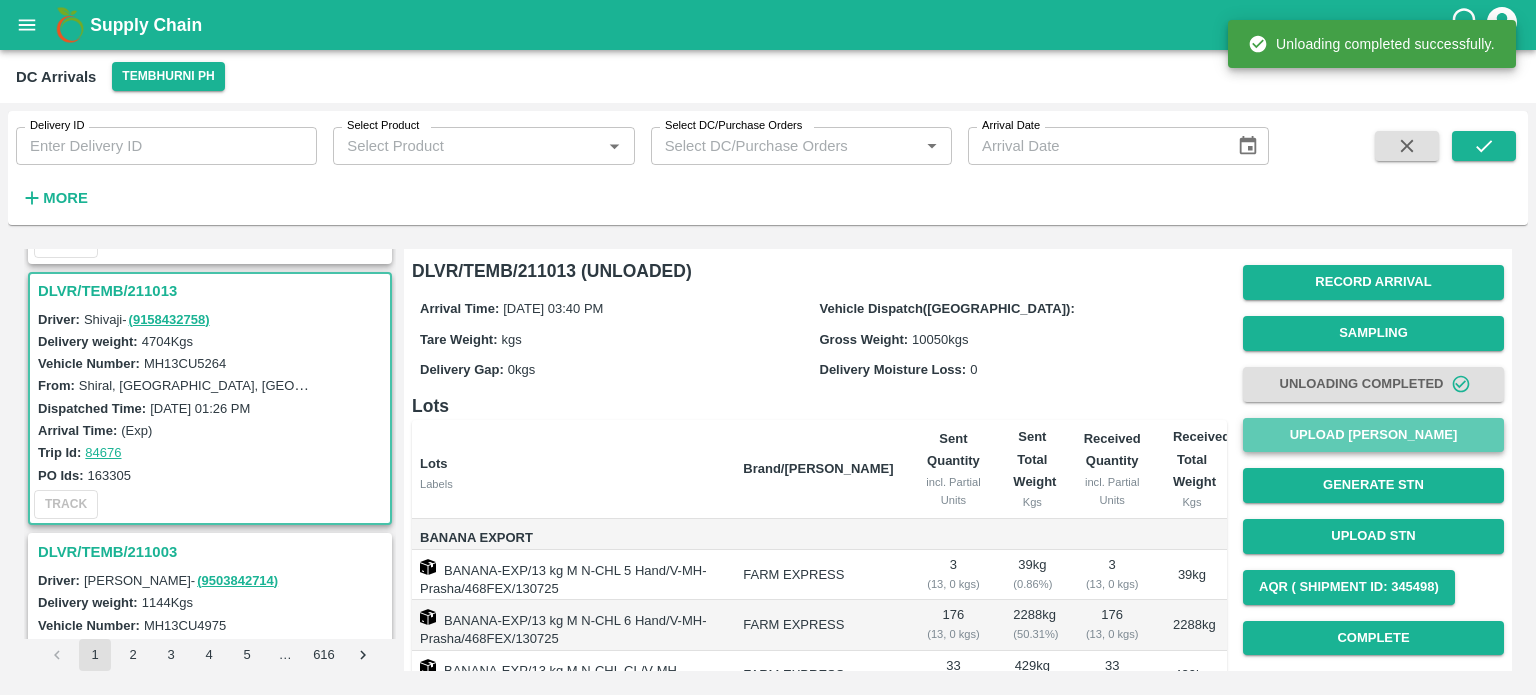 click on "Upload [PERSON_NAME]" at bounding box center [1373, 435] 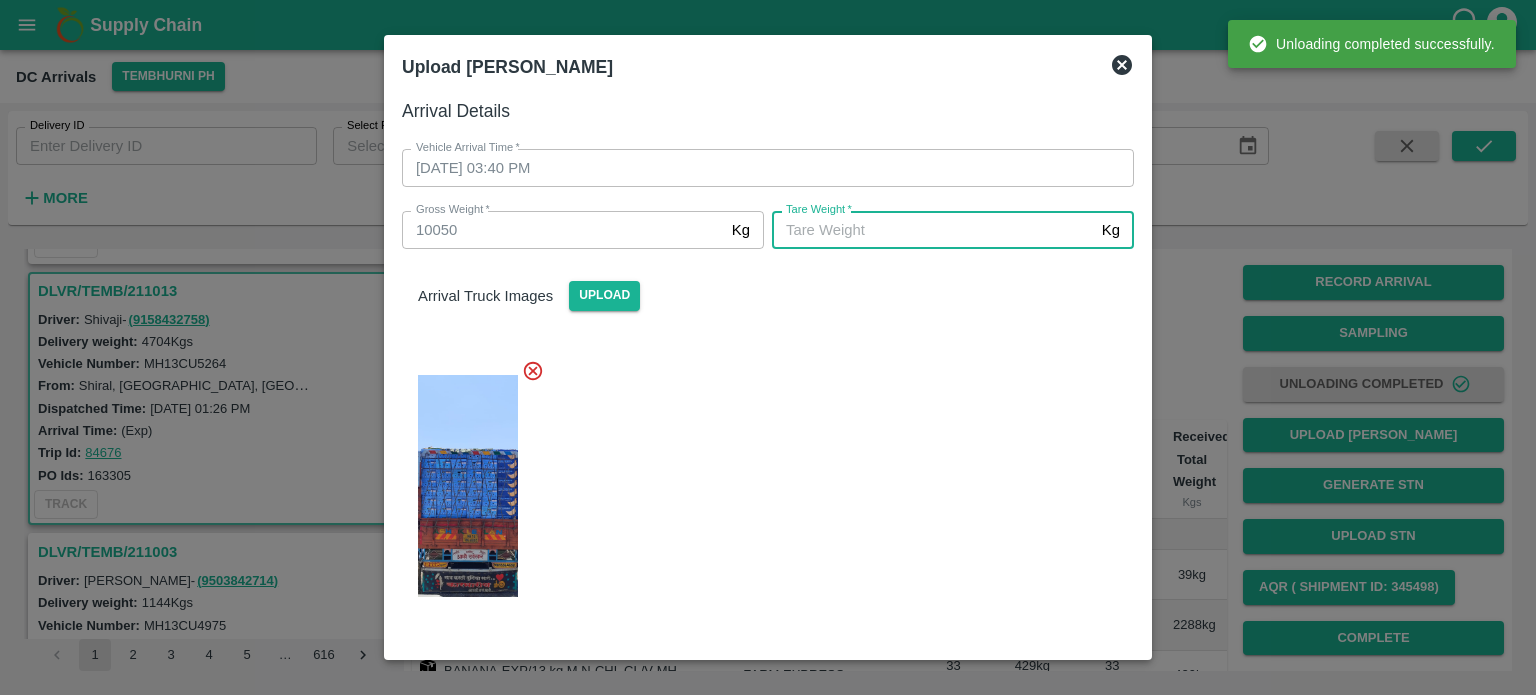 click on "[PERSON_NAME]   *" at bounding box center (933, 230) 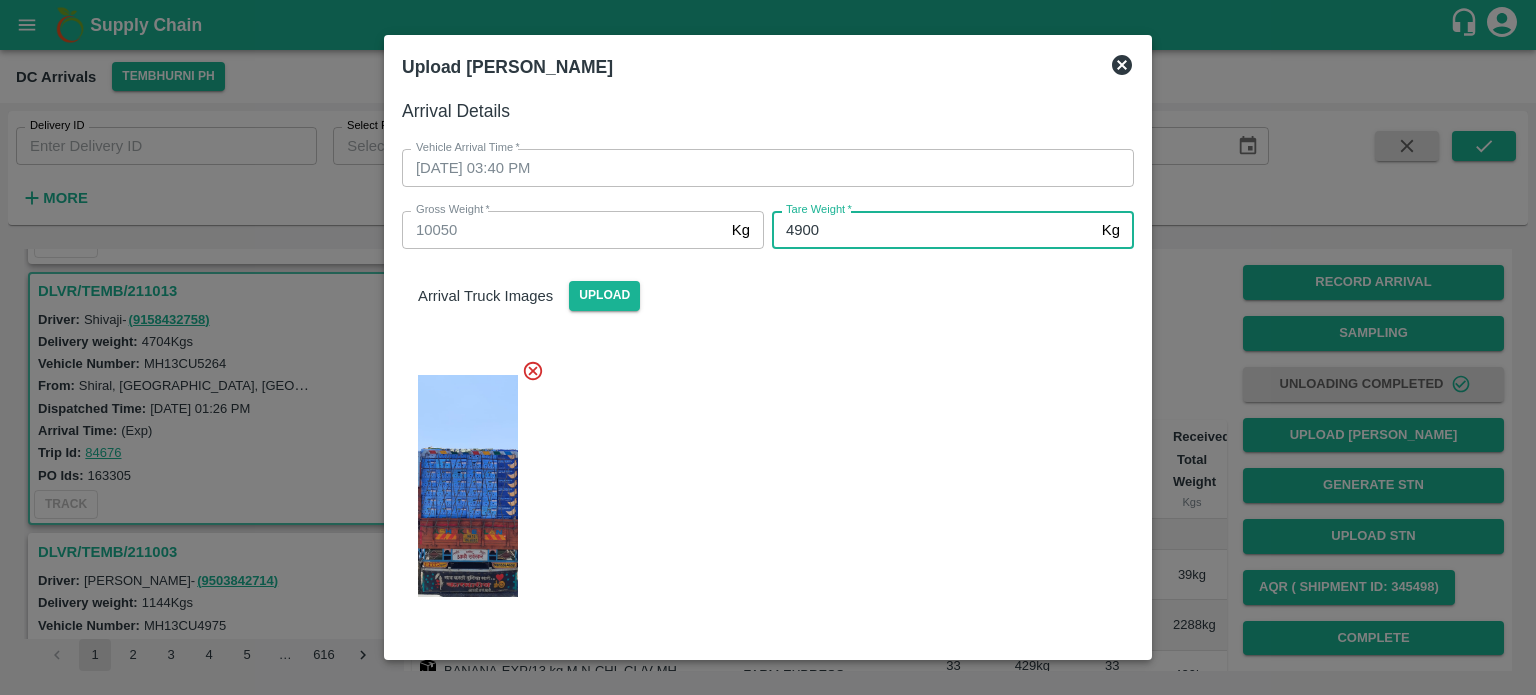 type on "4900" 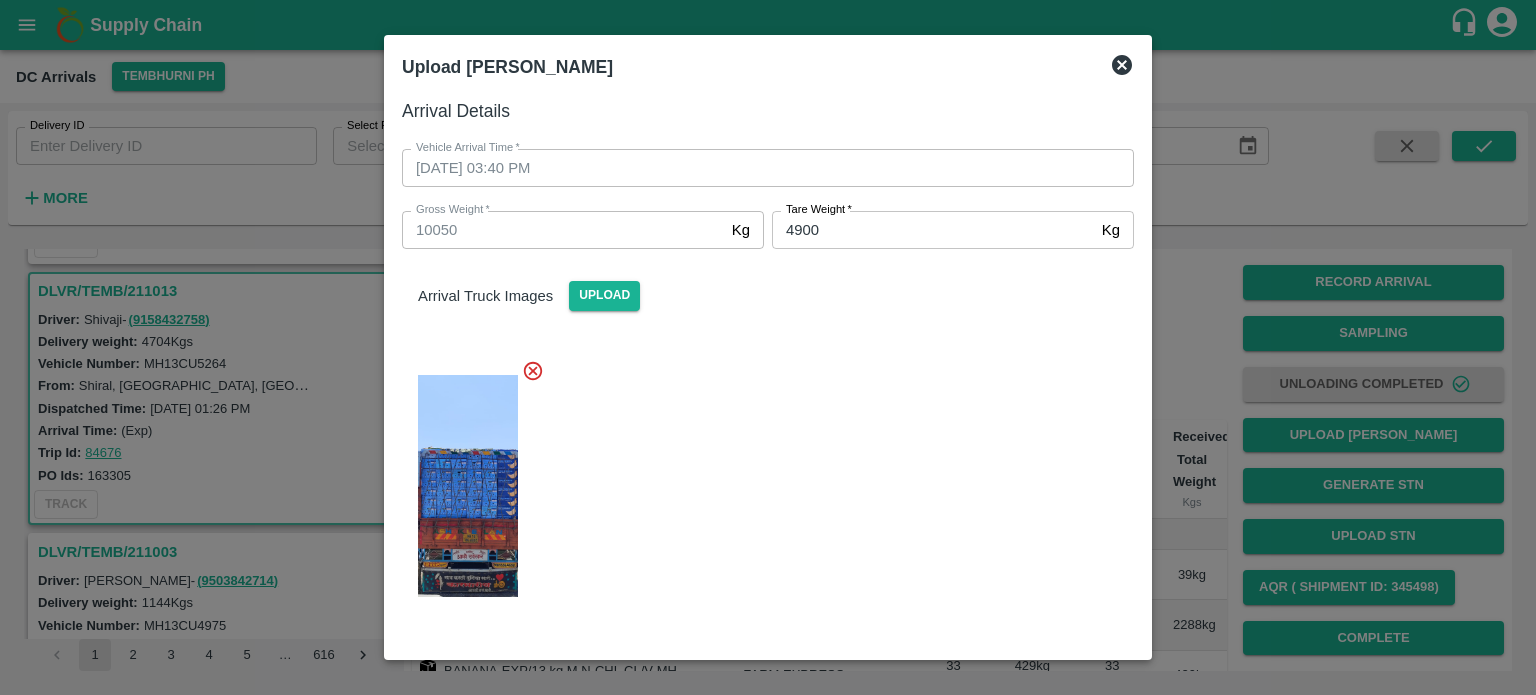 click at bounding box center [760, 480] 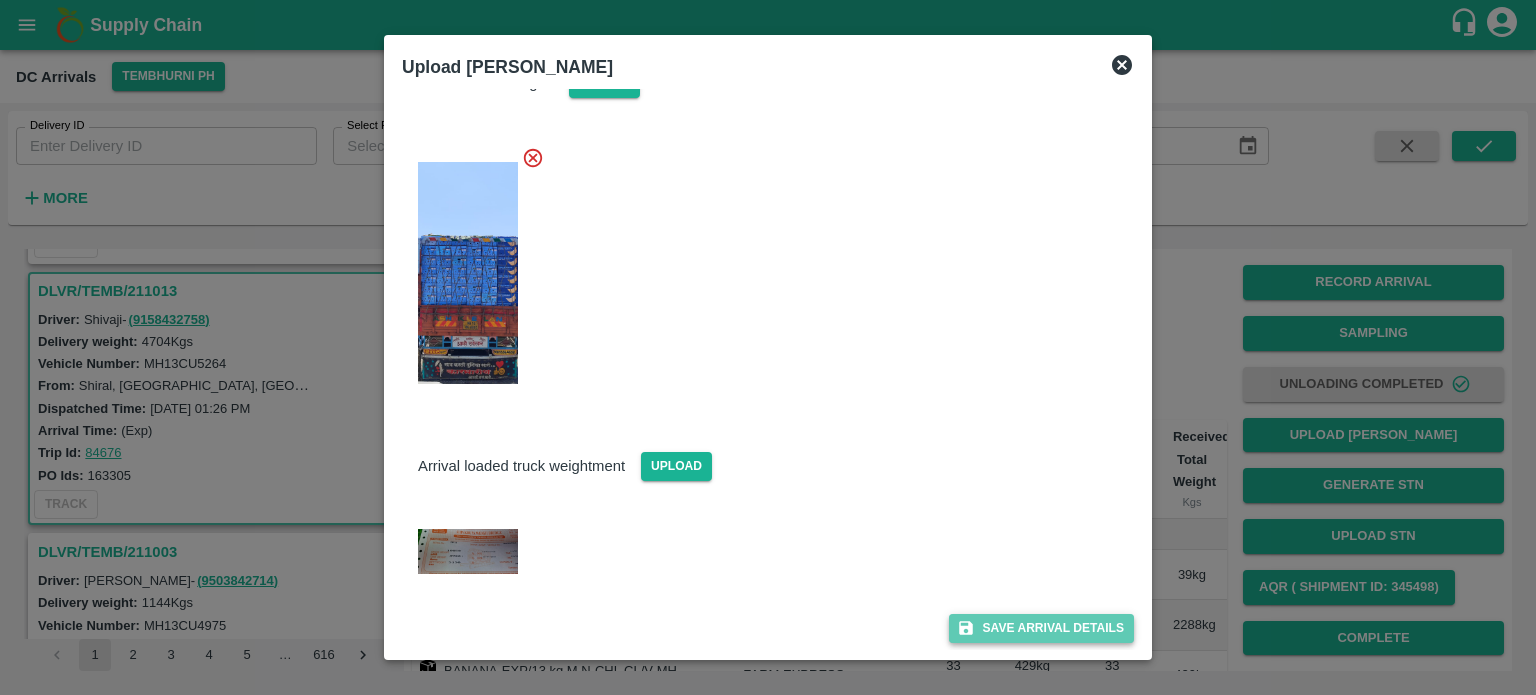 click on "Save Arrival Details" at bounding box center (1041, 628) 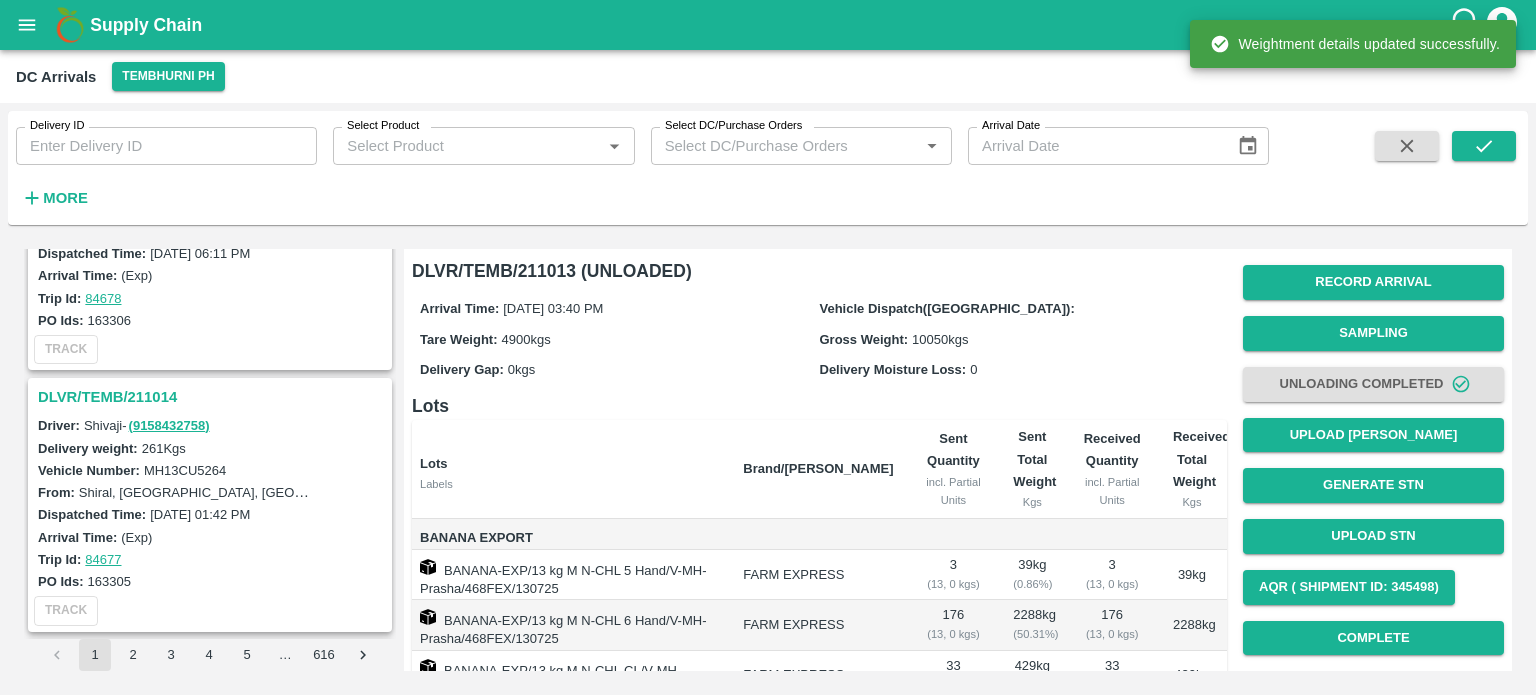 scroll, scrollTop: 4583, scrollLeft: 0, axis: vertical 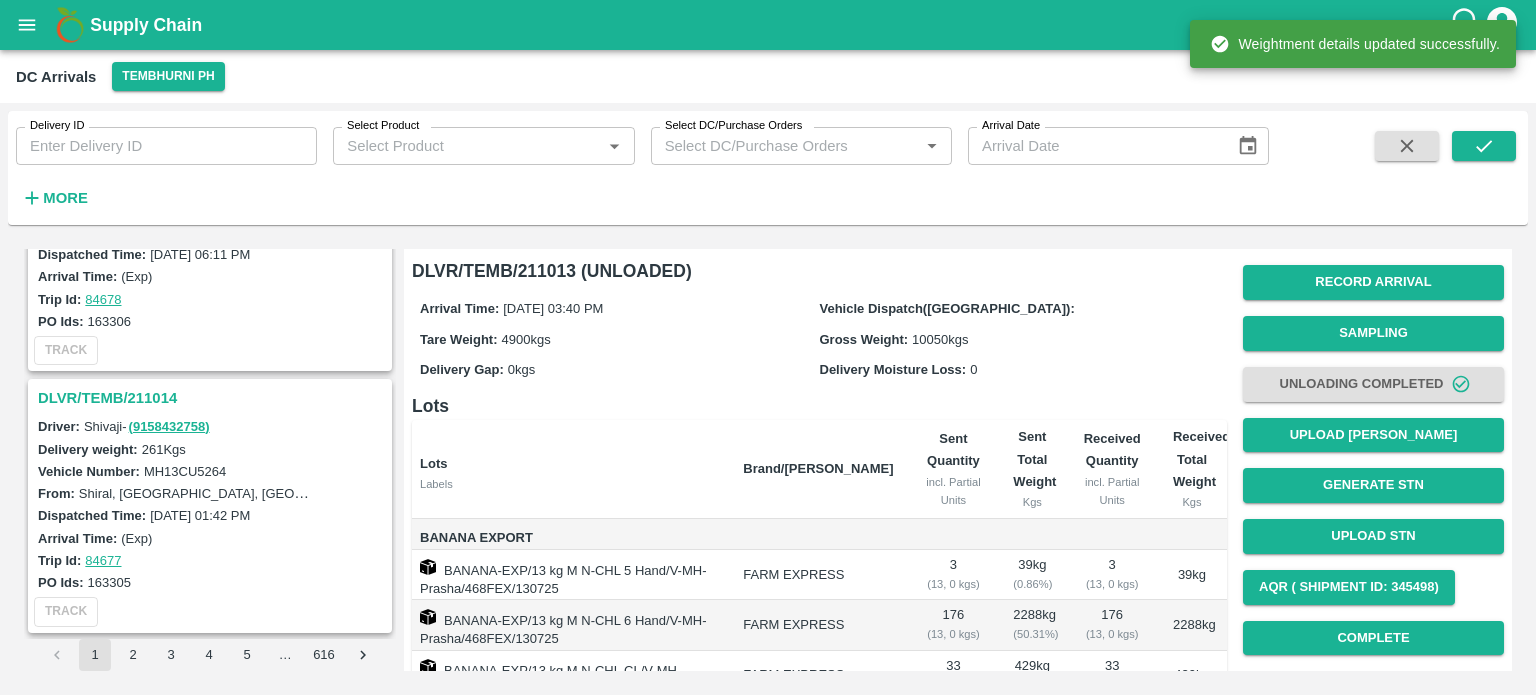 click on "DLVR/TEMB/211014" at bounding box center [213, 398] 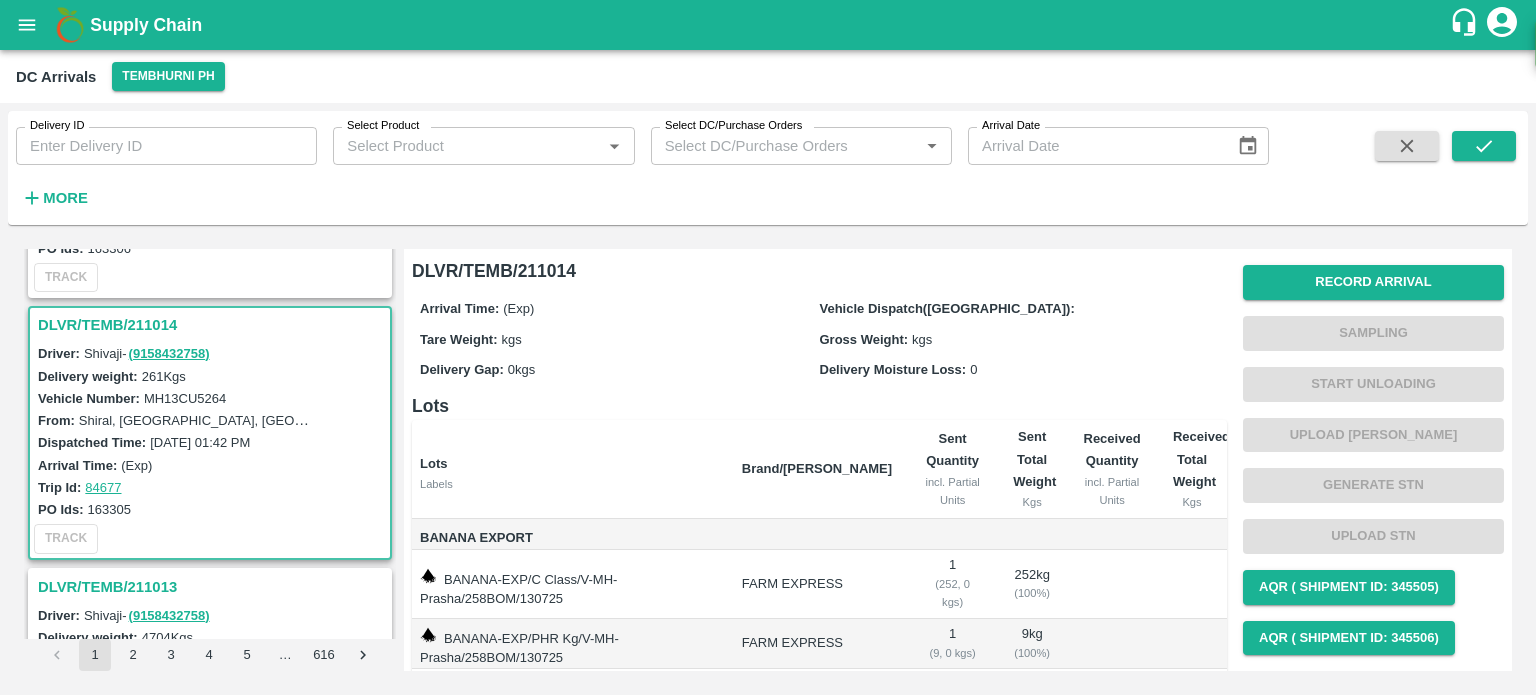 scroll, scrollTop: 4692, scrollLeft: 0, axis: vertical 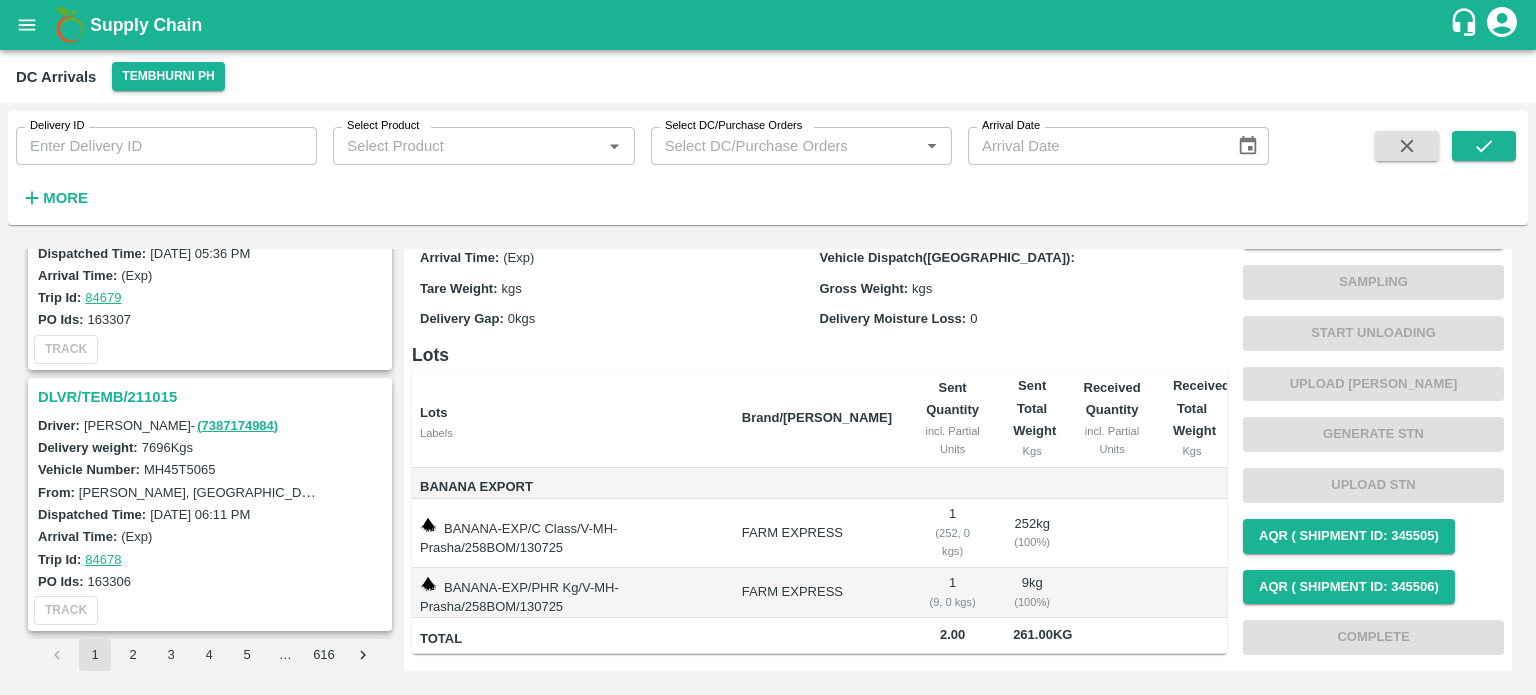 click on "DLVR/TEMB/211015" at bounding box center (213, 397) 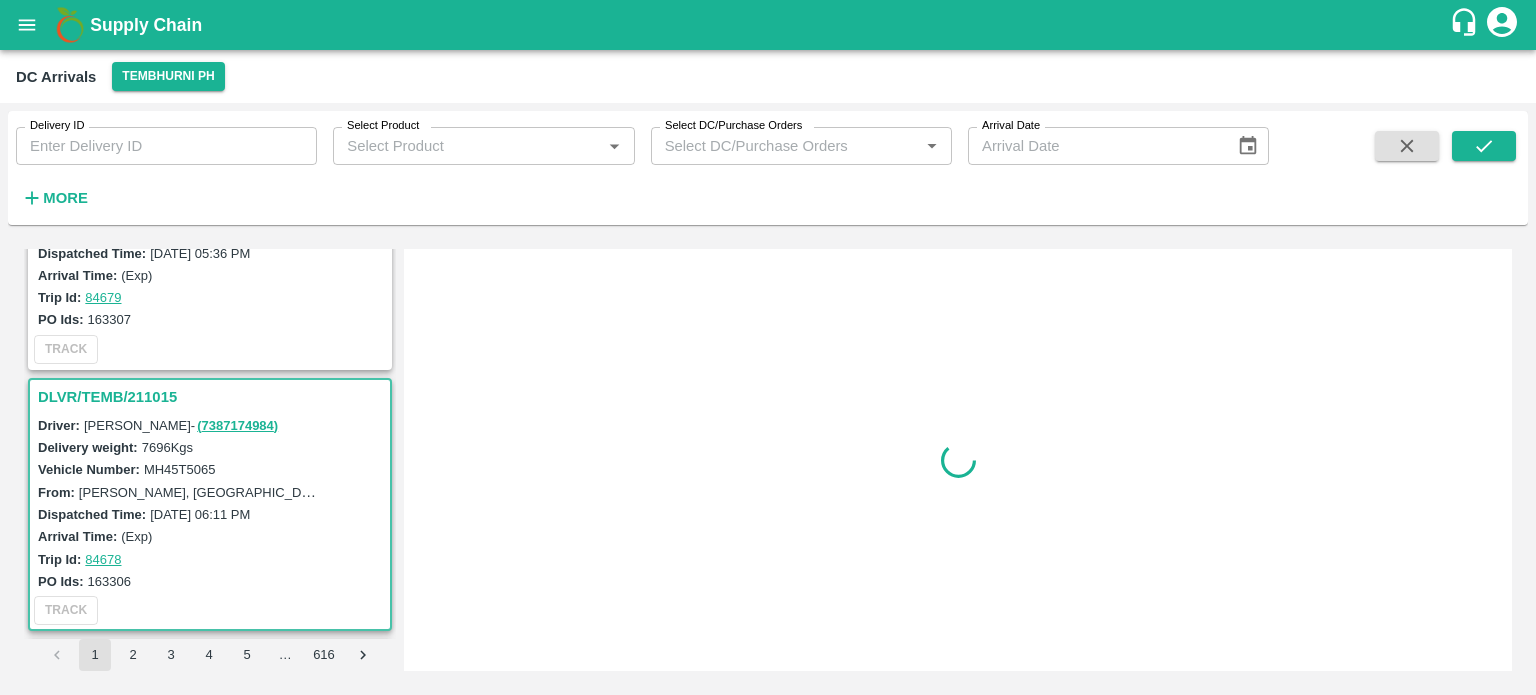 scroll, scrollTop: 0, scrollLeft: 0, axis: both 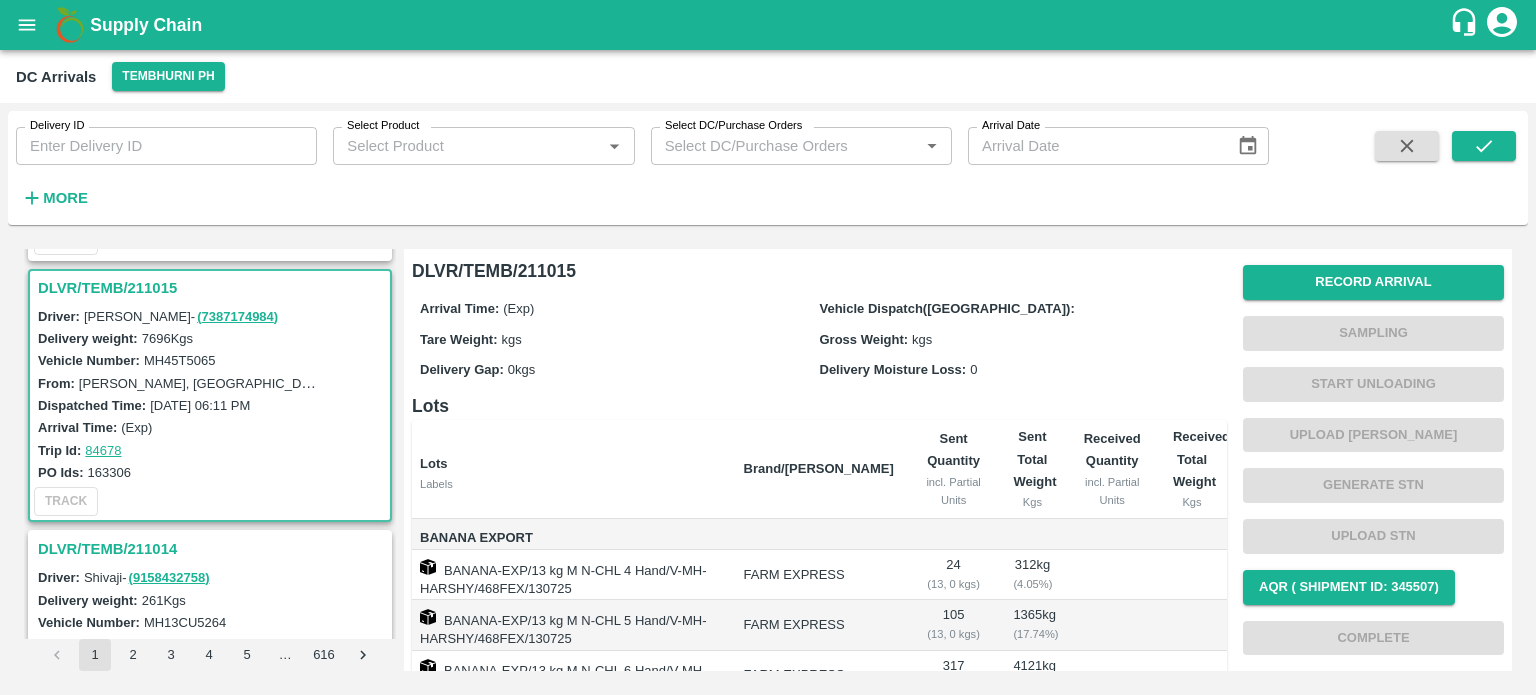 click on "Vehicle Number: MH45T5065" at bounding box center (213, 360) 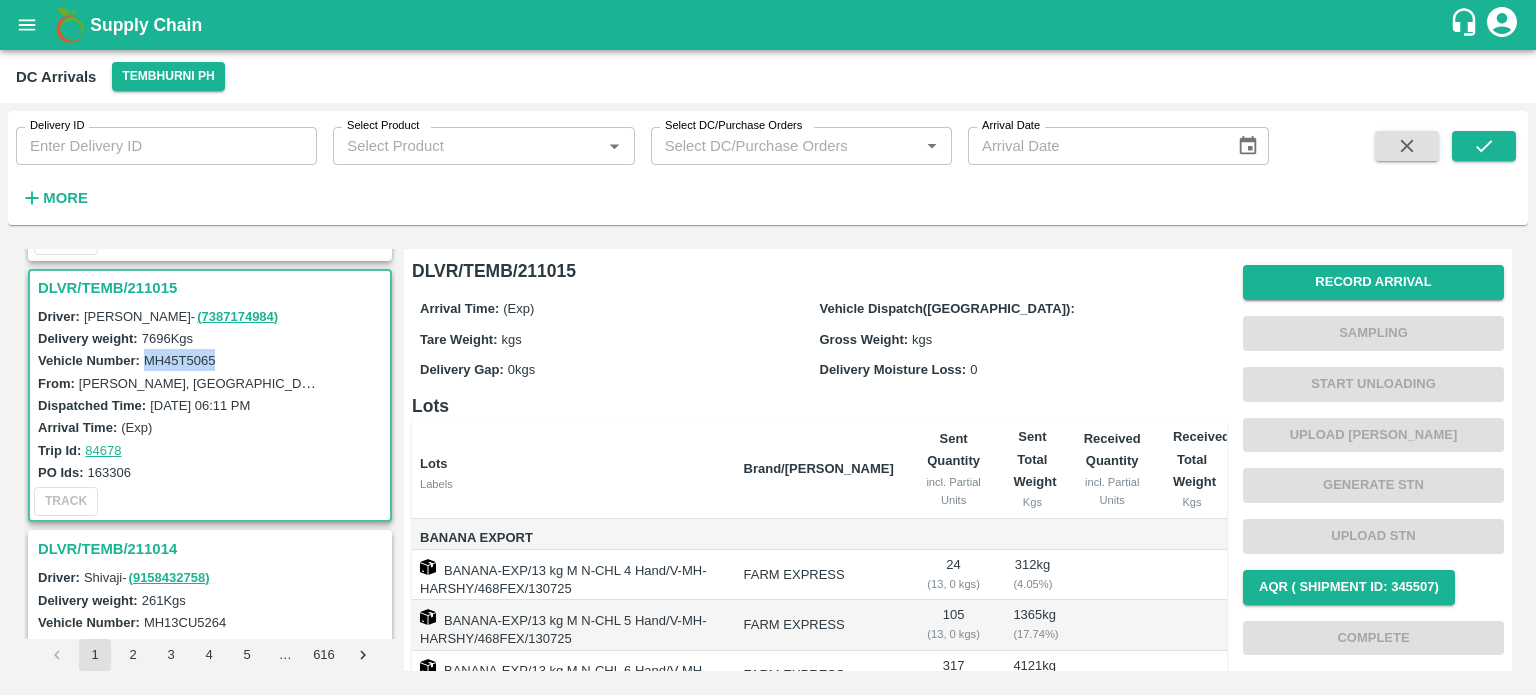 click on "Vehicle Number: MH45T5065" at bounding box center [213, 360] 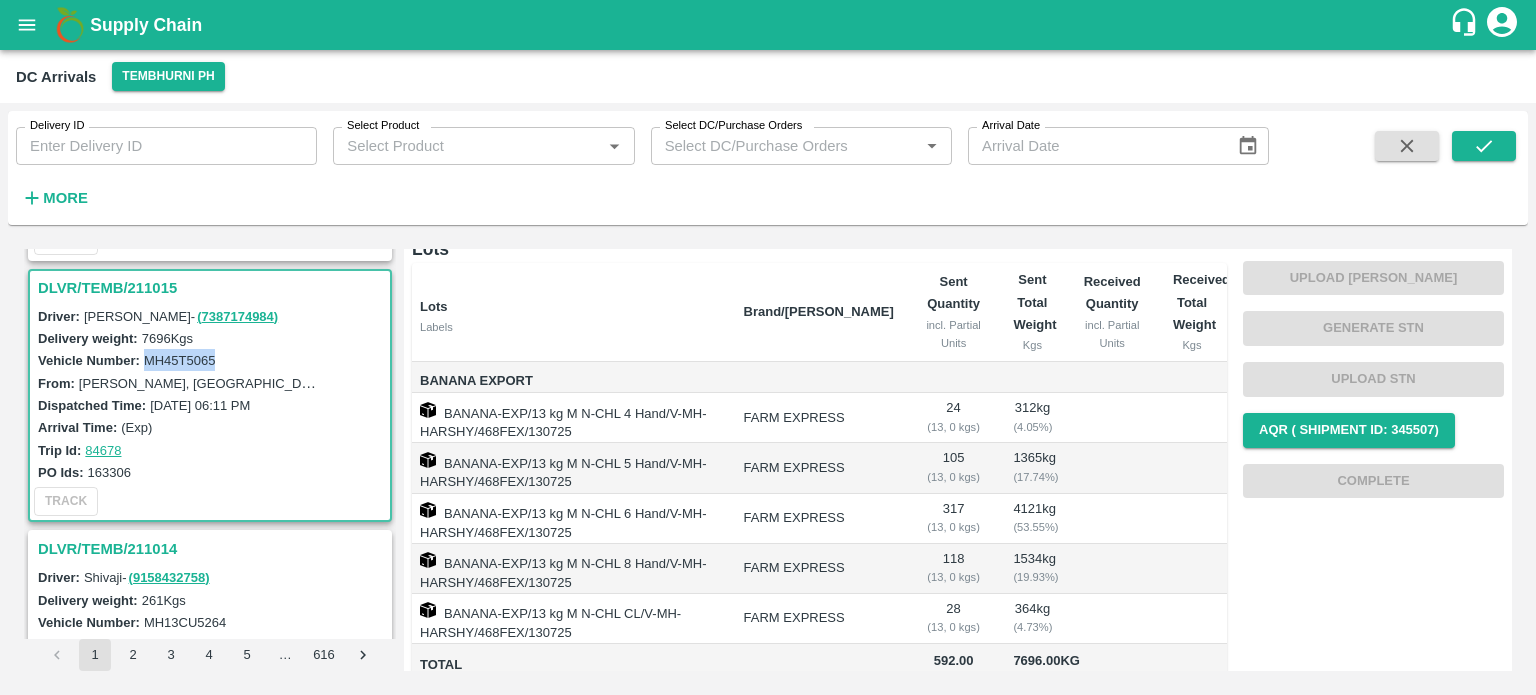 scroll, scrollTop: 0, scrollLeft: 0, axis: both 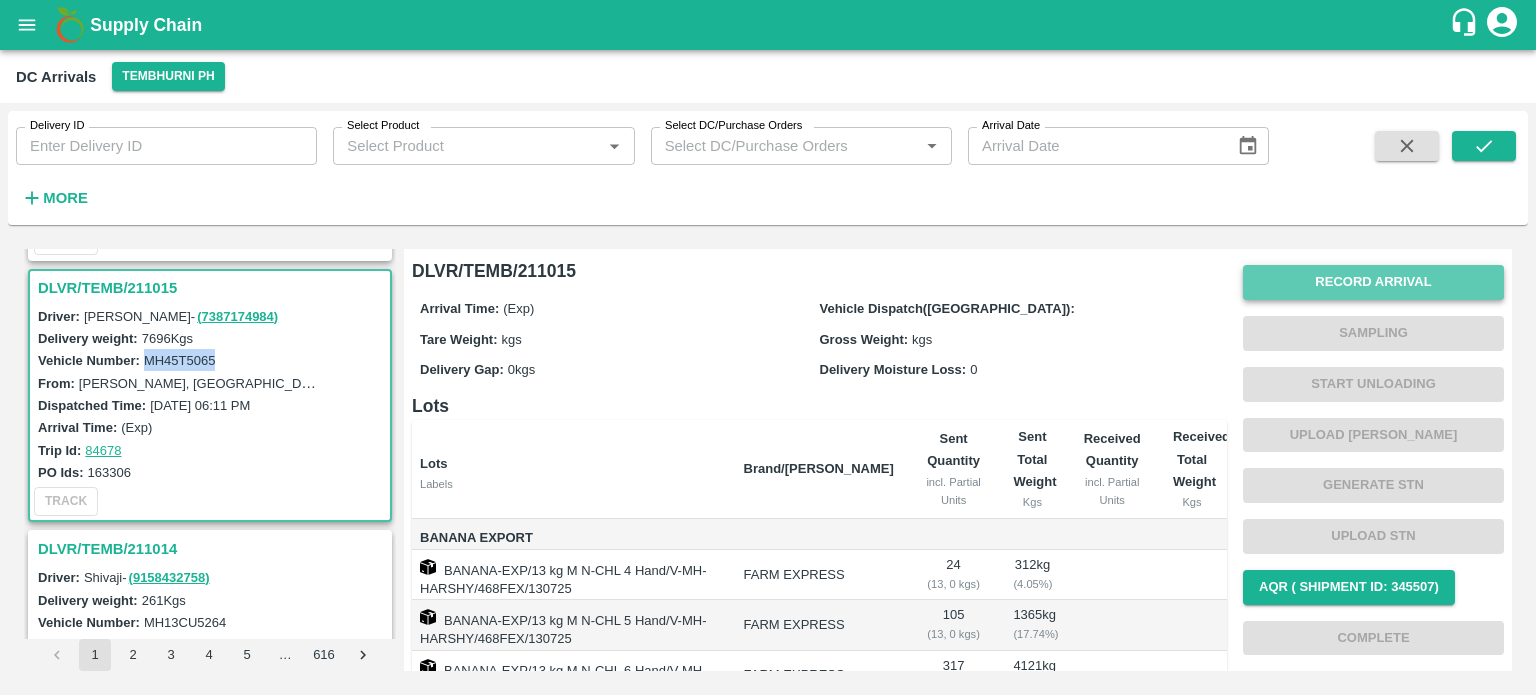 click on "Record Arrival" at bounding box center [1373, 282] 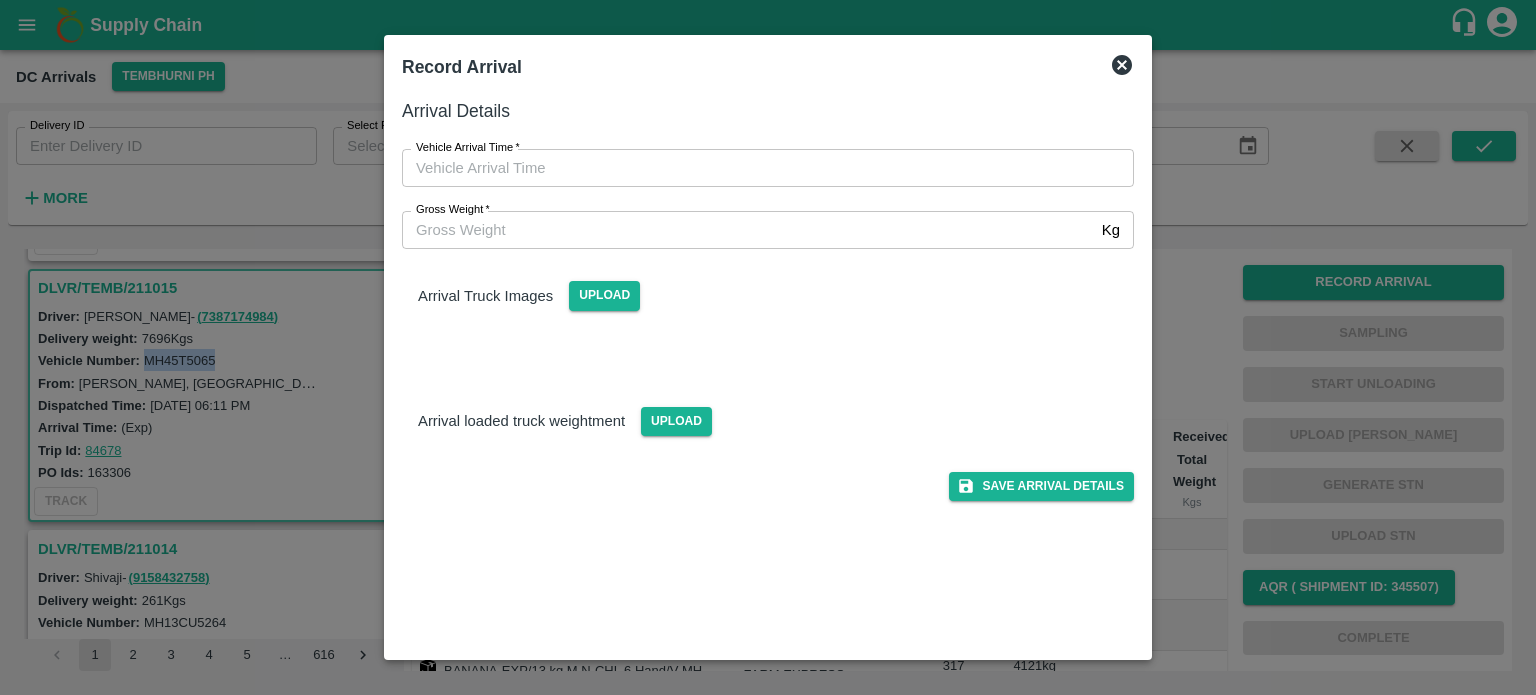 type on "DD/MM/YYYY hh:mm aa" 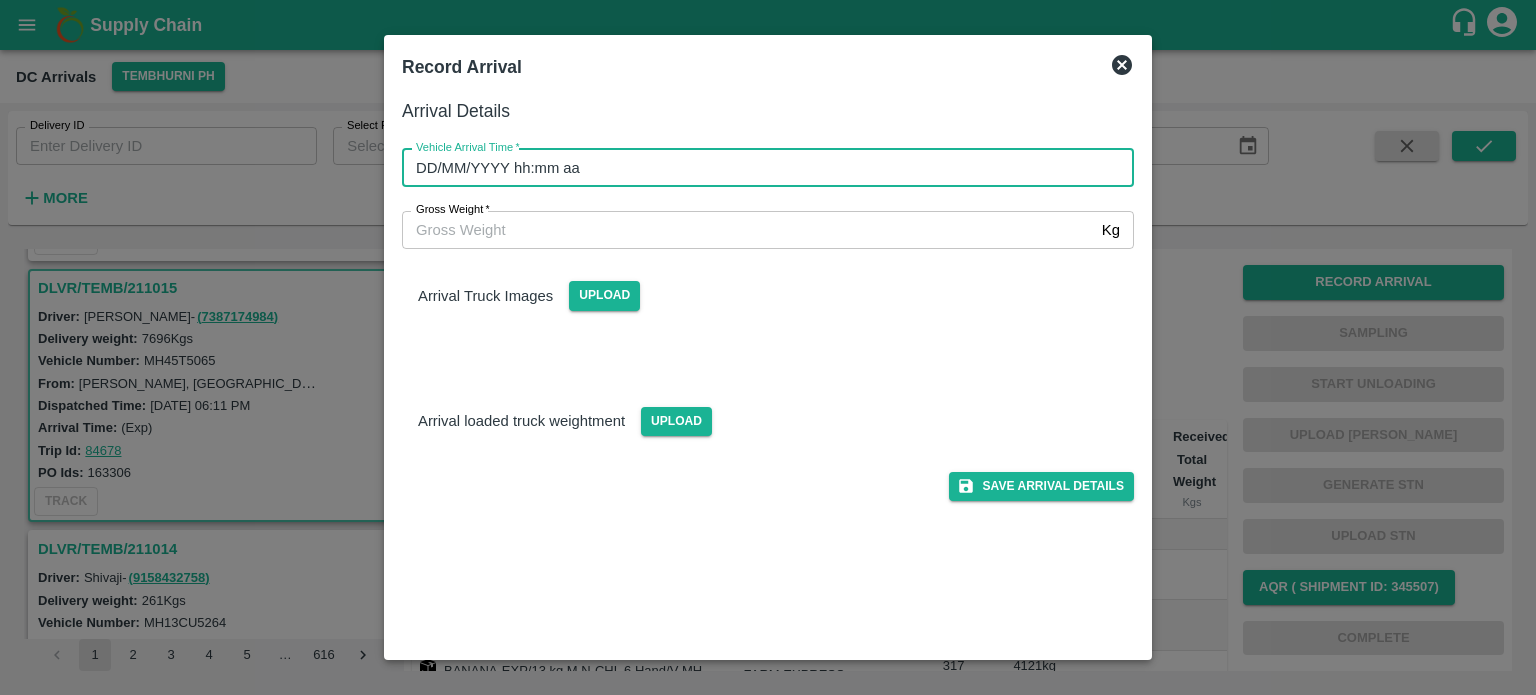 click on "DD/MM/YYYY hh:mm aa" at bounding box center (761, 168) 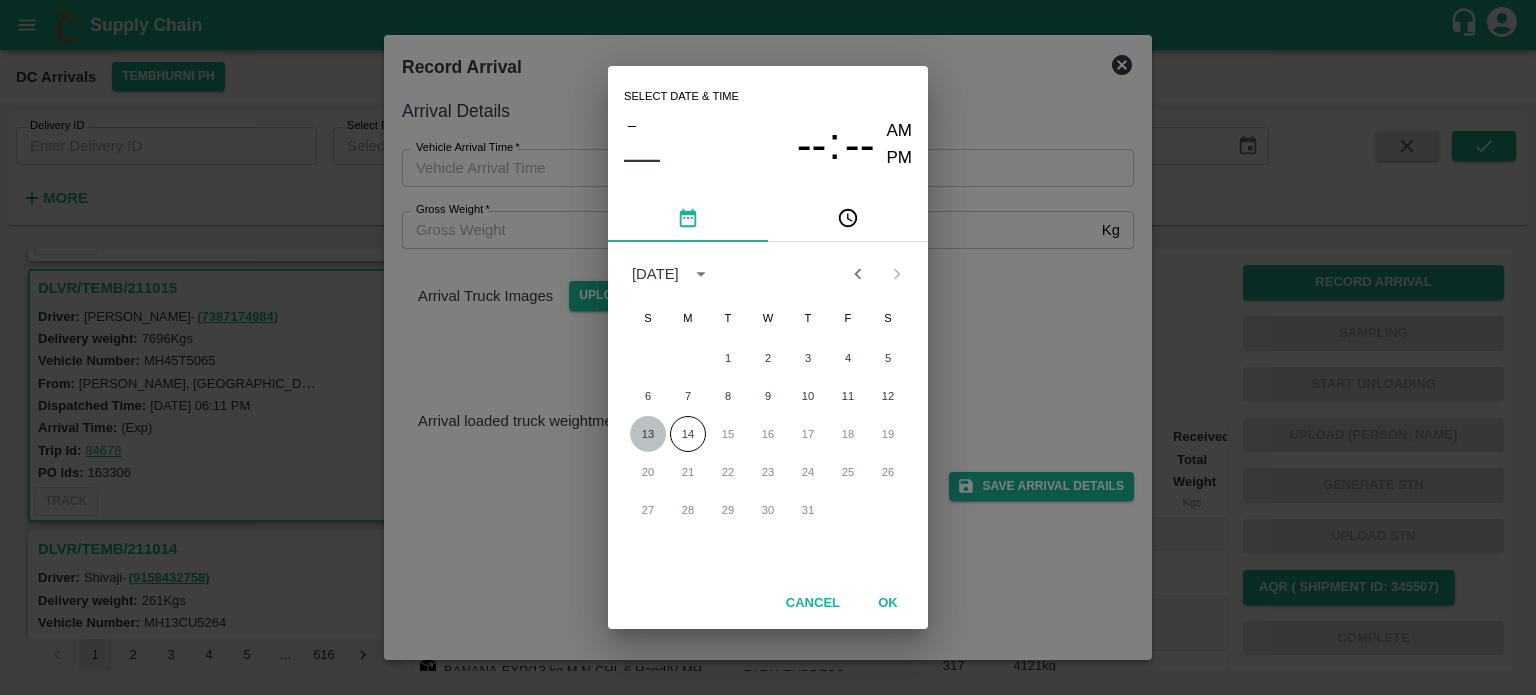 click on "13" at bounding box center (648, 434) 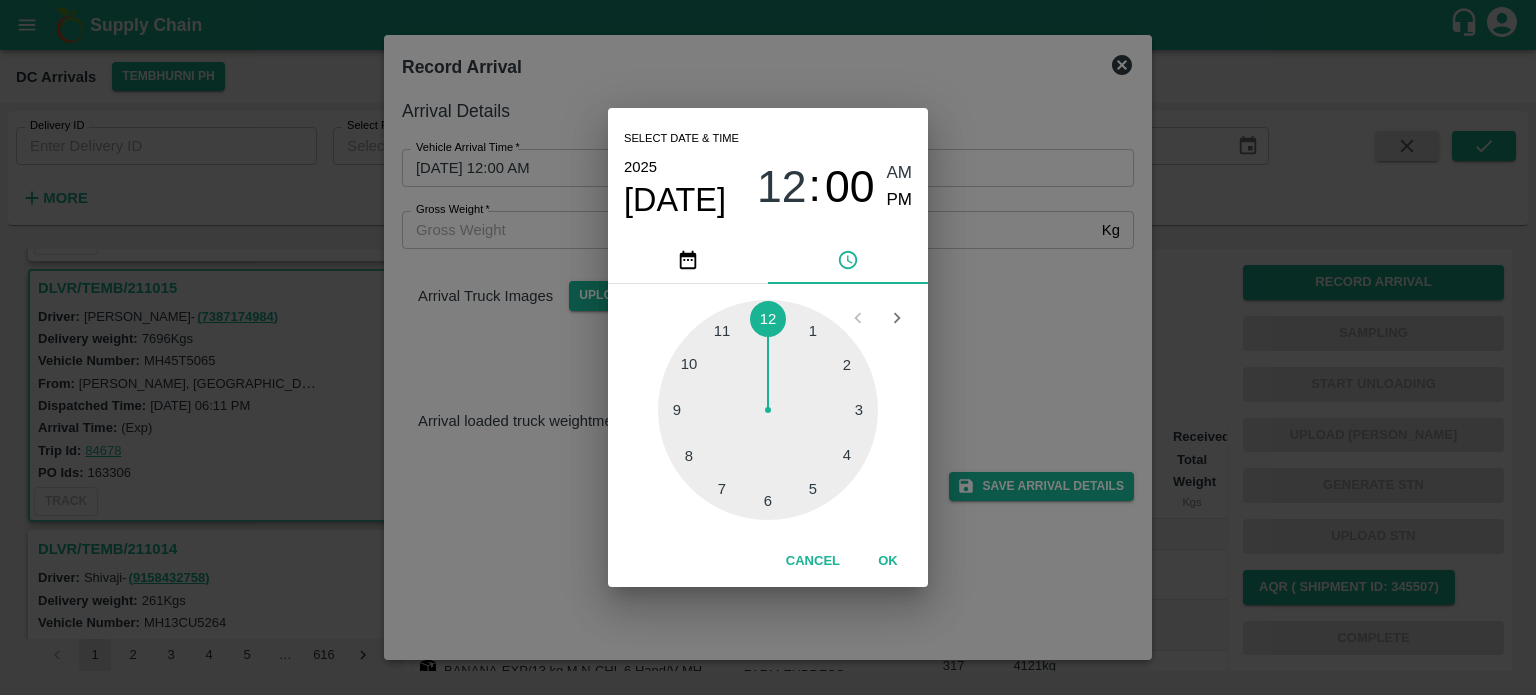 click at bounding box center (768, 410) 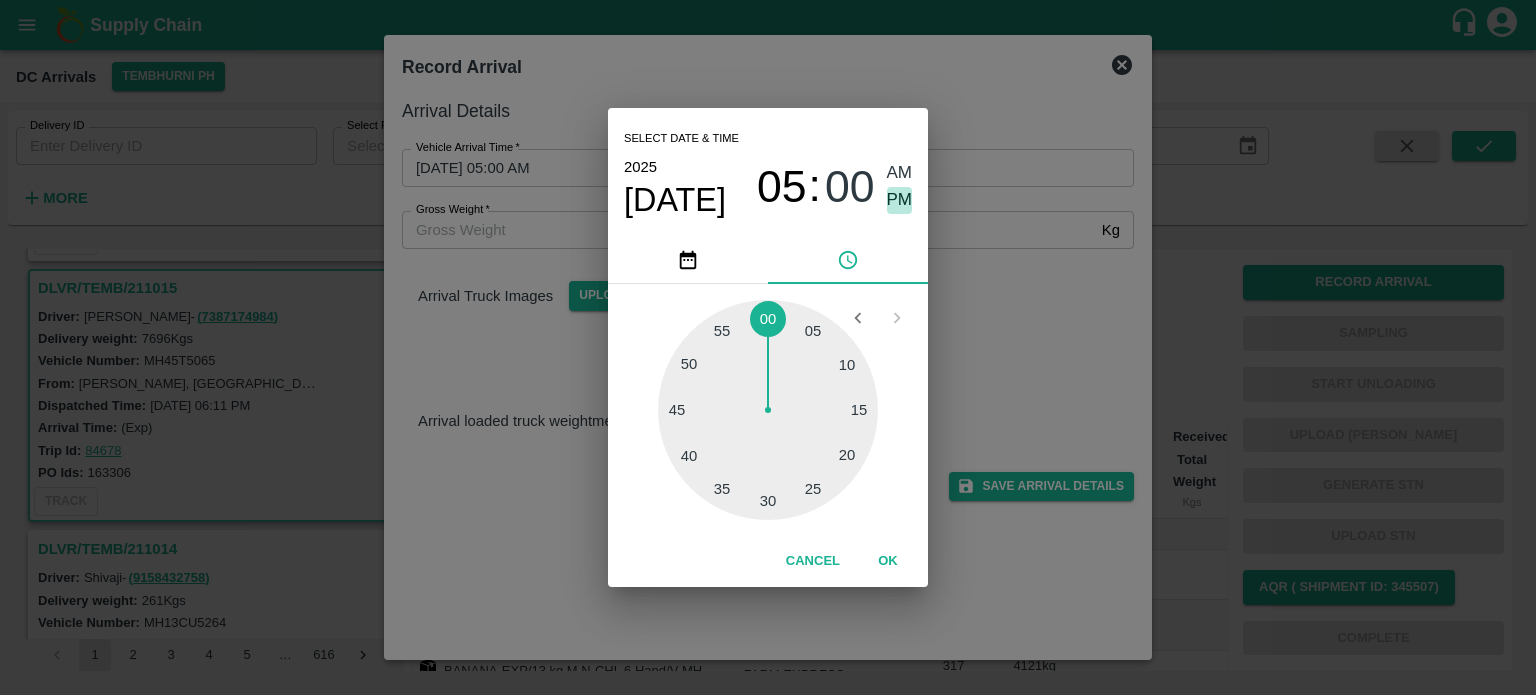 click on "PM" at bounding box center (900, 200) 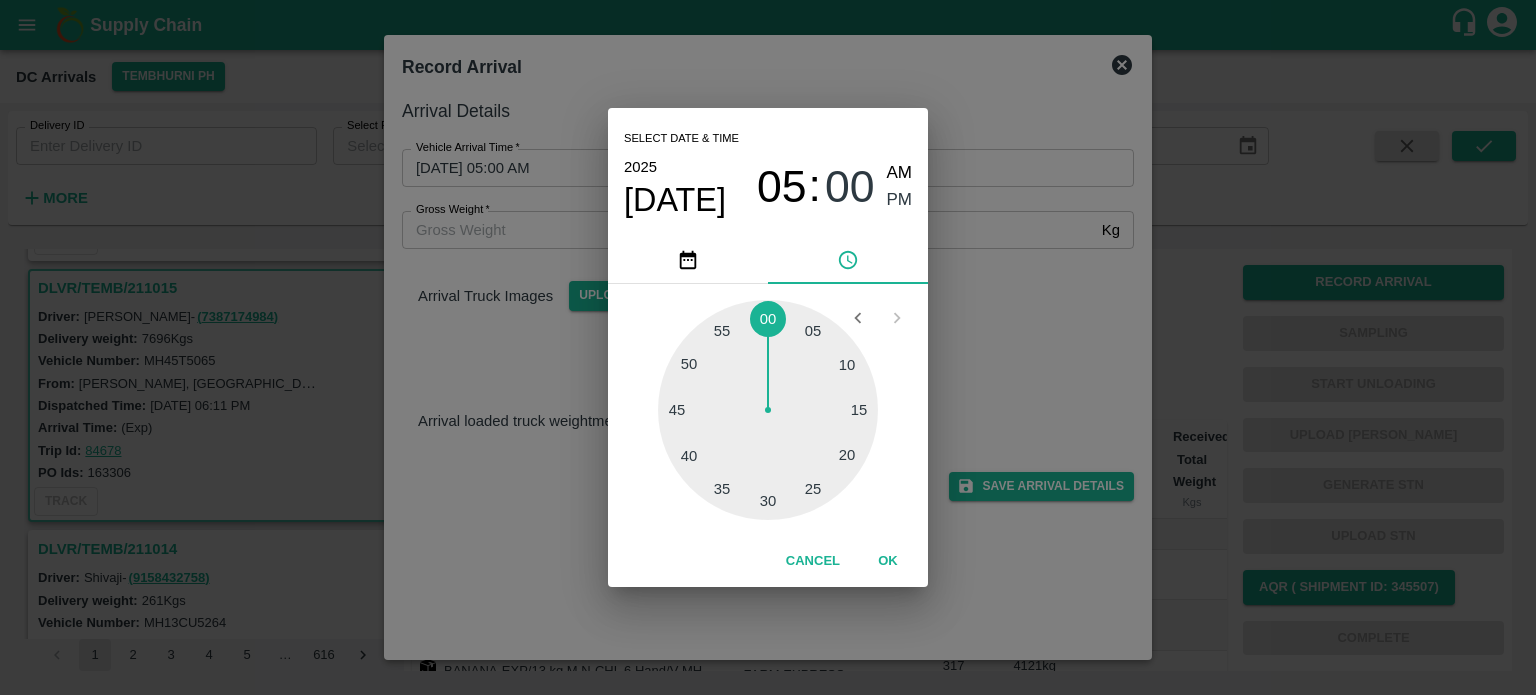 type on "[DATE] 05:00 PM" 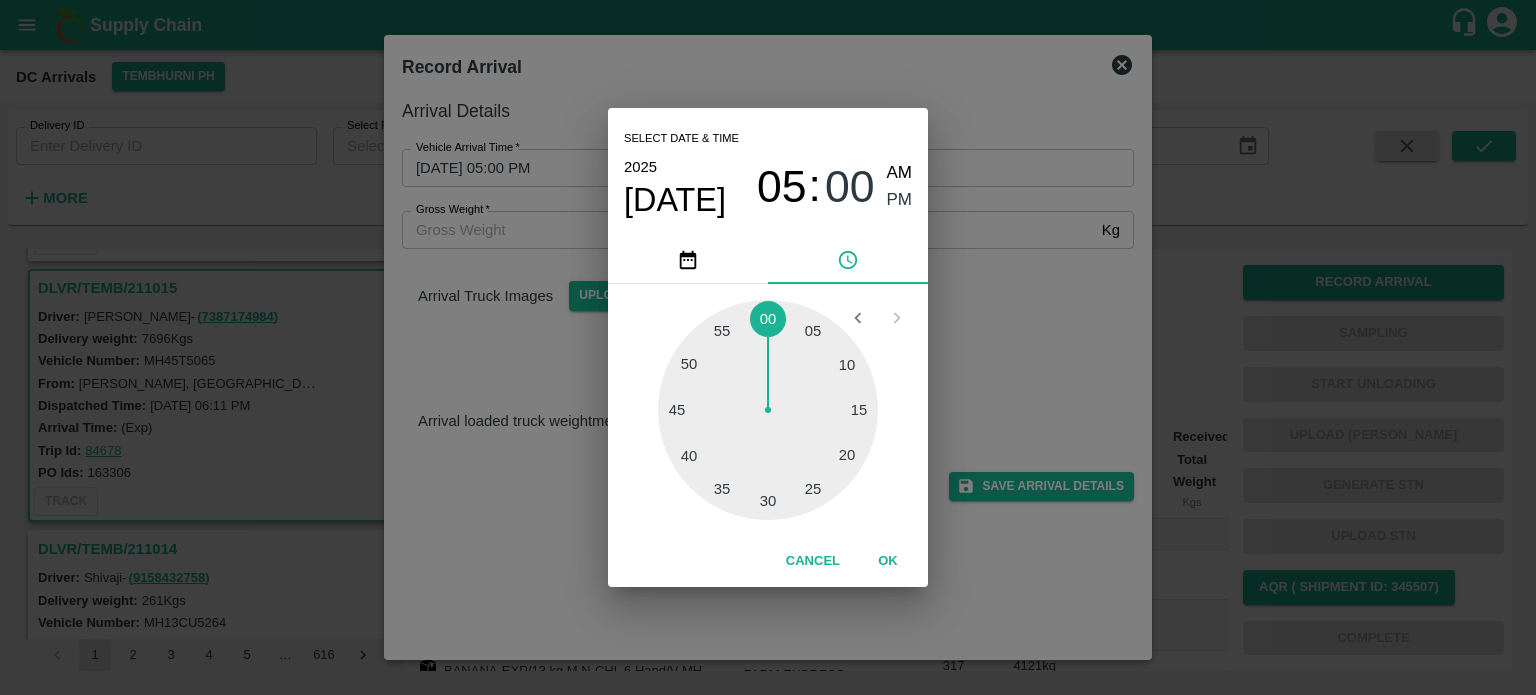 click on "Select date & time [DATE] 05 : 00 AM PM 05 10 15 20 25 30 35 40 45 50 55 00 Cancel OK" at bounding box center [768, 347] 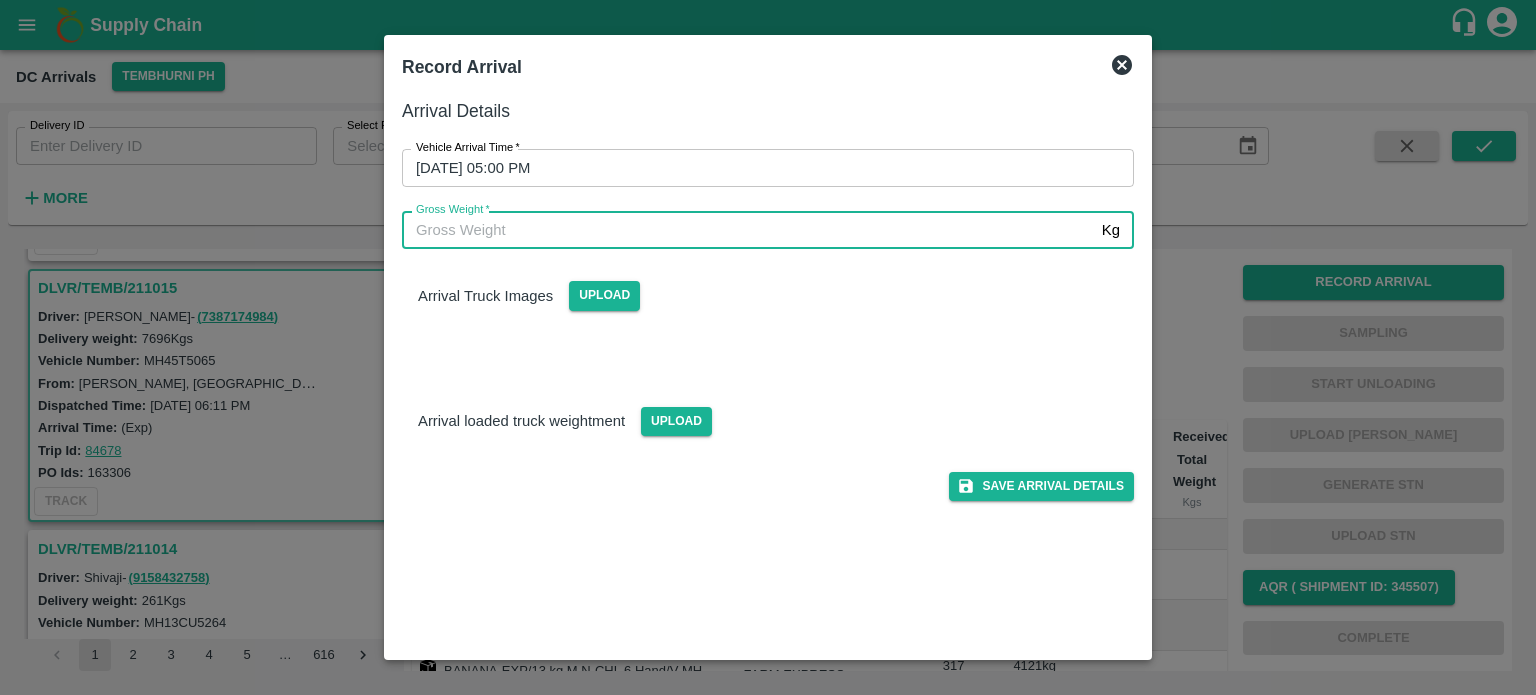 click on "Gross Weight   *" at bounding box center [748, 230] 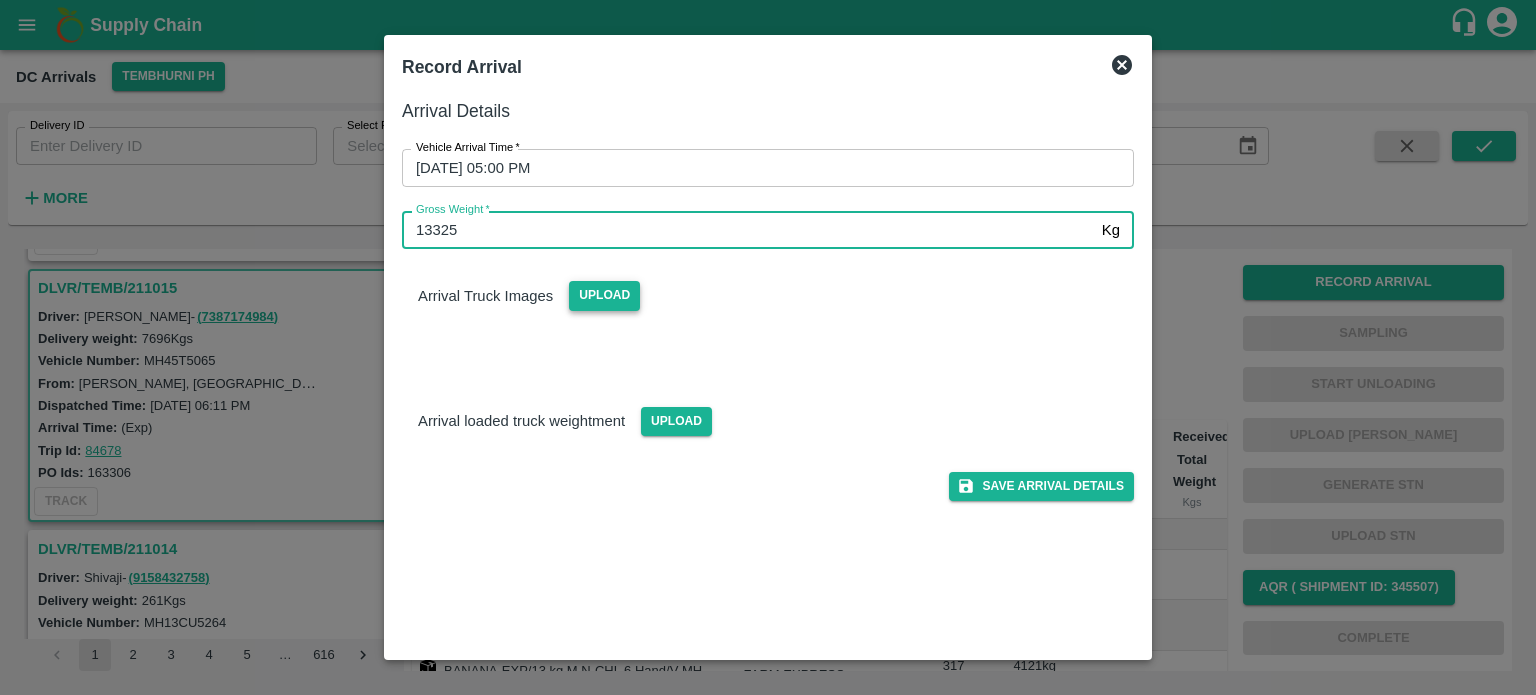 type on "13325" 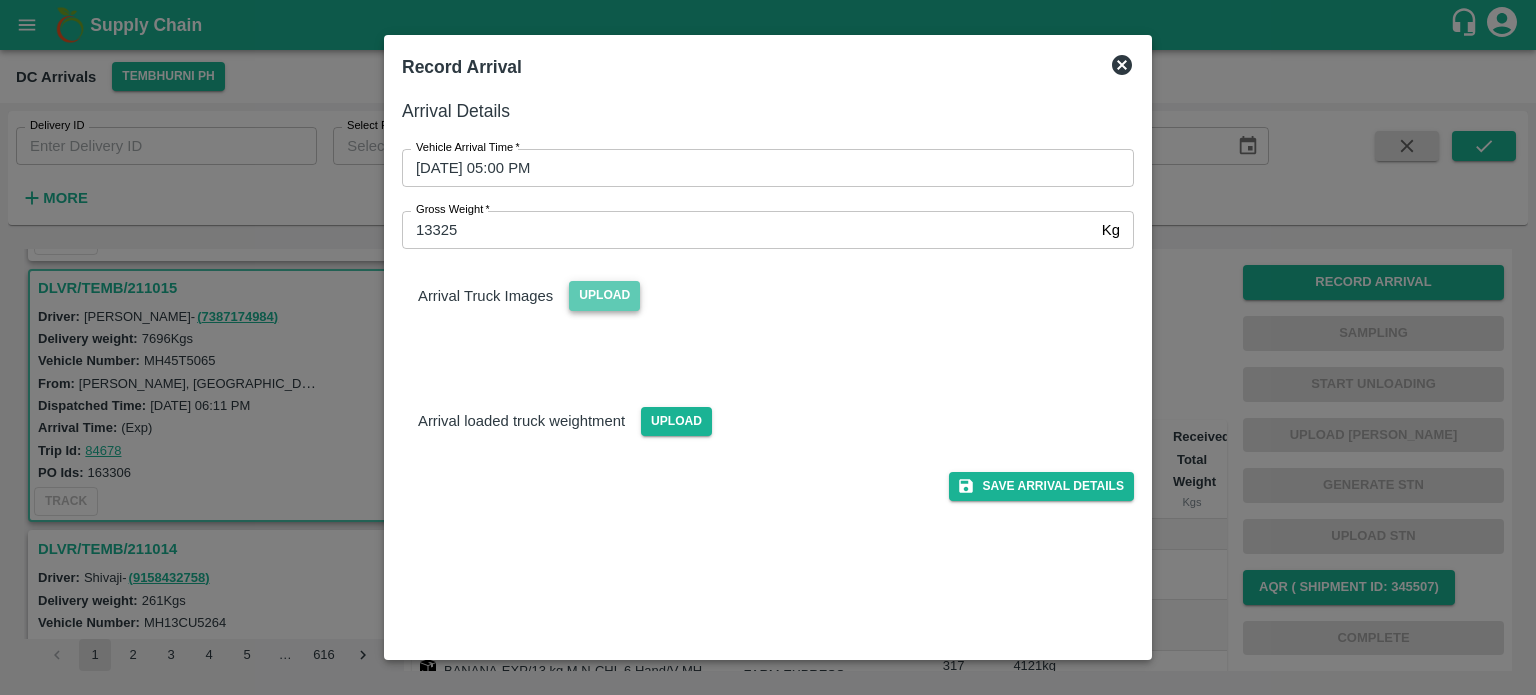 click on "Upload" at bounding box center [604, 295] 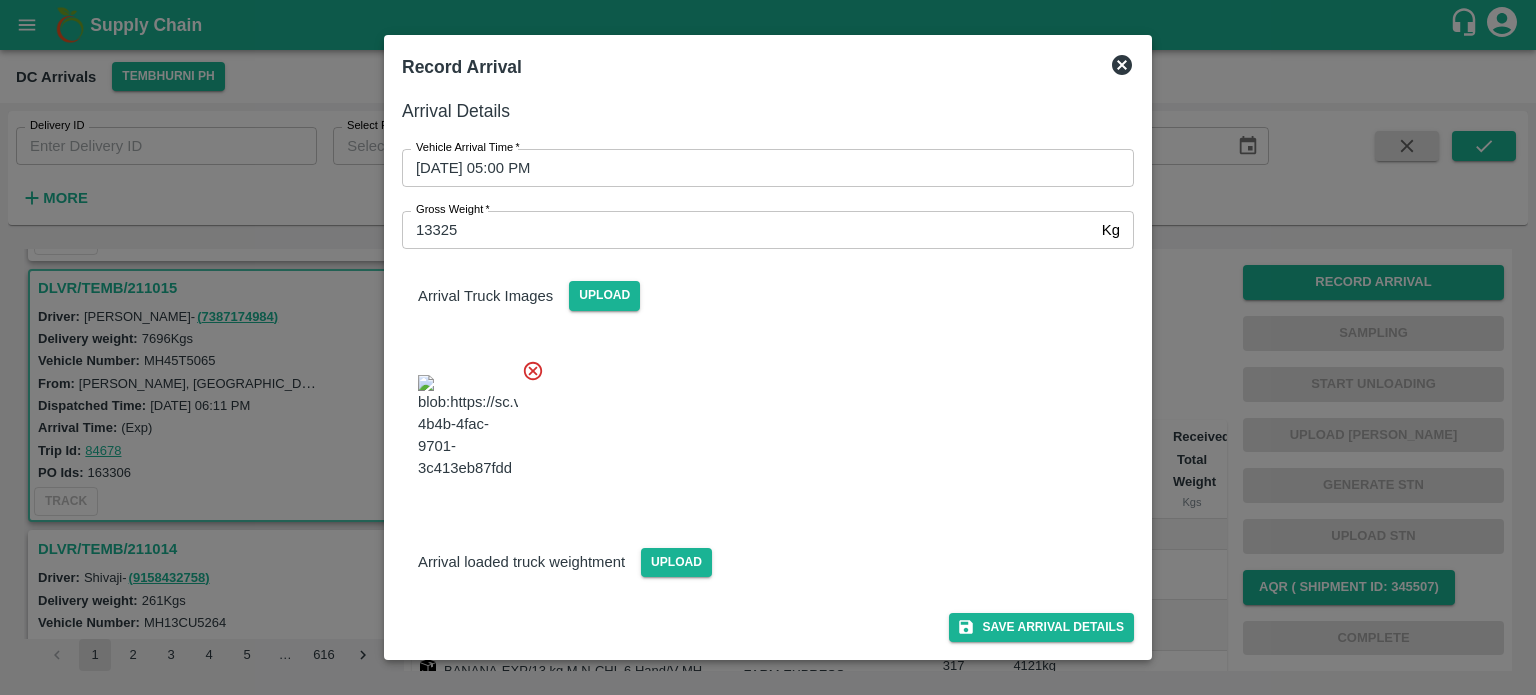 scroll, scrollTop: 116, scrollLeft: 0, axis: vertical 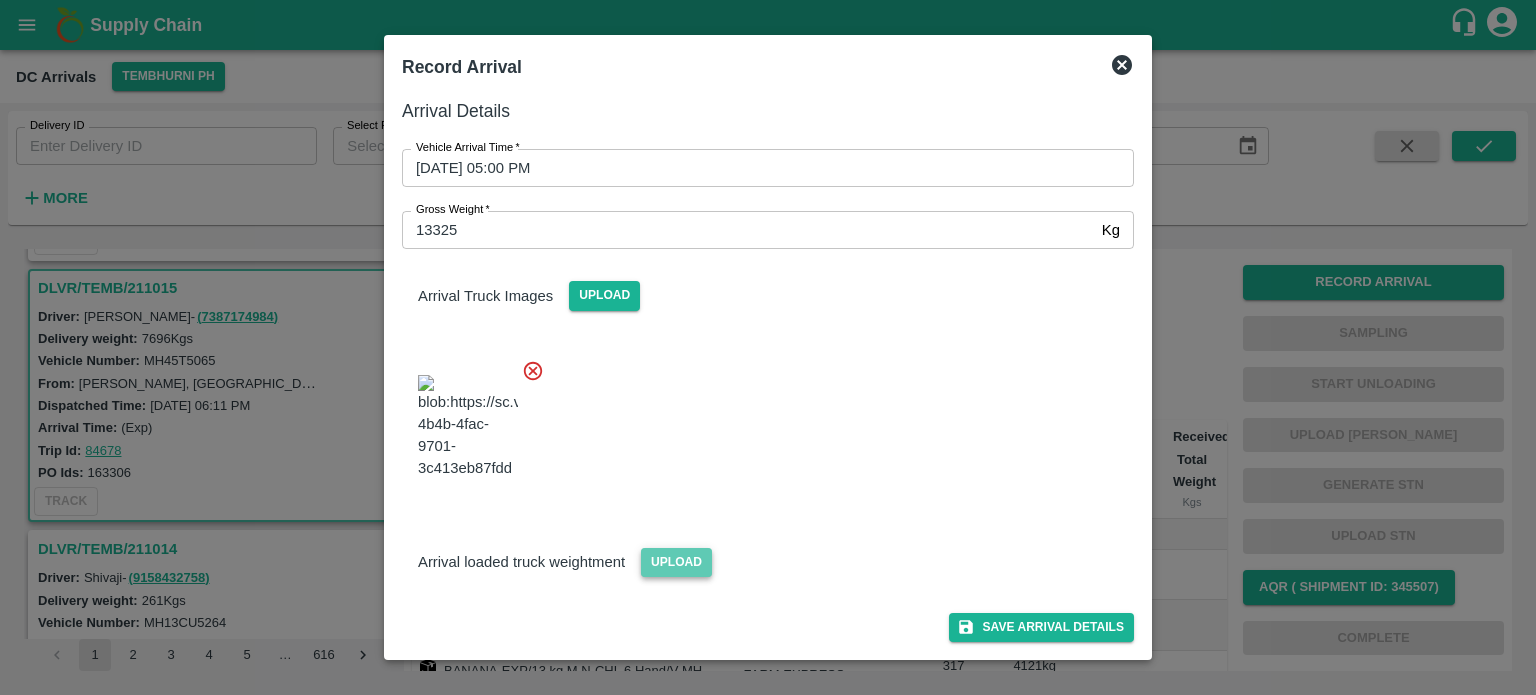 click on "Upload" at bounding box center [676, 562] 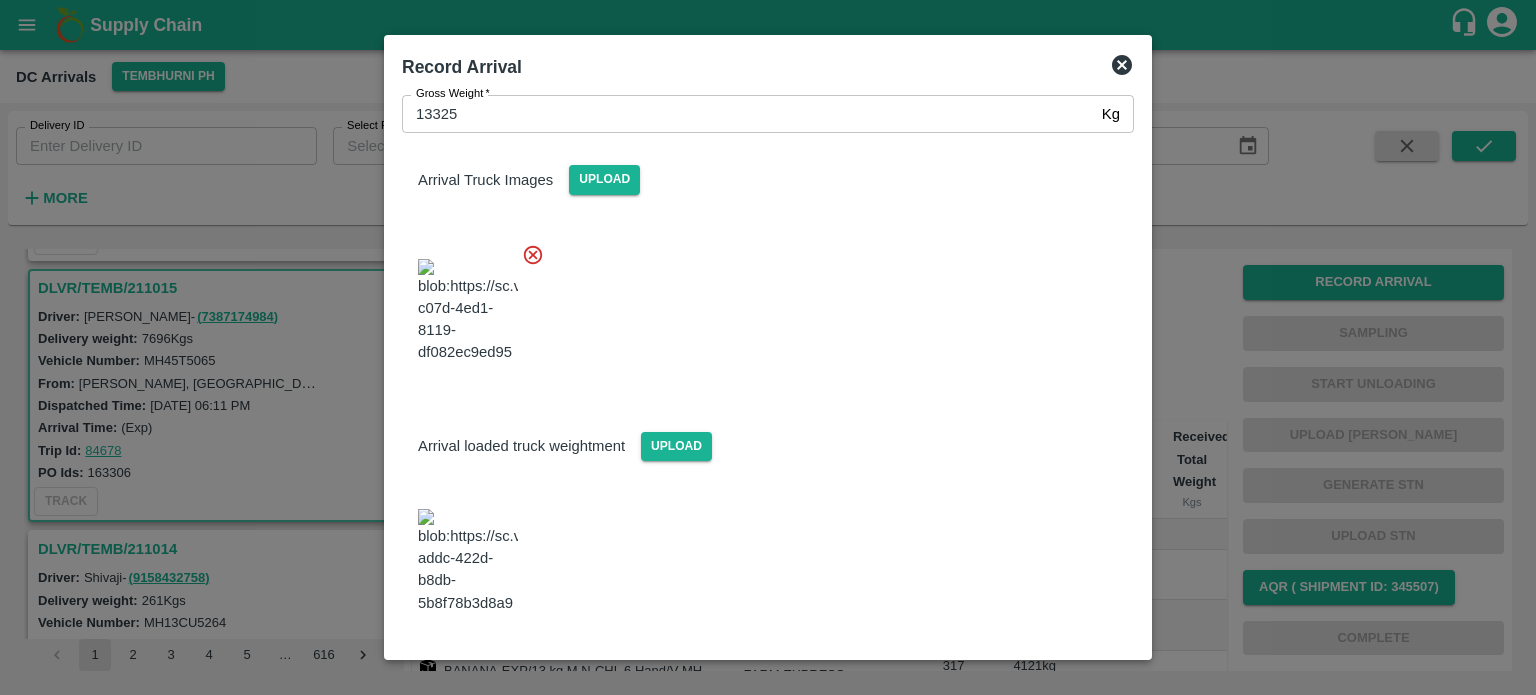 click at bounding box center [760, 305] 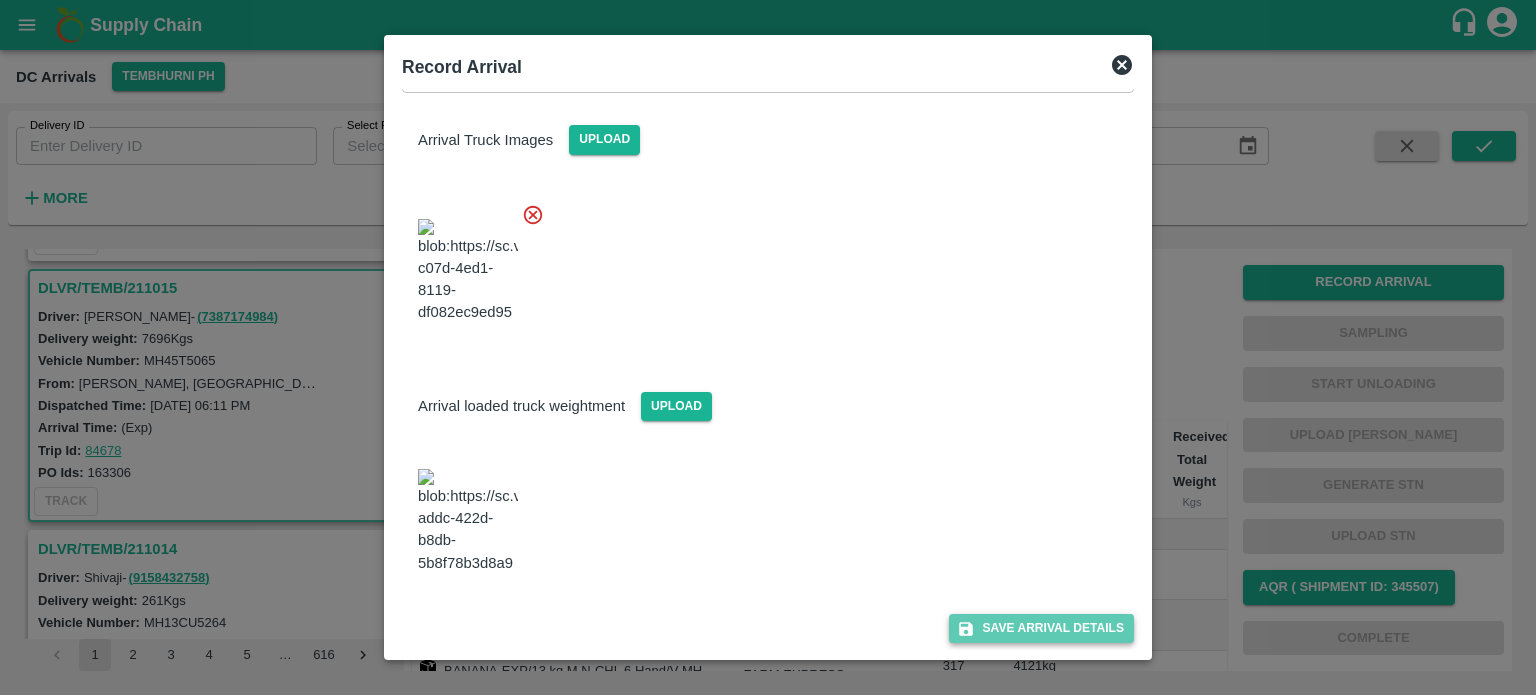 click on "Save Arrival Details" at bounding box center [1041, 628] 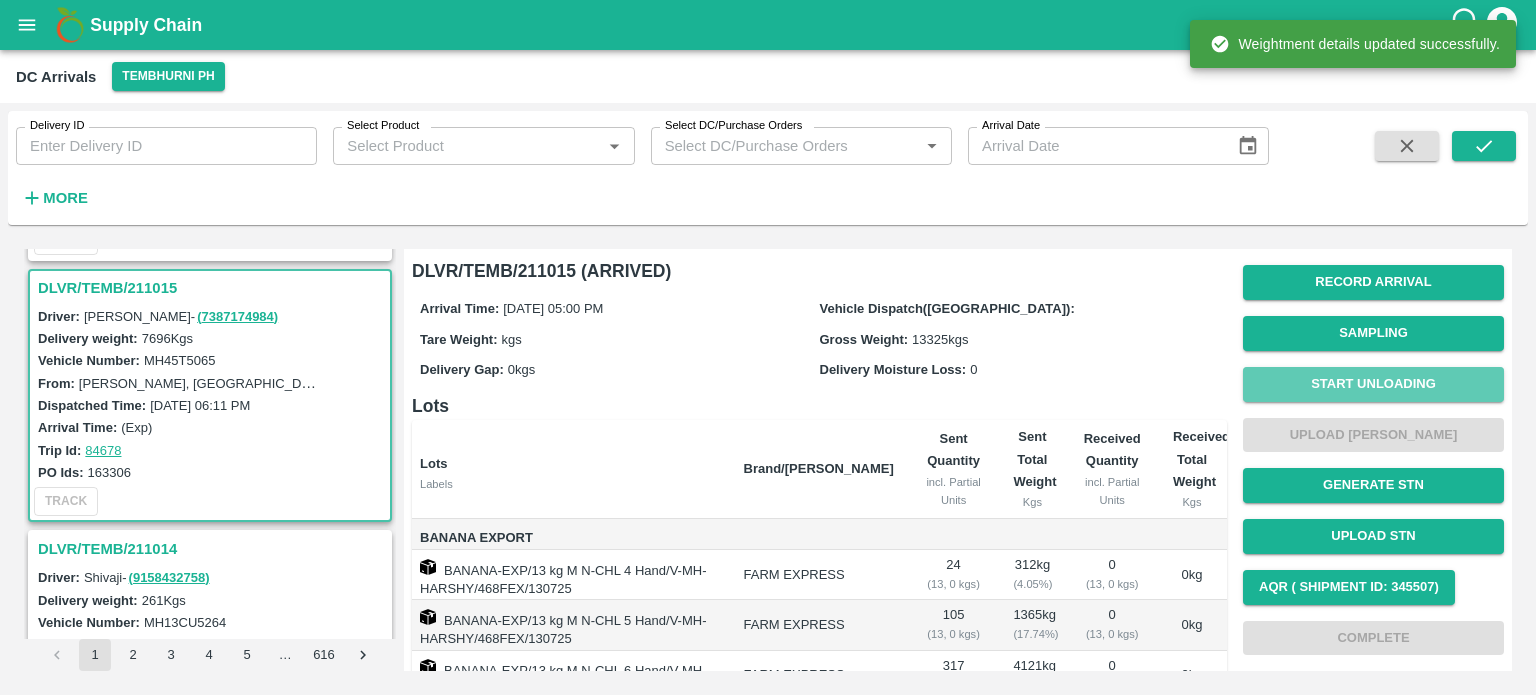 click on "Start Unloading" at bounding box center (1373, 384) 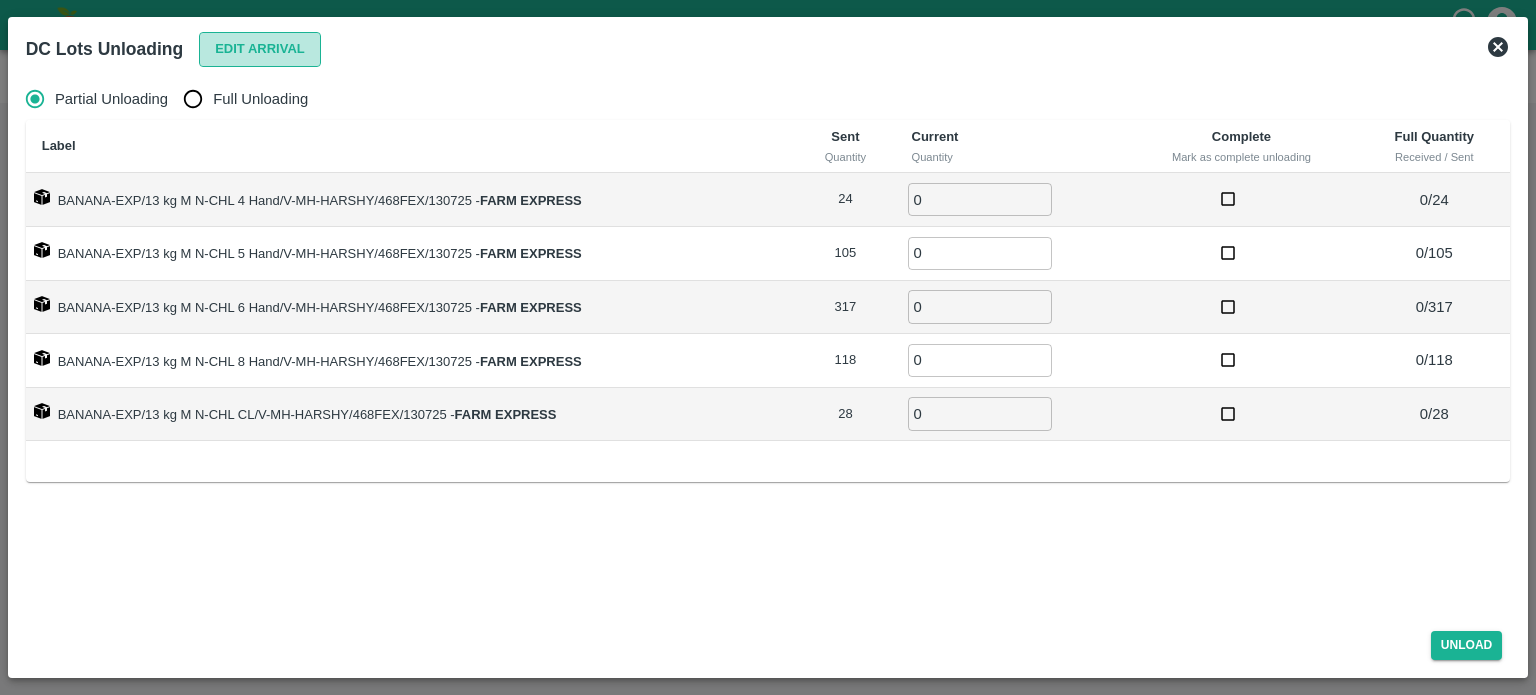 click on "Edit Arrival" at bounding box center [260, 49] 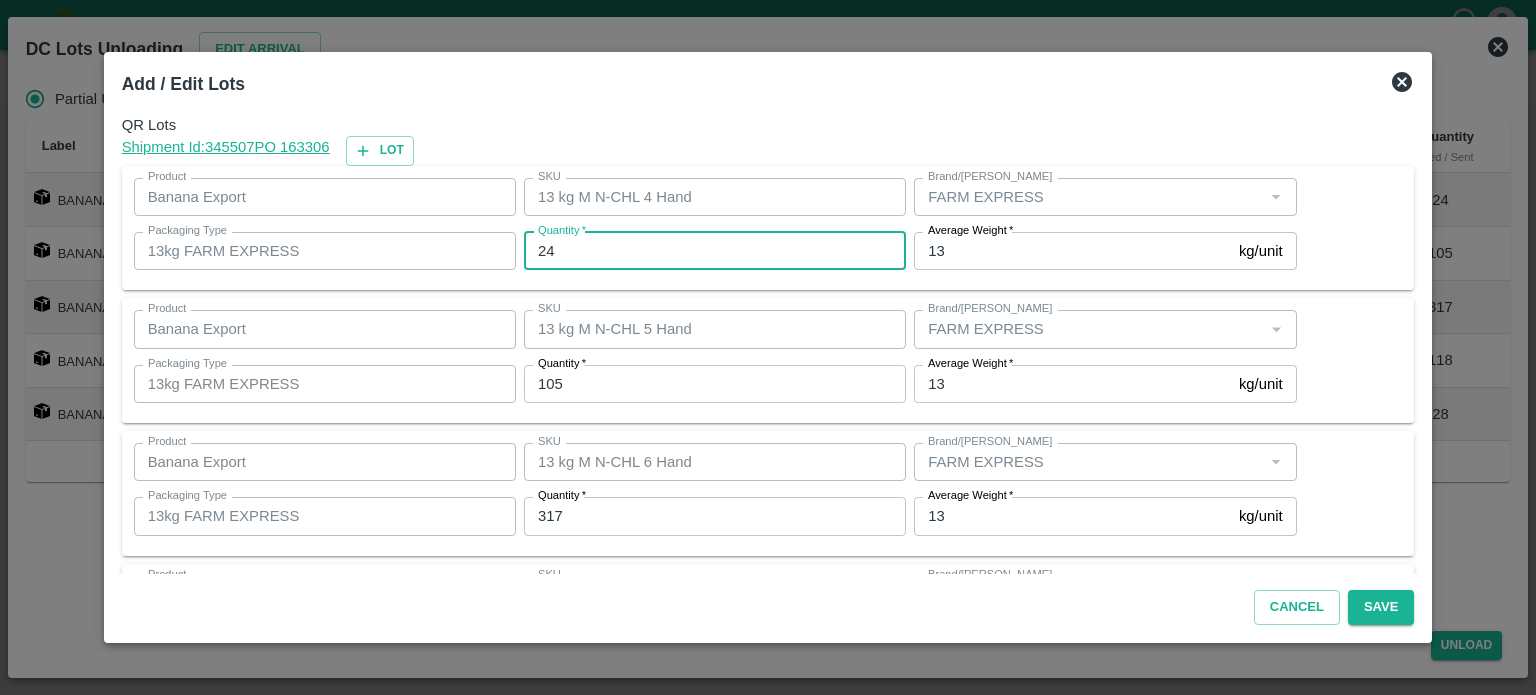 click on "24" at bounding box center (715, 251) 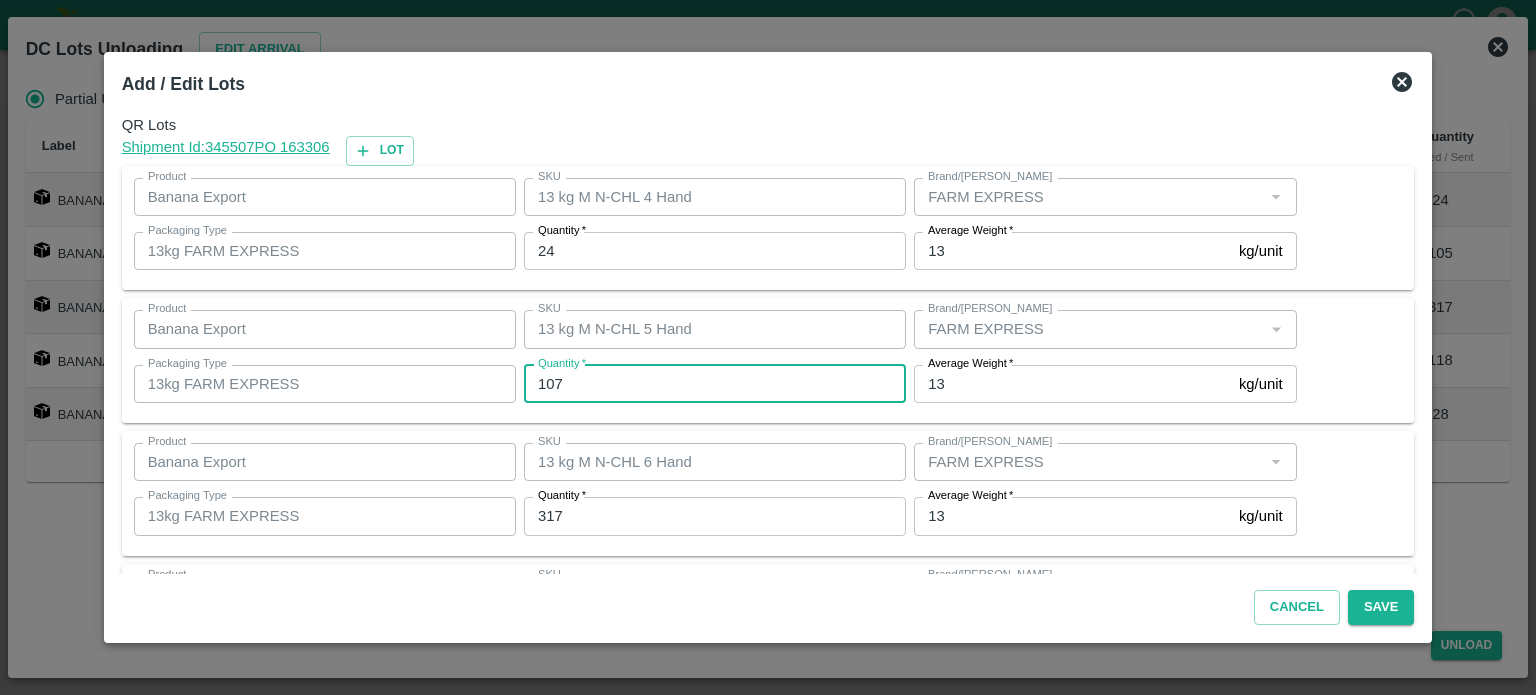 type on "107" 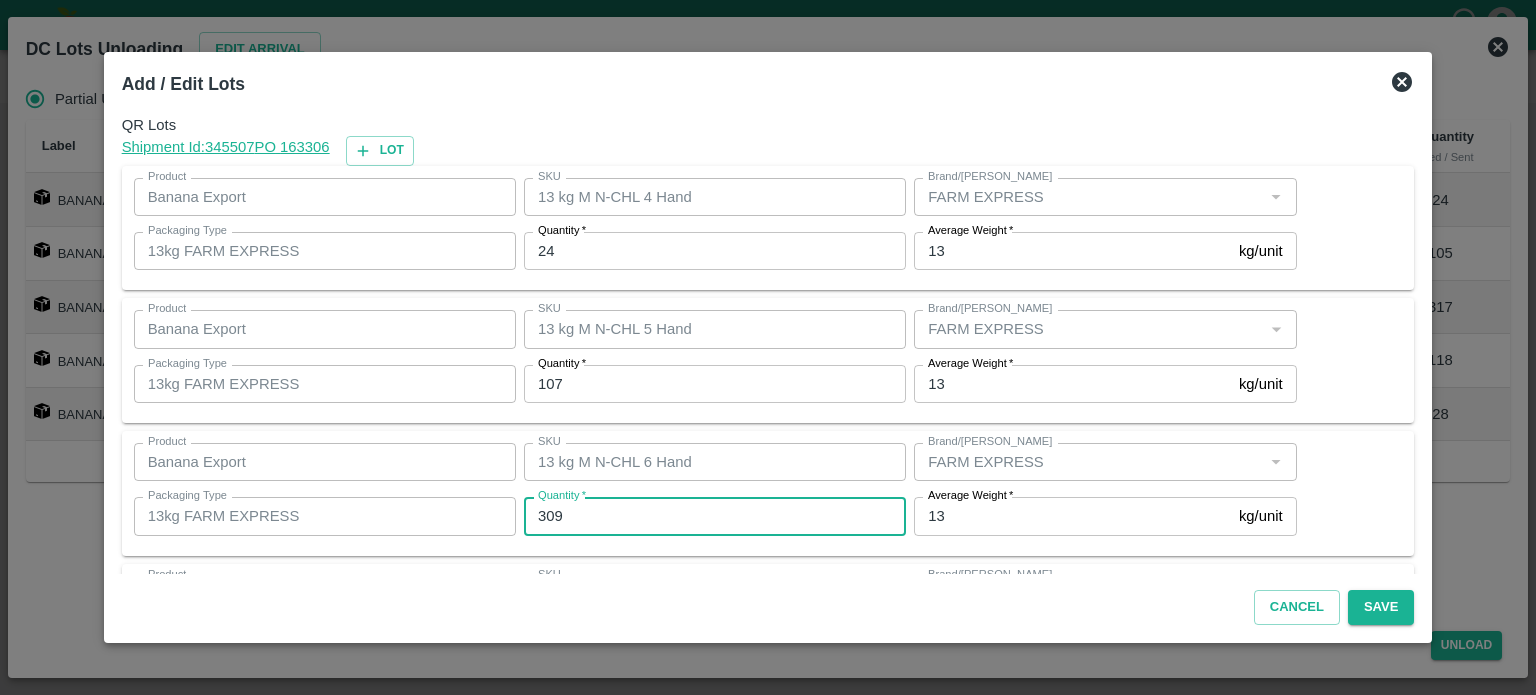 type on "309" 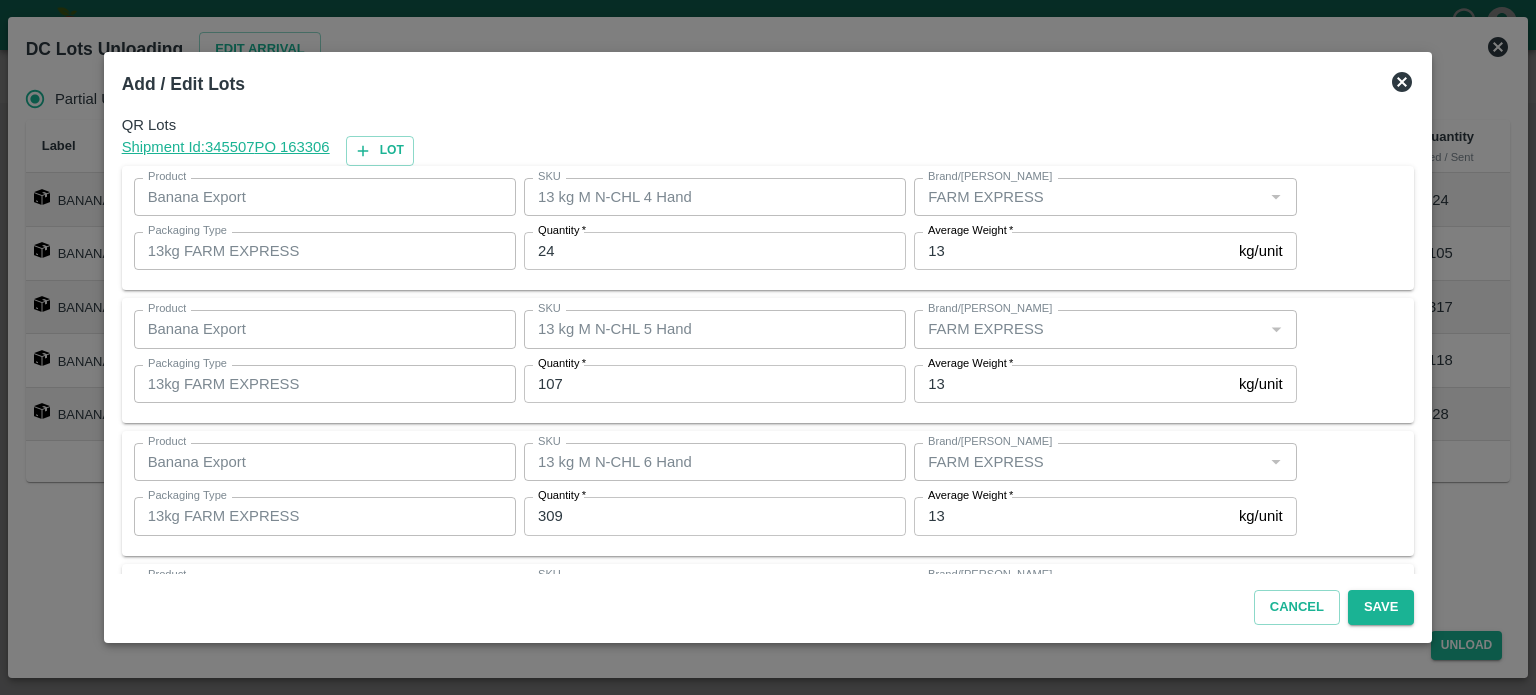 scroll, scrollTop: 262, scrollLeft: 0, axis: vertical 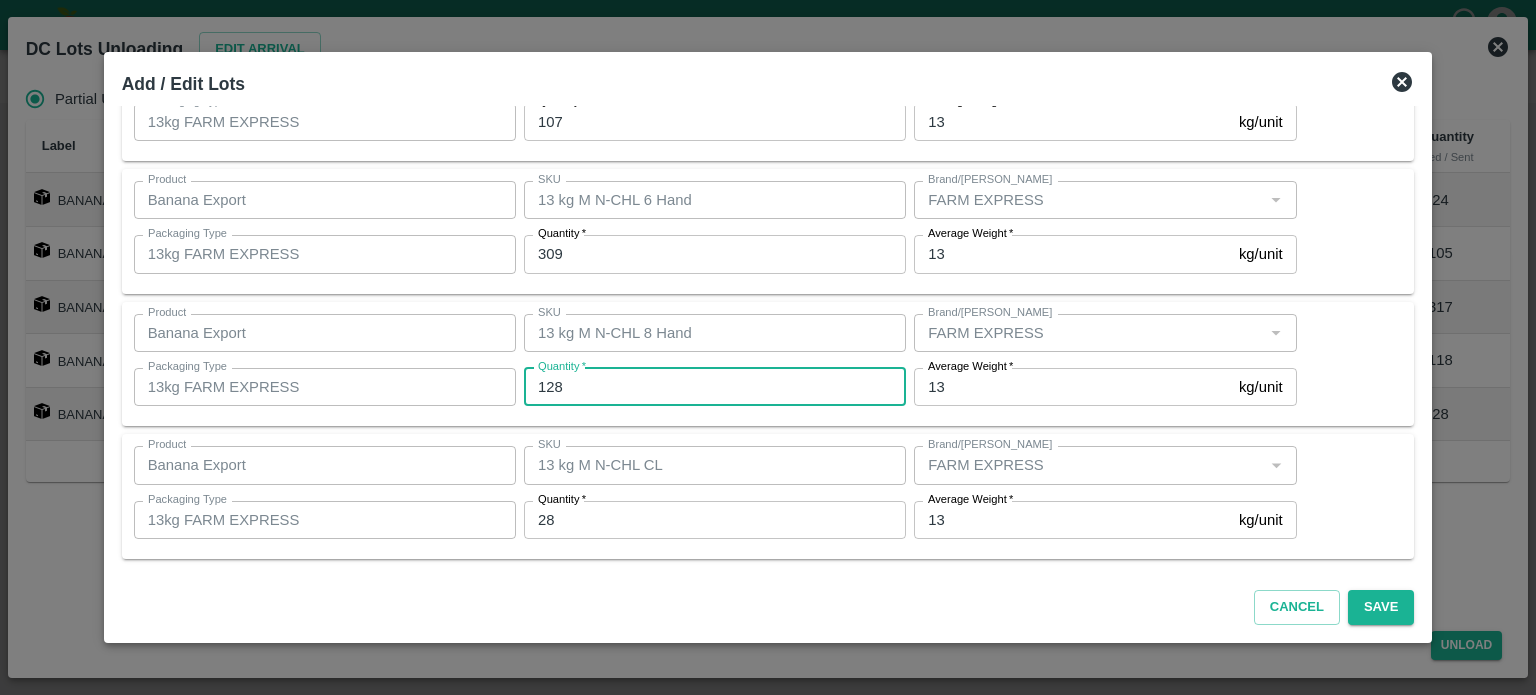 type on "128" 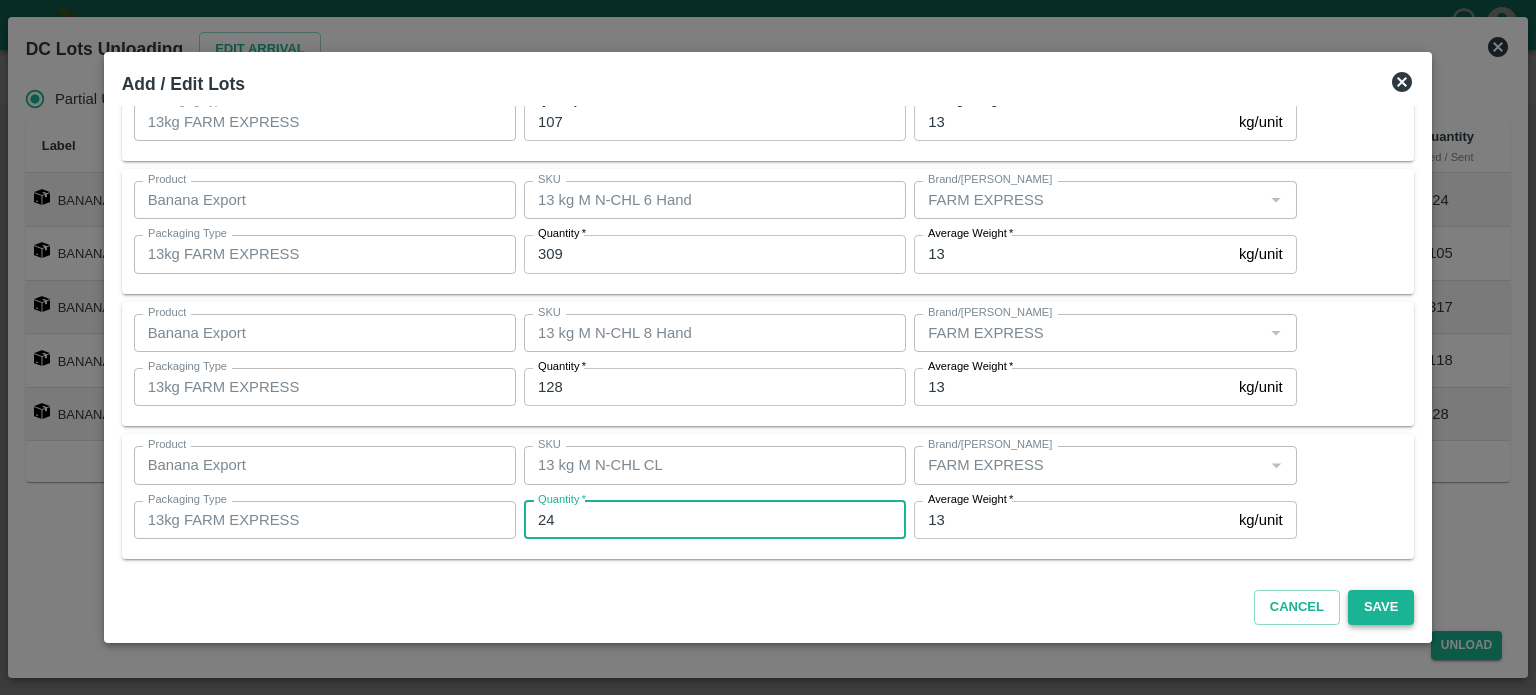 type on "24" 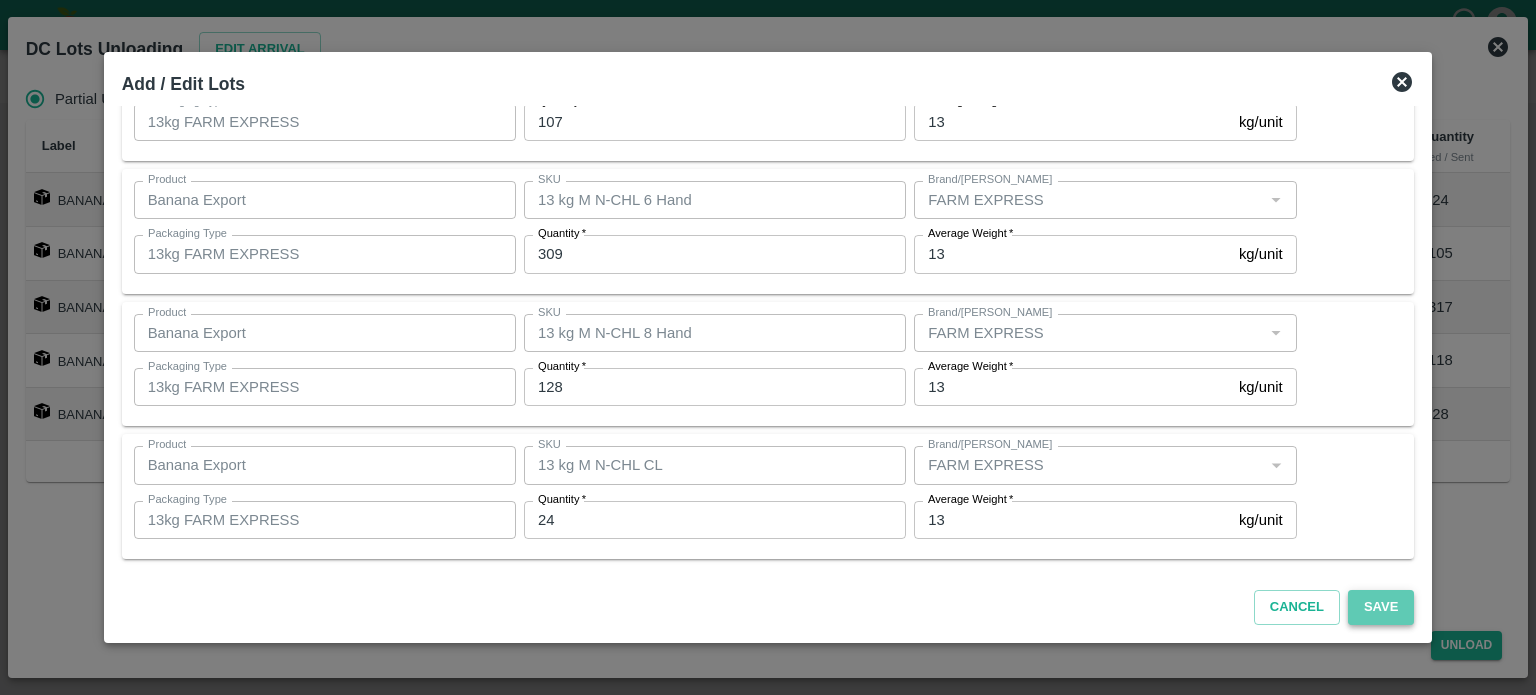 click on "Save" at bounding box center [1381, 607] 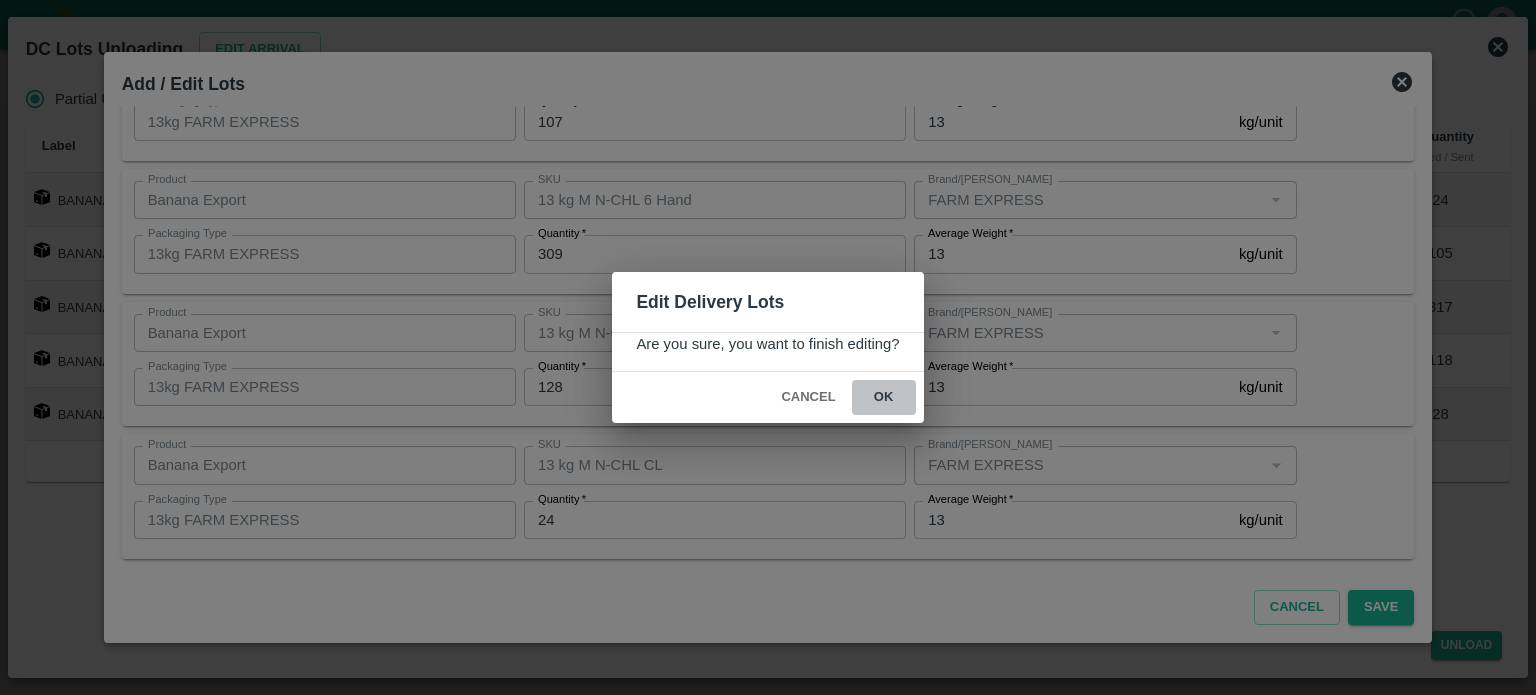 click on "ok" at bounding box center [884, 397] 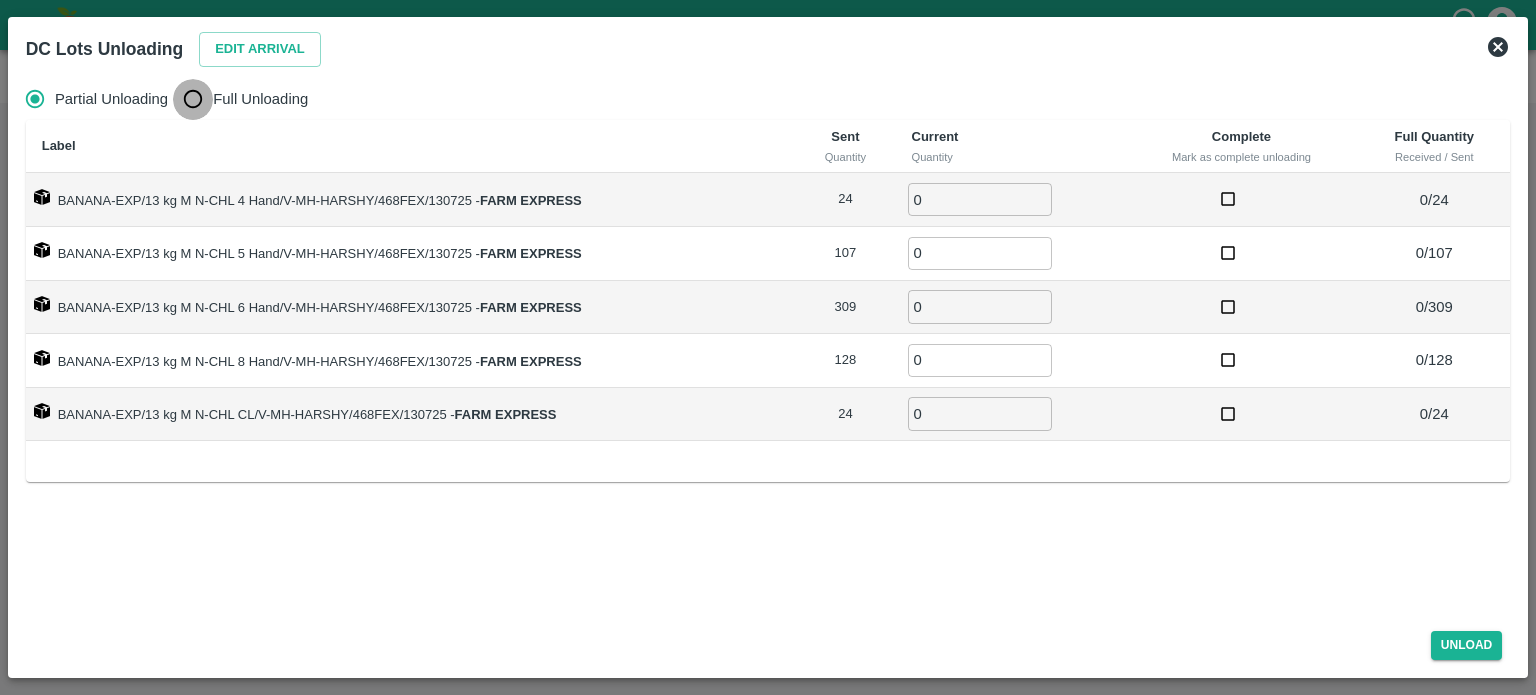 click on "Full Unloading" at bounding box center [193, 99] 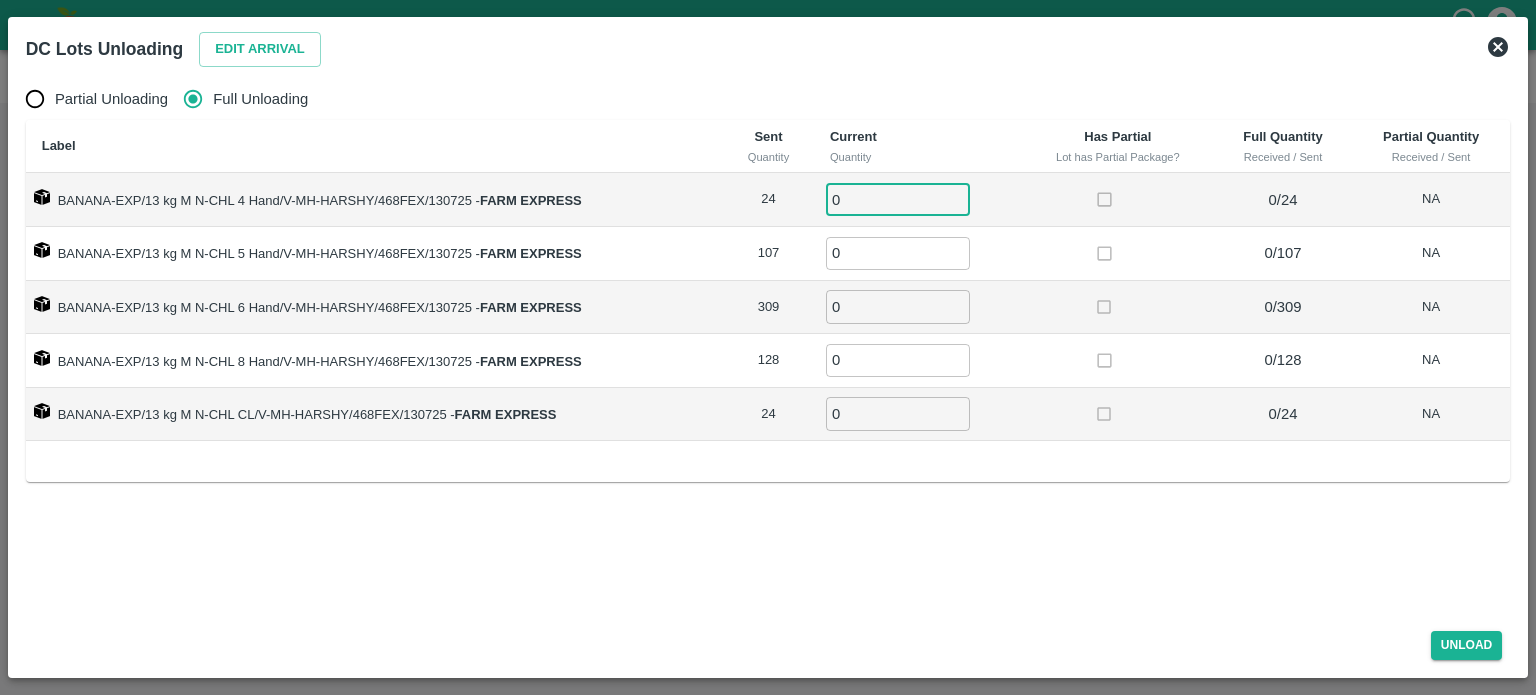 click on "0" at bounding box center (898, 199) 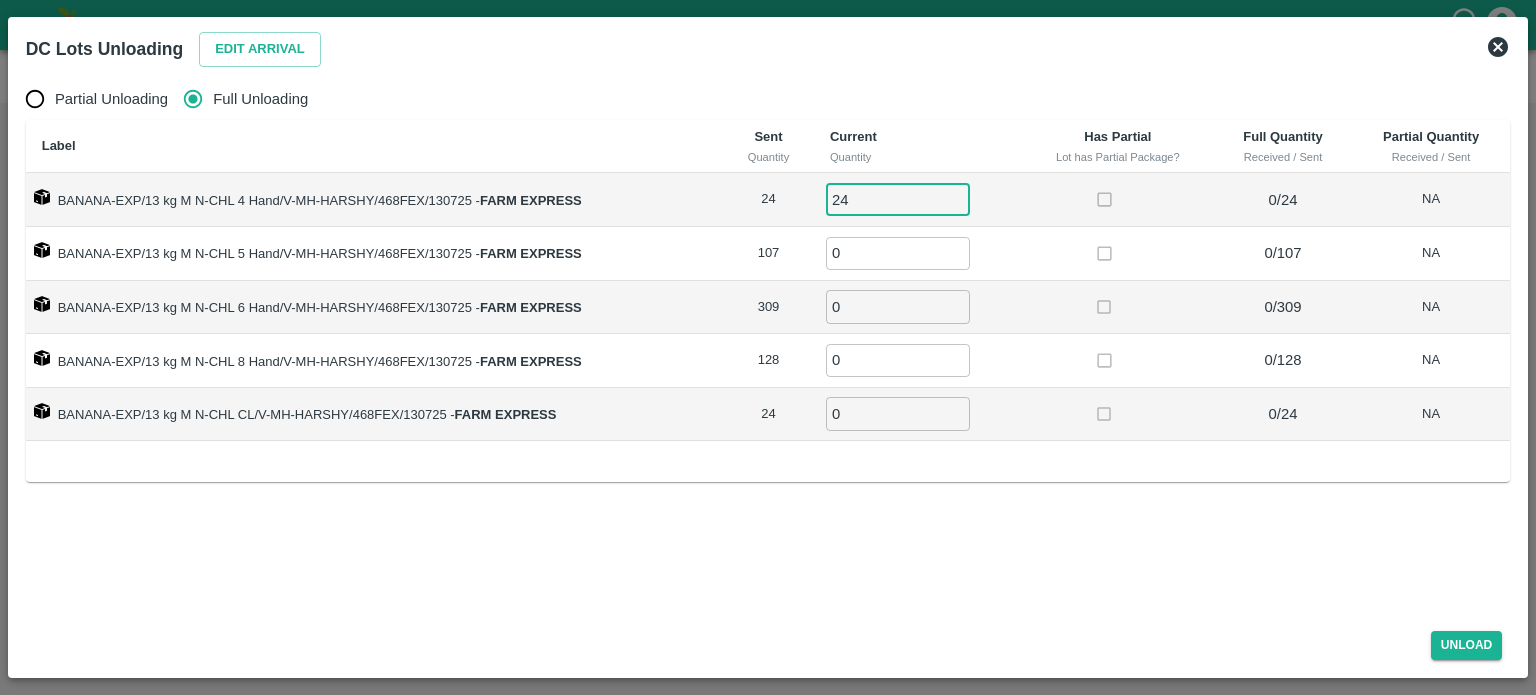 type on "24" 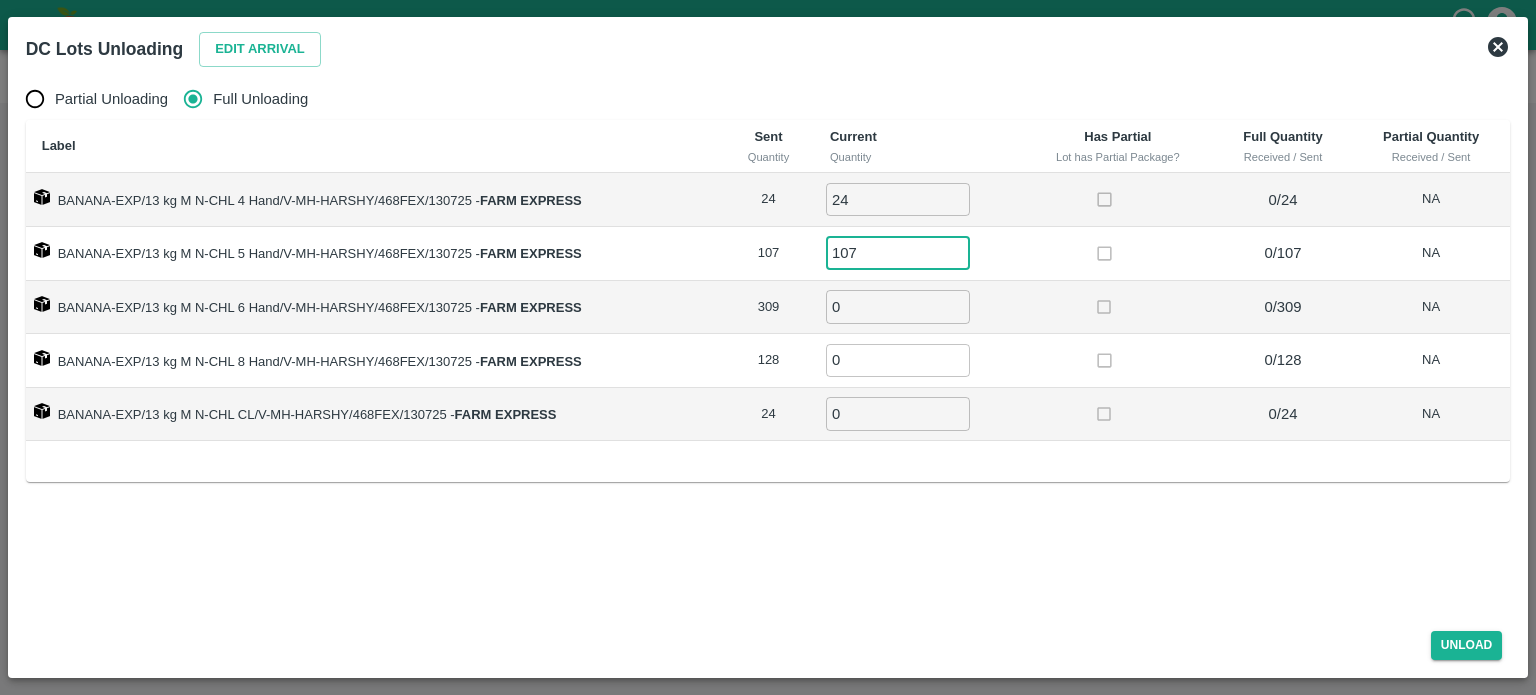 type on "107" 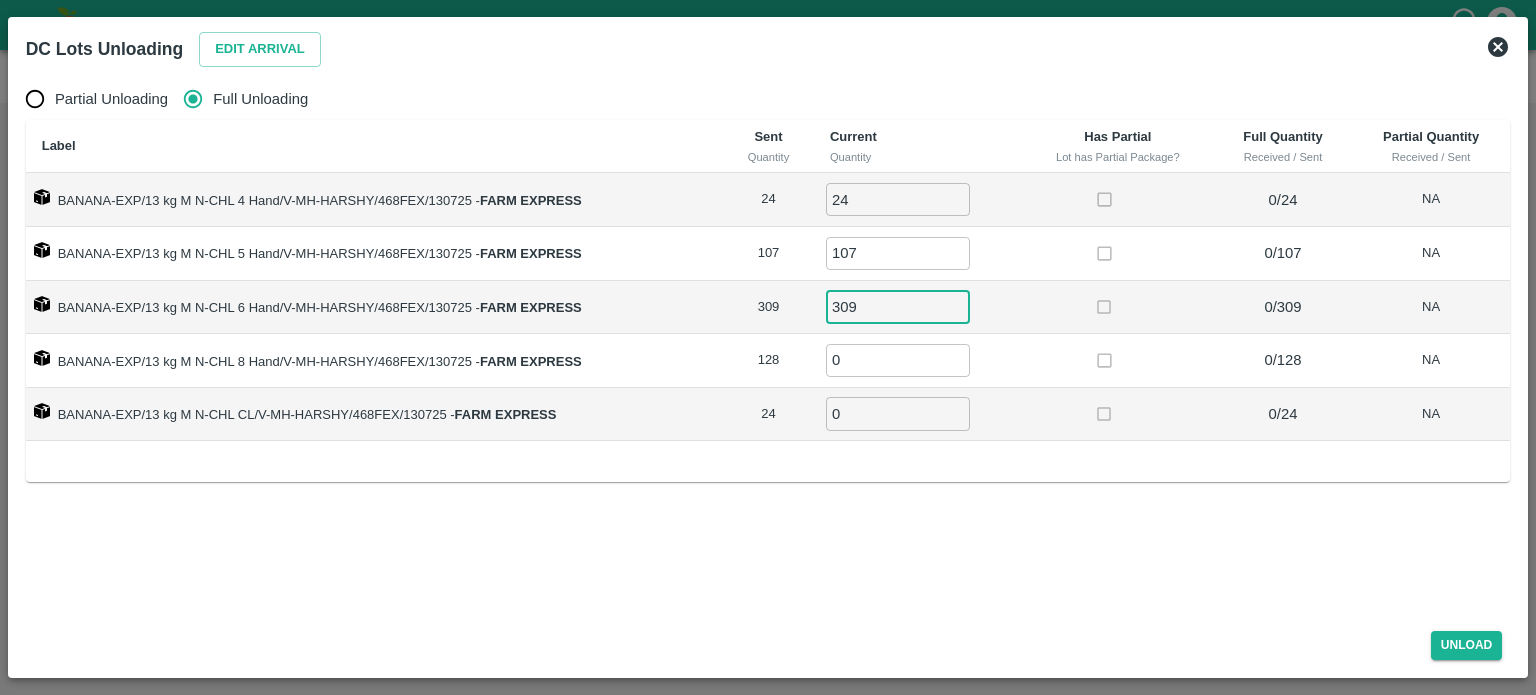 type on "309" 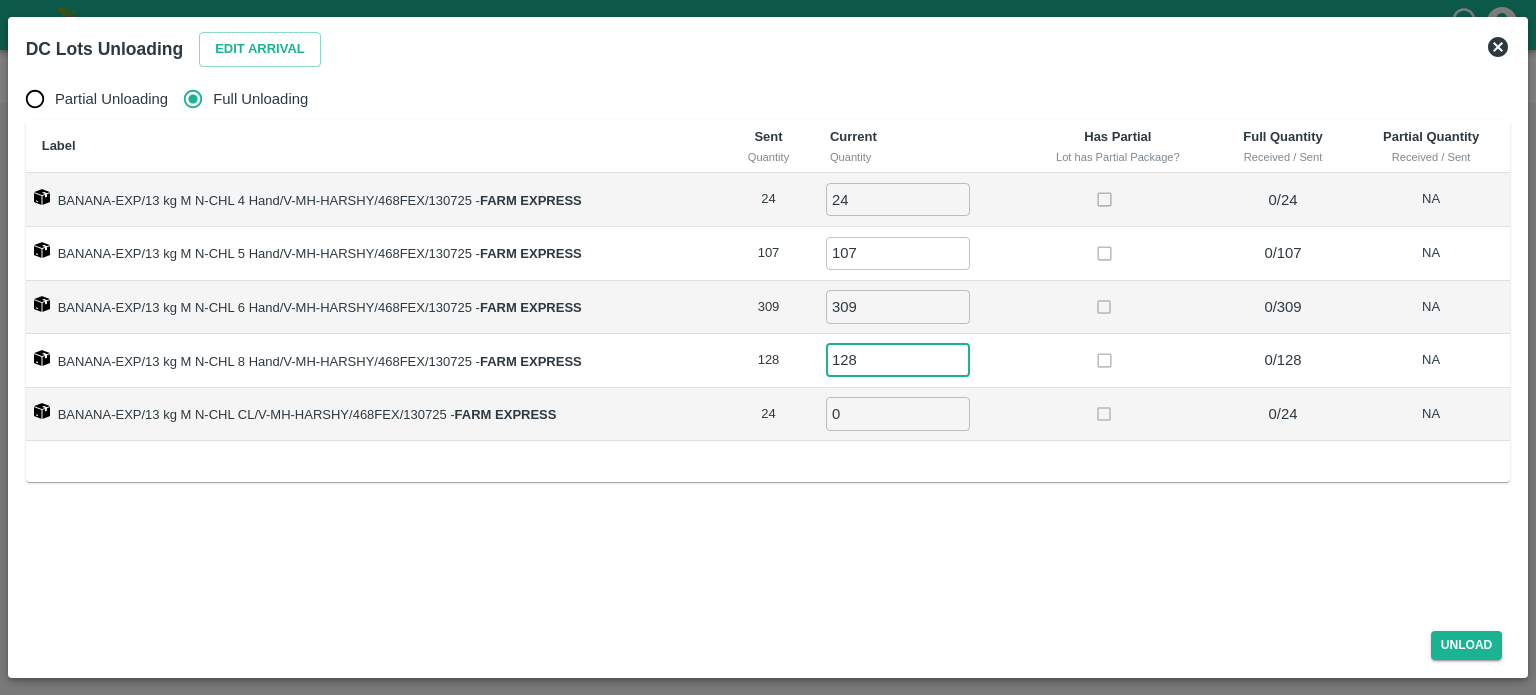 type on "128" 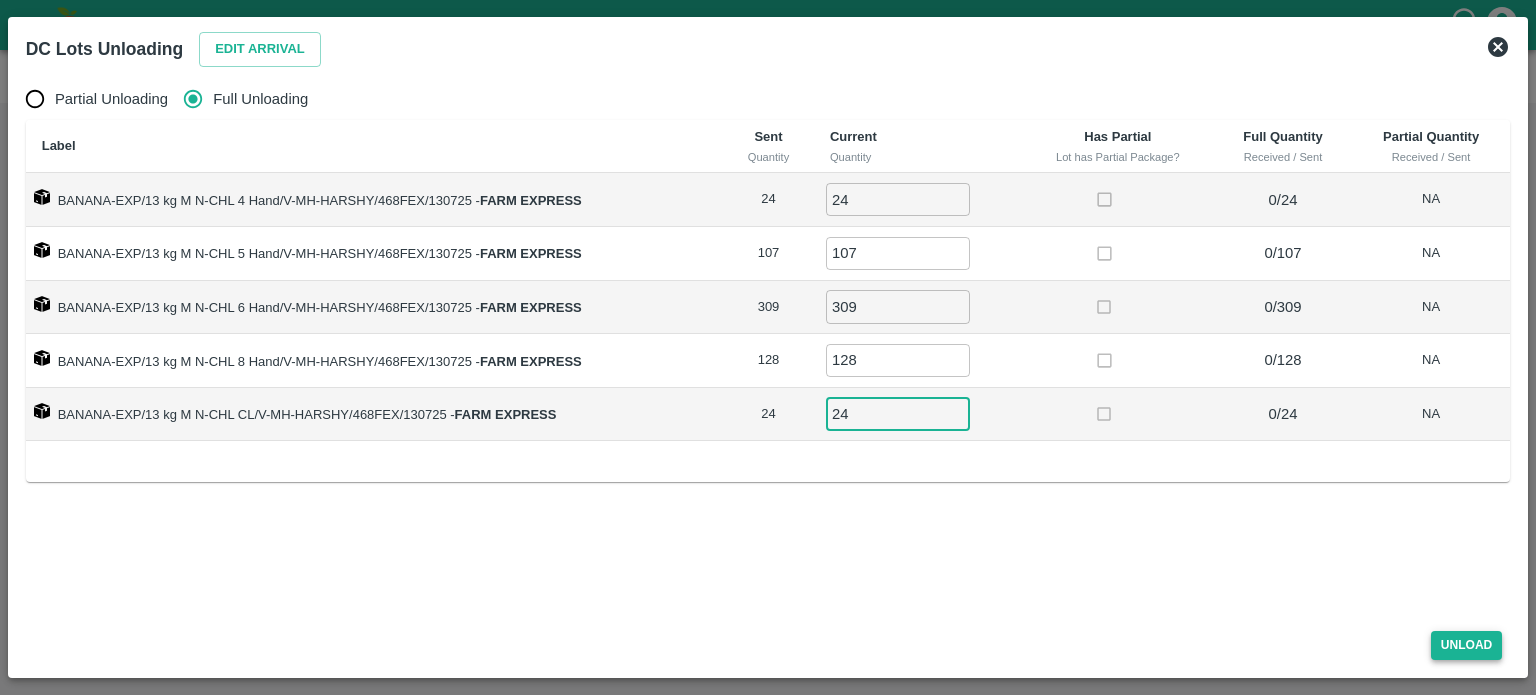 type on "24" 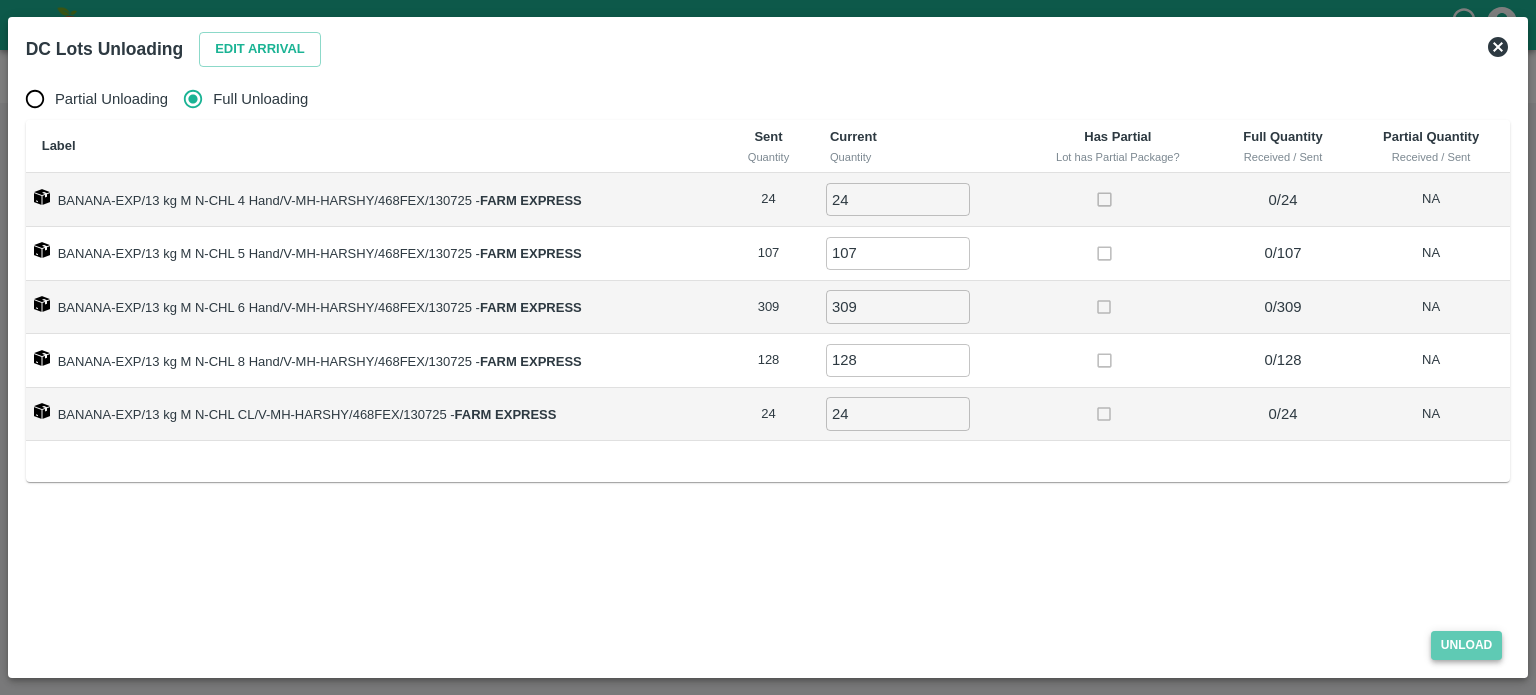 click on "Unload" at bounding box center (1467, 645) 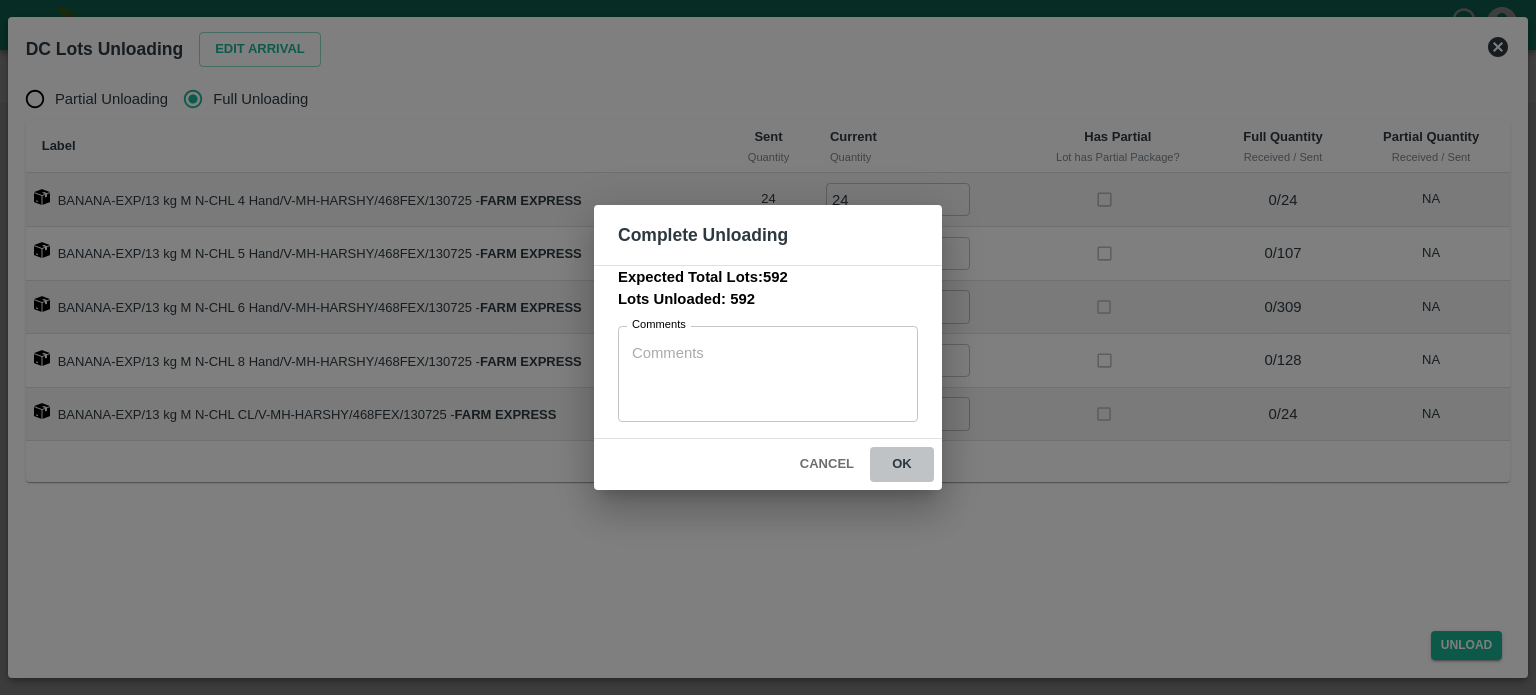 click on "ok" at bounding box center [902, 464] 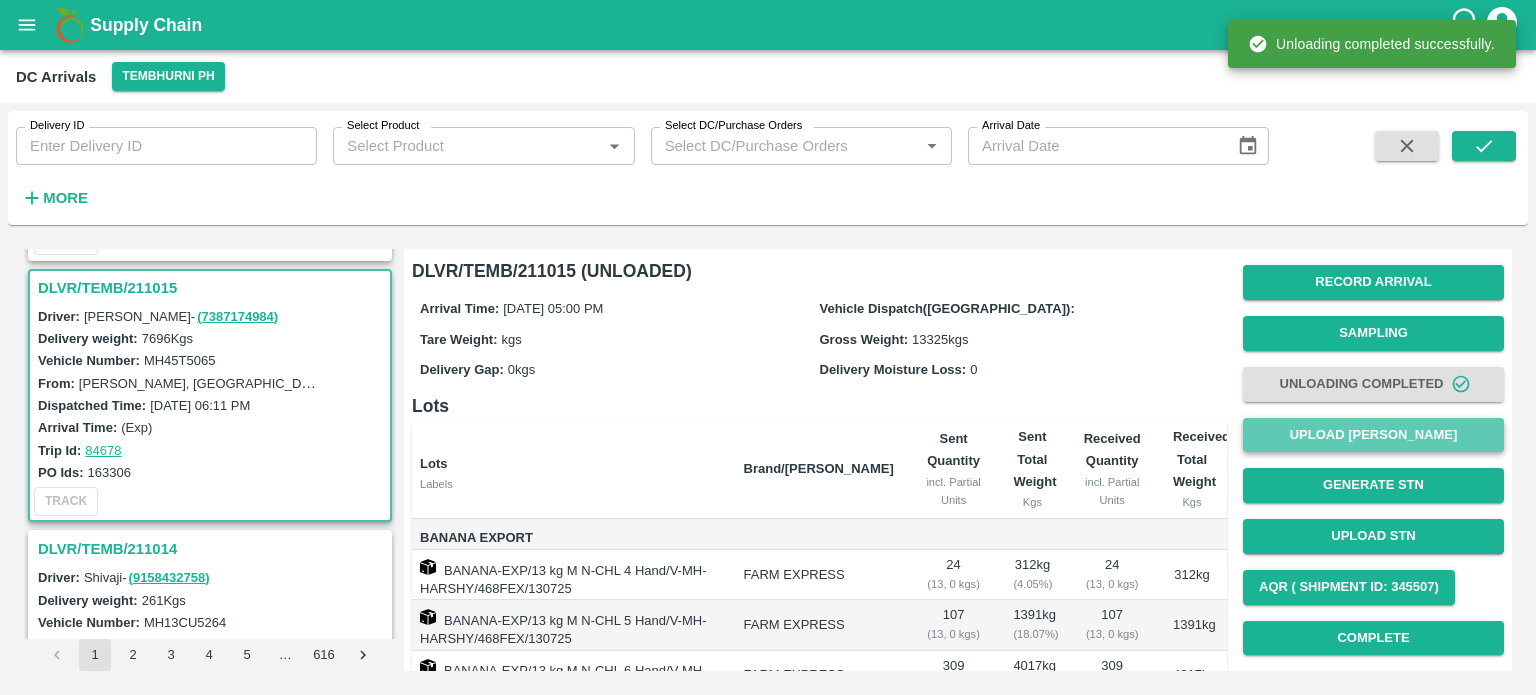 click on "Upload [PERSON_NAME]" at bounding box center [1373, 435] 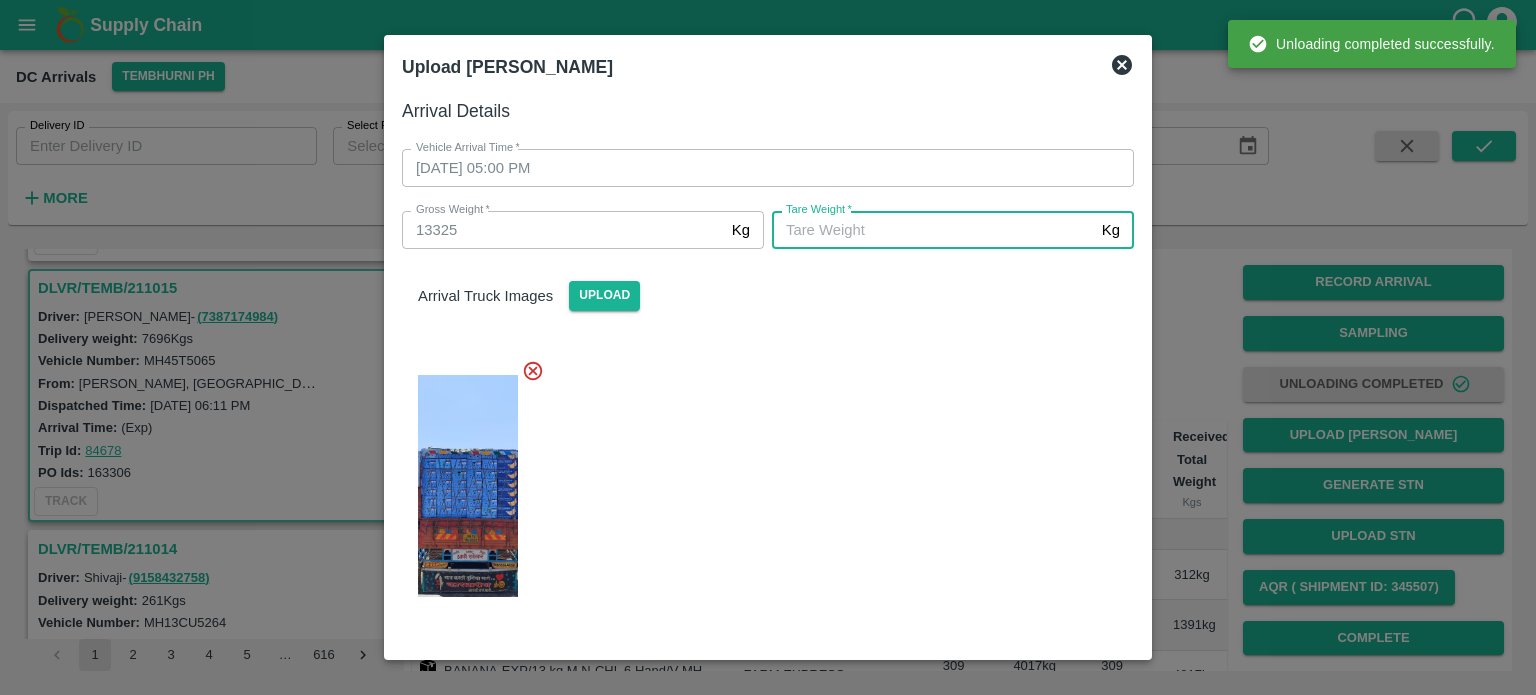 click on "[PERSON_NAME]   *" at bounding box center [933, 230] 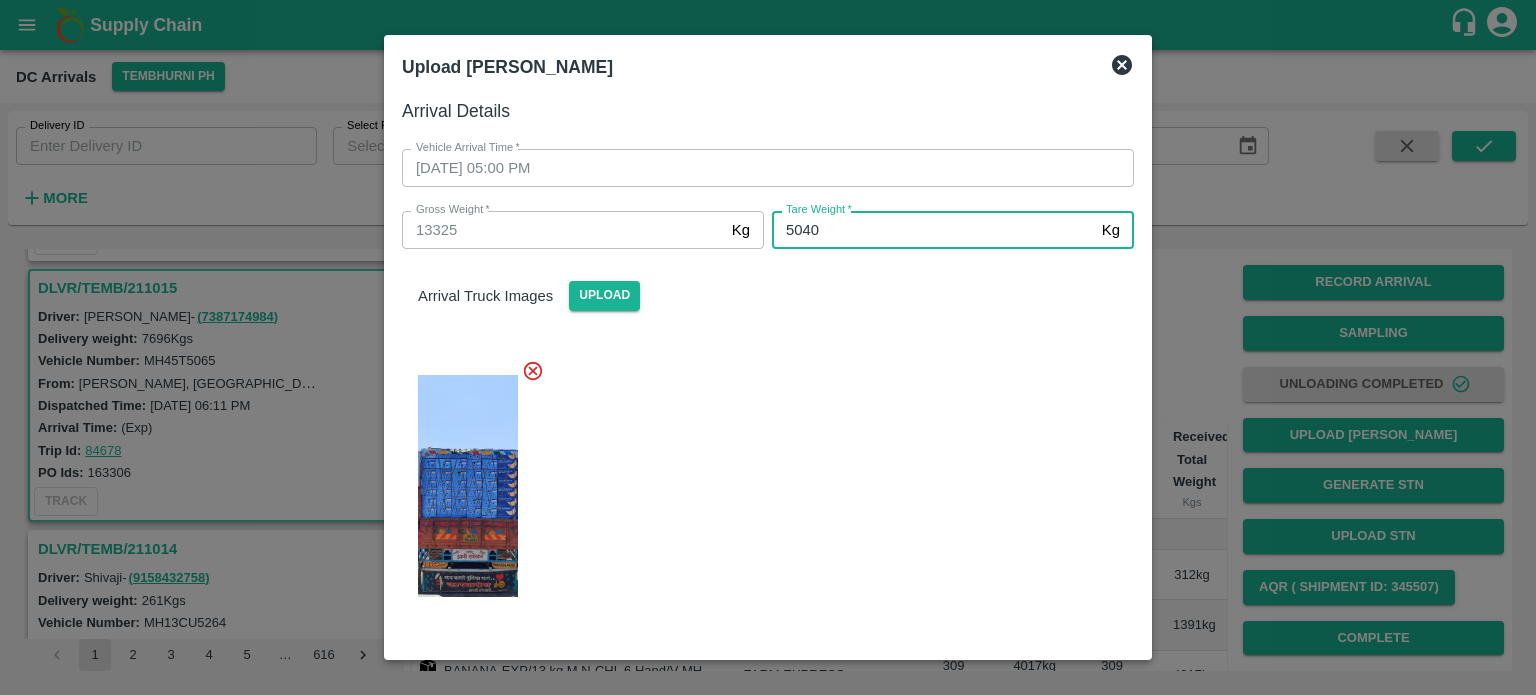 type on "5040" 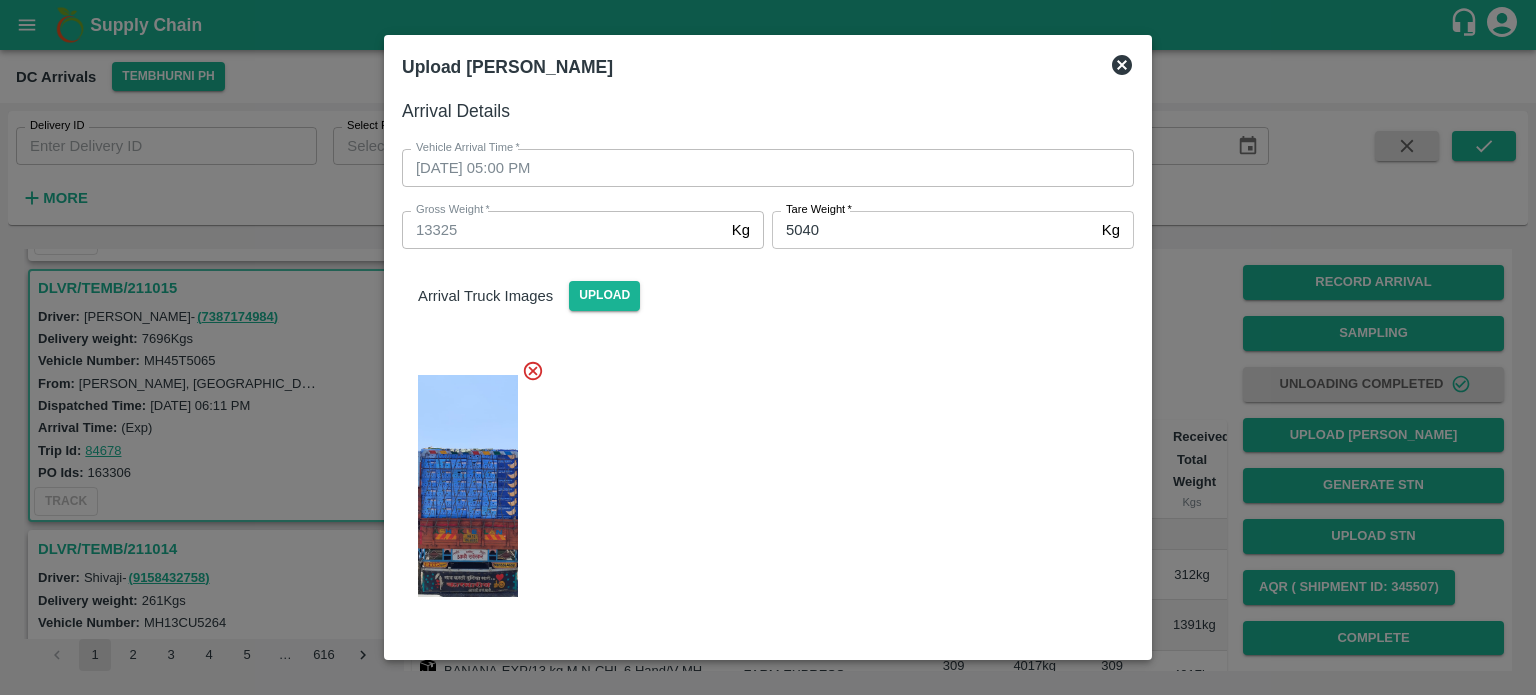 click at bounding box center (760, 480) 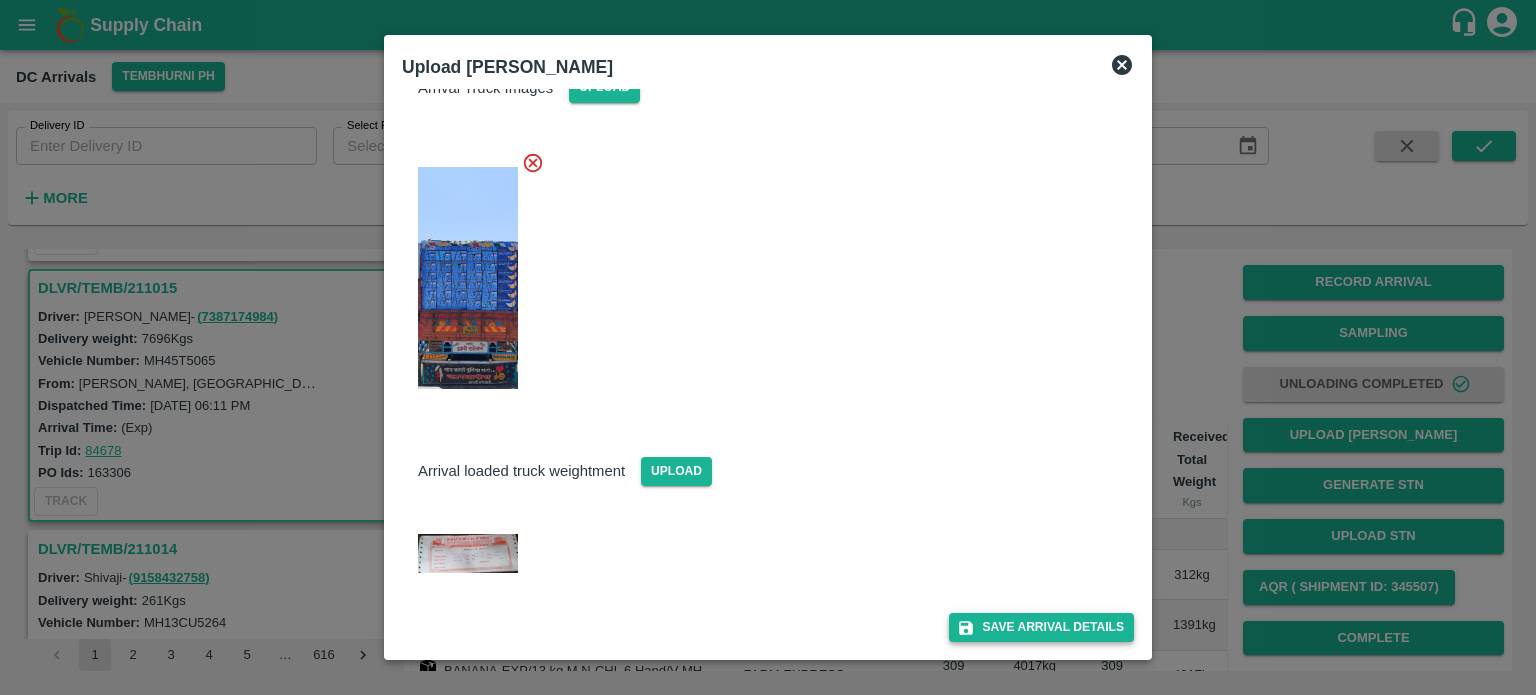click on "Save Arrival Details" at bounding box center (1041, 627) 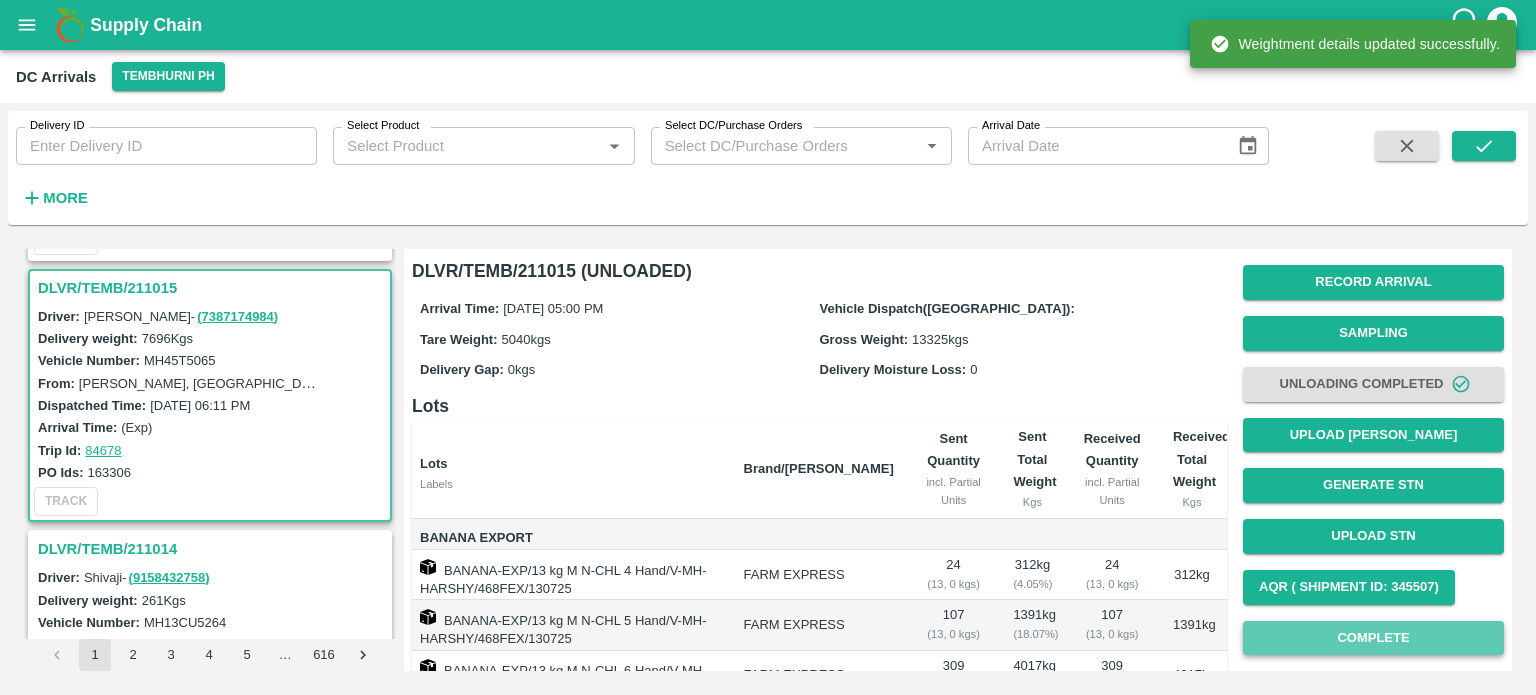 click on "Complete" at bounding box center [1373, 638] 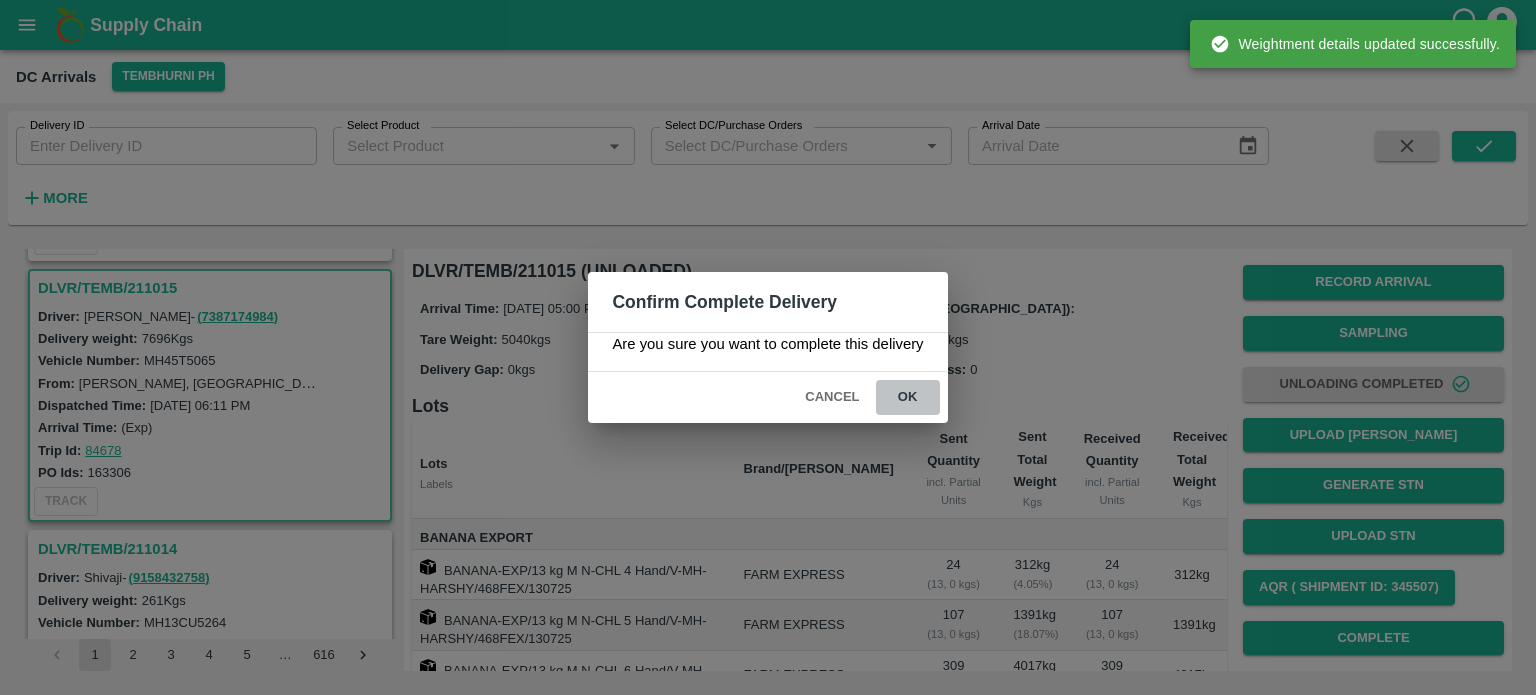 click on "ok" at bounding box center [908, 397] 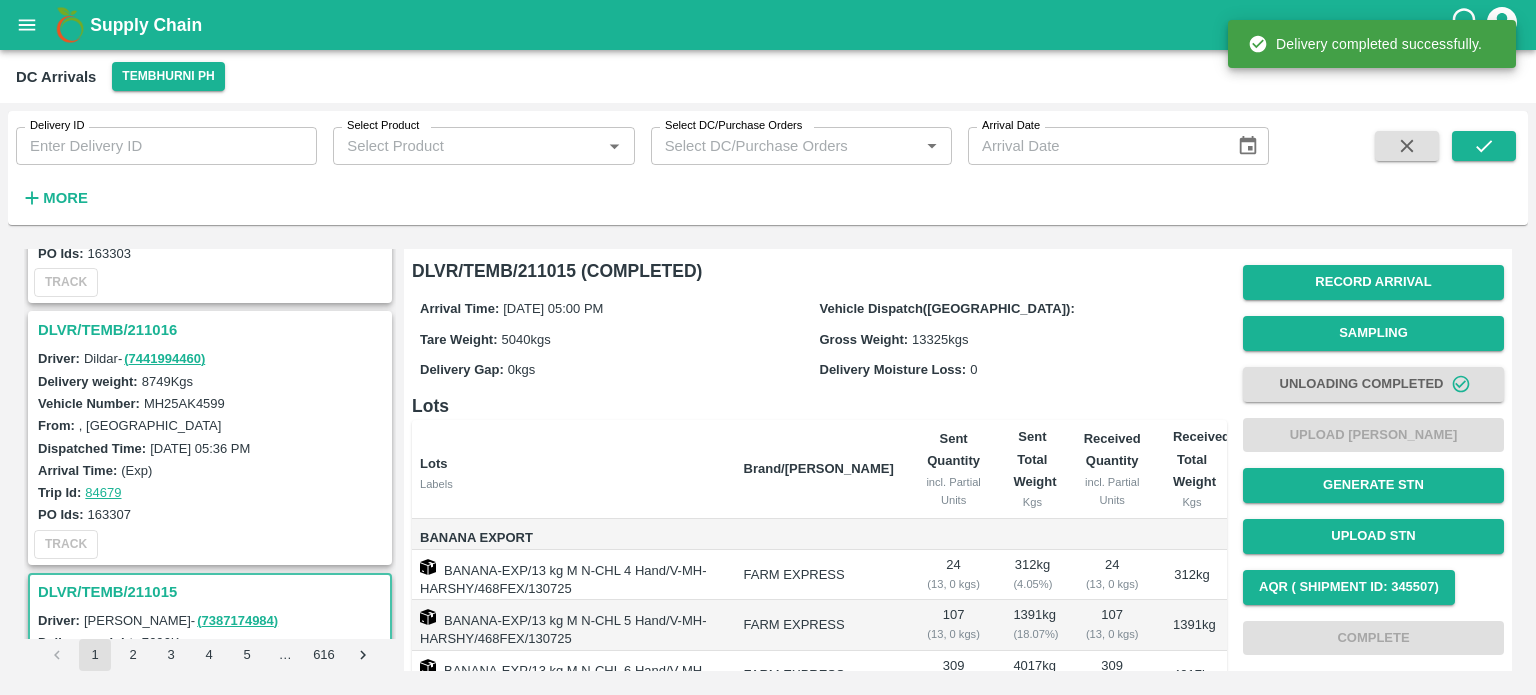 scroll, scrollTop: 4092, scrollLeft: 0, axis: vertical 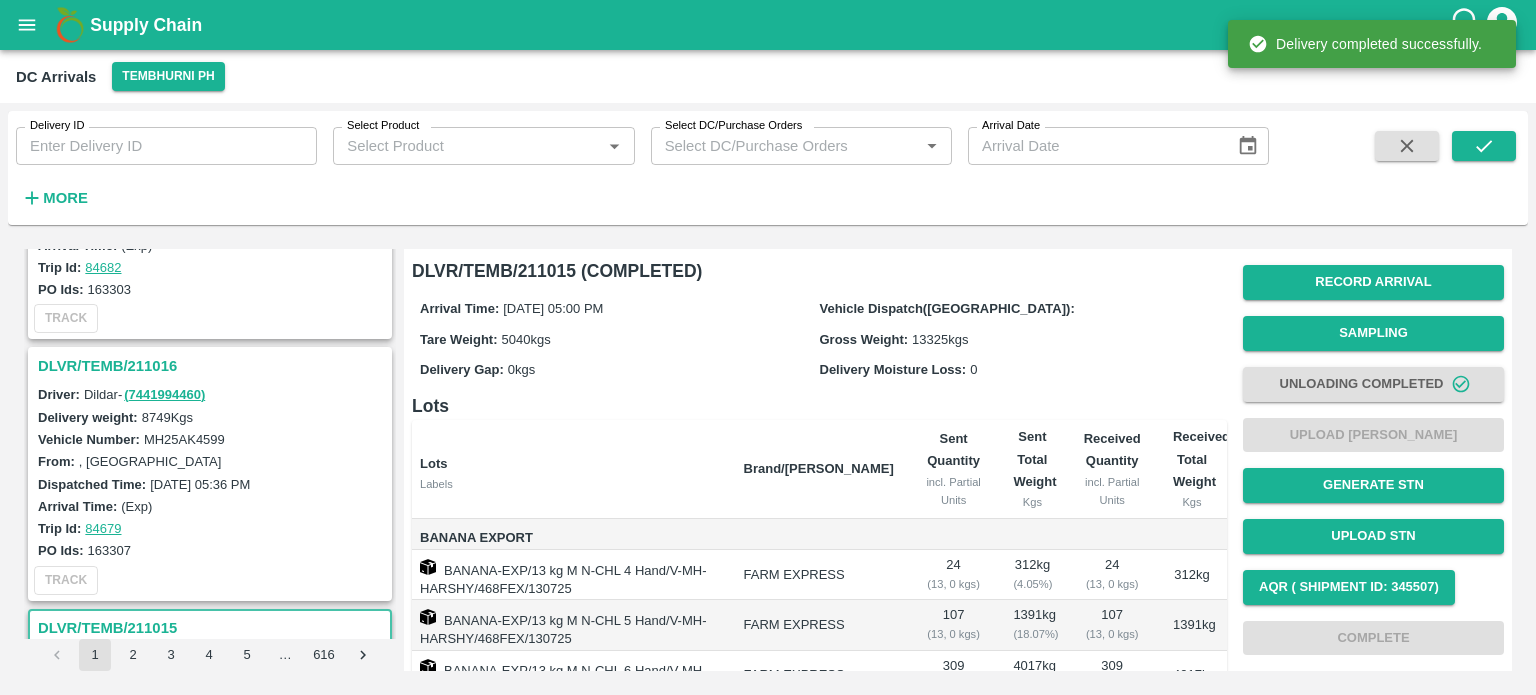 click on "DLVR/TEMB/211016" at bounding box center [213, 366] 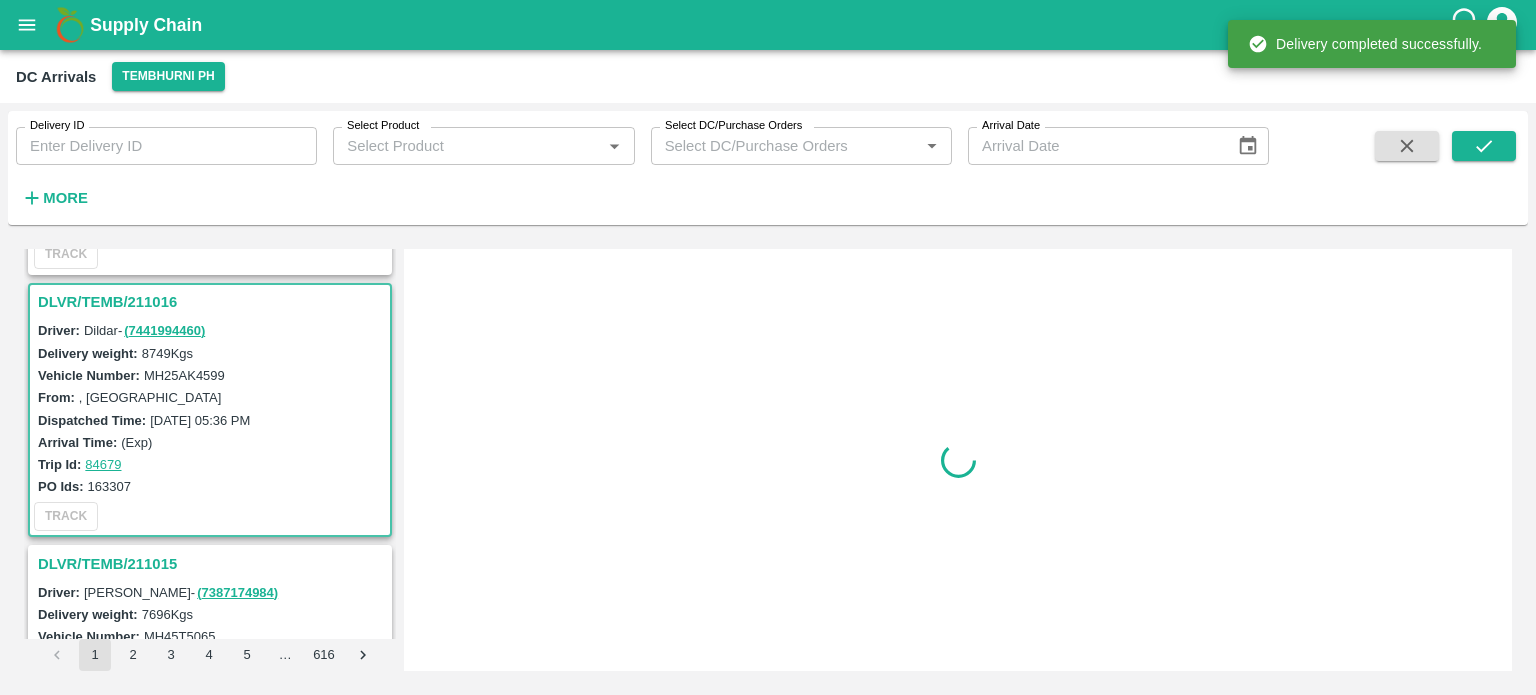 scroll, scrollTop: 4172, scrollLeft: 0, axis: vertical 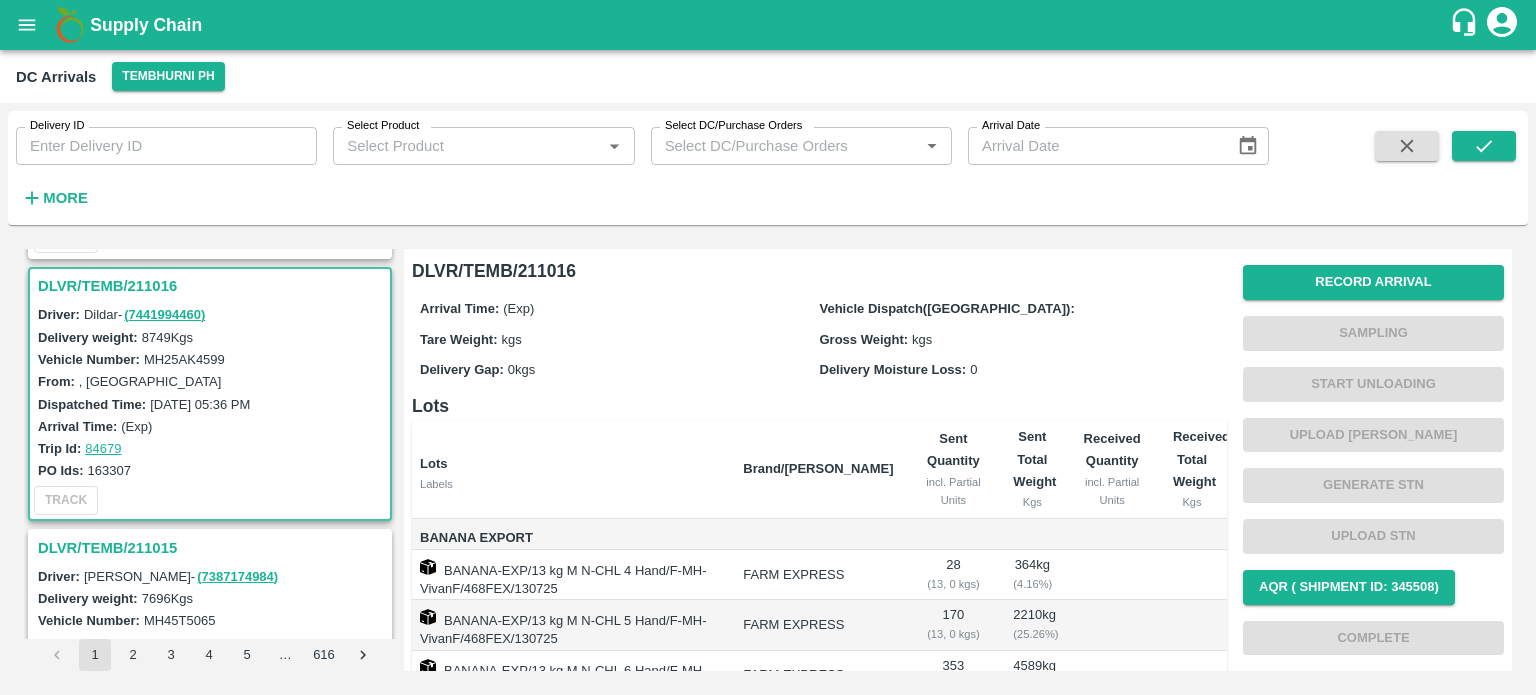 click on "MH25AK4599" at bounding box center (184, 359) 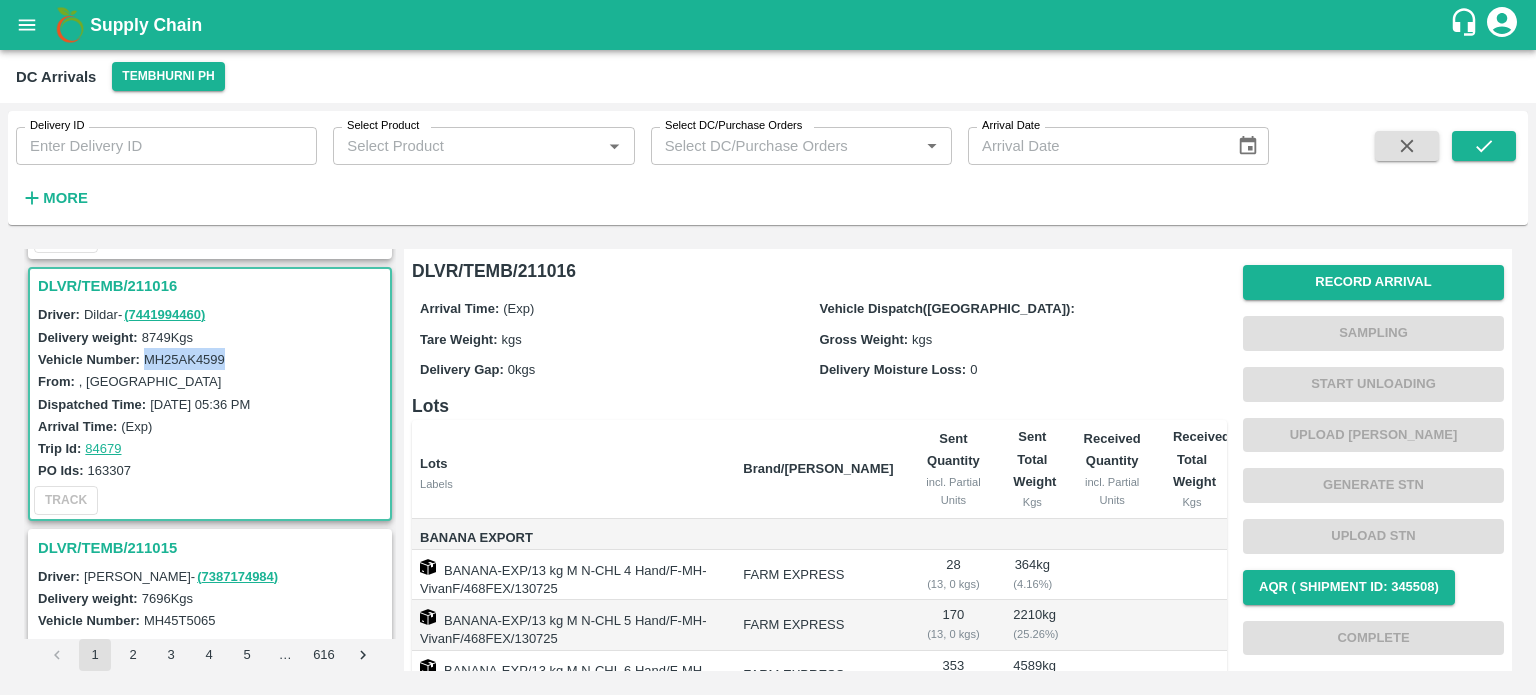 click on "MH25AK4599" at bounding box center (184, 359) 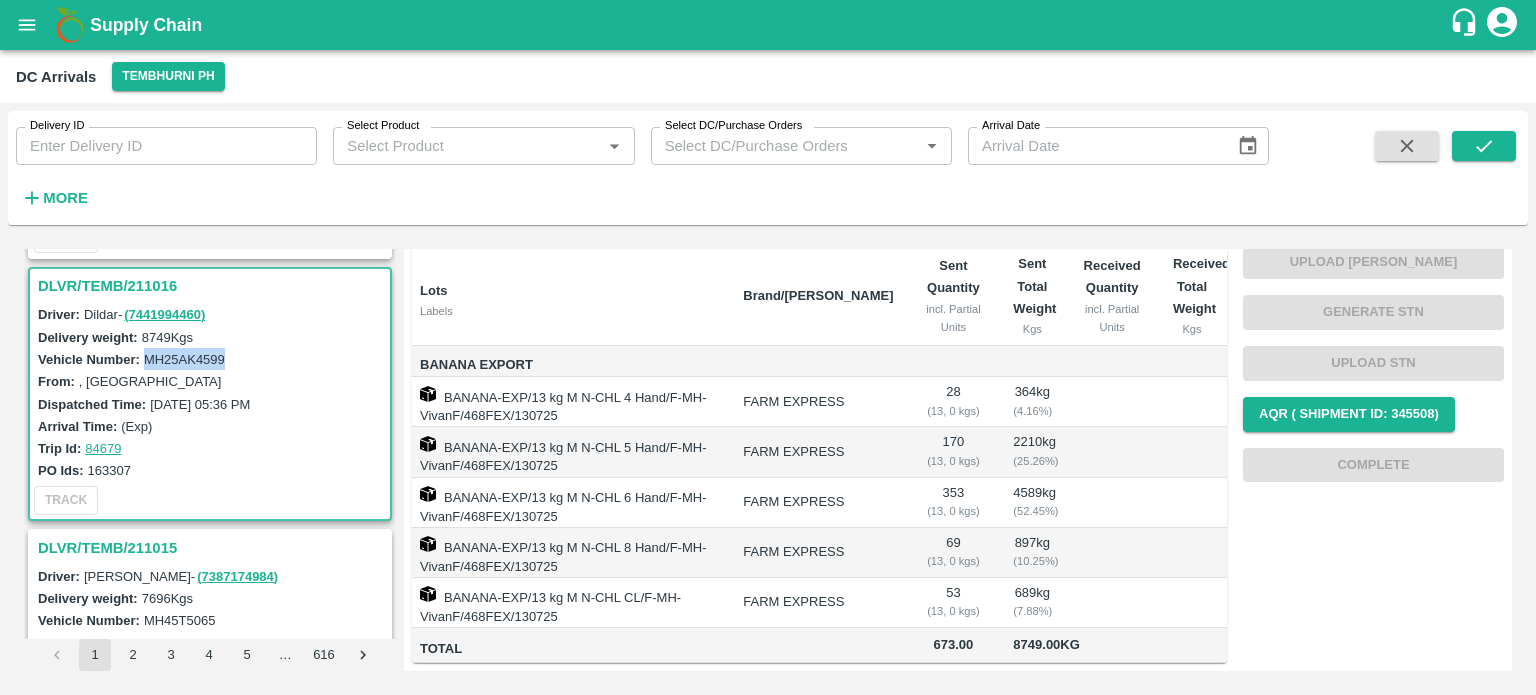 scroll, scrollTop: 0, scrollLeft: 0, axis: both 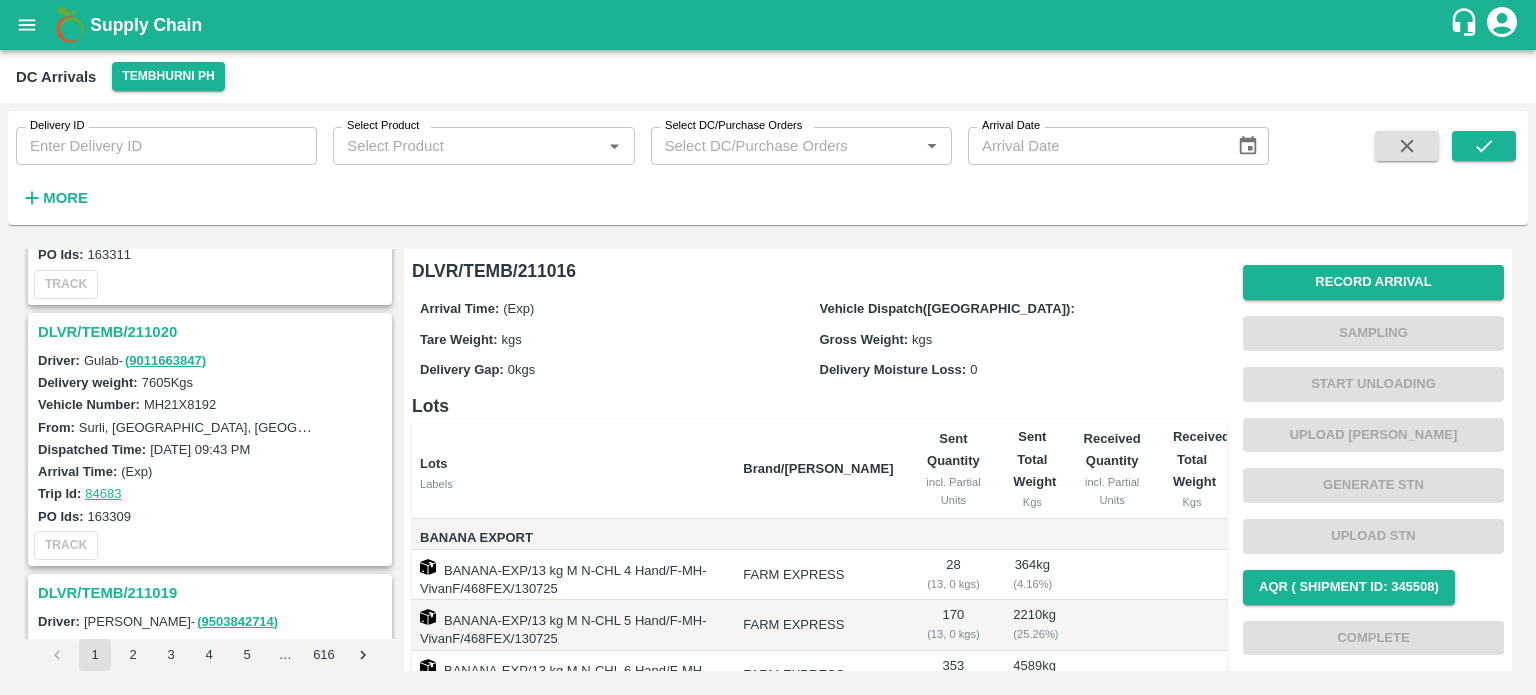 click on "DLVR/TEMB/211020" at bounding box center [213, 332] 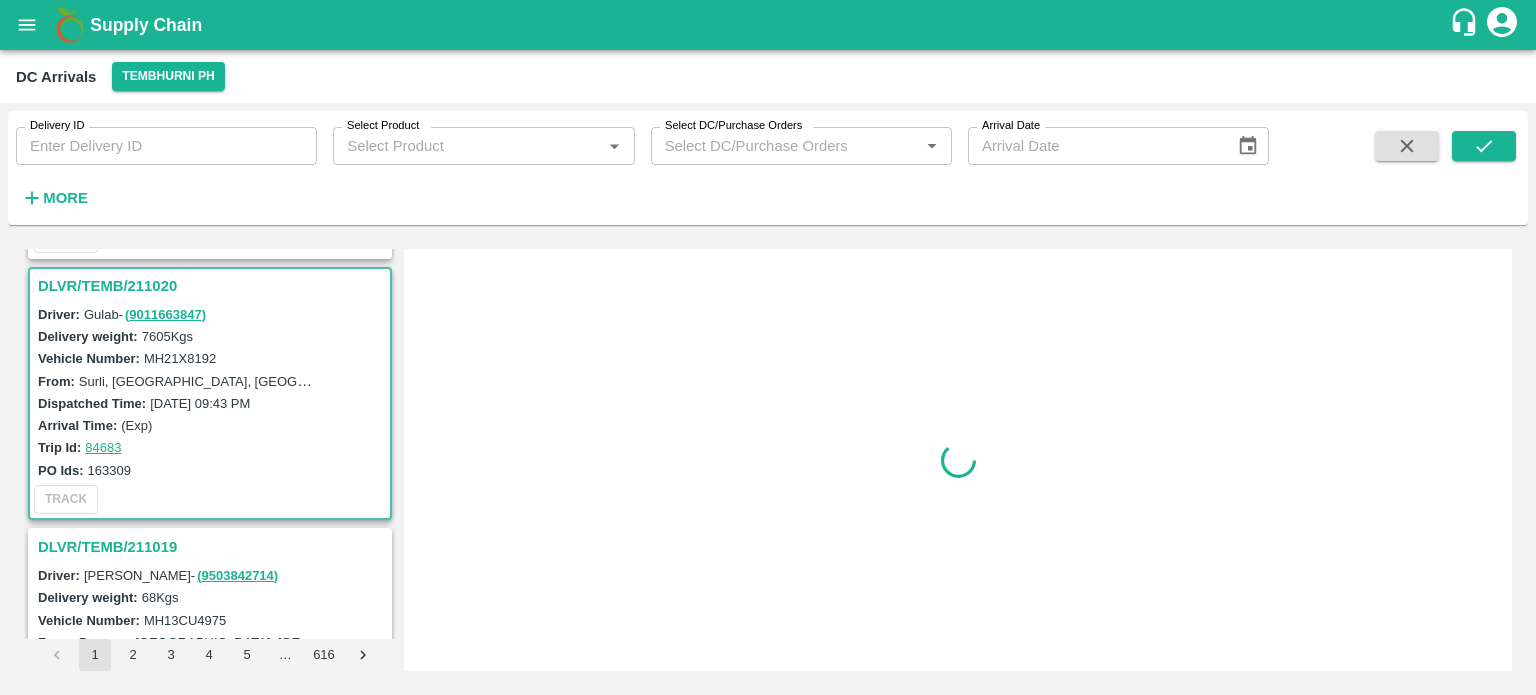 scroll, scrollTop: 3651, scrollLeft: 0, axis: vertical 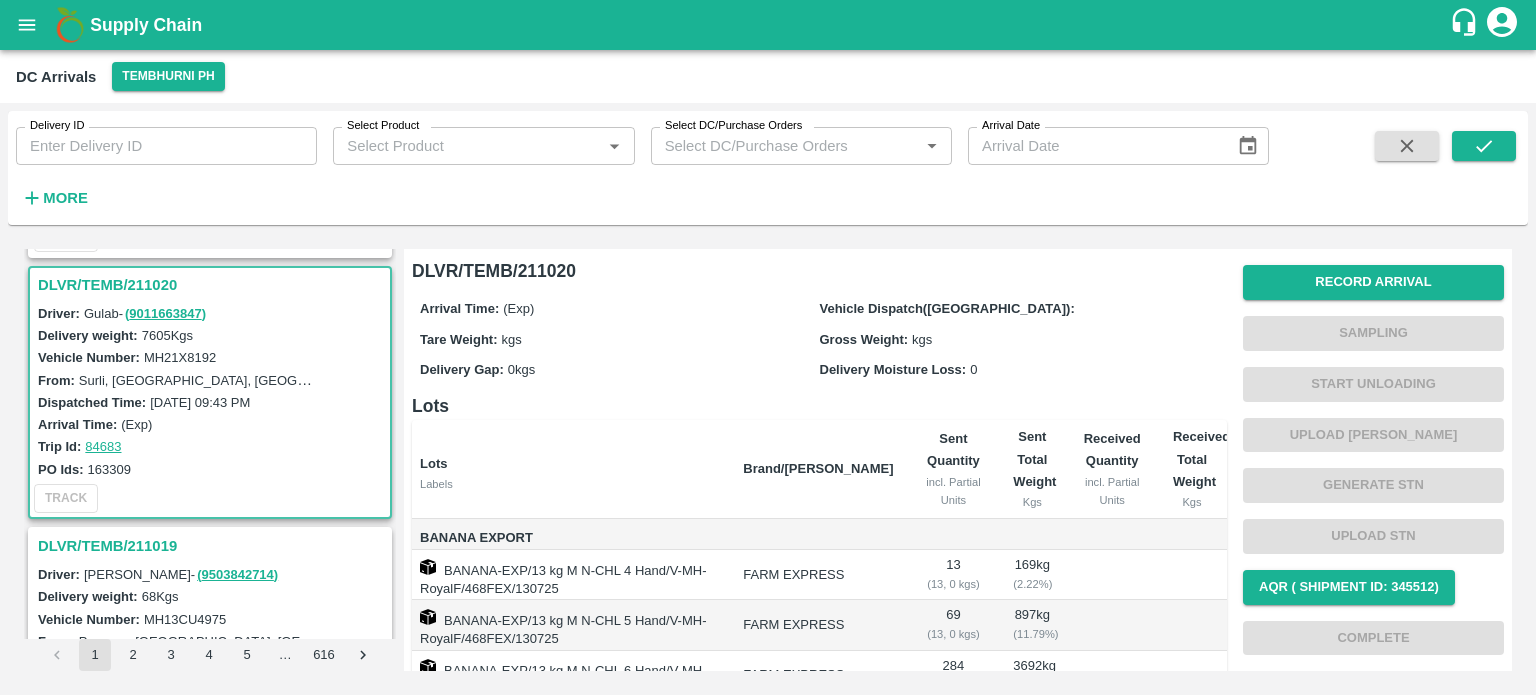 click on "MH21X8192" at bounding box center (180, 357) 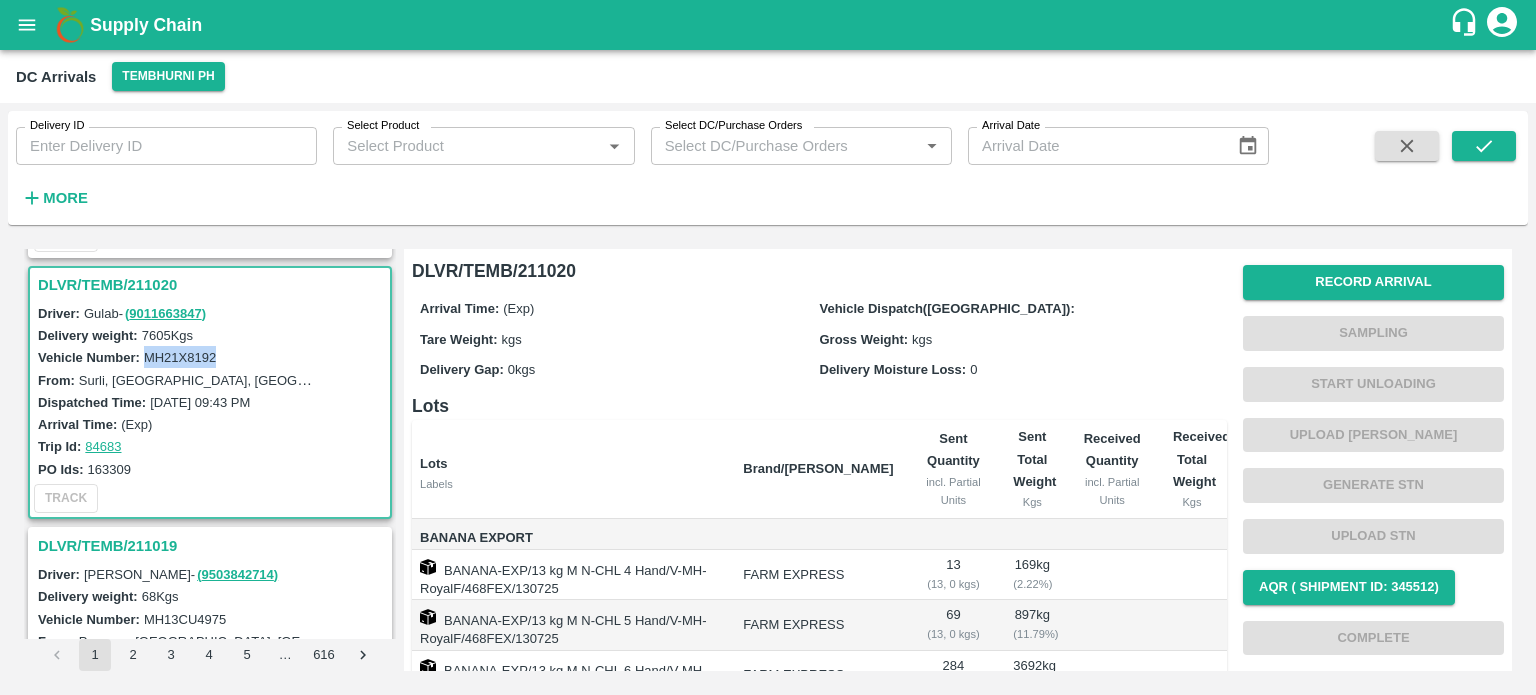 click on "MH21X8192" at bounding box center [180, 357] 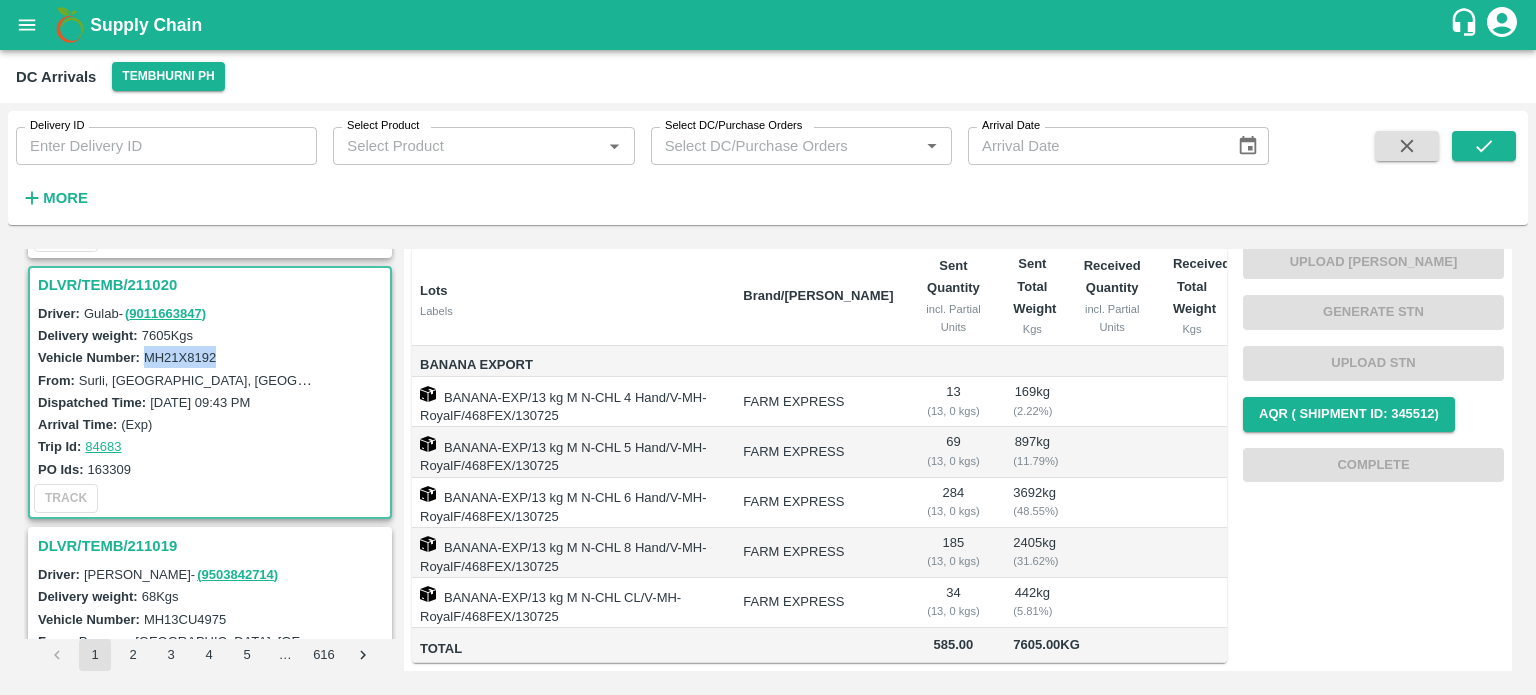 scroll, scrollTop: 0, scrollLeft: 0, axis: both 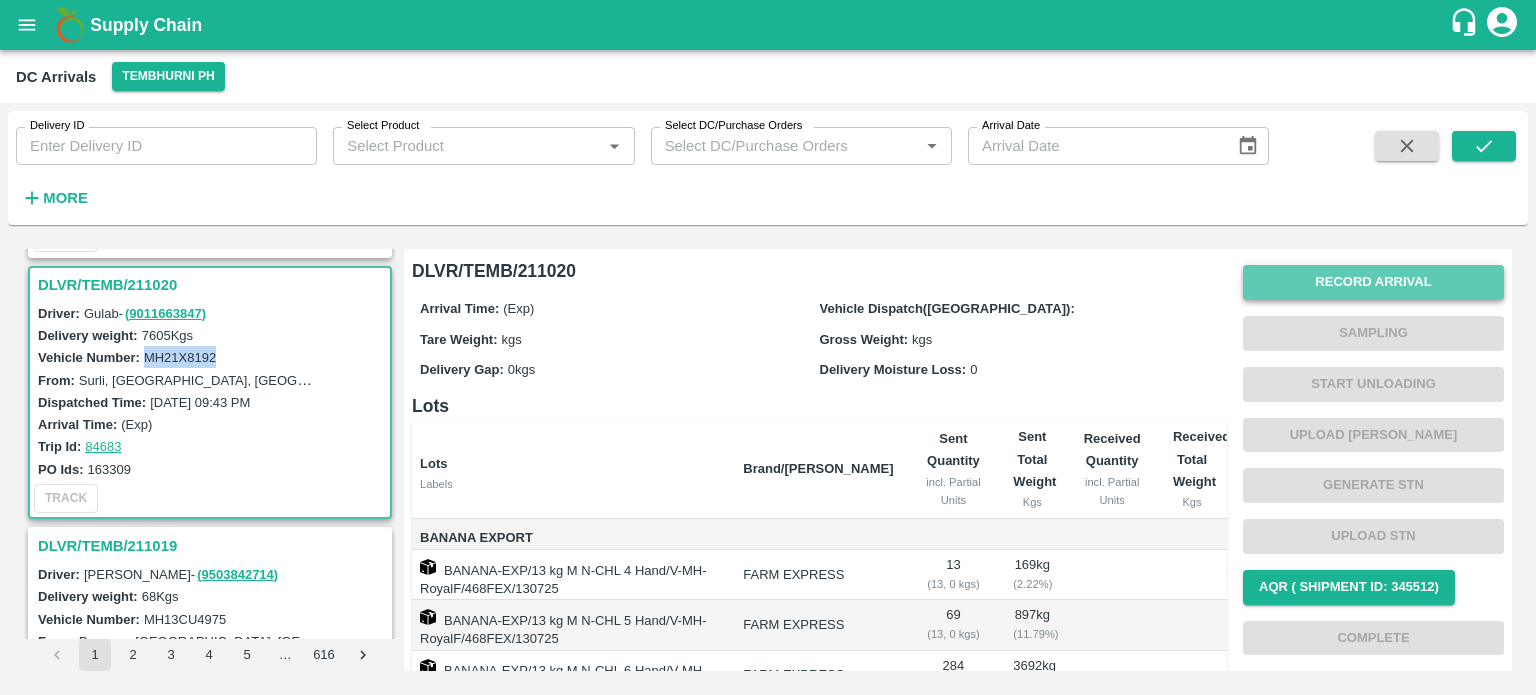 click on "Record Arrival" at bounding box center (1373, 282) 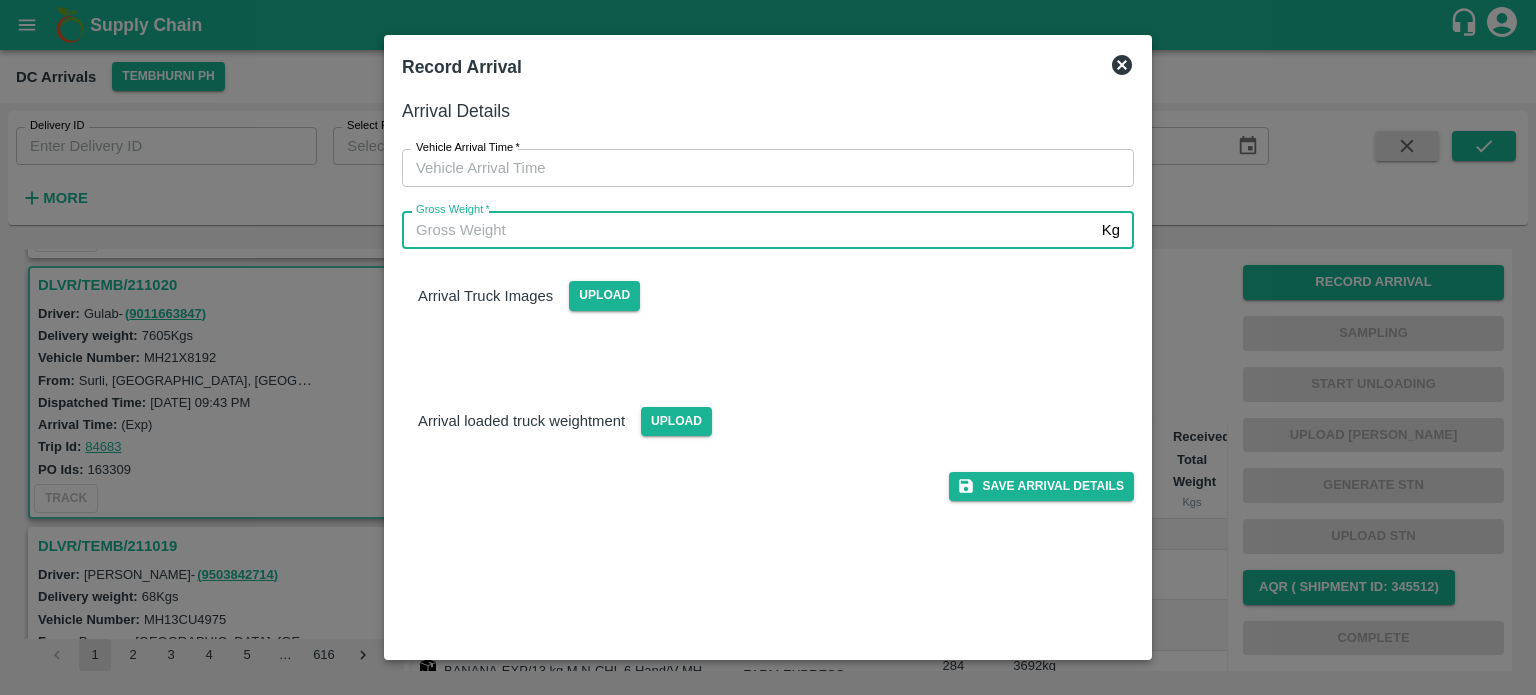 click on "Gross Weight   *" at bounding box center (748, 230) 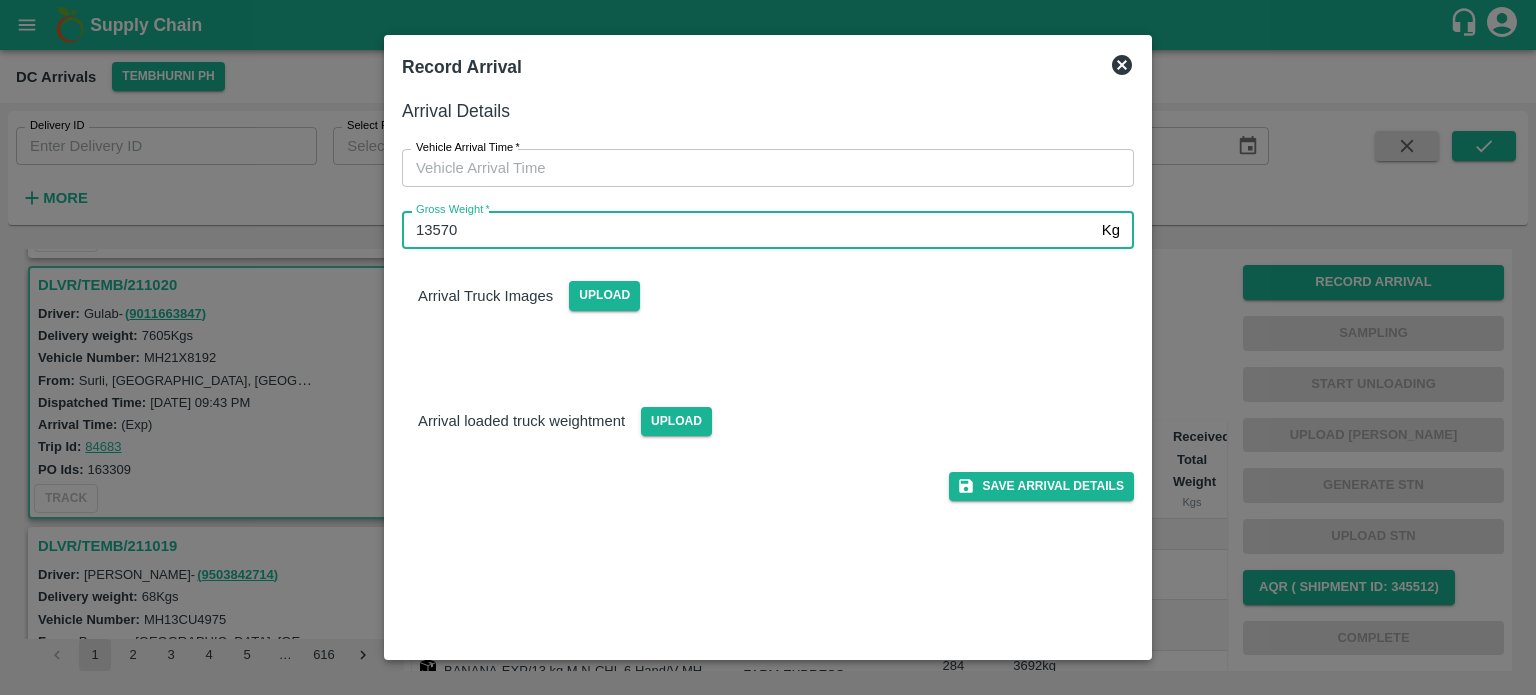 type on "13570" 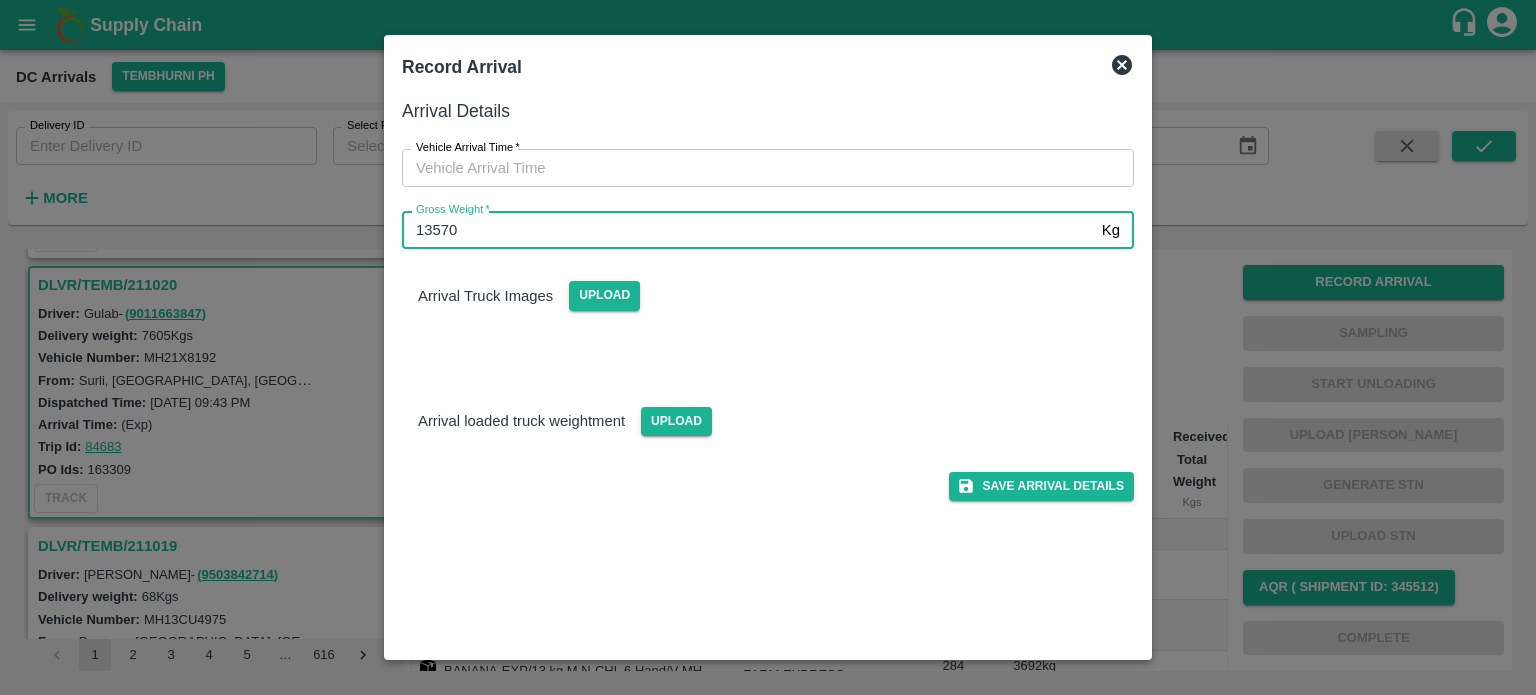 type on "DD/MM/YYYY hh:mm aa" 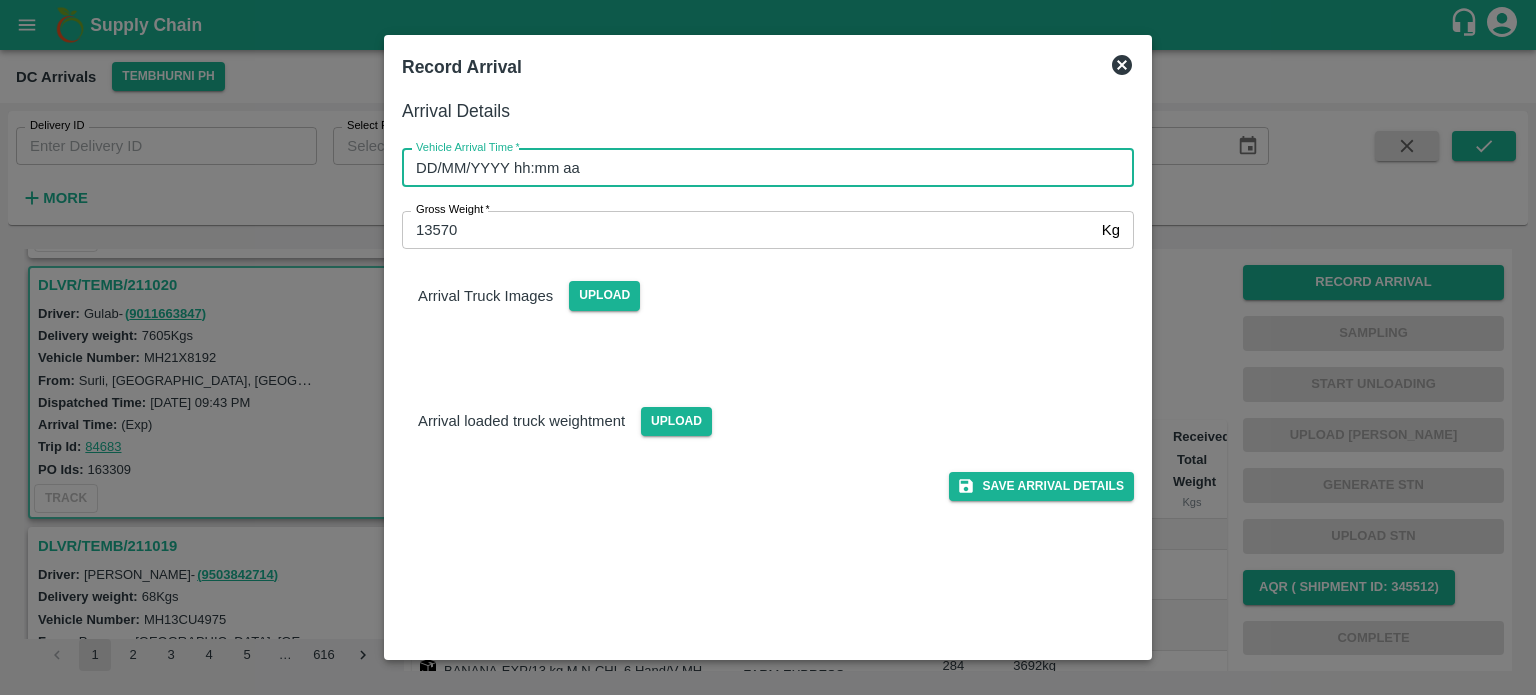click on "DD/MM/YYYY hh:mm aa" at bounding box center (761, 168) 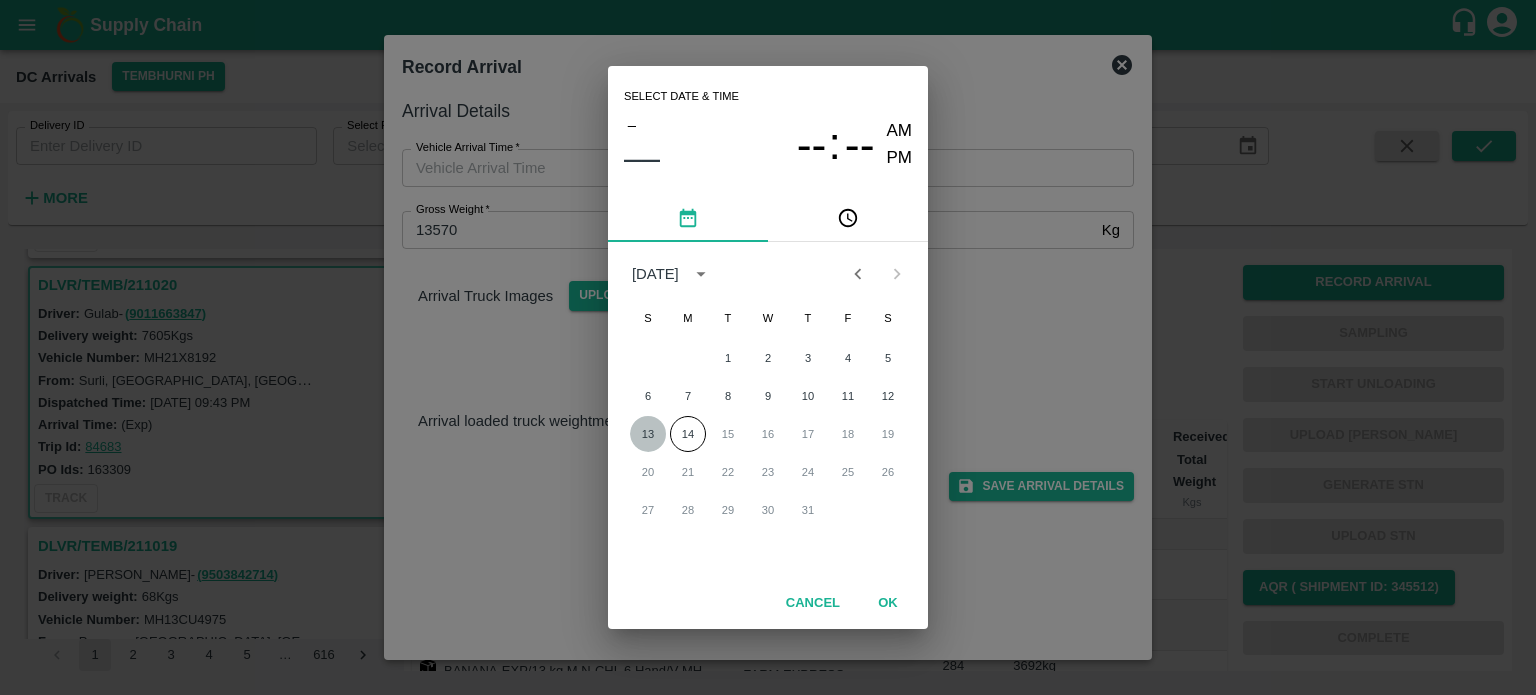click on "13" at bounding box center (648, 434) 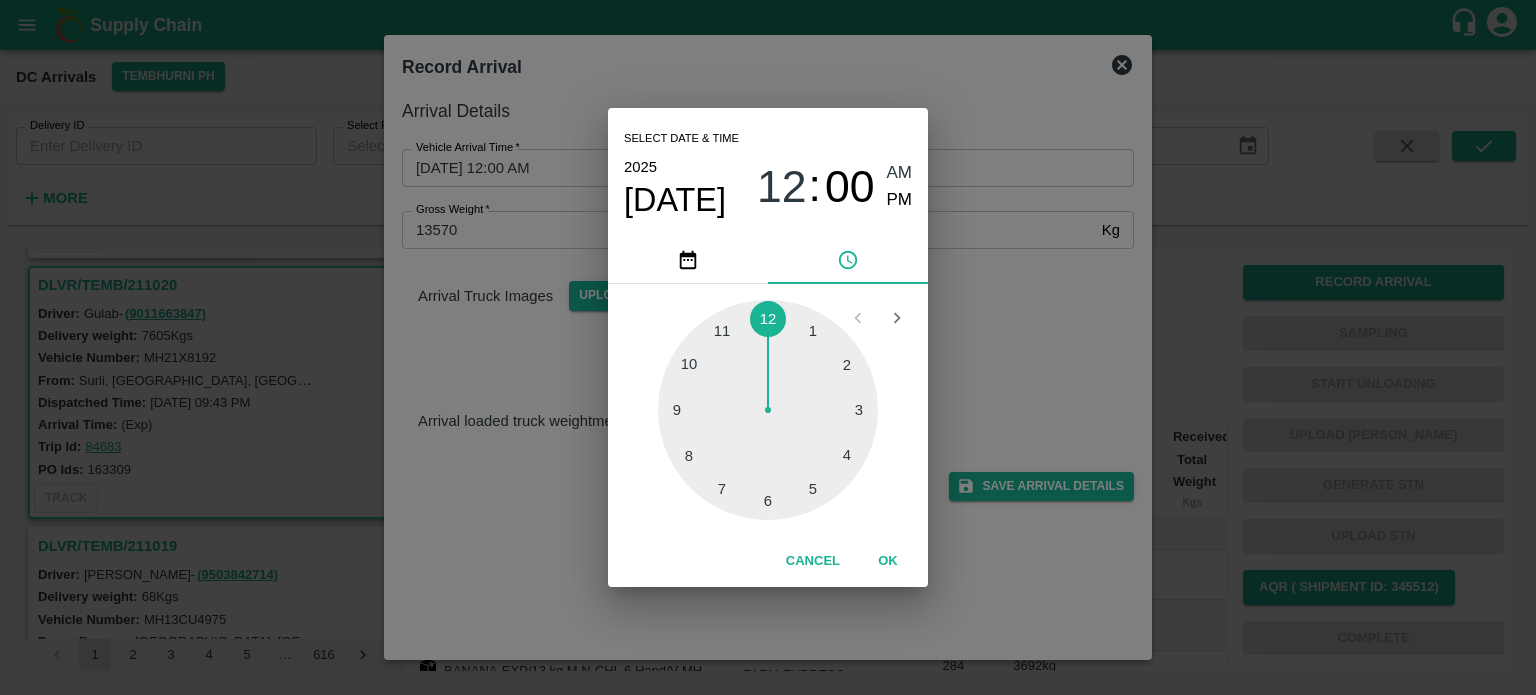 click at bounding box center (768, 410) 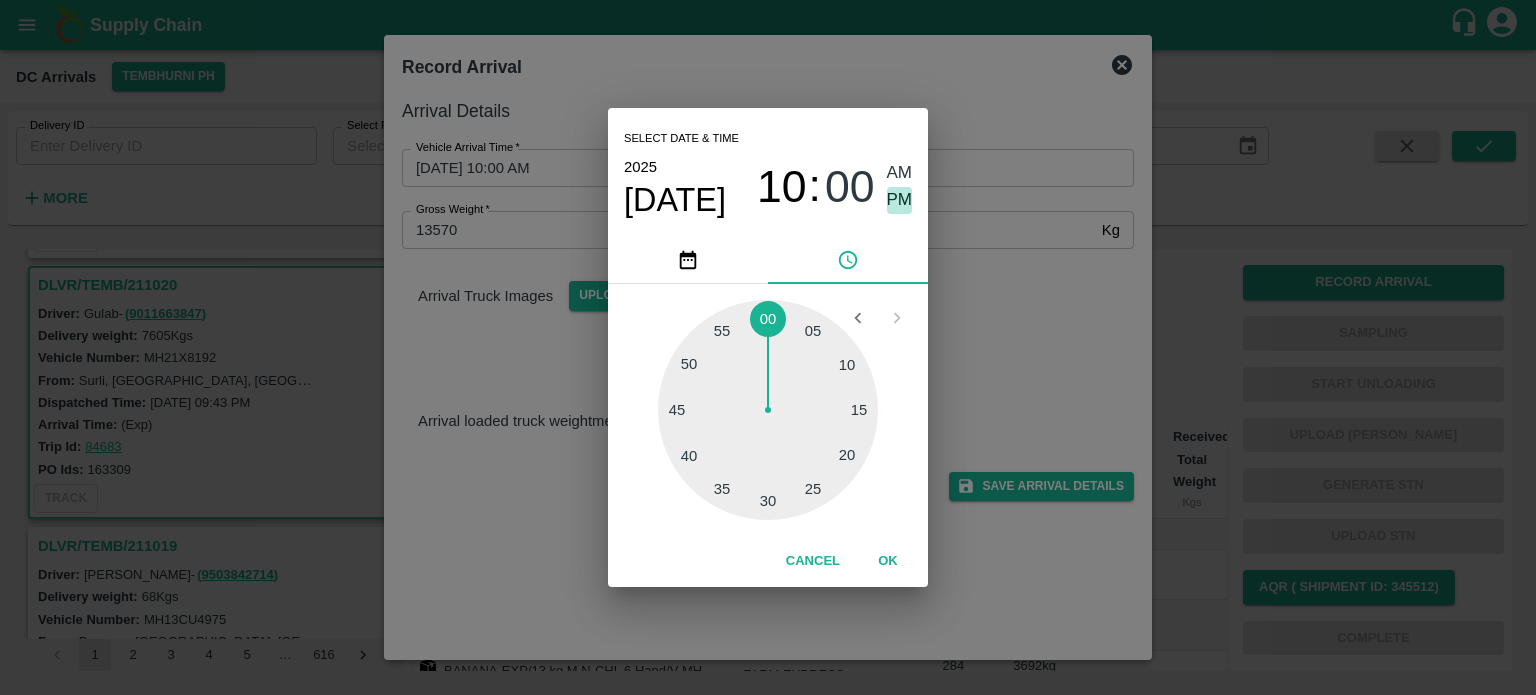 click on "PM" at bounding box center [900, 200] 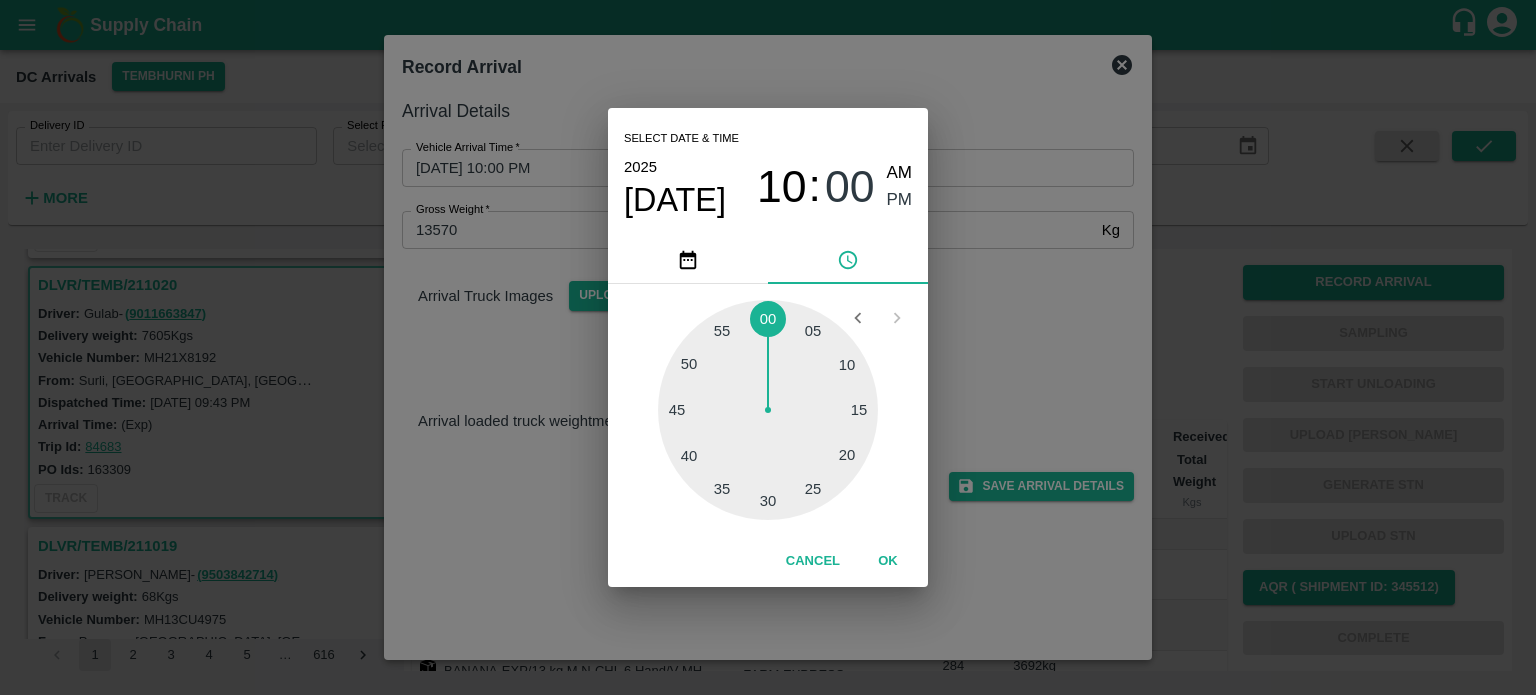 click on "Select date & time [DATE] 10 : 00 AM PM 05 10 15 20 25 30 35 40 45 50 55 00 Cancel OK" at bounding box center (768, 347) 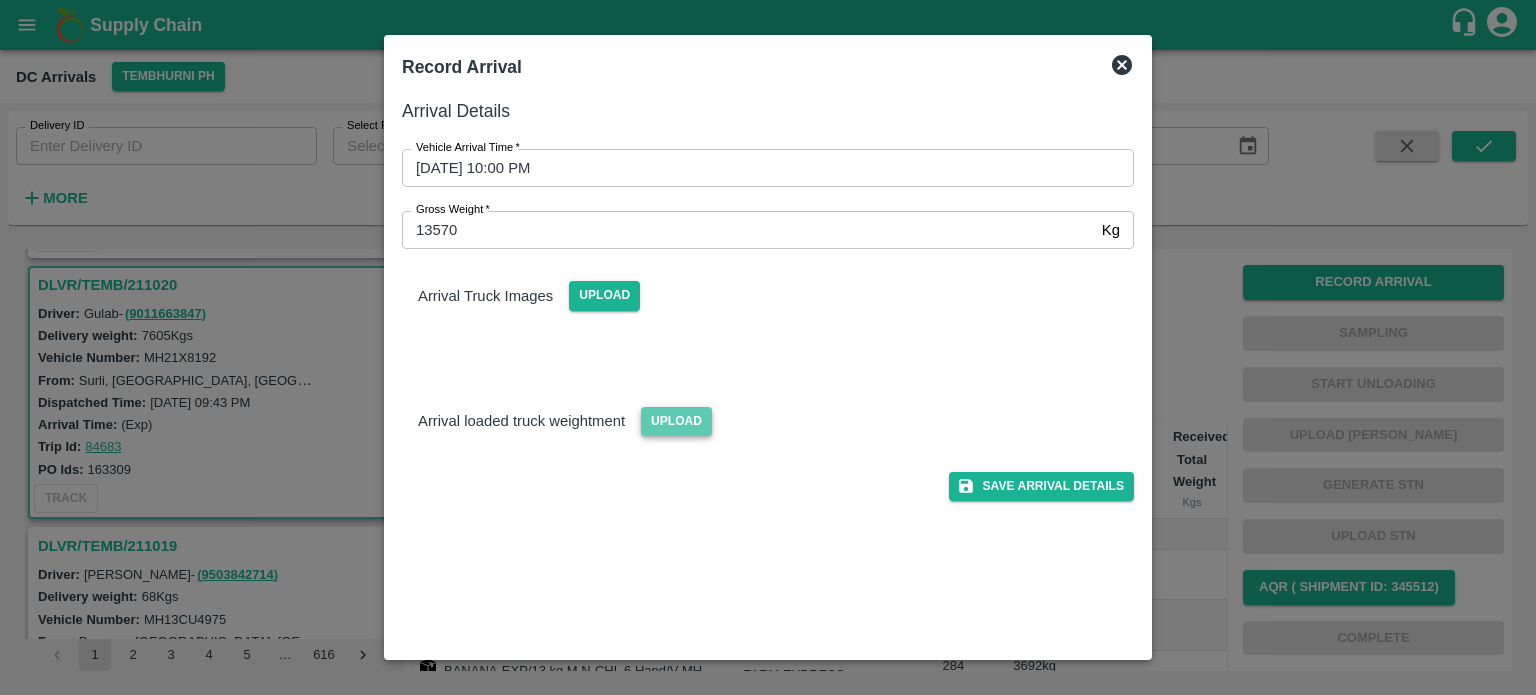 click on "Upload" at bounding box center [676, 421] 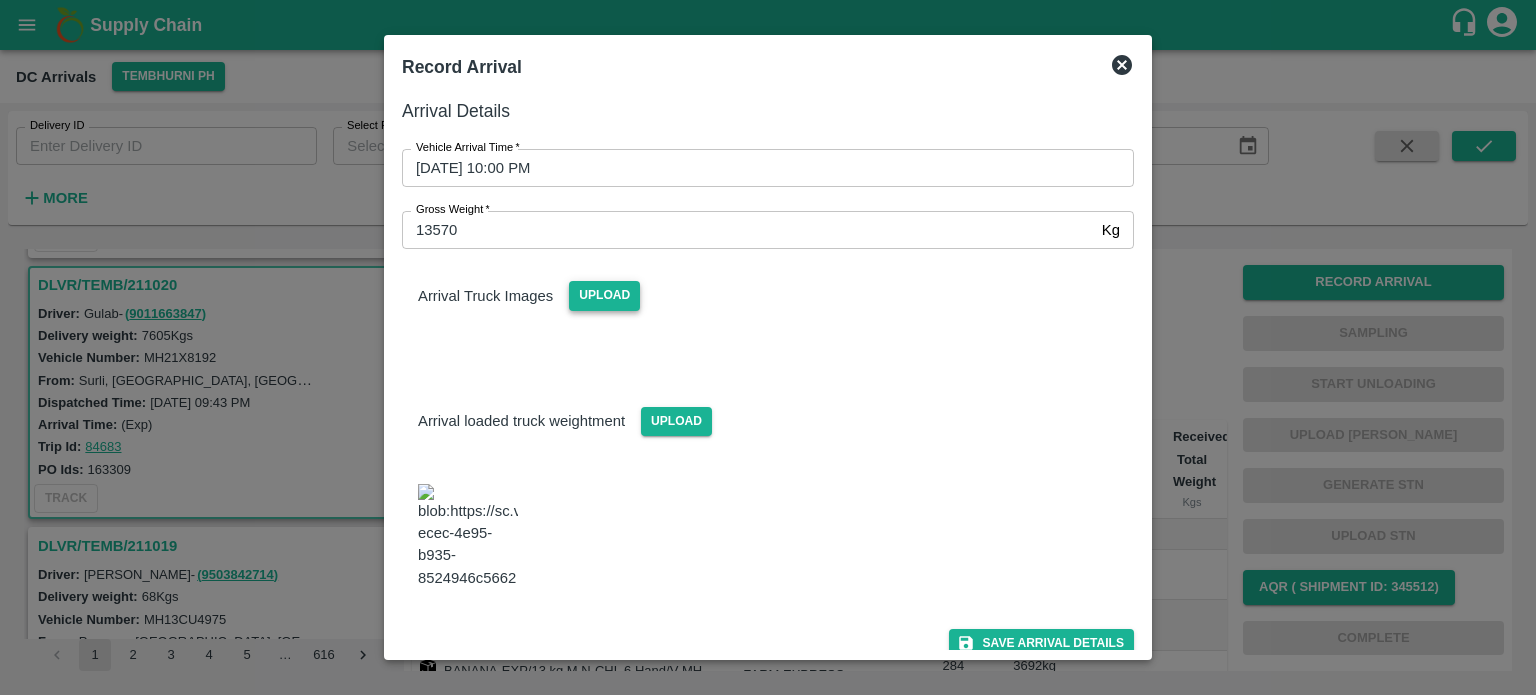 click on "Upload" at bounding box center [604, 295] 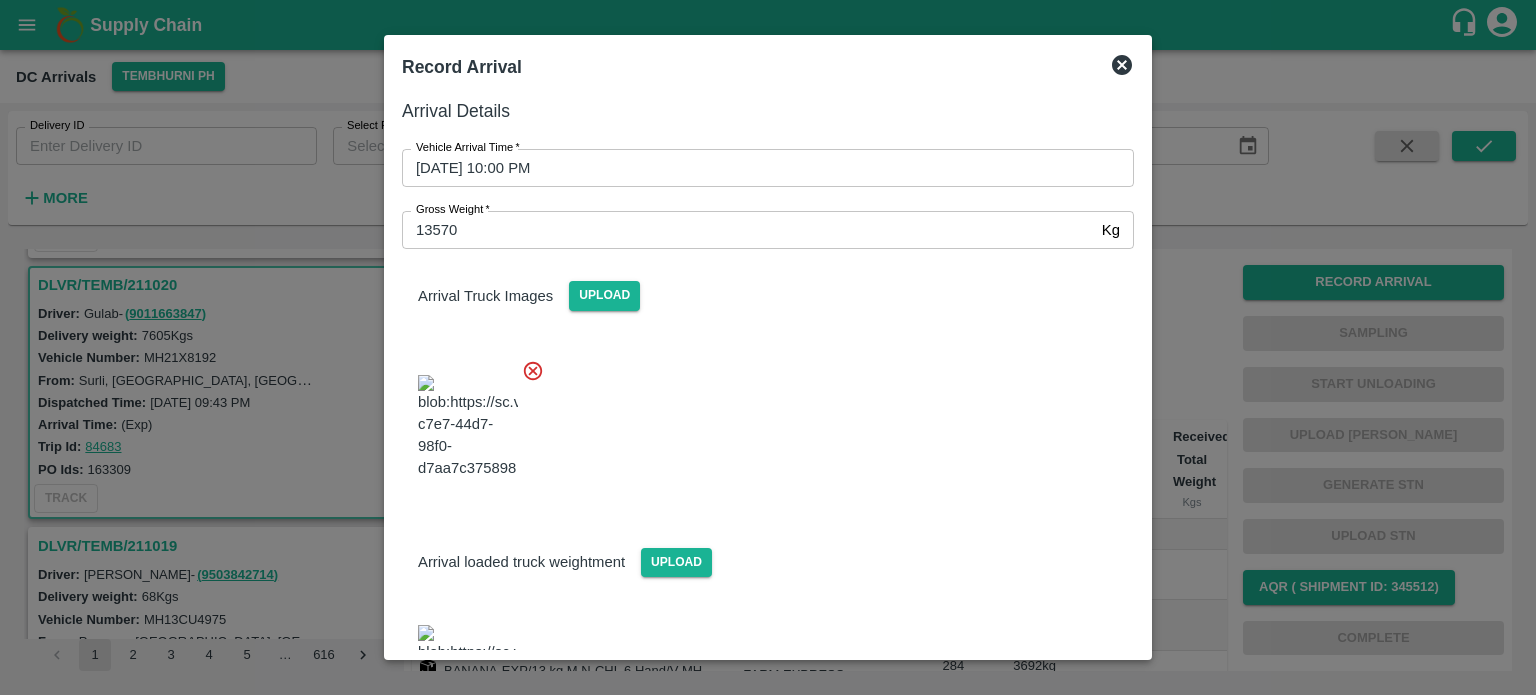 click at bounding box center [760, 421] 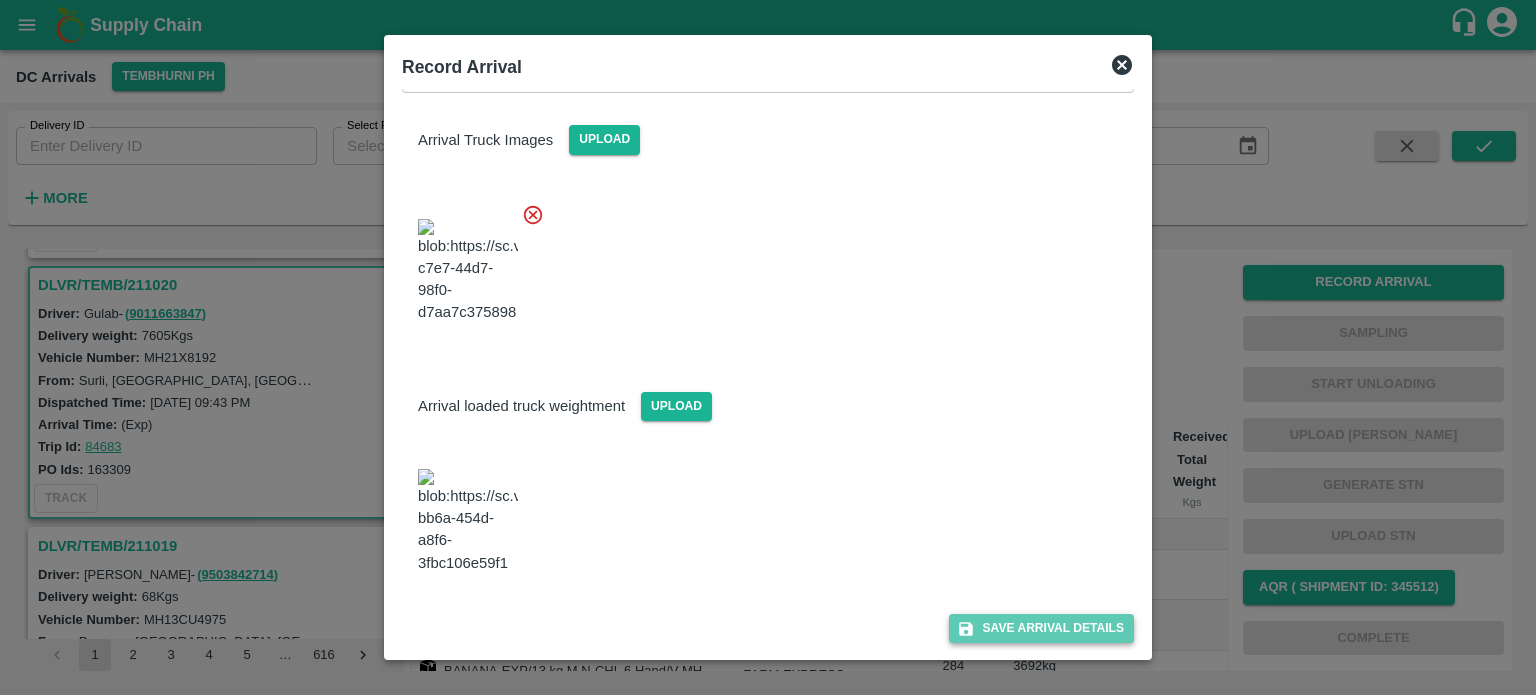 click on "Save Arrival Details" at bounding box center (1041, 628) 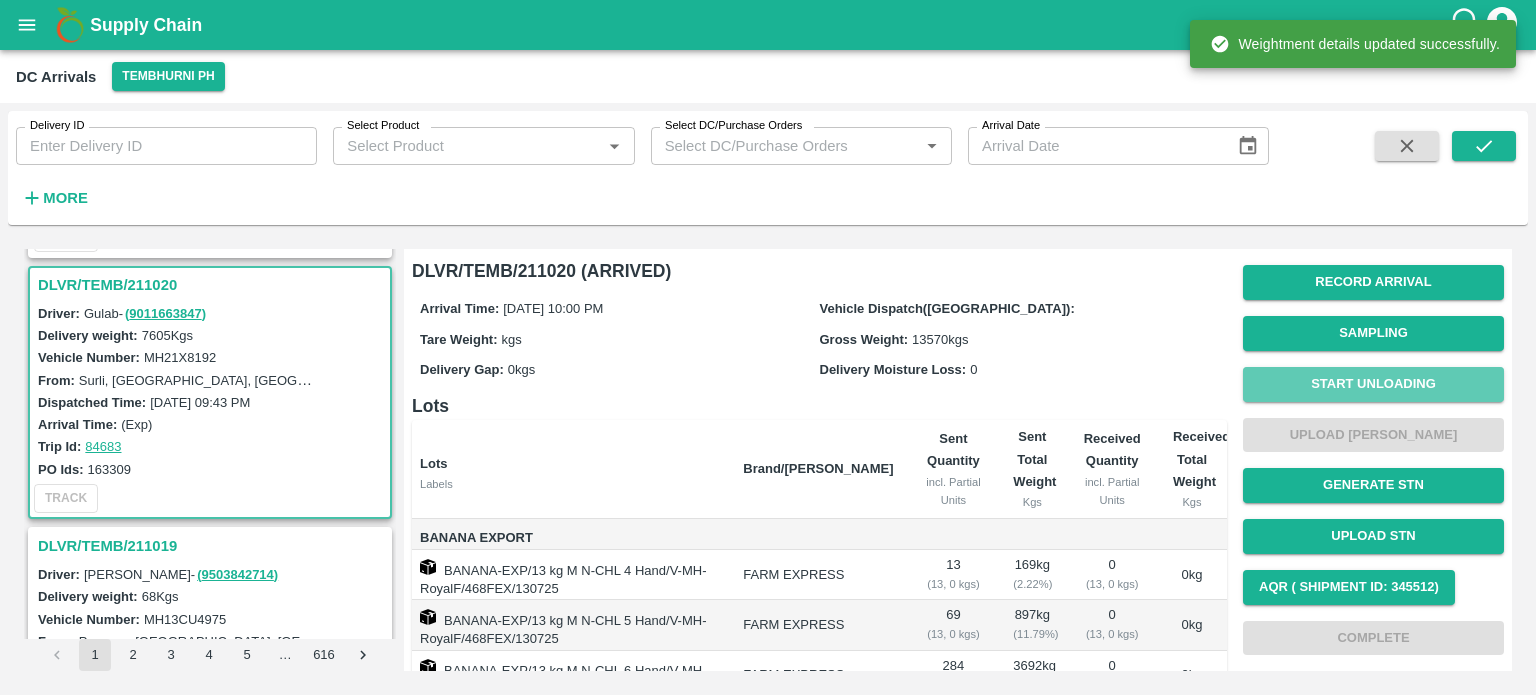 click on "Start Unloading" at bounding box center [1373, 384] 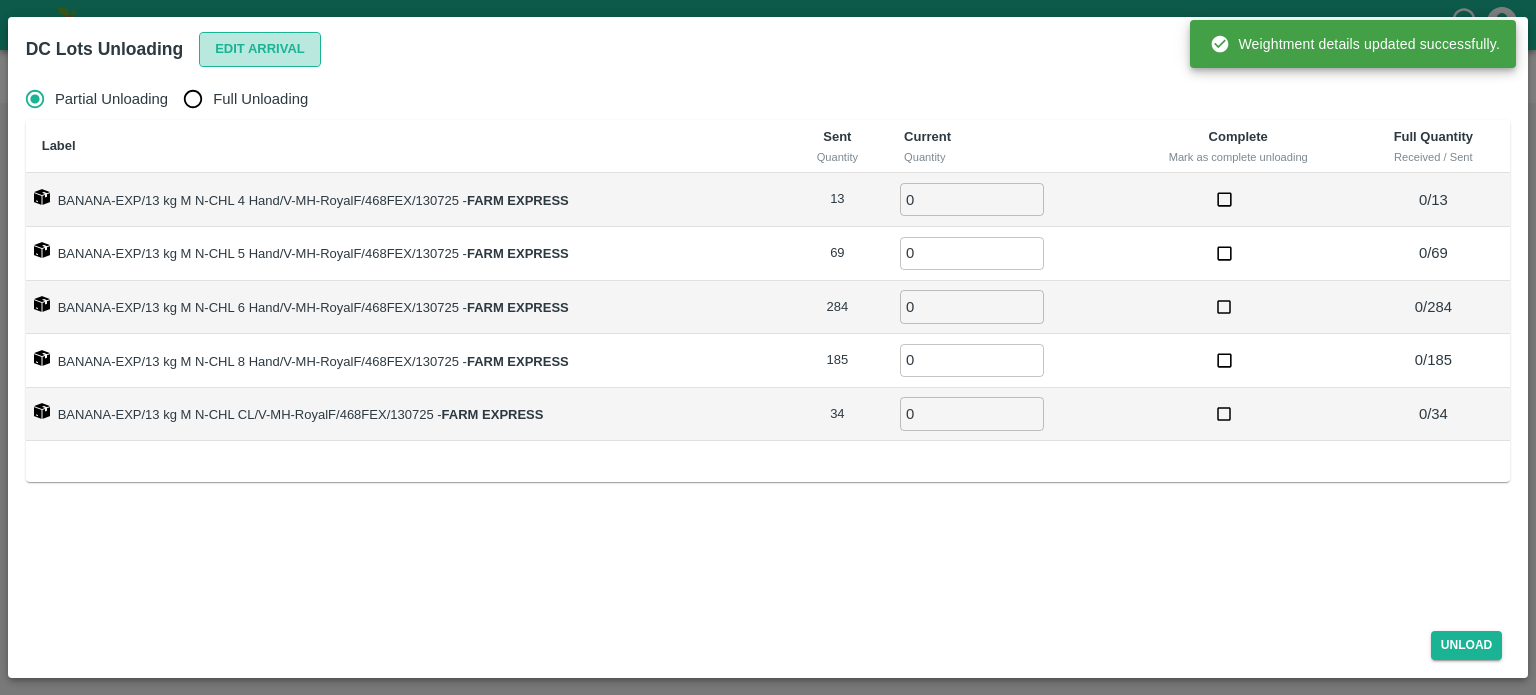 click on "Edit Arrival" at bounding box center [260, 49] 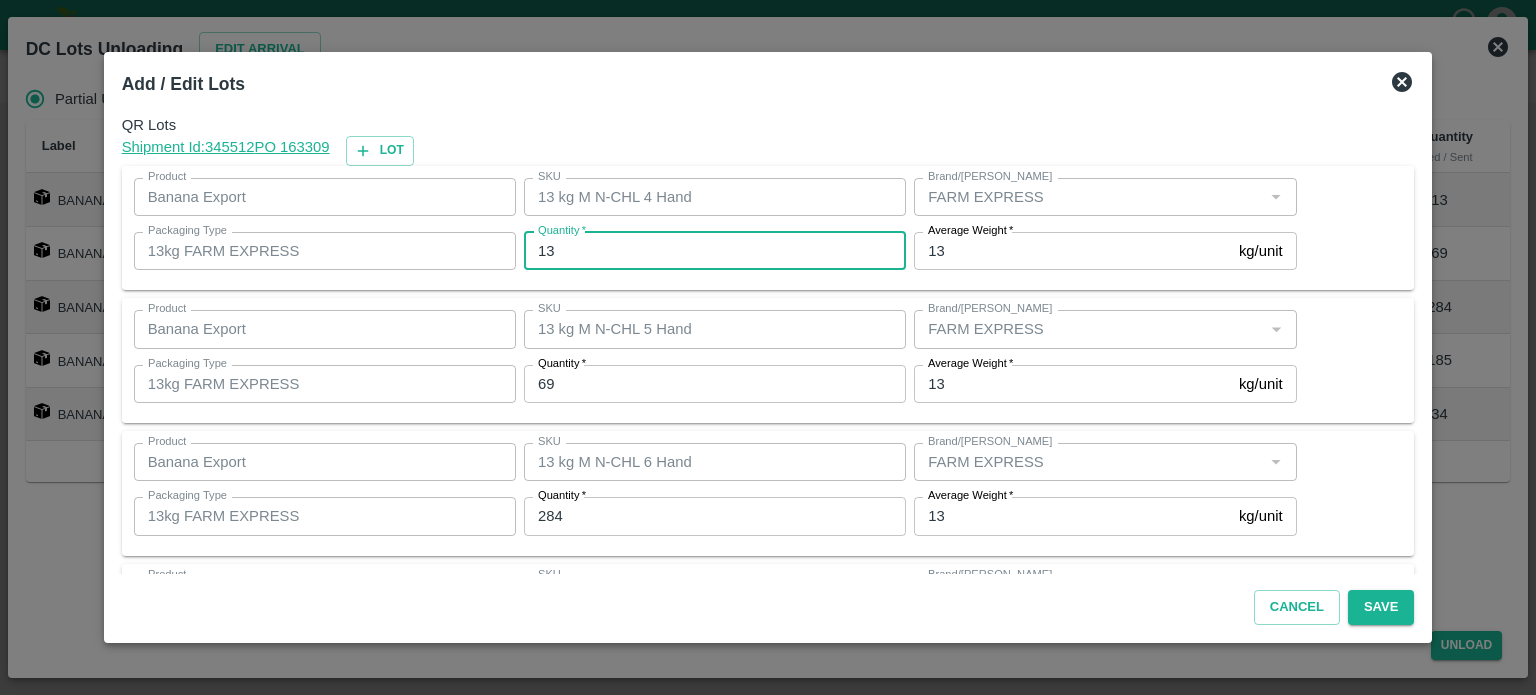 click on "13" at bounding box center [715, 251] 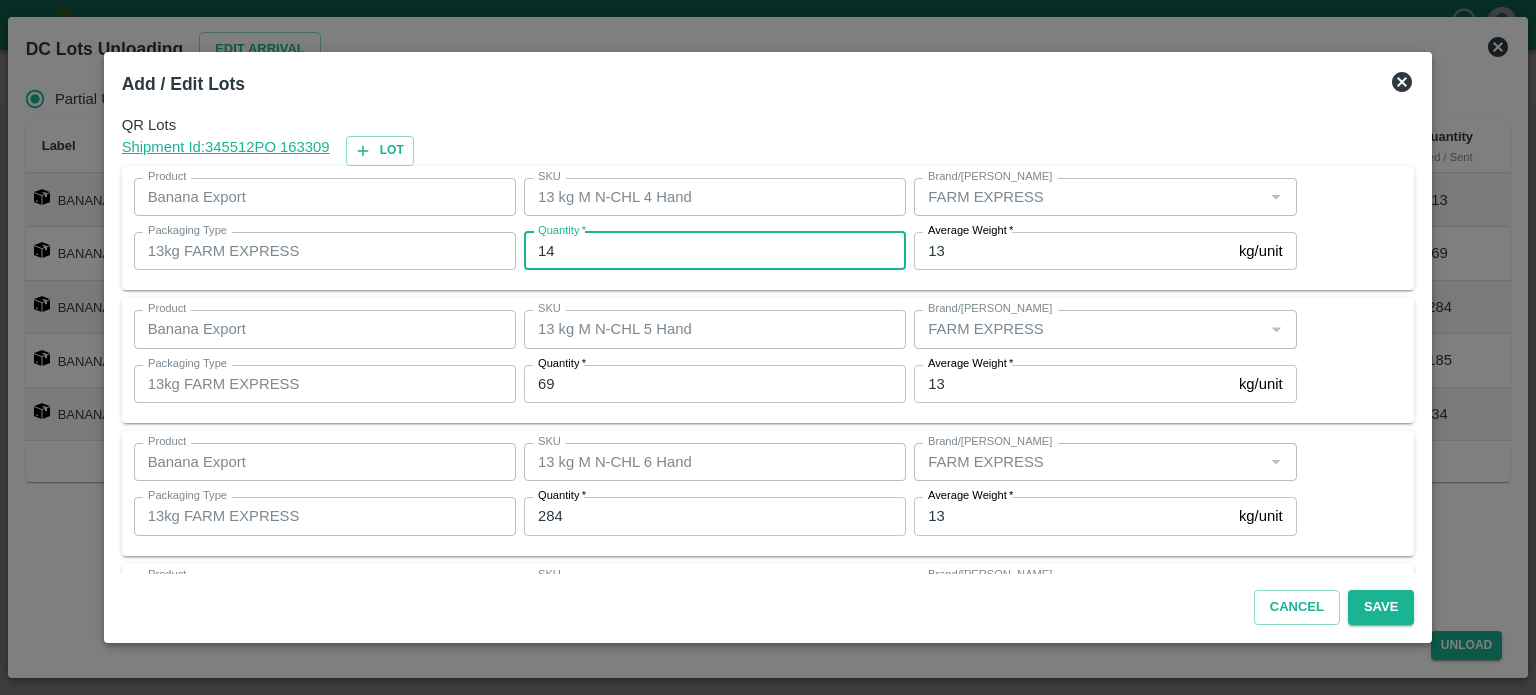 type on "14" 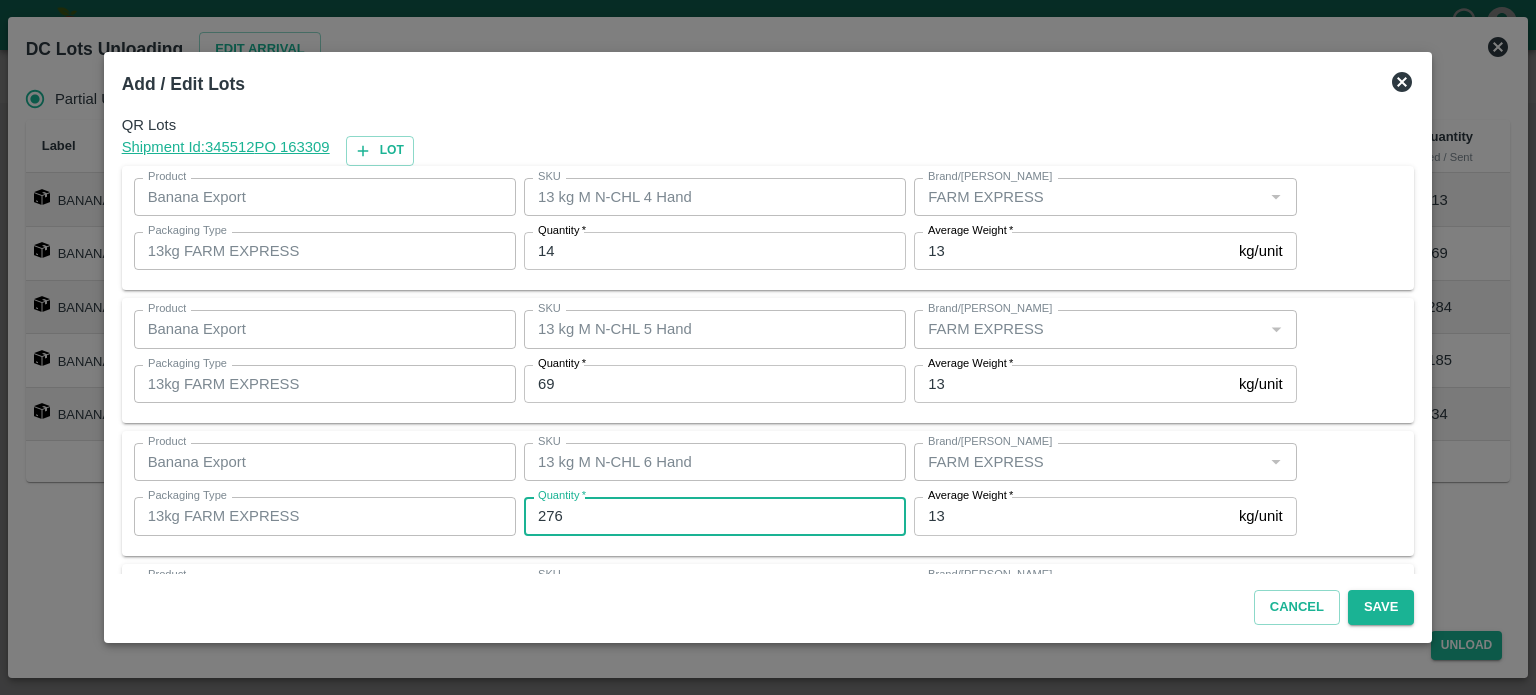 type on "276" 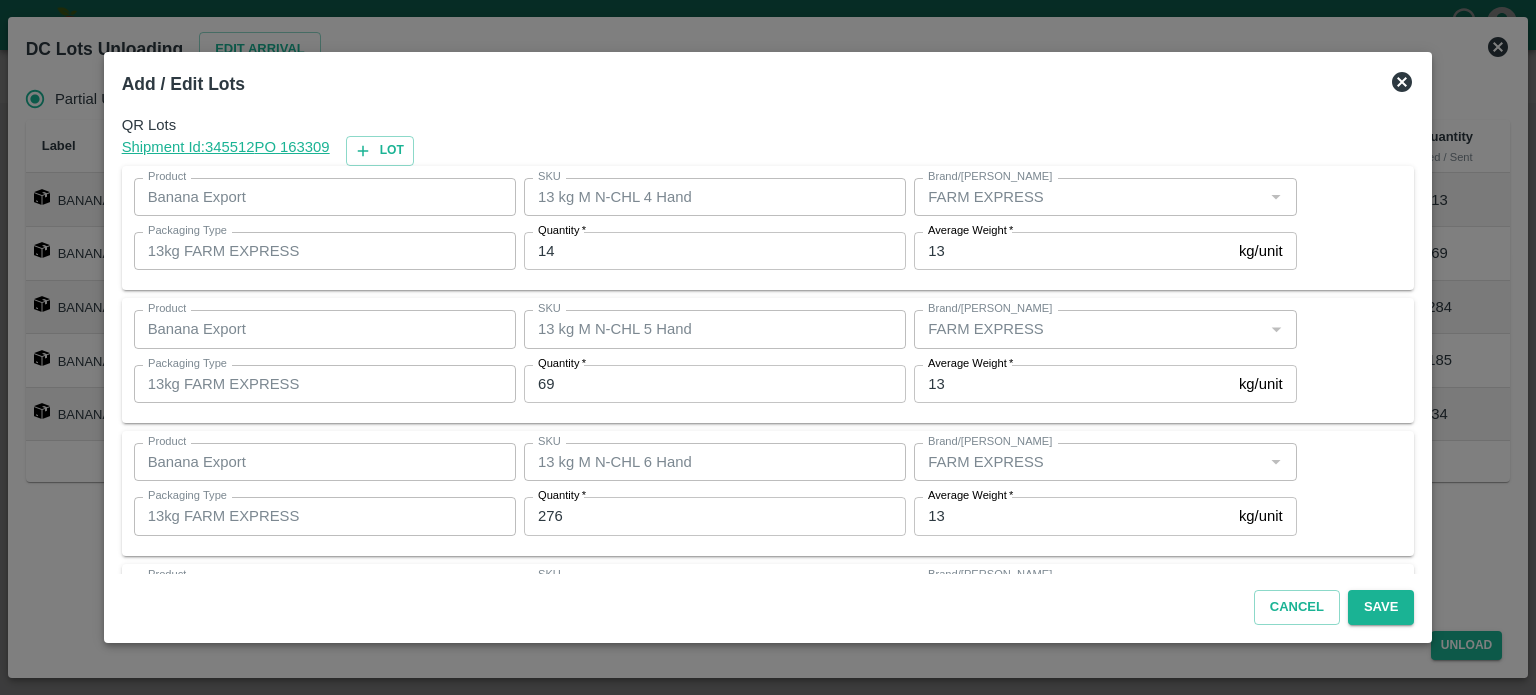 scroll, scrollTop: 262, scrollLeft: 0, axis: vertical 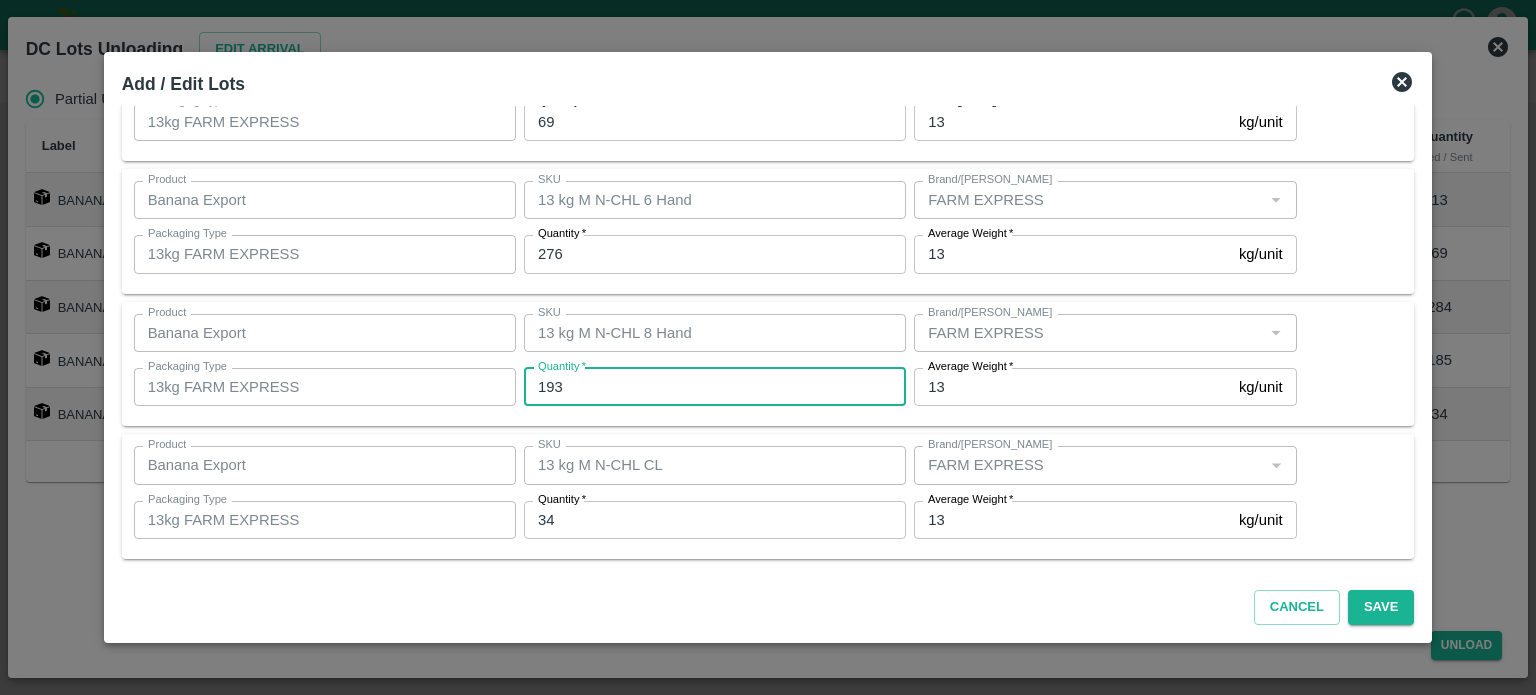 type on "193" 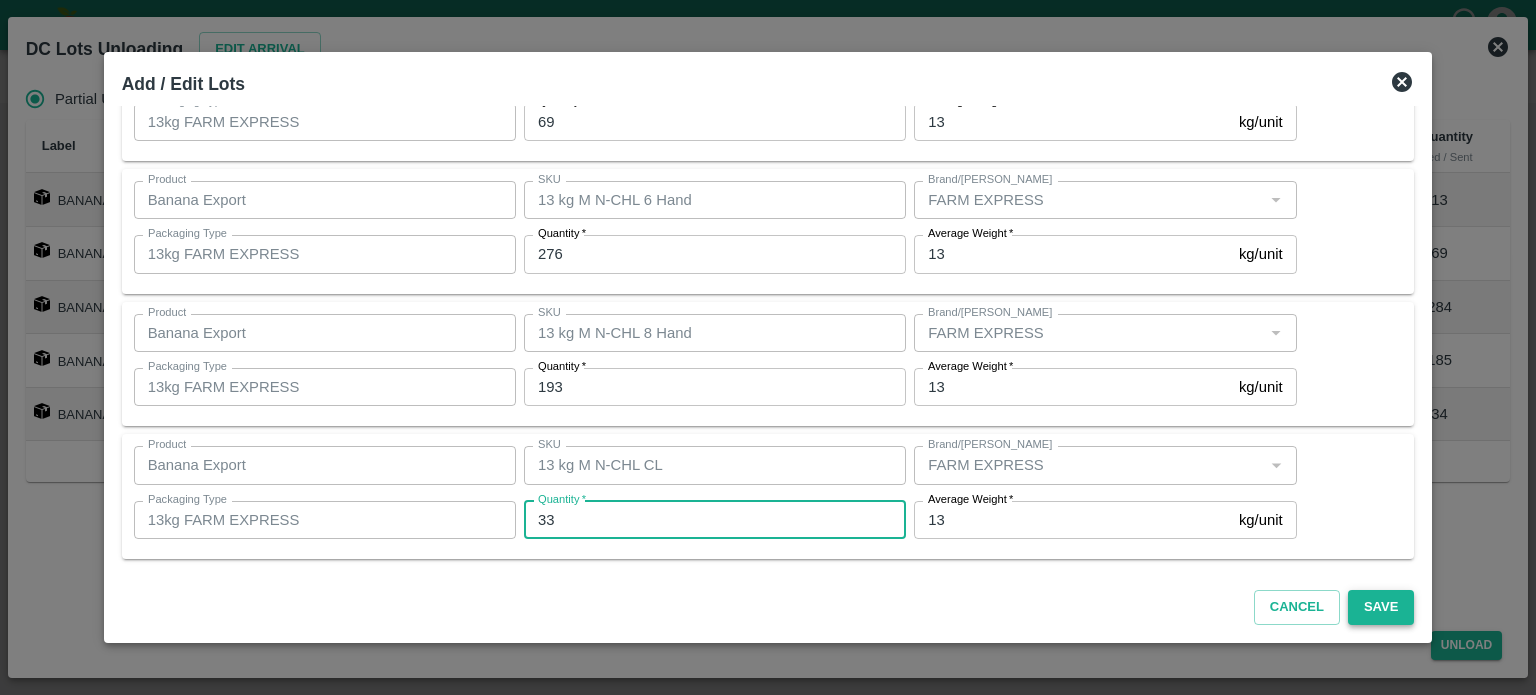 type on "33" 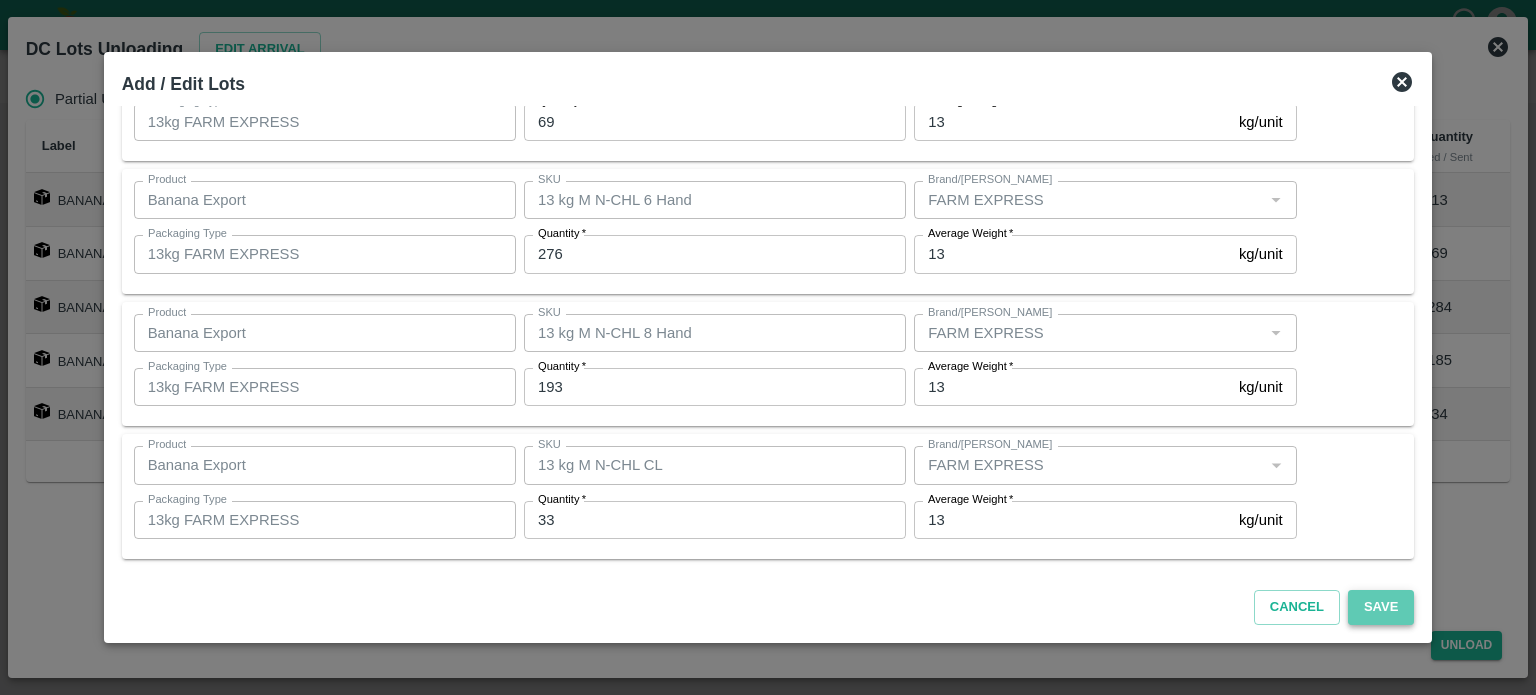 click on "Save" at bounding box center [1381, 607] 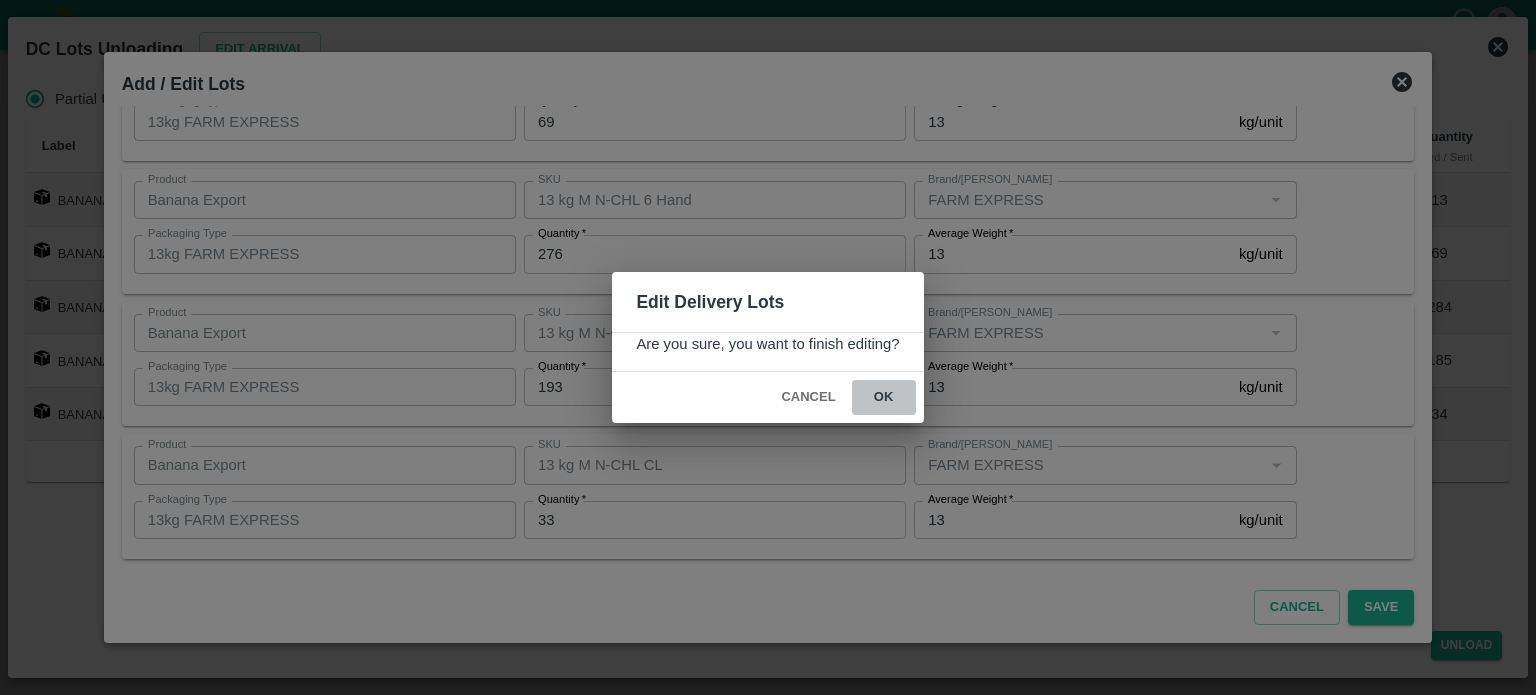 click on "ok" at bounding box center (884, 397) 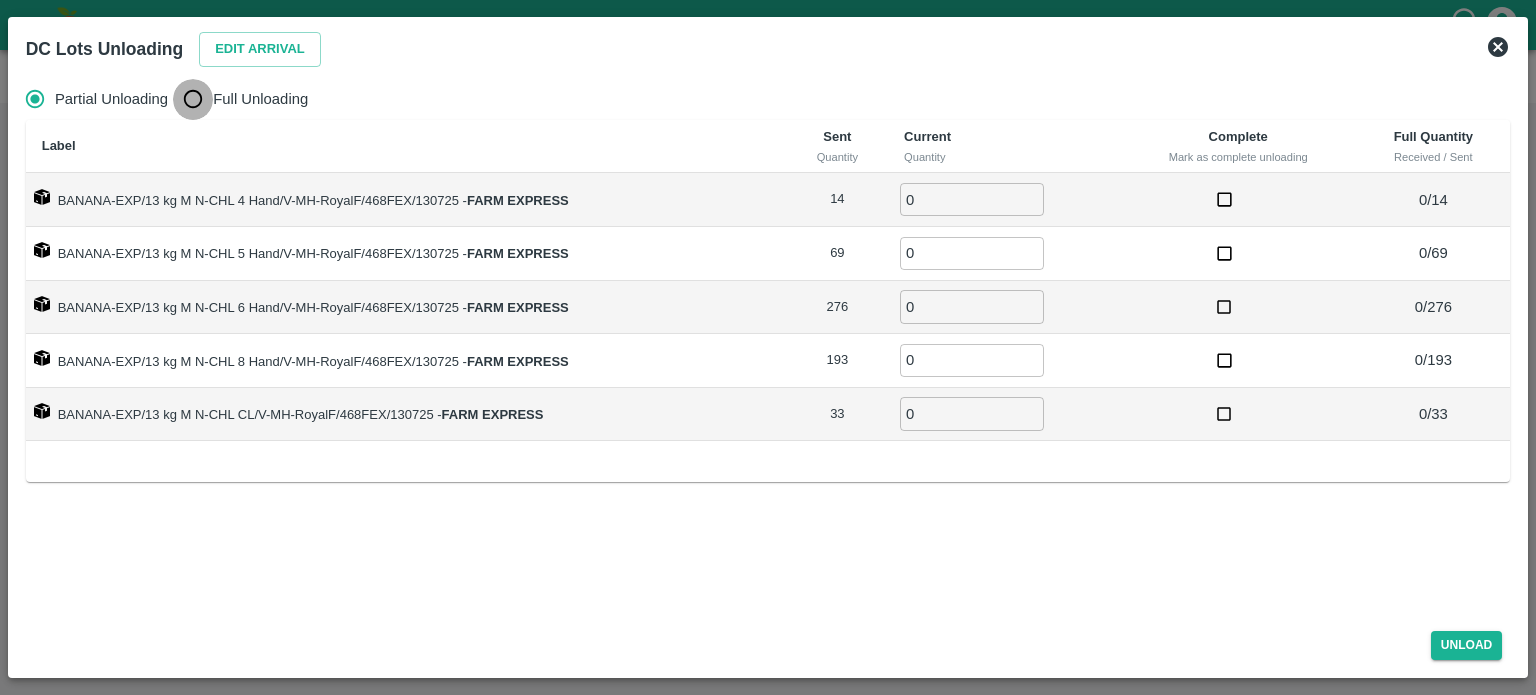 click on "Full Unloading" at bounding box center (193, 99) 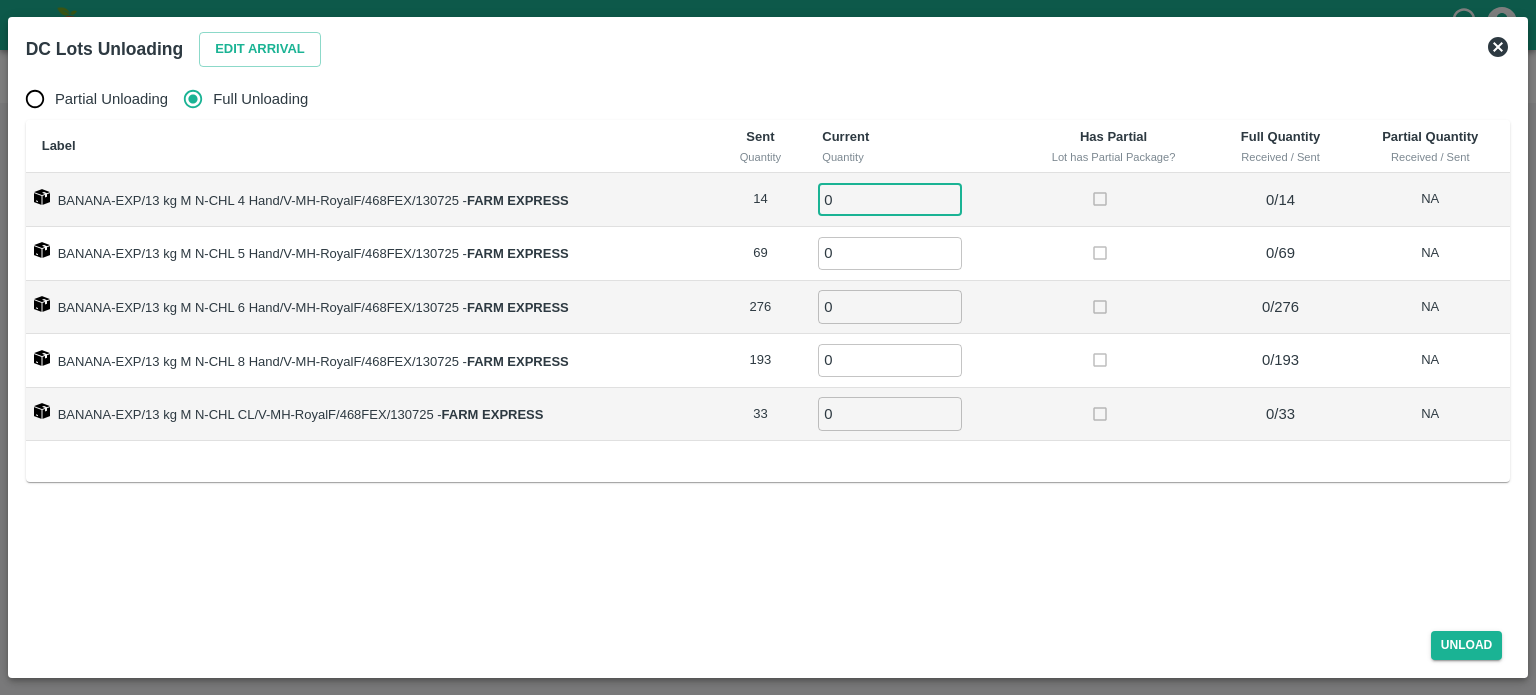 click on "0" at bounding box center [890, 199] 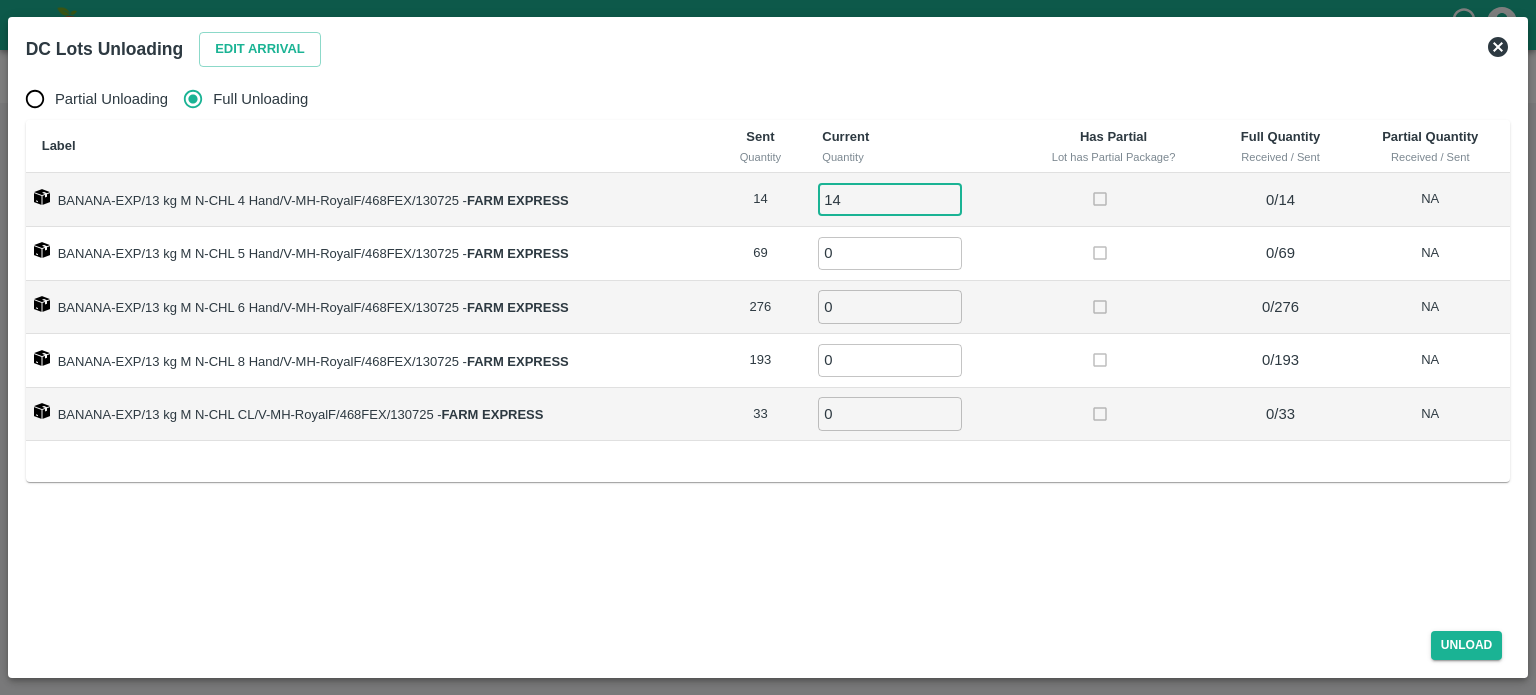 type on "14" 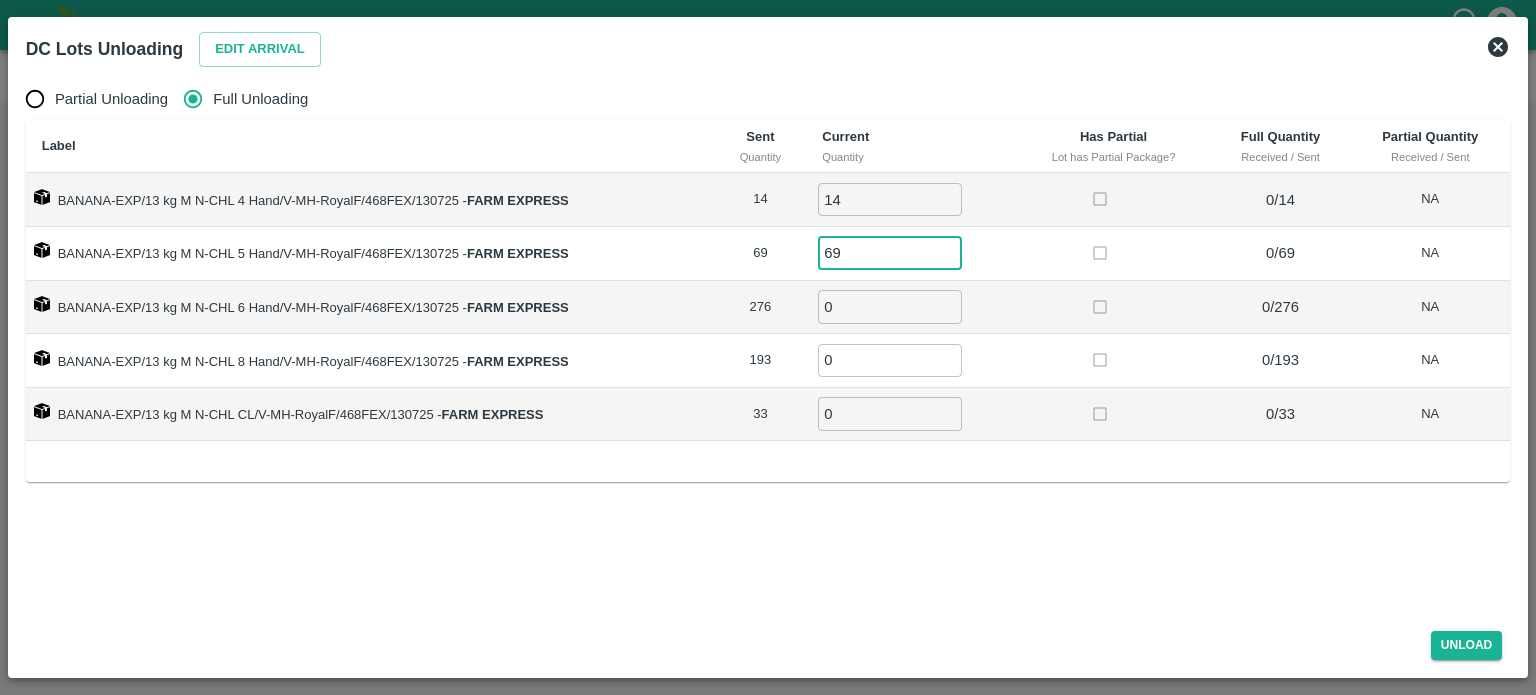 type on "69" 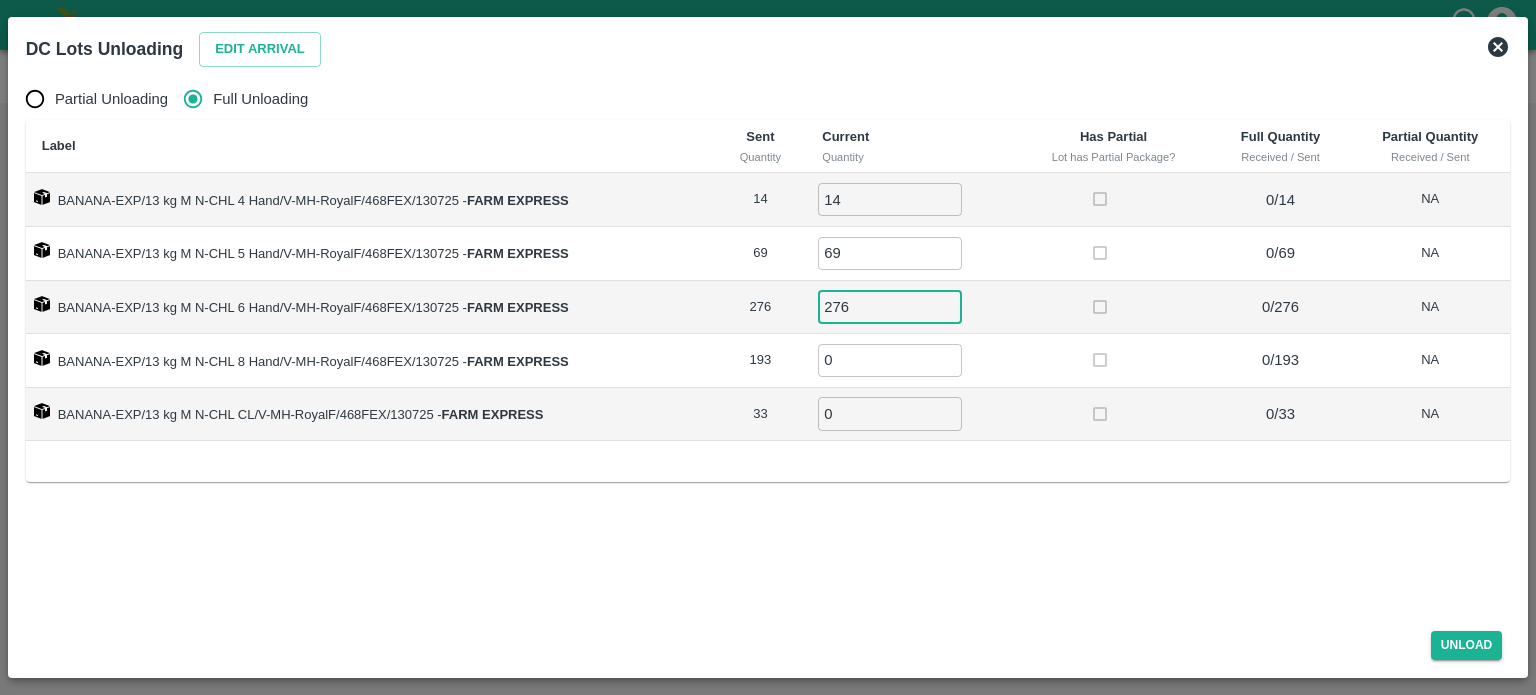 type on "276" 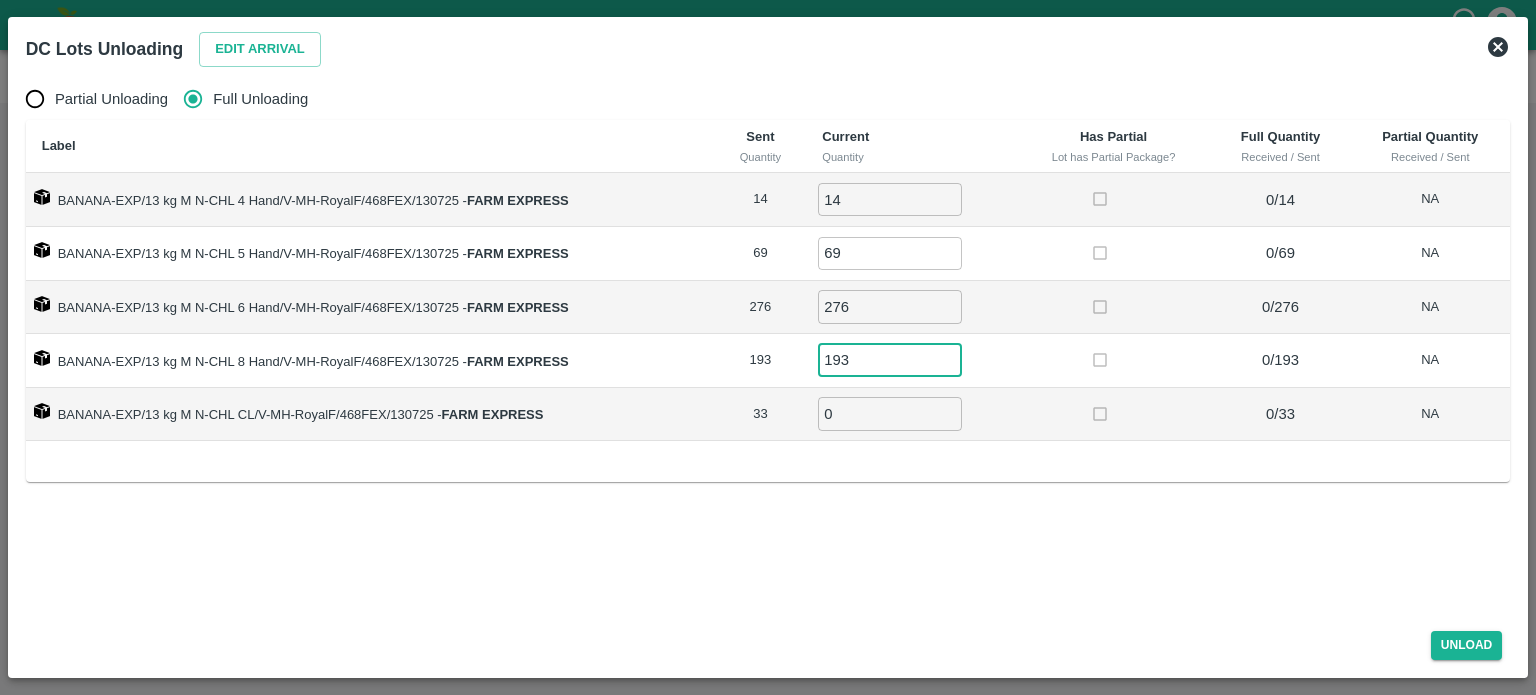 type on "193" 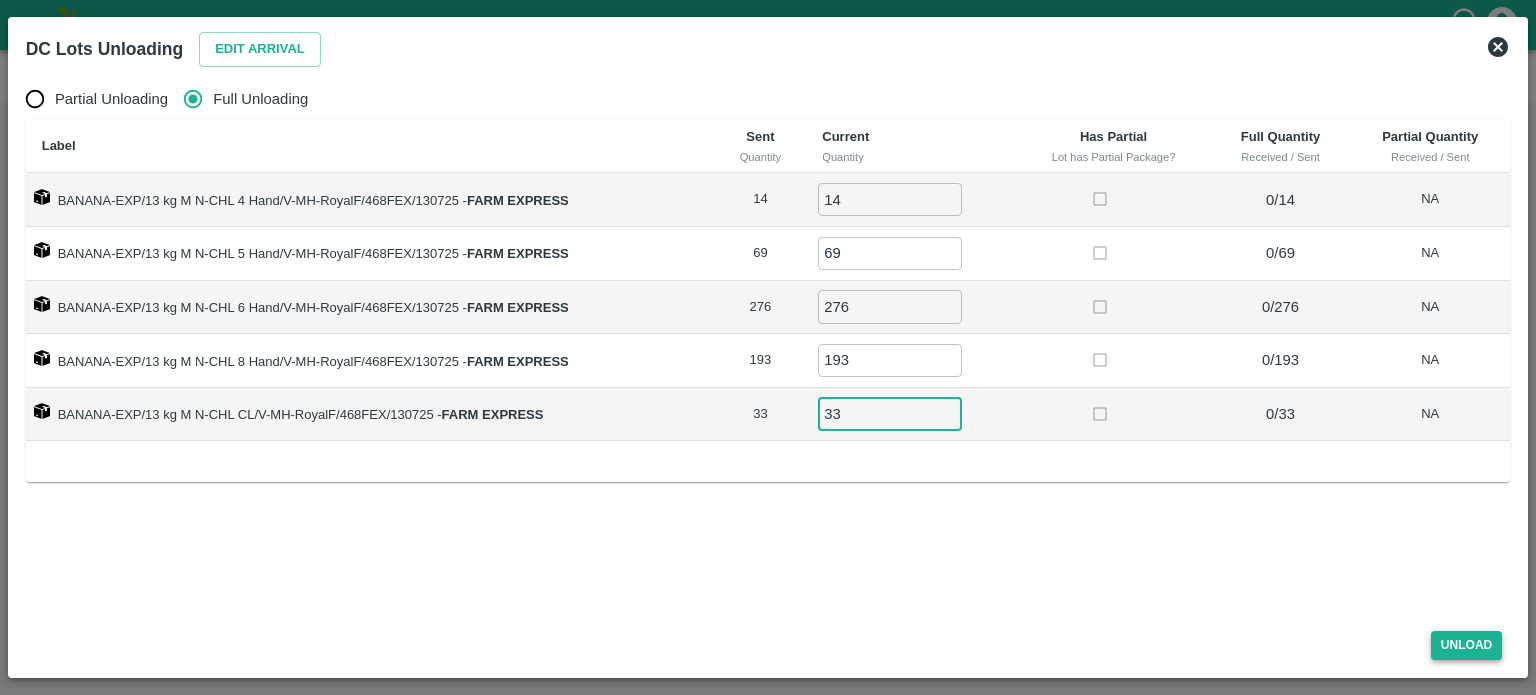 type on "33" 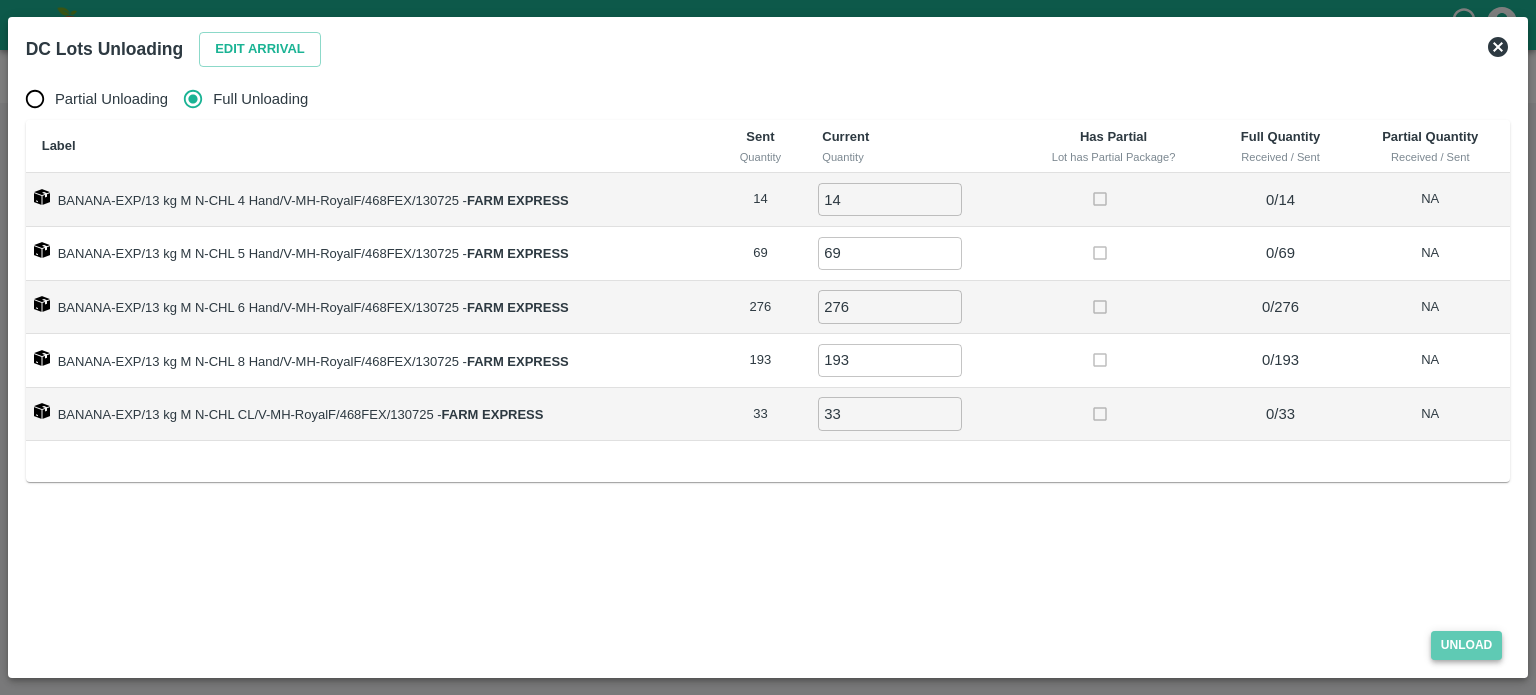 click on "Unload" at bounding box center [1467, 645] 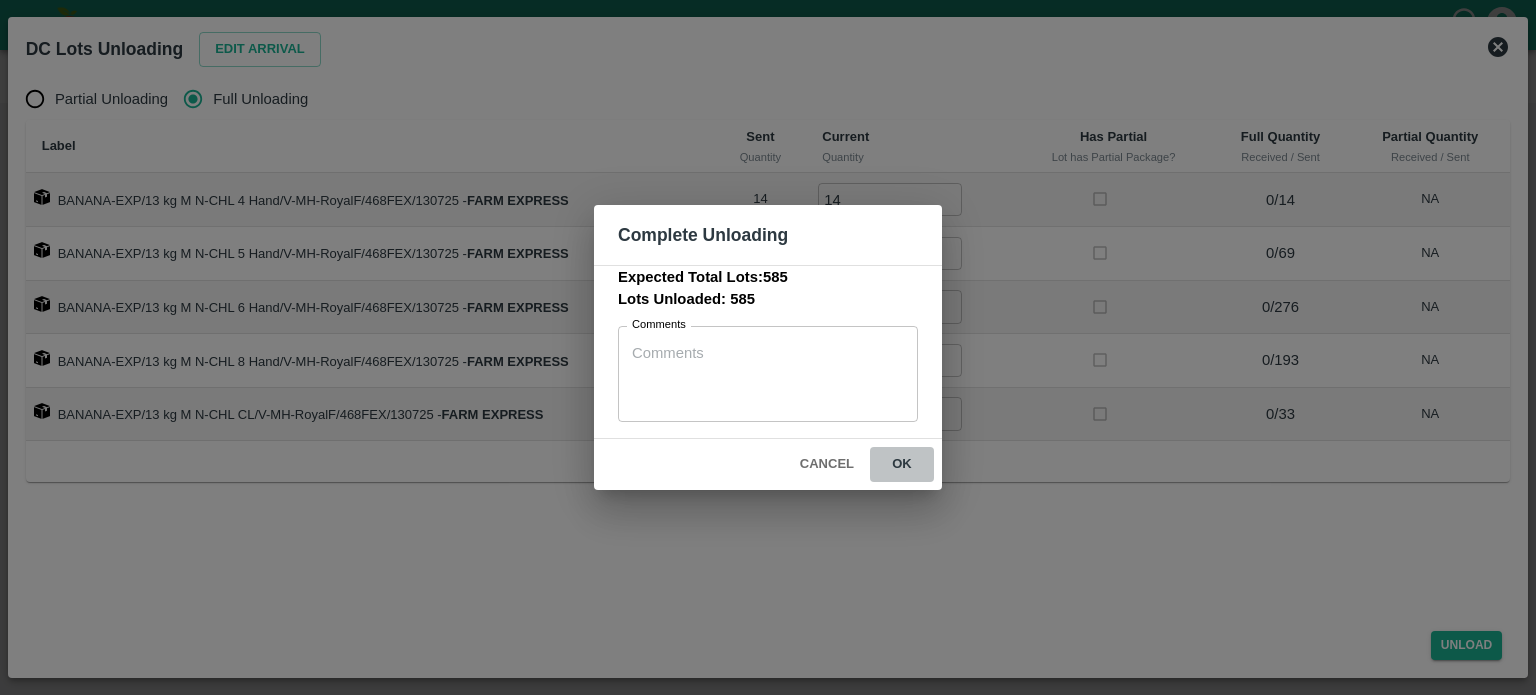 click on "ok" at bounding box center (902, 464) 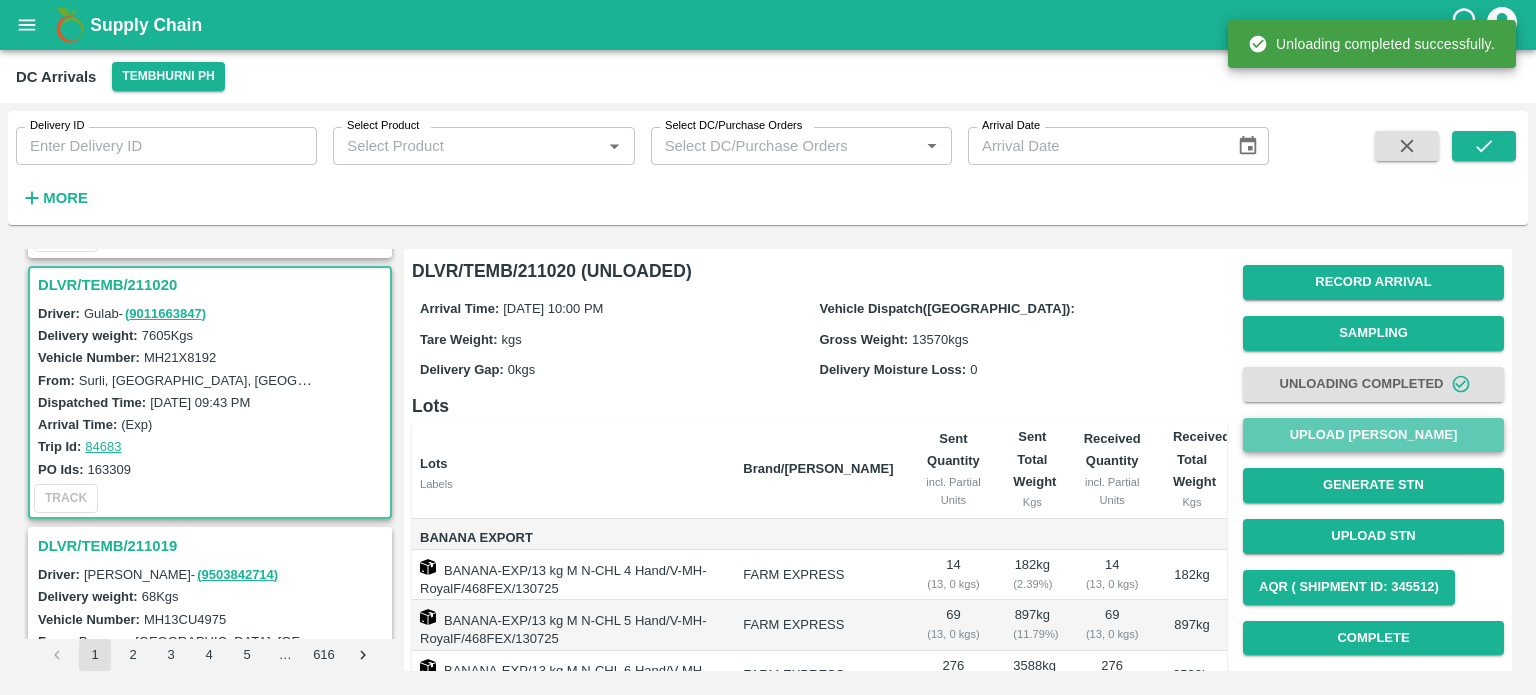 click on "Upload [PERSON_NAME]" at bounding box center [1373, 435] 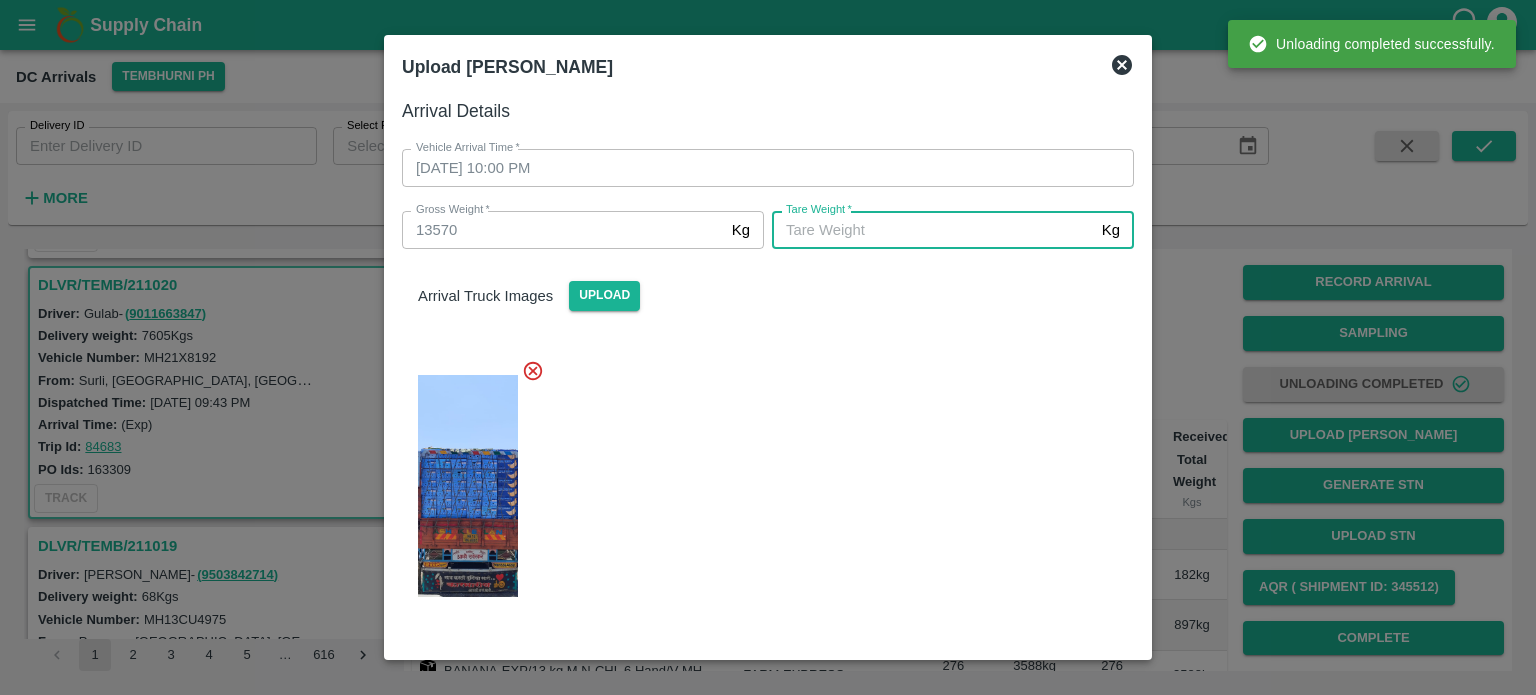 click on "[PERSON_NAME]   *" at bounding box center [933, 230] 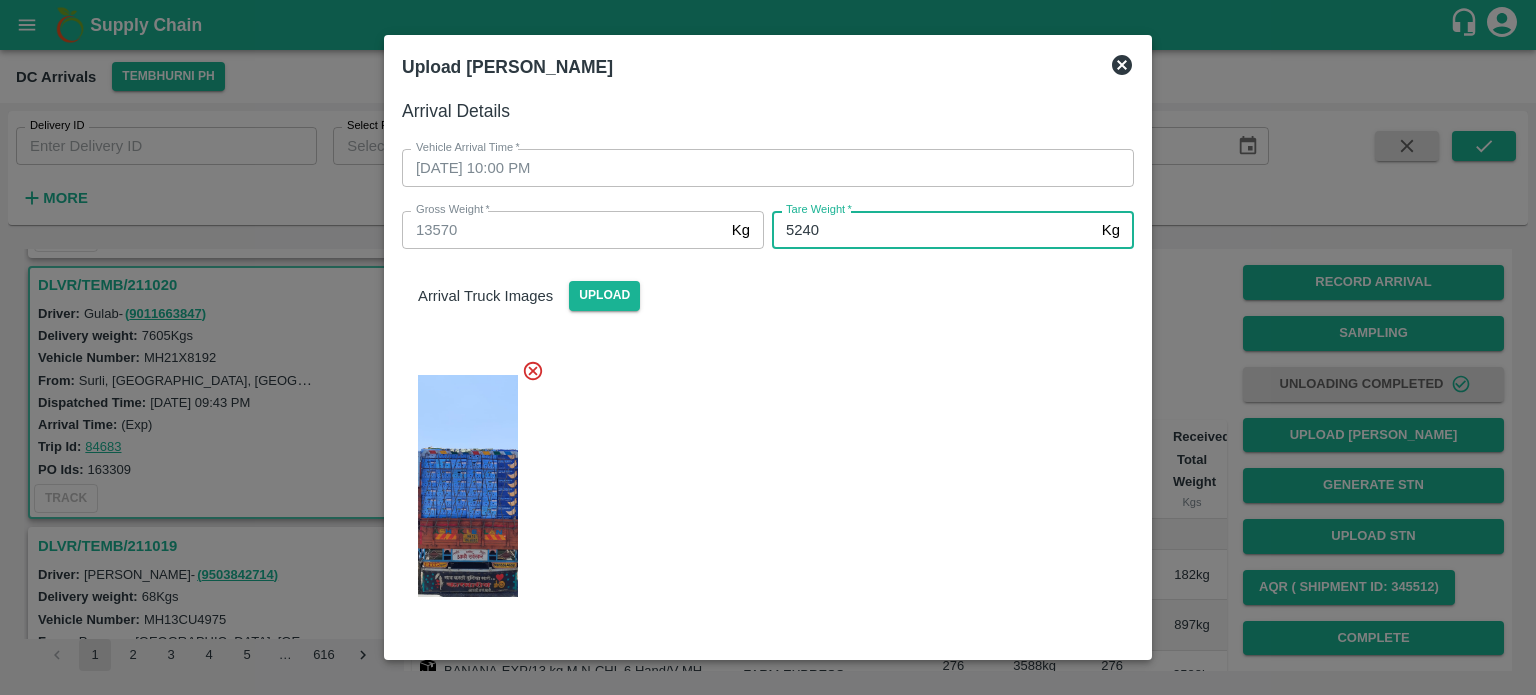 type on "5240" 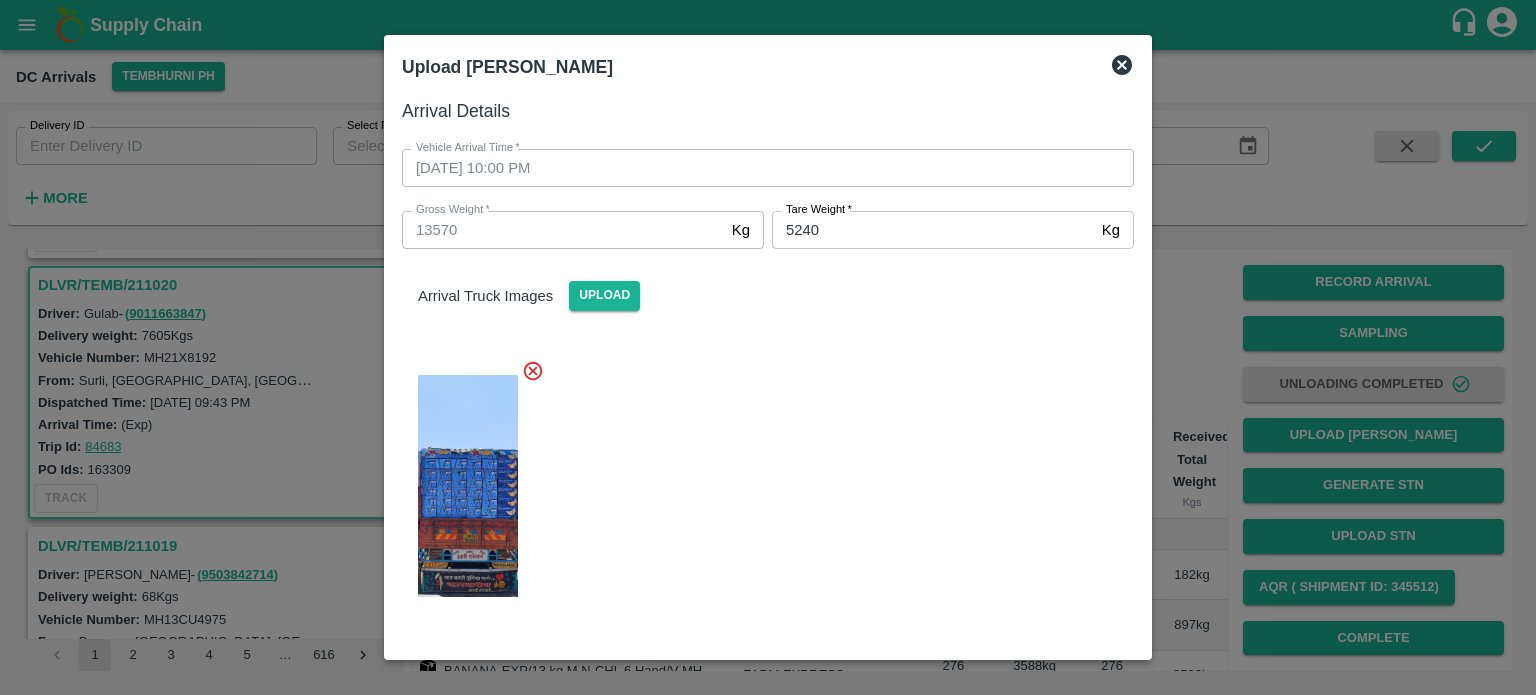 click at bounding box center (760, 480) 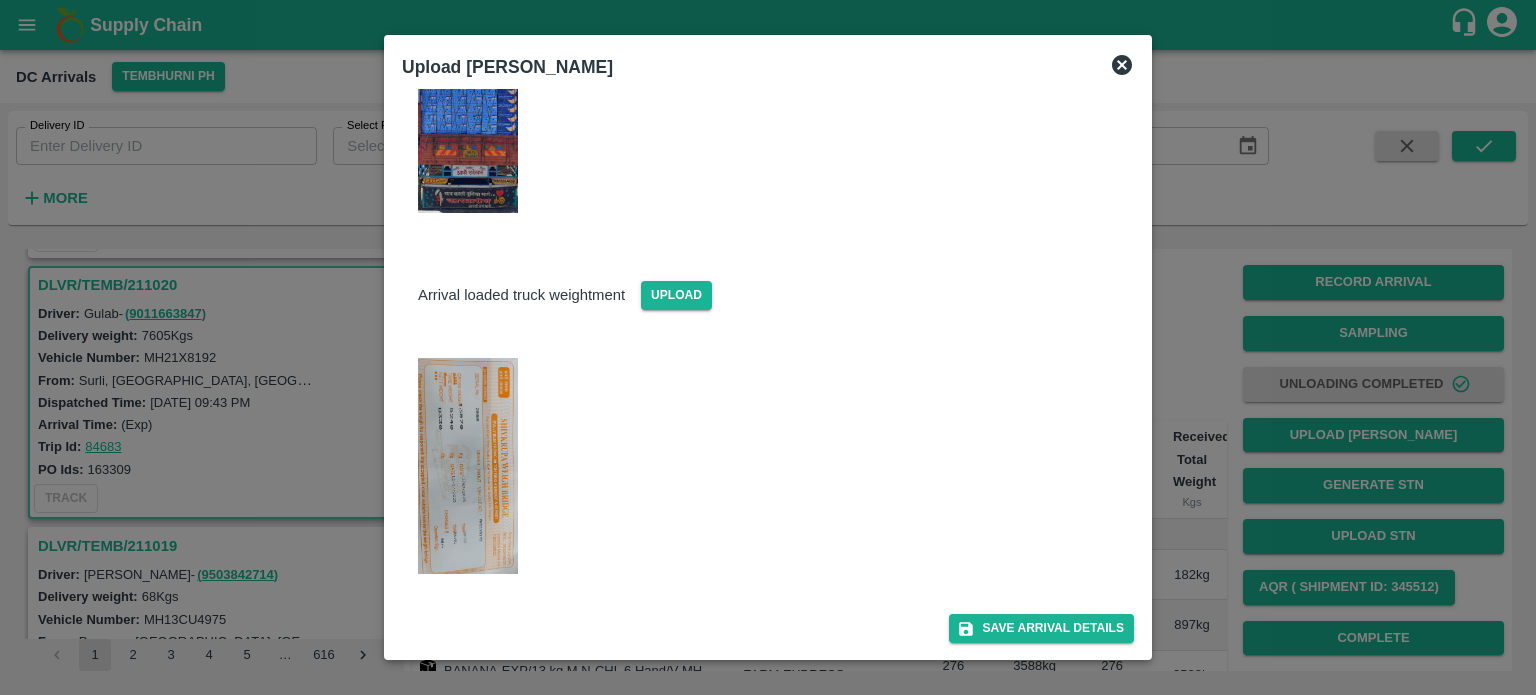 scroll, scrollTop: 384, scrollLeft: 0, axis: vertical 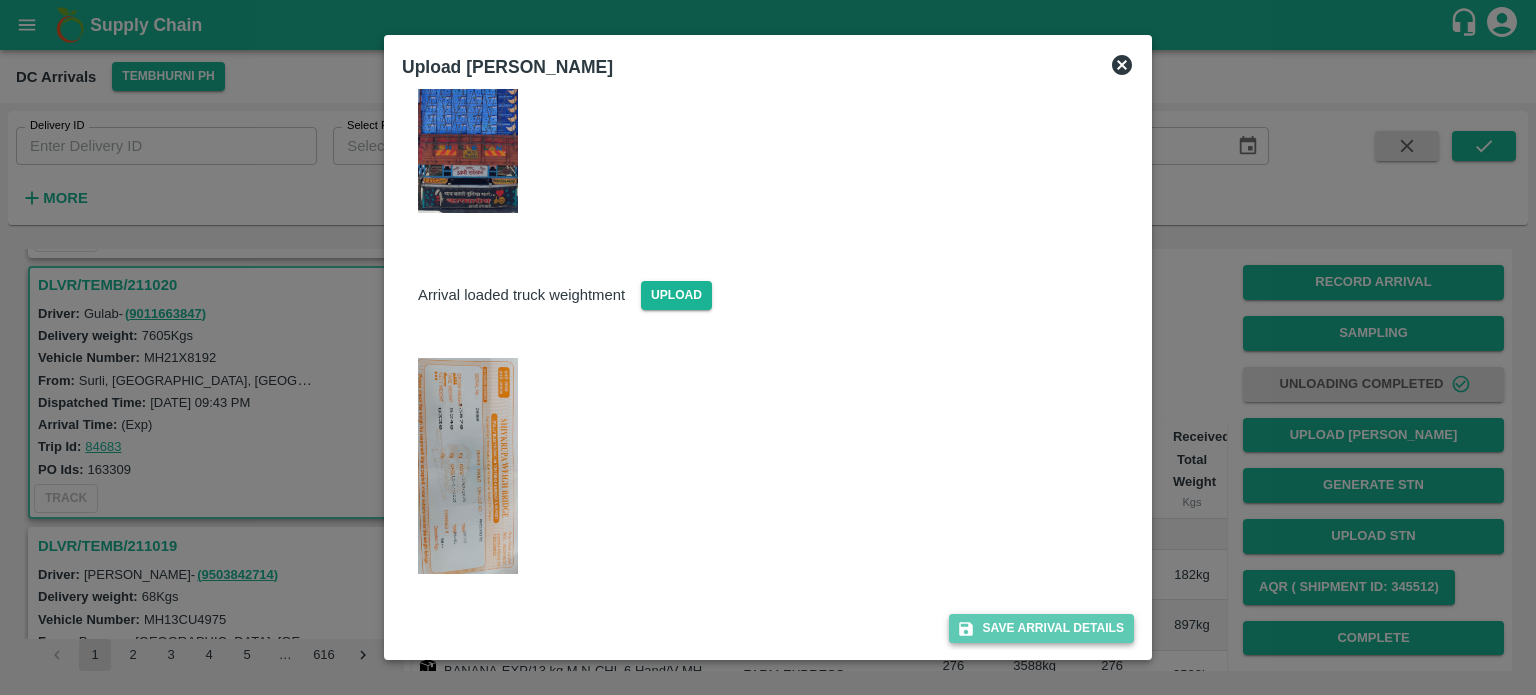 click on "Save Arrival Details" at bounding box center (1041, 628) 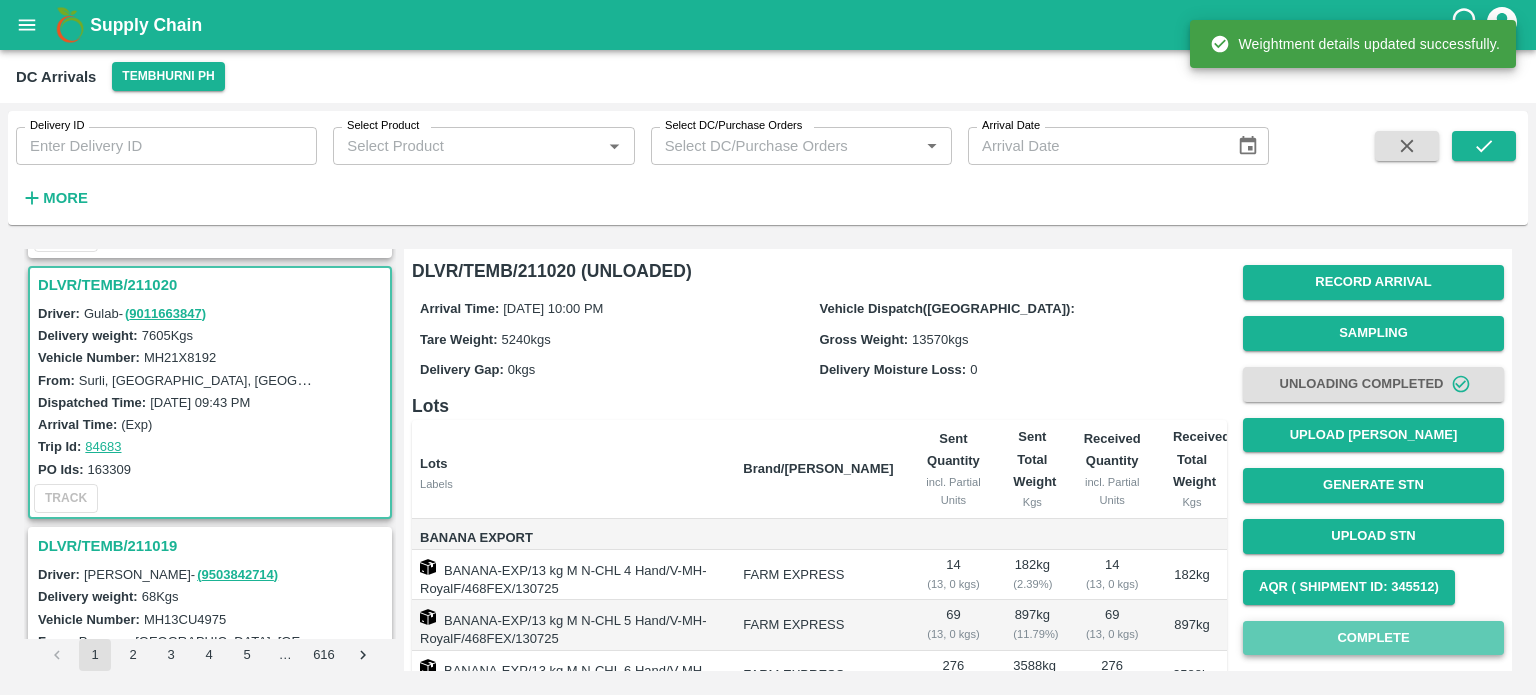 click on "Complete" at bounding box center [1373, 638] 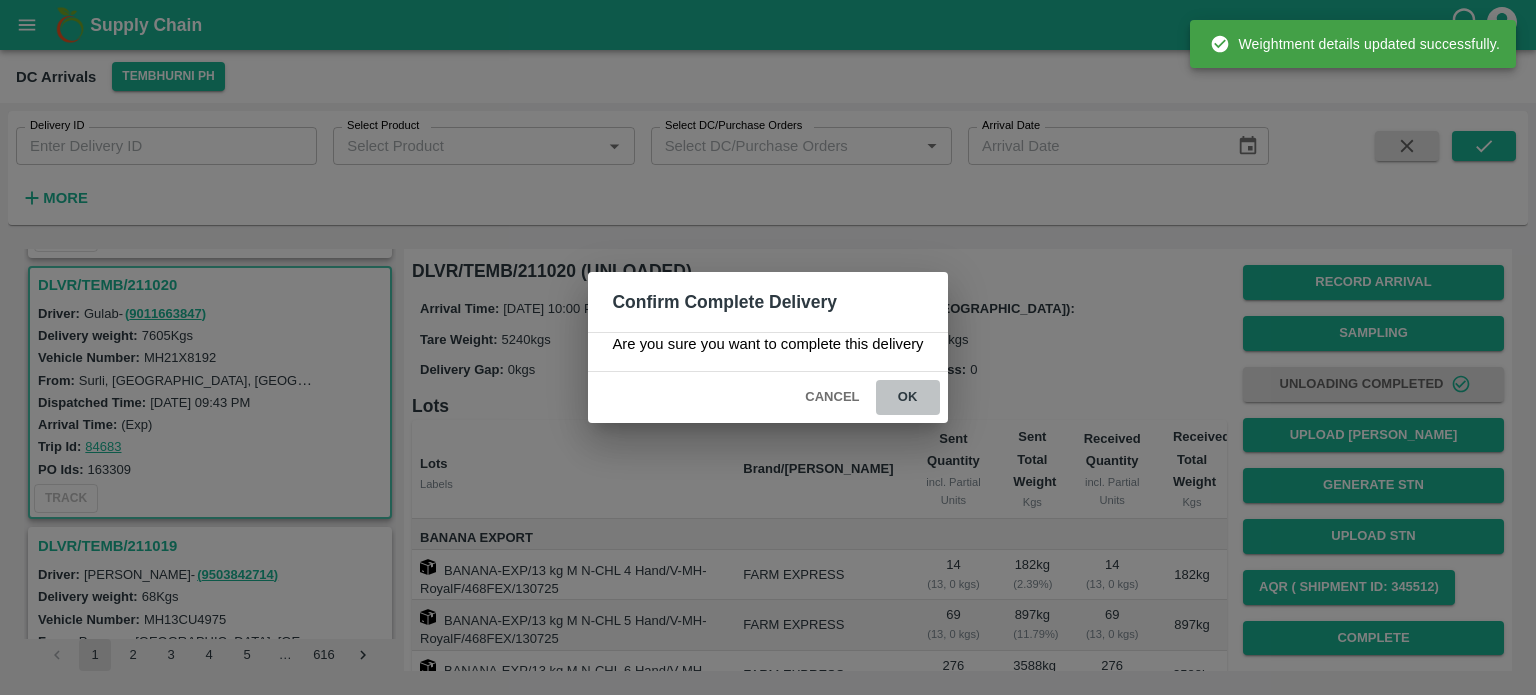 click on "ok" at bounding box center (908, 397) 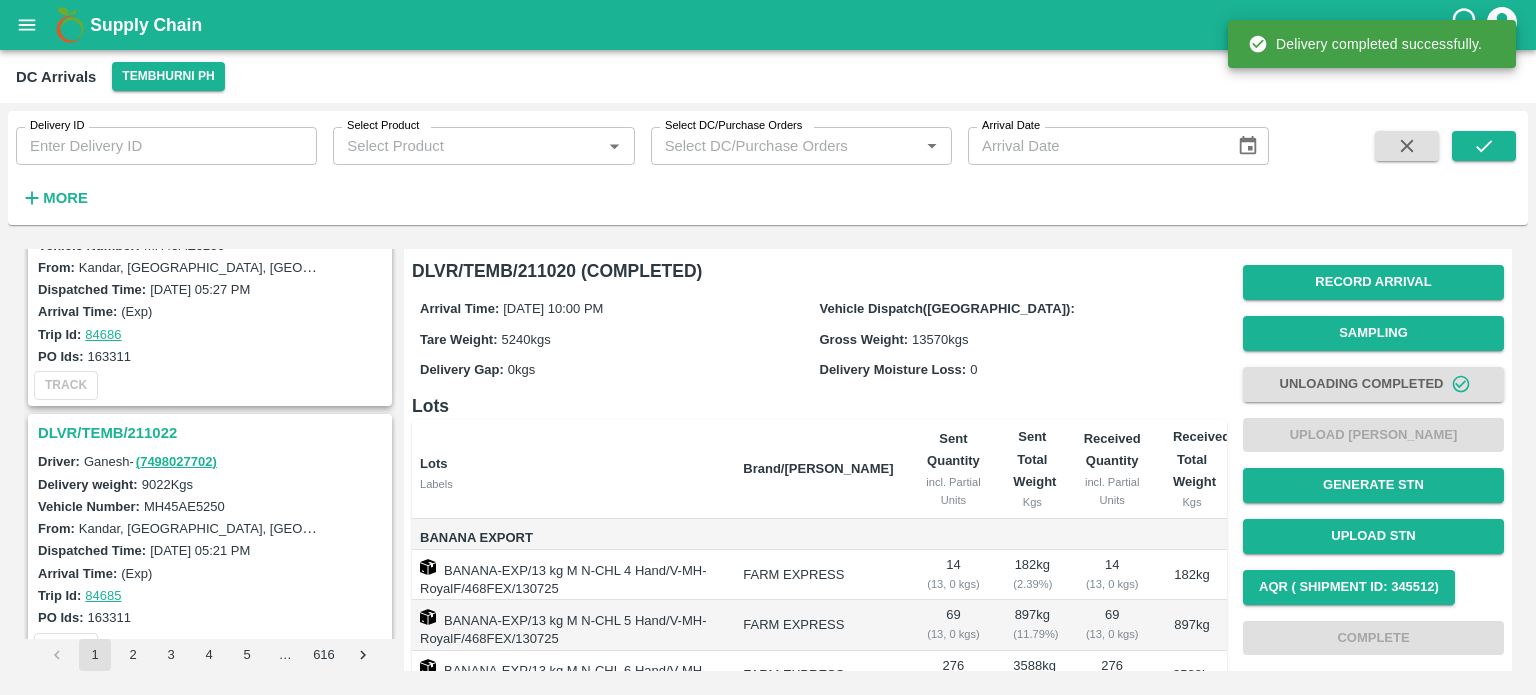 scroll, scrollTop: 3237, scrollLeft: 0, axis: vertical 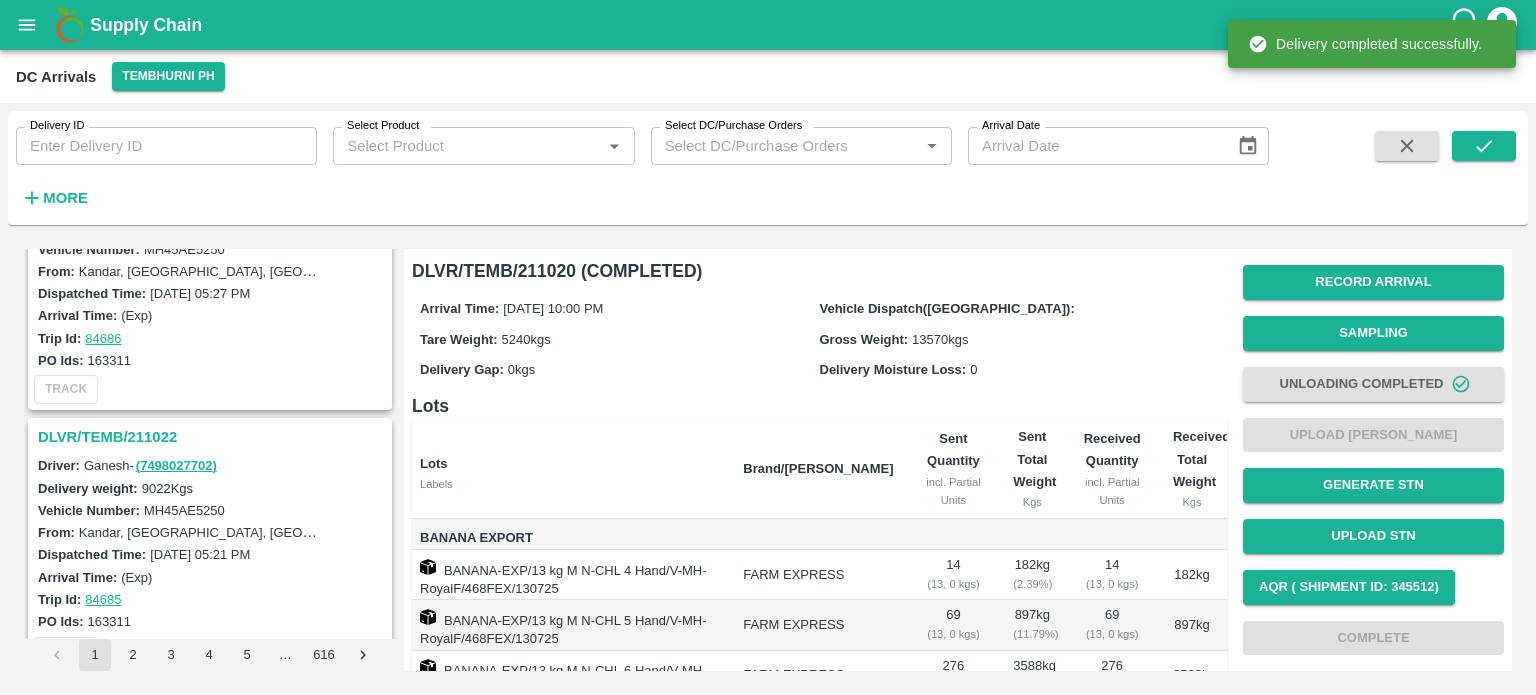 click on "DLVR/TEMB/211022" at bounding box center [213, 437] 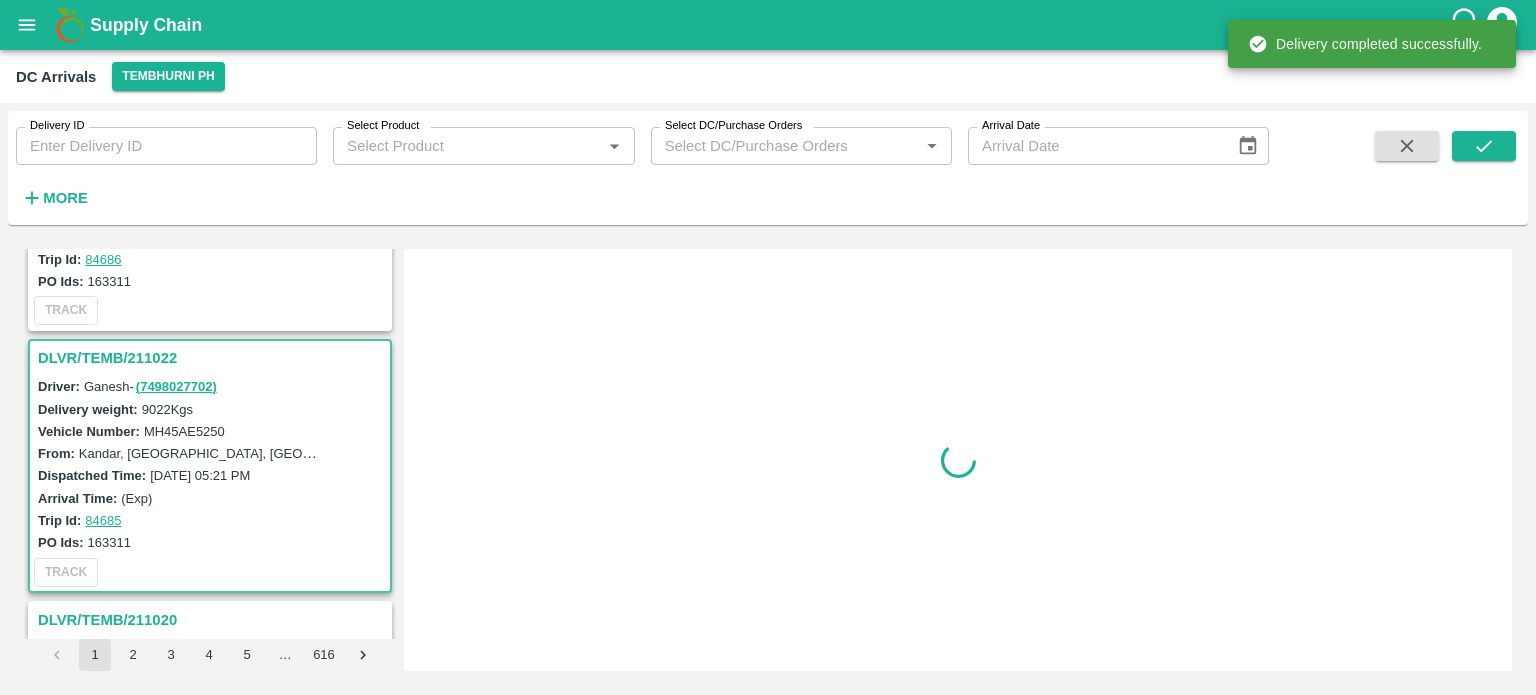scroll, scrollTop: 3391, scrollLeft: 0, axis: vertical 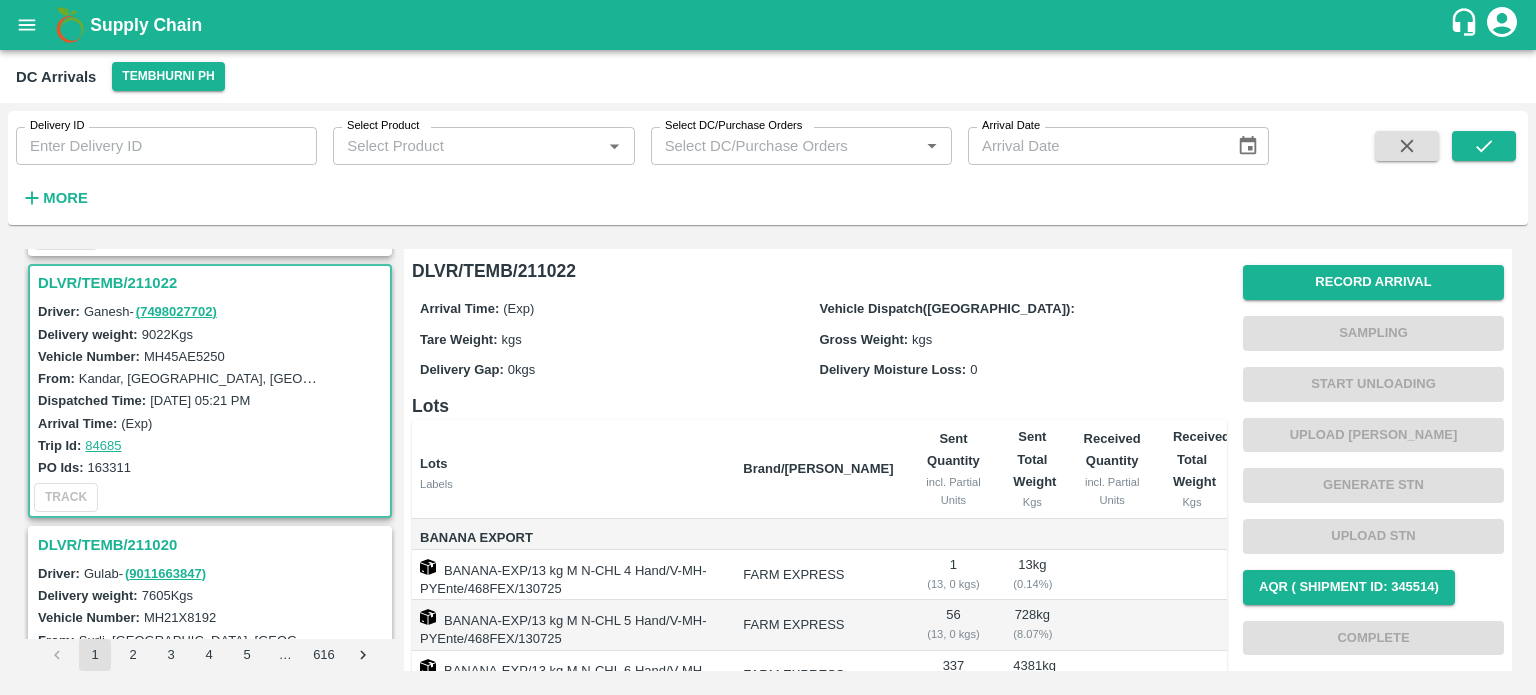 click on "MH45AE5250" at bounding box center [184, 356] 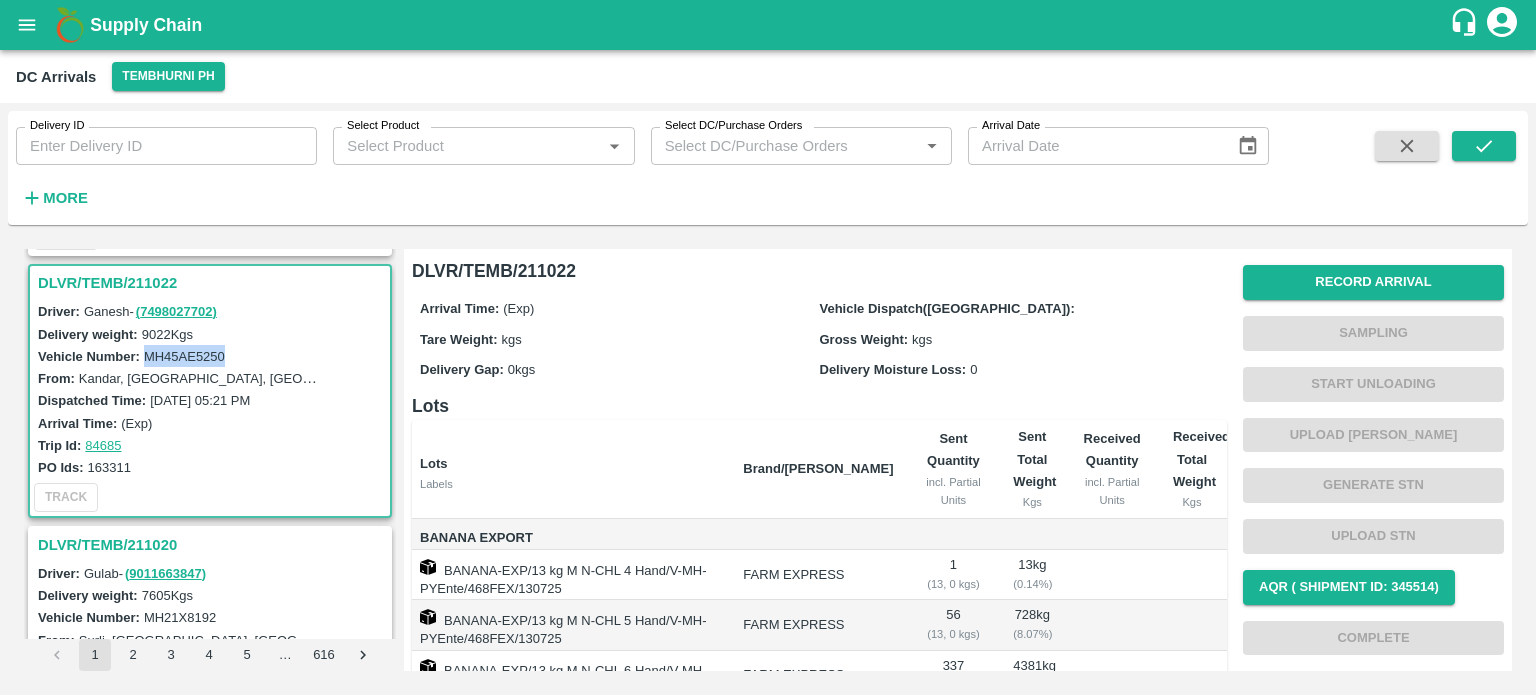 click on "MH45AE5250" at bounding box center (184, 356) 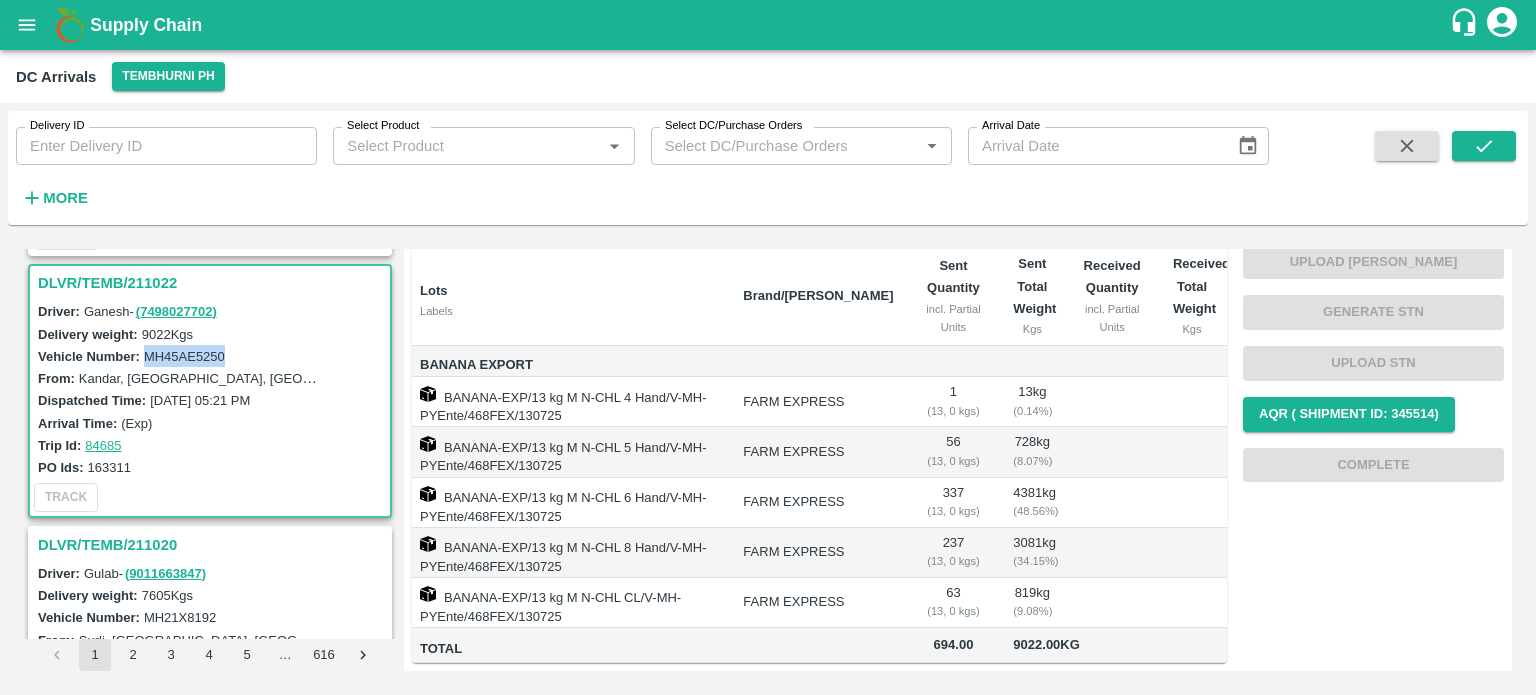scroll, scrollTop: 0, scrollLeft: 0, axis: both 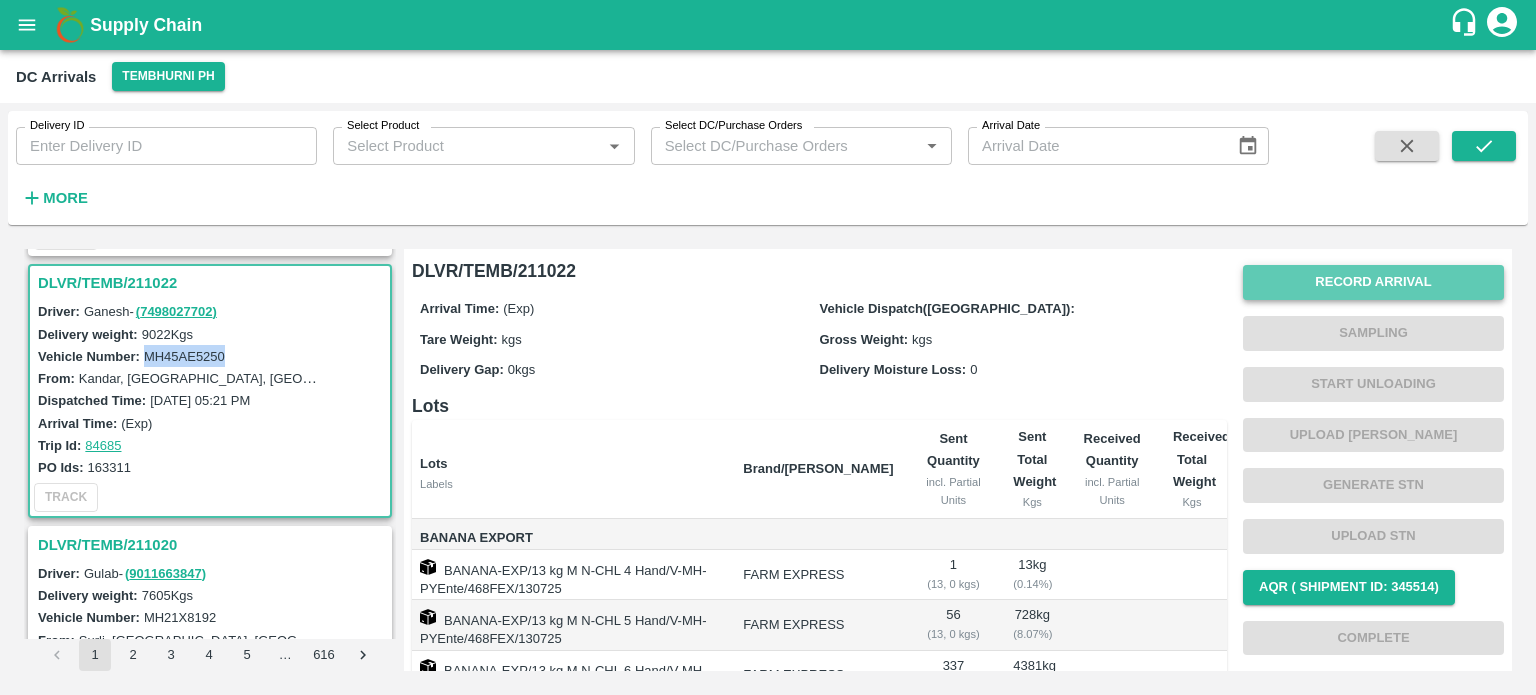 click on "Record Arrival" at bounding box center [1373, 282] 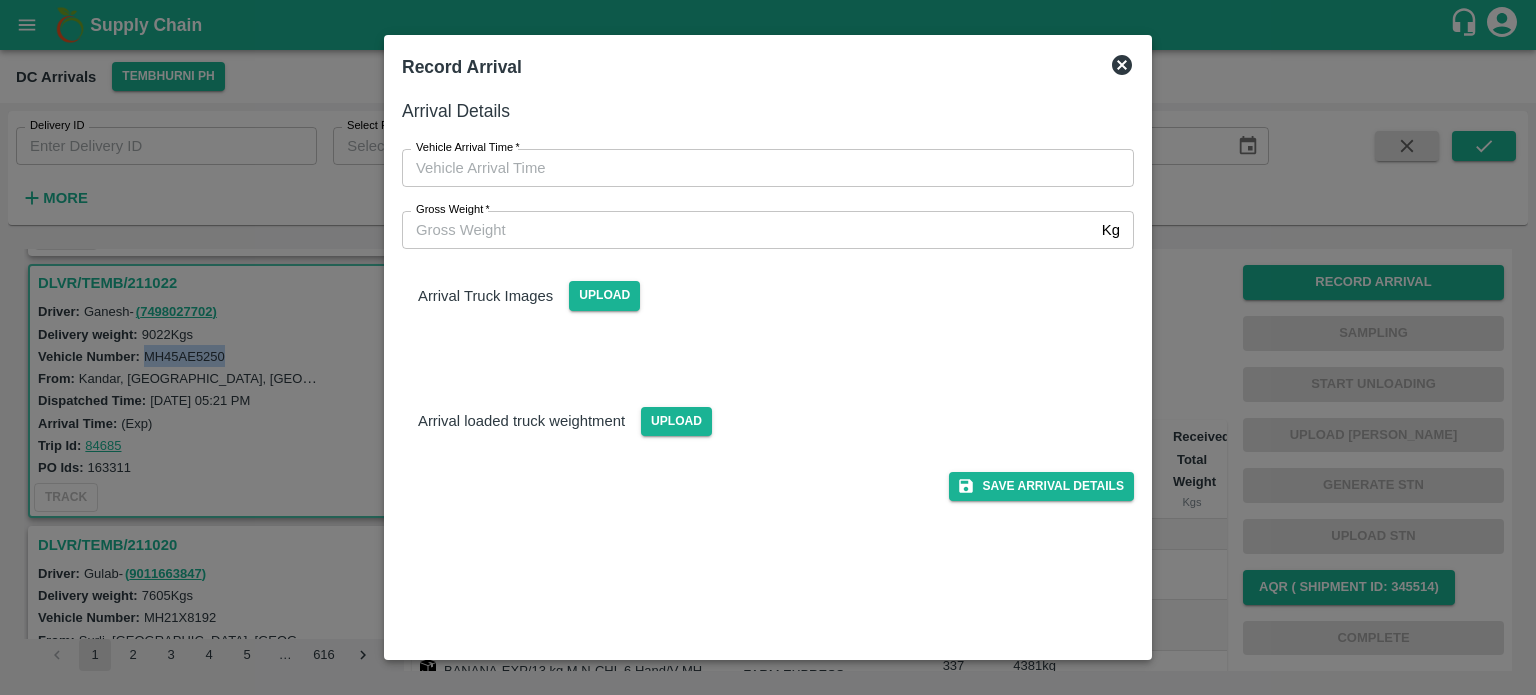 type on "DD/MM/YYYY hh:mm aa" 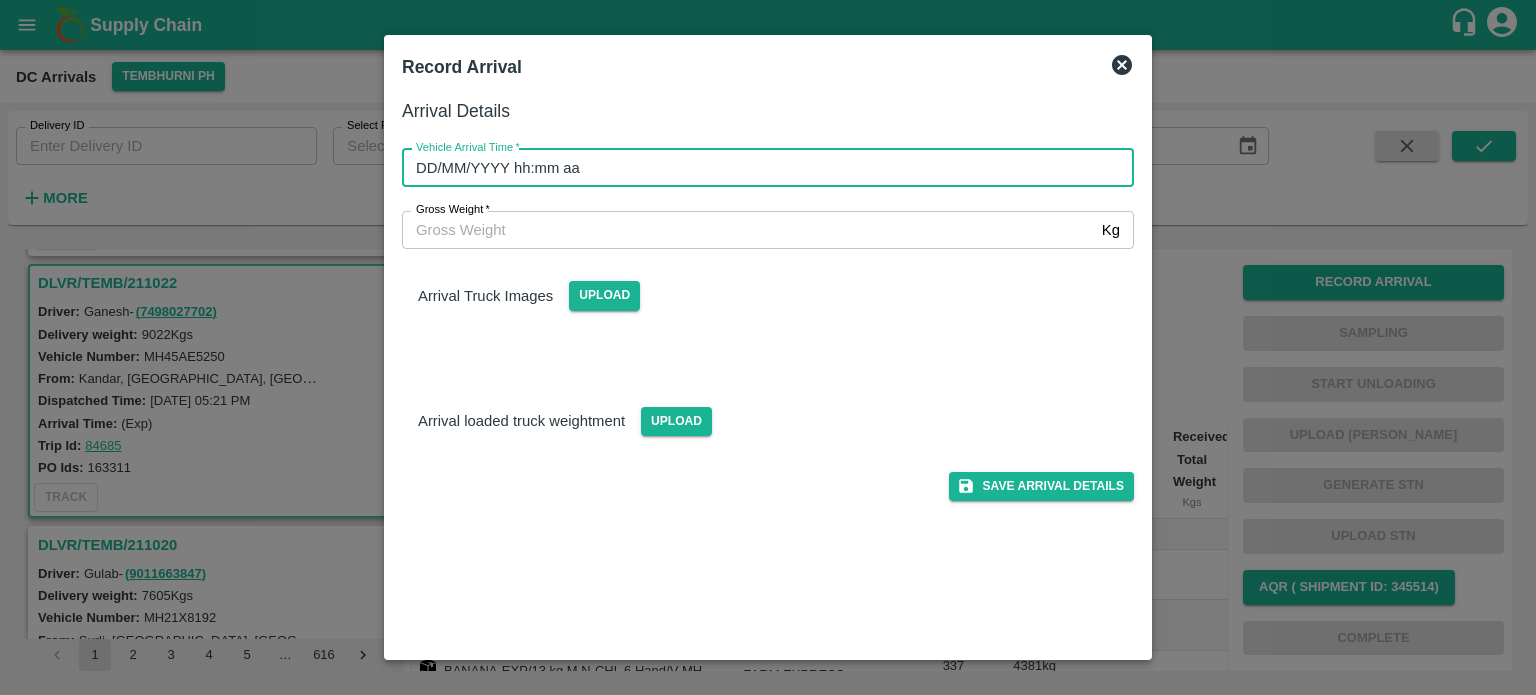 click on "DD/MM/YYYY hh:mm aa" at bounding box center (761, 168) 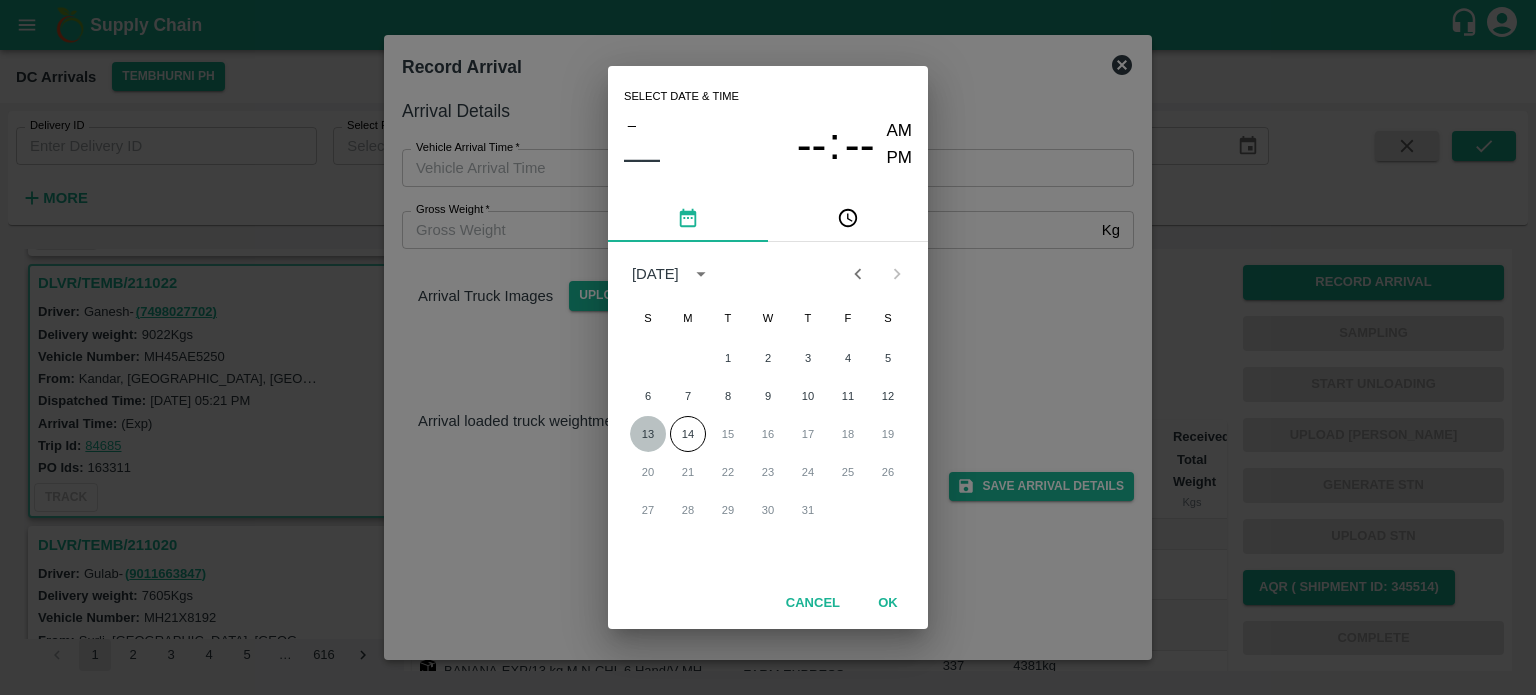 click on "13" at bounding box center (648, 434) 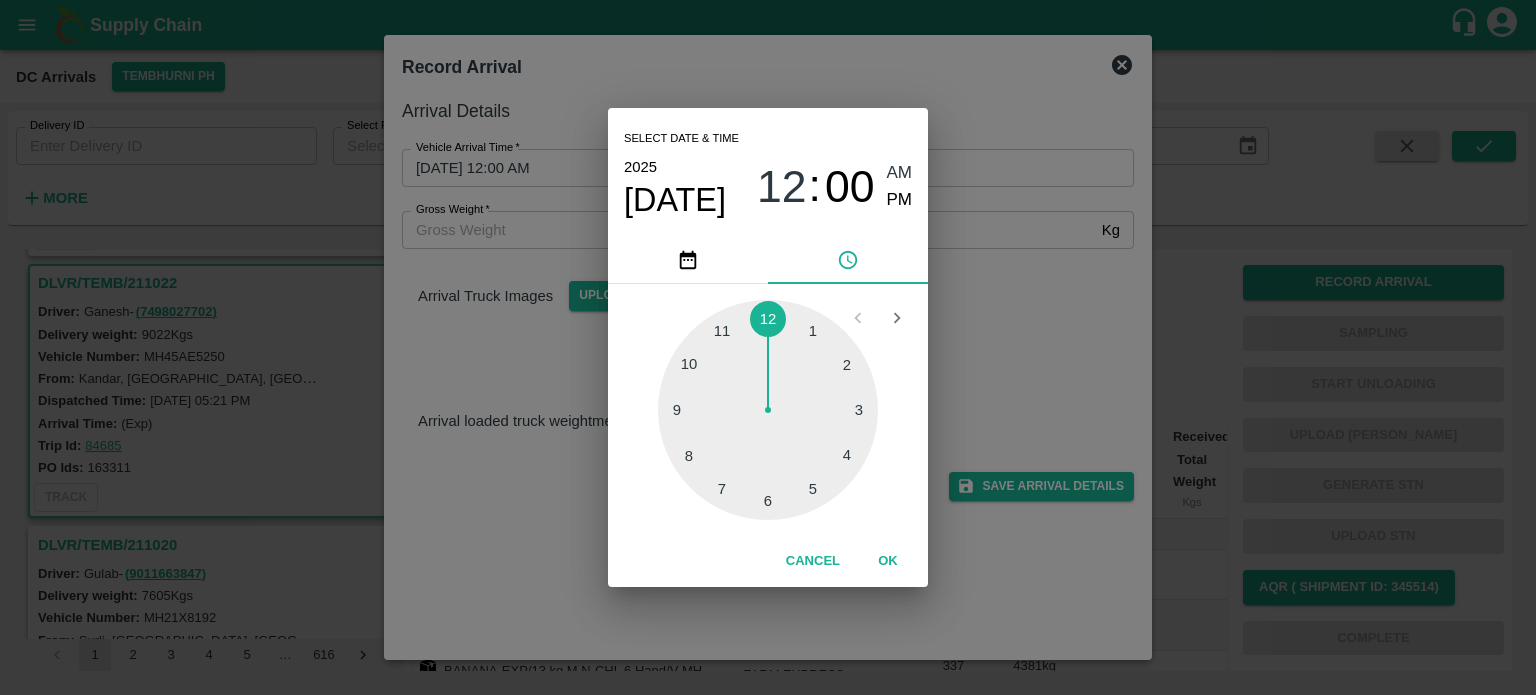 click at bounding box center (768, 410) 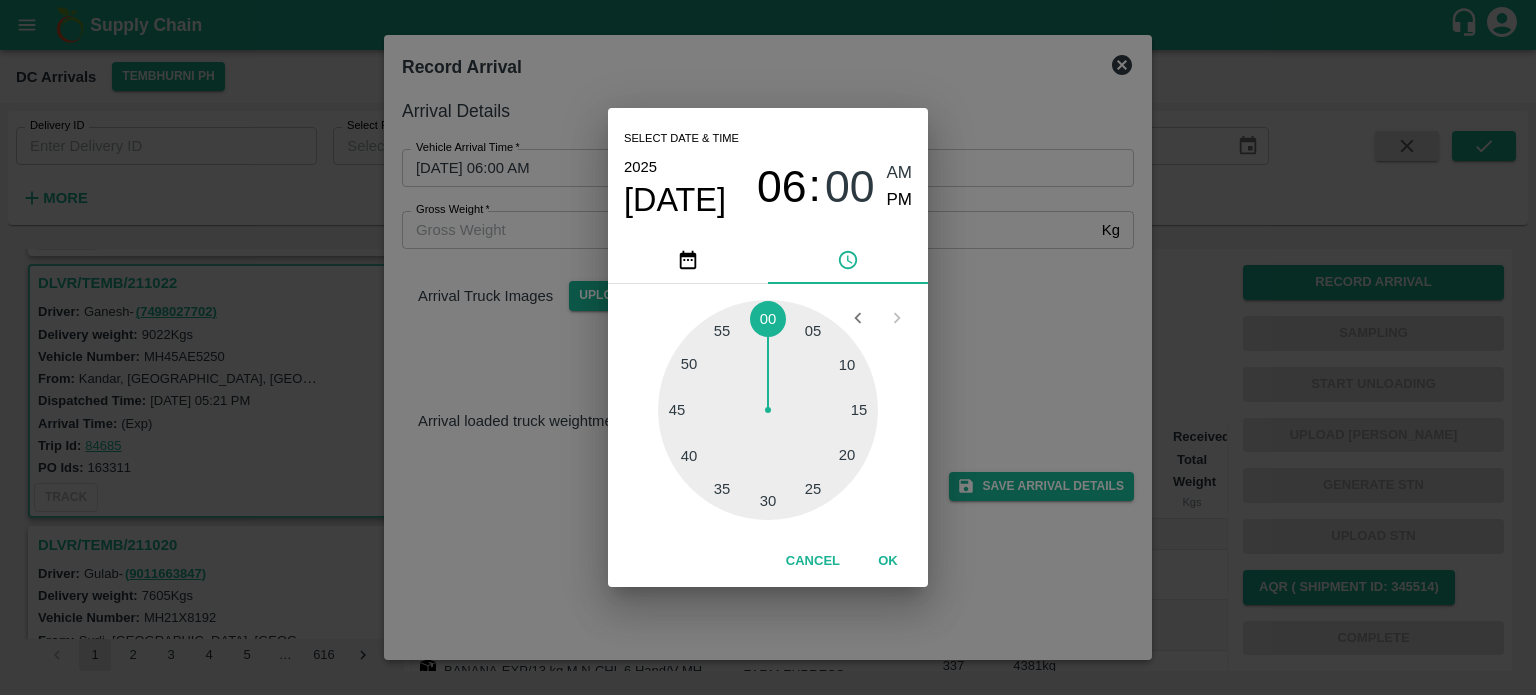 click at bounding box center (768, 410) 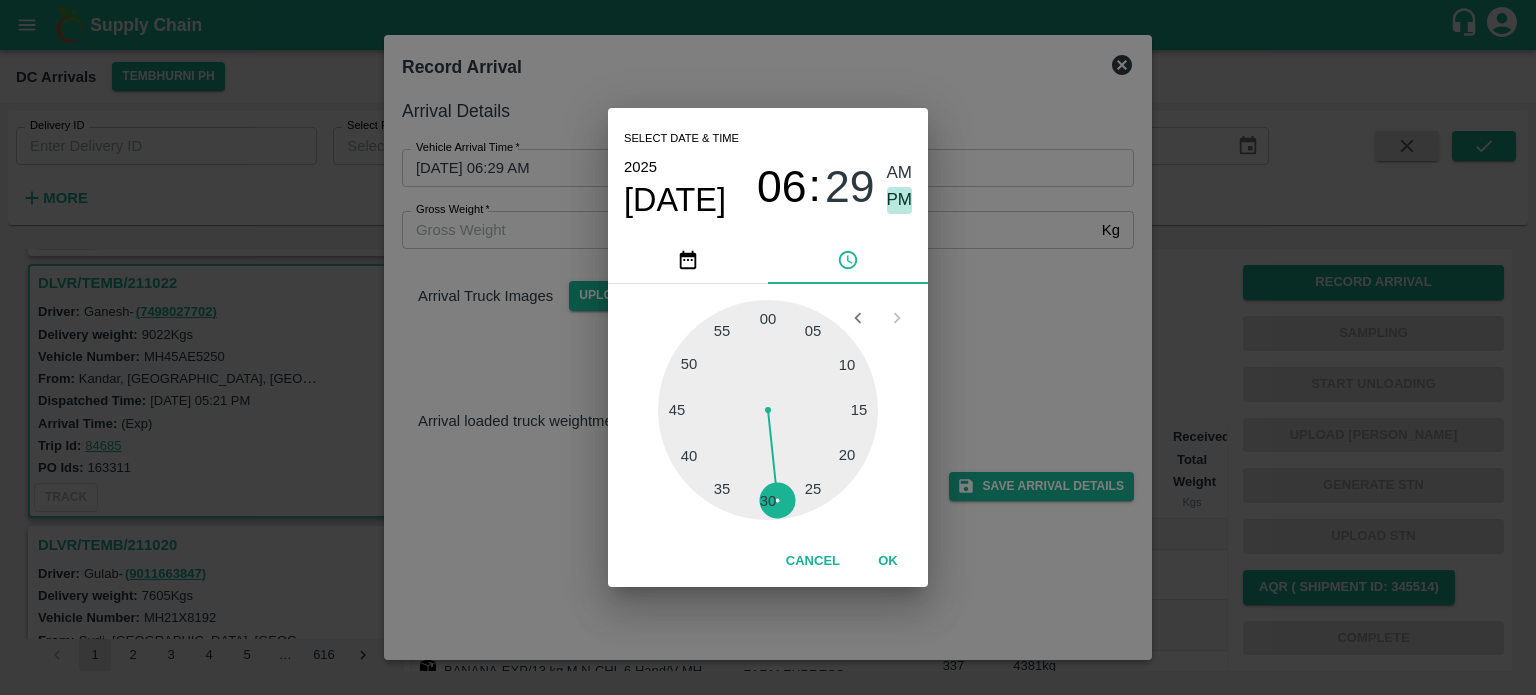 click on "PM" at bounding box center [900, 200] 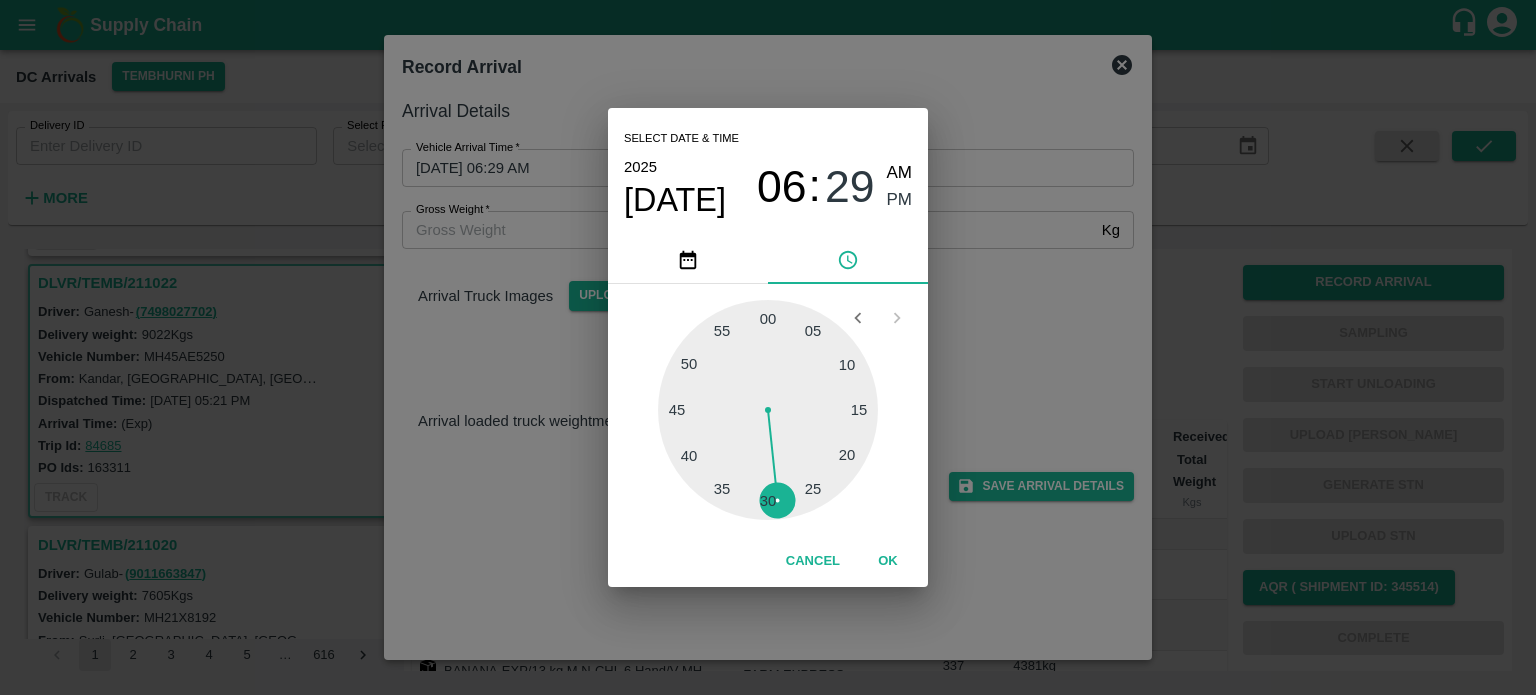 type on "[DATE] 06:29 PM" 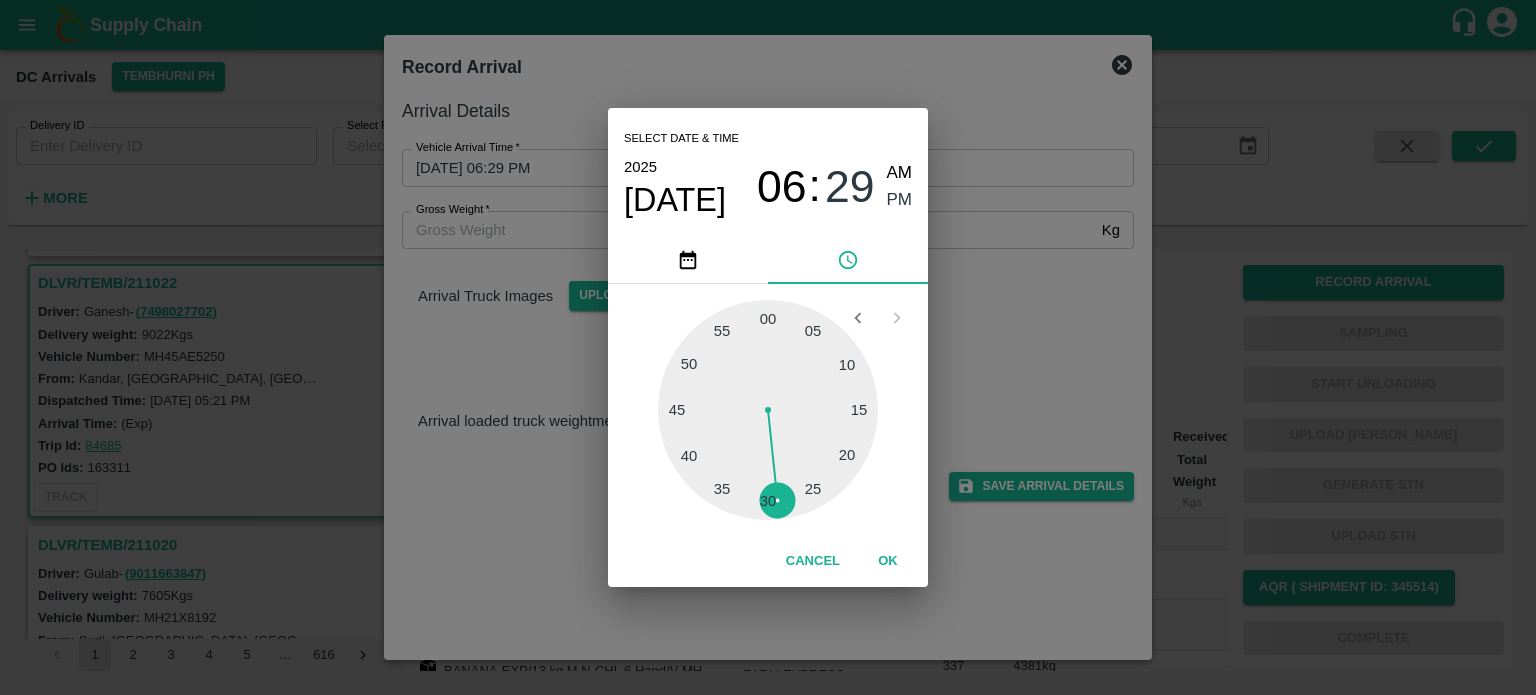 click on "Select date & time [DATE] 06 : 29 AM PM 05 10 15 20 25 30 35 40 45 50 55 00 Cancel OK" at bounding box center (768, 347) 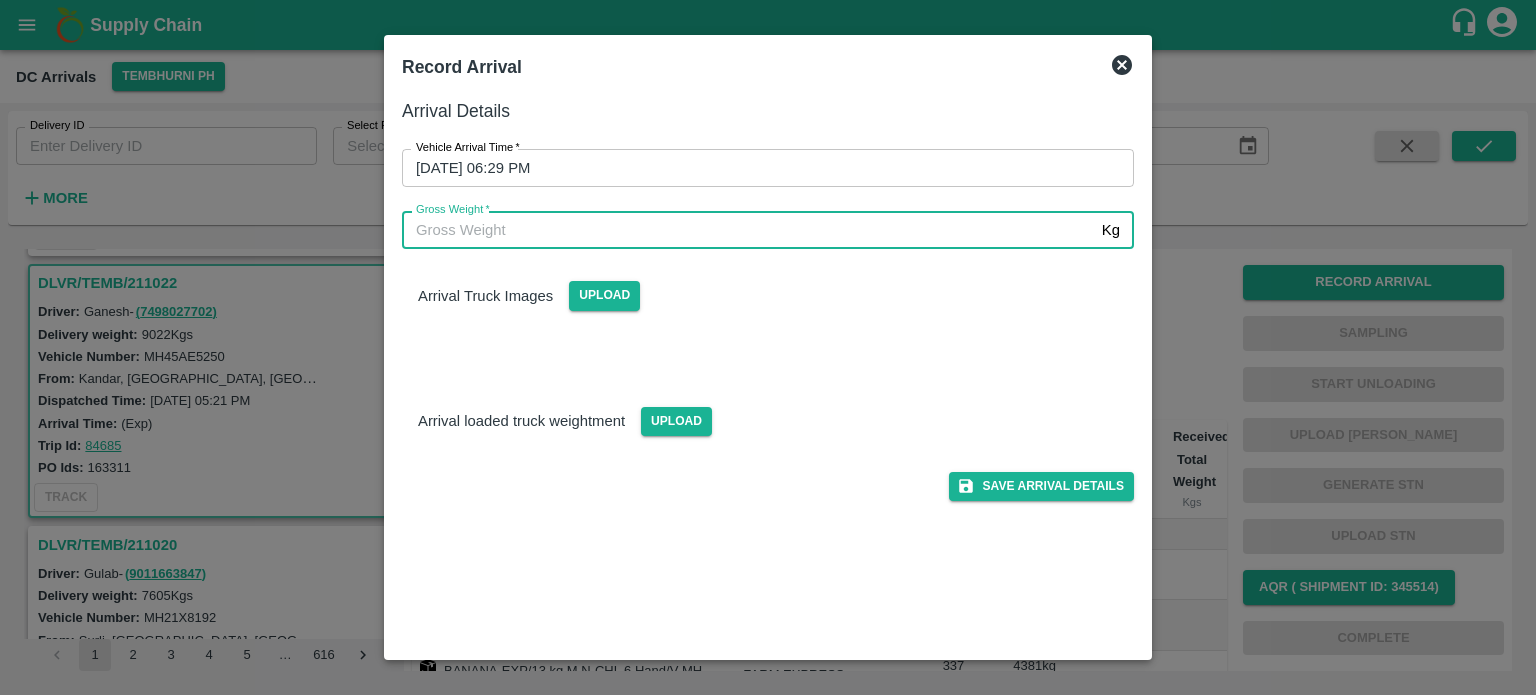 click on "Gross Weight   *" at bounding box center (748, 230) 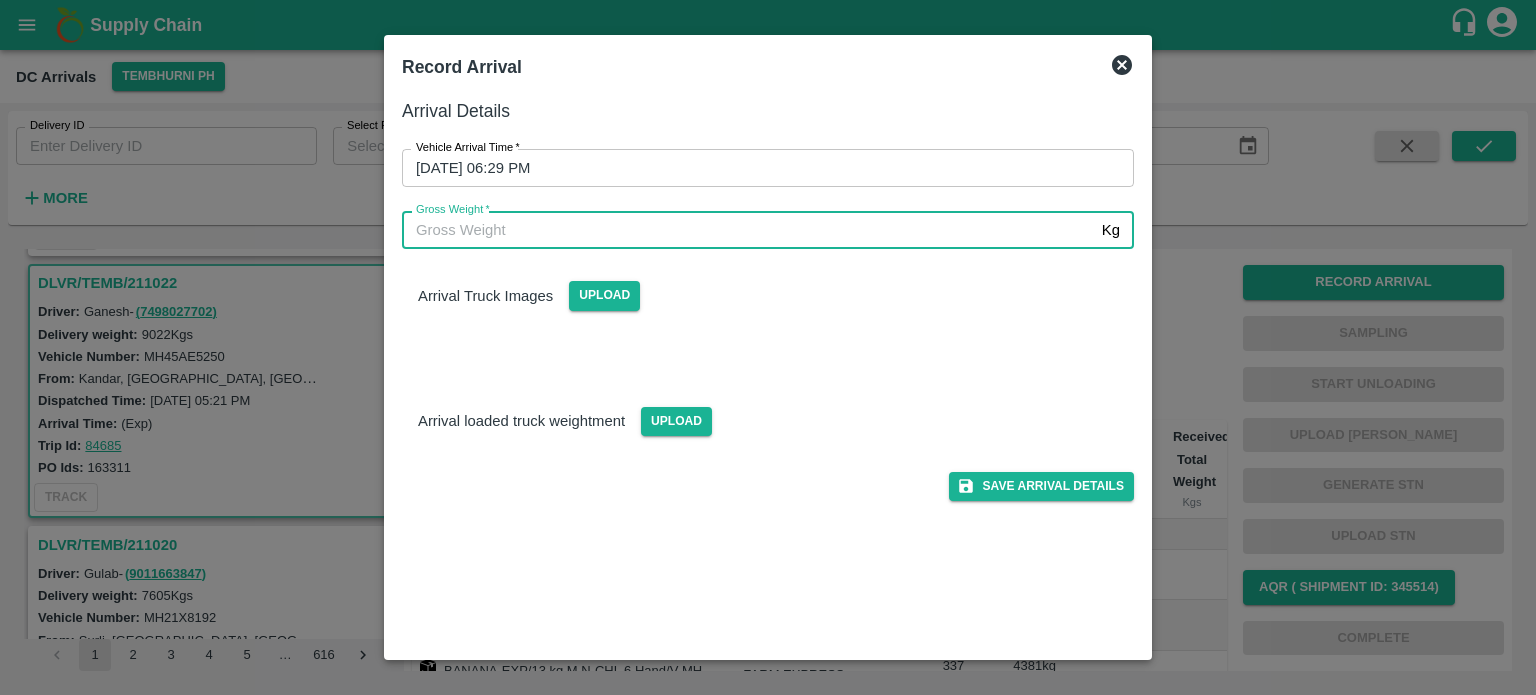 click on "Gross Weight   *" at bounding box center [748, 230] 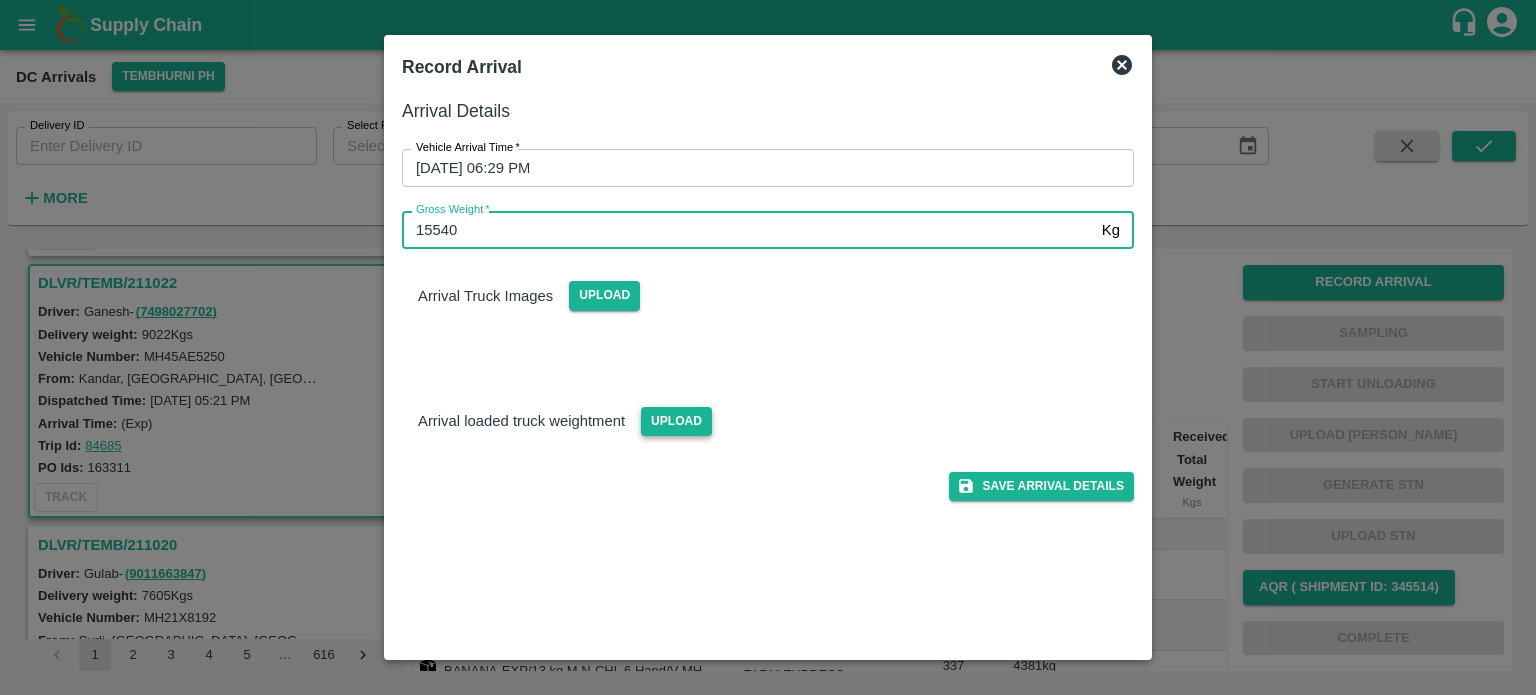 type on "15540" 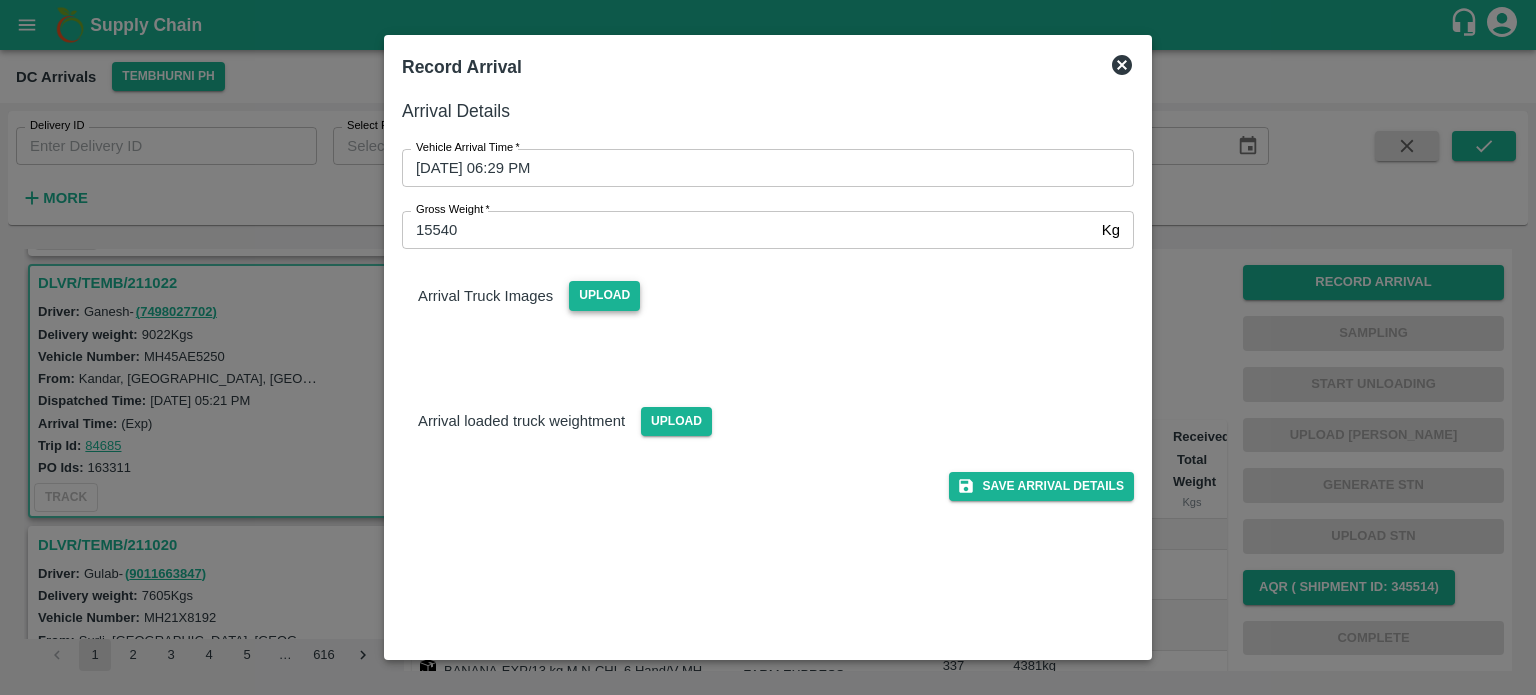 click on "Upload" at bounding box center (604, 295) 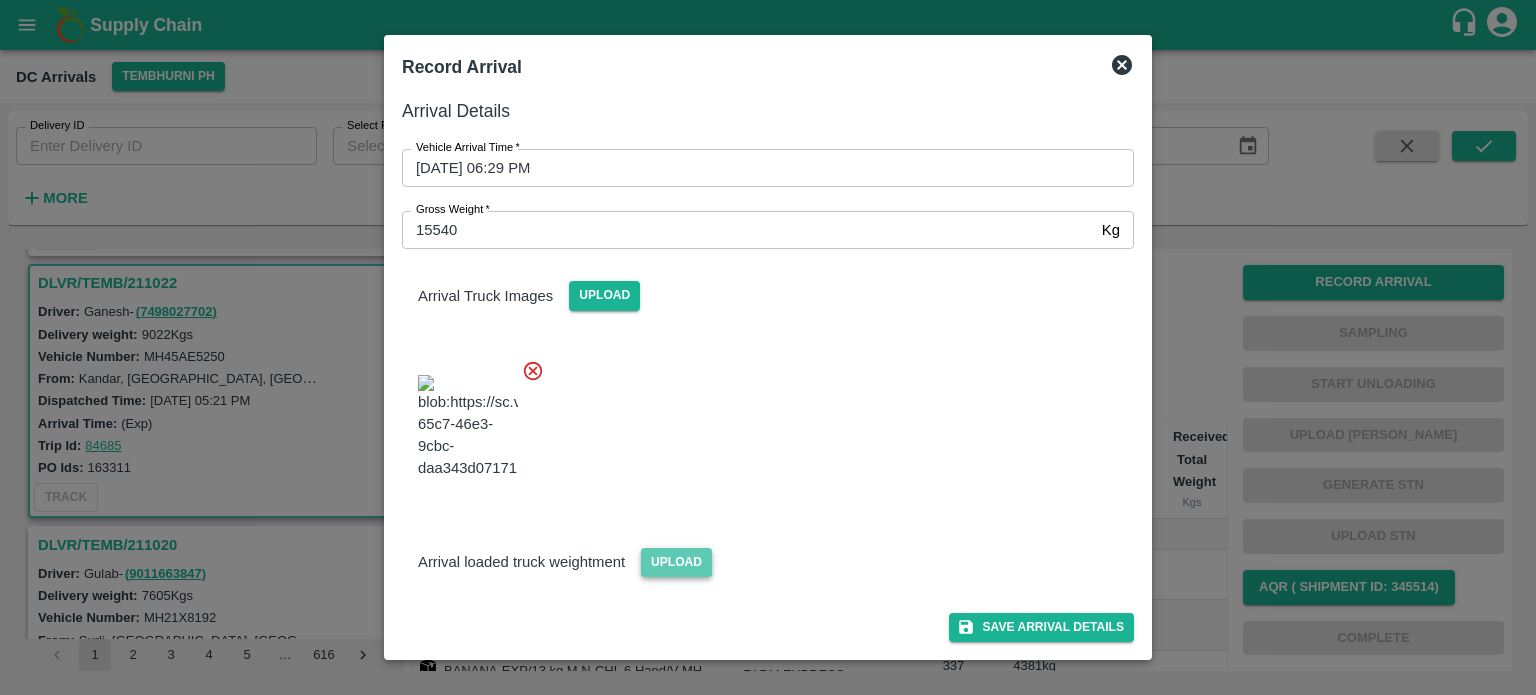 click on "Upload" at bounding box center [676, 562] 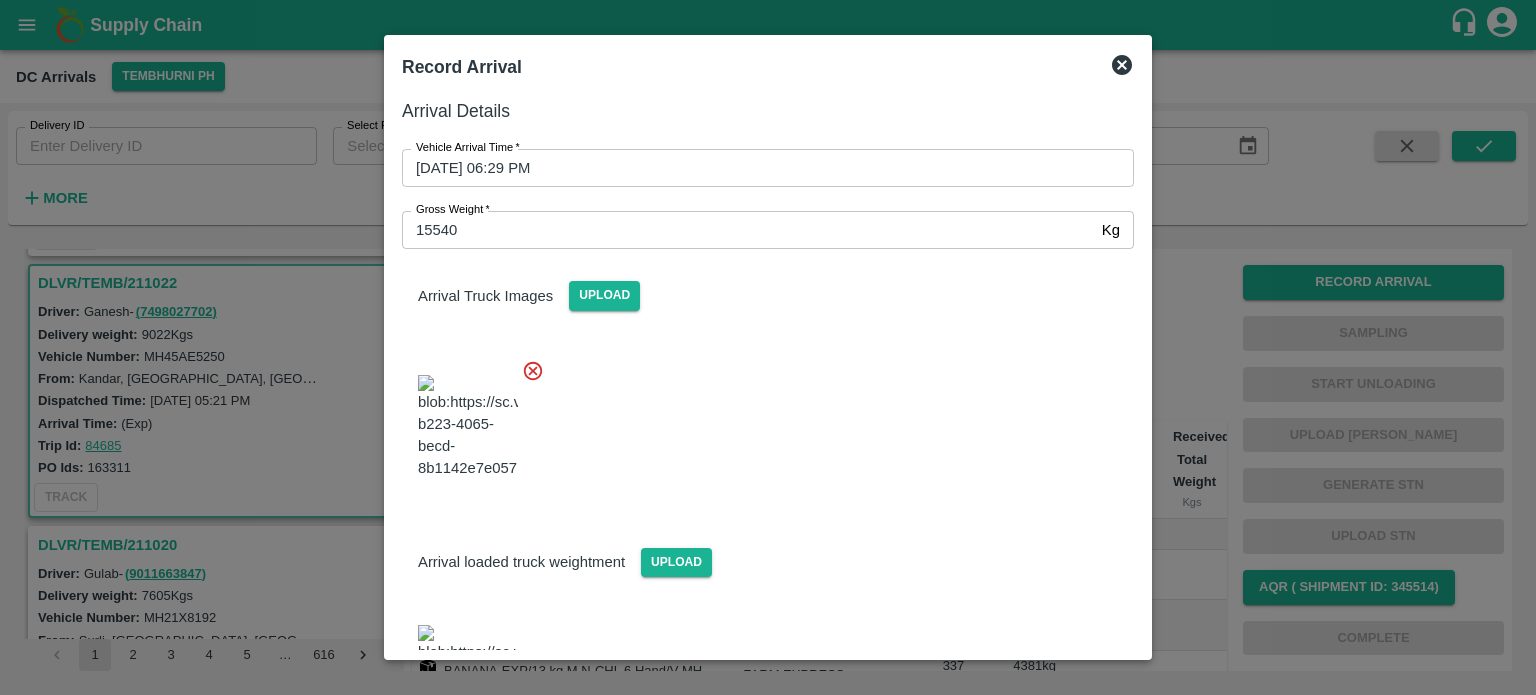 click at bounding box center [760, 421] 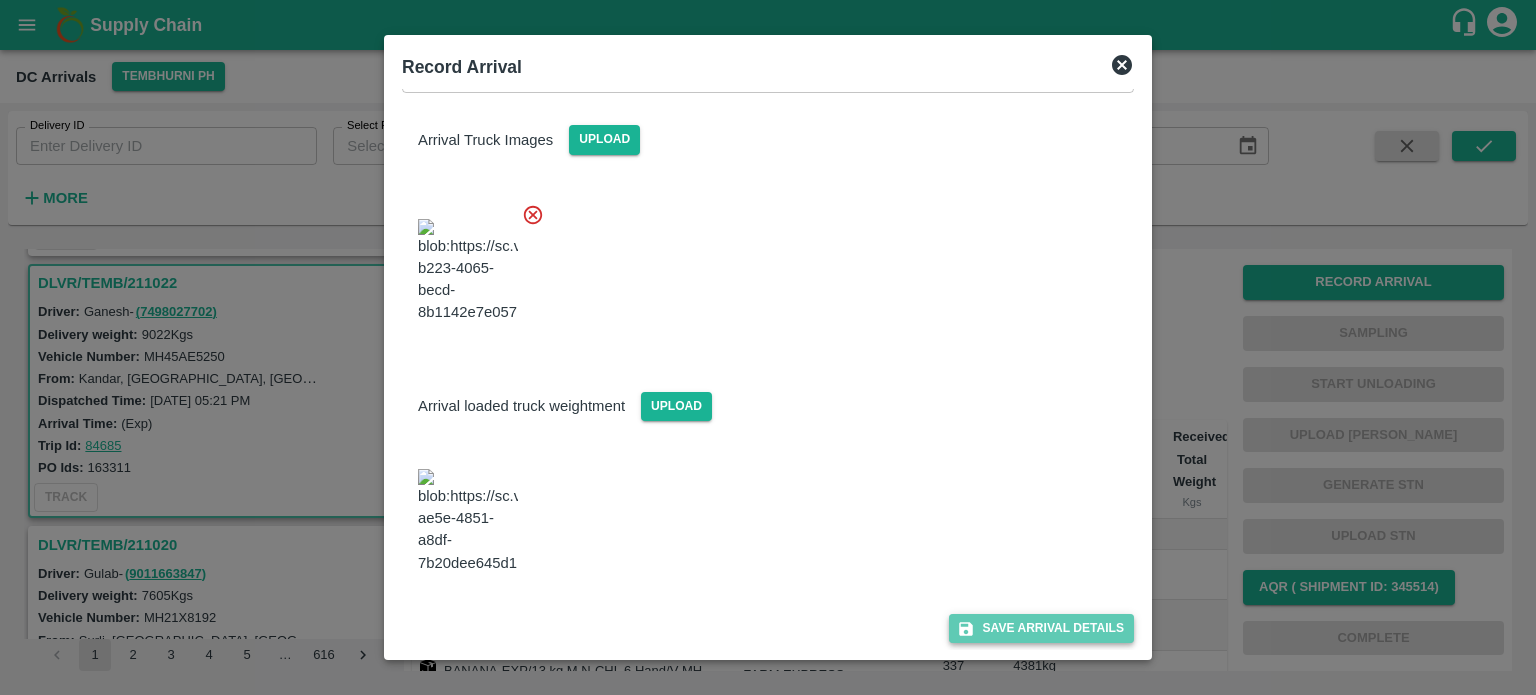 click on "Save Arrival Details" at bounding box center (1041, 628) 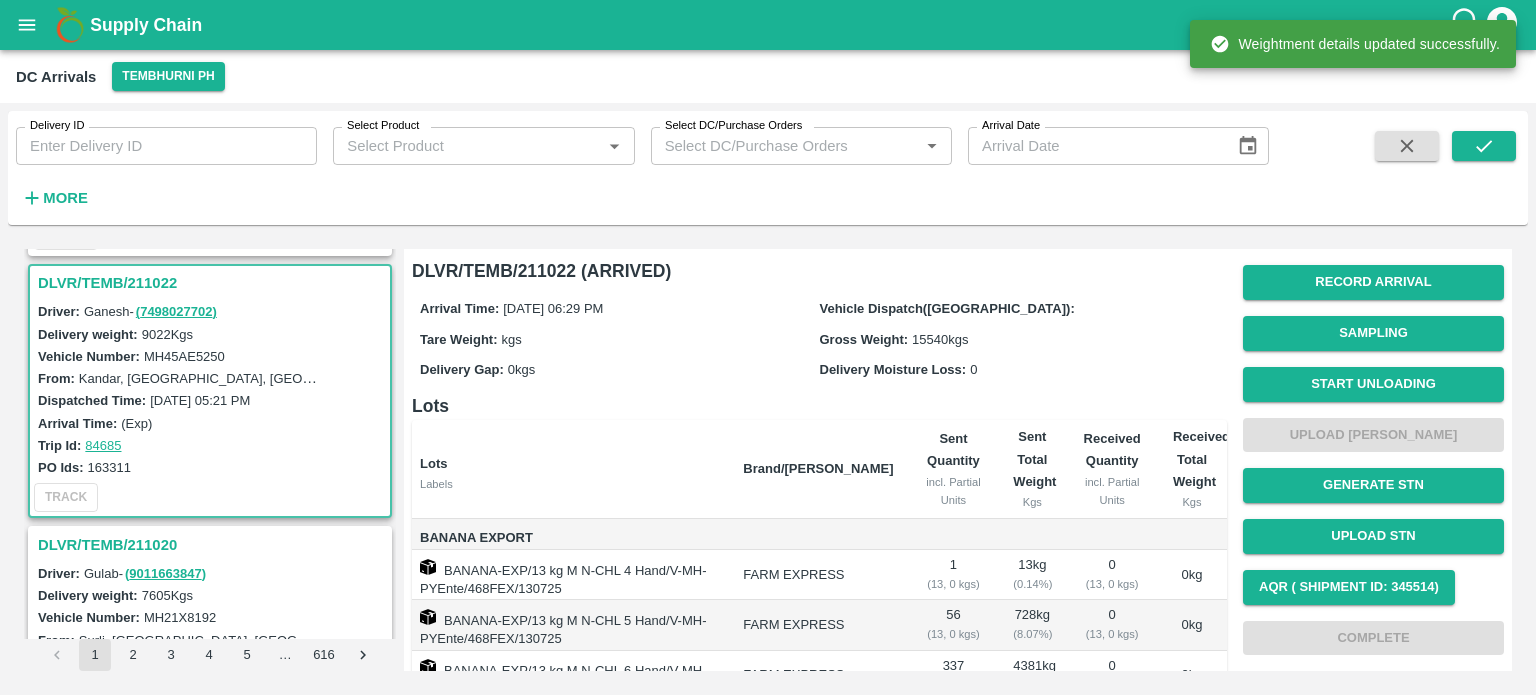 click on "Start Unloading" at bounding box center (1373, 384) 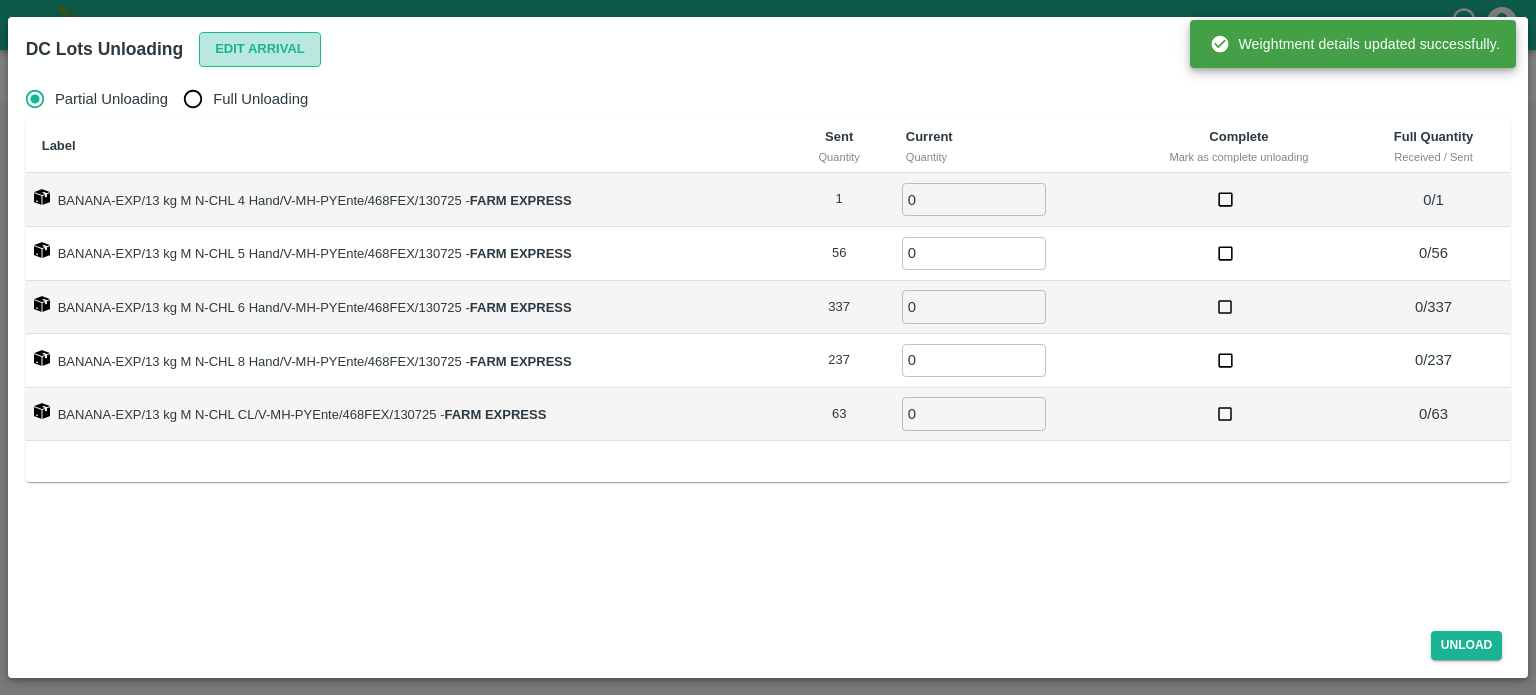 click on "Edit Arrival" at bounding box center (260, 49) 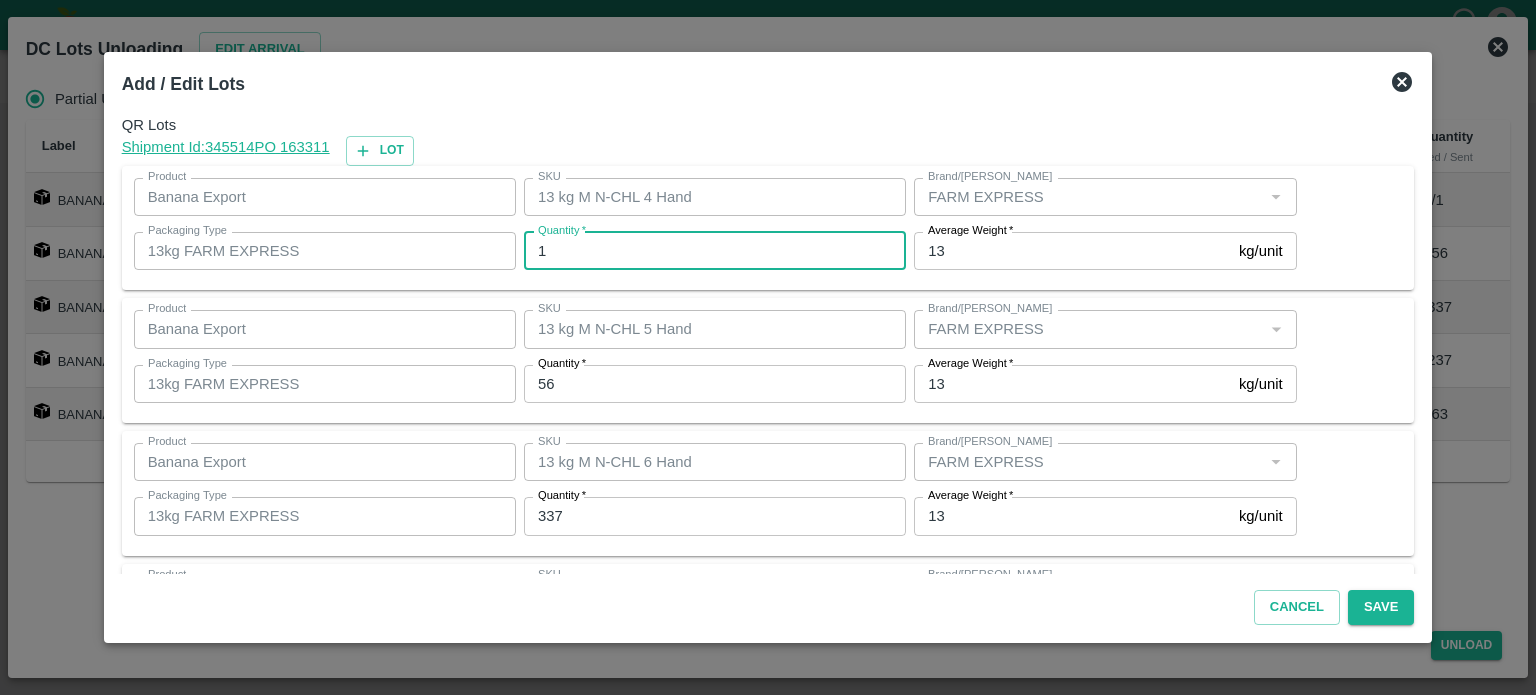 click on "1" at bounding box center [715, 251] 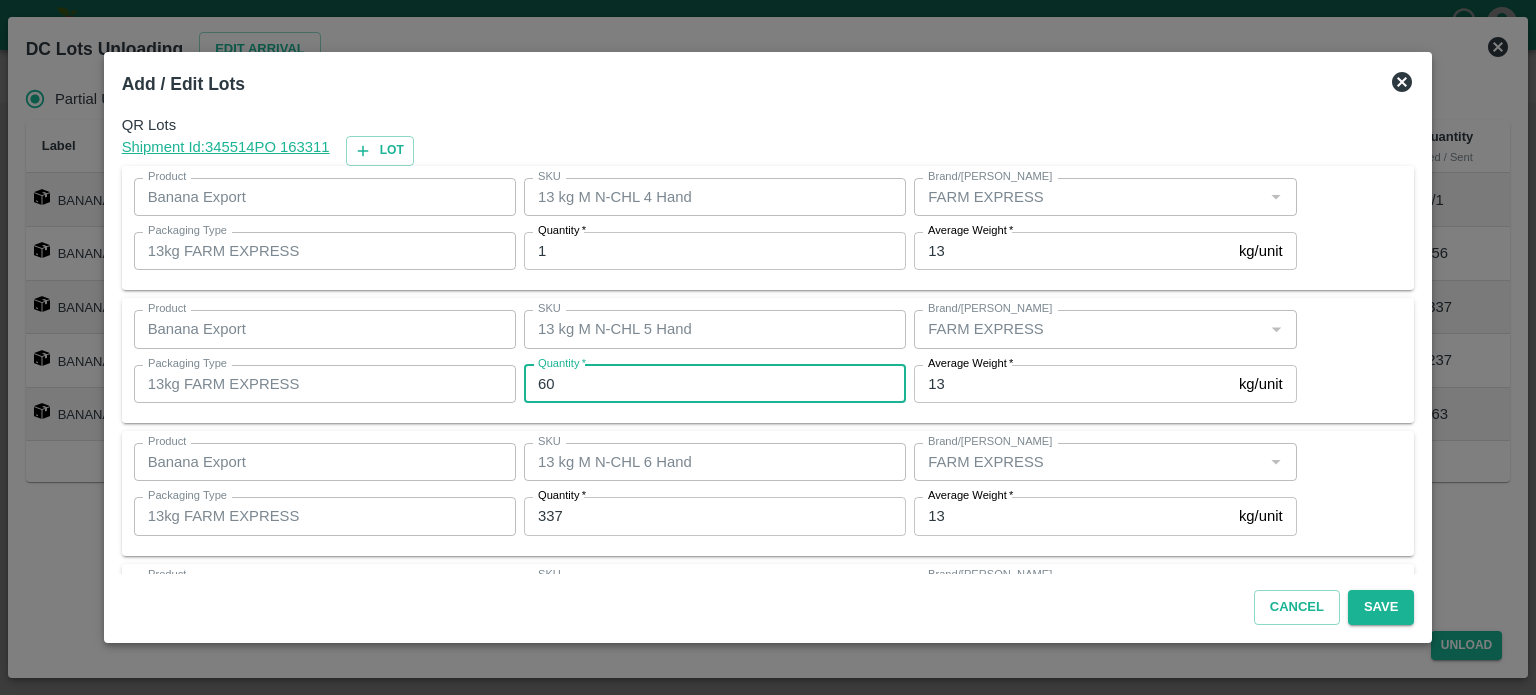 type on "60" 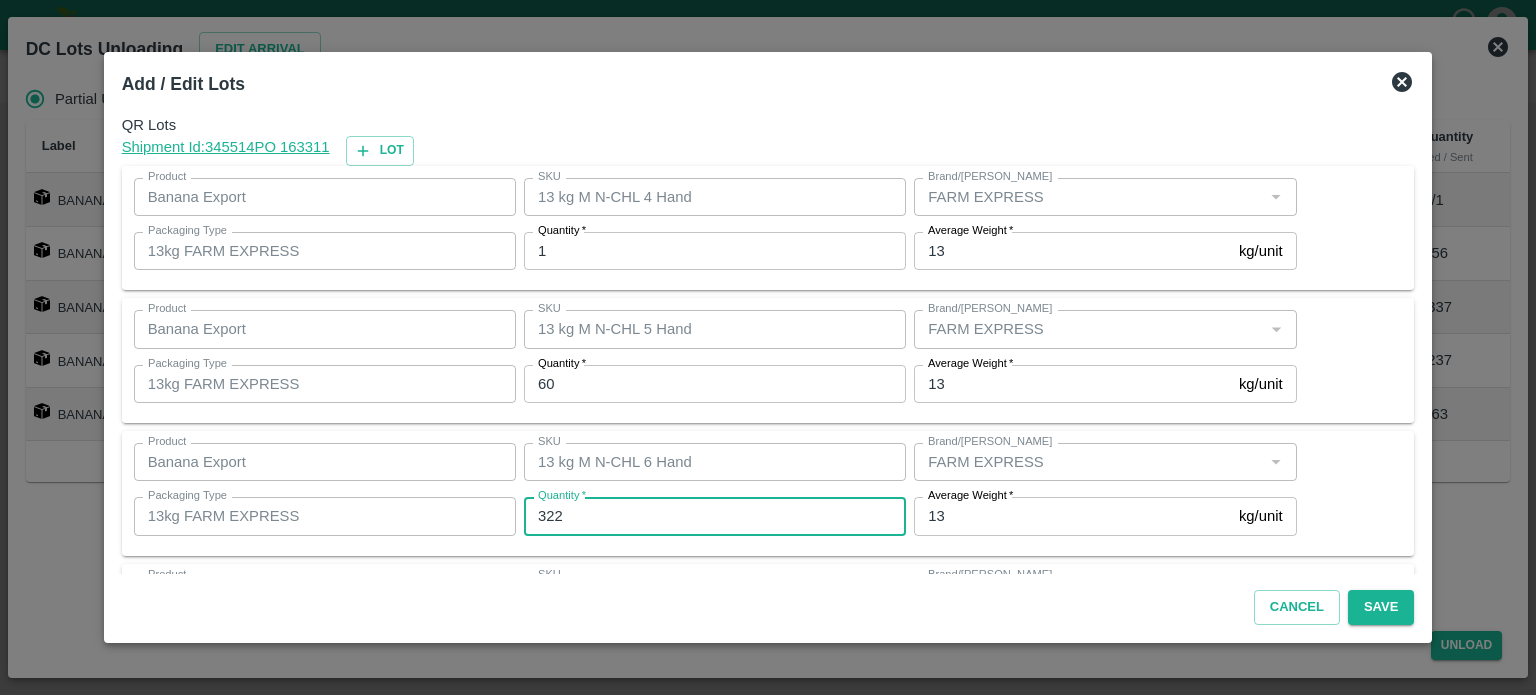 type on "322" 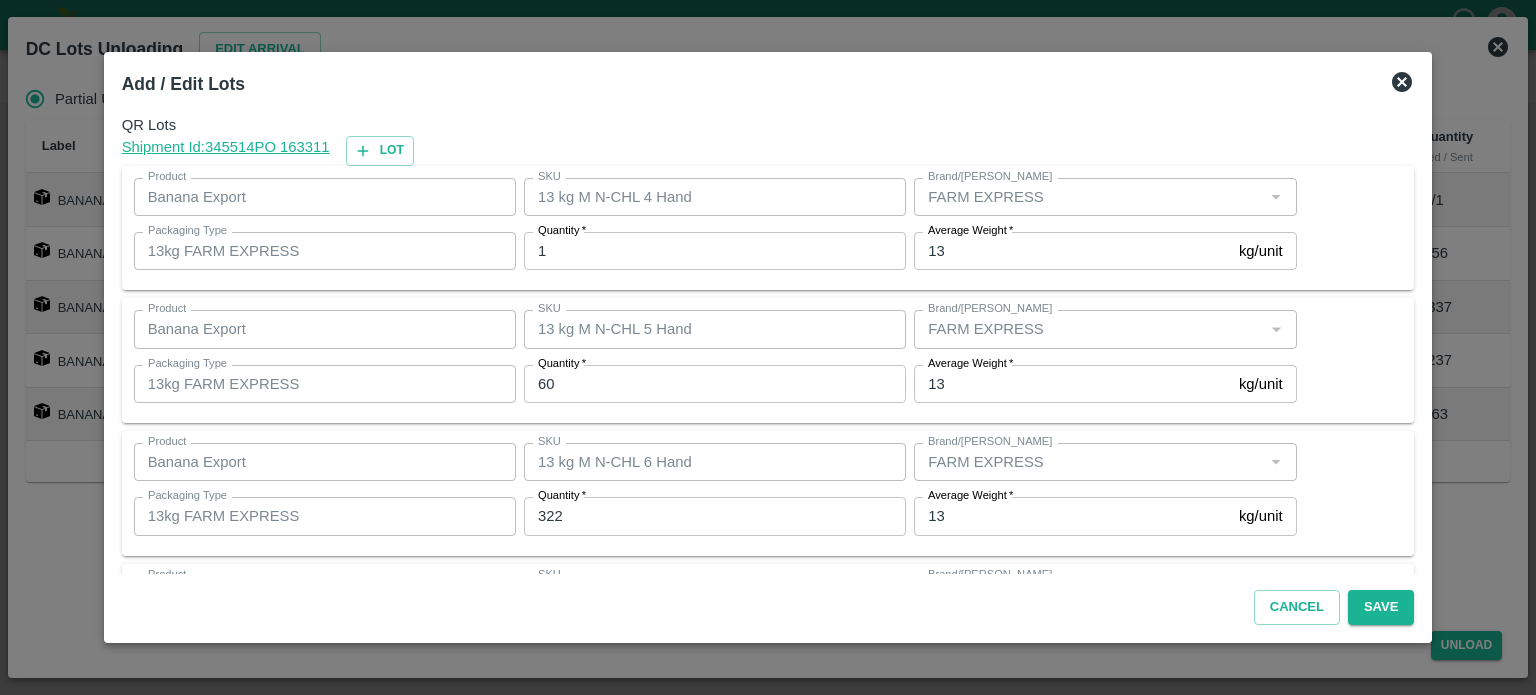 scroll, scrollTop: 262, scrollLeft: 0, axis: vertical 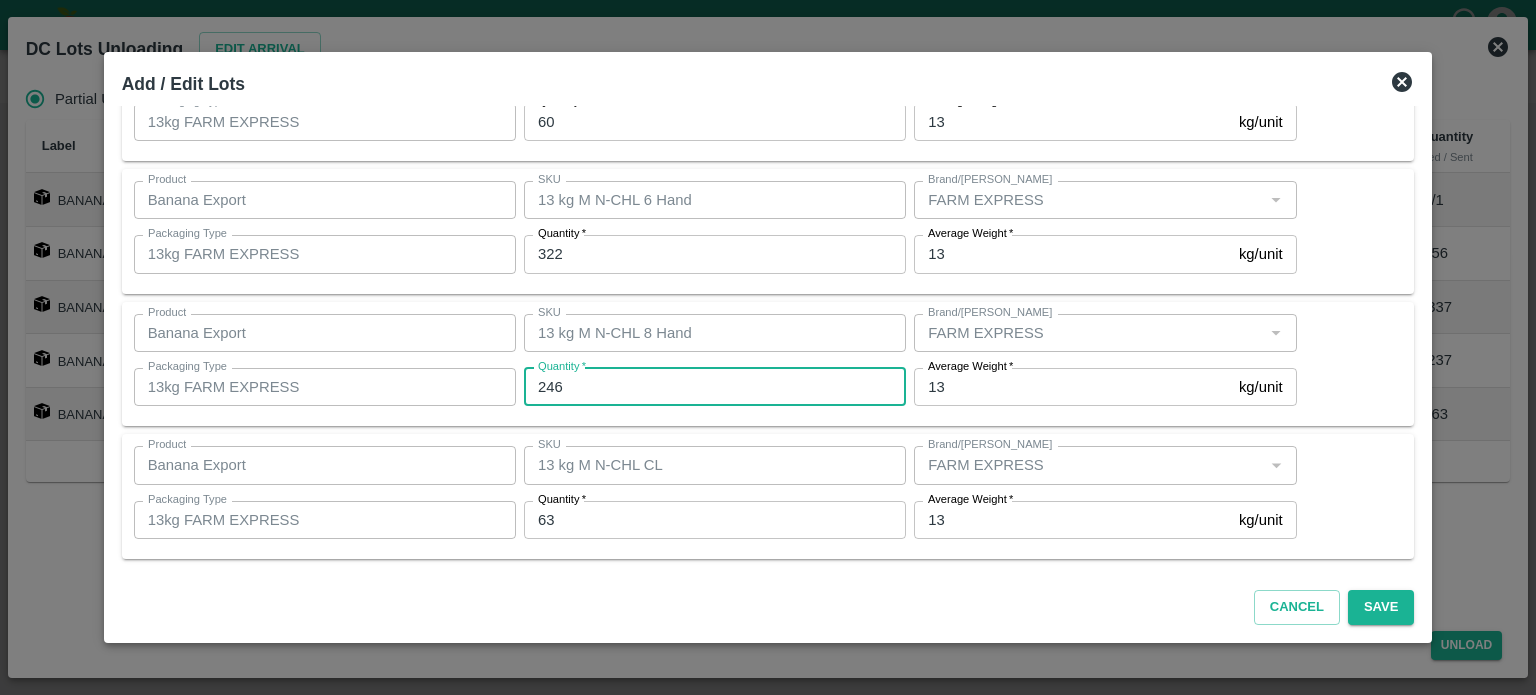 type on "246" 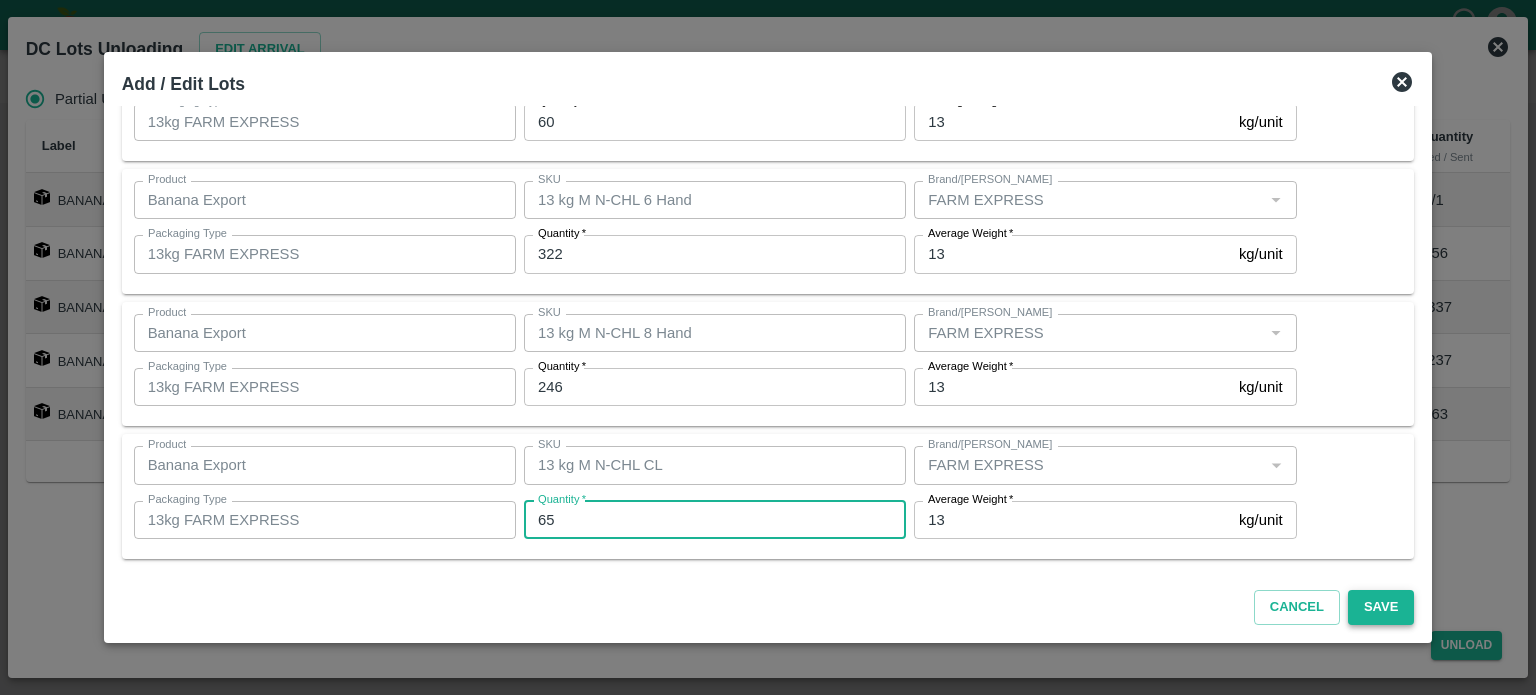 type on "65" 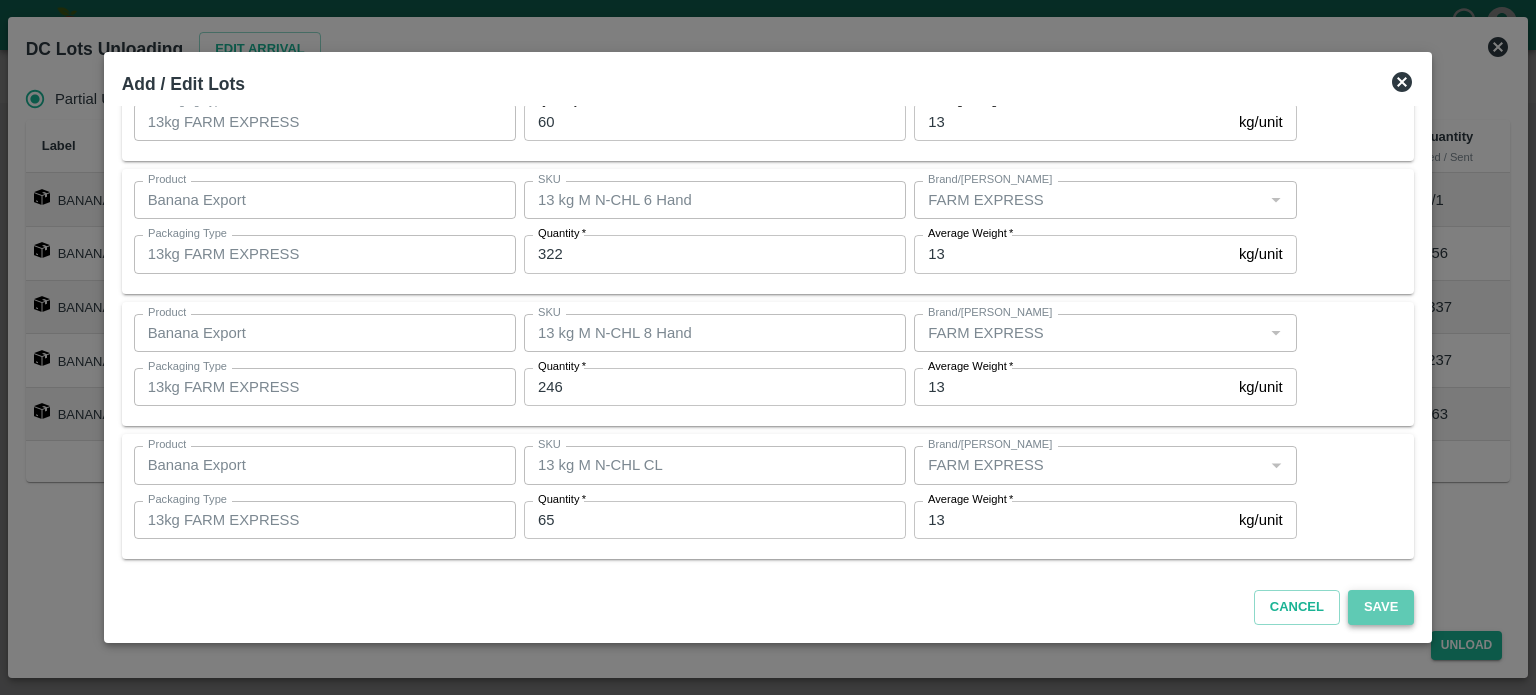 click on "Save" at bounding box center [1381, 607] 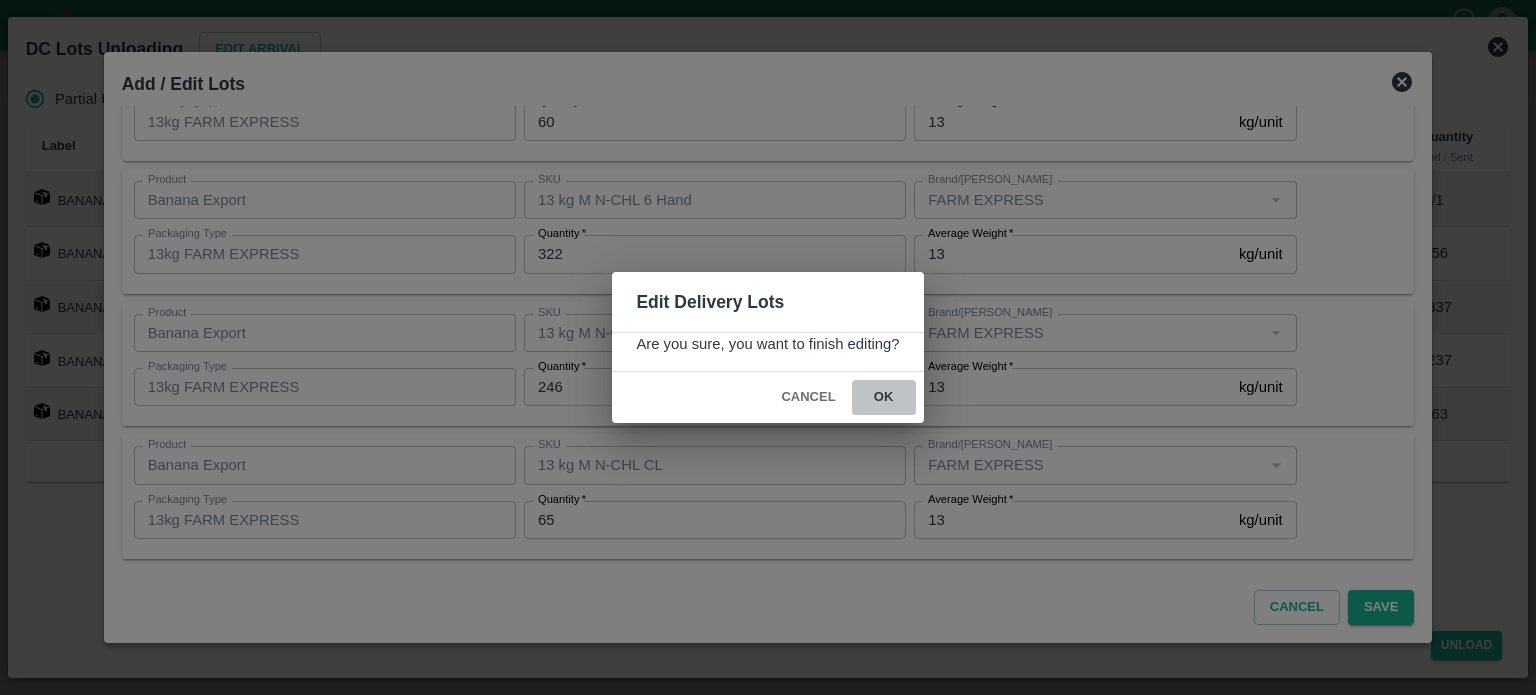 click on "ok" at bounding box center [884, 397] 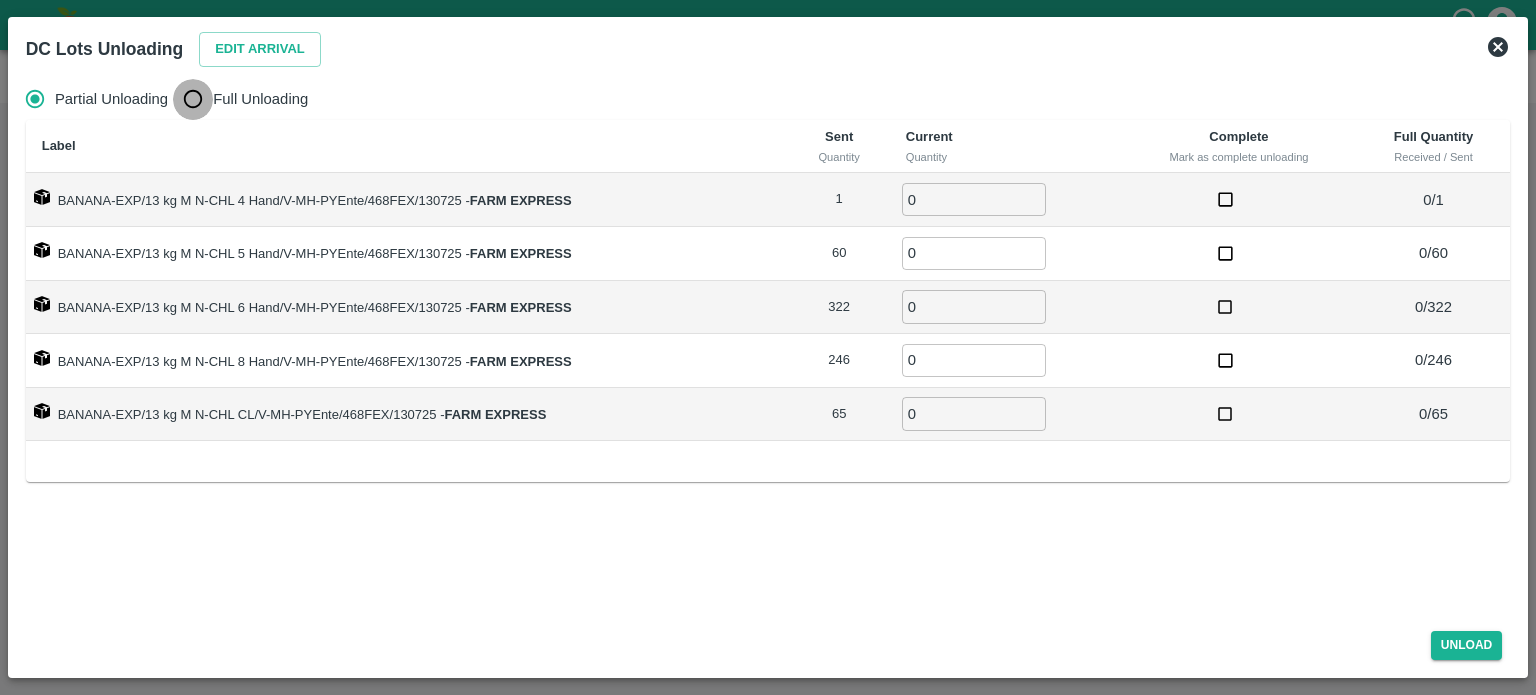 click on "Full Unloading" at bounding box center [193, 99] 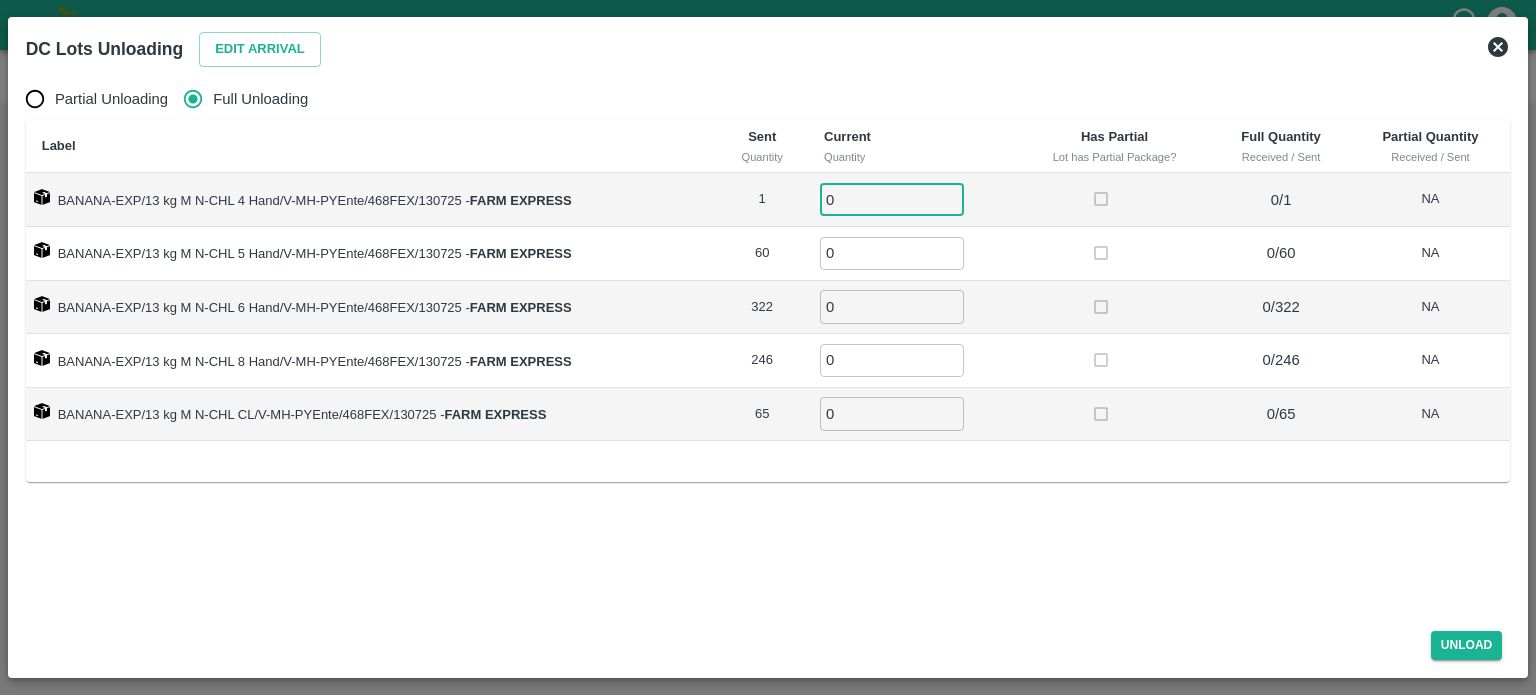 click on "0" at bounding box center (892, 199) 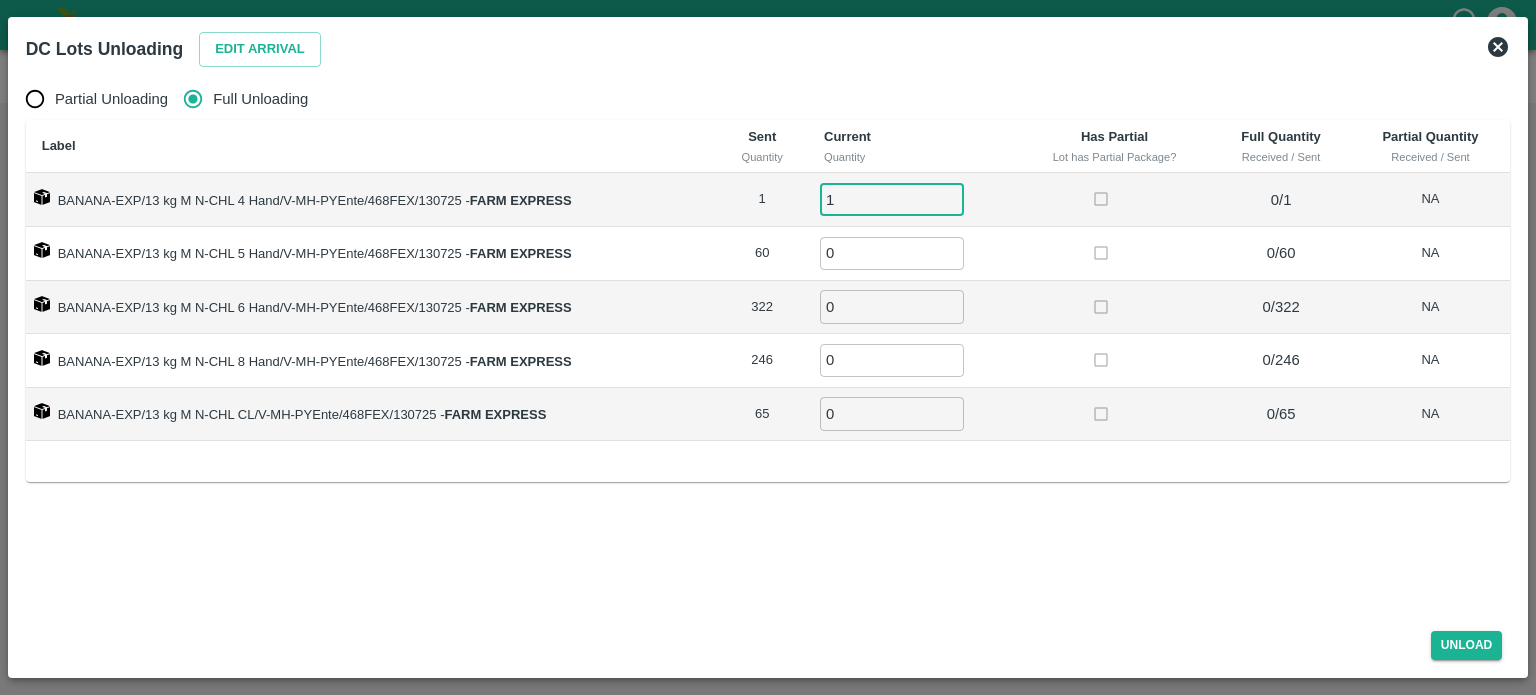 type on "1" 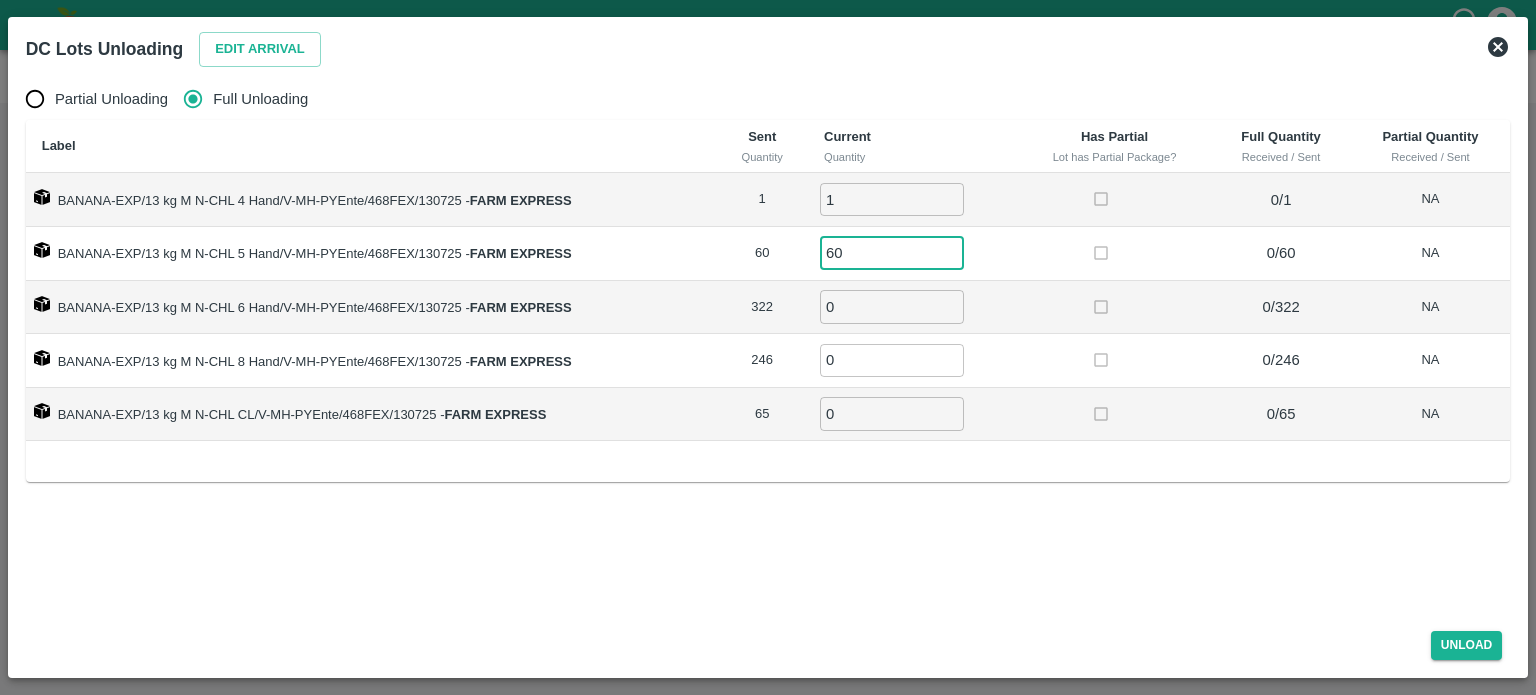 type on "60" 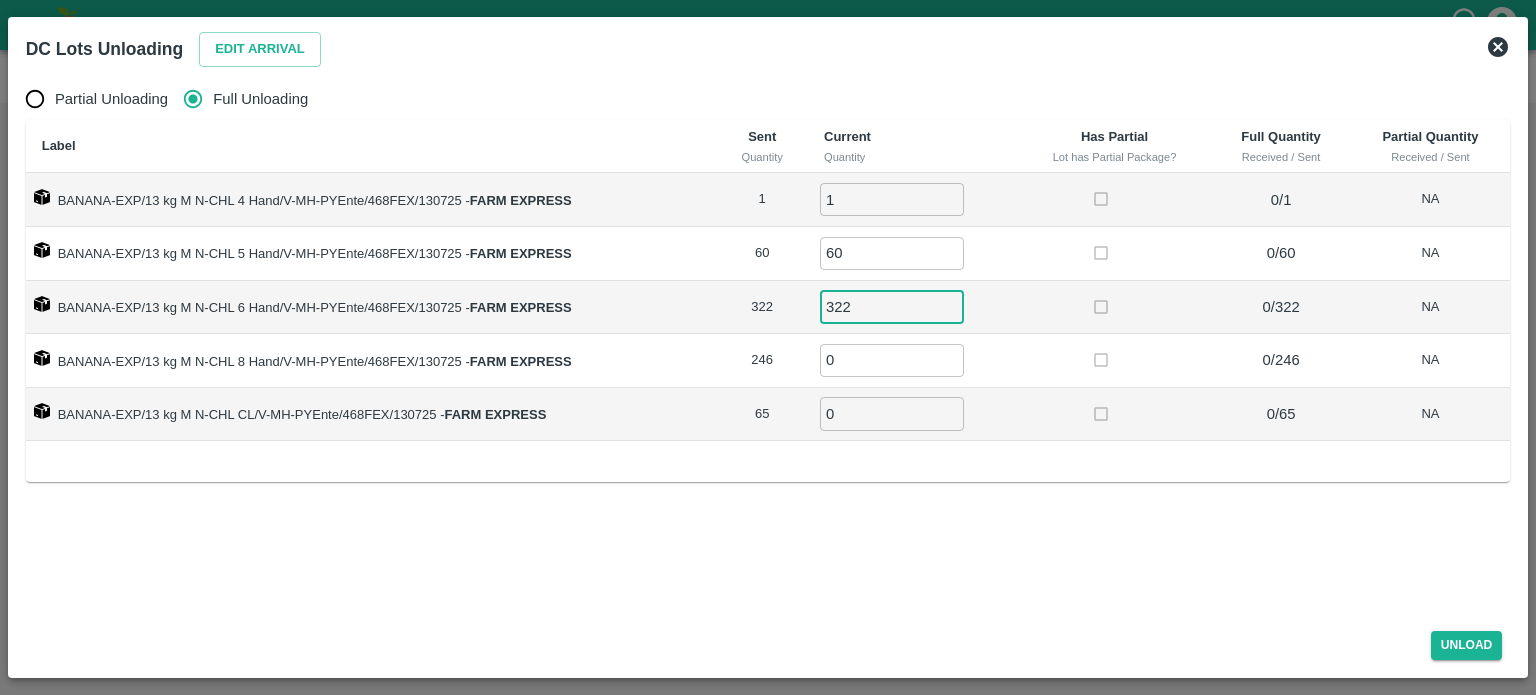 type on "322" 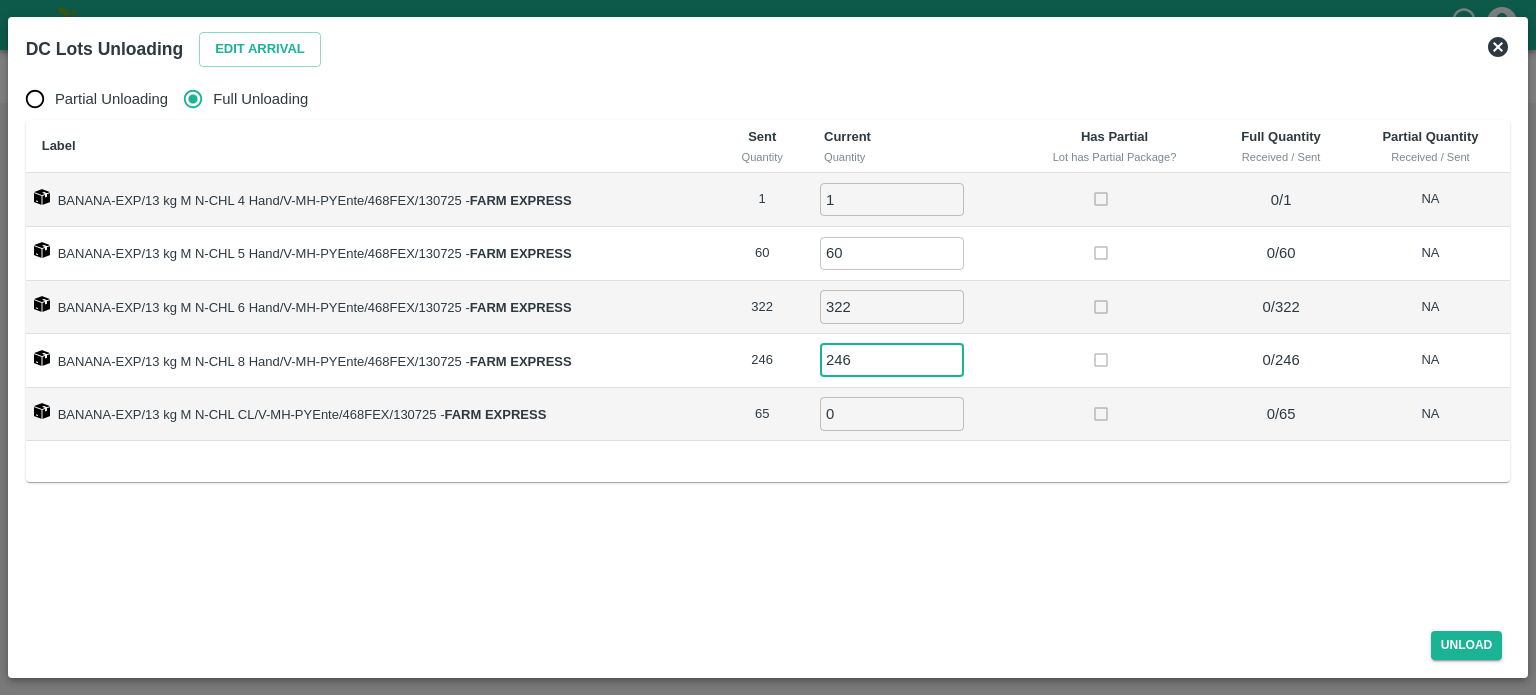 type on "246" 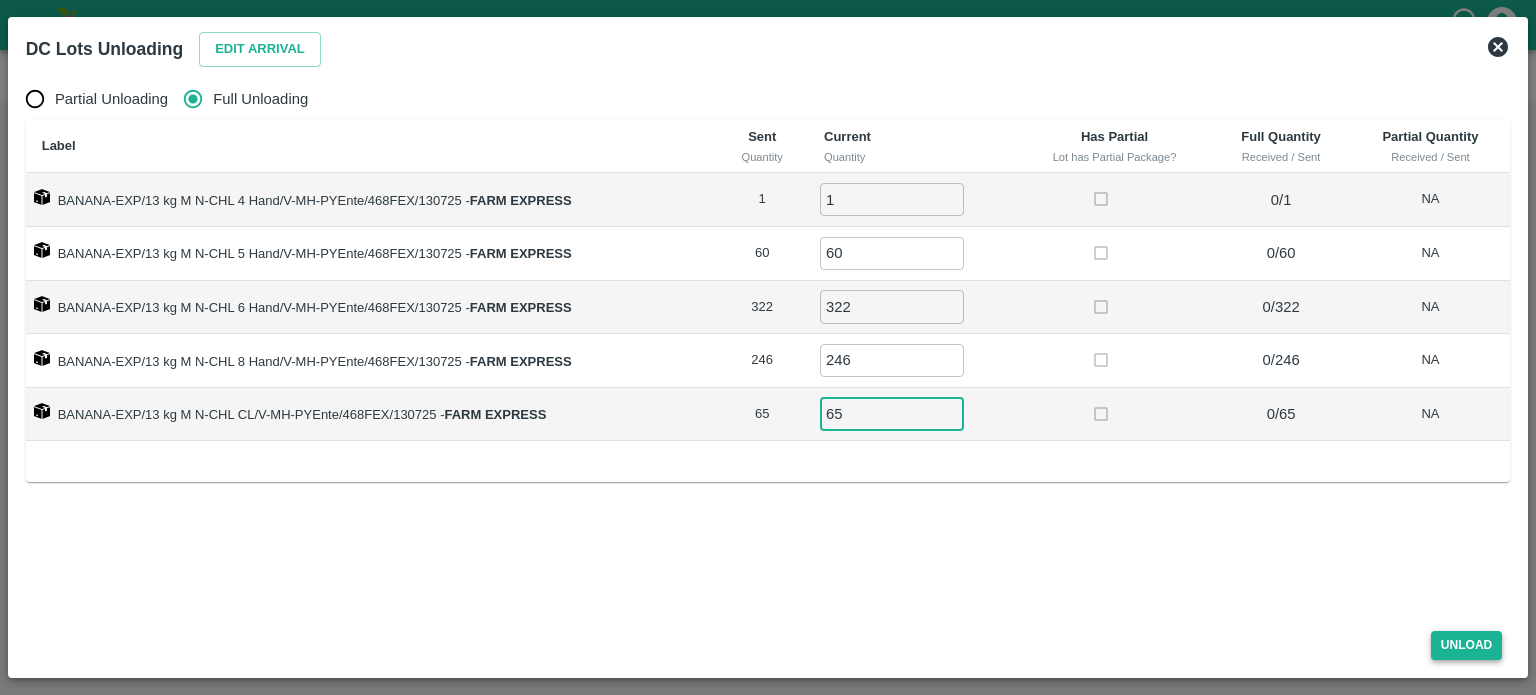 type on "65" 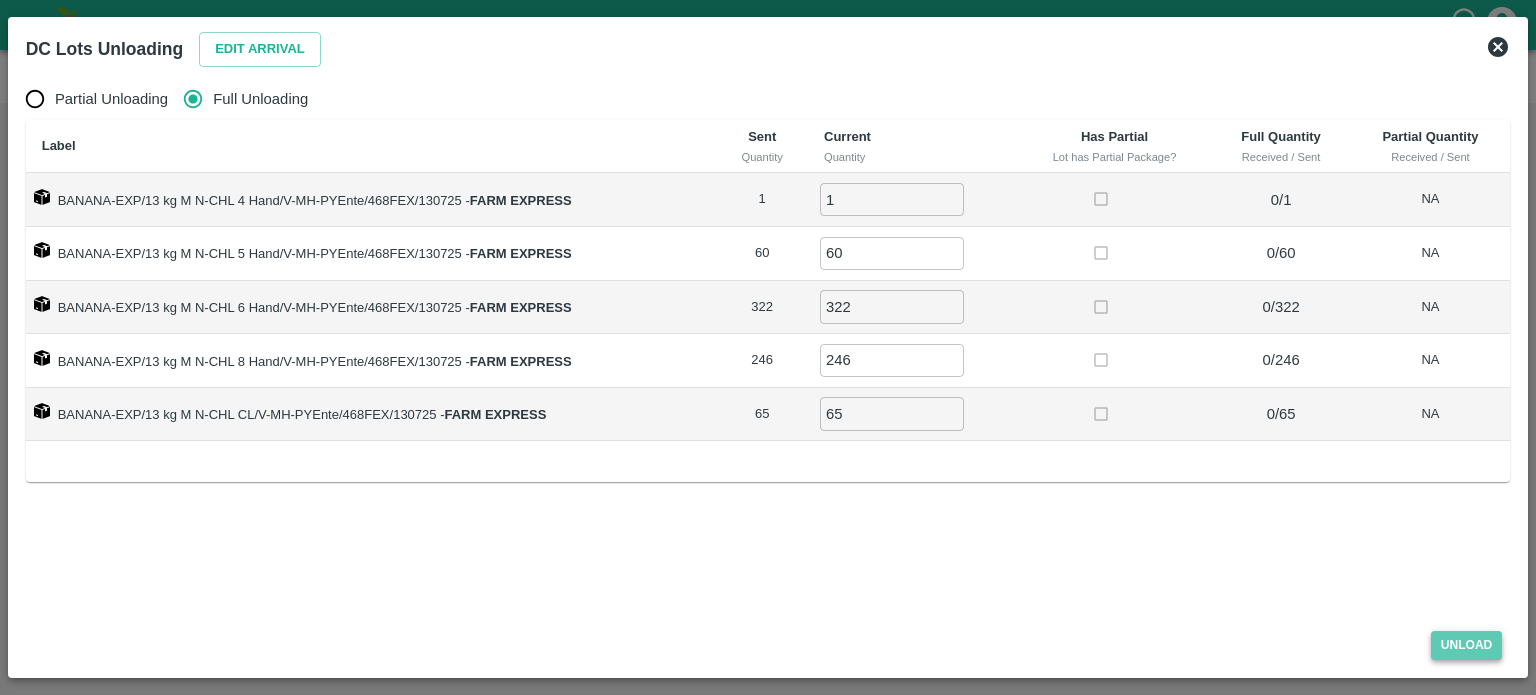 click on "Unload" at bounding box center (1467, 645) 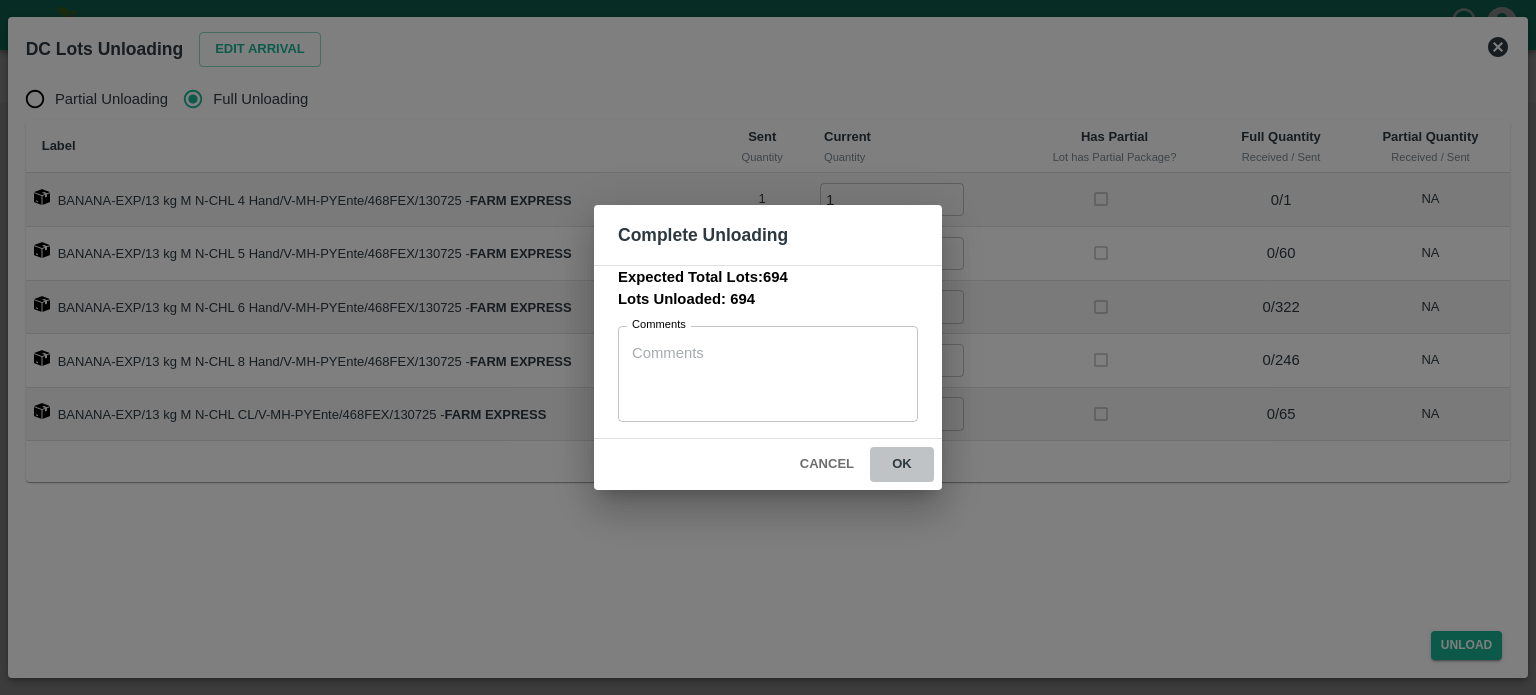 click on "ok" at bounding box center [902, 464] 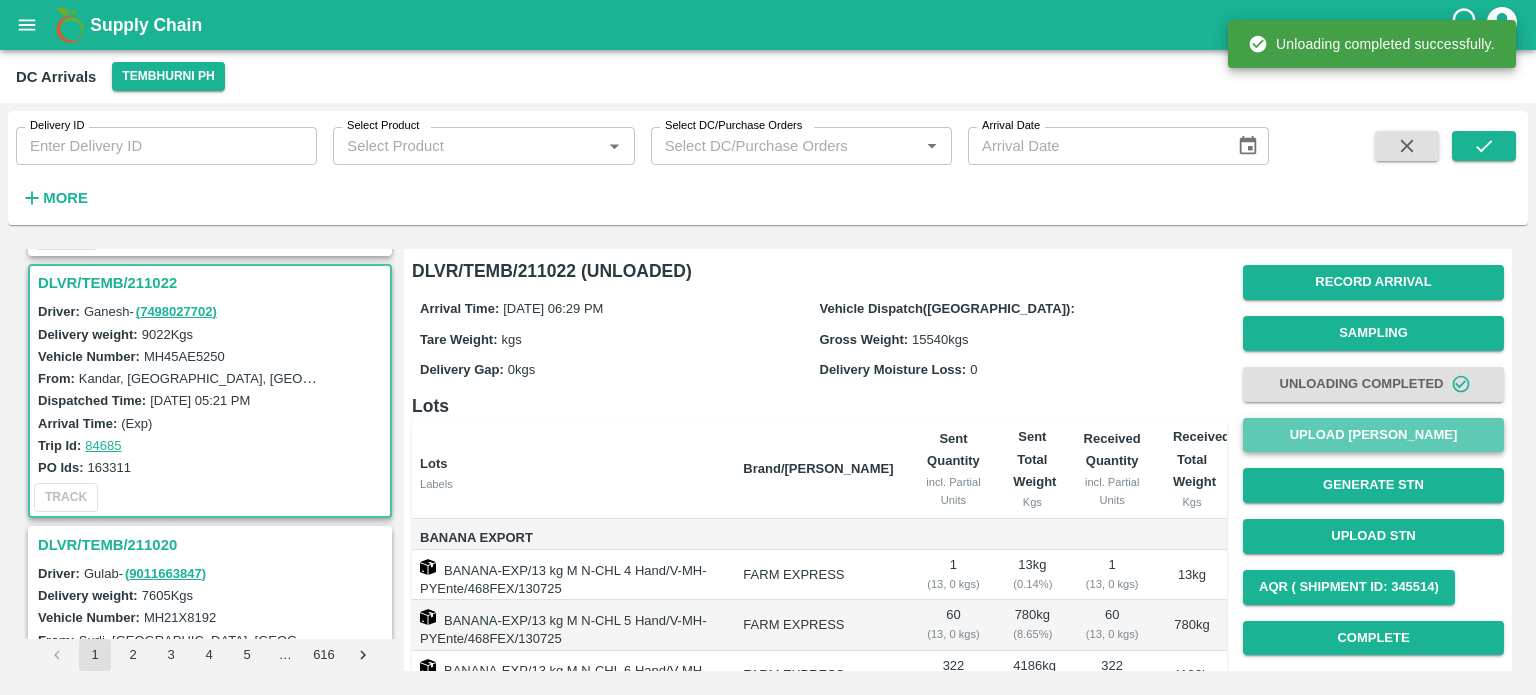 click on "Upload [PERSON_NAME]" at bounding box center (1373, 435) 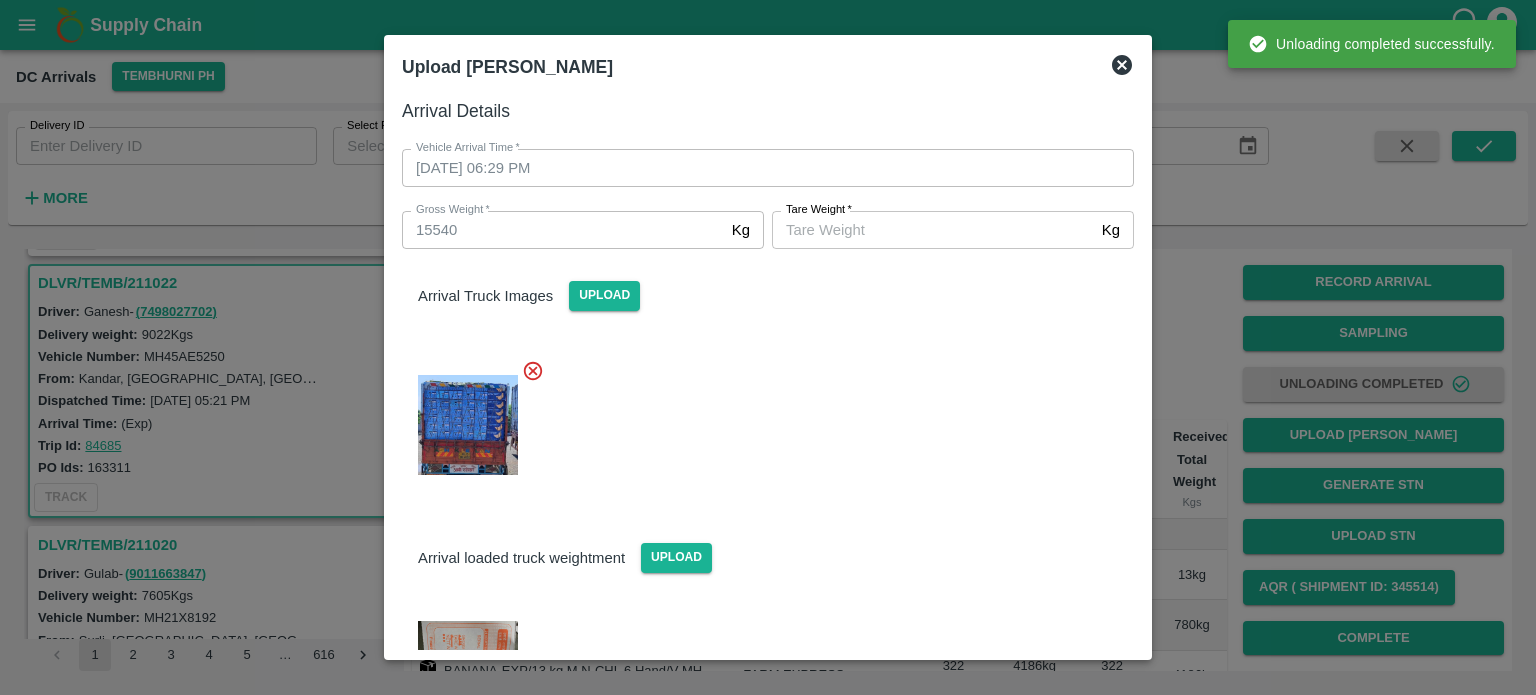 click on "[PERSON_NAME]   *" at bounding box center [933, 230] 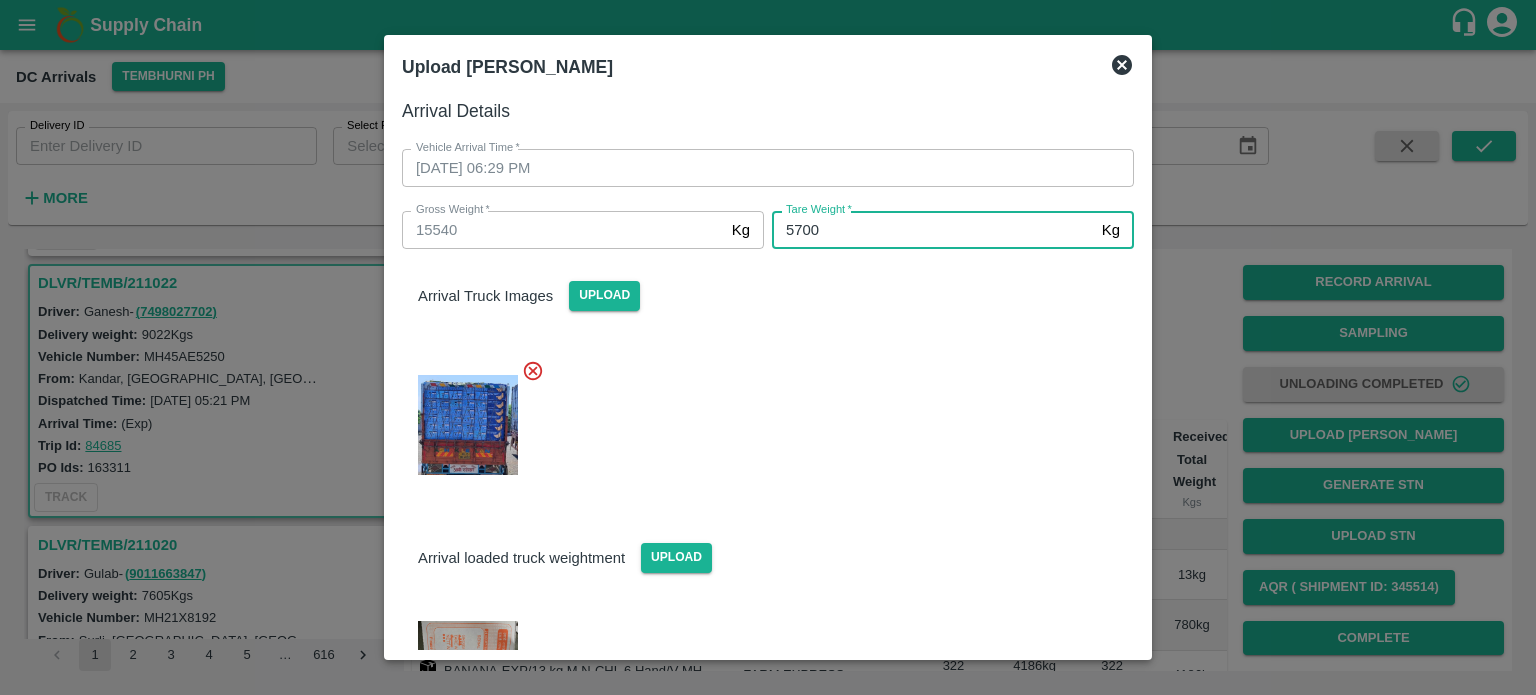 type on "5700" 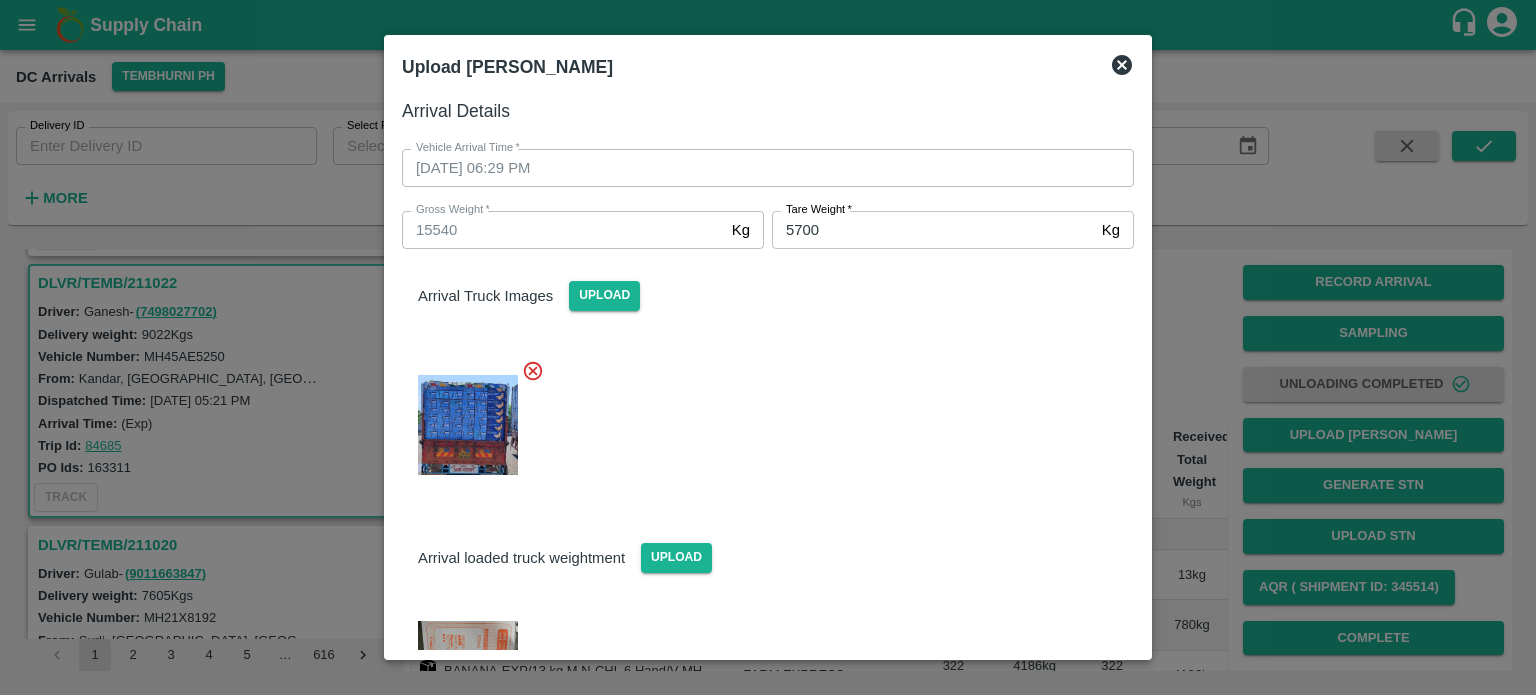 click at bounding box center (760, 419) 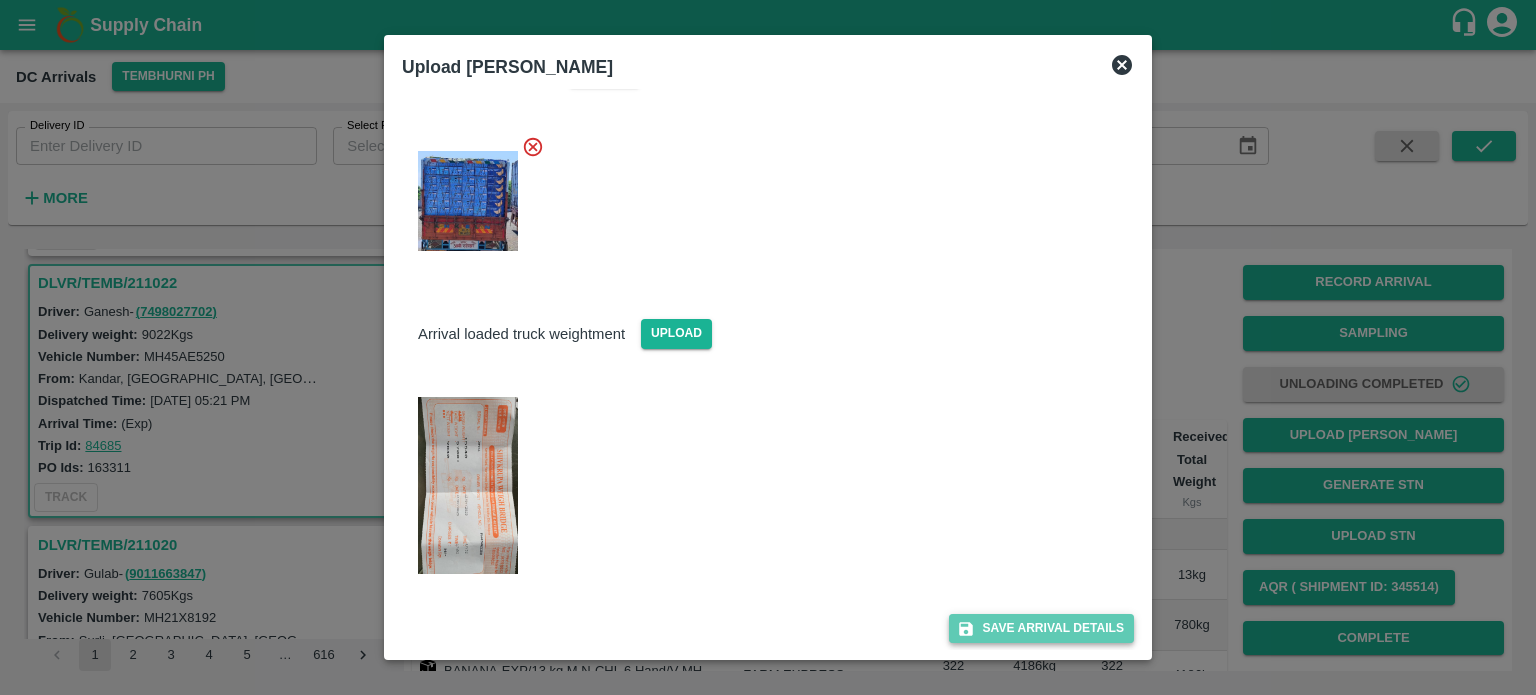 click on "Save Arrival Details" at bounding box center [1041, 628] 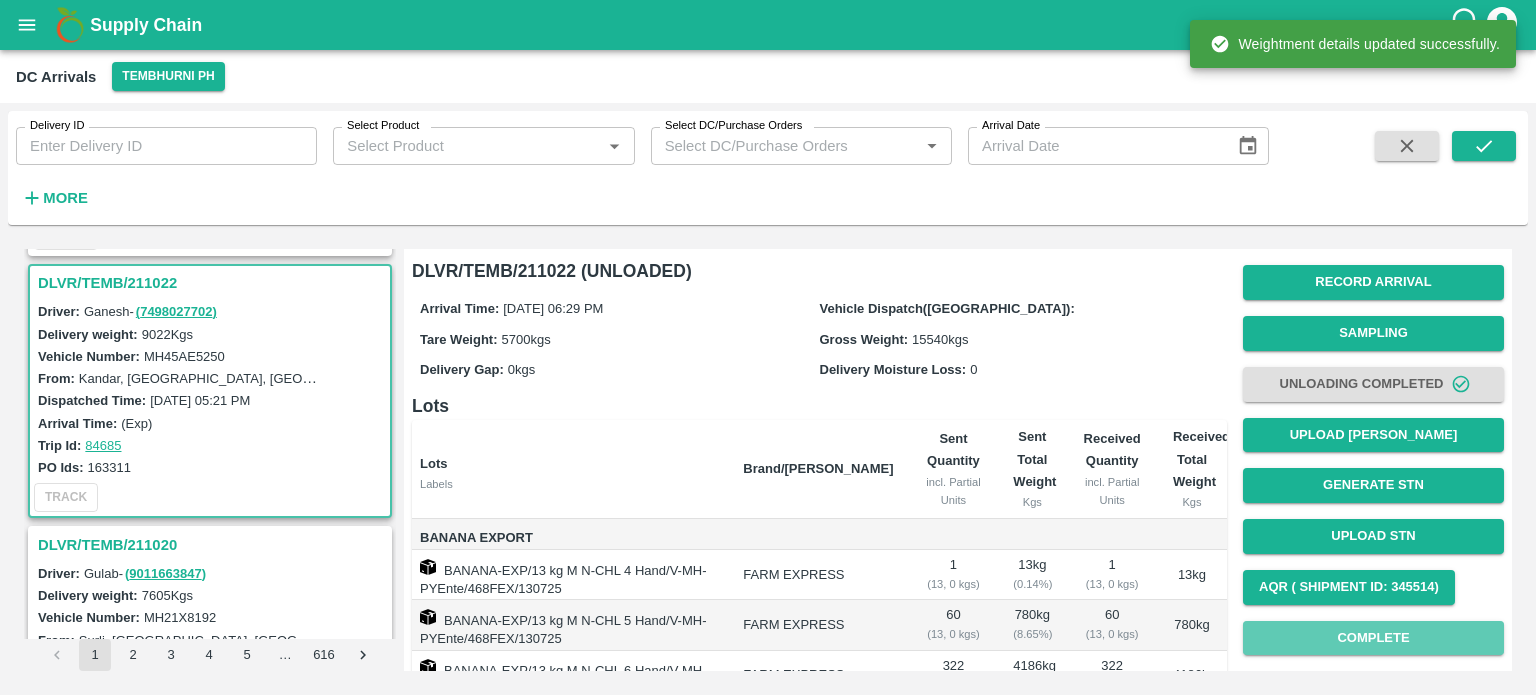 click on "Complete" at bounding box center (1373, 638) 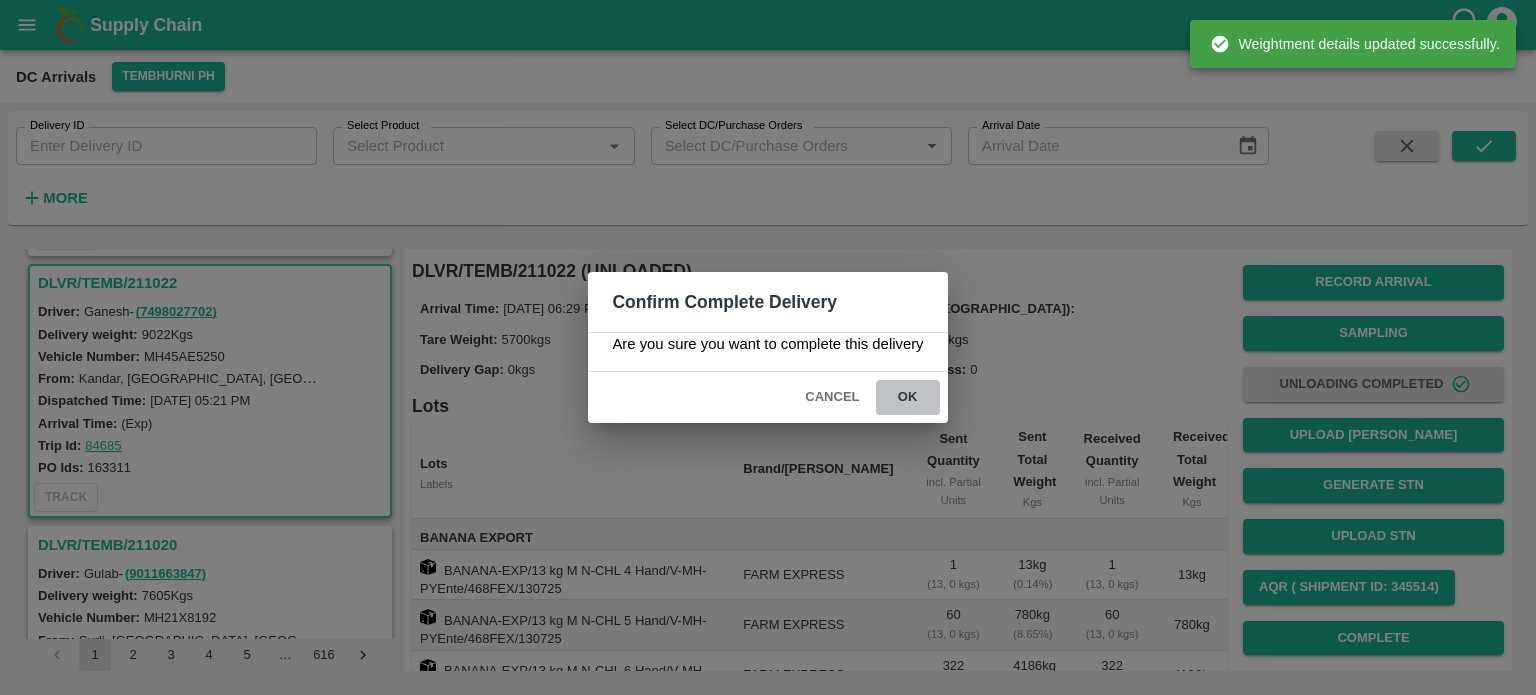 click on "ok" at bounding box center (908, 397) 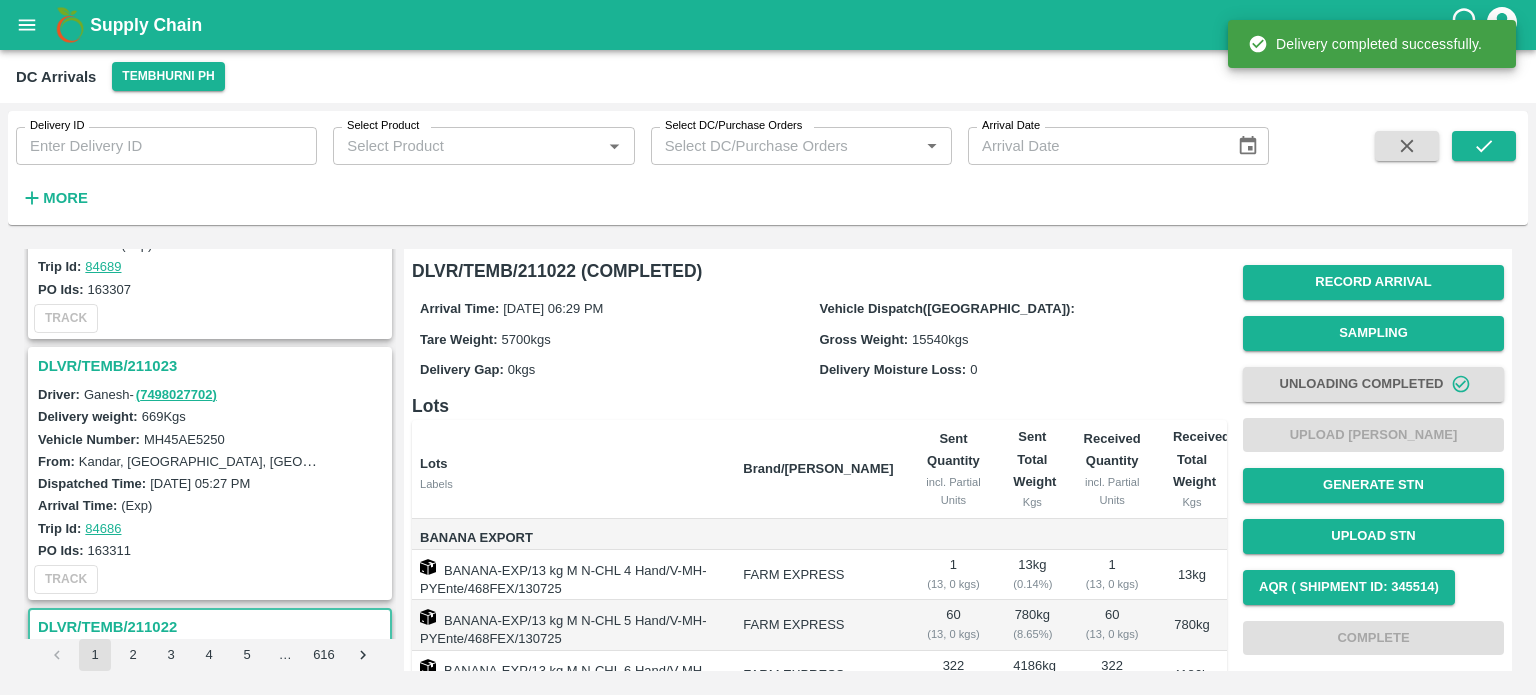 scroll, scrollTop: 3025, scrollLeft: 0, axis: vertical 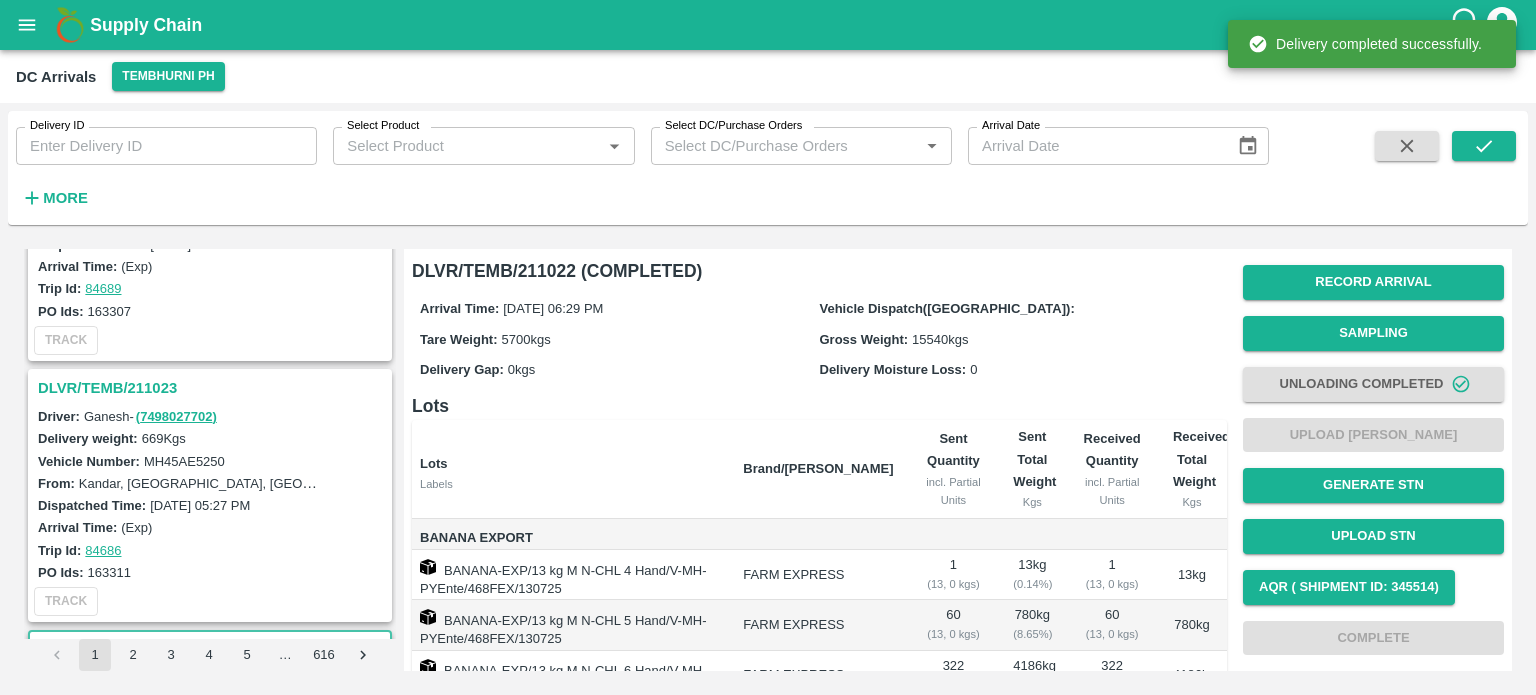 click on "DLVR/TEMB/211023" at bounding box center [213, 388] 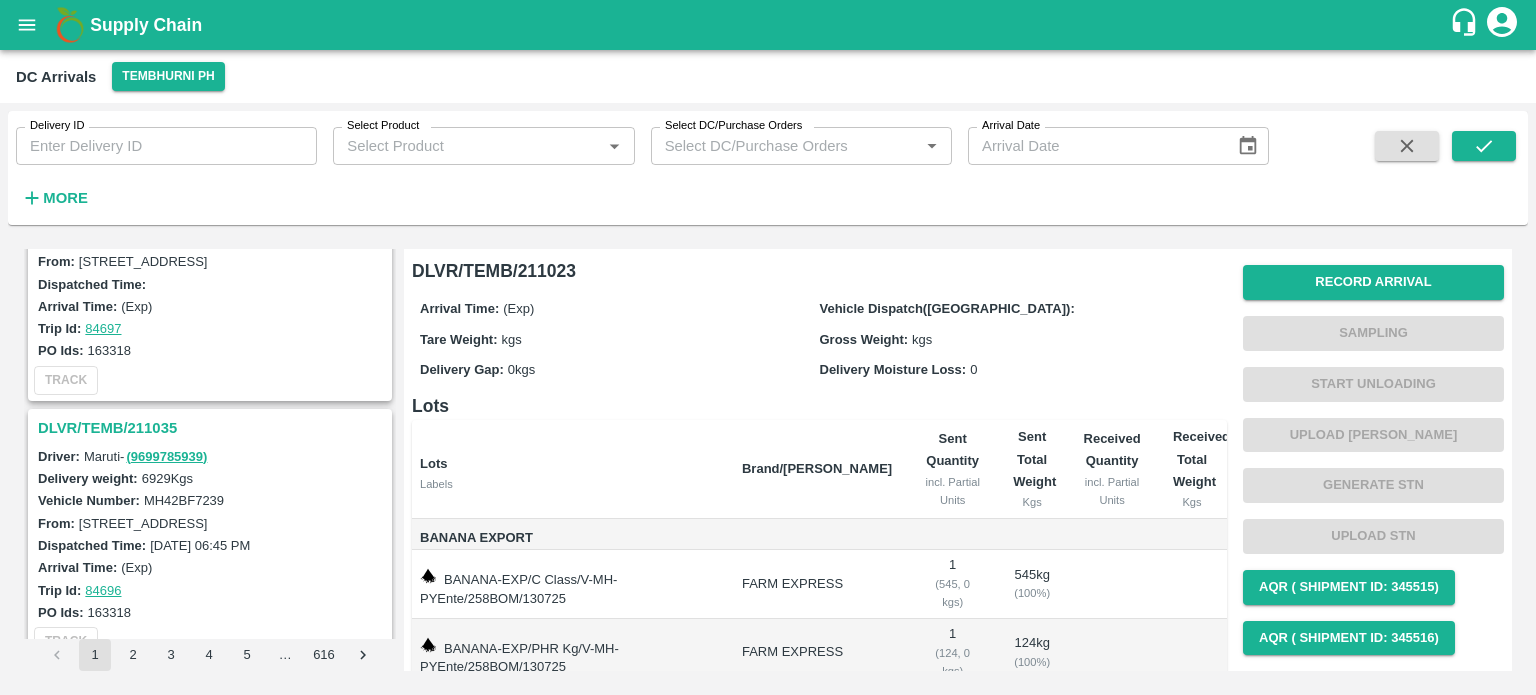 scroll, scrollTop: 2200, scrollLeft: 0, axis: vertical 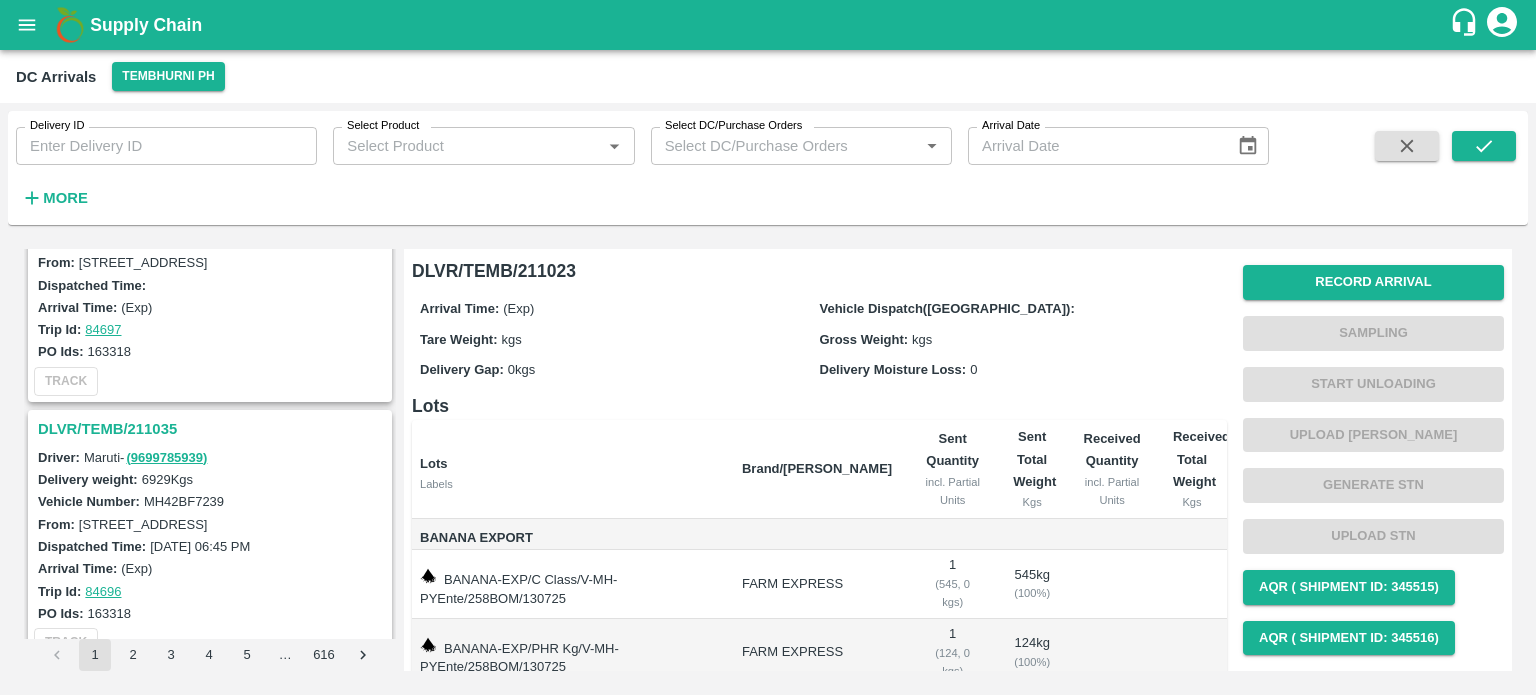 click on "DLVR/TEMB/211035" at bounding box center [213, 429] 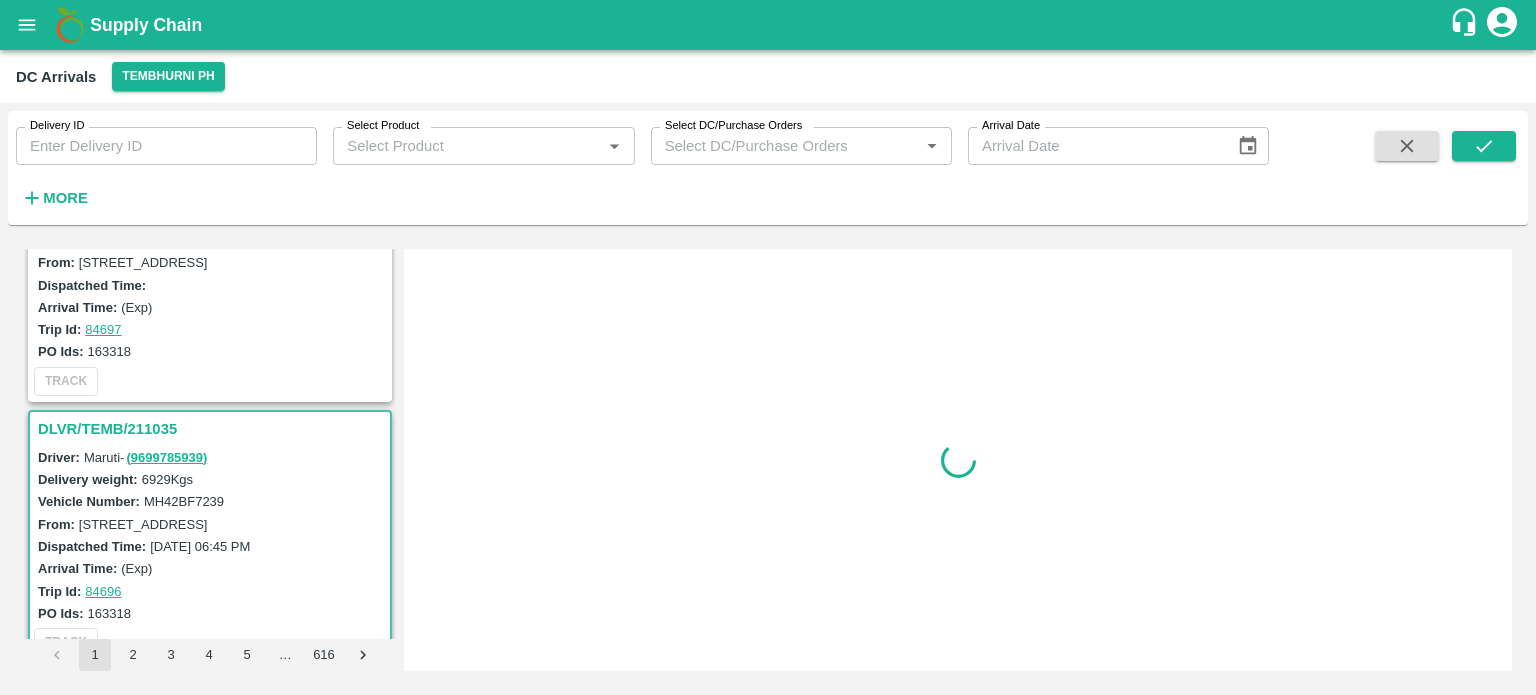scroll, scrollTop: 2350, scrollLeft: 0, axis: vertical 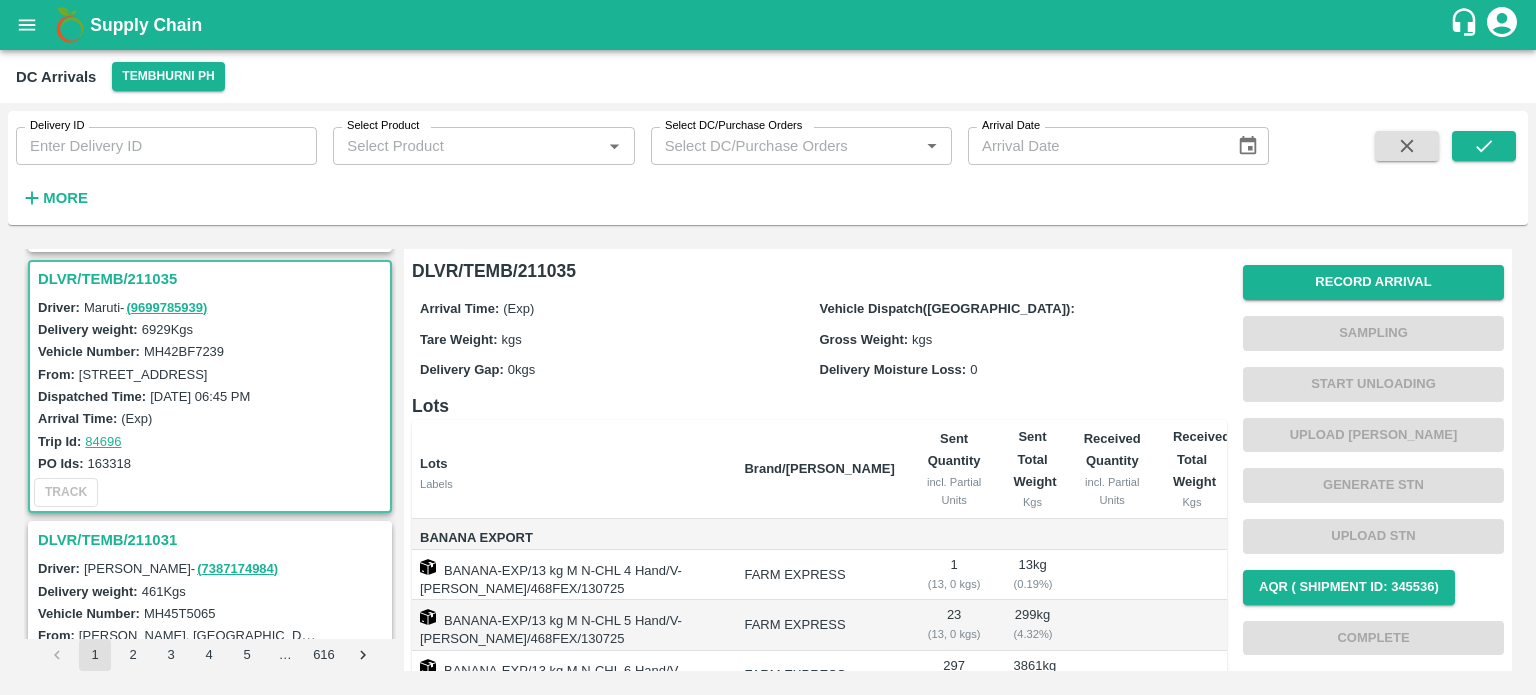 click on "MH42BF7239" at bounding box center (184, 351) 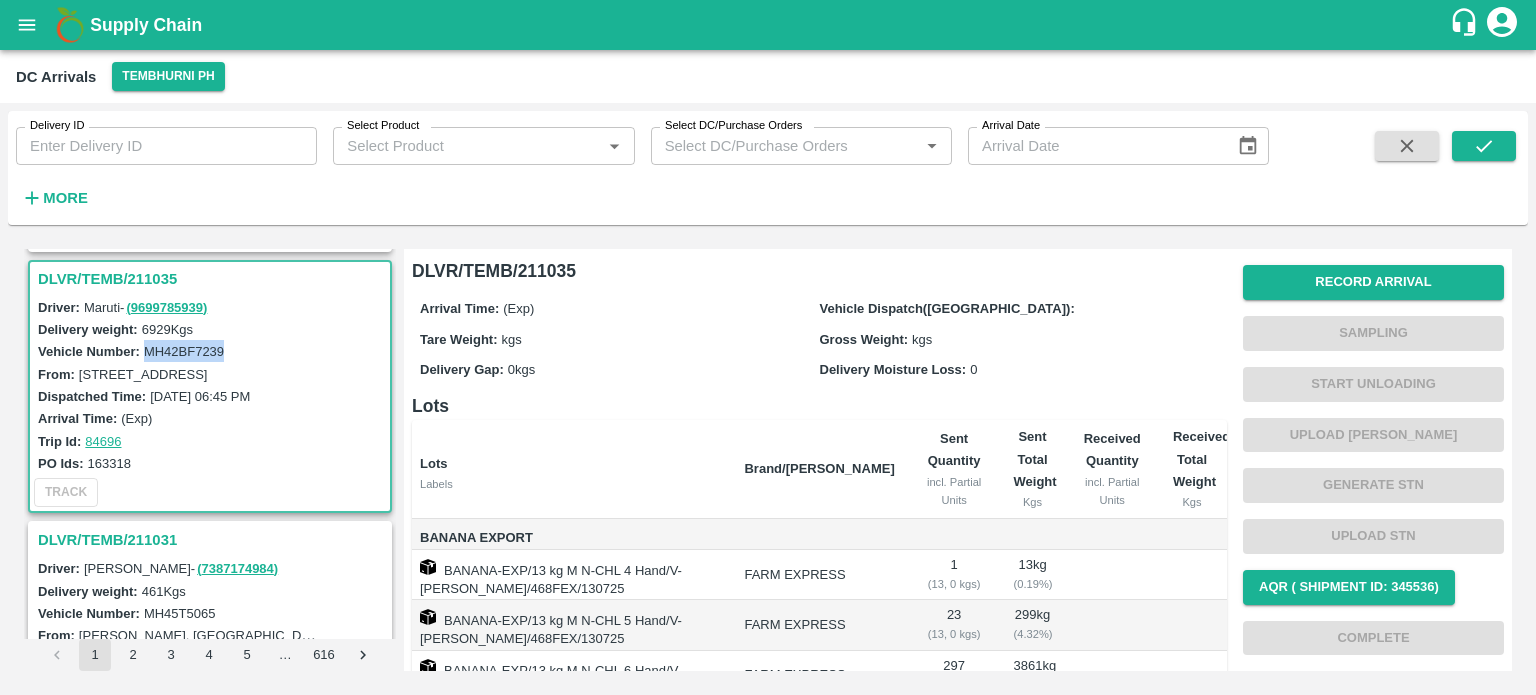 click on "MH42BF7239" at bounding box center (184, 351) 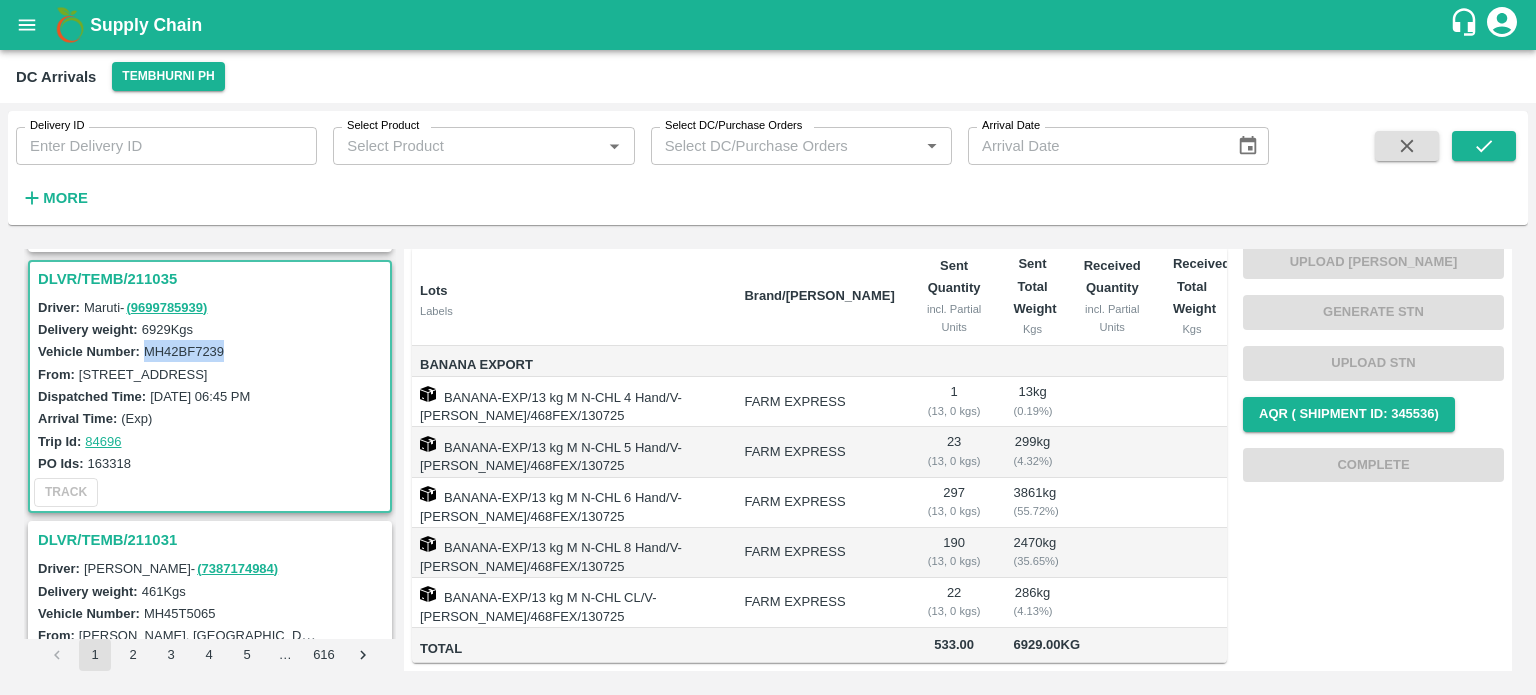 scroll, scrollTop: 0, scrollLeft: 0, axis: both 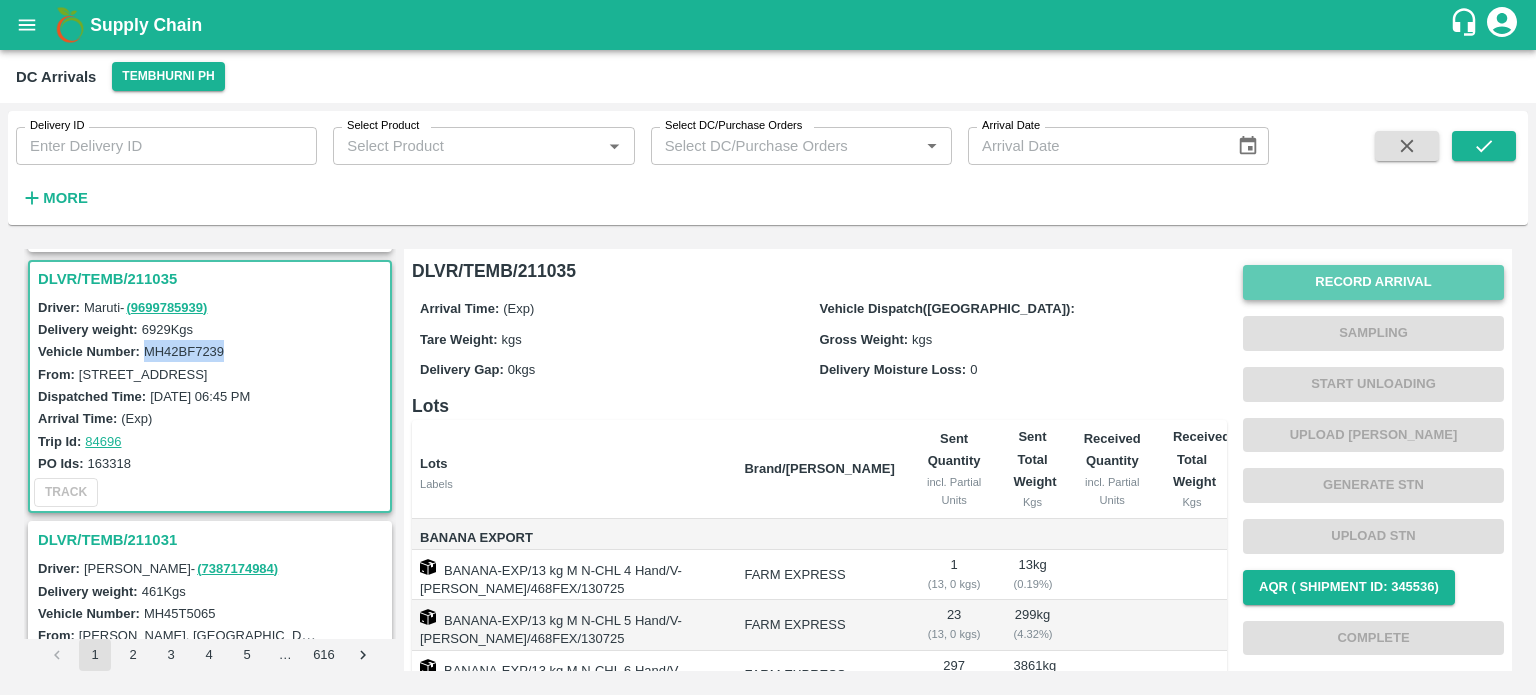 click on "Record Arrival" at bounding box center (1373, 282) 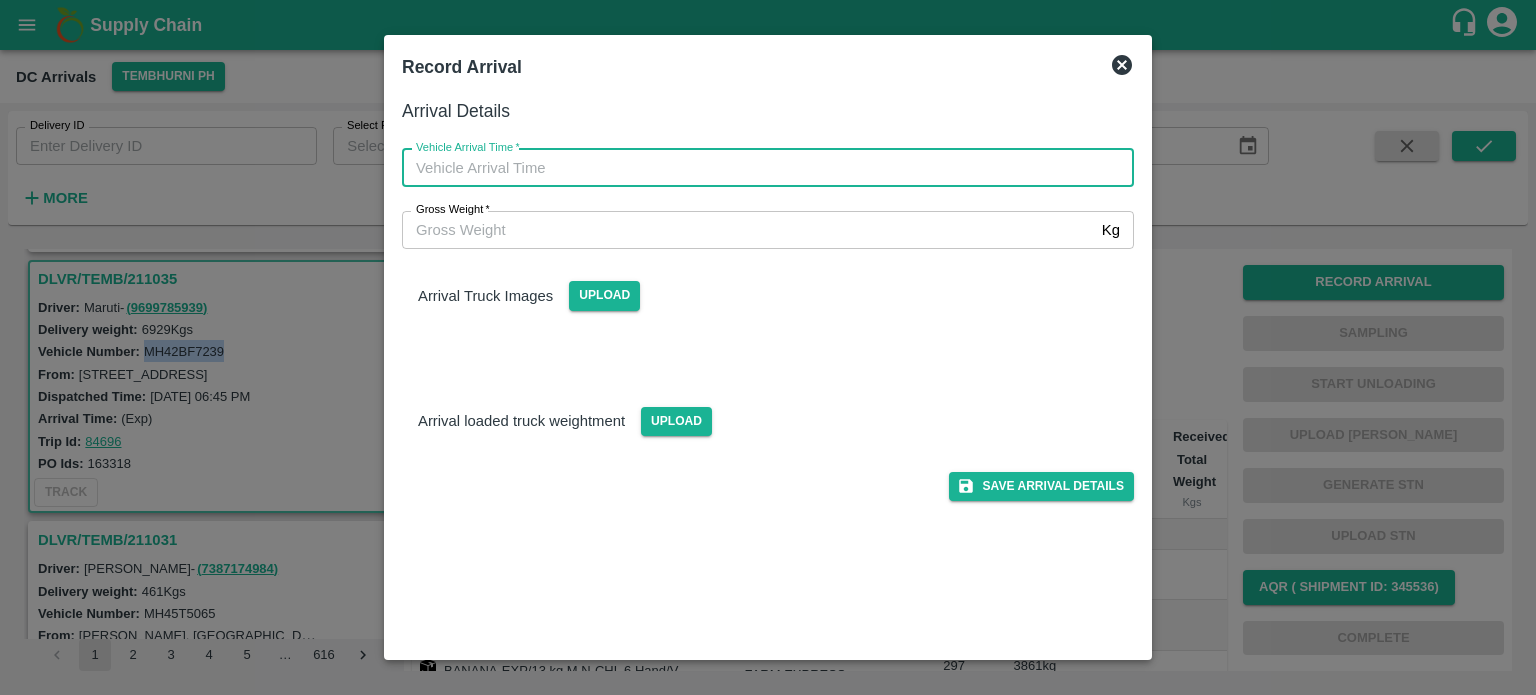 type on "DD/MM/YYYY hh:mm aa" 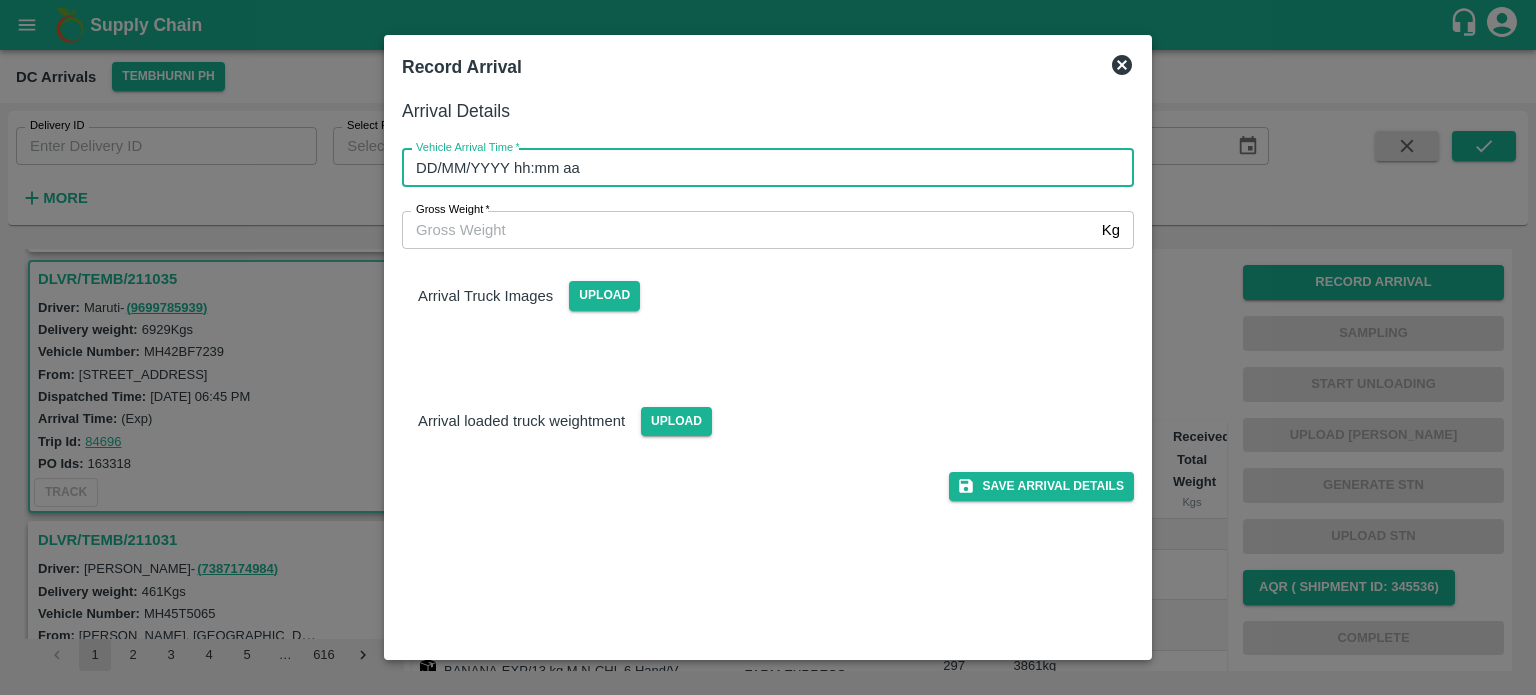 click on "DD/MM/YYYY hh:mm aa" at bounding box center [761, 168] 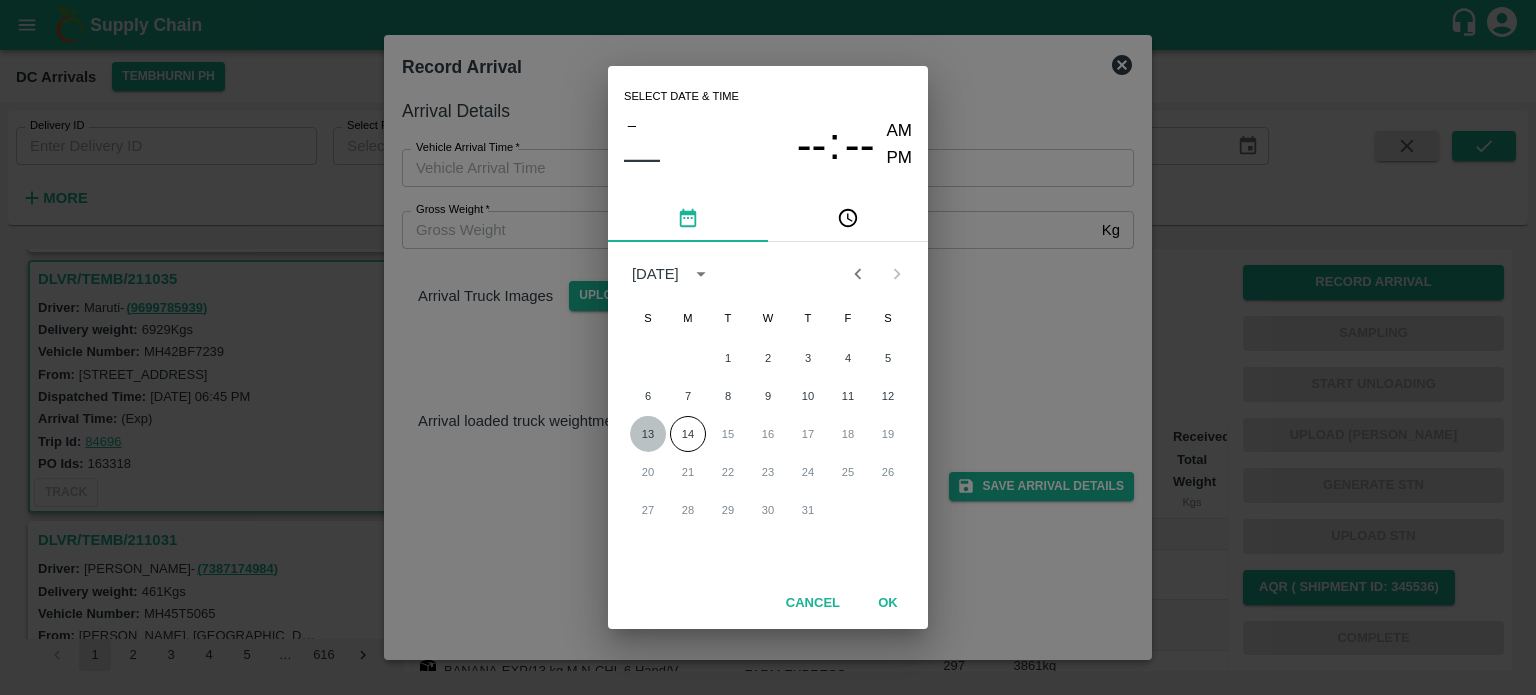 click on "13" at bounding box center (648, 434) 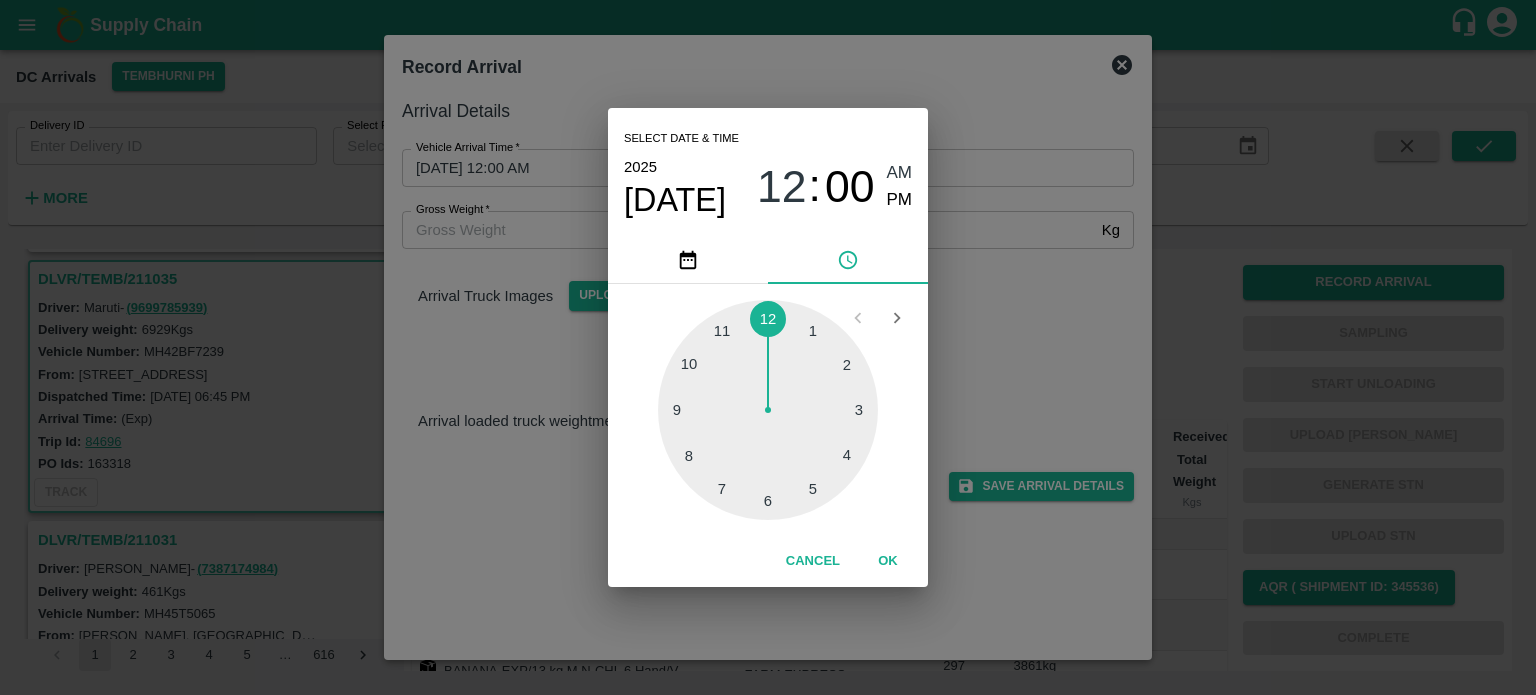 click at bounding box center [768, 410] 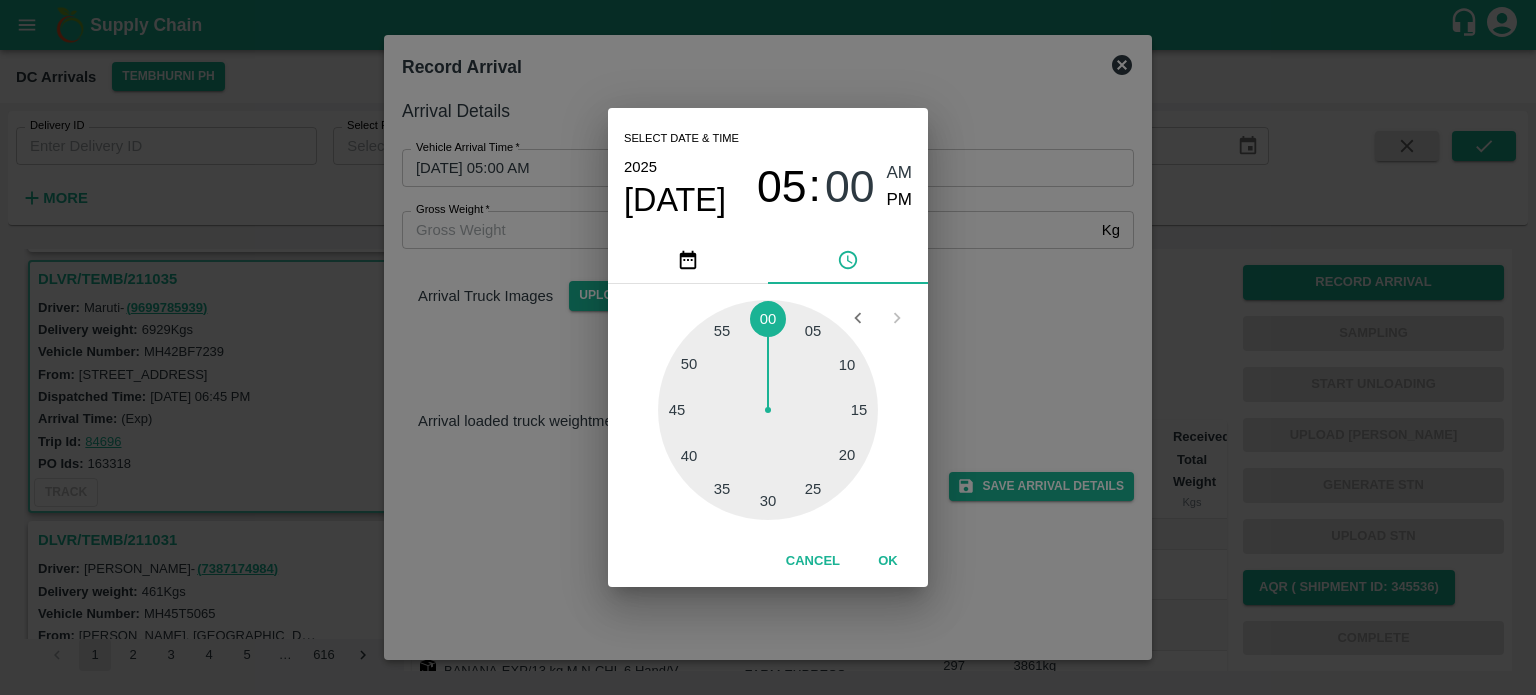 click at bounding box center (768, 410) 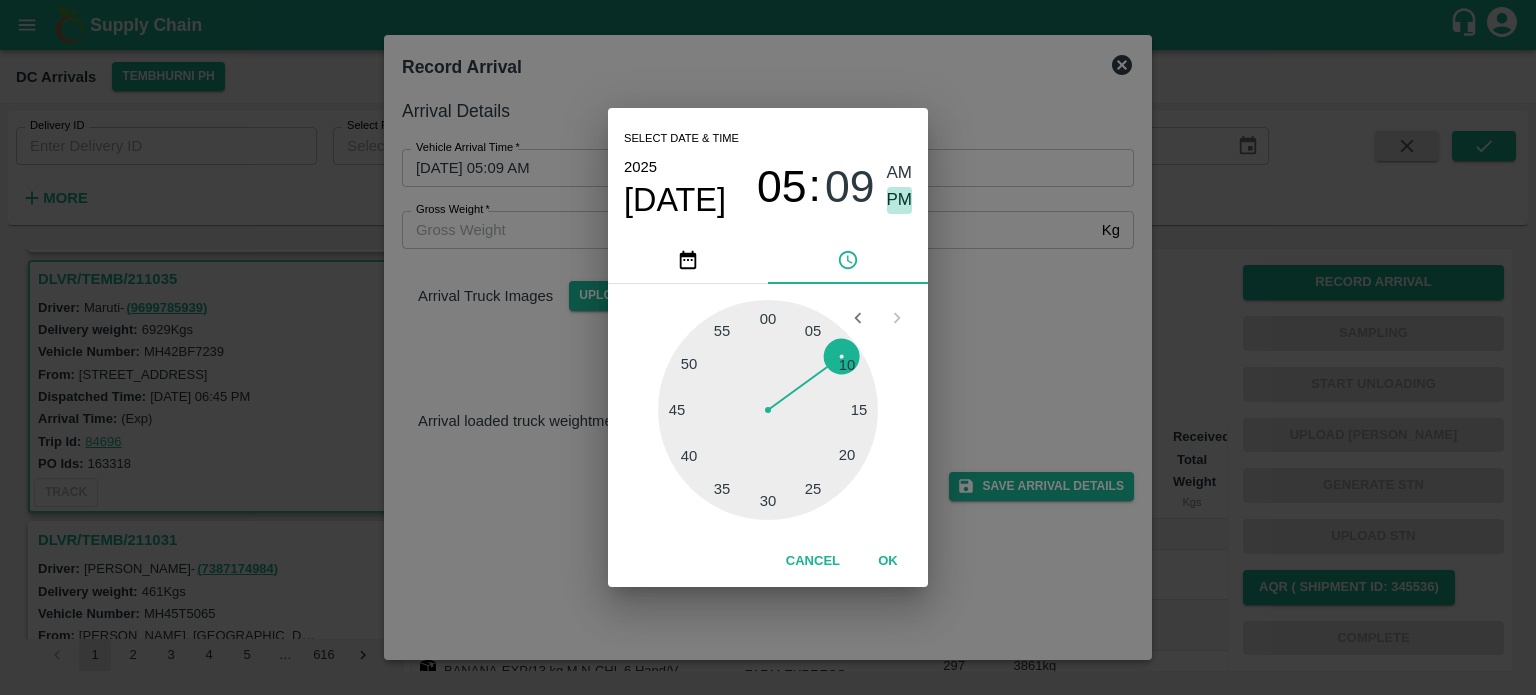 click on "PM" at bounding box center [900, 200] 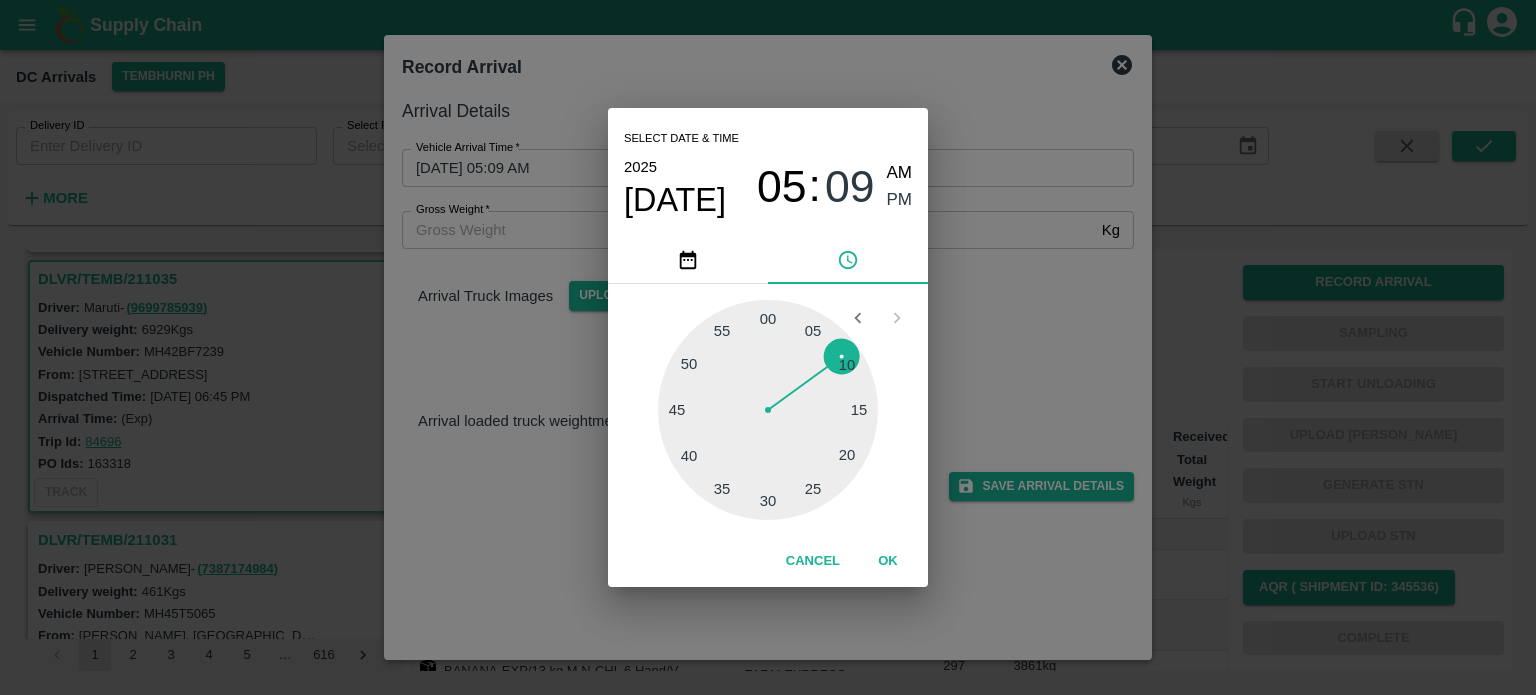 type on "[DATE] 05:09 PM" 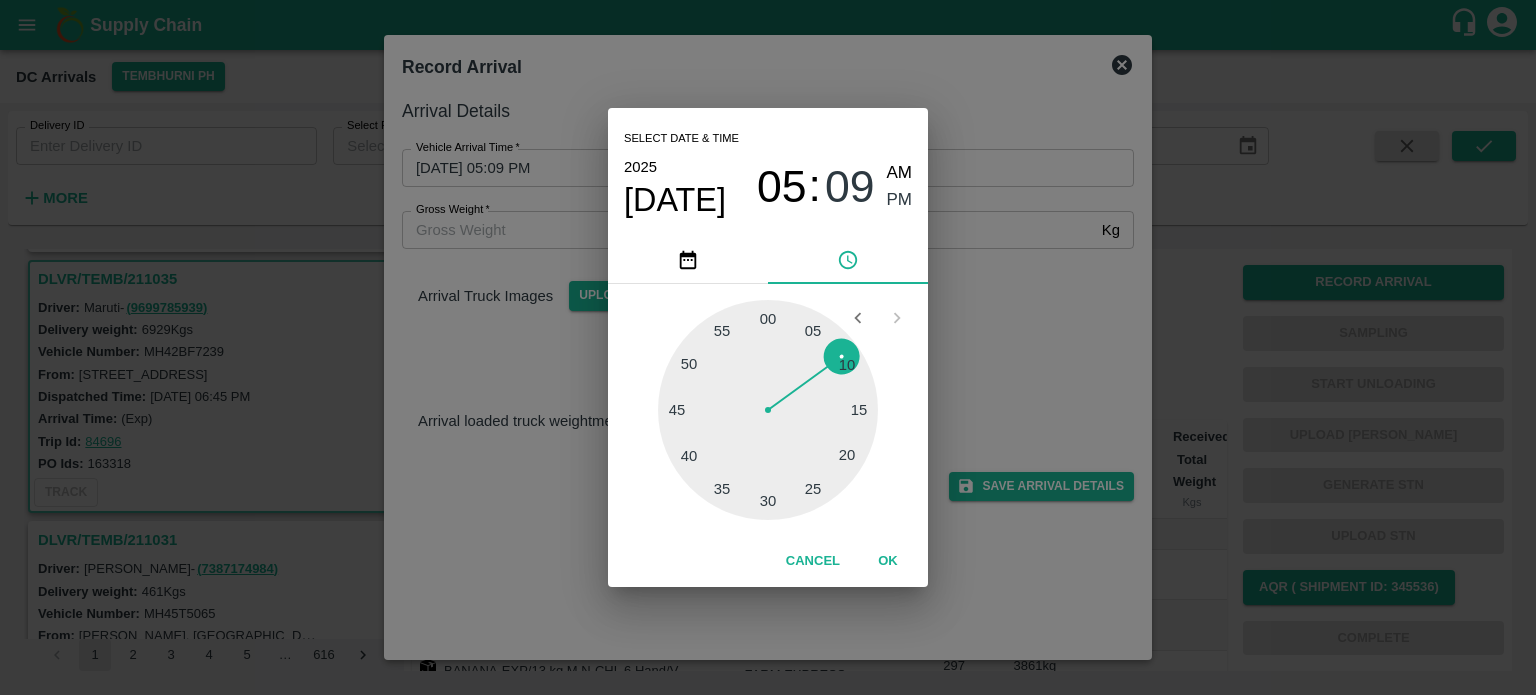 click on "Select date & time [DATE] 05 : 09 AM PM 05 10 15 20 25 30 35 40 45 50 55 00 Cancel OK" at bounding box center [768, 347] 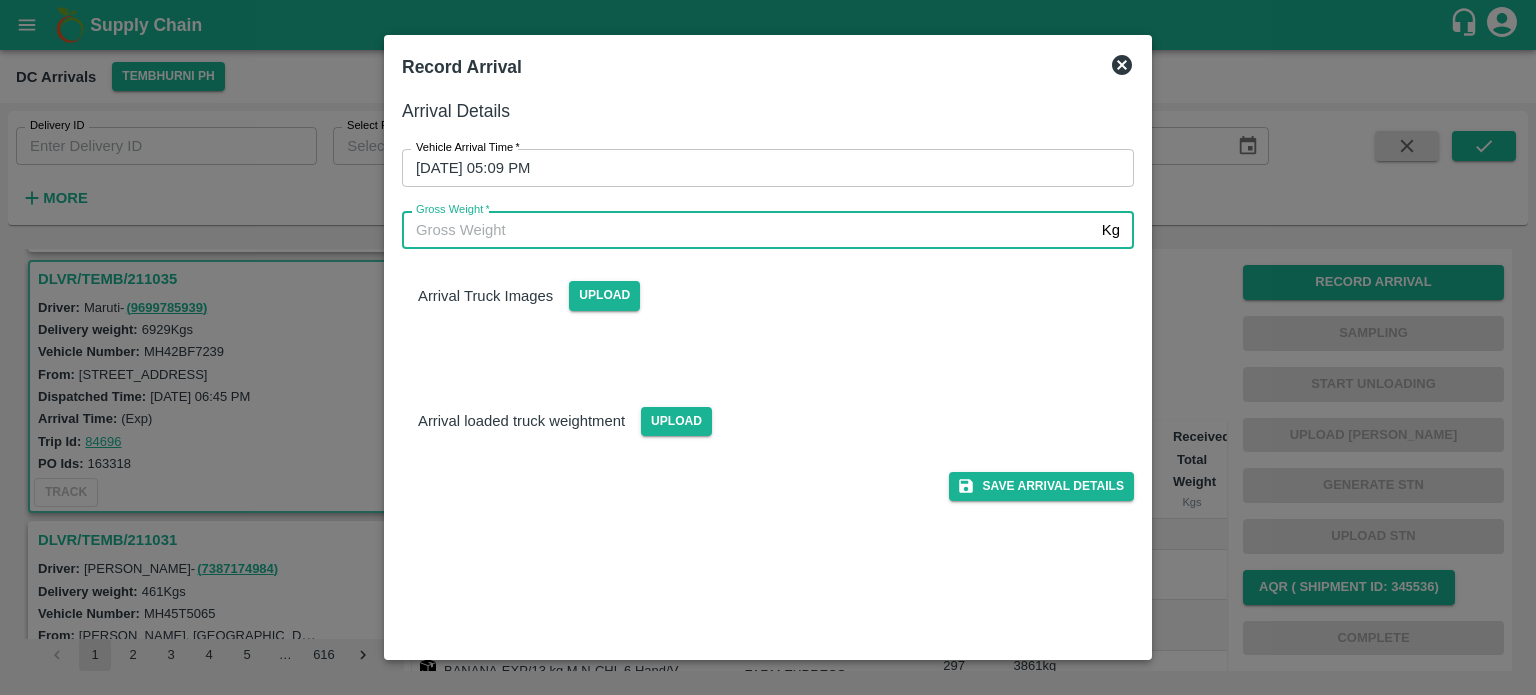 click on "Gross Weight   *" at bounding box center (748, 230) 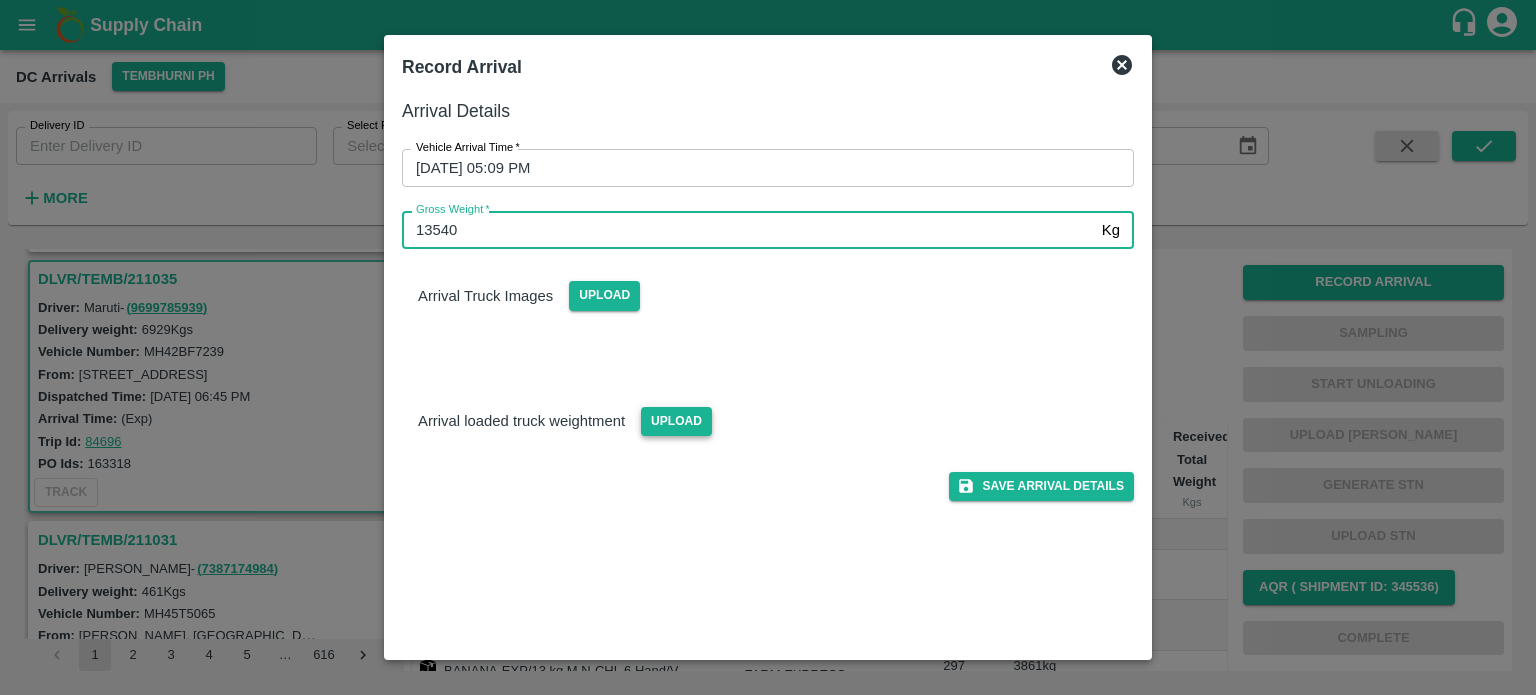 type on "13540" 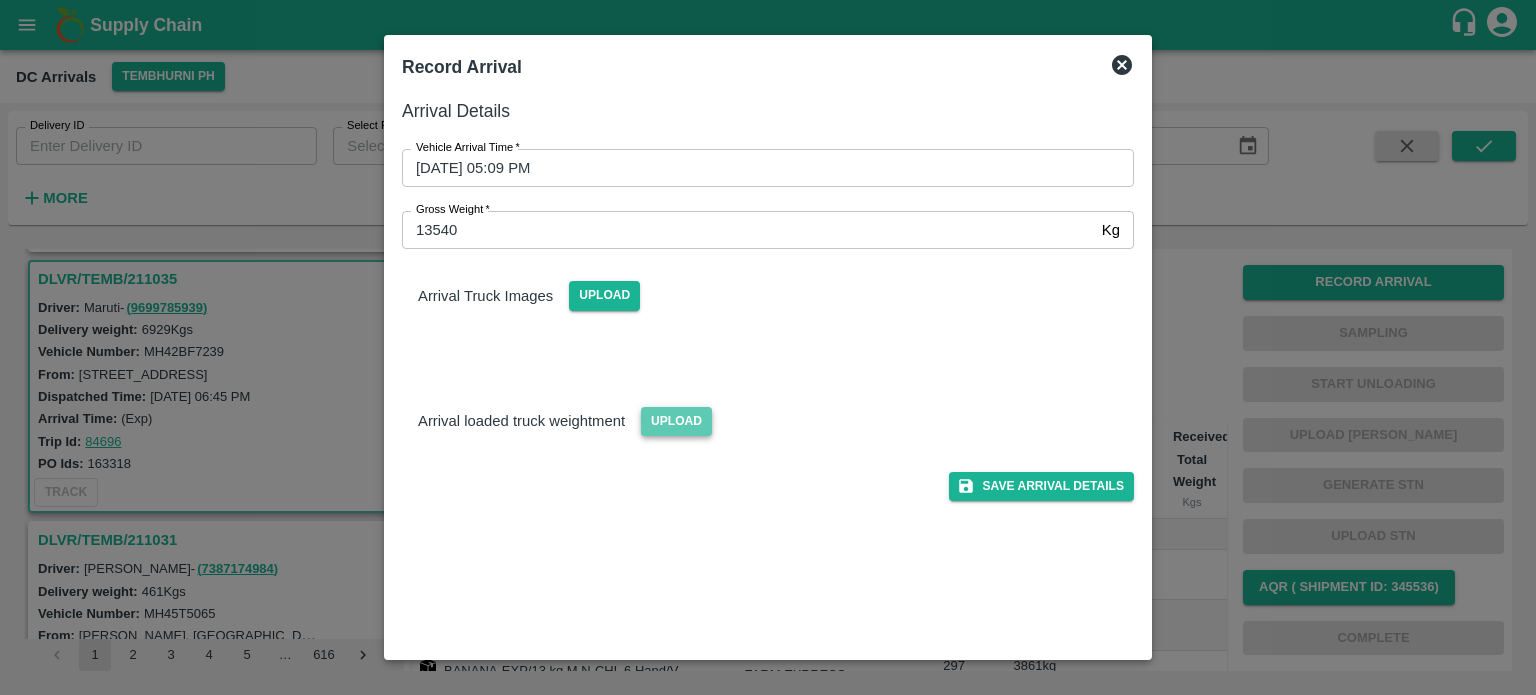 click on "Upload" at bounding box center (676, 421) 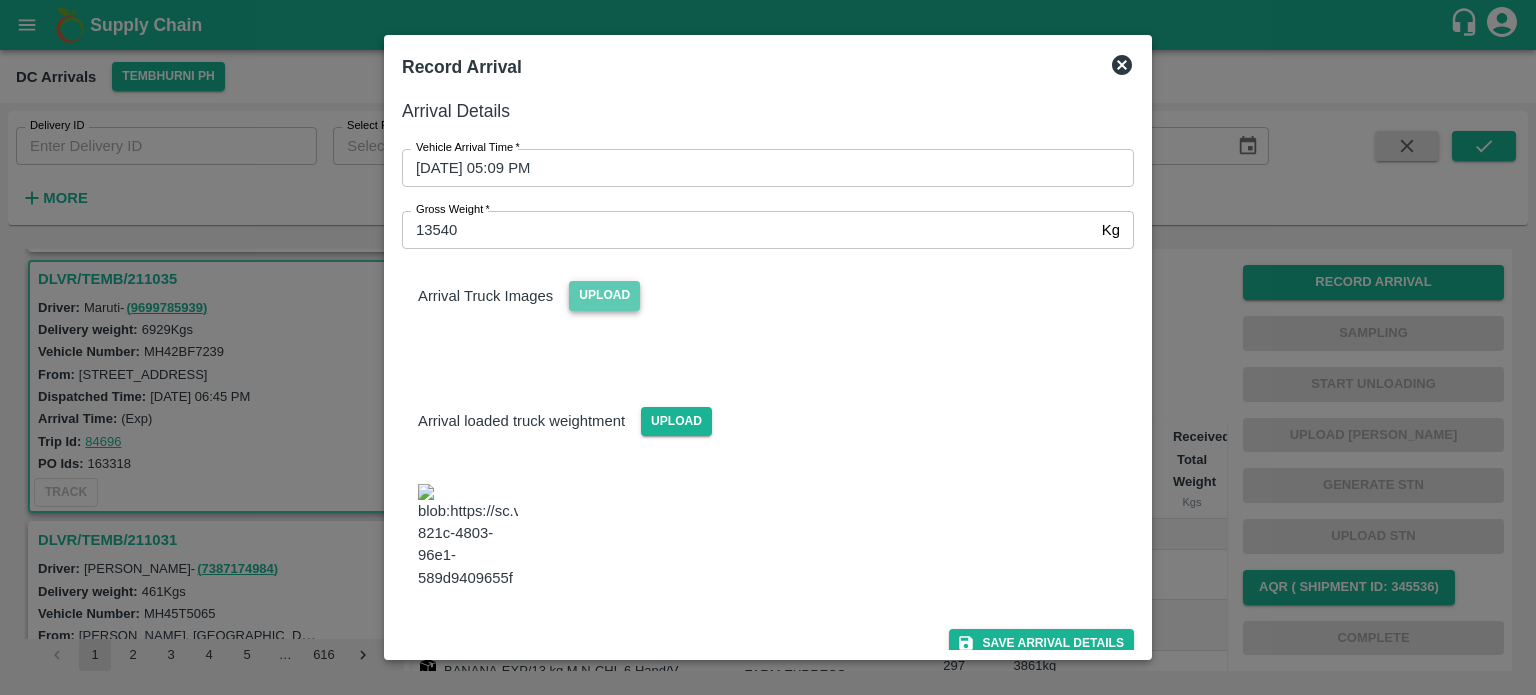 click on "Upload" at bounding box center [604, 295] 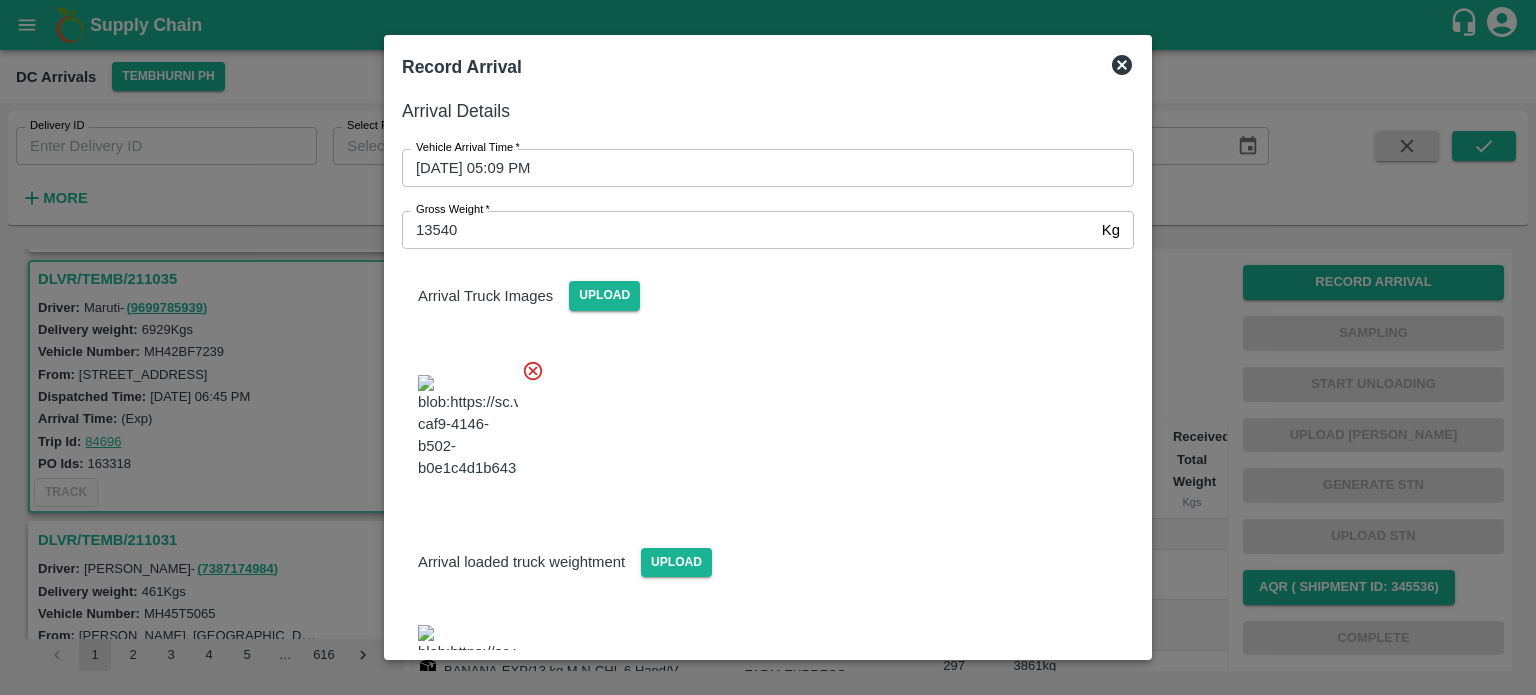 click at bounding box center [760, 421] 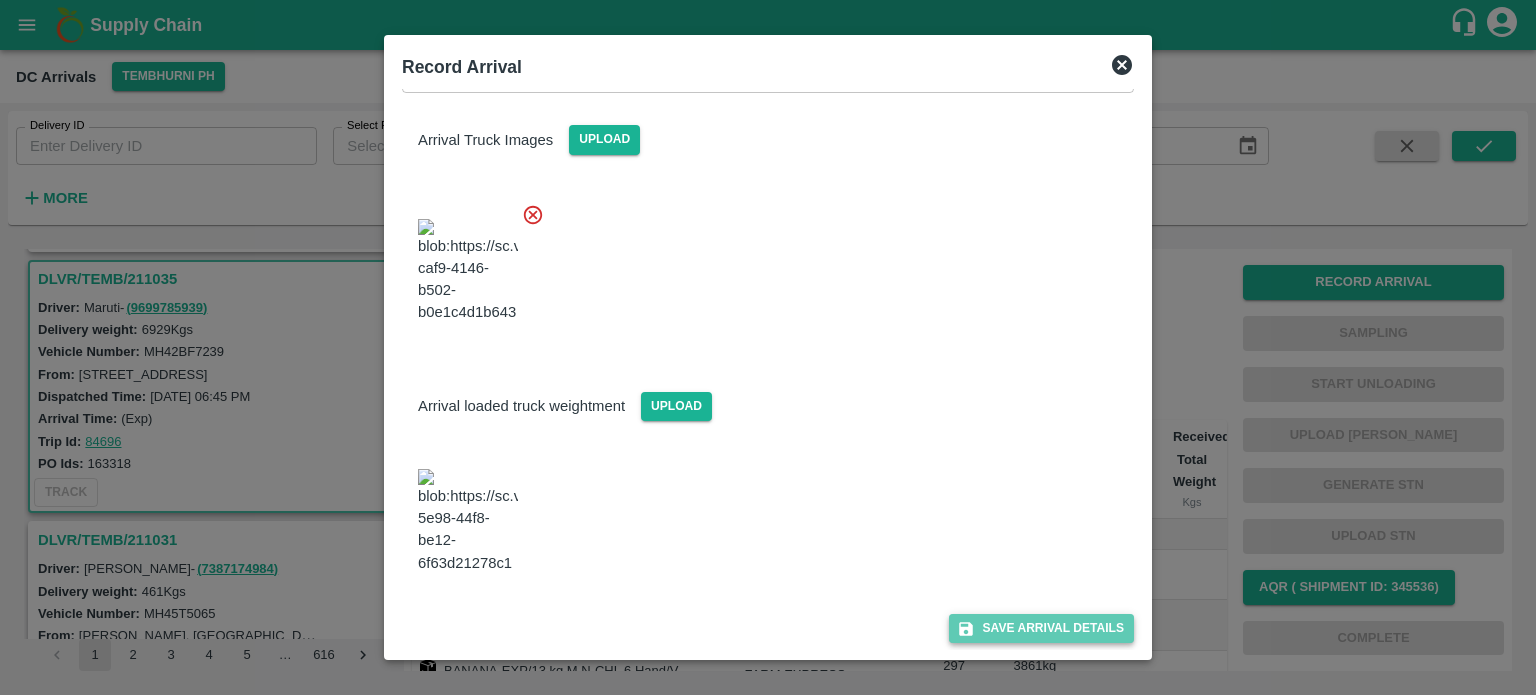 click on "Save Arrival Details" at bounding box center [1041, 628] 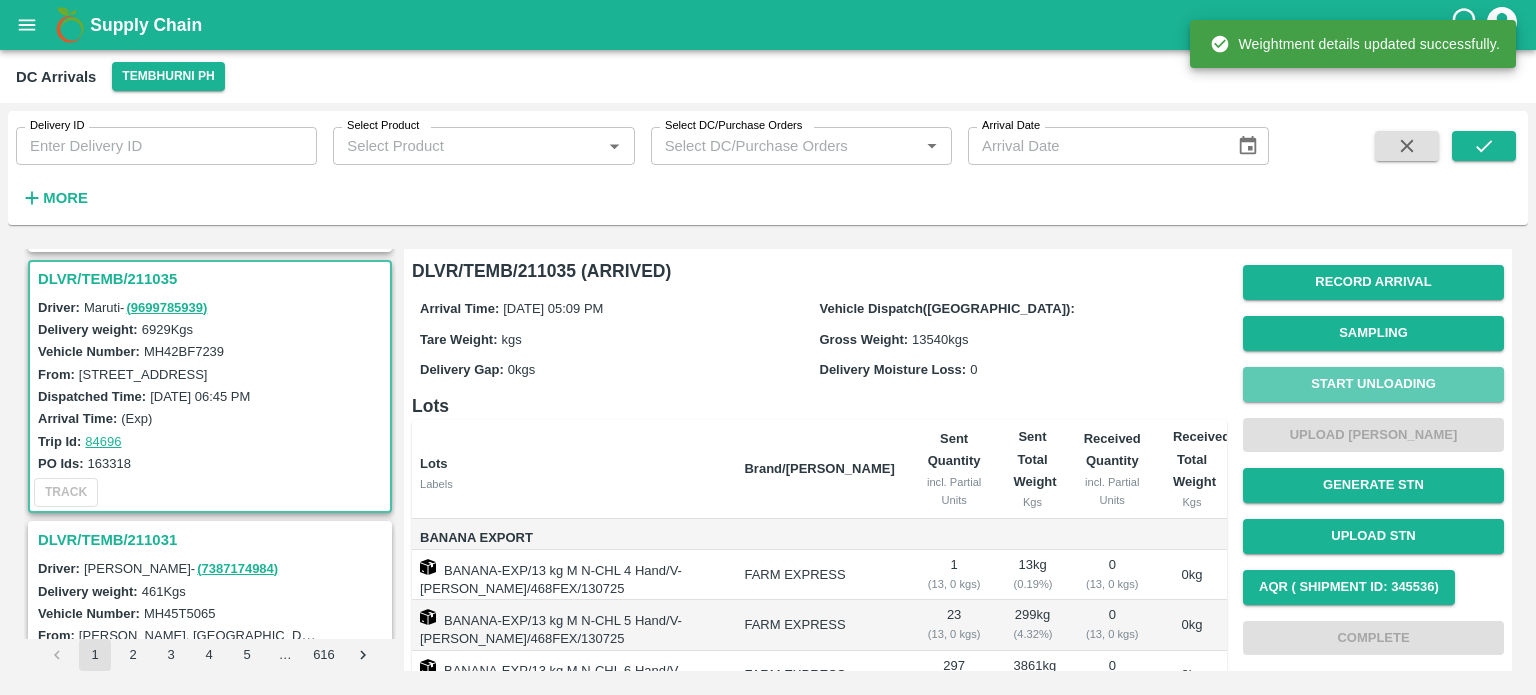 click on "Start Unloading" at bounding box center (1373, 384) 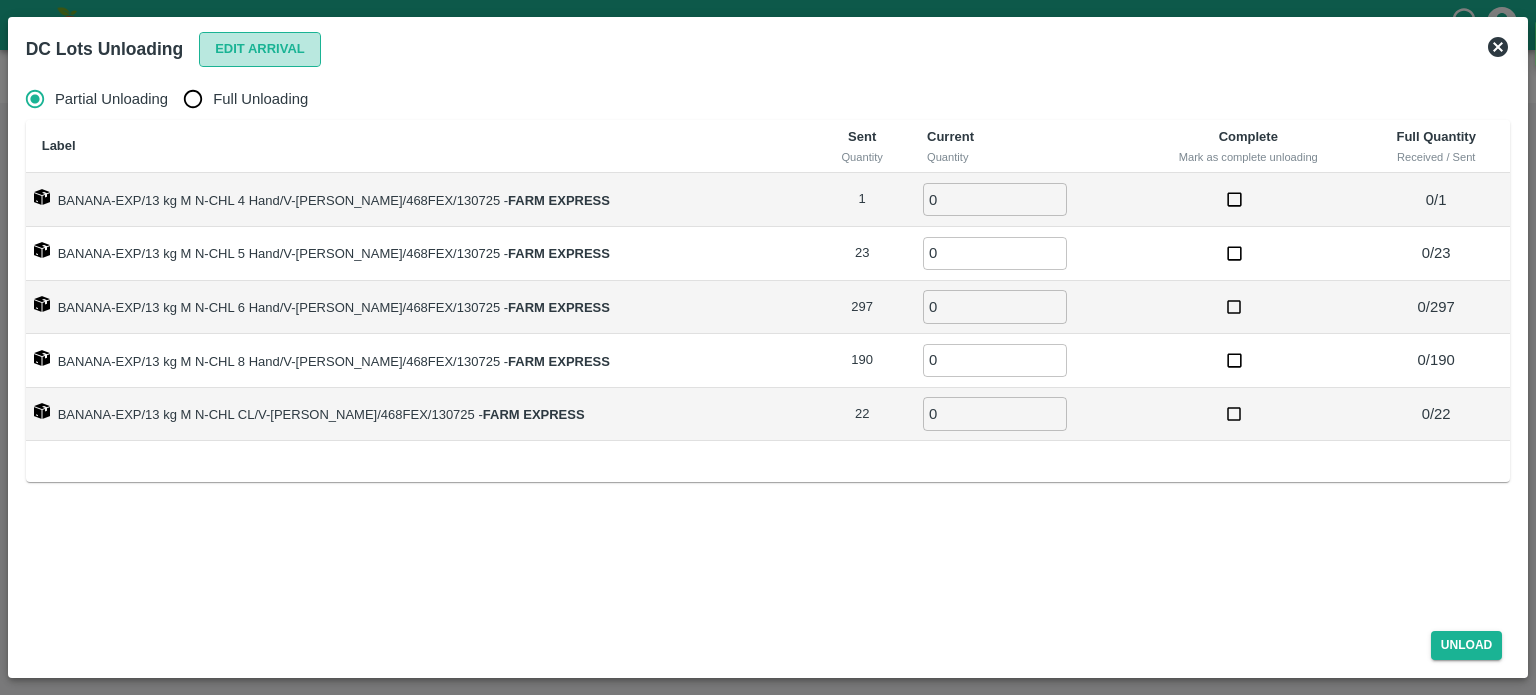 click on "Edit Arrival" at bounding box center (260, 49) 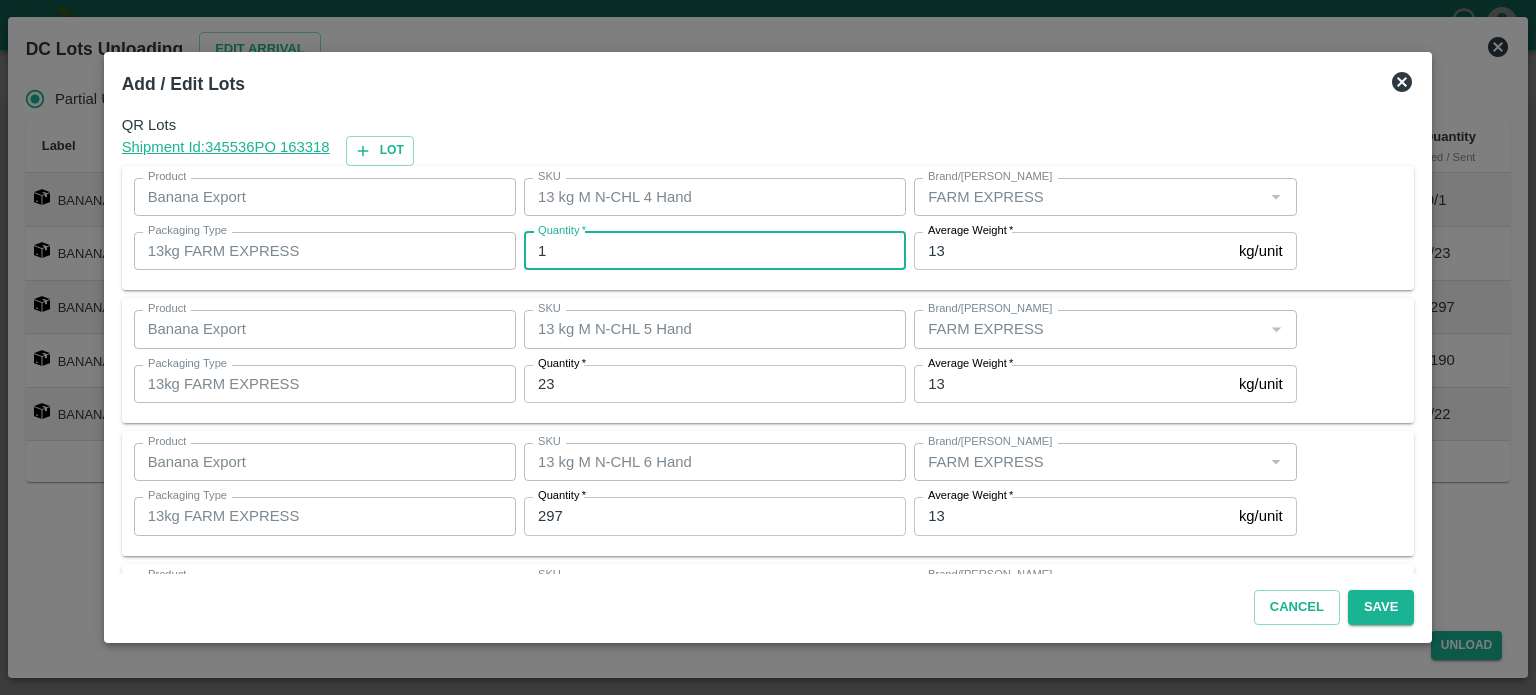 click on "1" at bounding box center [715, 251] 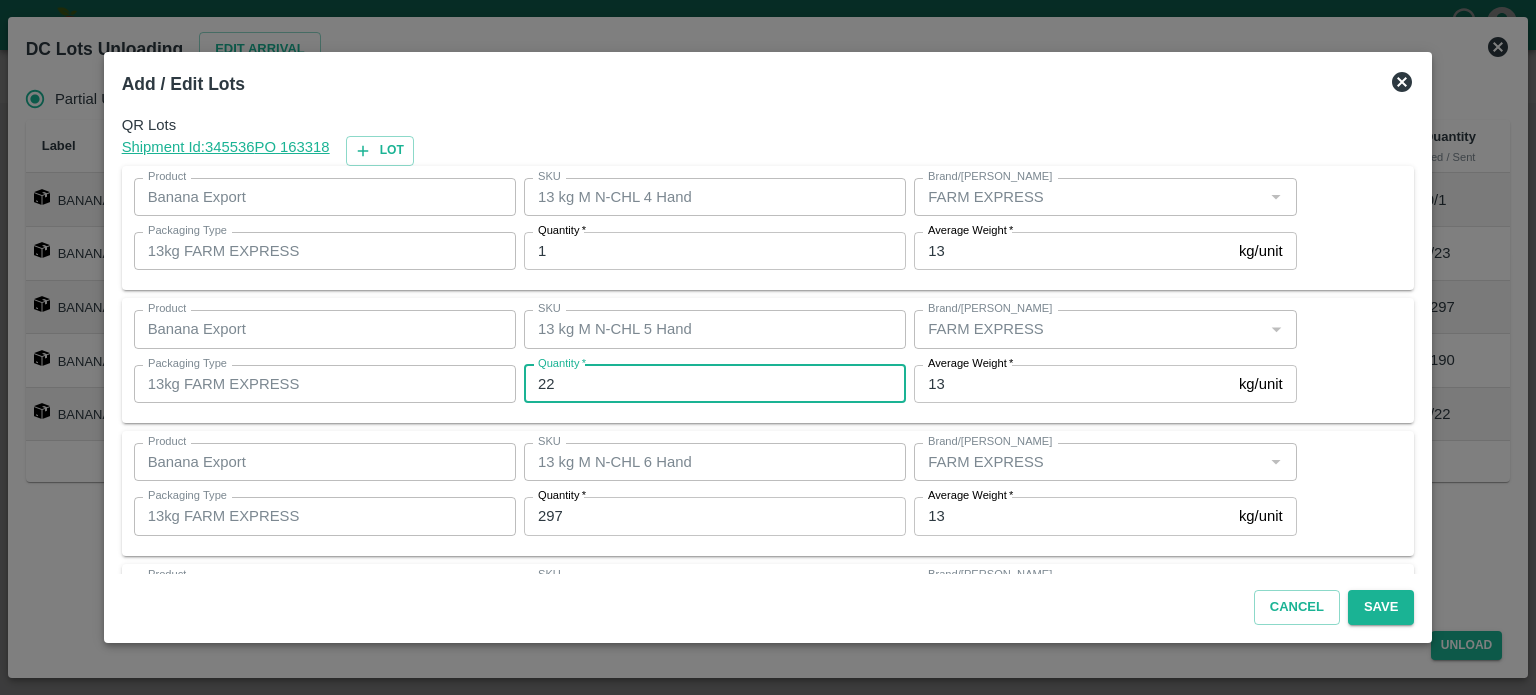type on "22" 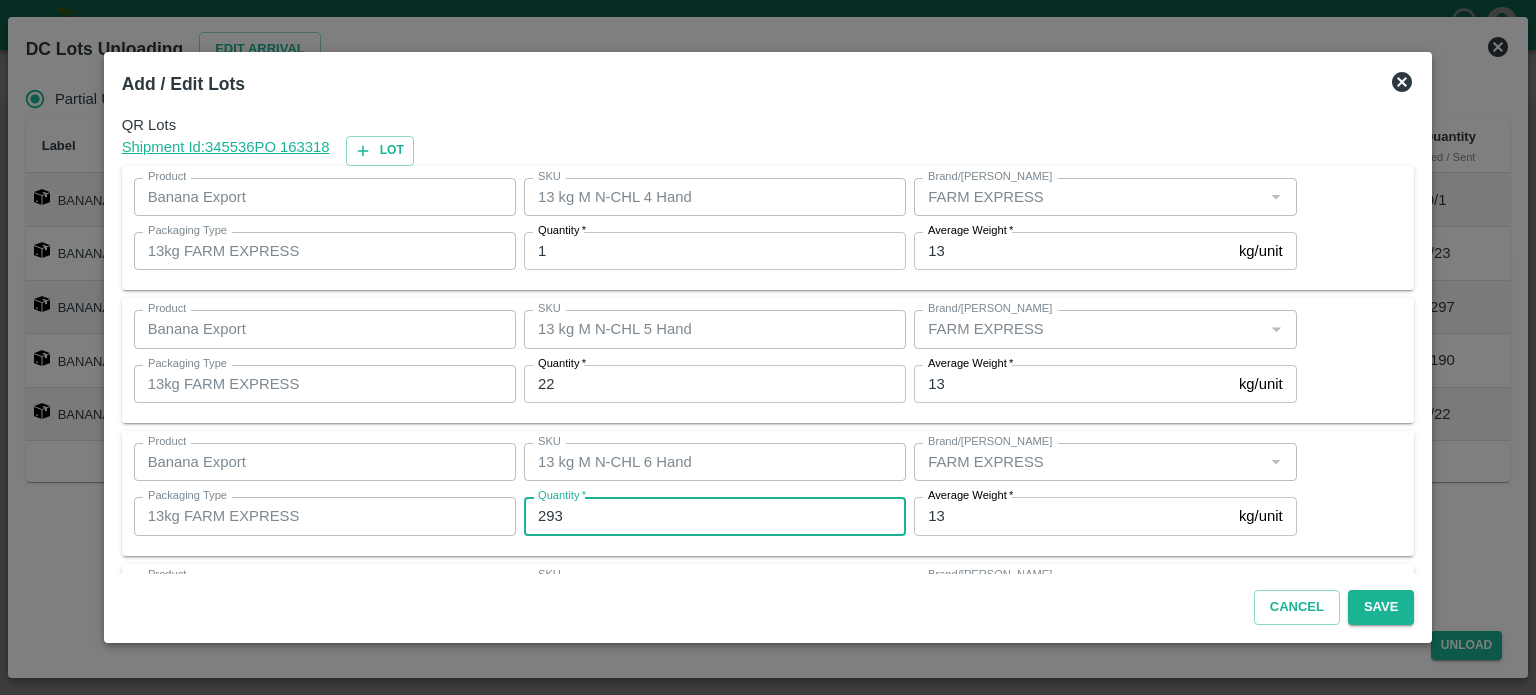 type on "293" 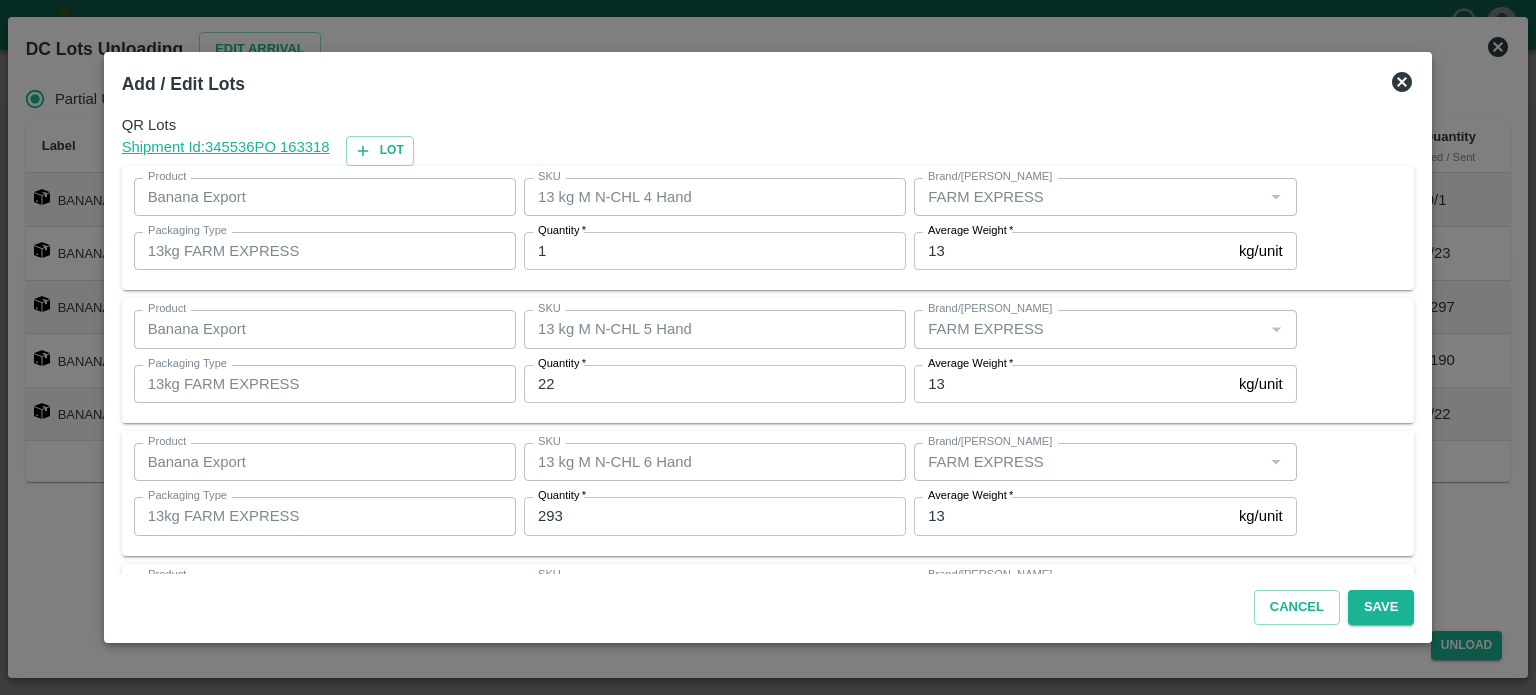 scroll, scrollTop: 262, scrollLeft: 0, axis: vertical 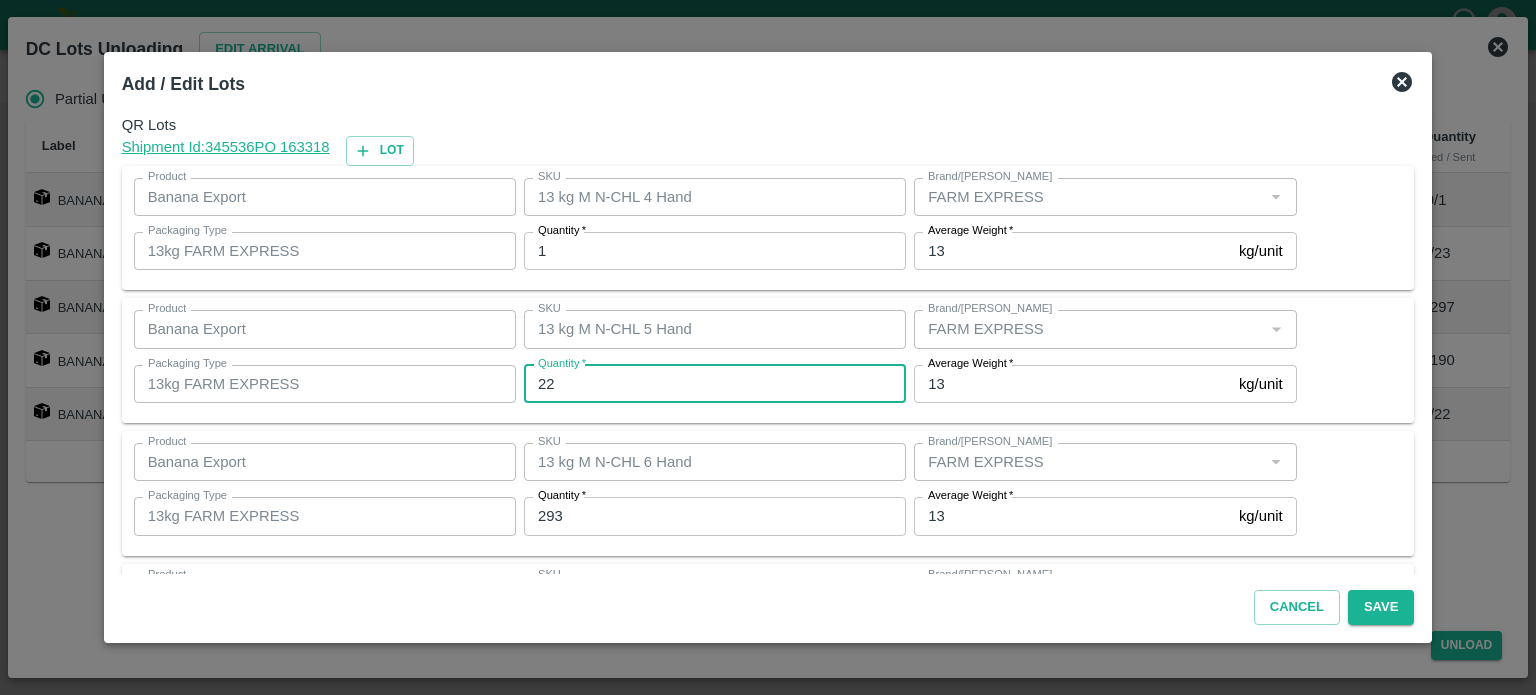 click on "22" at bounding box center [715, 384] 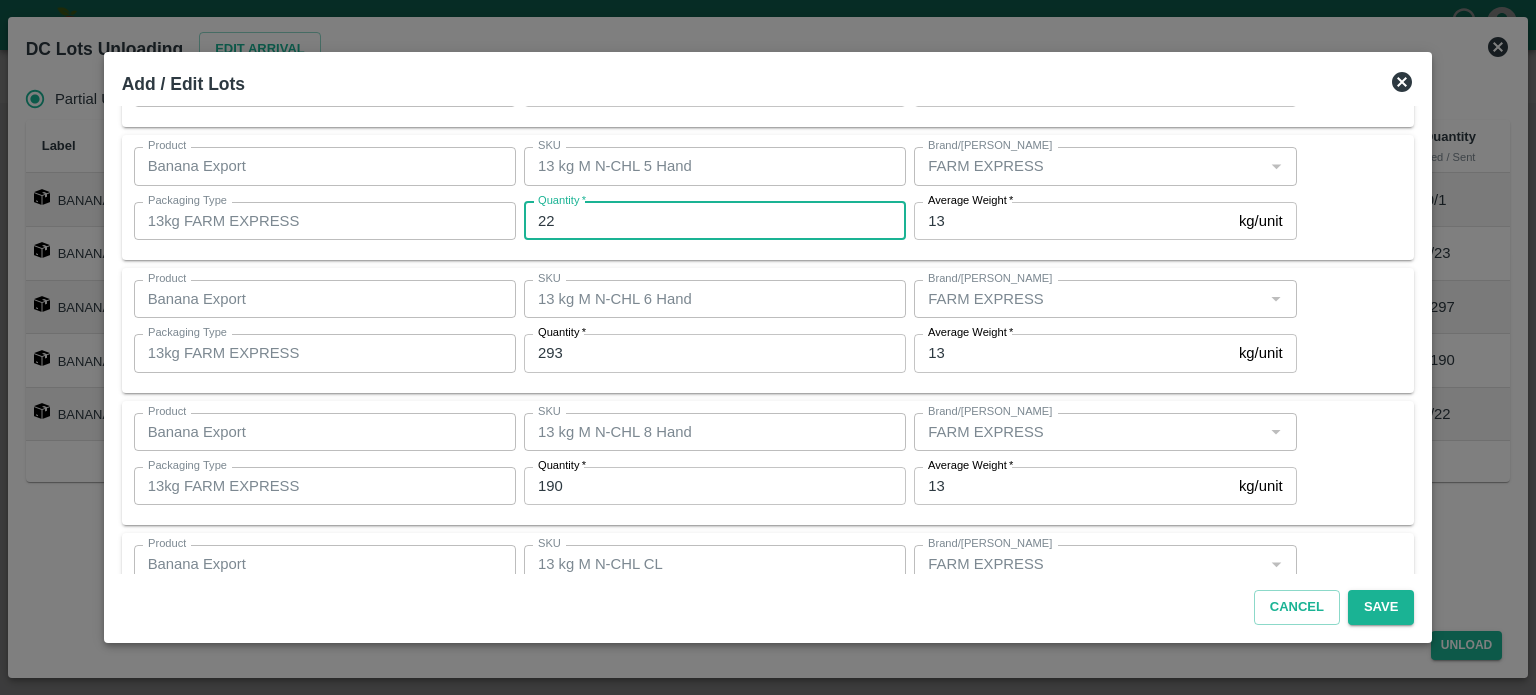scroll, scrollTop: 164, scrollLeft: 0, axis: vertical 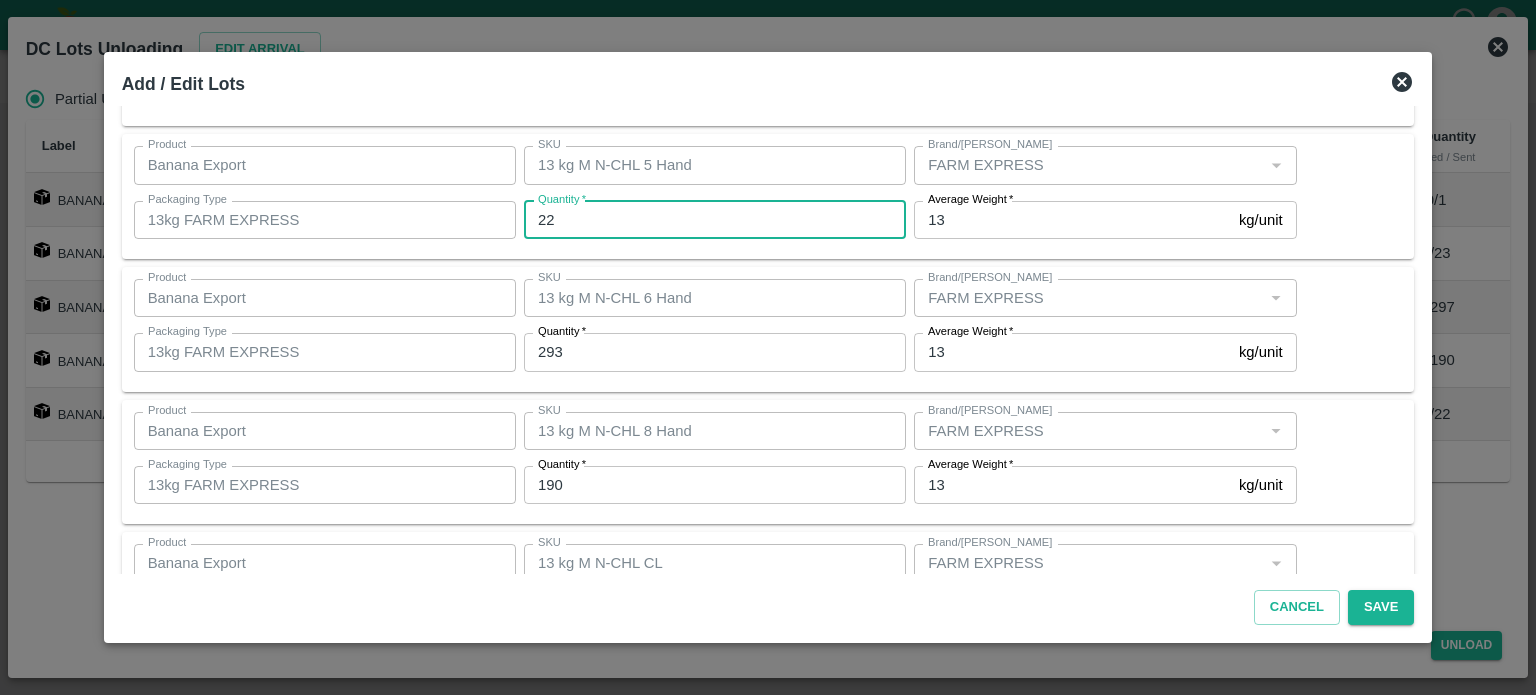 click on "190" at bounding box center (715, 485) 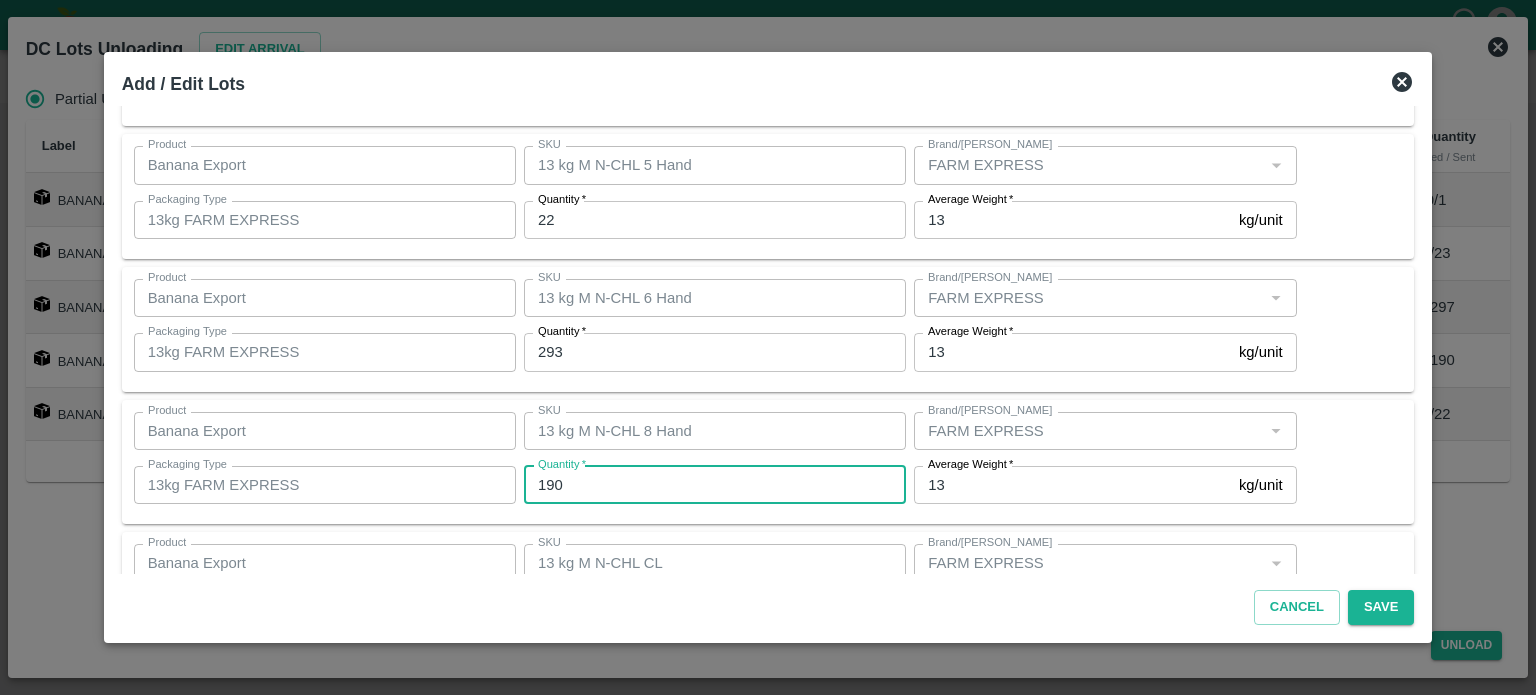 click on "190" at bounding box center [715, 485] 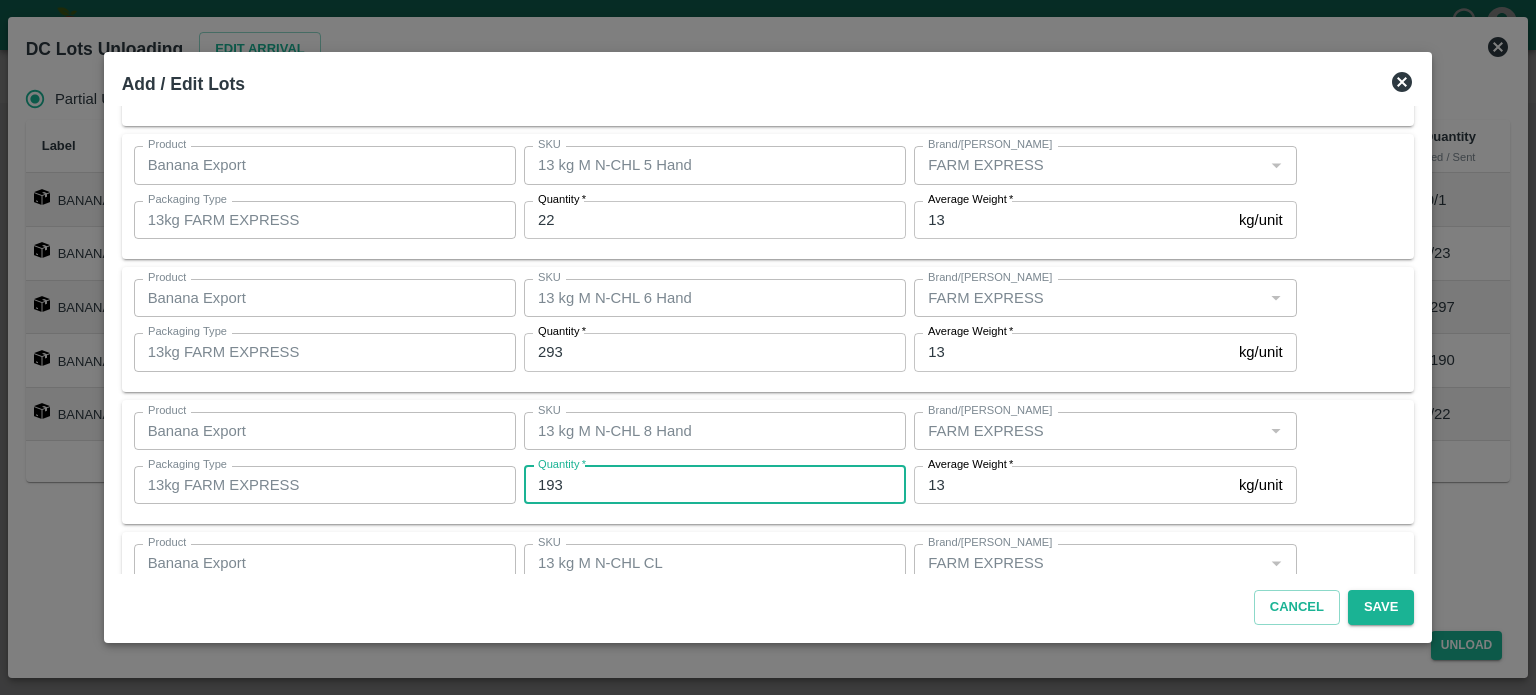 type on "193" 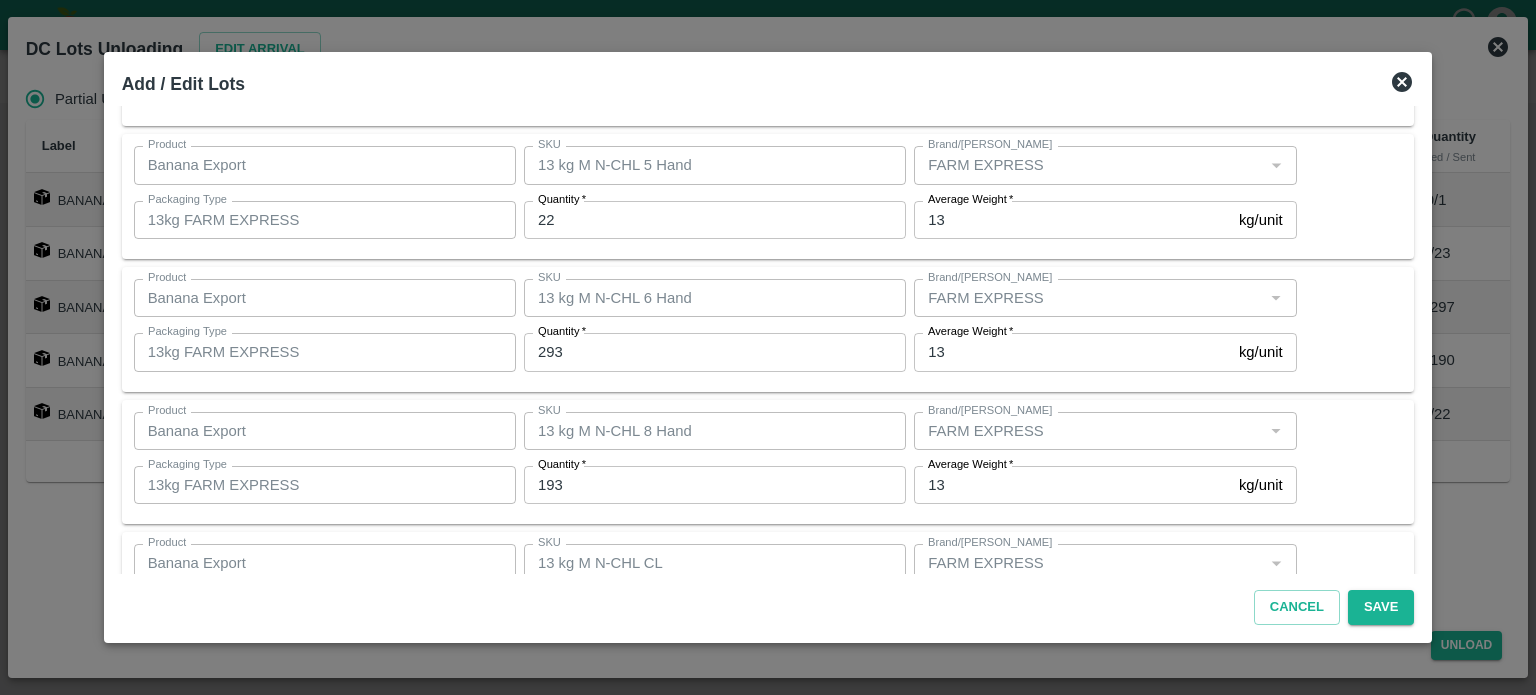 scroll, scrollTop: 262, scrollLeft: 0, axis: vertical 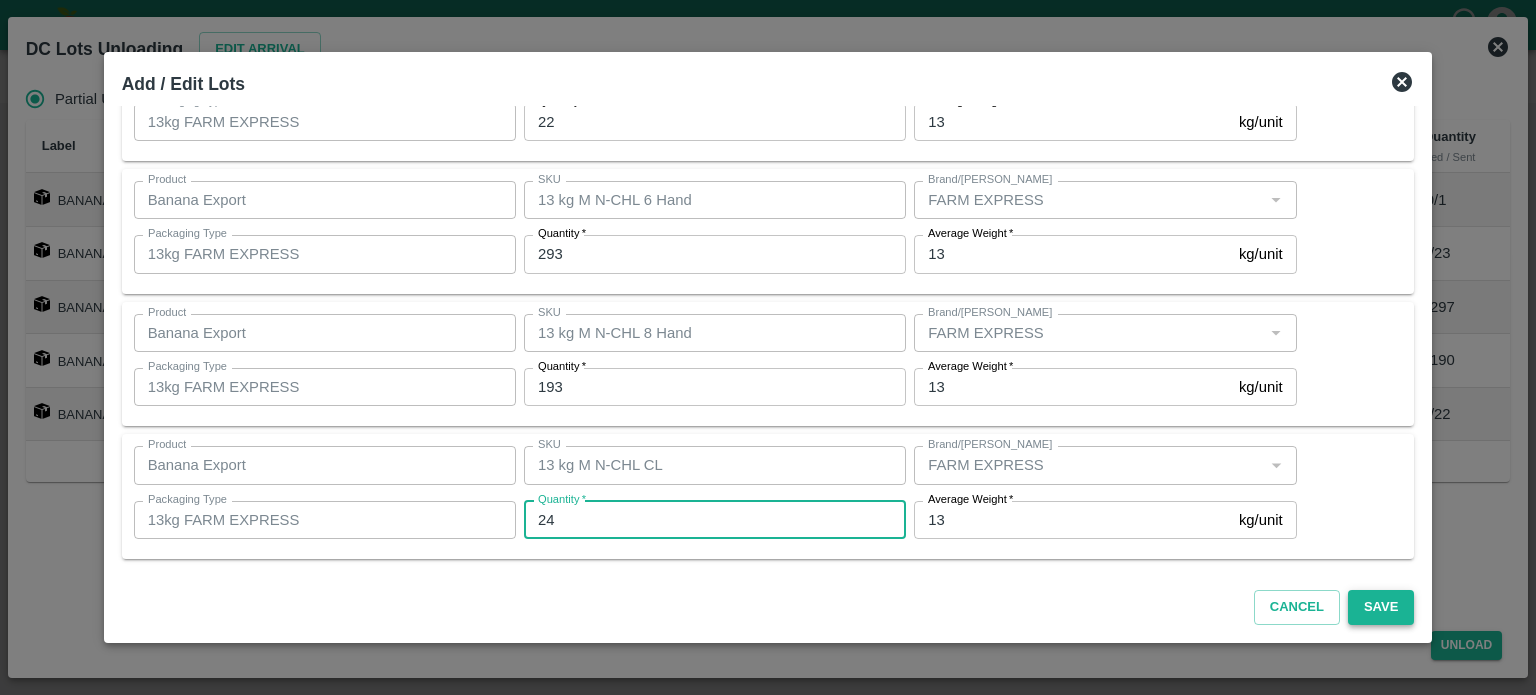 type on "24" 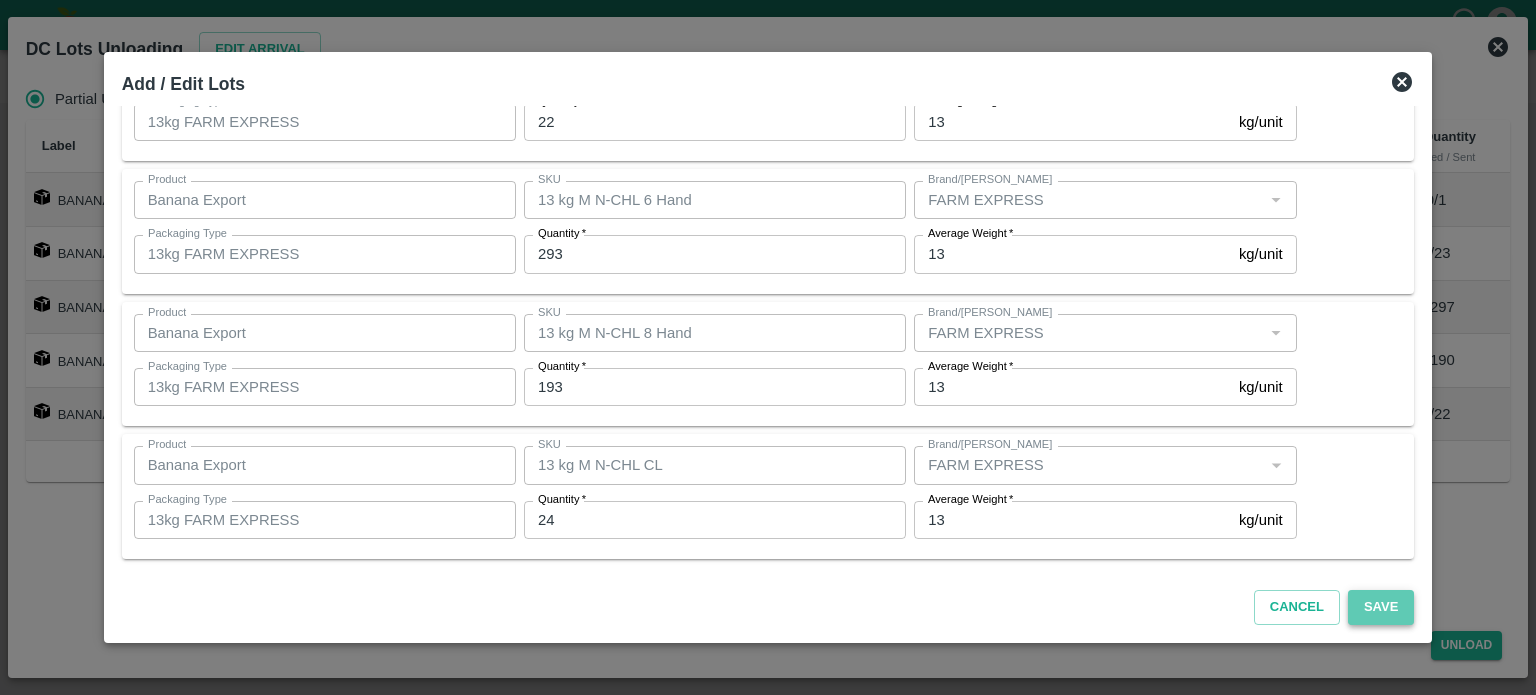 click on "Save" at bounding box center [1381, 607] 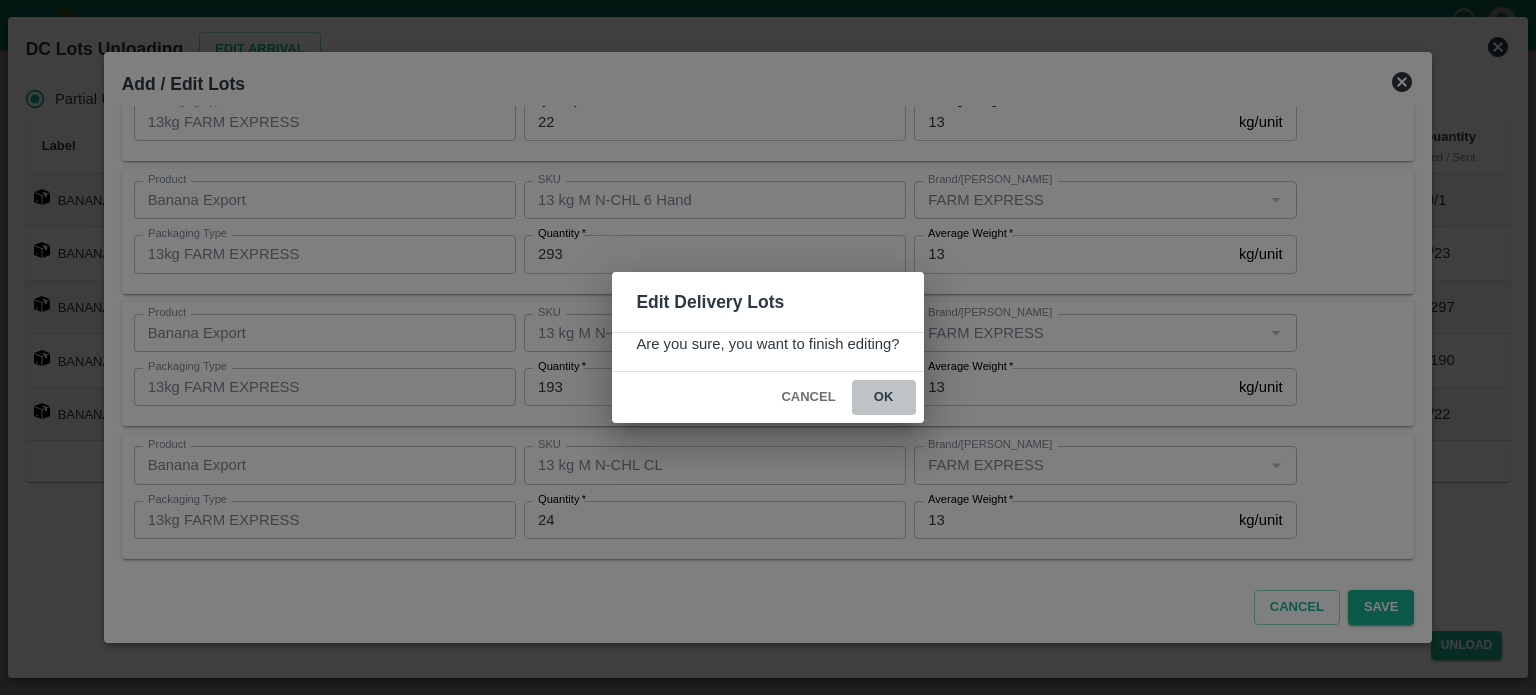 click on "ok" at bounding box center (884, 397) 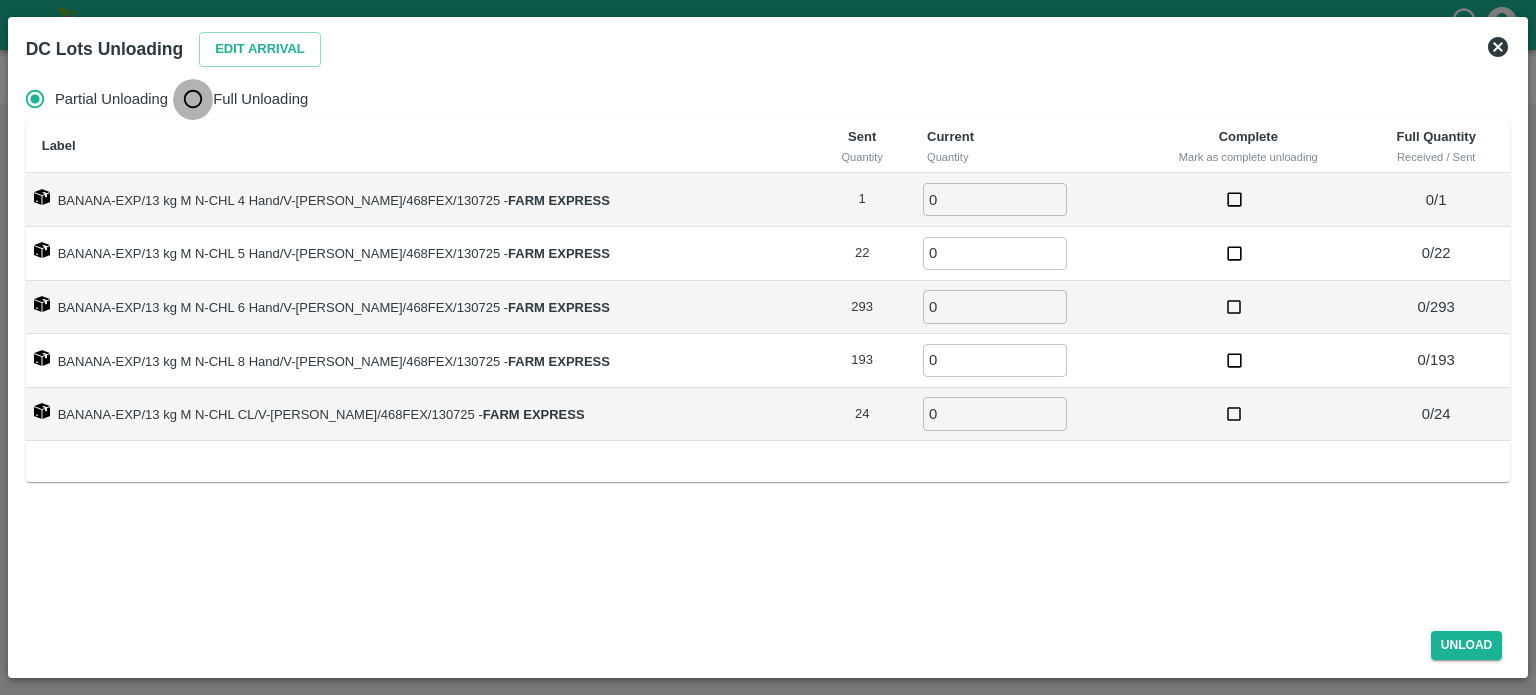 click on "Full Unloading" at bounding box center (193, 99) 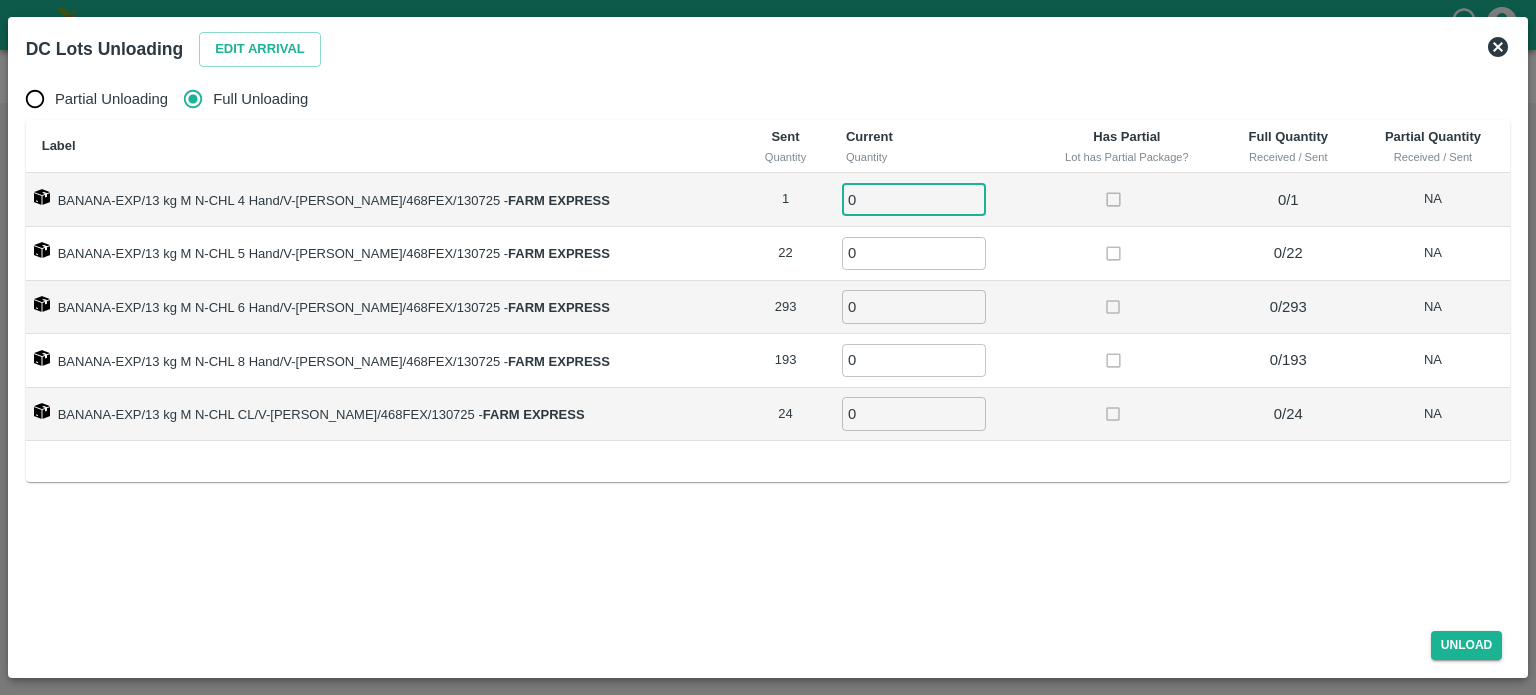 click on "0" at bounding box center [914, 199] 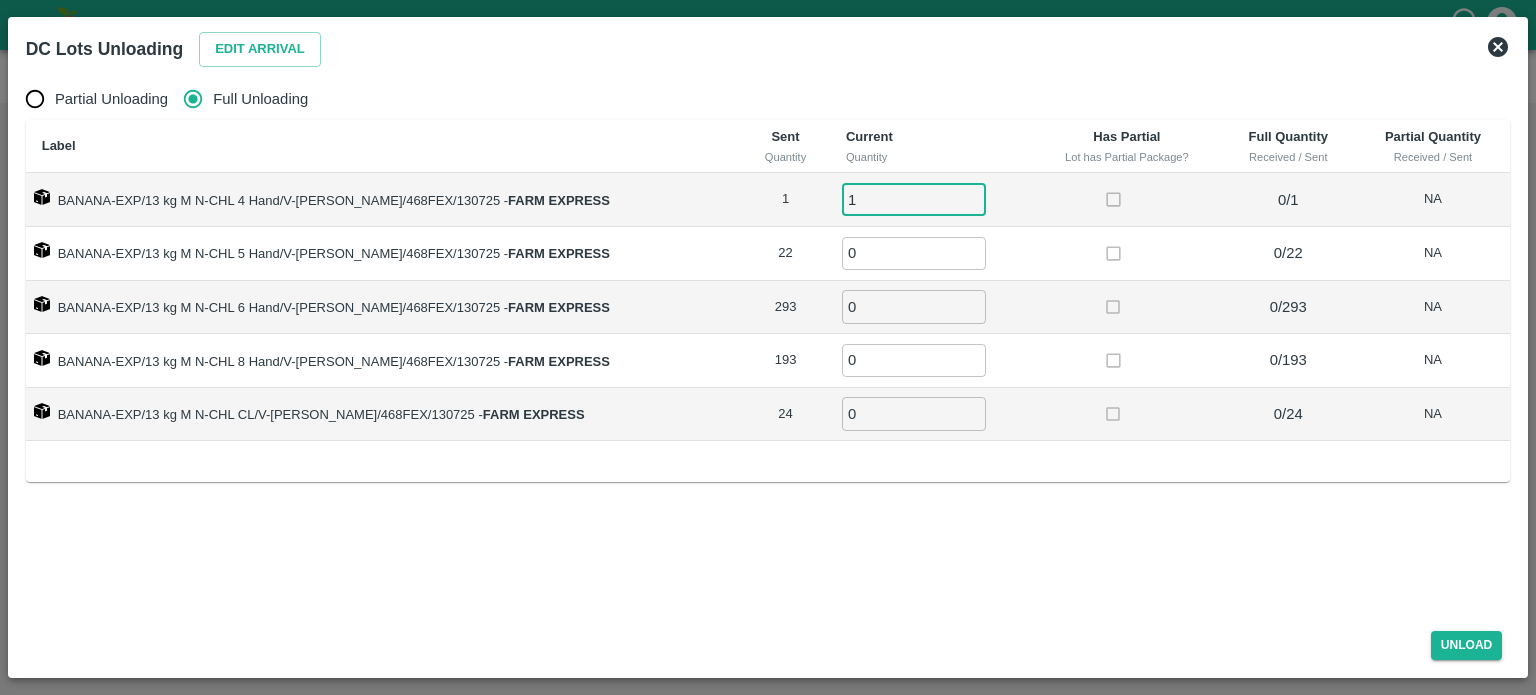 type on "1" 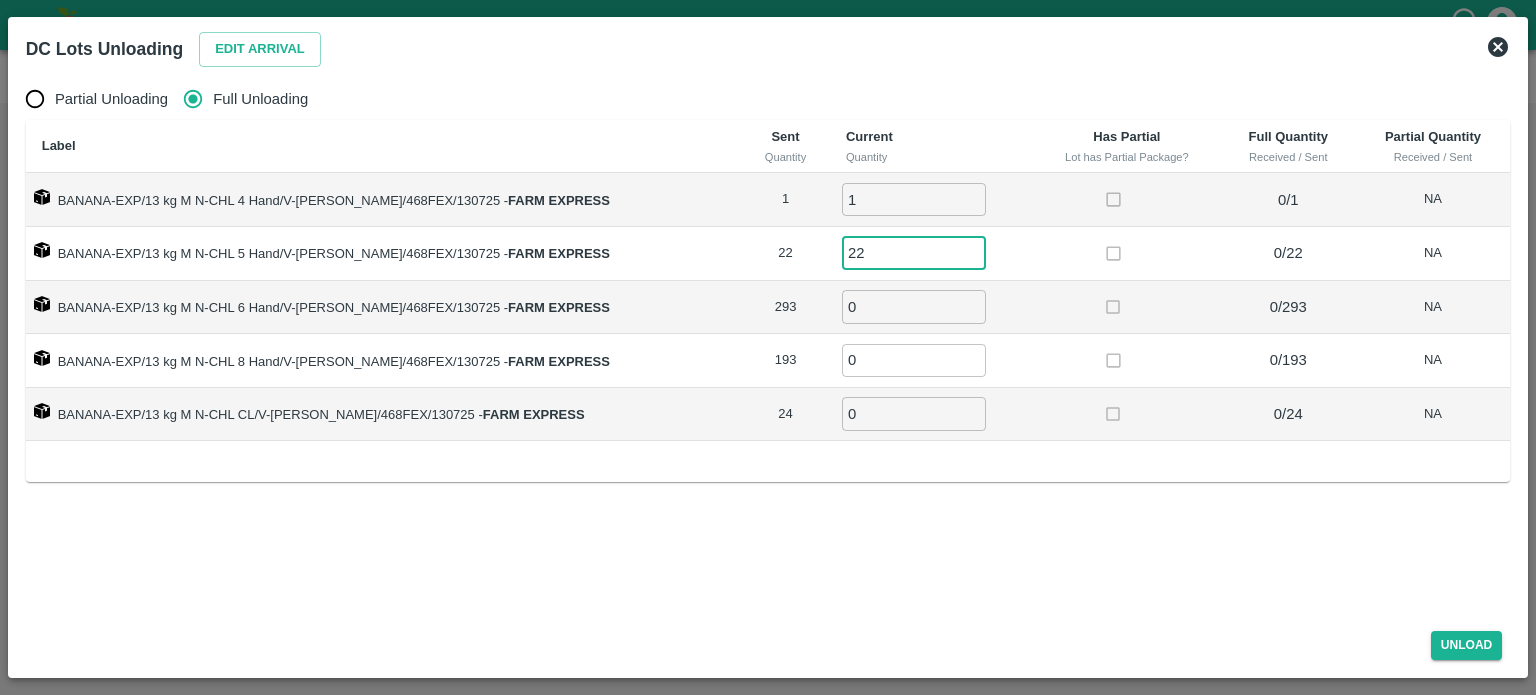 type on "22" 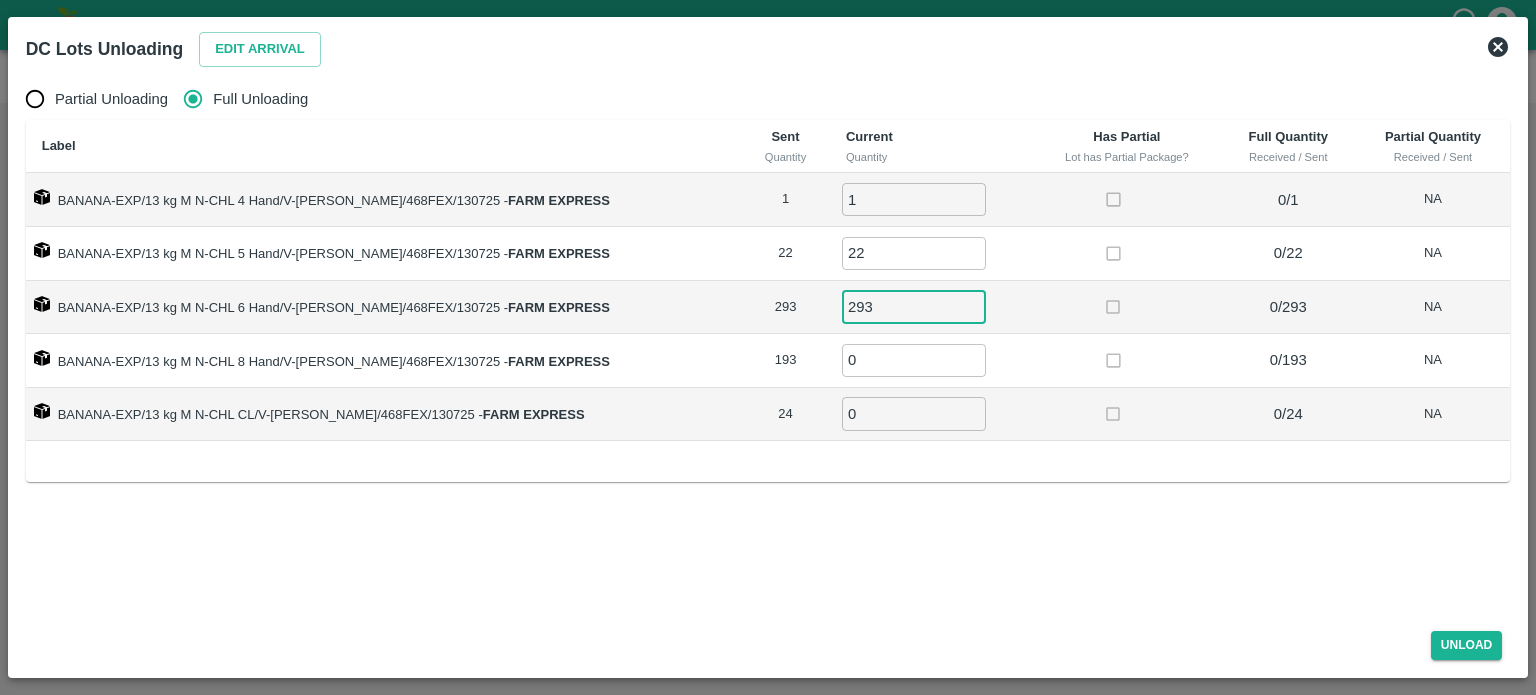 type on "293" 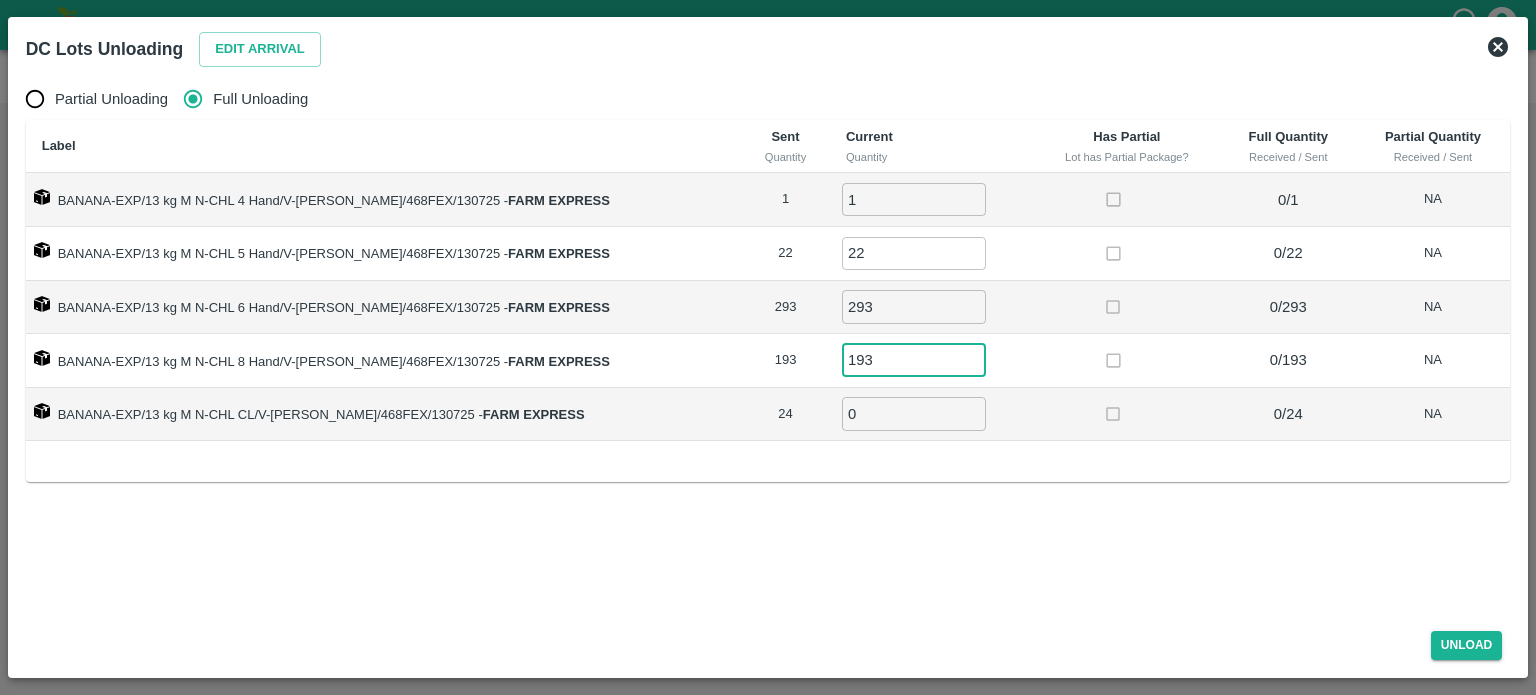 type on "193" 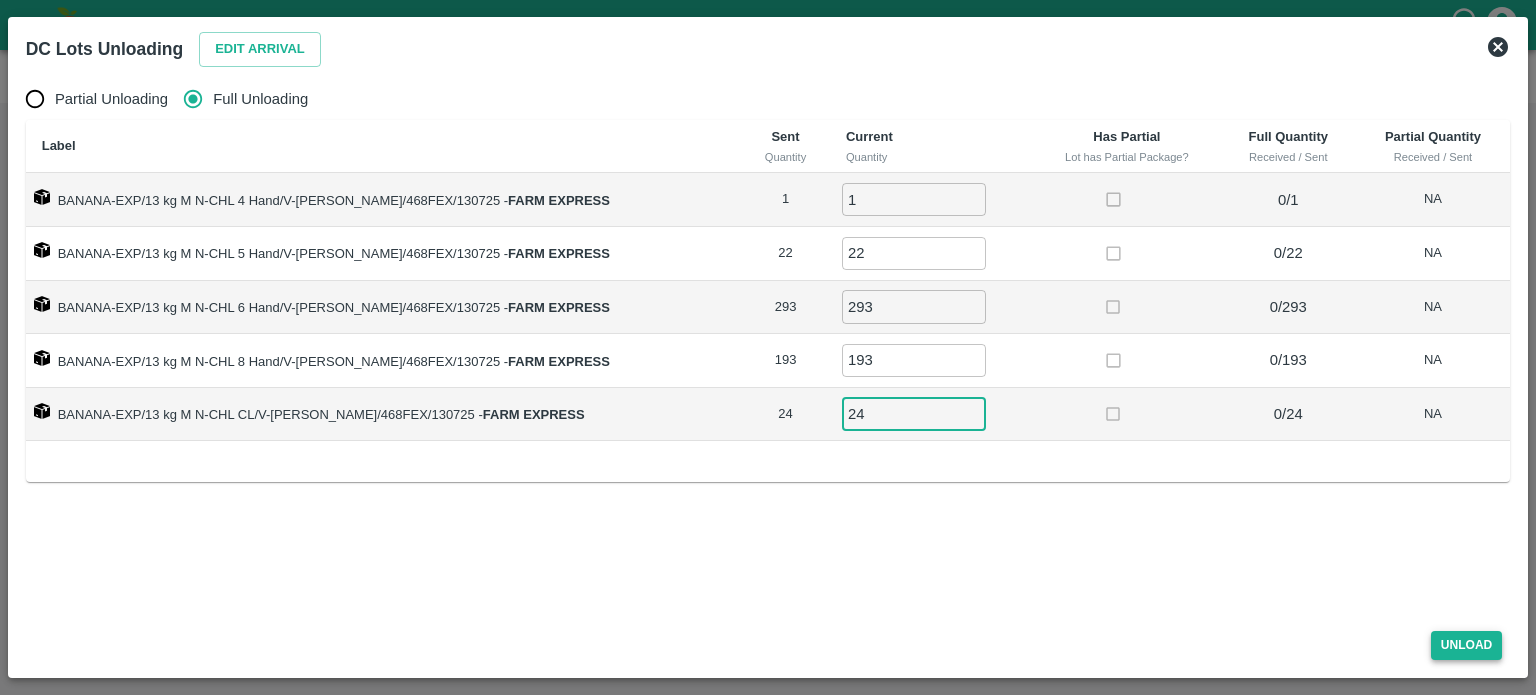 type on "24" 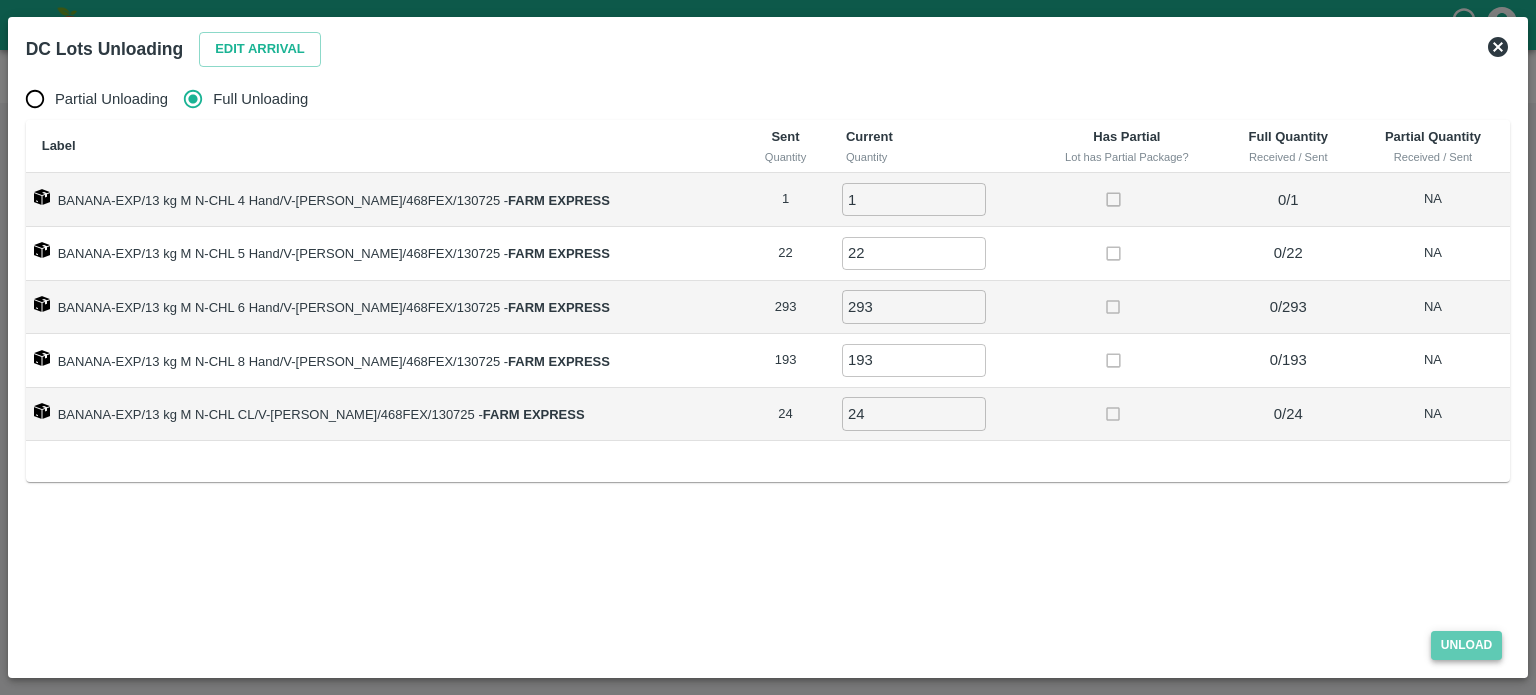 click on "Unload" at bounding box center [1467, 645] 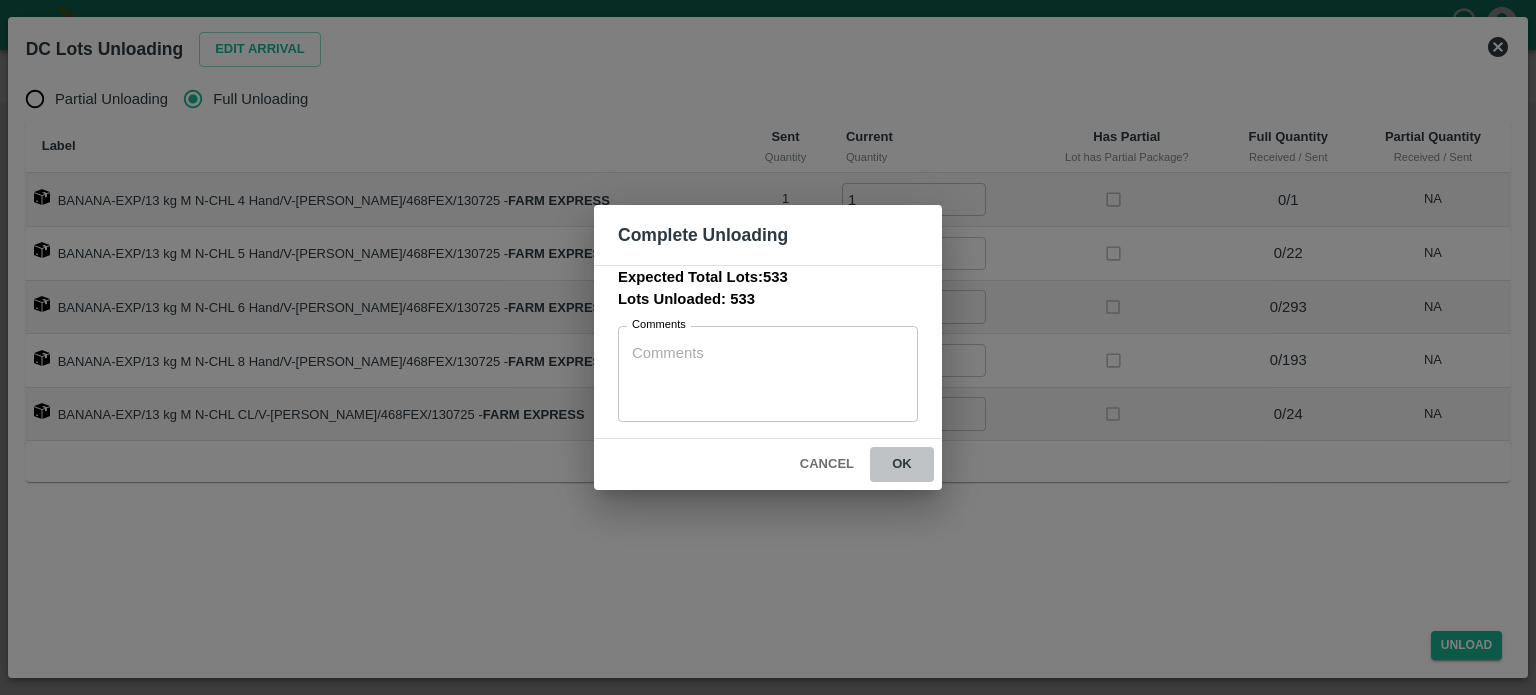 click on "ok" at bounding box center [902, 464] 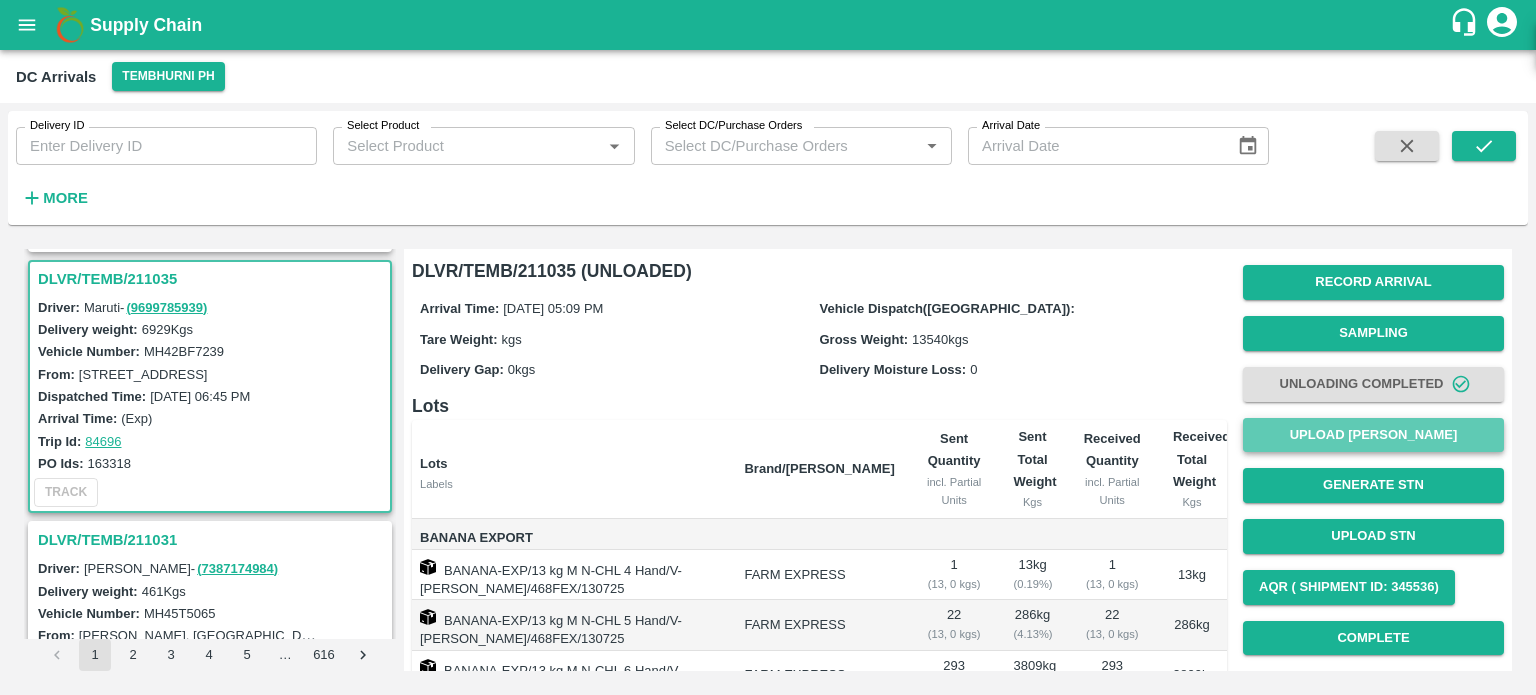 click on "Upload [PERSON_NAME]" at bounding box center (1373, 435) 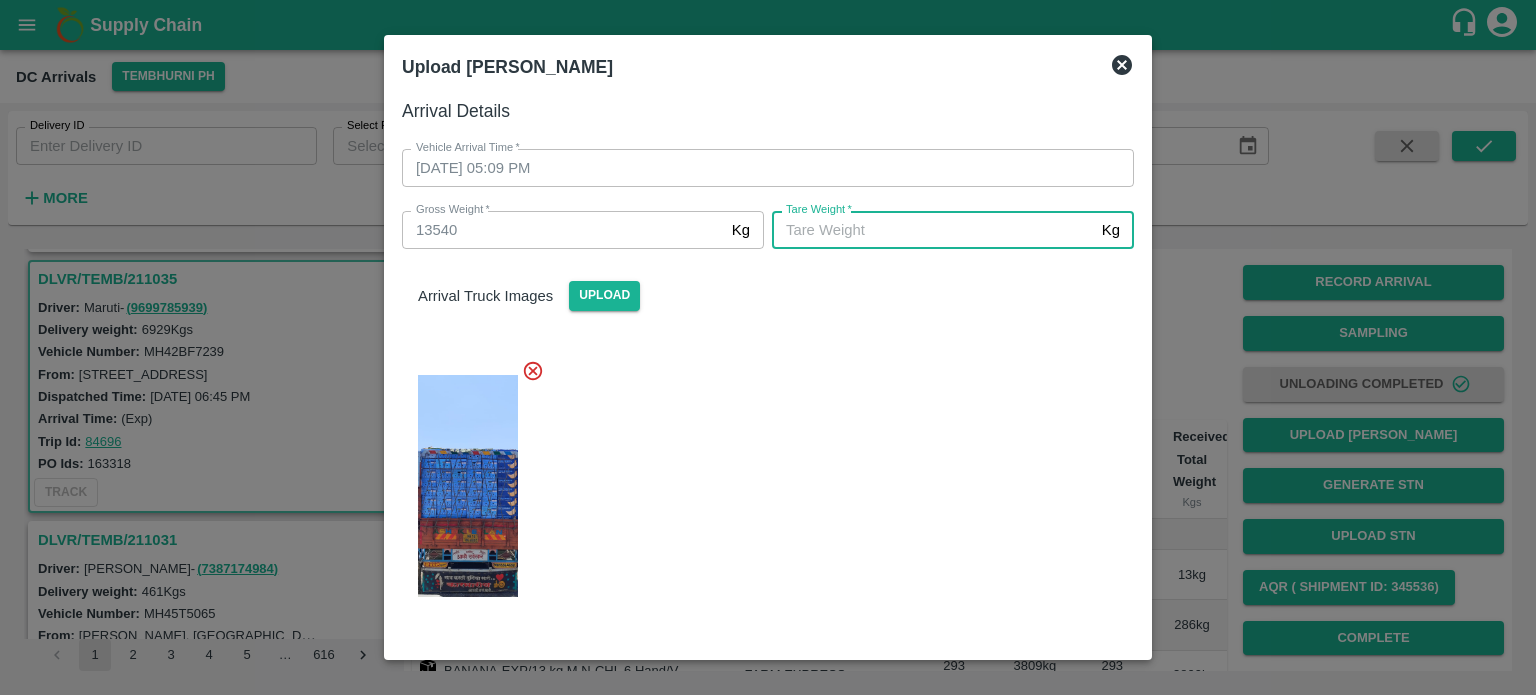 click on "[PERSON_NAME]   *" at bounding box center [933, 230] 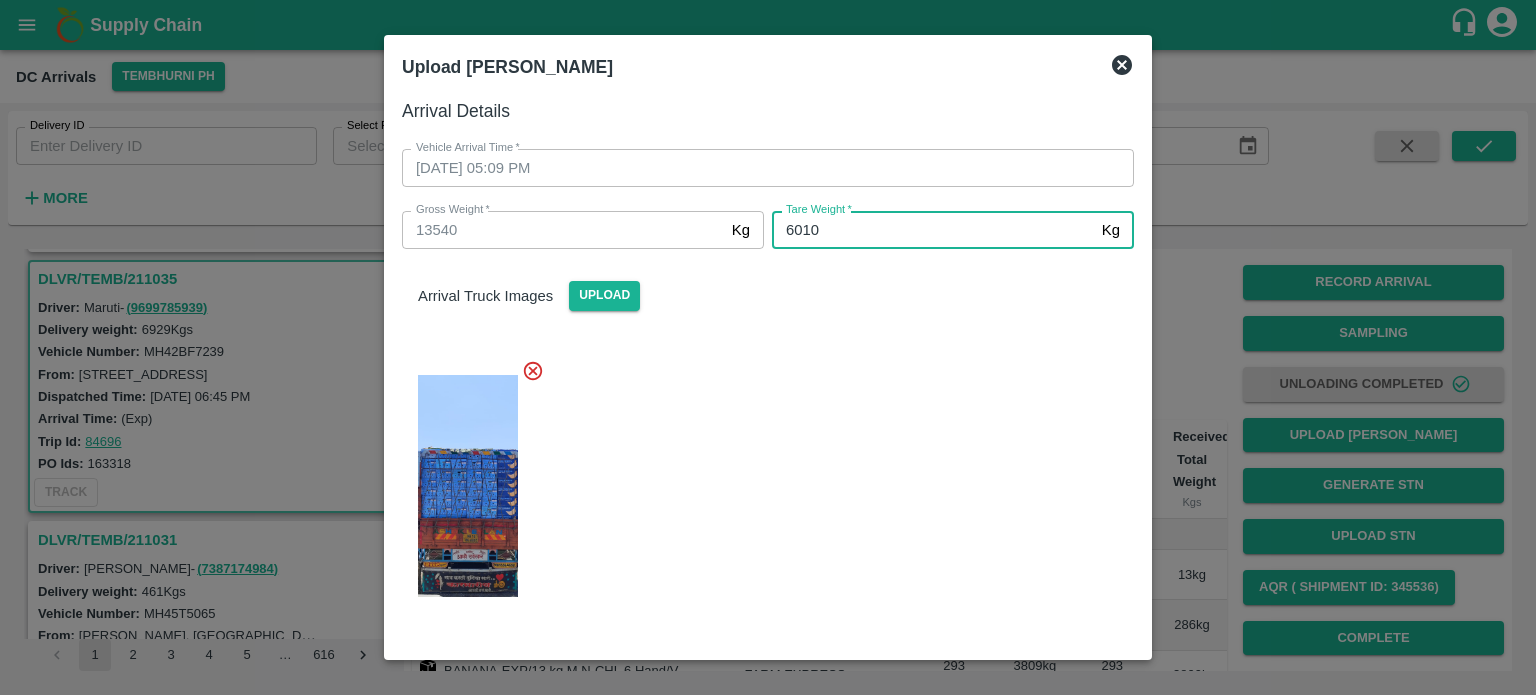 type on "6010" 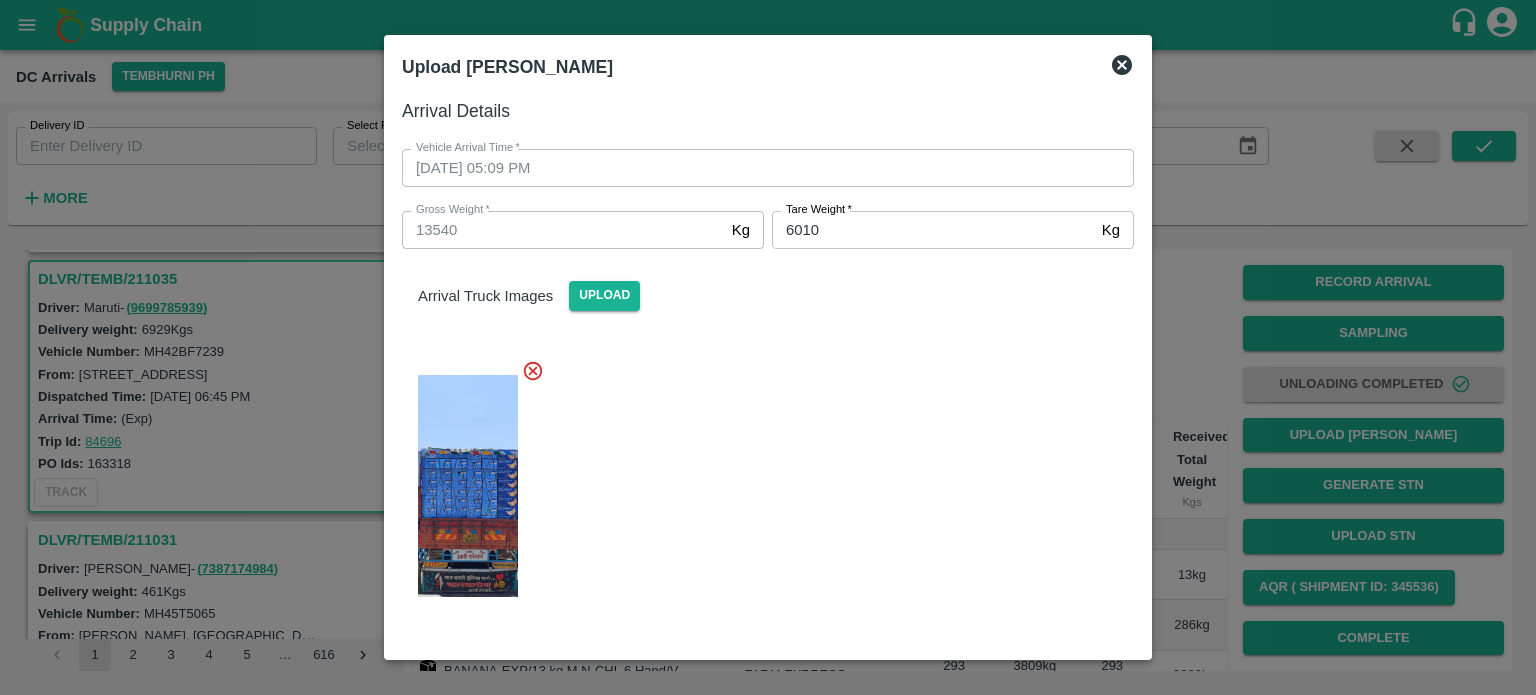 click at bounding box center (760, 480) 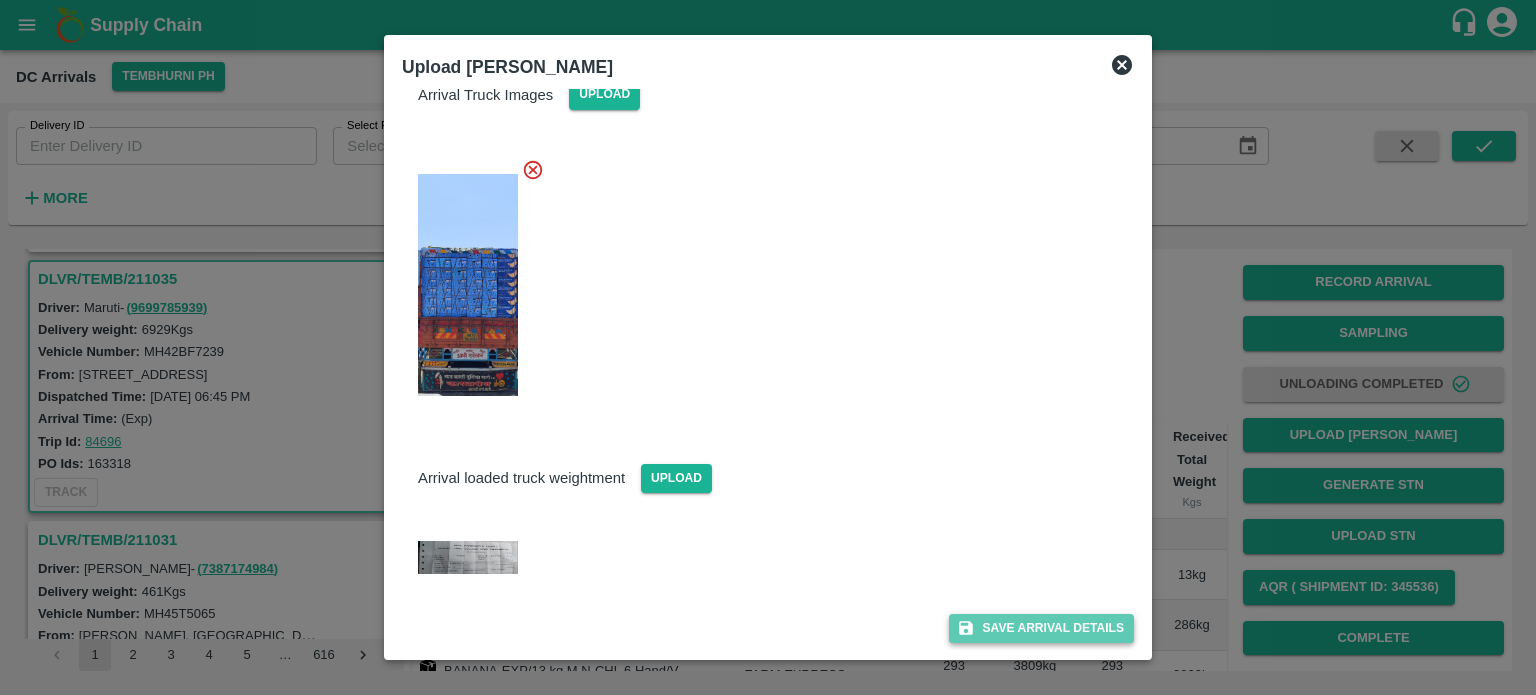 click on "Save Arrival Details" at bounding box center (1041, 628) 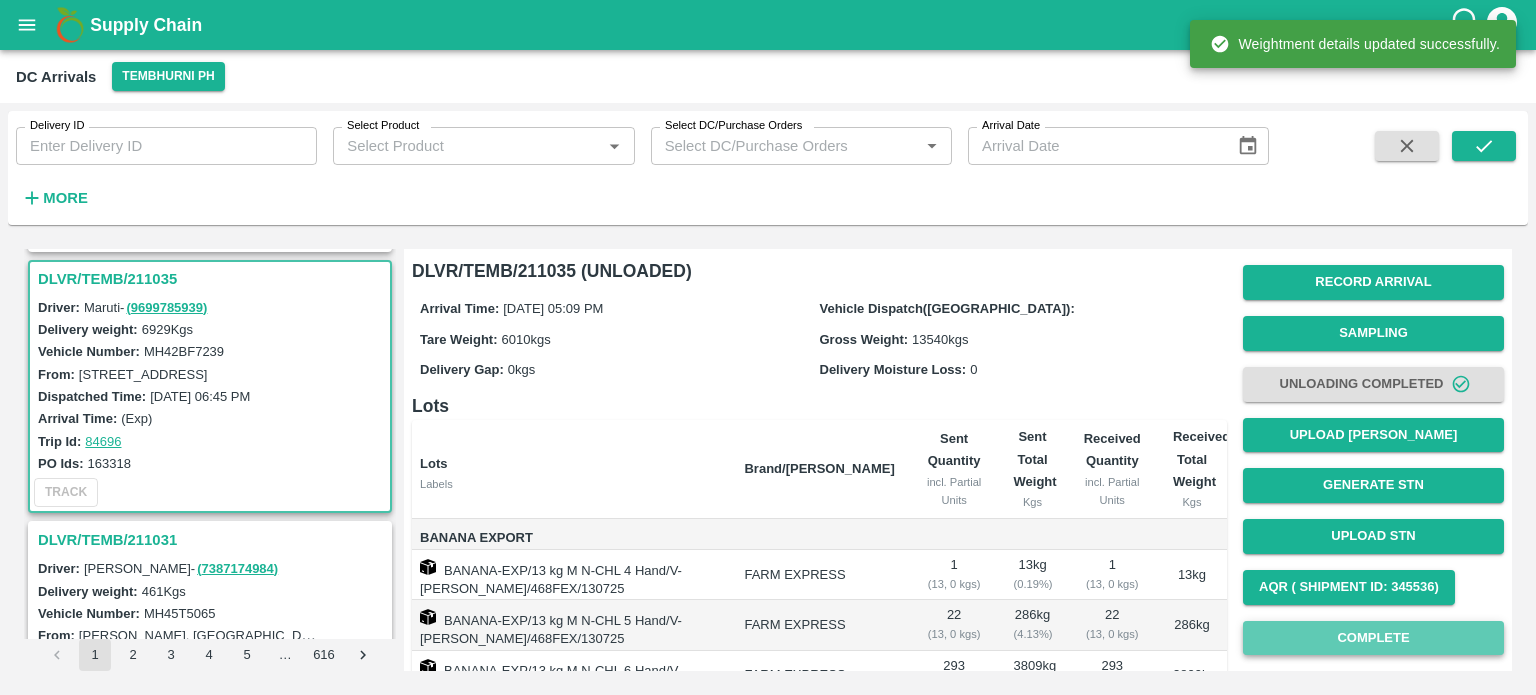 click on "Complete" at bounding box center [1373, 638] 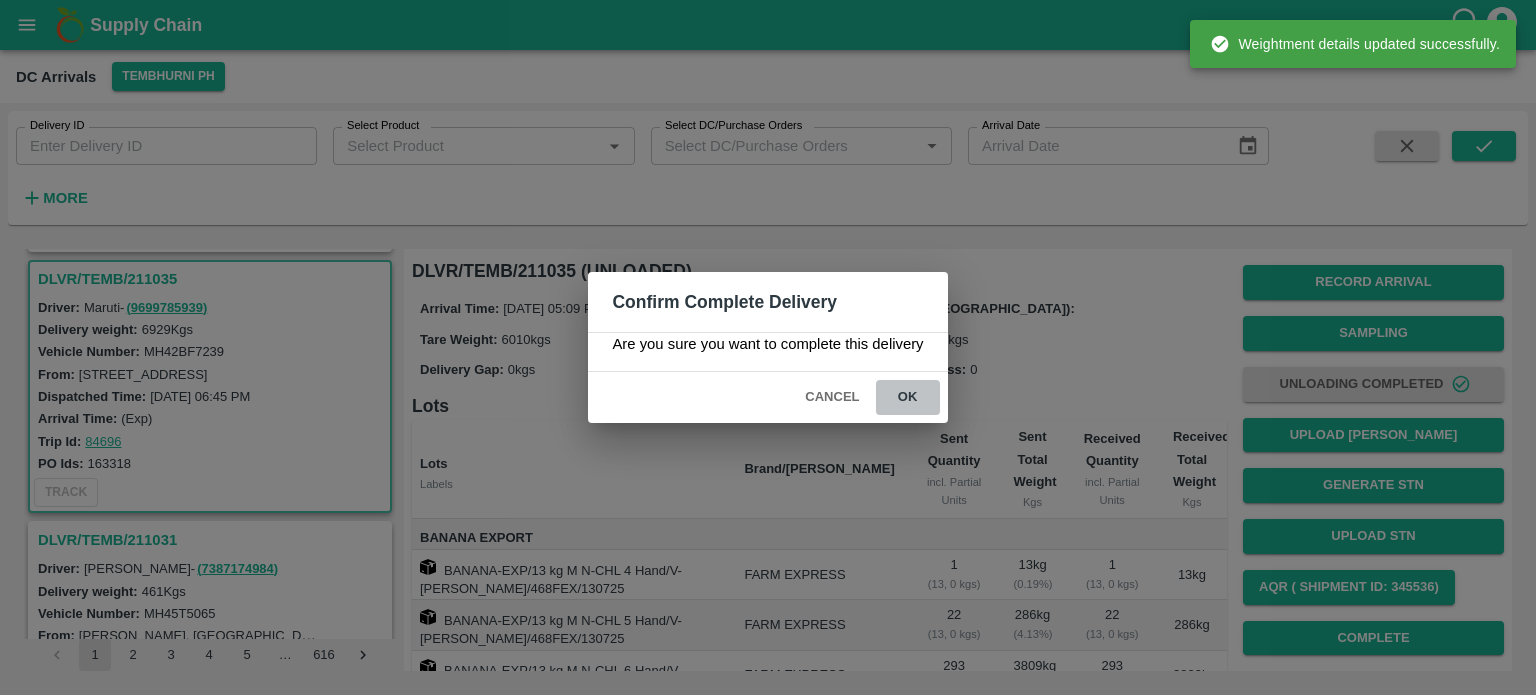 click on "ok" at bounding box center [908, 397] 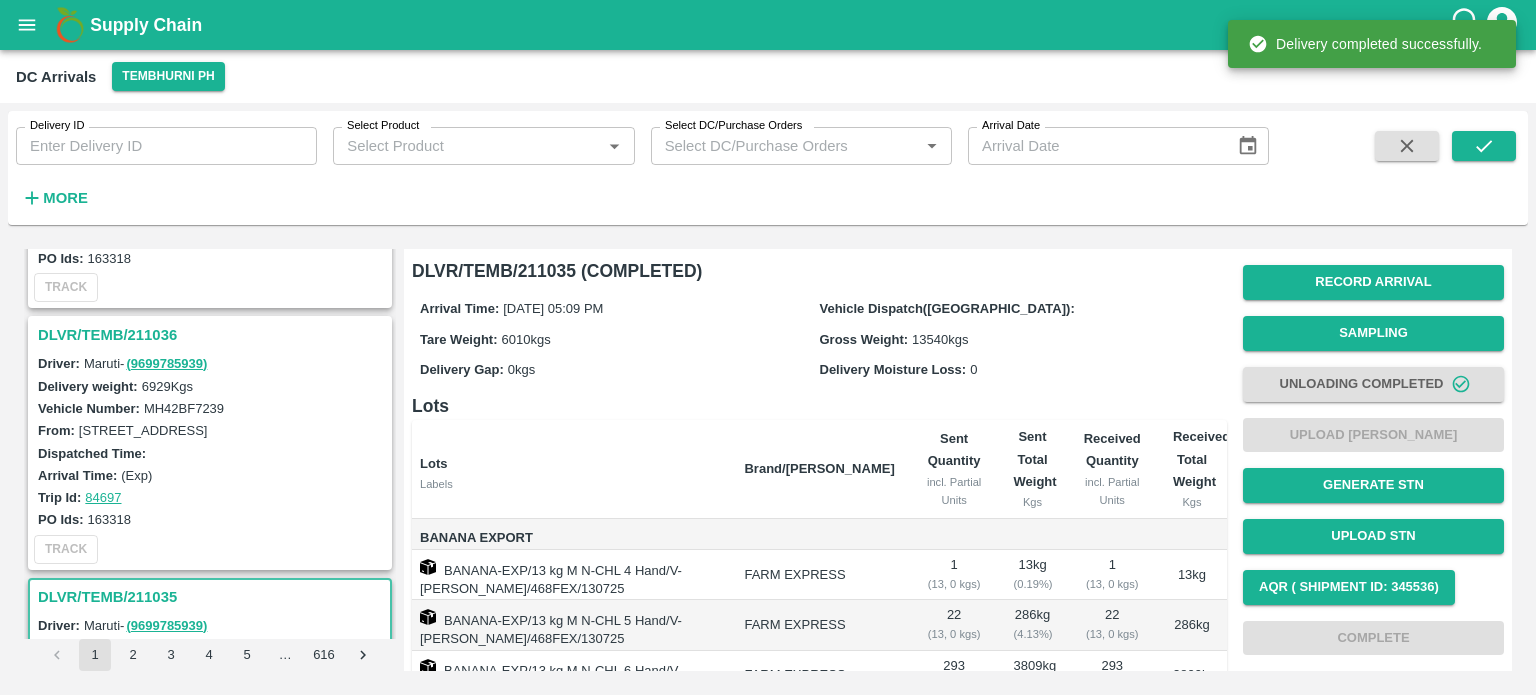 scroll, scrollTop: 2019, scrollLeft: 0, axis: vertical 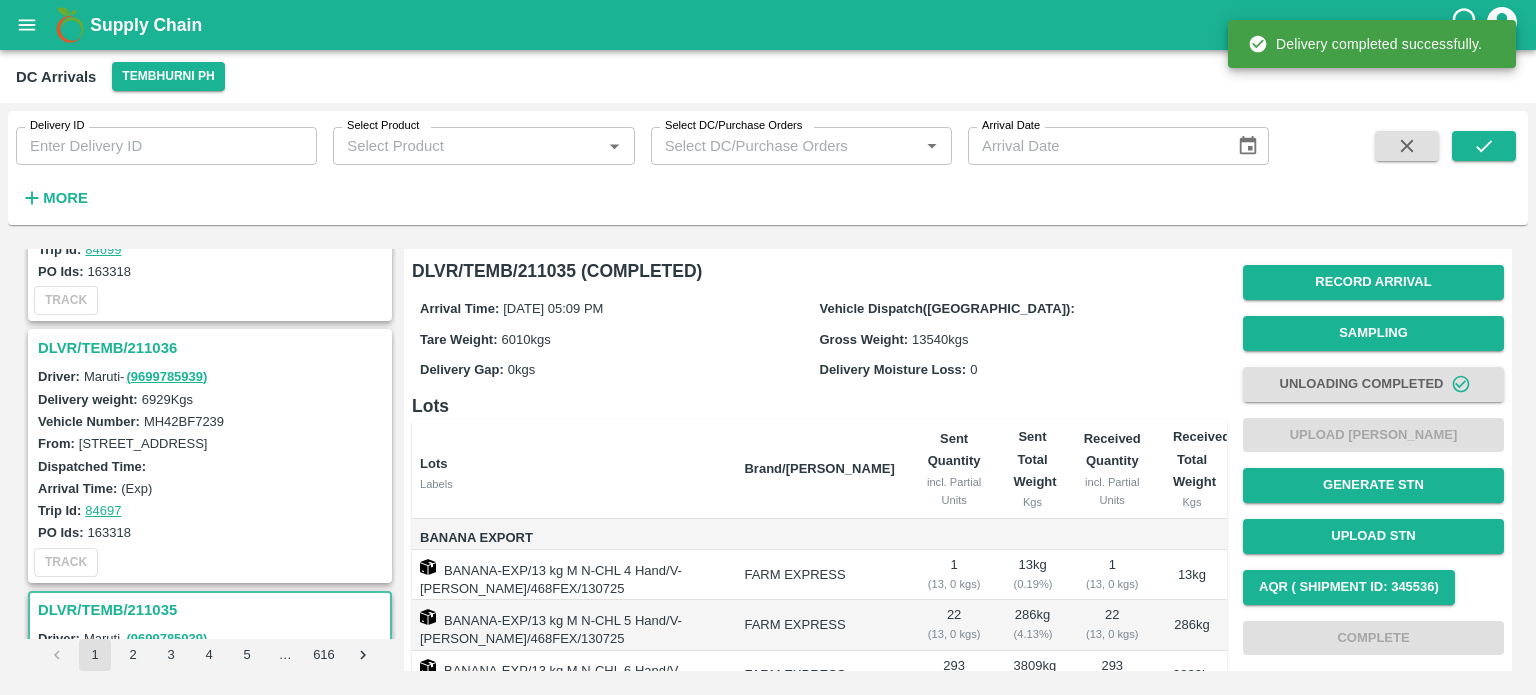 click on "DLVR/TEMB/211036" at bounding box center (213, 348) 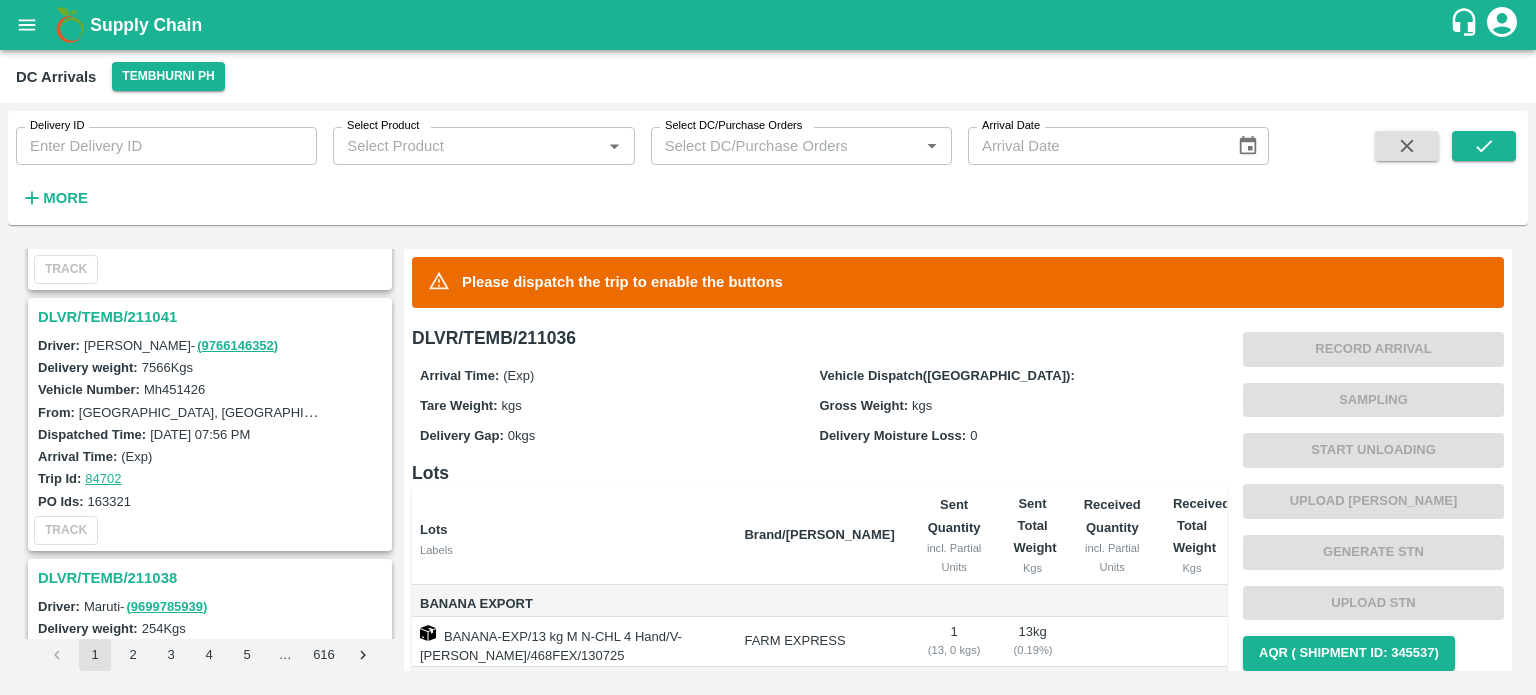 scroll, scrollTop: 1488, scrollLeft: 0, axis: vertical 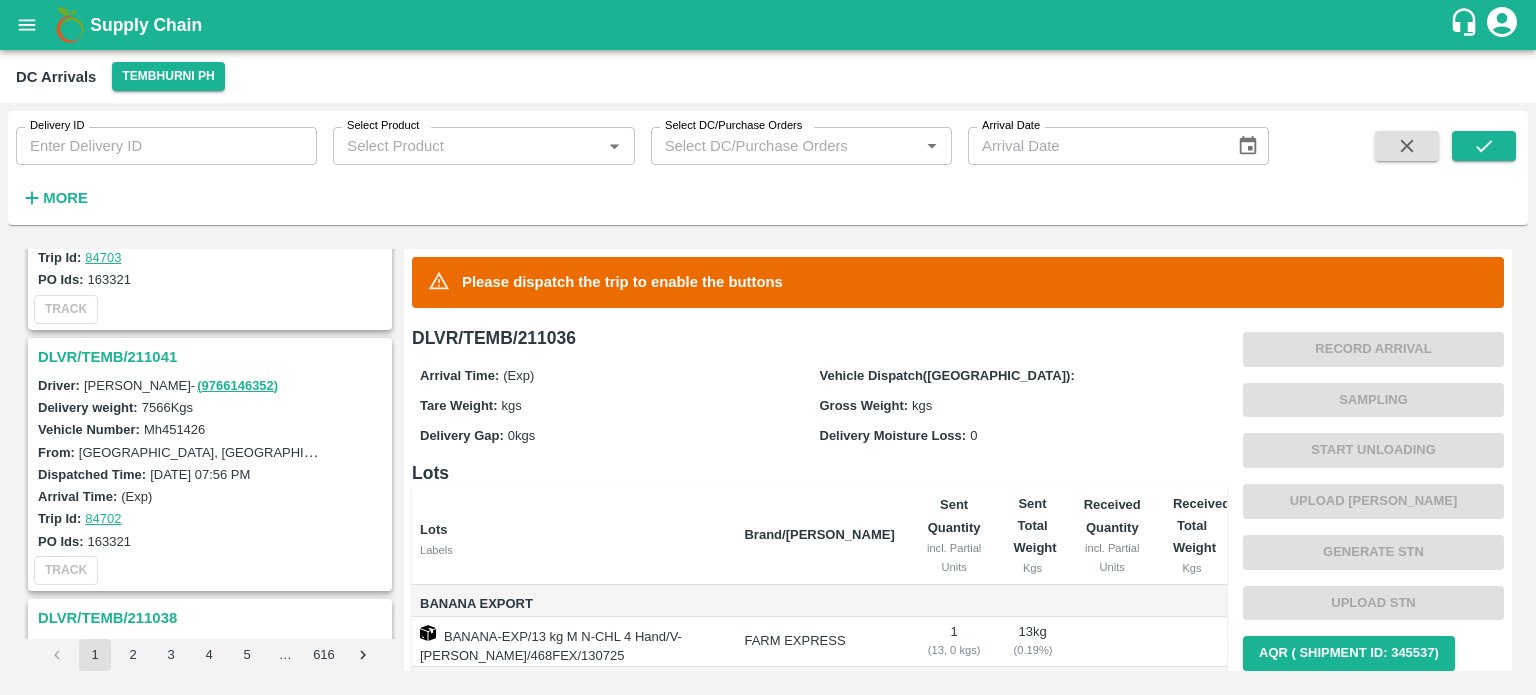 click on "DLVR/TEMB/211041" at bounding box center [213, 357] 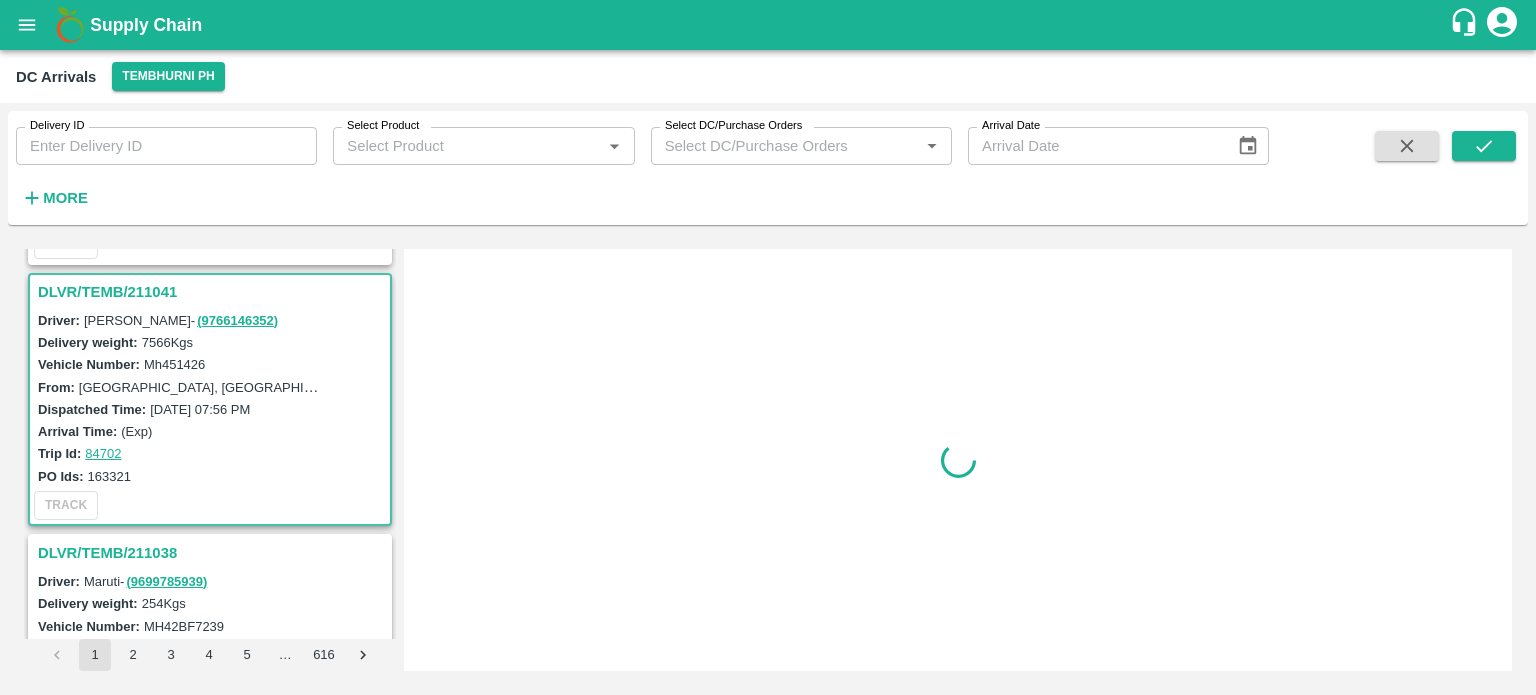 scroll, scrollTop: 1569, scrollLeft: 0, axis: vertical 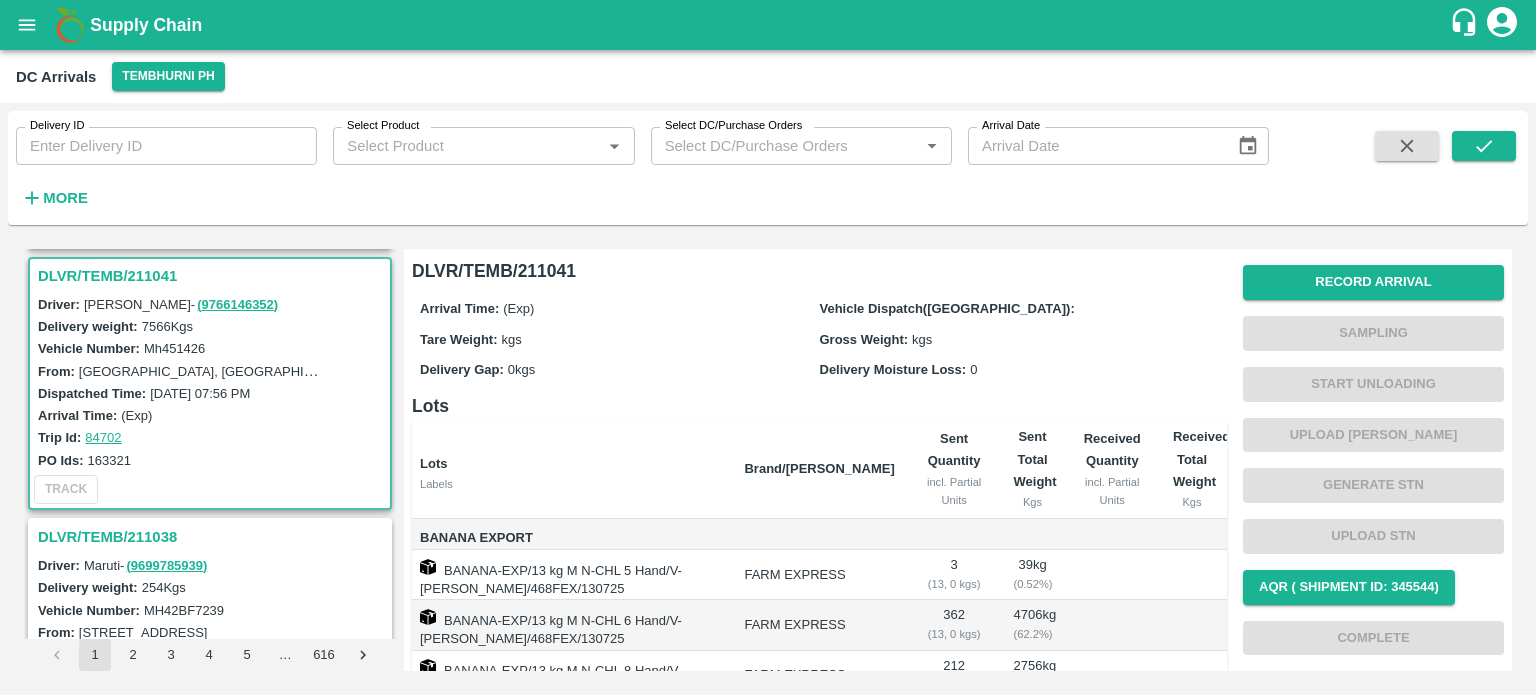 click on "Mh451426" at bounding box center [174, 348] 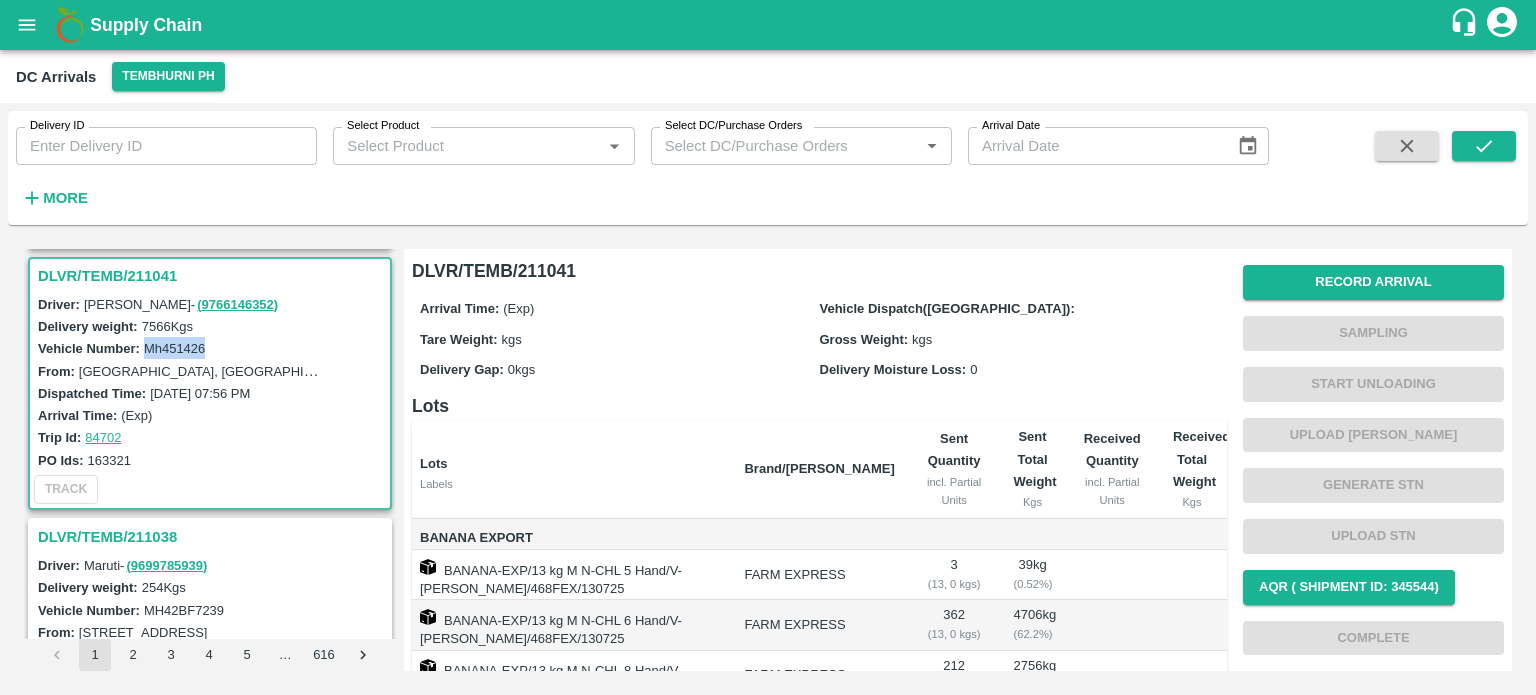 click on "Mh451426" at bounding box center (174, 348) 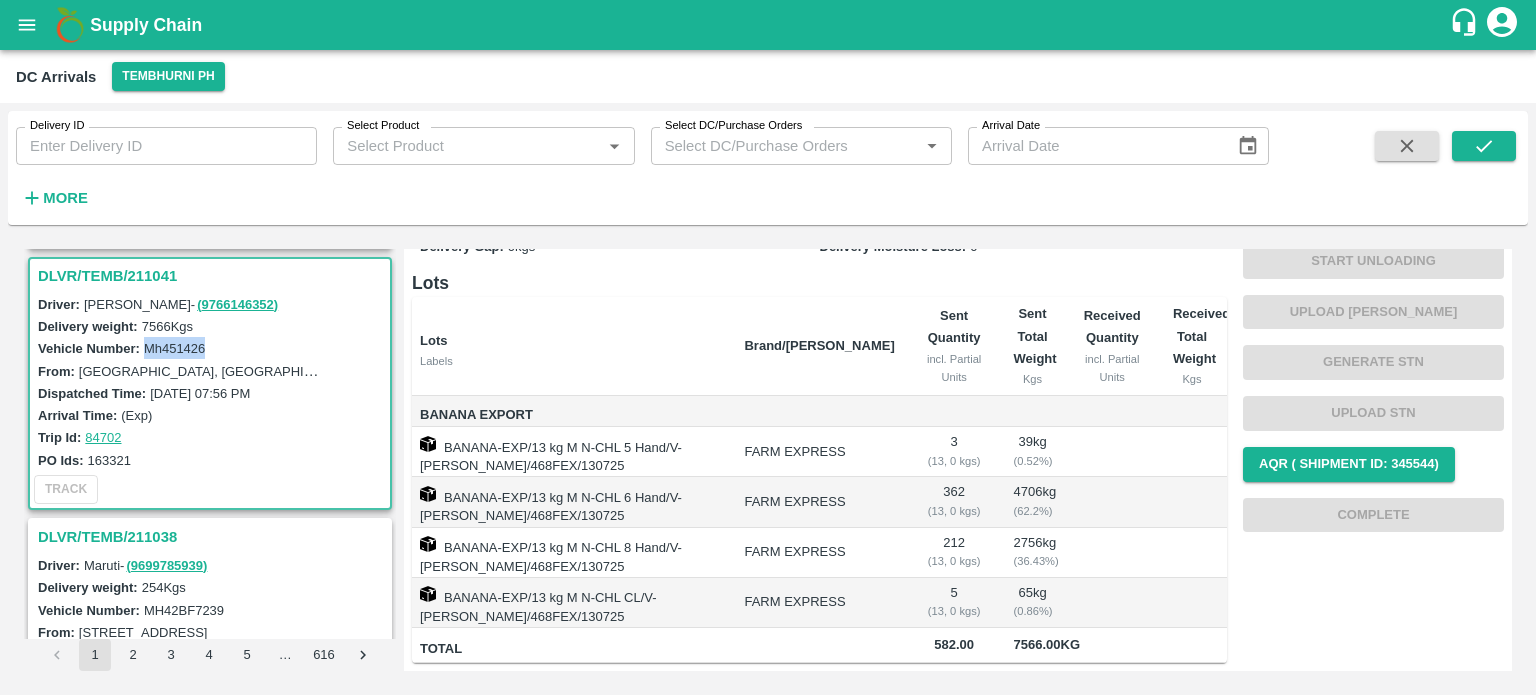 scroll, scrollTop: 0, scrollLeft: 0, axis: both 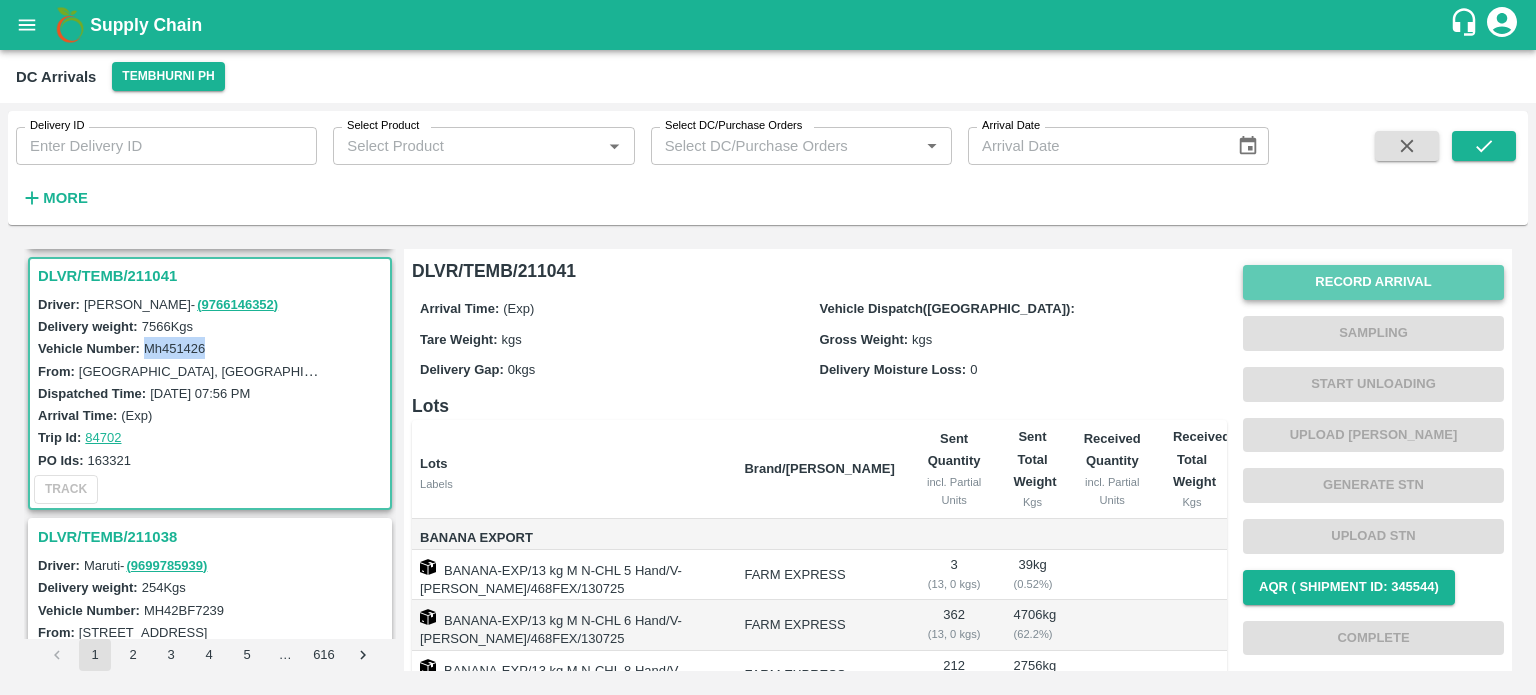 click on "Record Arrival" at bounding box center (1373, 282) 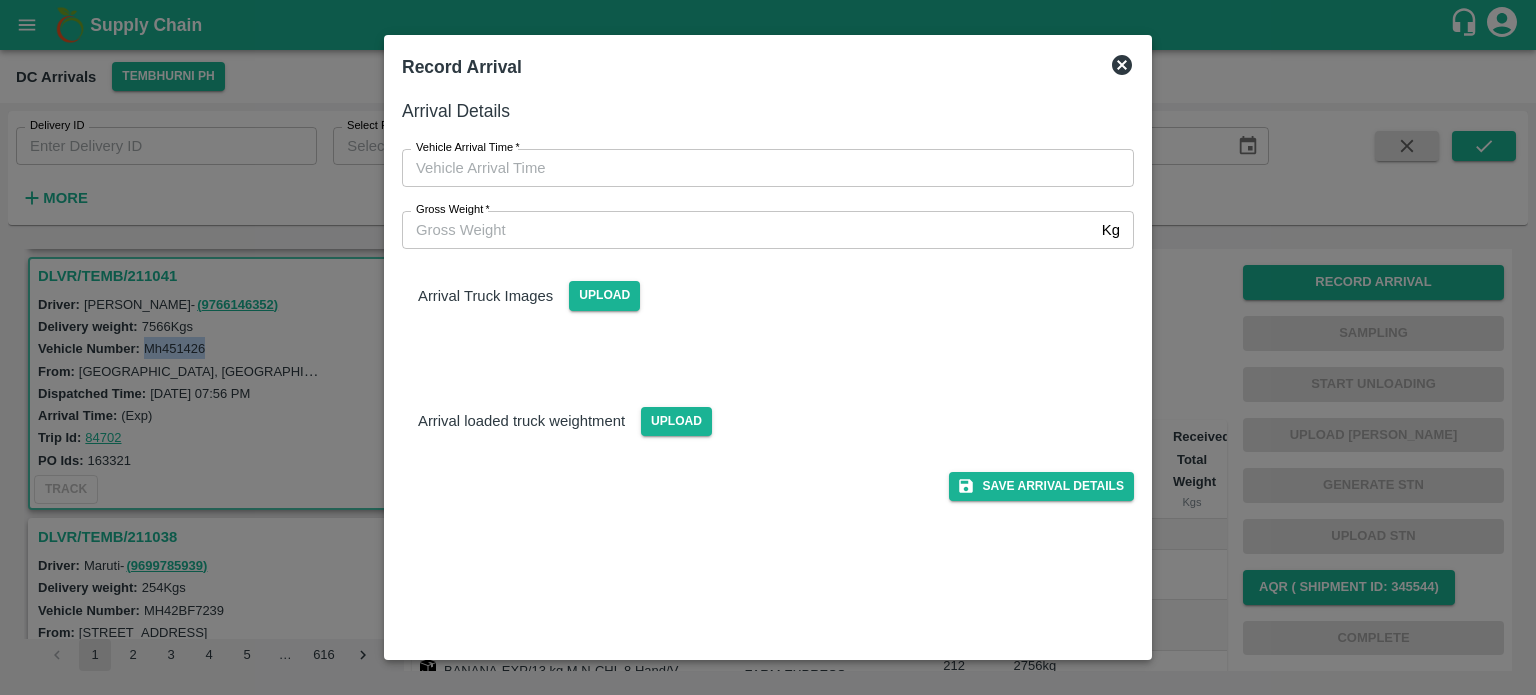 type on "DD/MM/YYYY hh:mm aa" 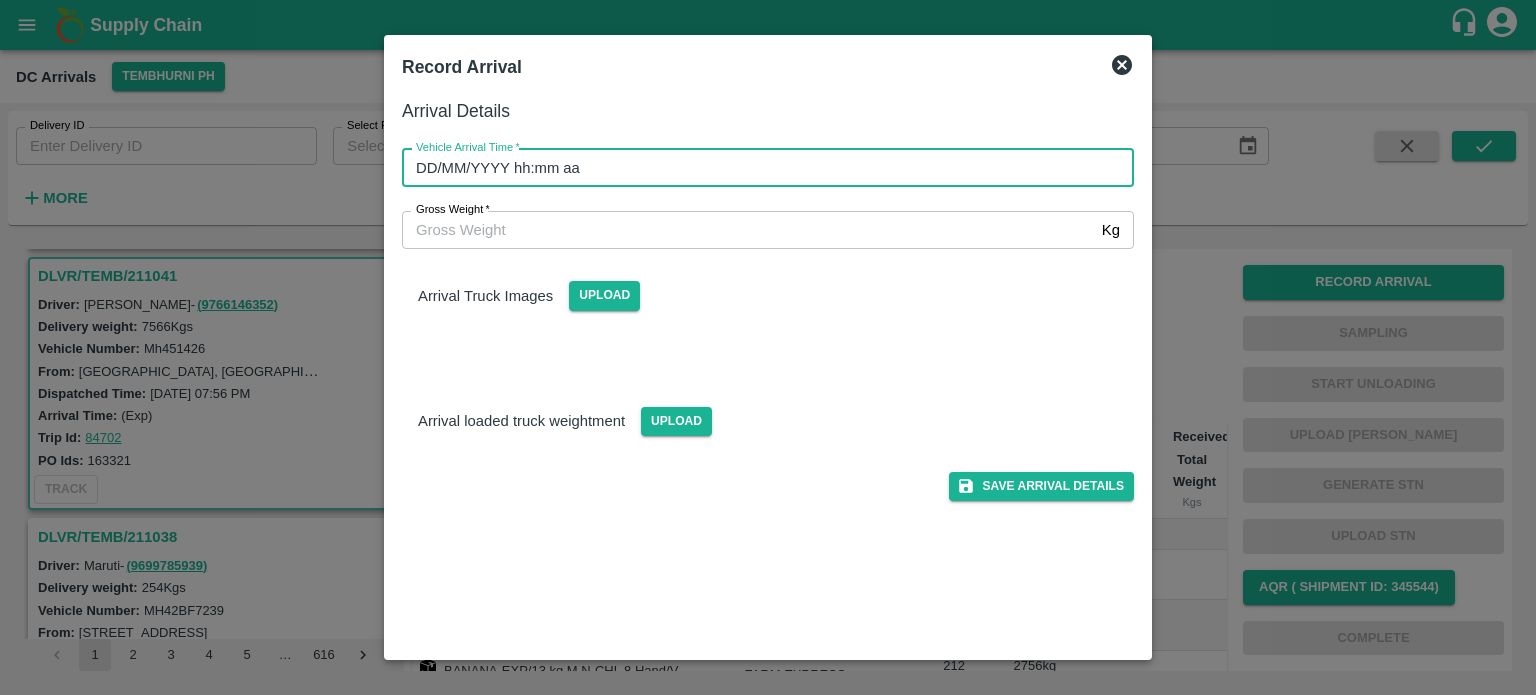 click on "DD/MM/YYYY hh:mm aa" at bounding box center (761, 168) 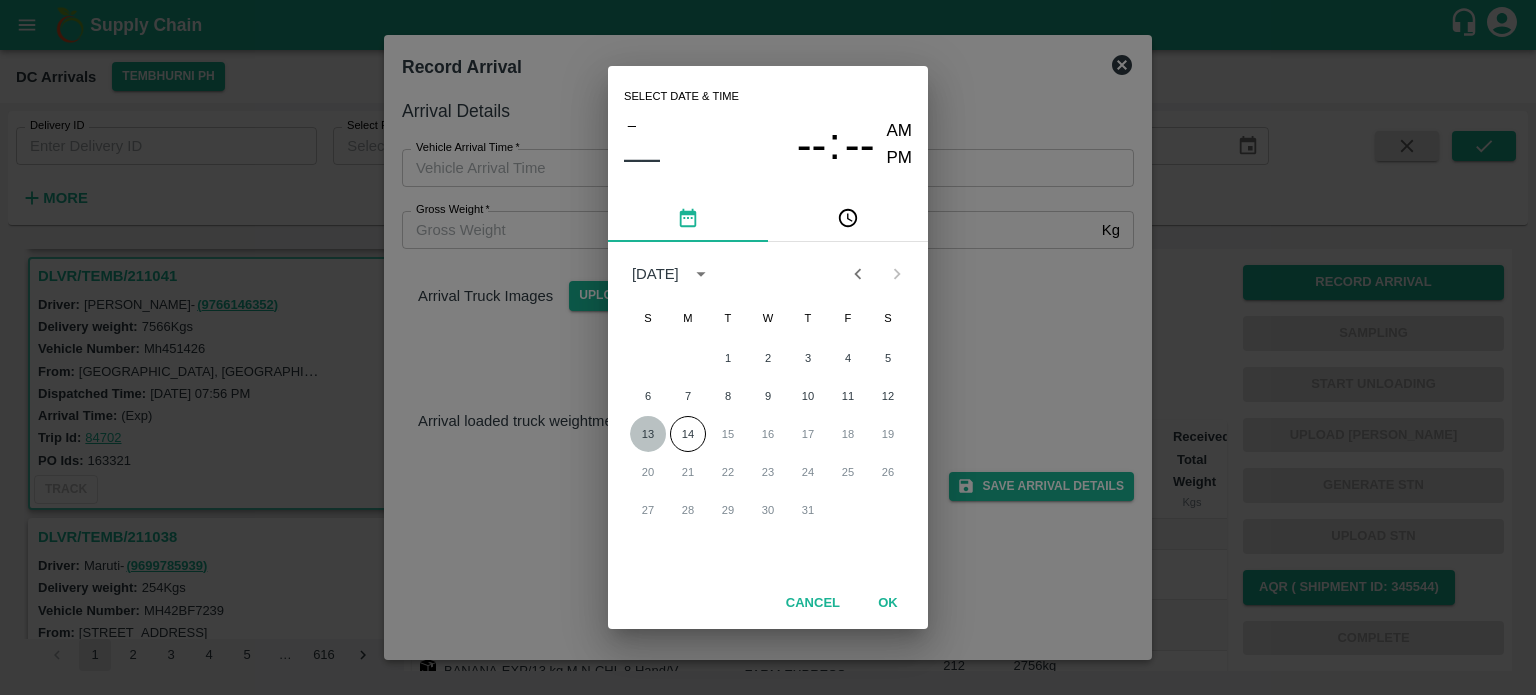 click on "13" at bounding box center (648, 434) 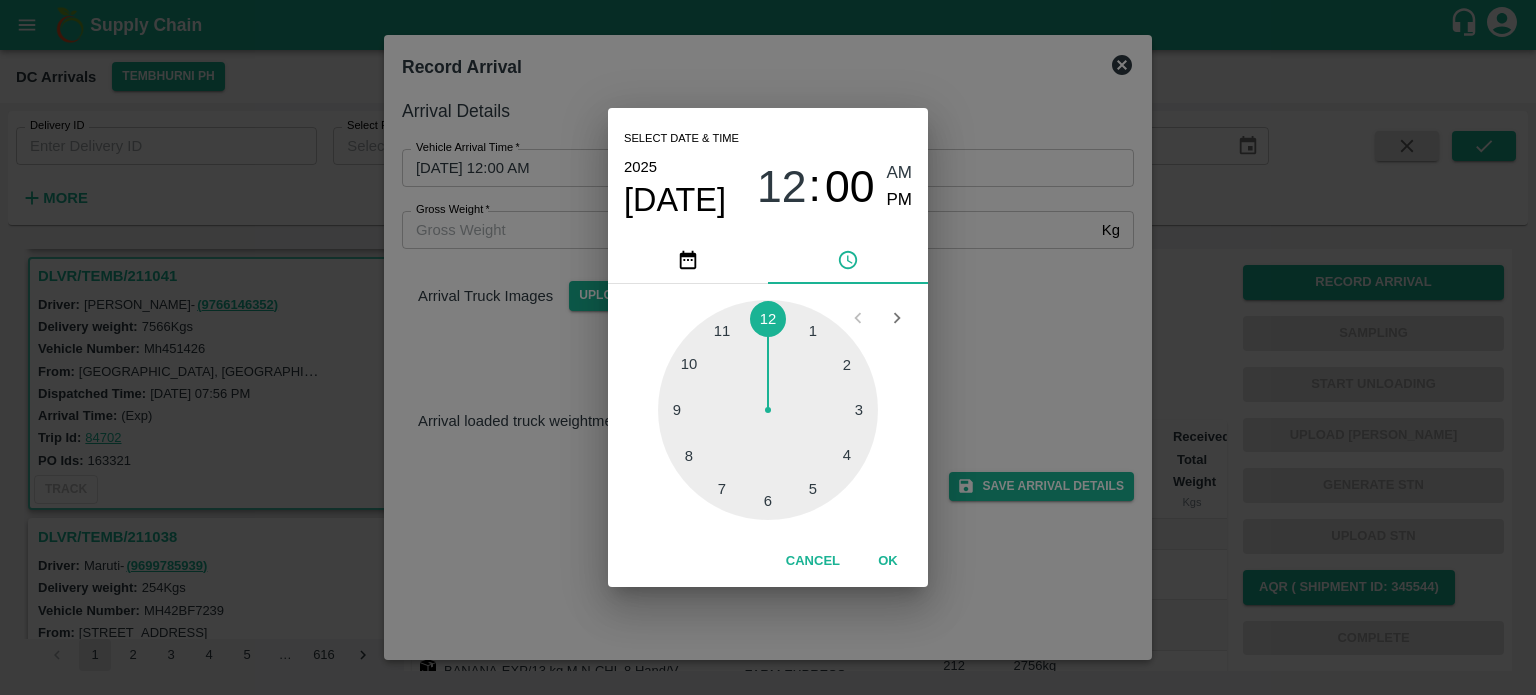 click at bounding box center [768, 410] 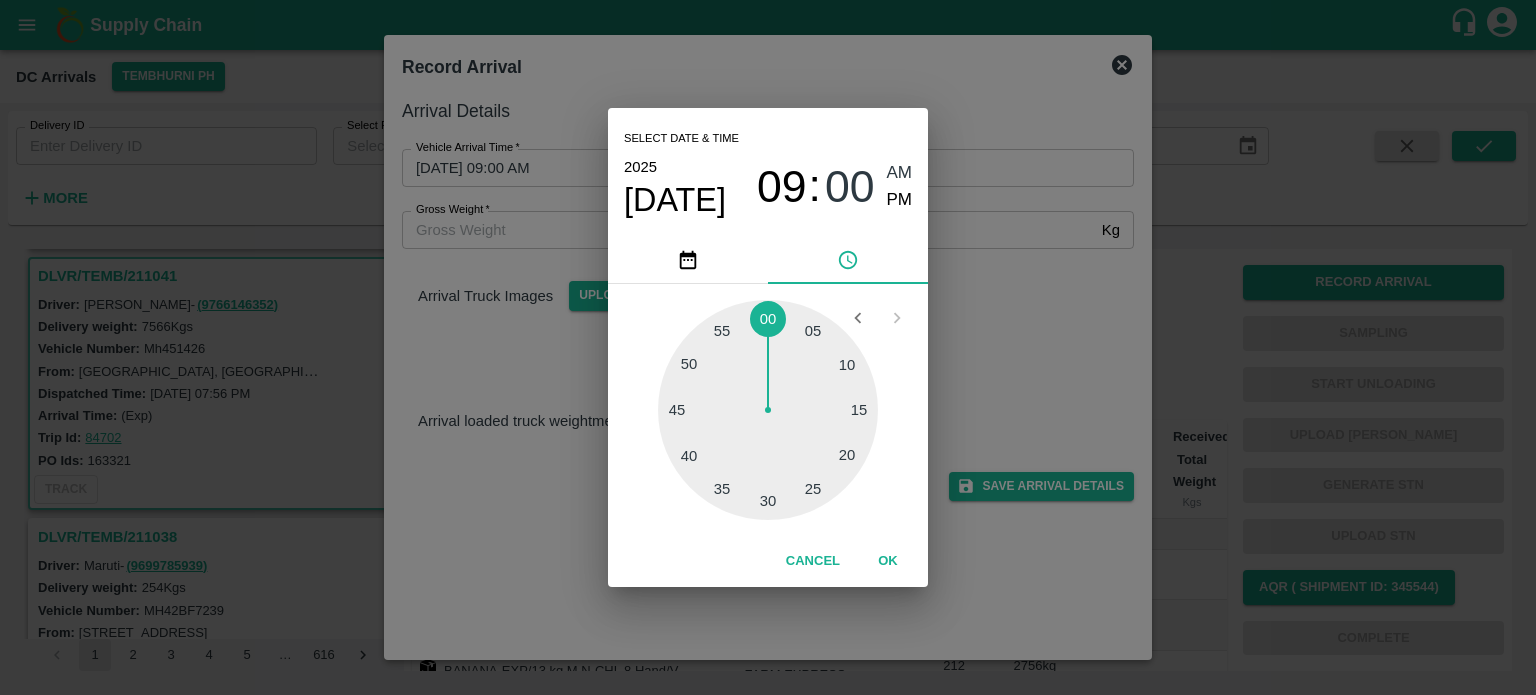click at bounding box center (768, 410) 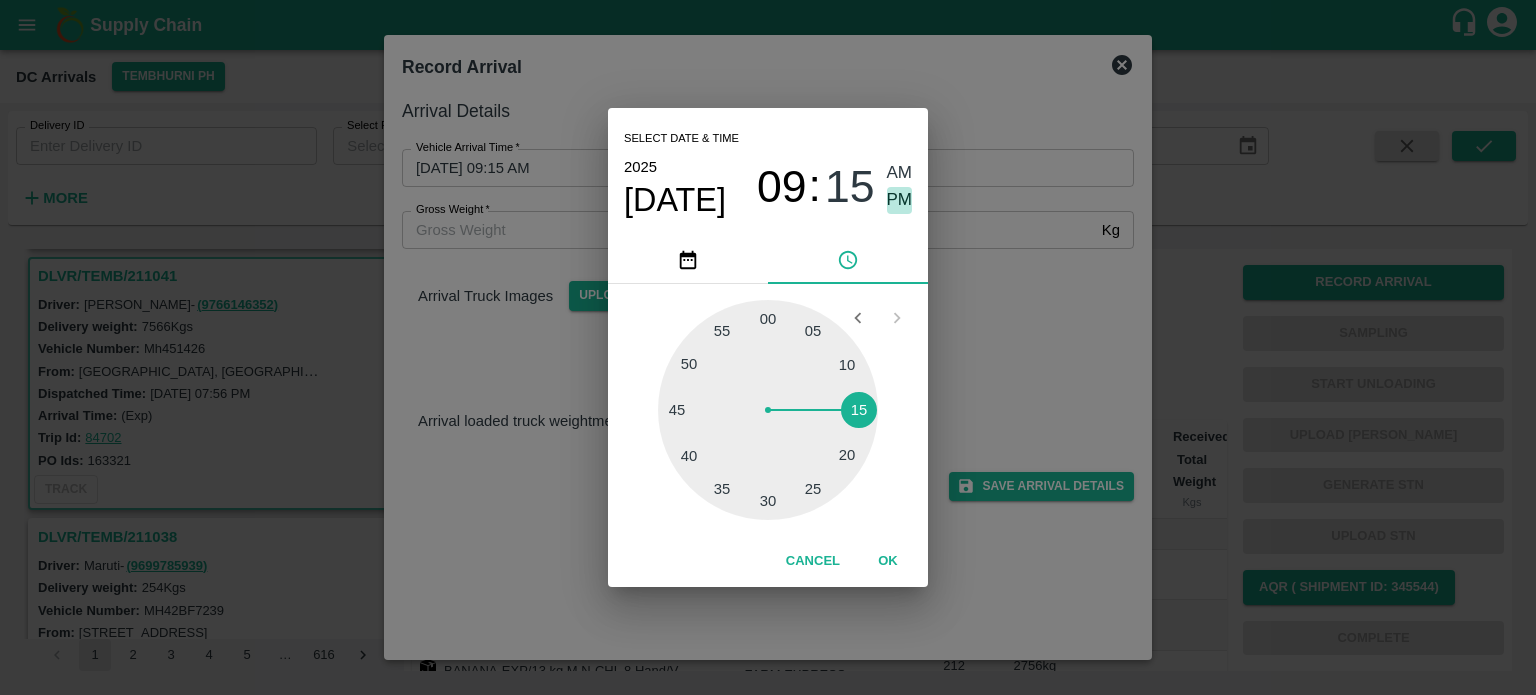 click on "PM" at bounding box center [900, 200] 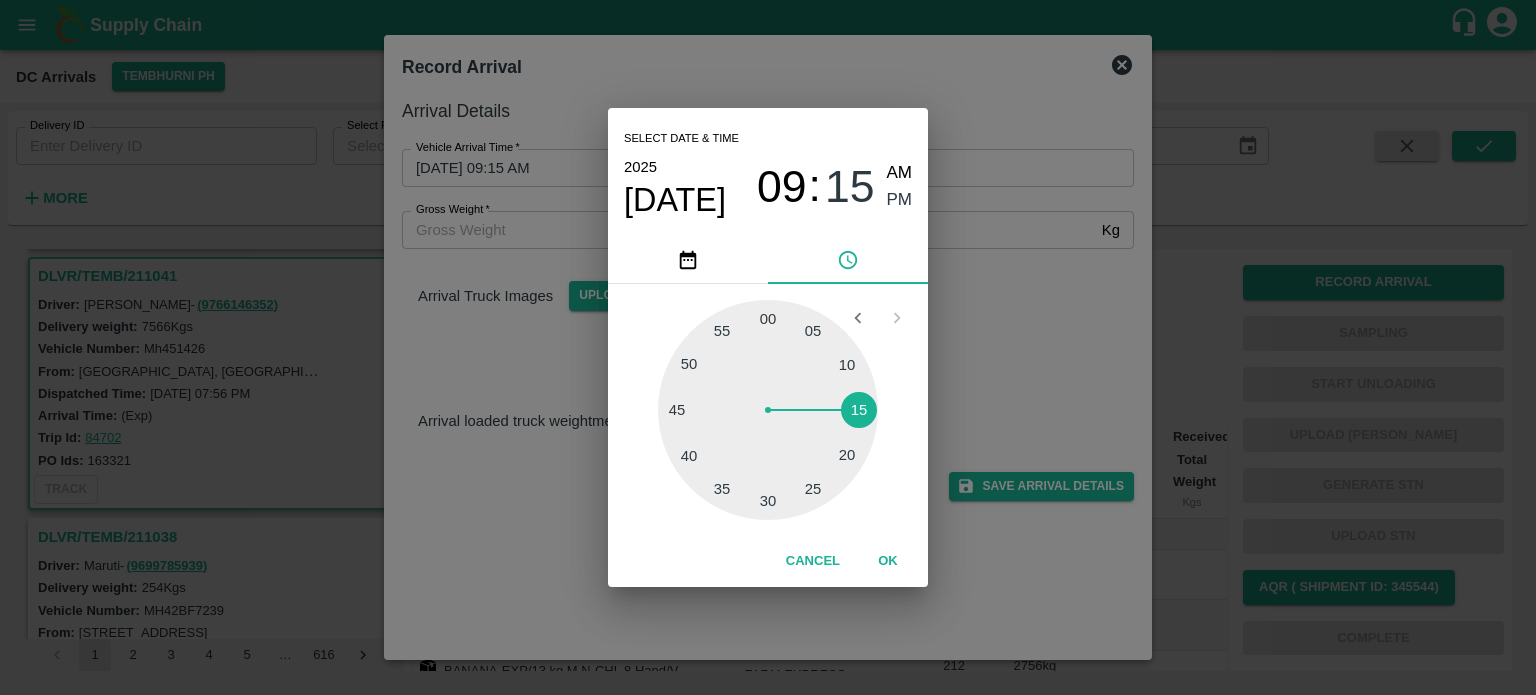 type on "[DATE] 09:15 PM" 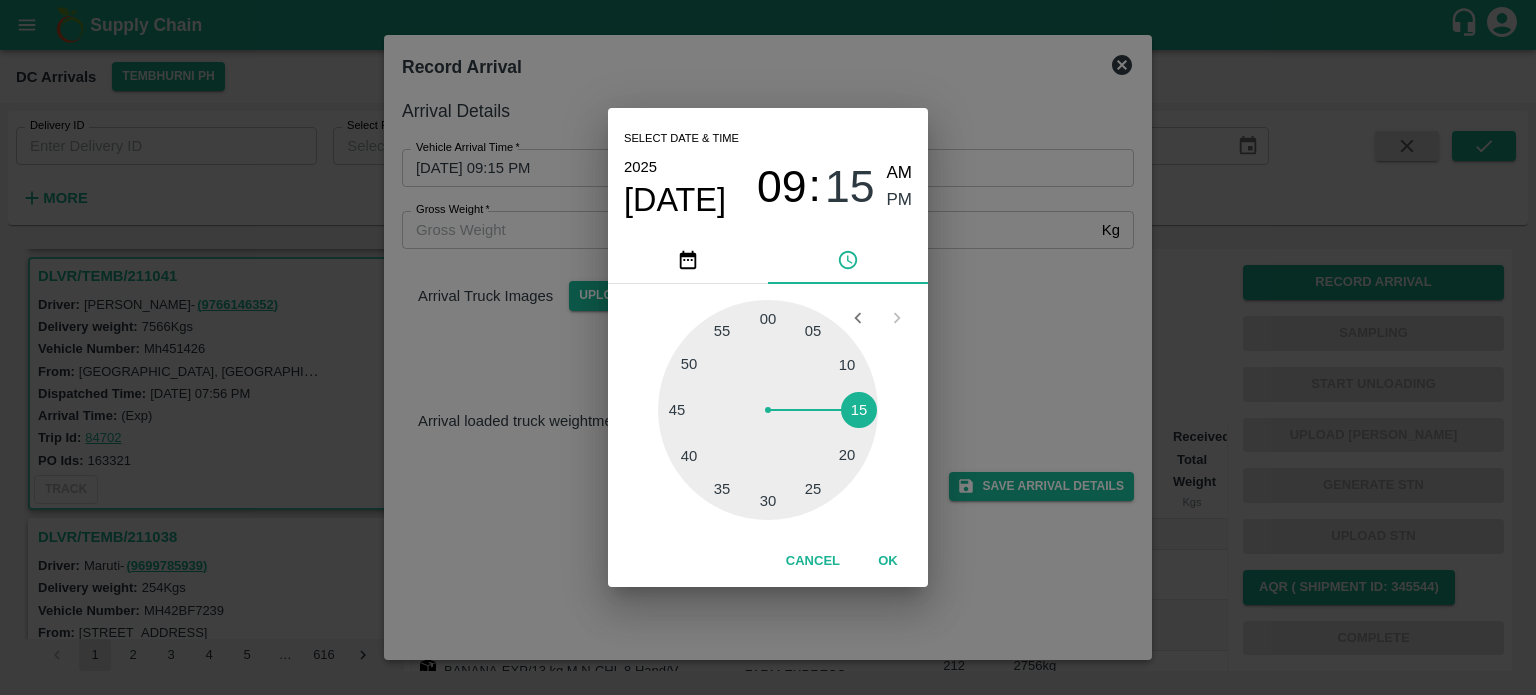 click on "Select date & time [DATE] 09 : 15 AM PM 05 10 15 20 25 30 35 40 45 50 55 00 Cancel OK" at bounding box center (768, 347) 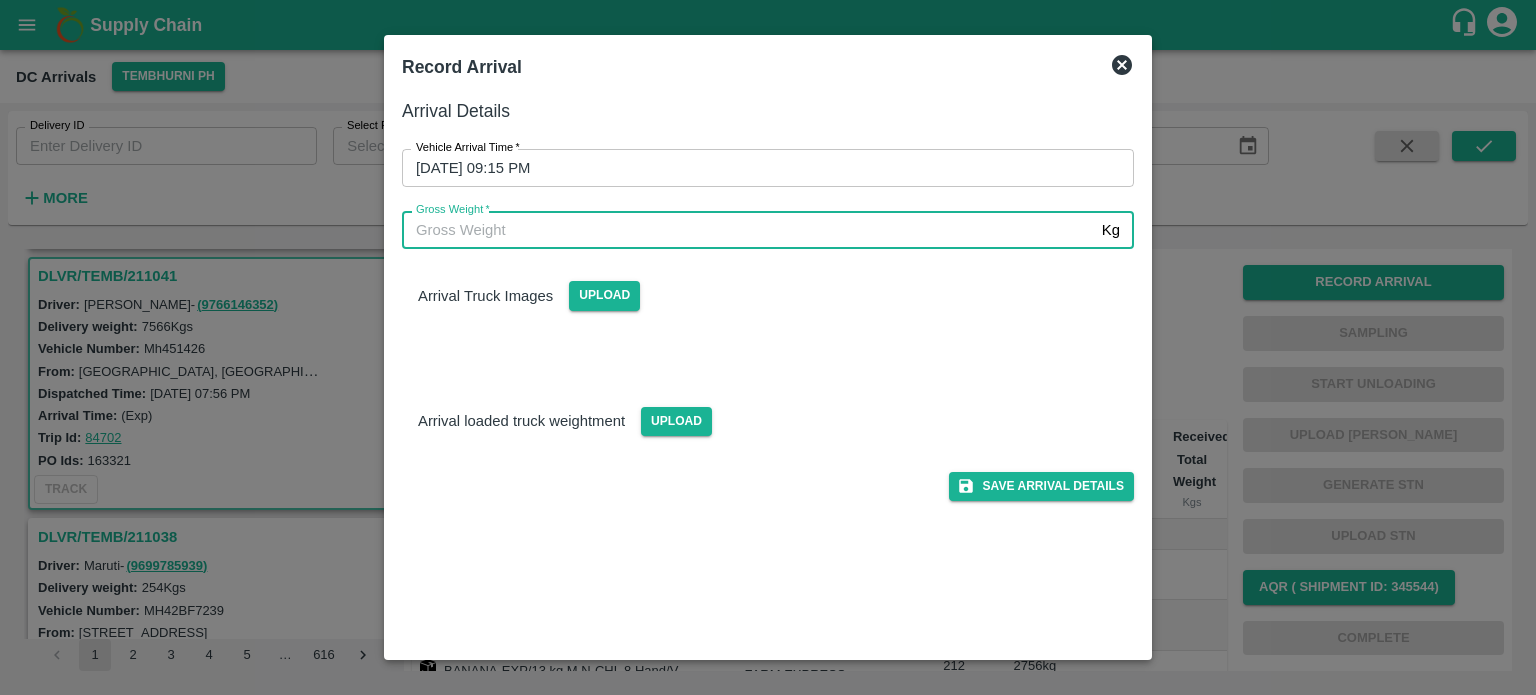 click on "Gross Weight   *" at bounding box center [748, 230] 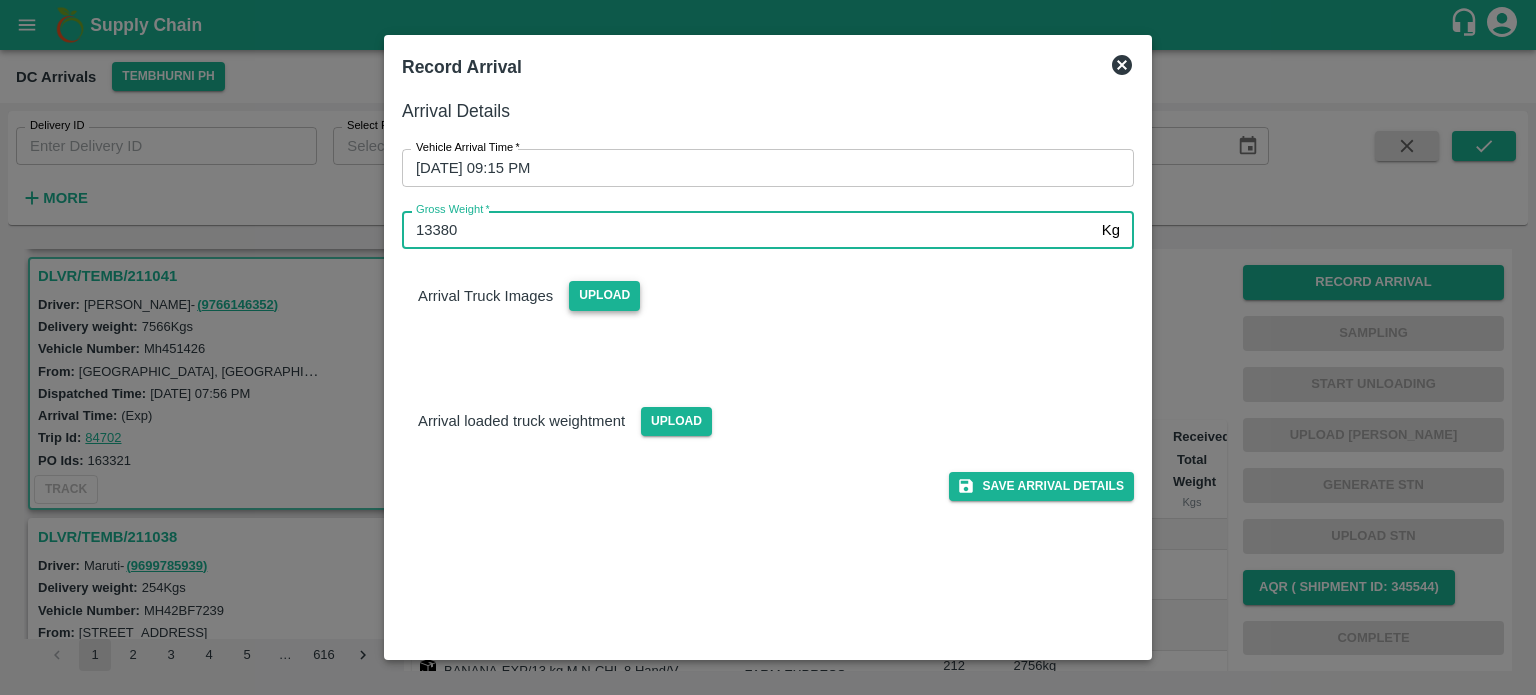 type on "13380" 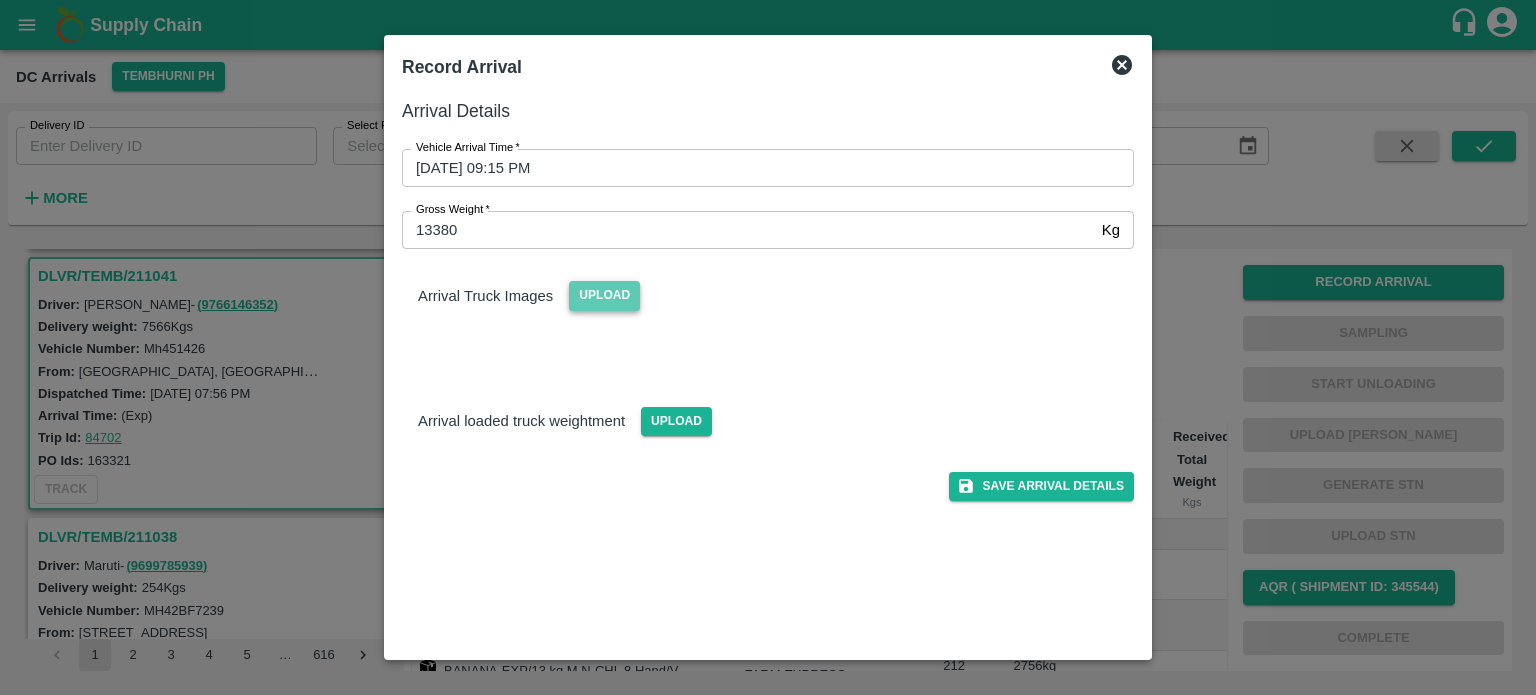 click on "Upload" at bounding box center [604, 295] 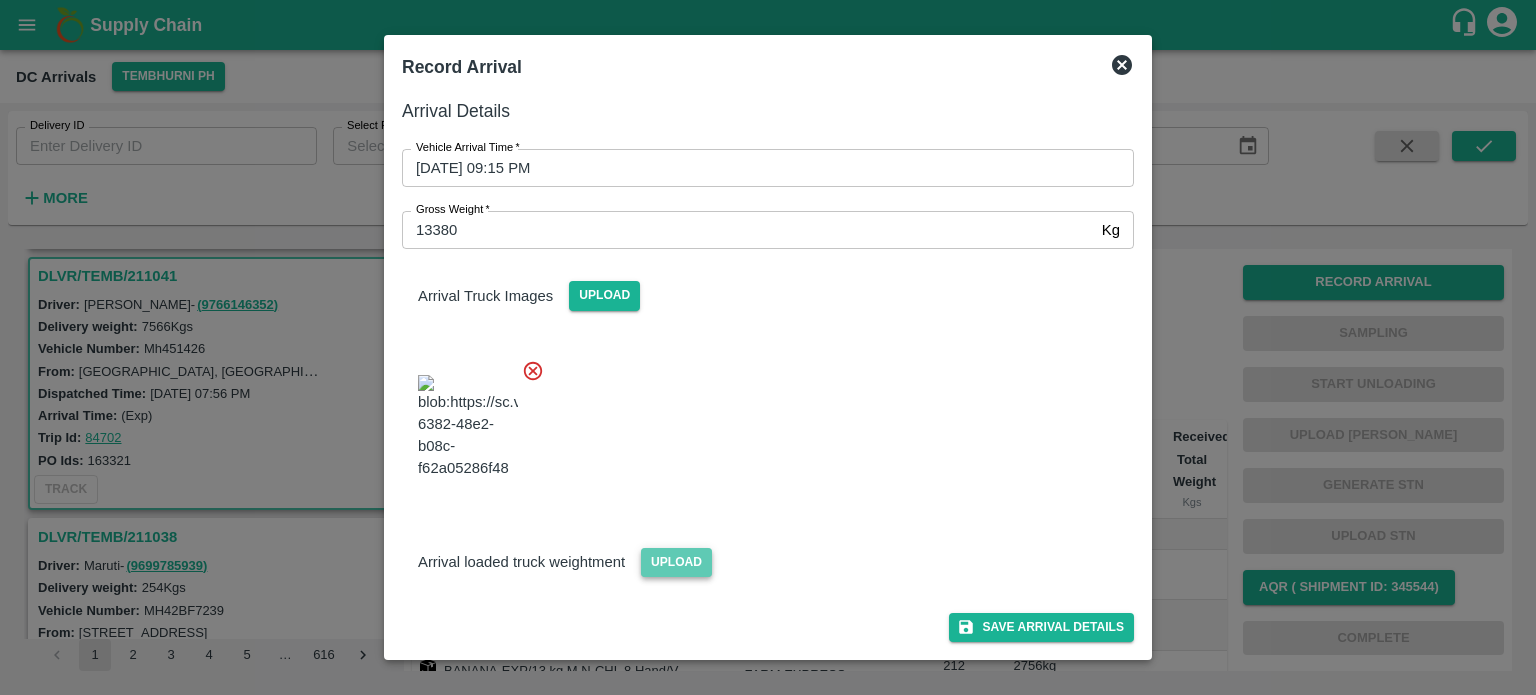 click on "Upload" at bounding box center [676, 562] 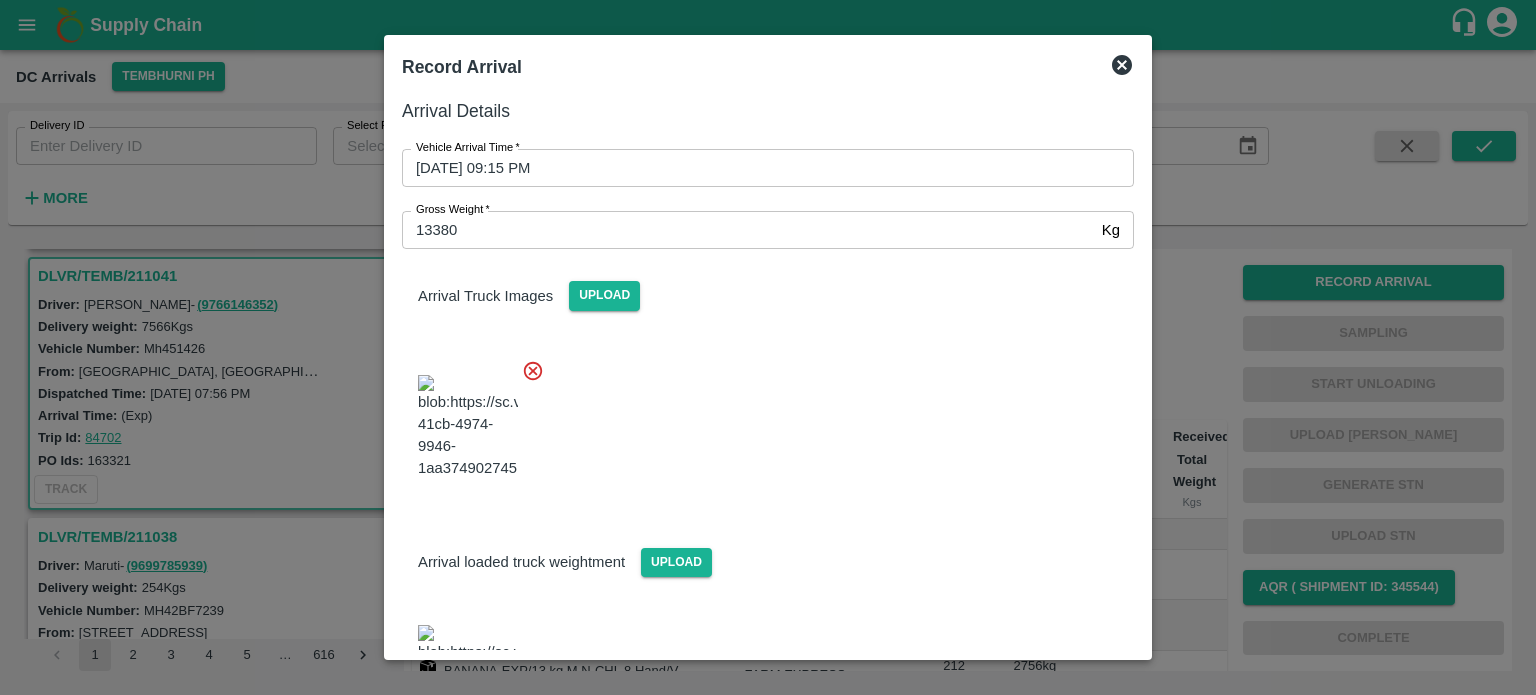 click at bounding box center (760, 421) 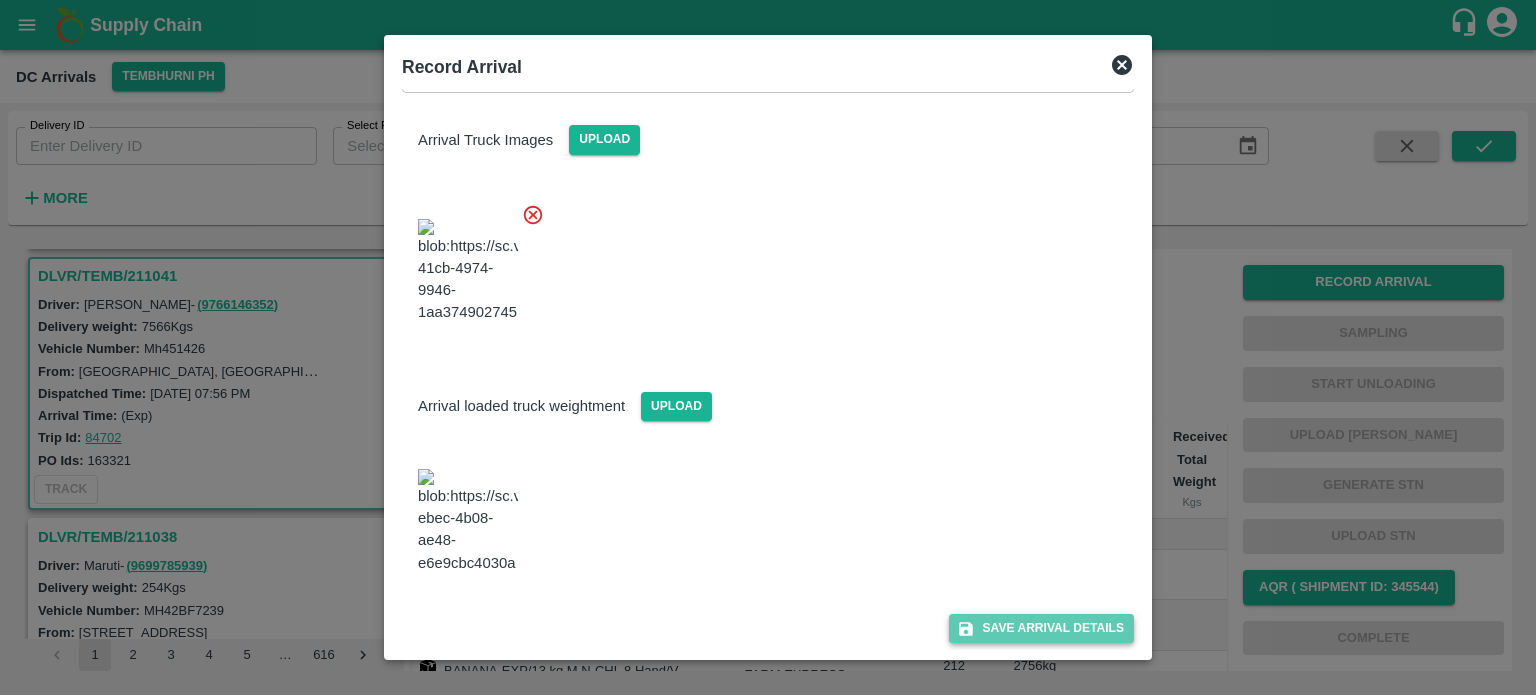 click on "Save Arrival Details" at bounding box center (1041, 628) 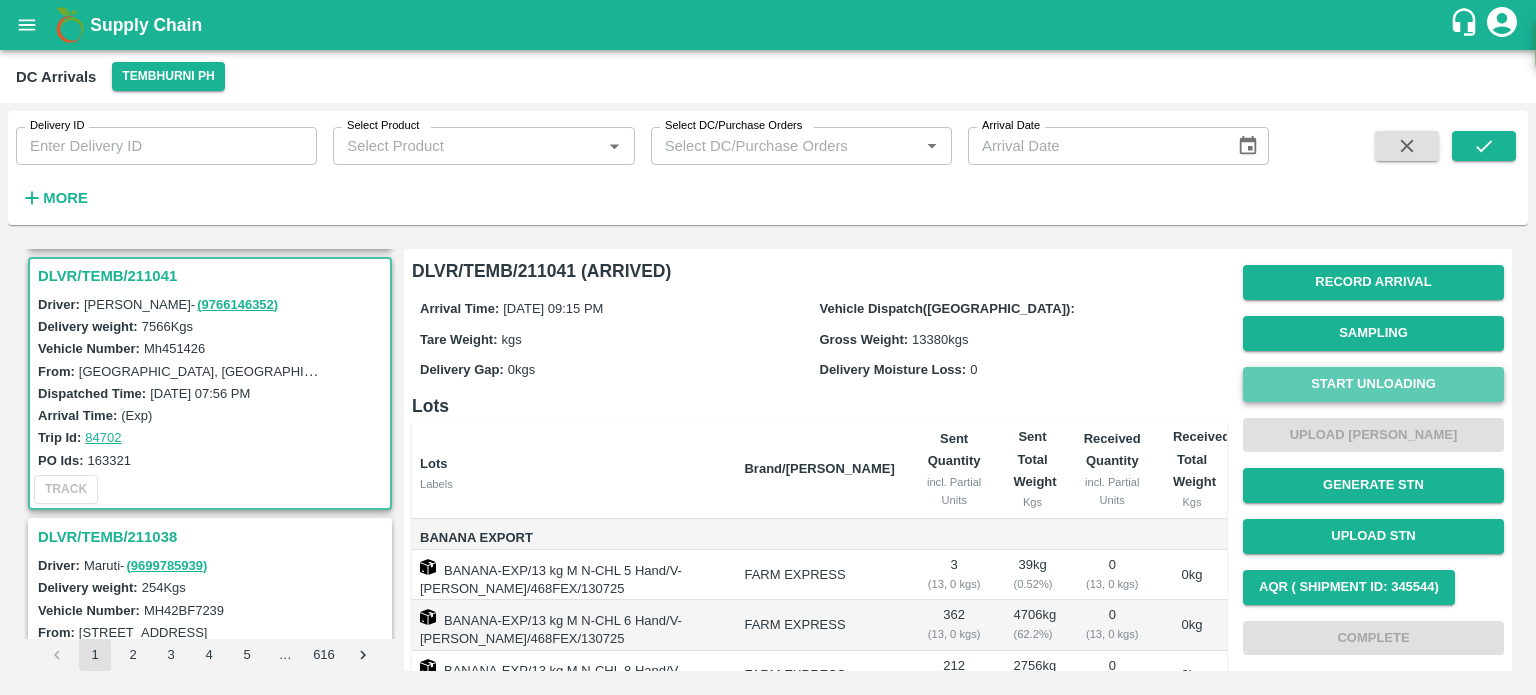 click on "Start Unloading" at bounding box center (1373, 384) 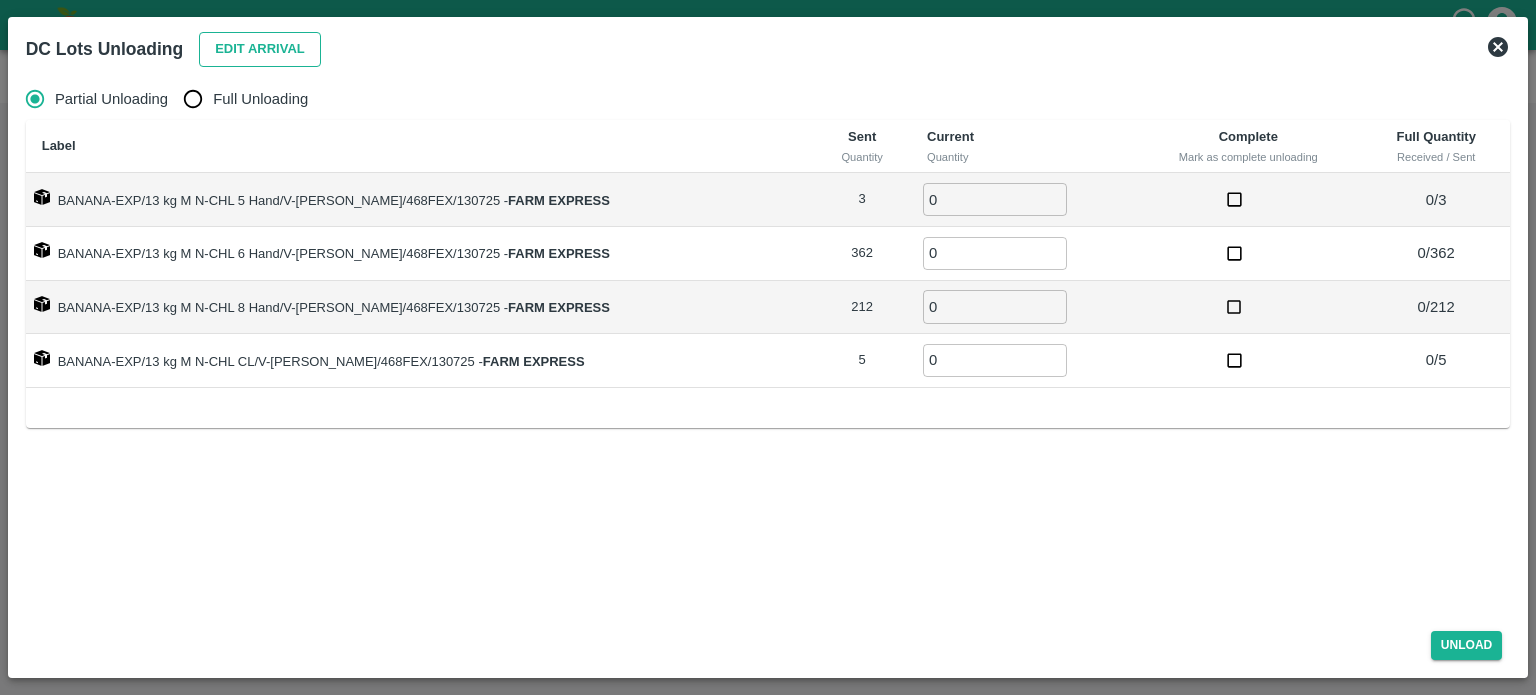 click on "Edit Arrival" at bounding box center [260, 49] 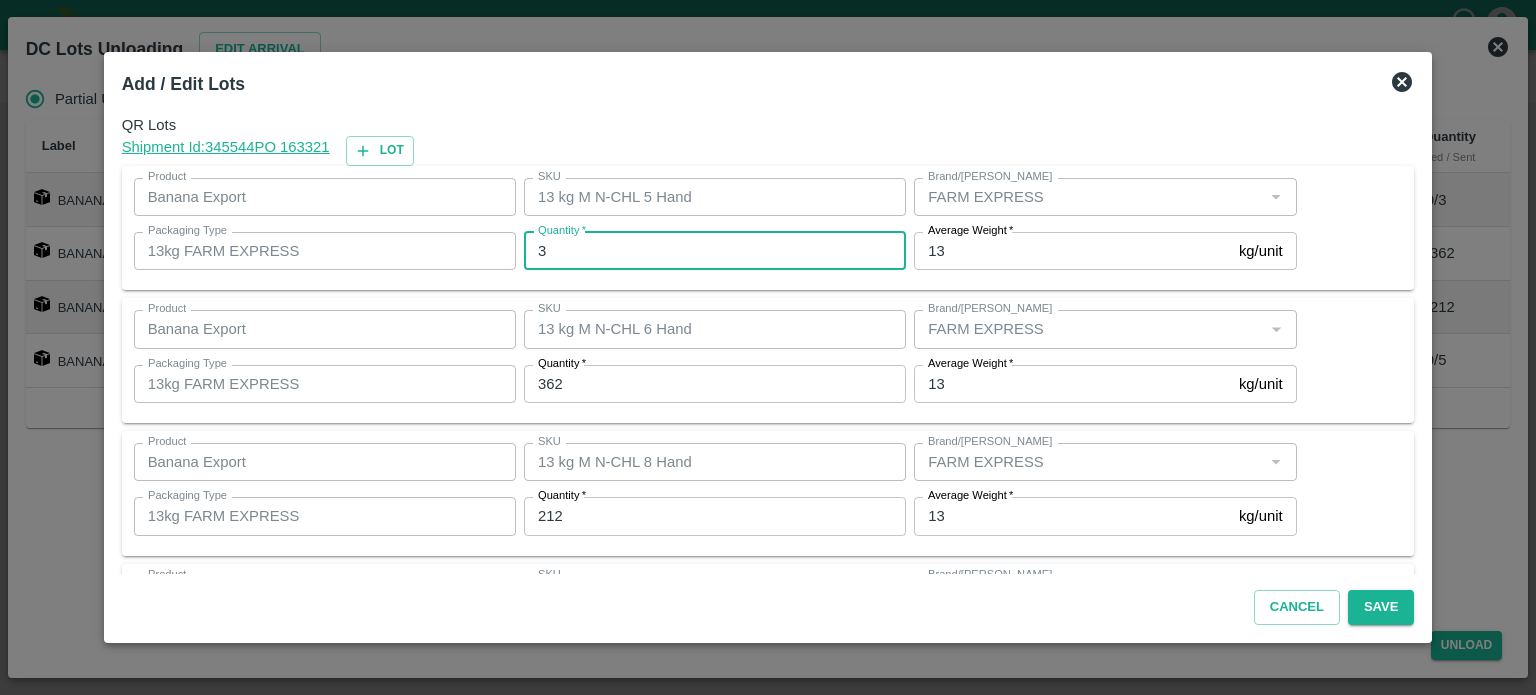 click on "3" at bounding box center [715, 251] 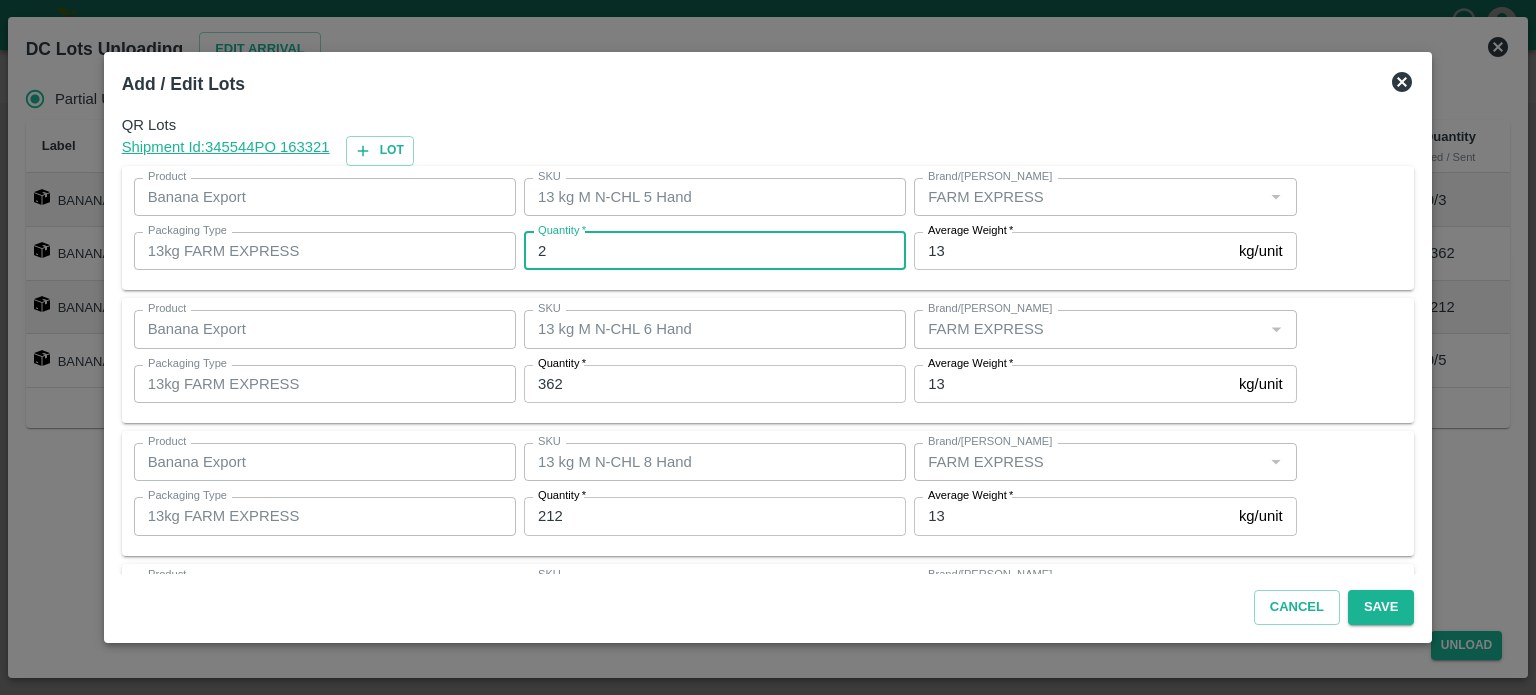 type on "2" 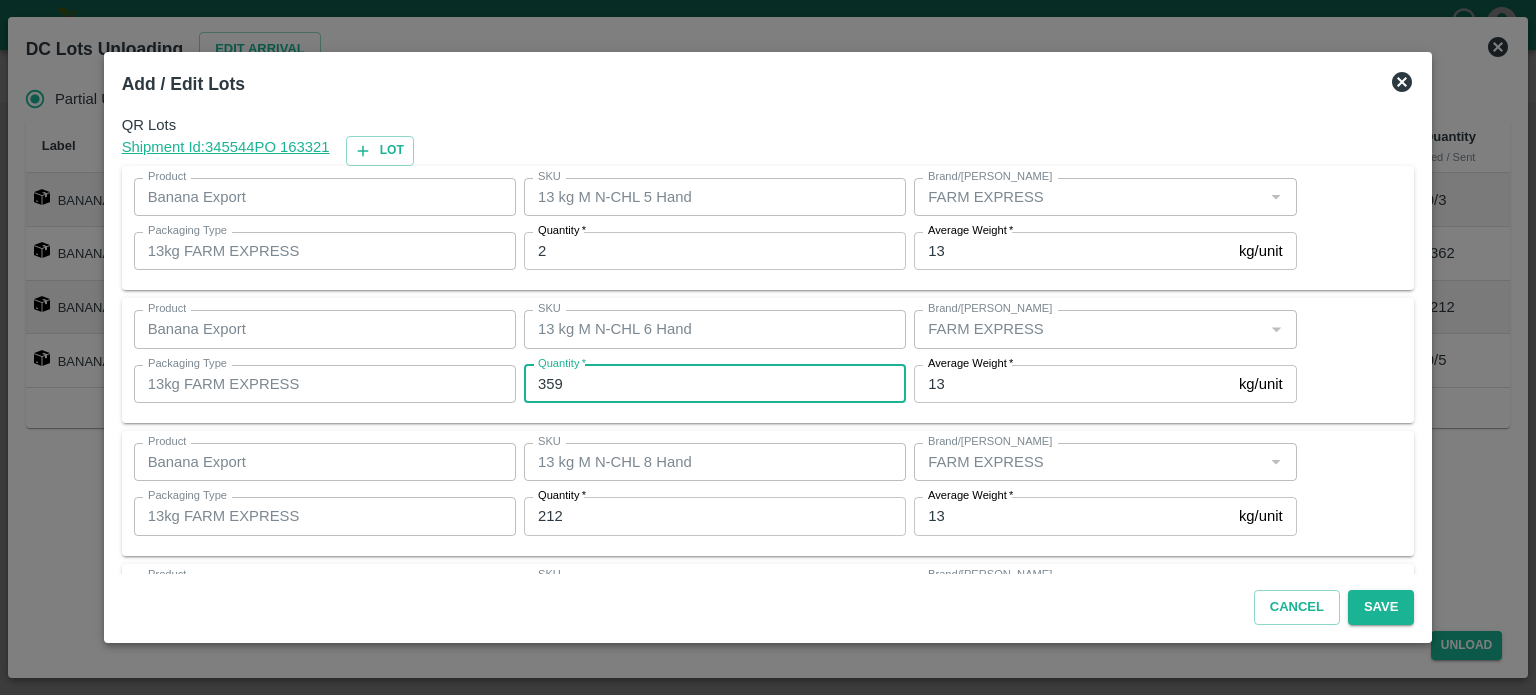 type on "359" 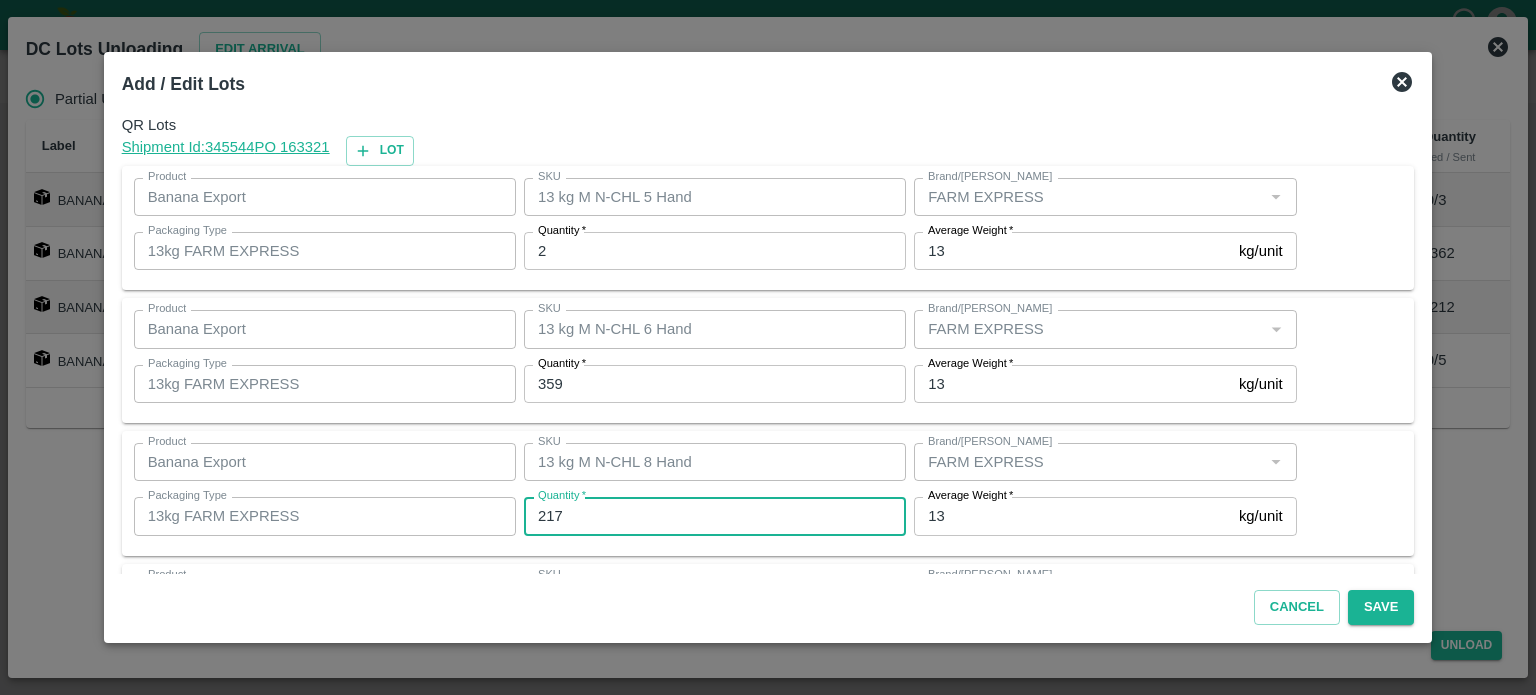 type on "217" 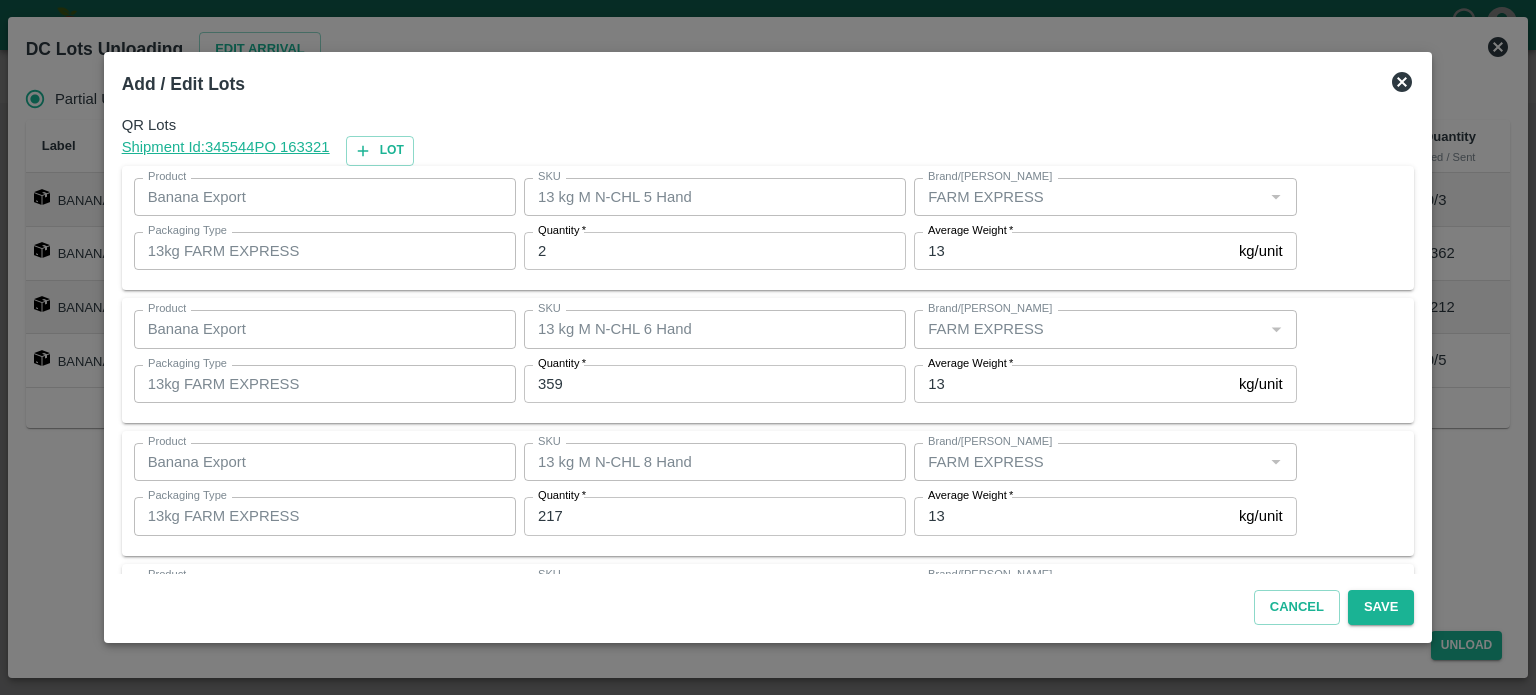 scroll, scrollTop: 129, scrollLeft: 0, axis: vertical 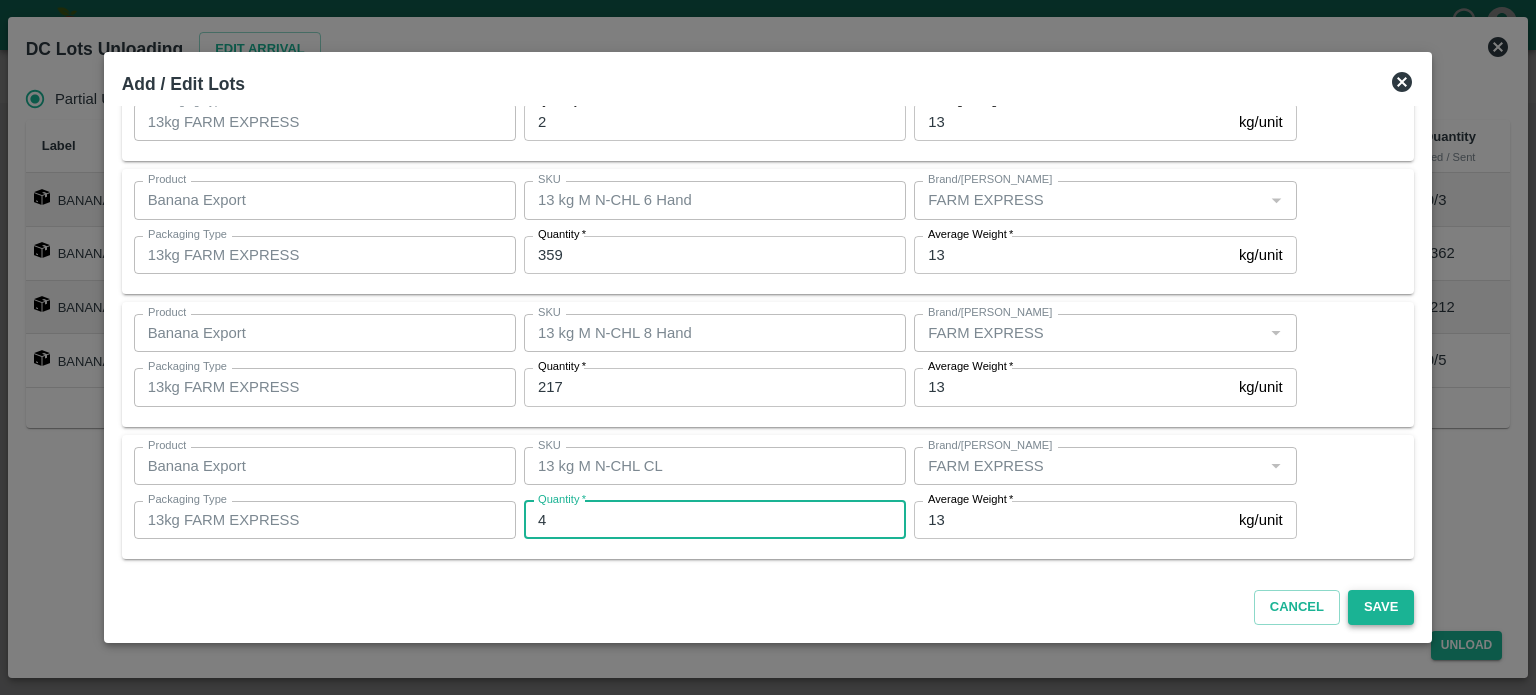 type on "4" 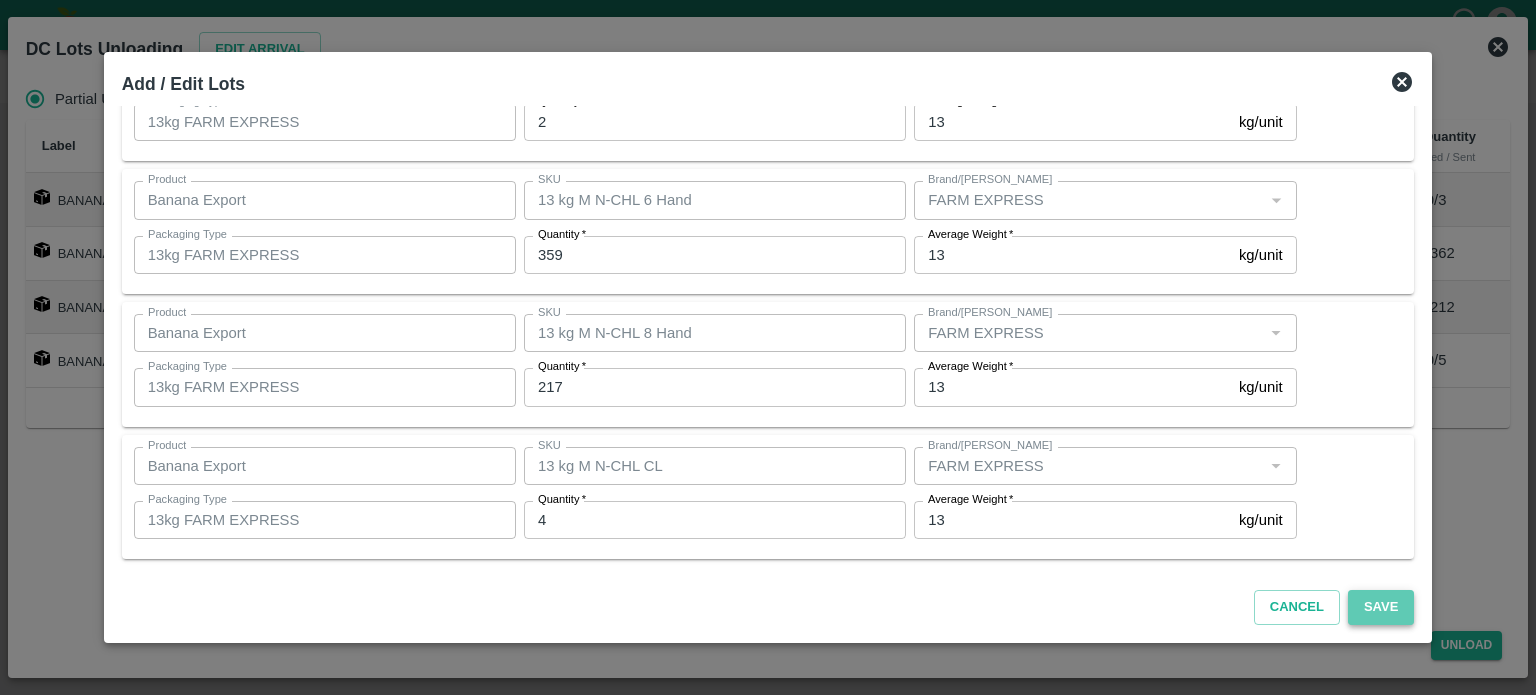 click on "Save" at bounding box center (1381, 607) 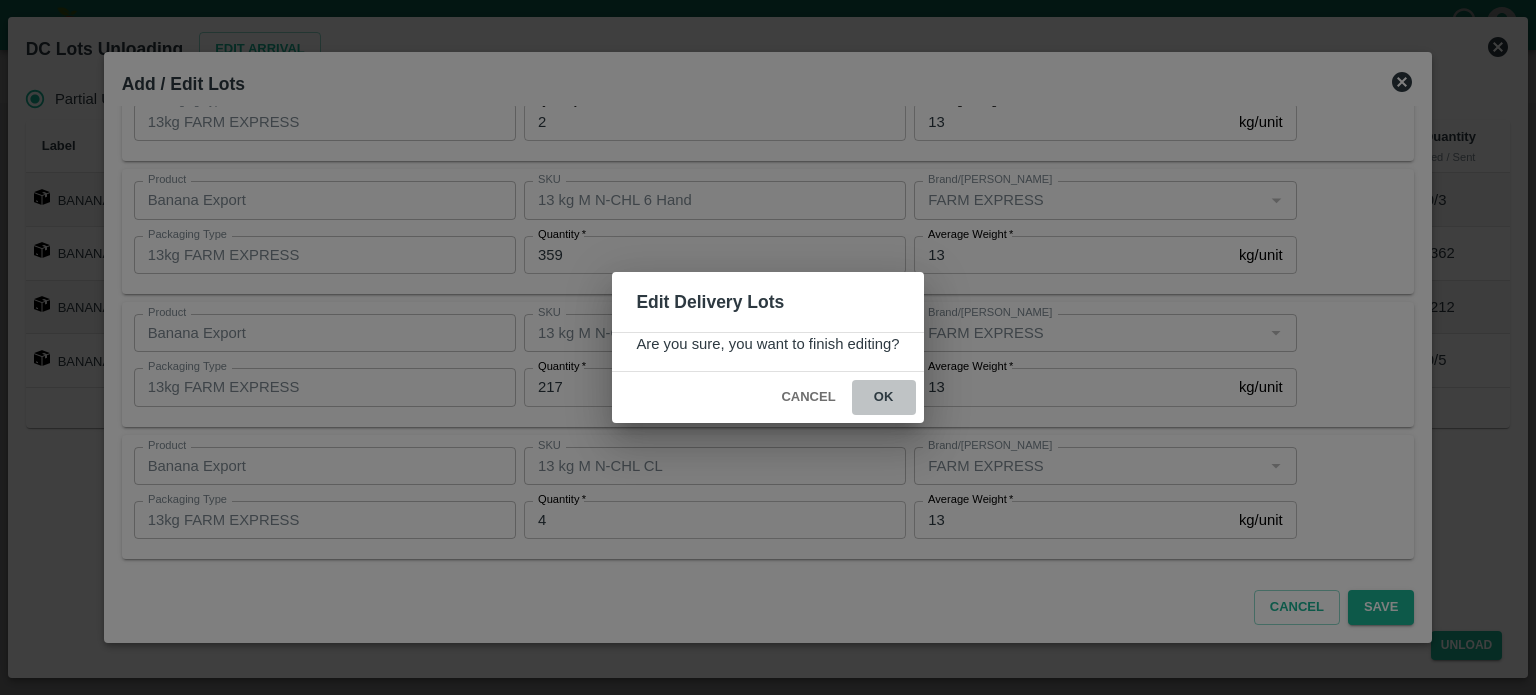 click on "ok" at bounding box center [884, 397] 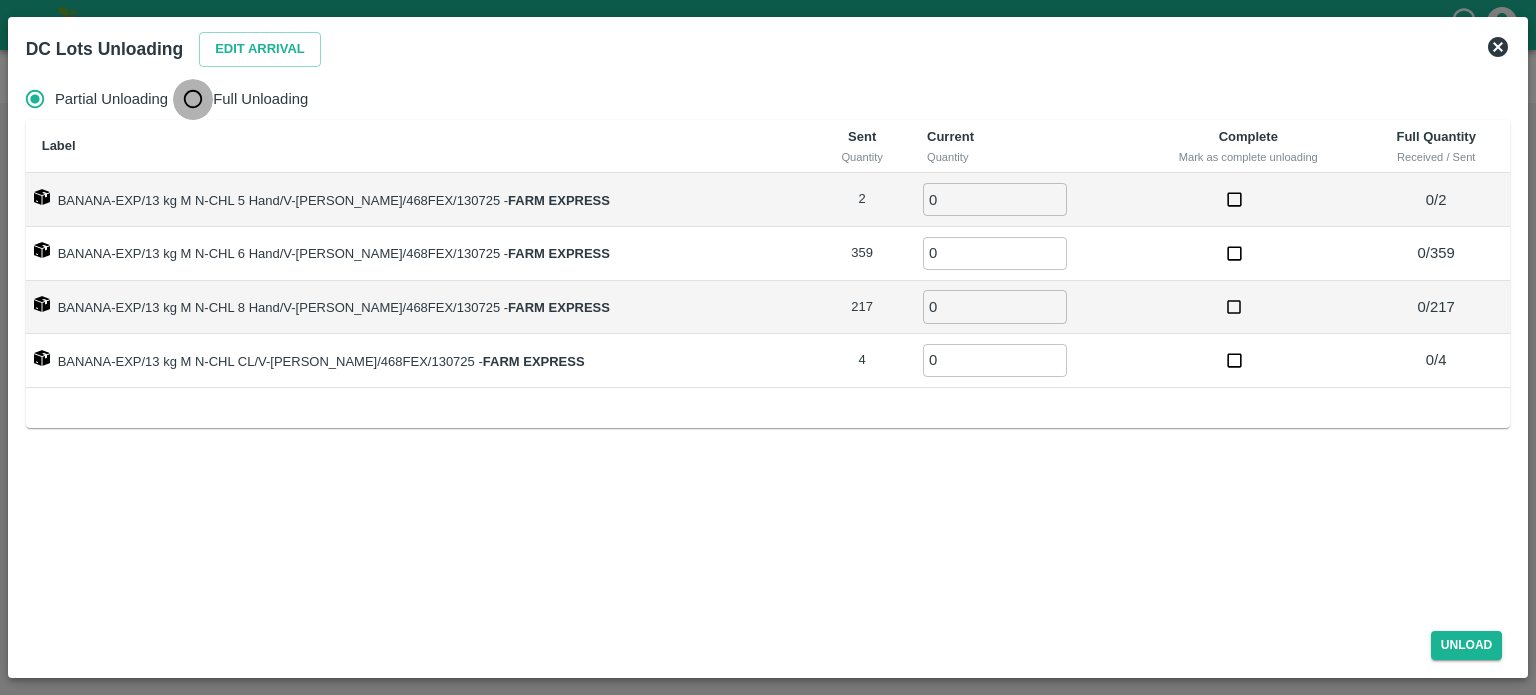 click on "Full Unloading" at bounding box center [193, 99] 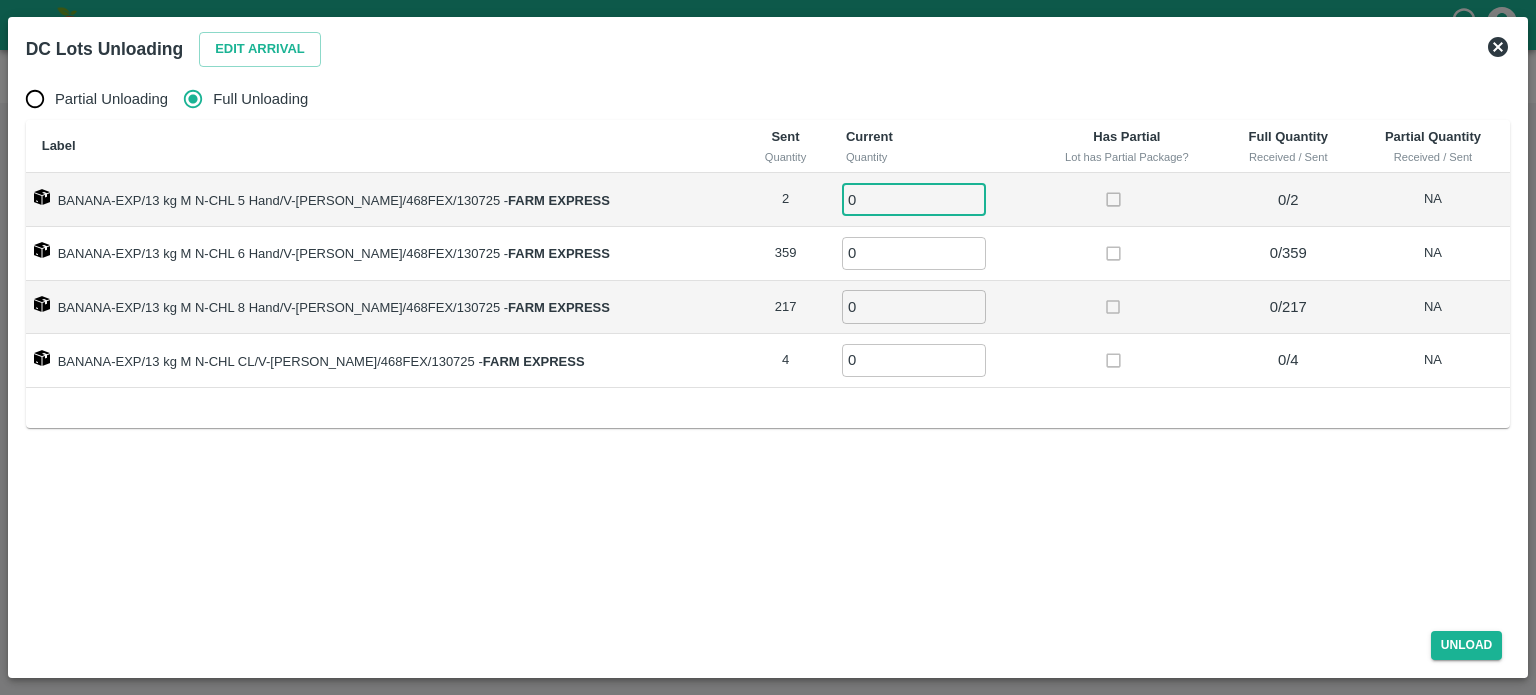 click on "0" at bounding box center [914, 199] 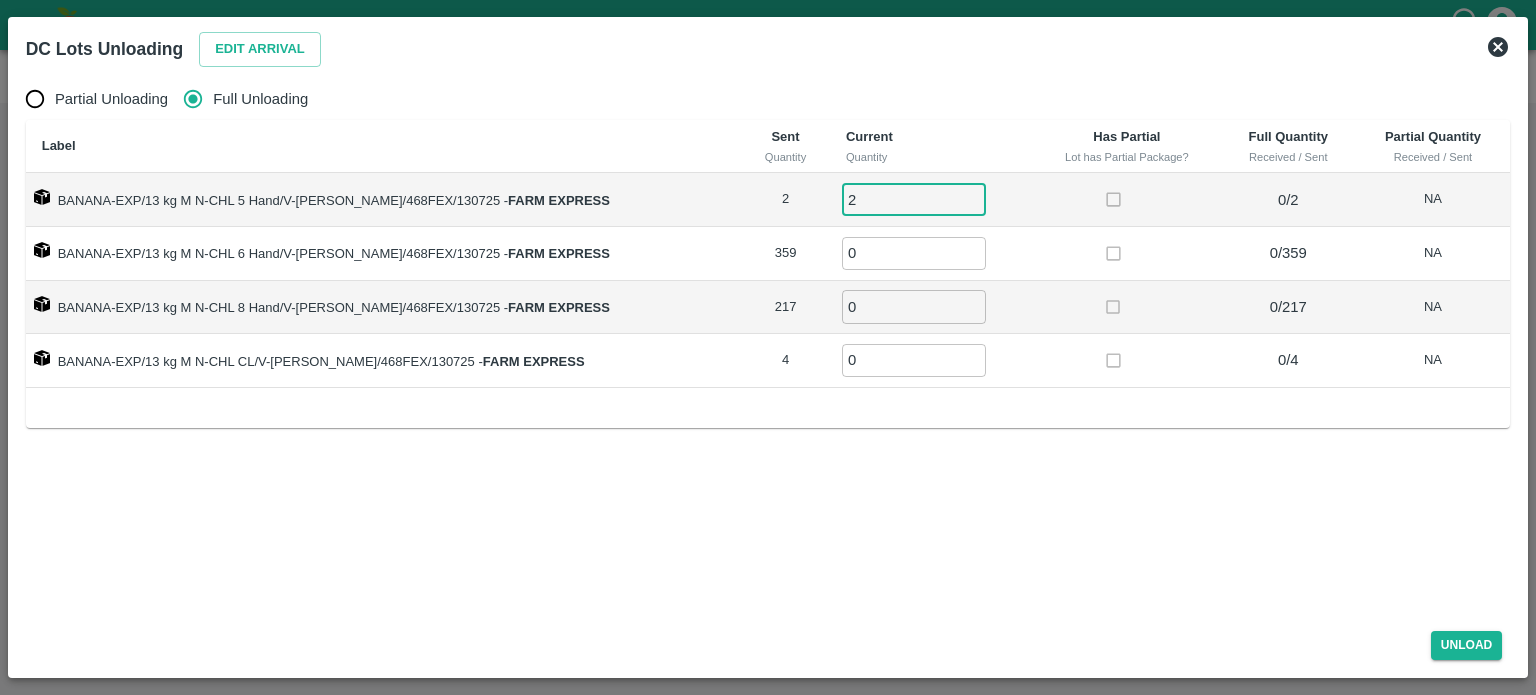 type on "2" 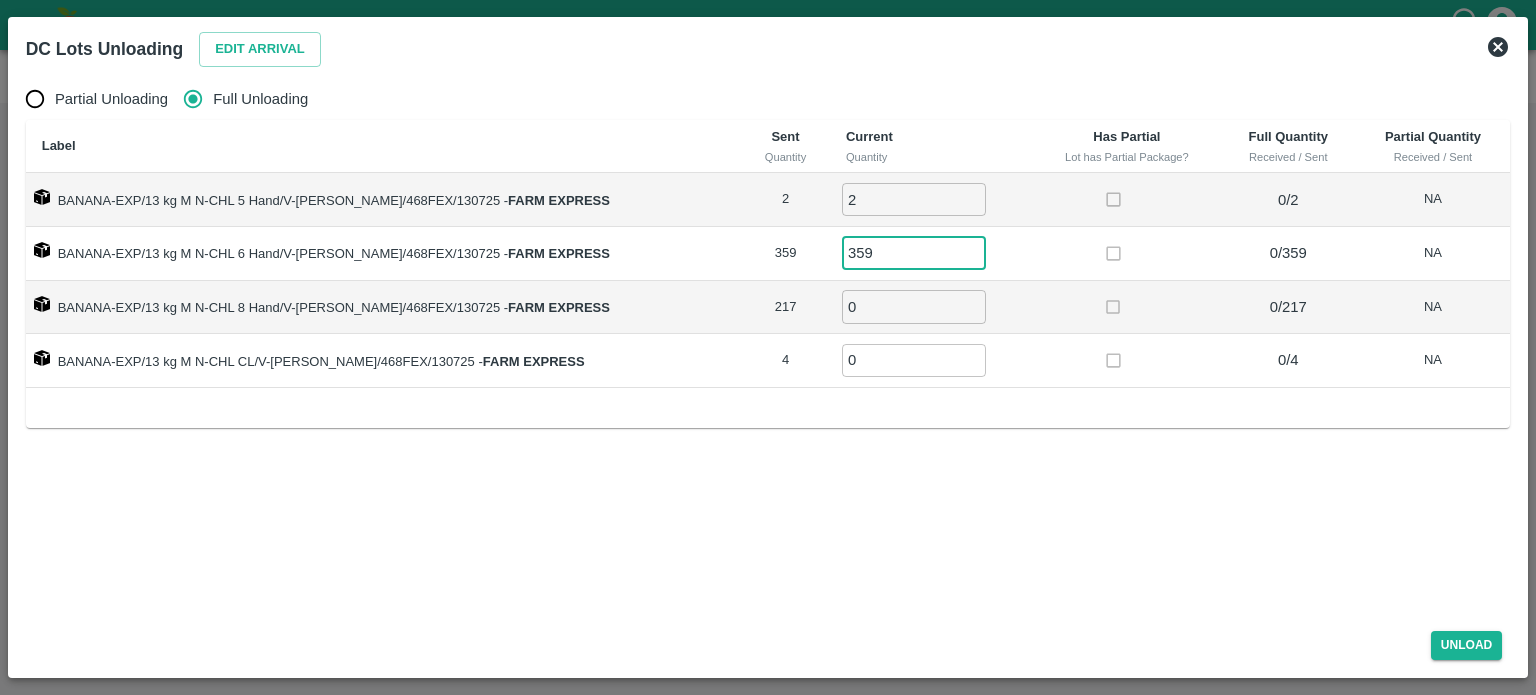 type on "359" 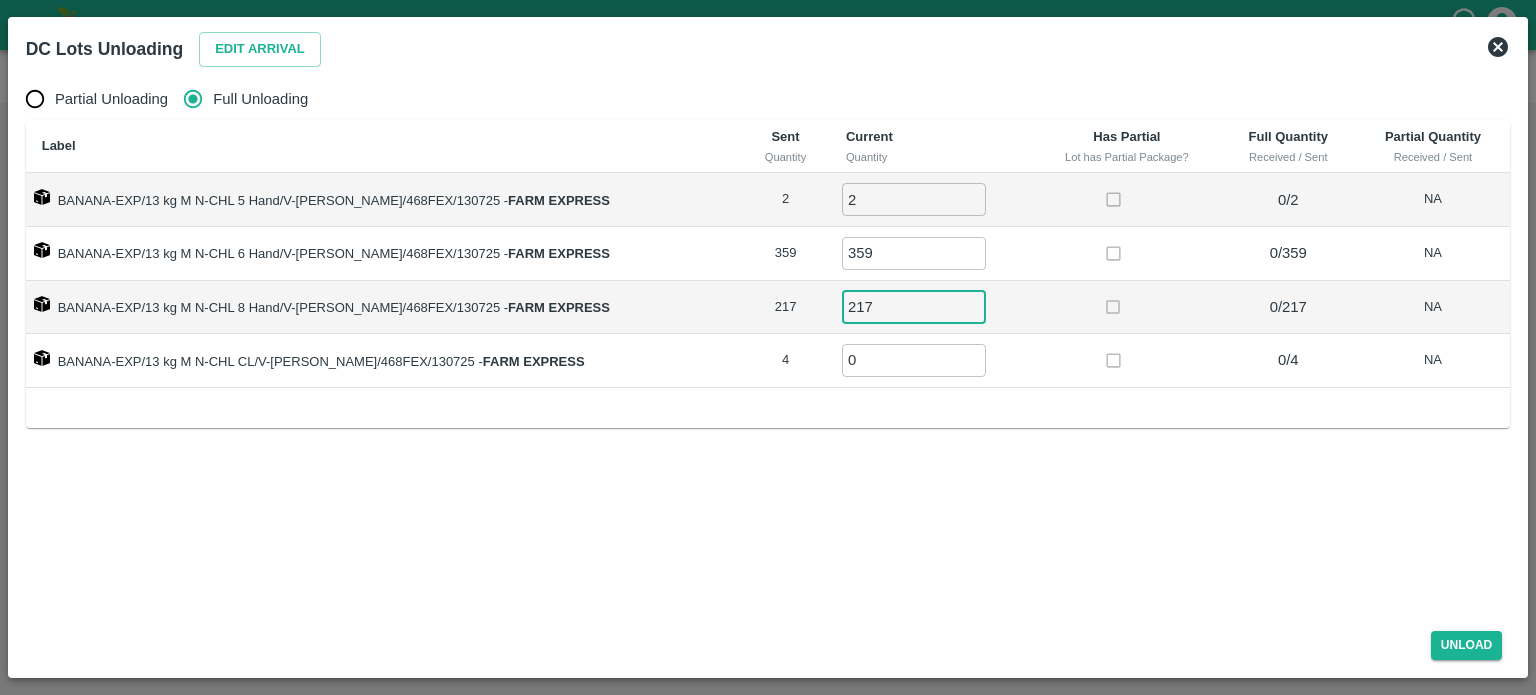type on "217" 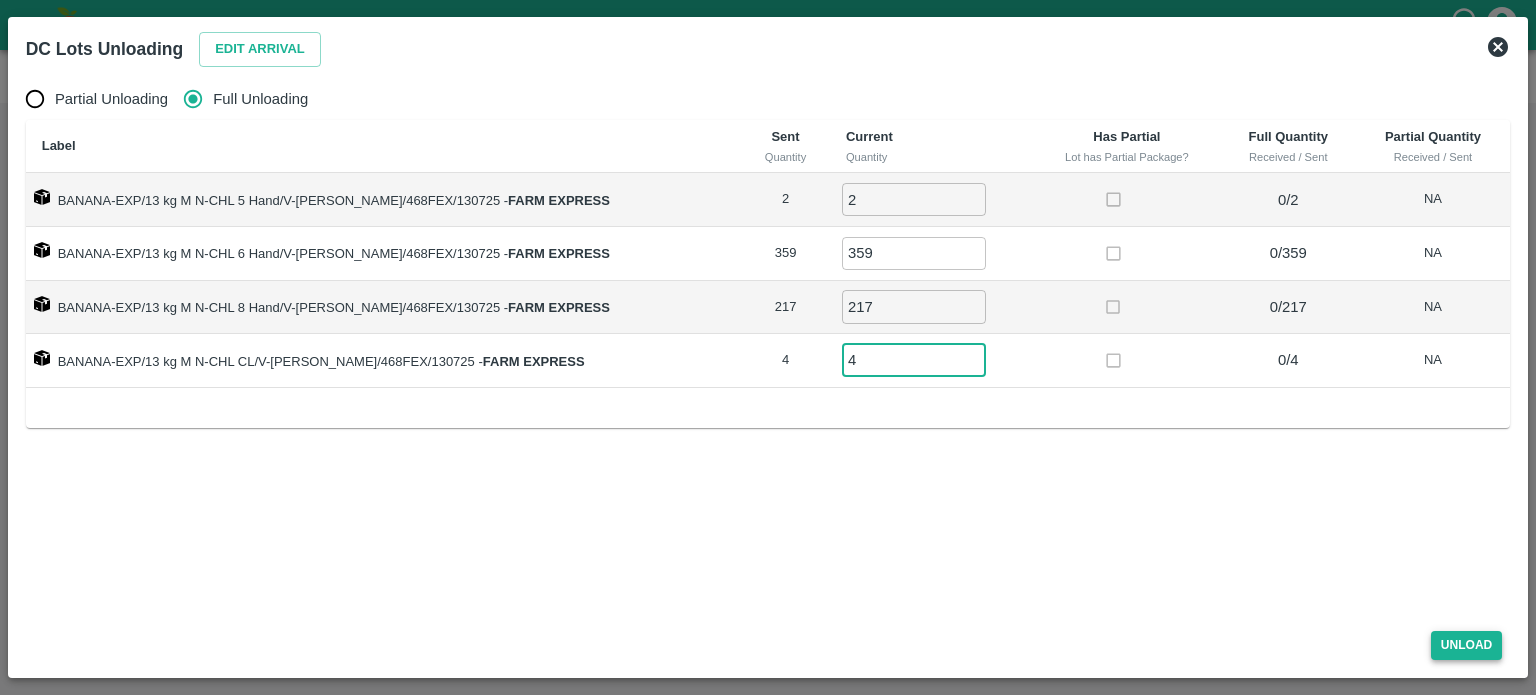 type on "4" 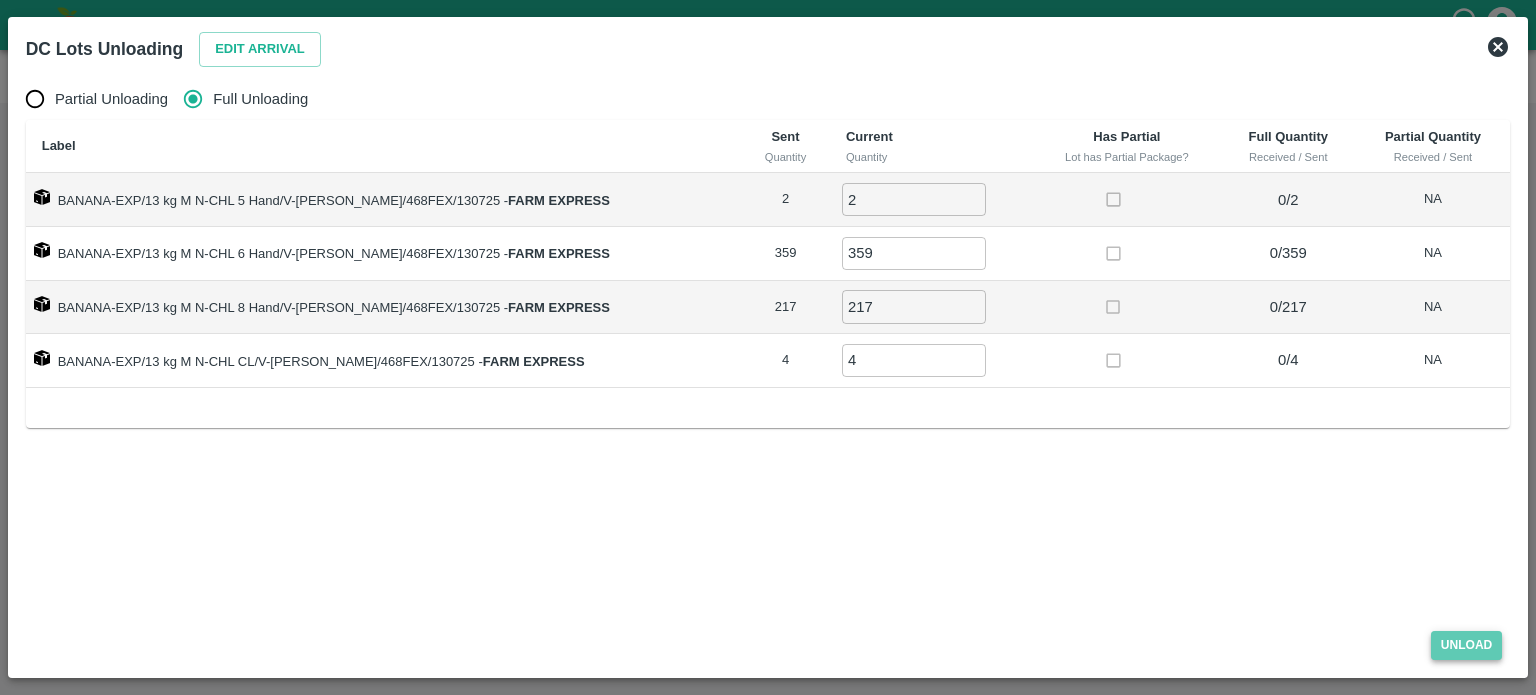 click on "Unload" at bounding box center [1467, 645] 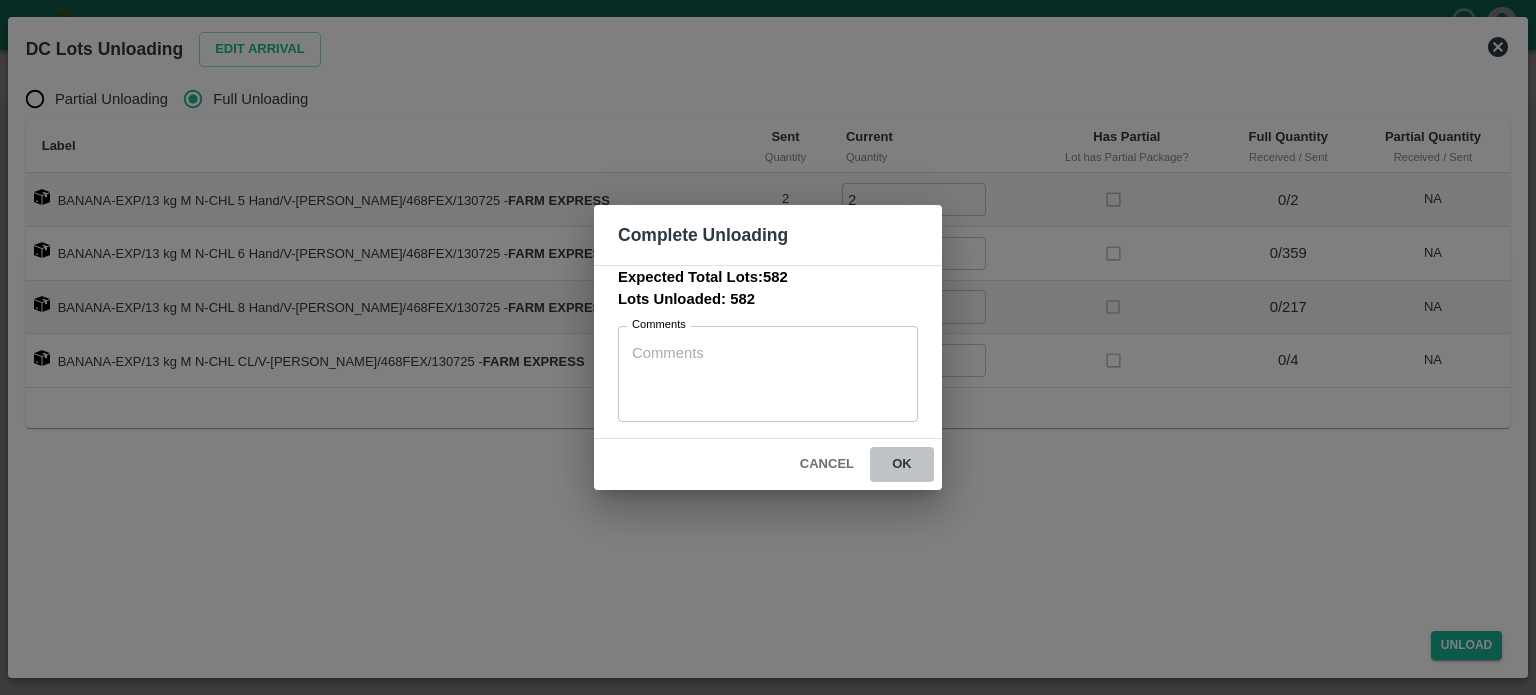 click on "ok" at bounding box center (902, 464) 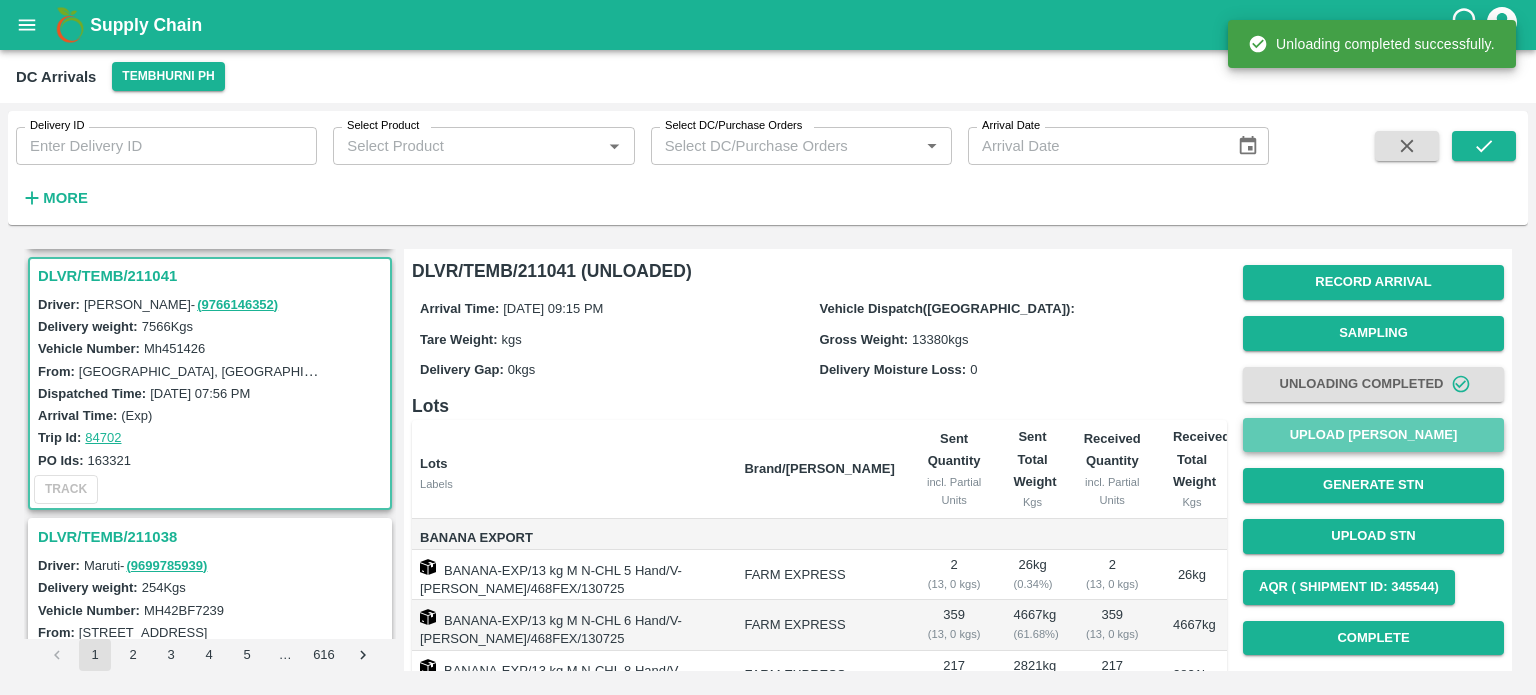 click on "Upload [PERSON_NAME]" at bounding box center (1373, 435) 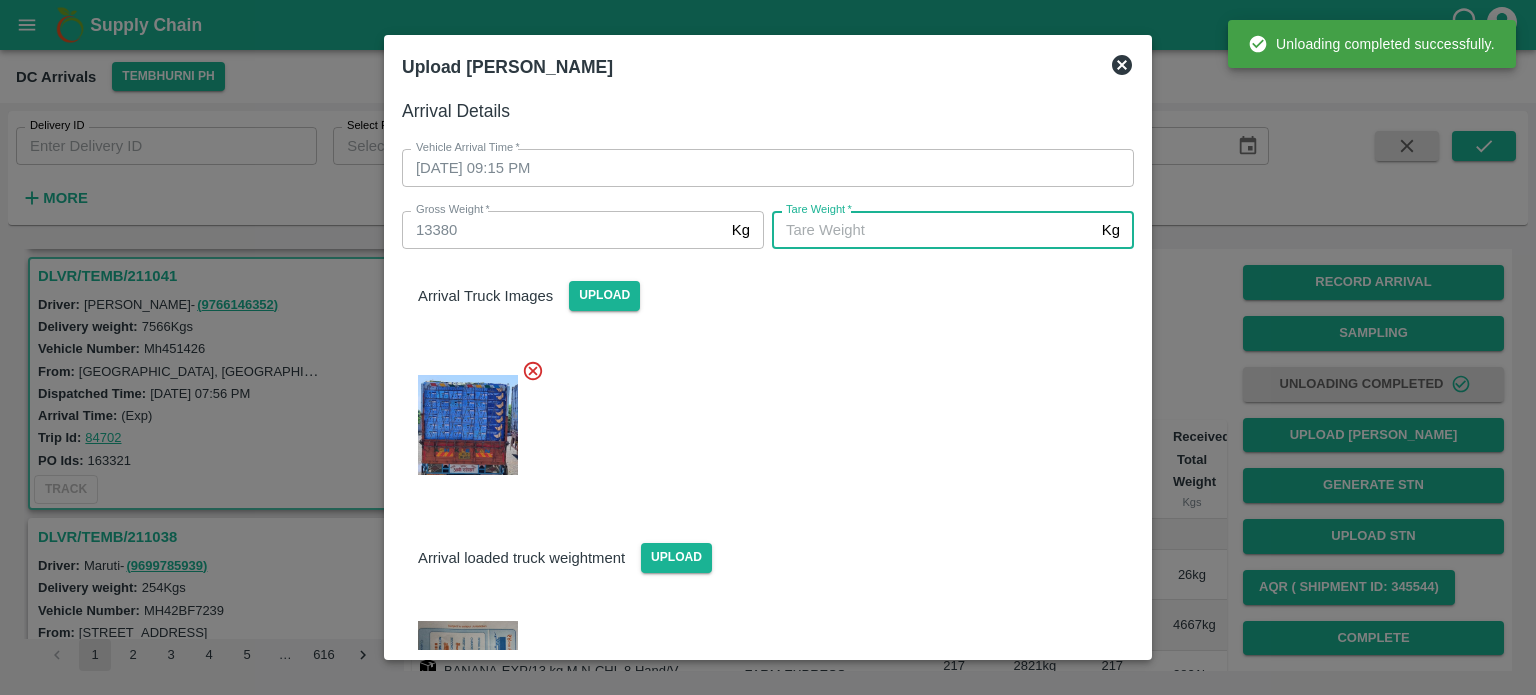 click on "[PERSON_NAME]   *" at bounding box center [933, 230] 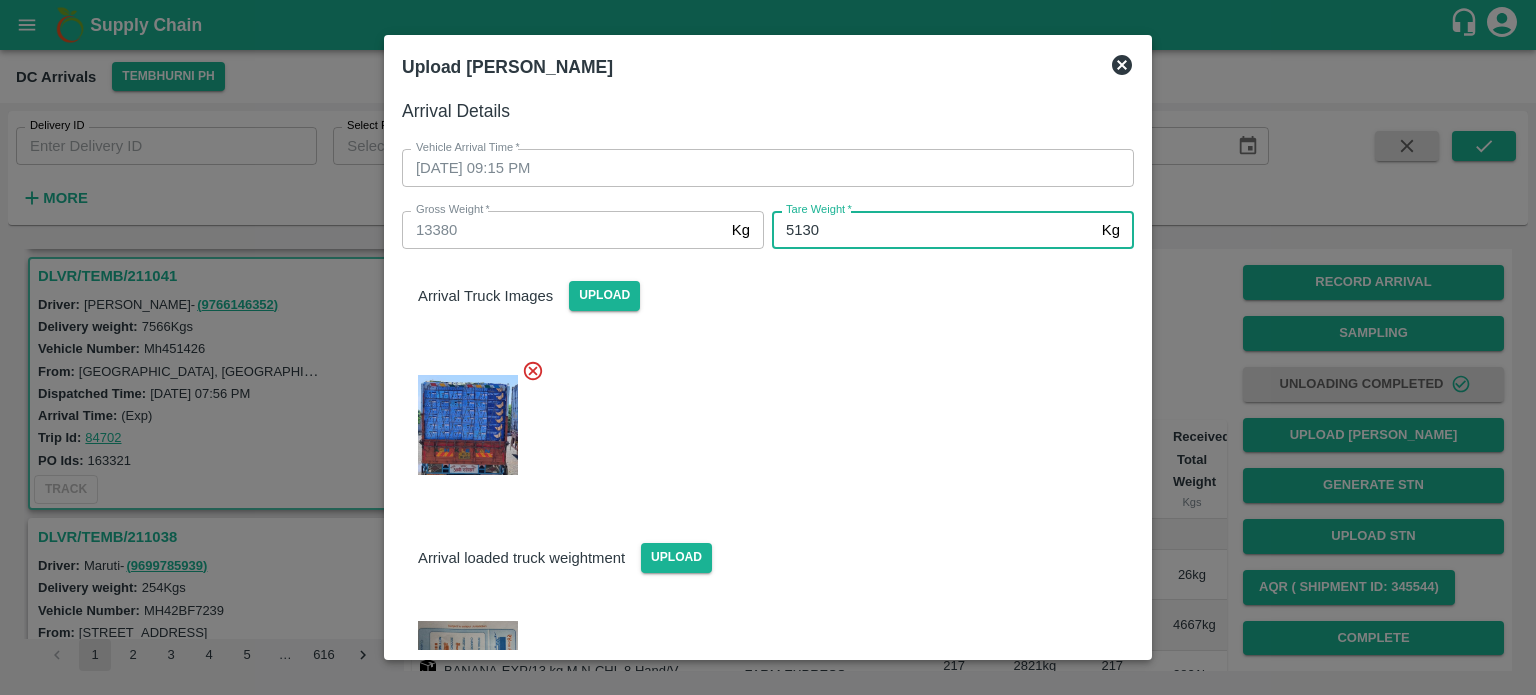 type on "5130" 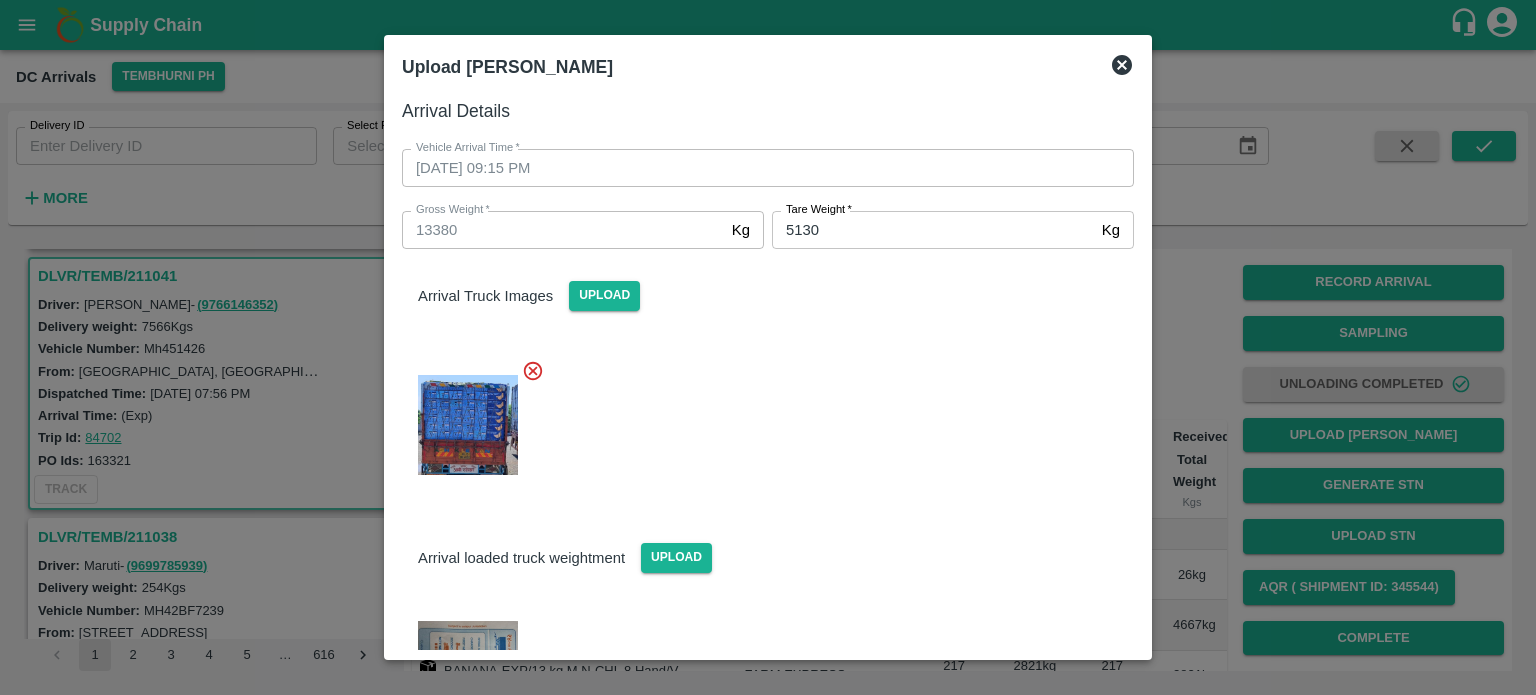 click at bounding box center (760, 419) 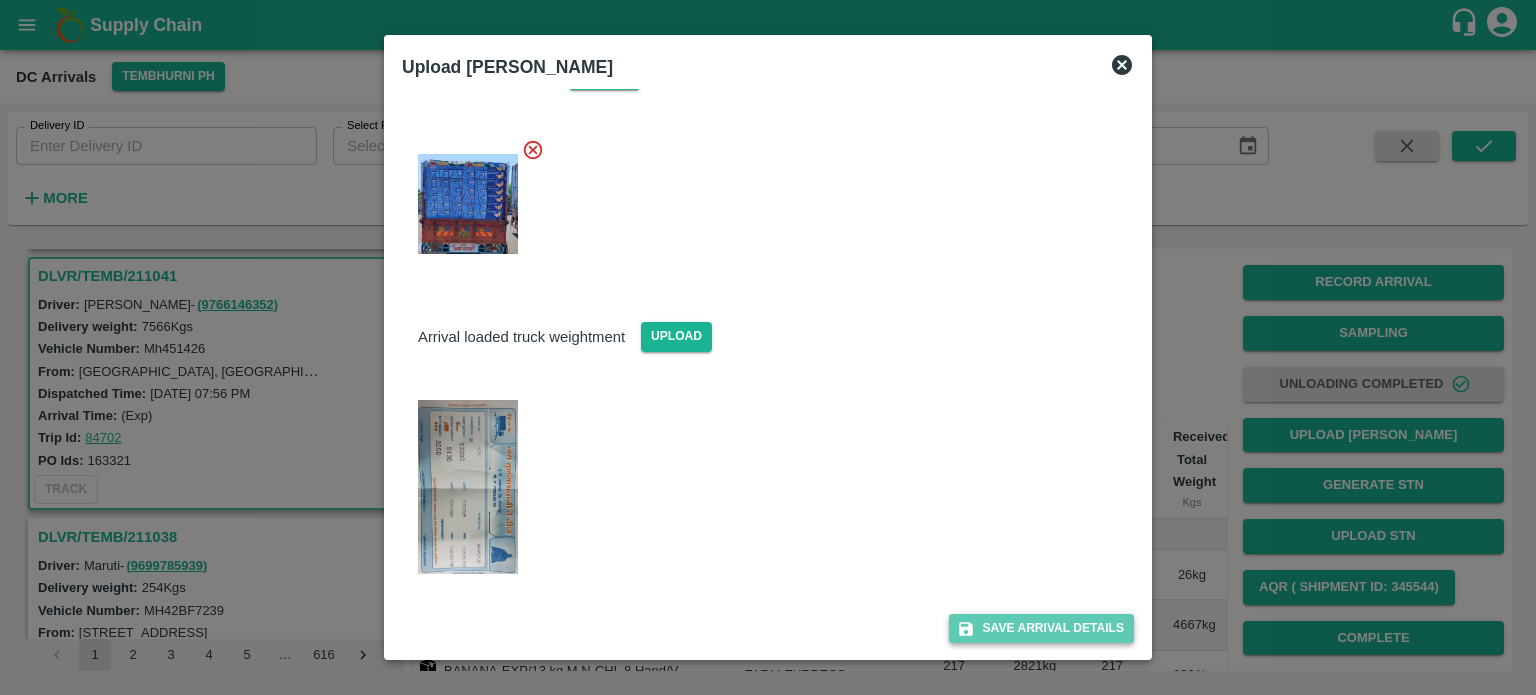 click on "Save Arrival Details" at bounding box center (1041, 628) 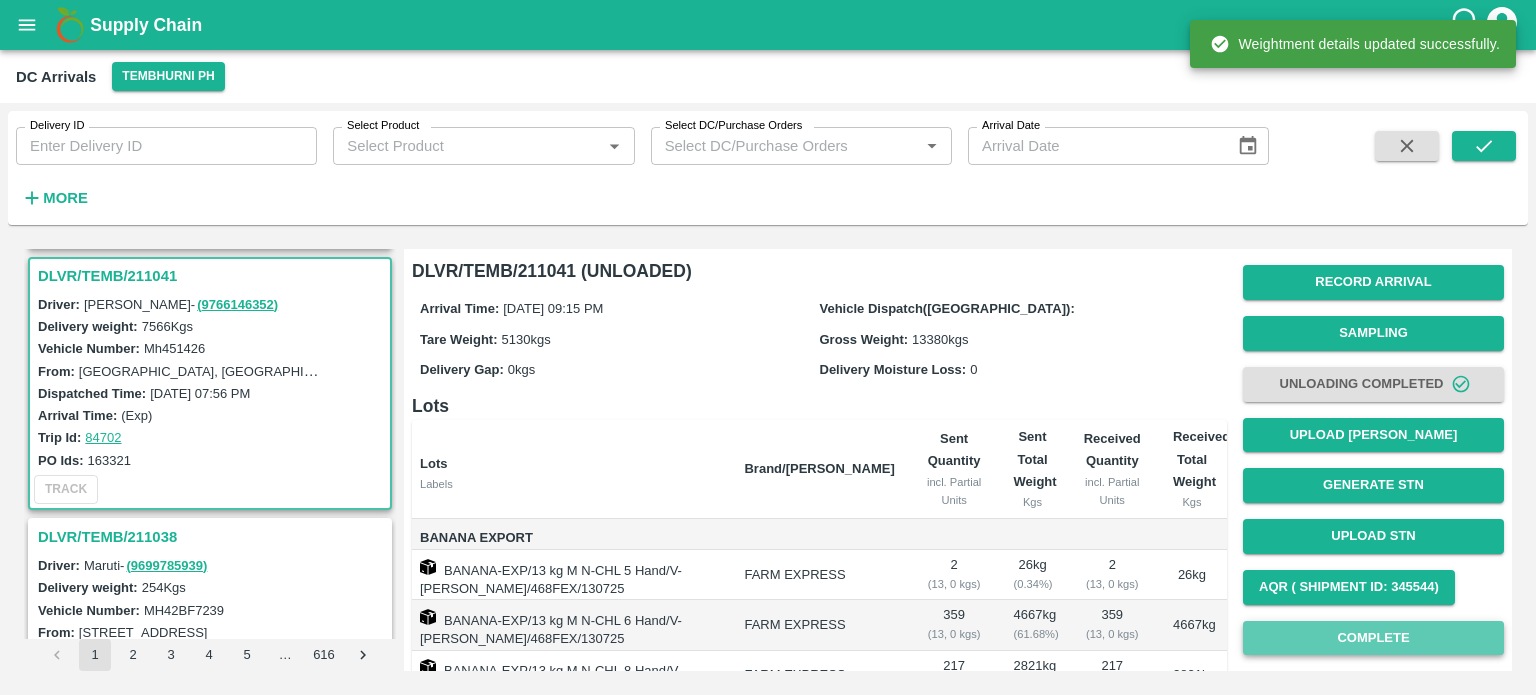 click on "Complete" at bounding box center (1373, 638) 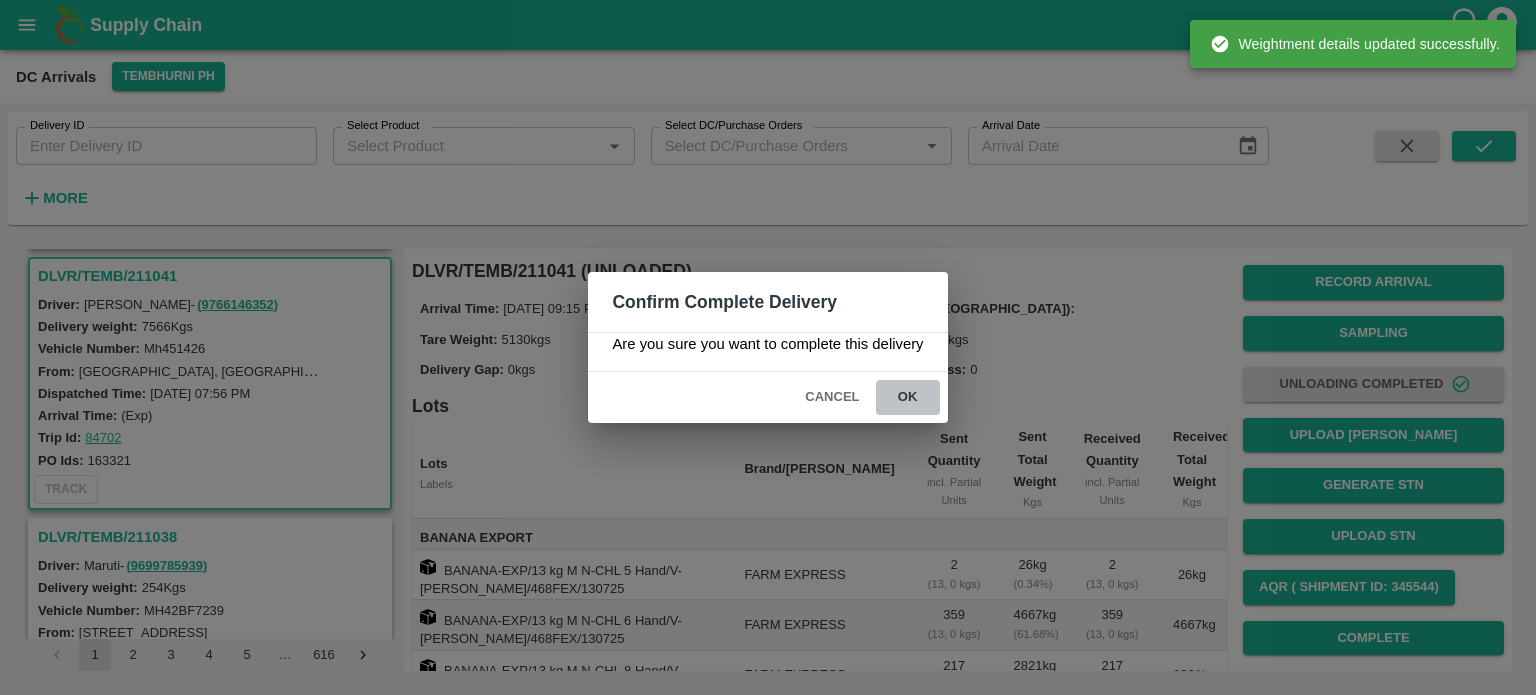 click on "ok" at bounding box center (908, 397) 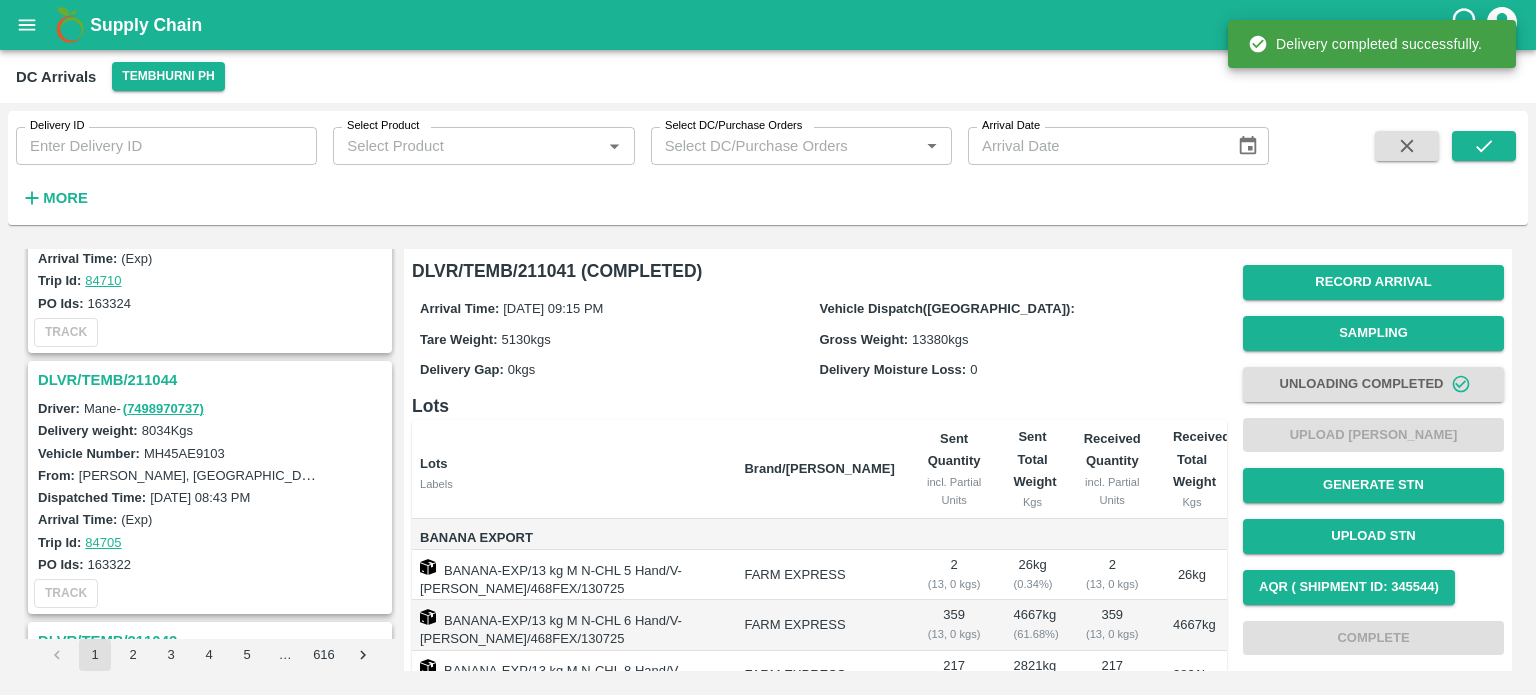 scroll, scrollTop: 940, scrollLeft: 0, axis: vertical 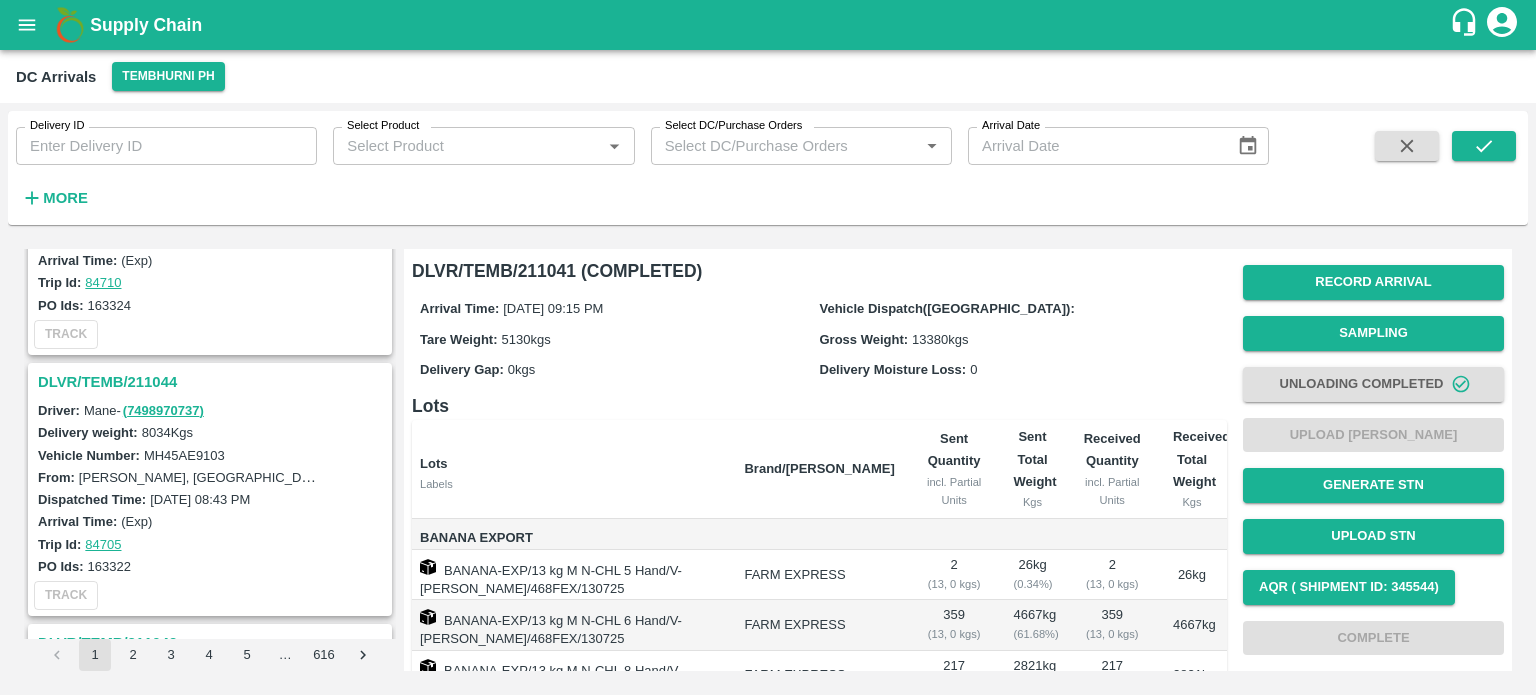 click on "DLVR/TEMB/211044" at bounding box center [213, 382] 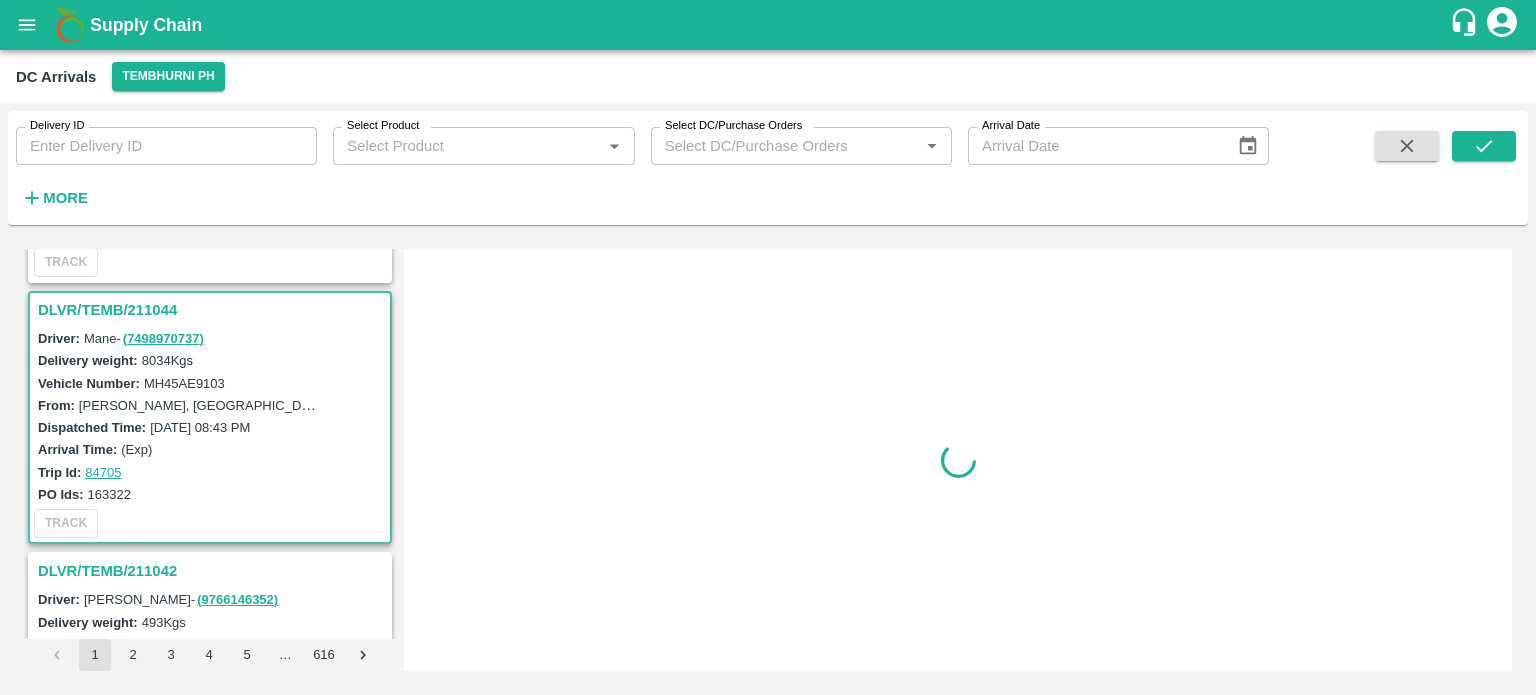 scroll, scrollTop: 1048, scrollLeft: 0, axis: vertical 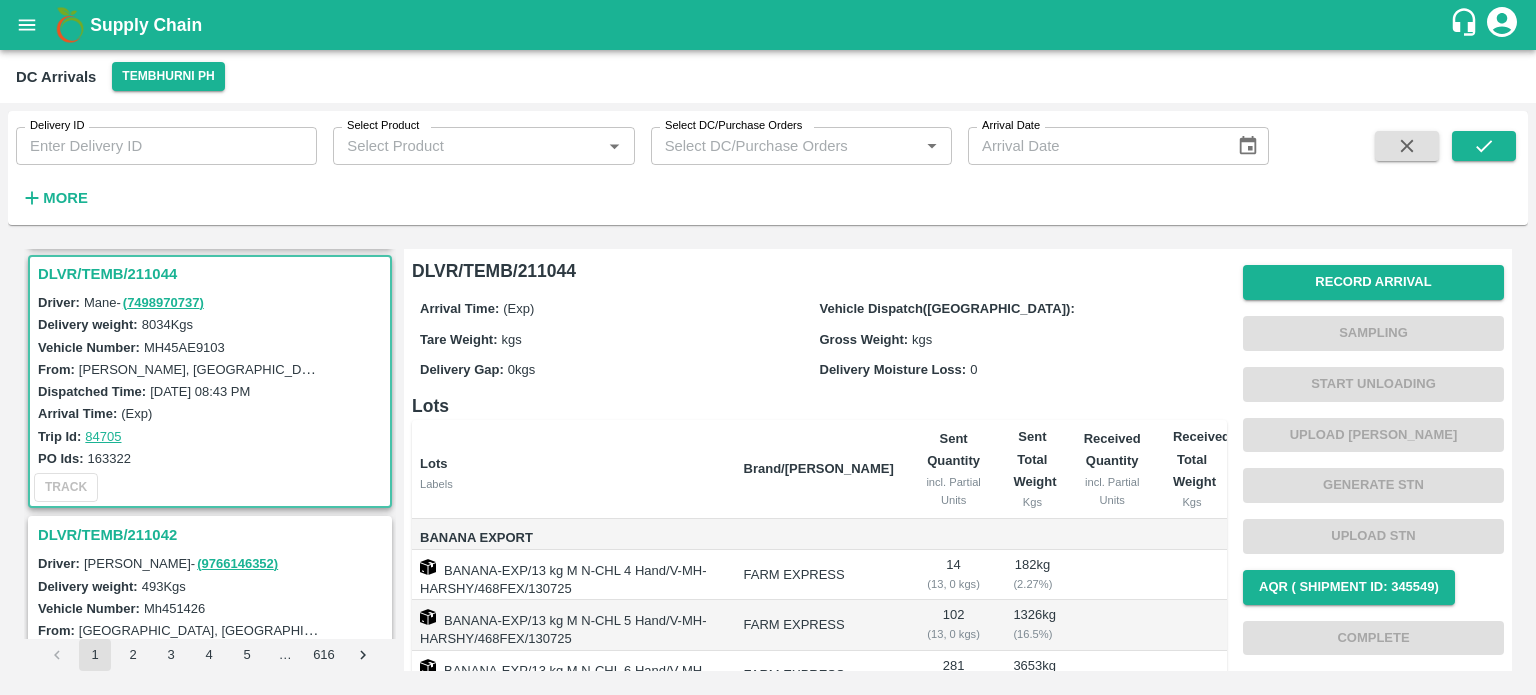 click on "Vehicle Number: MH45AE9103" at bounding box center (213, 347) 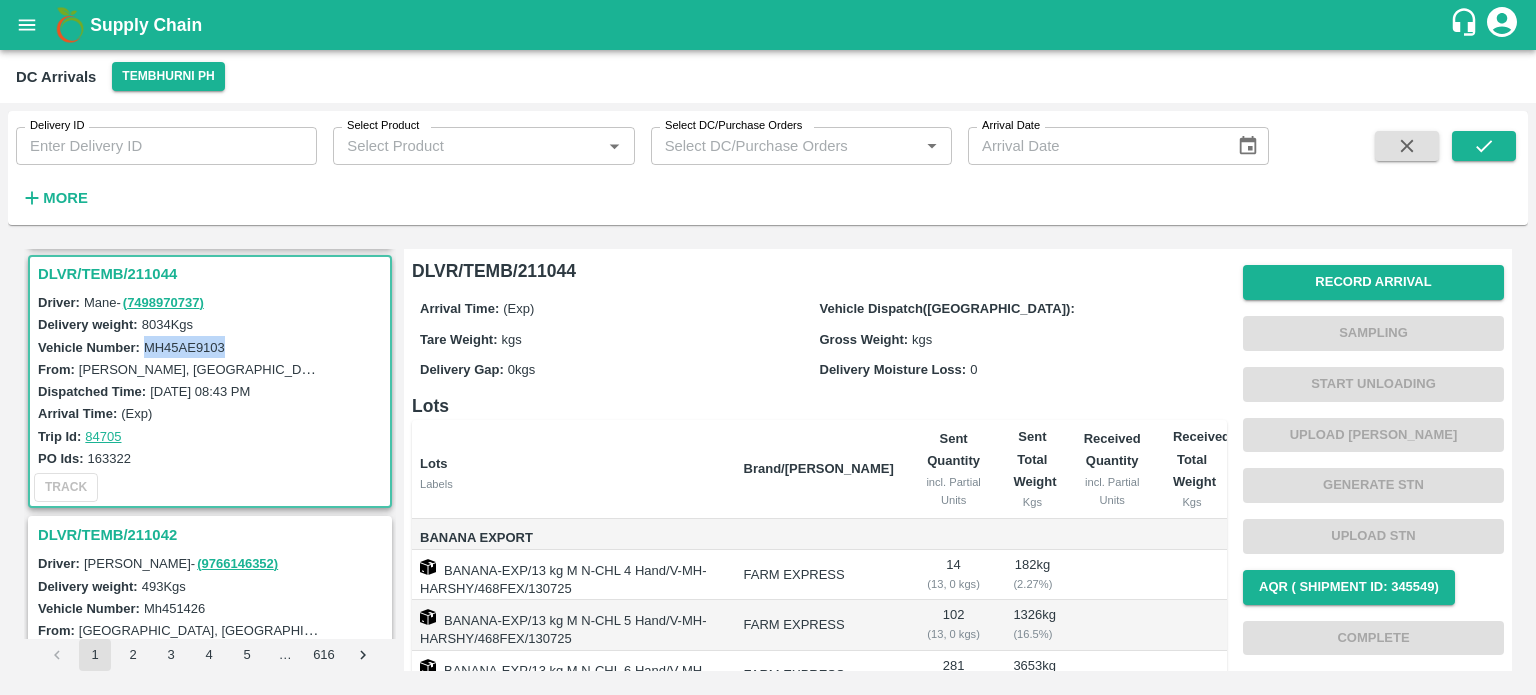 click on "Vehicle Number: MH45AE9103" at bounding box center (213, 347) 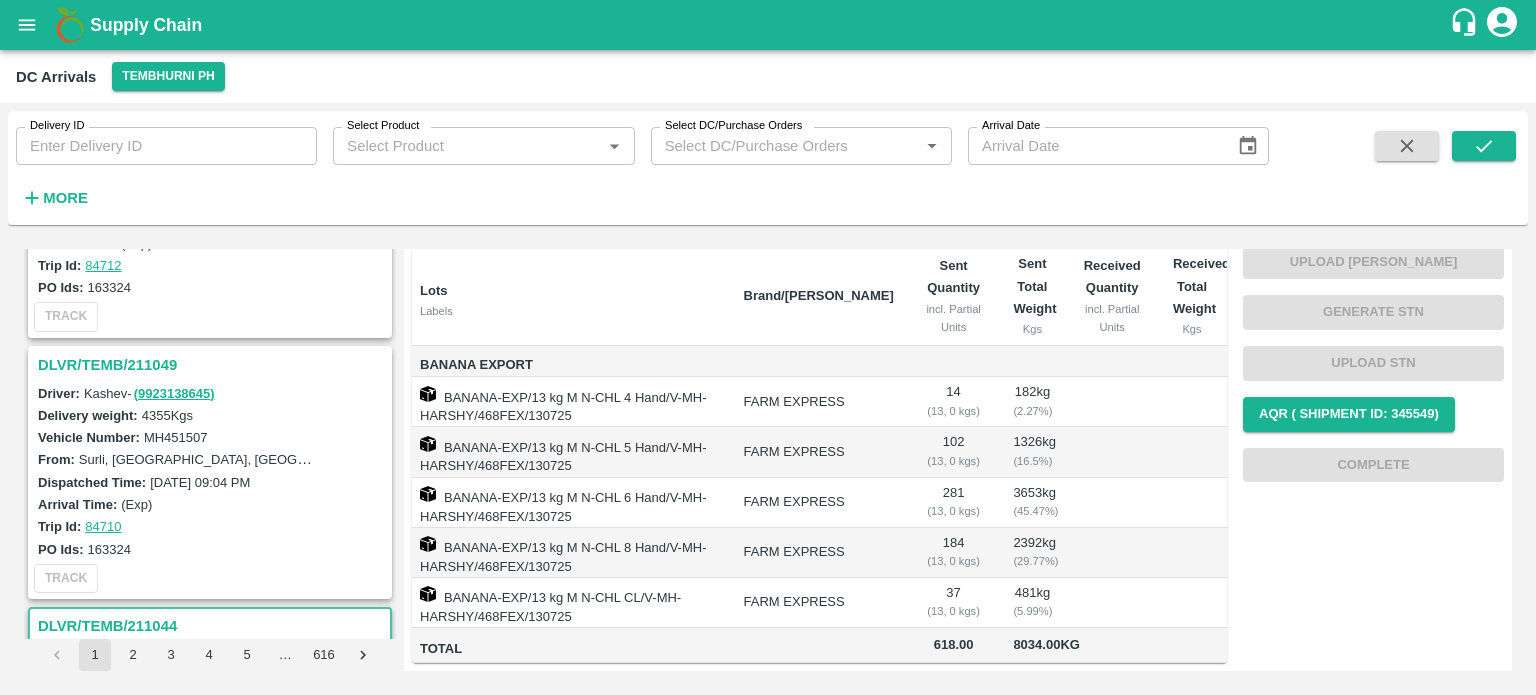 scroll, scrollTop: 692, scrollLeft: 0, axis: vertical 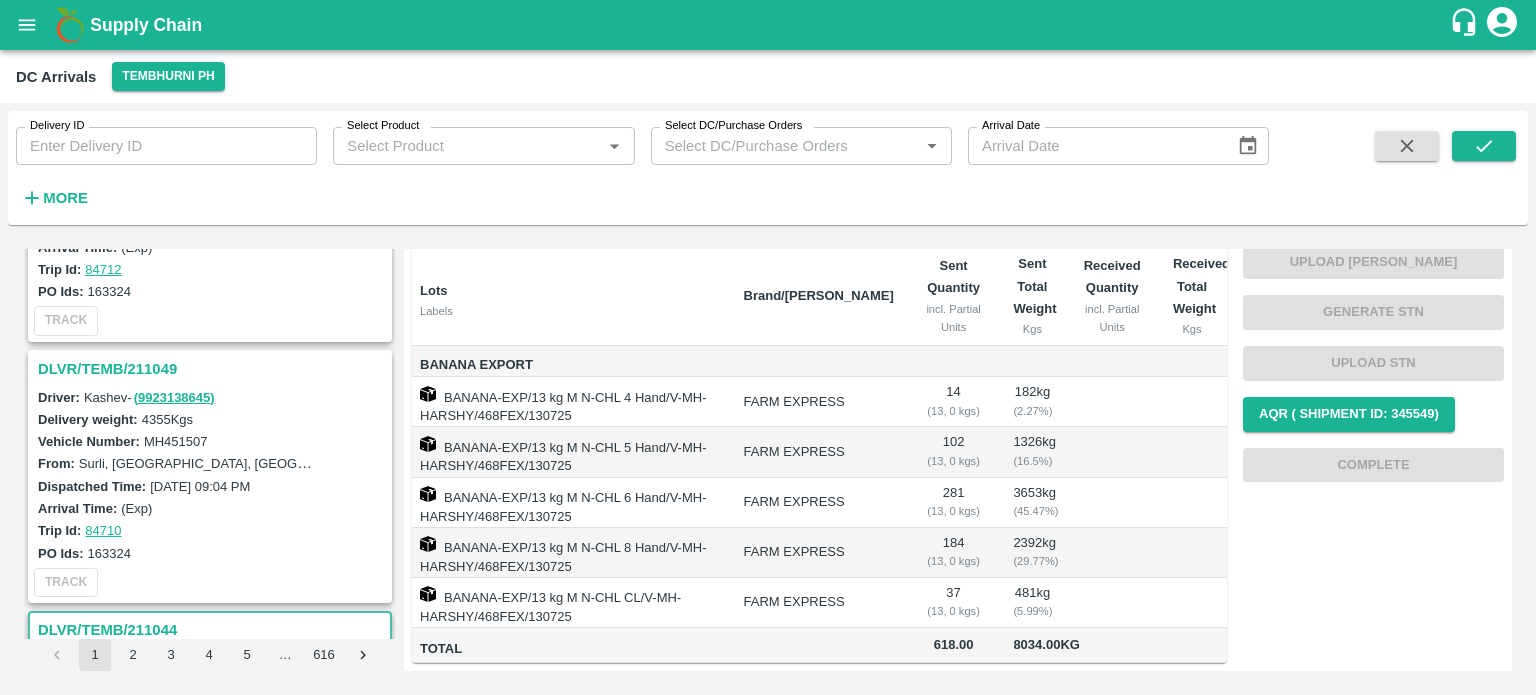 click on "DLVR/TEMB/211049" at bounding box center [213, 369] 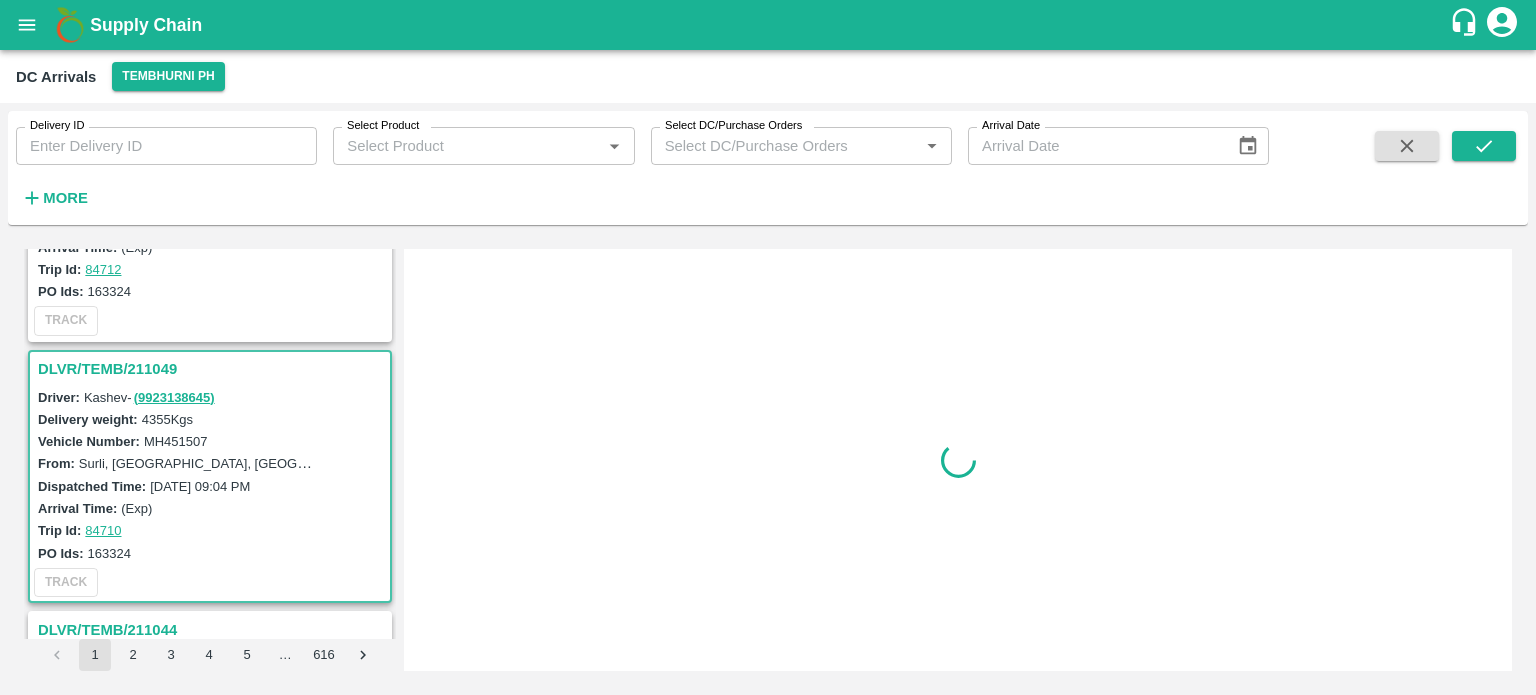 scroll, scrollTop: 0, scrollLeft: 0, axis: both 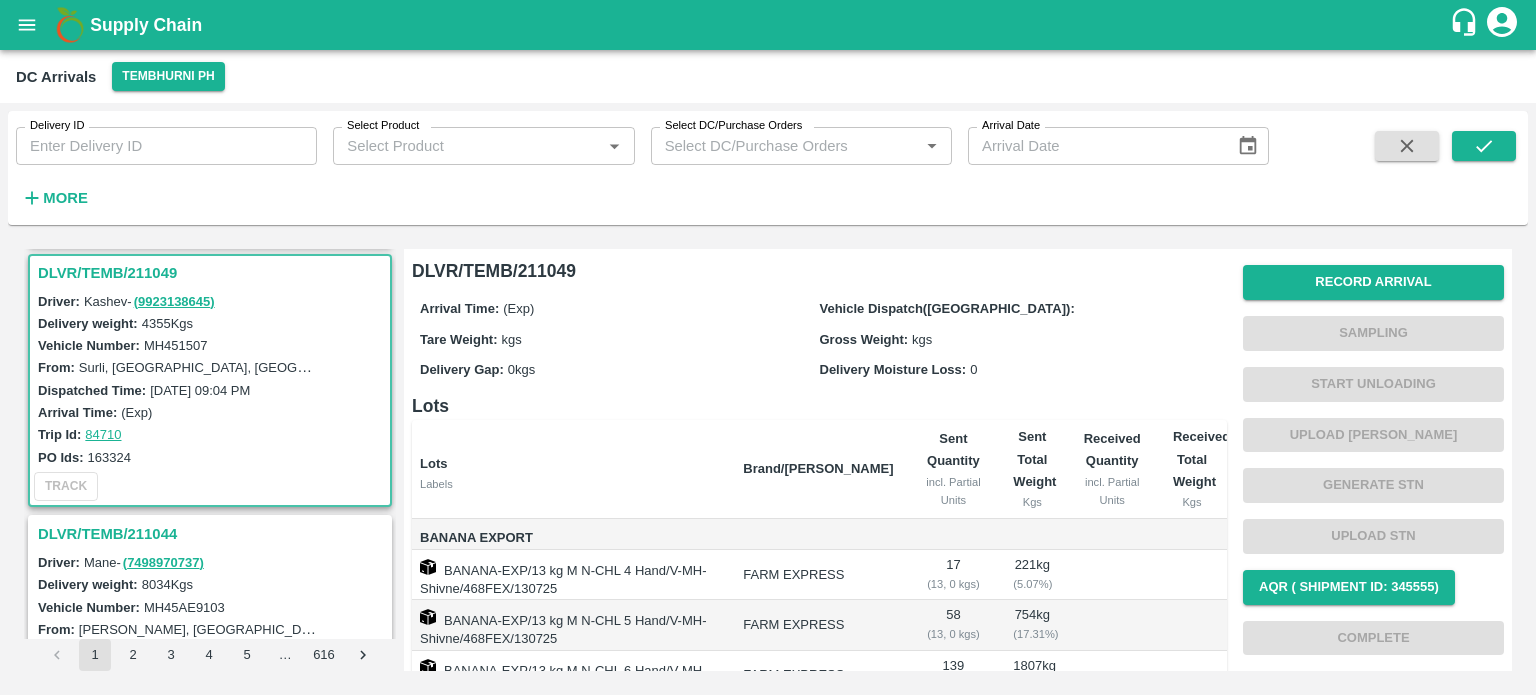 click on "Vehicle Number: MH451507" at bounding box center (213, 345) 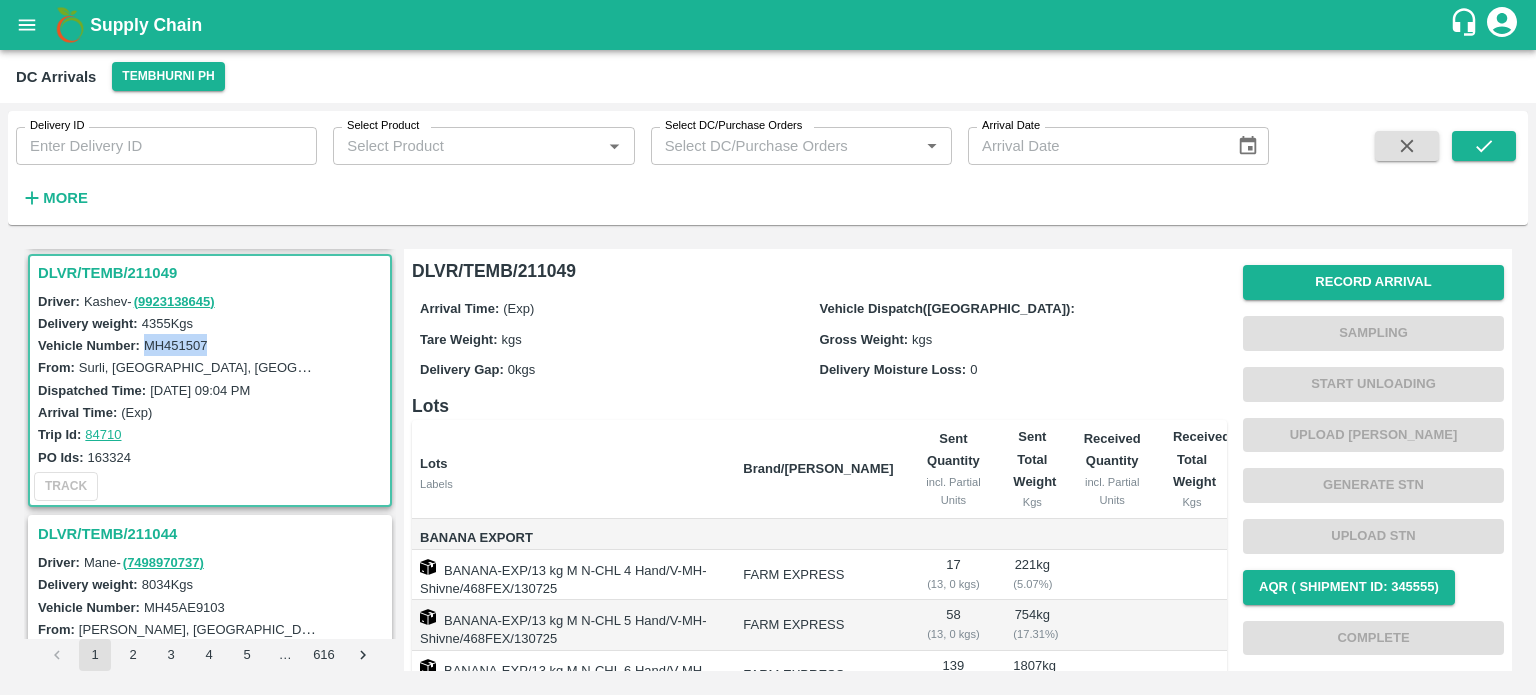 click on "Vehicle Number: MH451507" at bounding box center [213, 345] 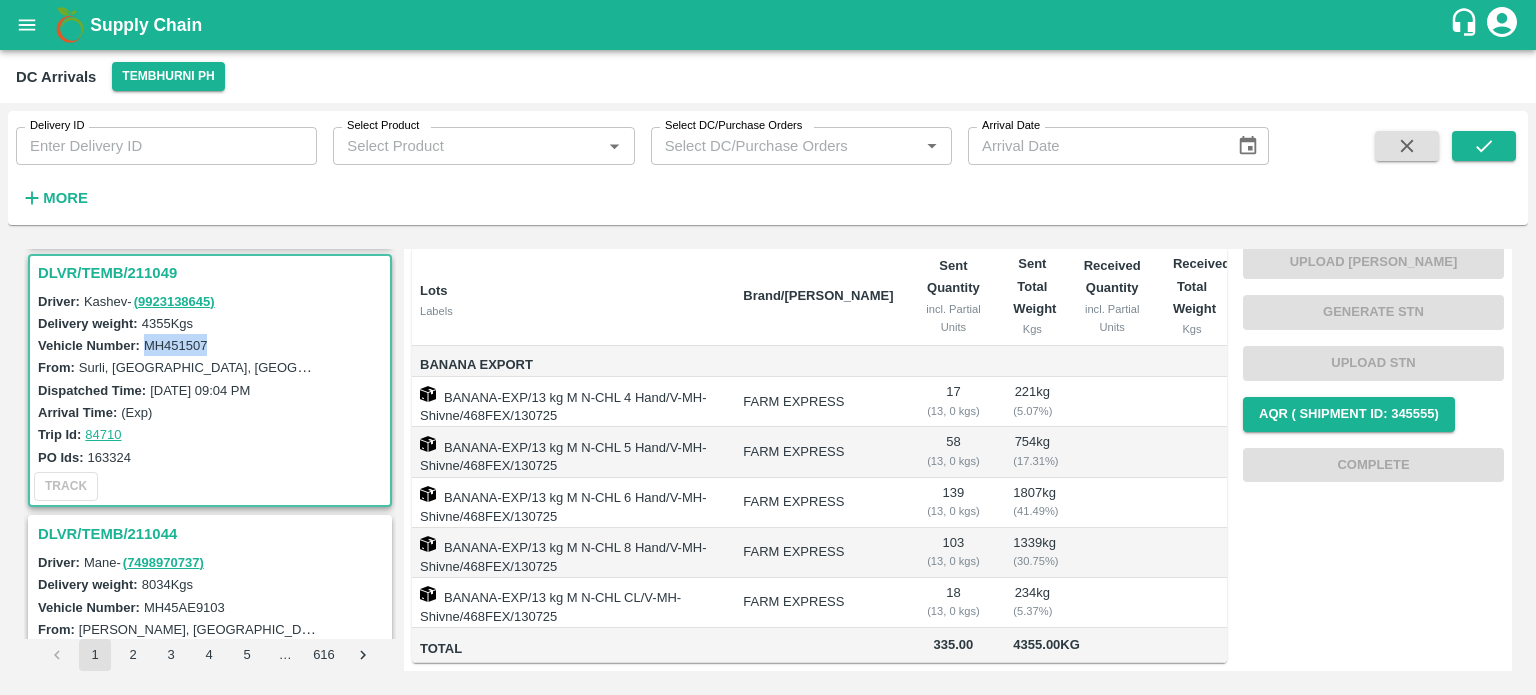 scroll, scrollTop: 0, scrollLeft: 0, axis: both 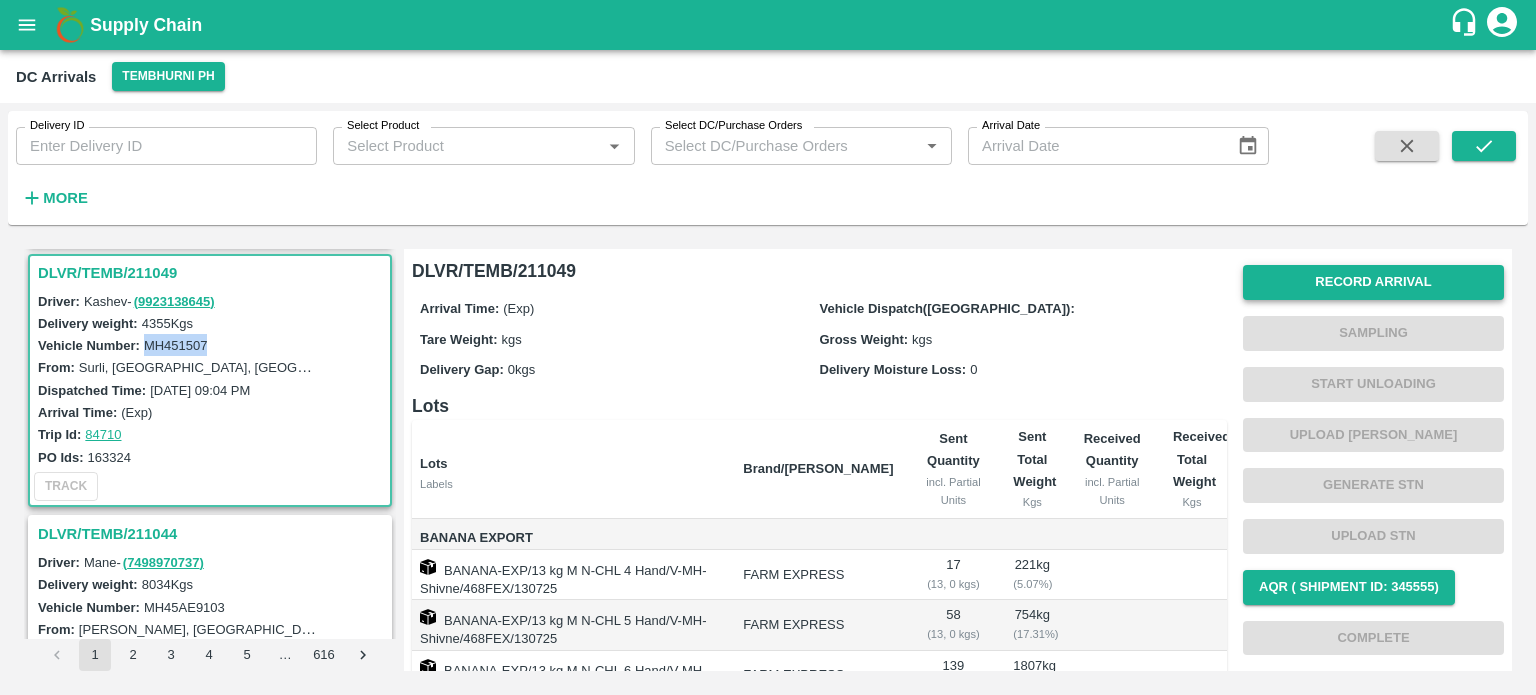 click on "Record Arrival" at bounding box center [1373, 282] 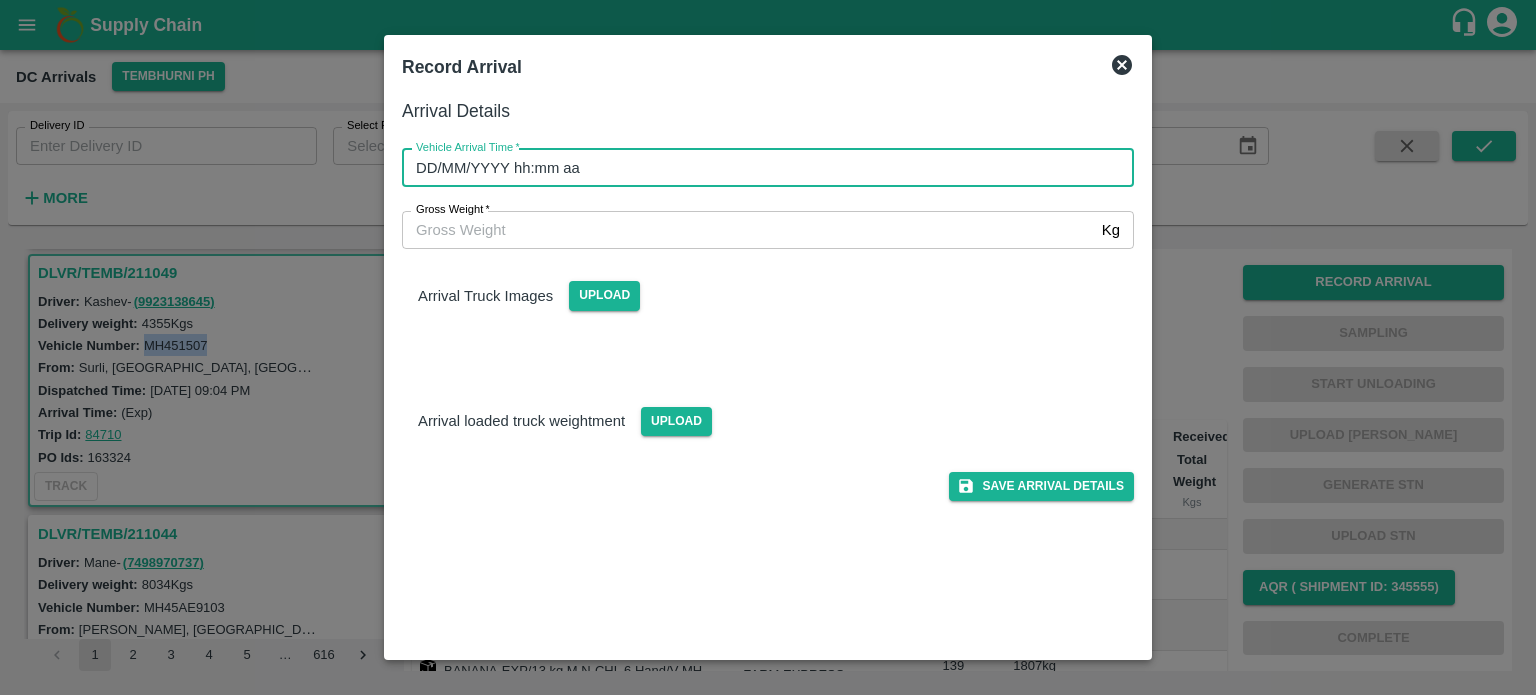 type on "DD/MM/YYYY hh:mm aa" 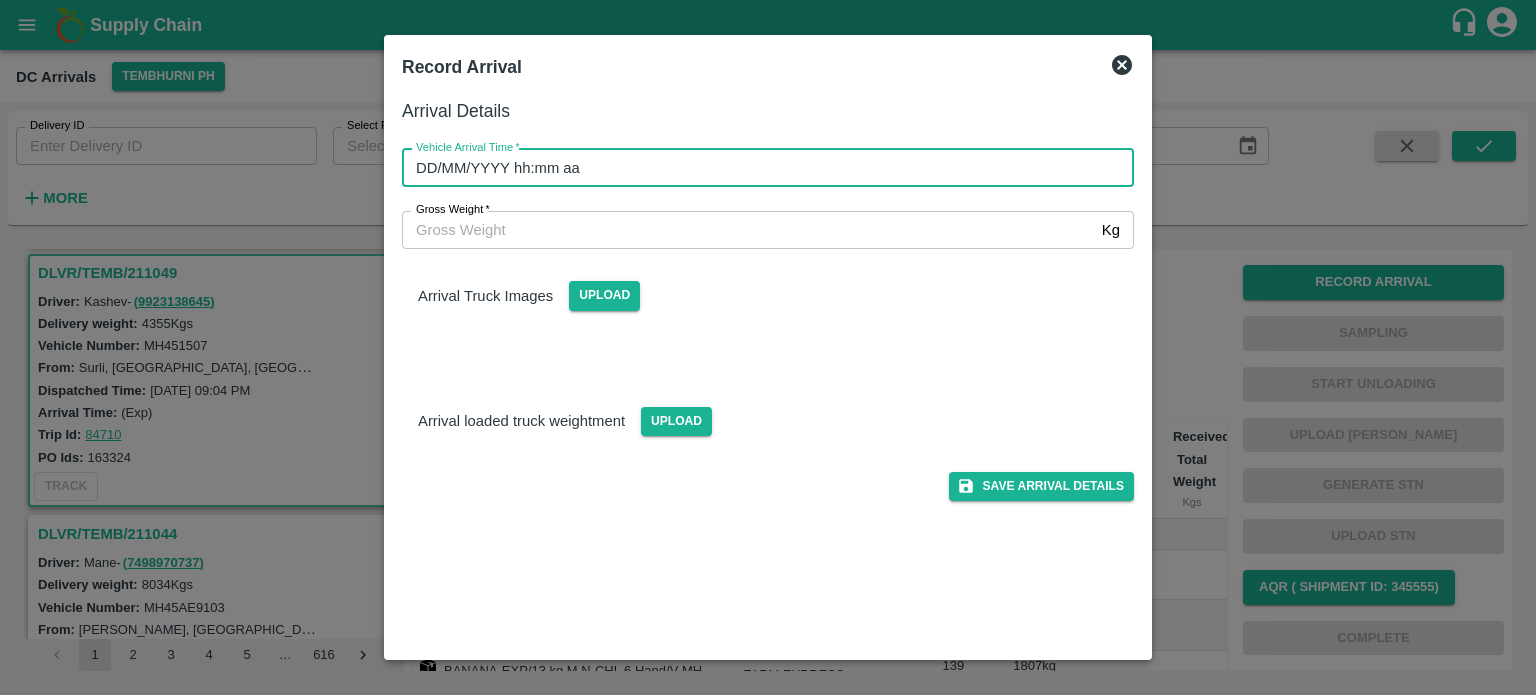 click on "DD/MM/YYYY hh:mm aa" at bounding box center [761, 168] 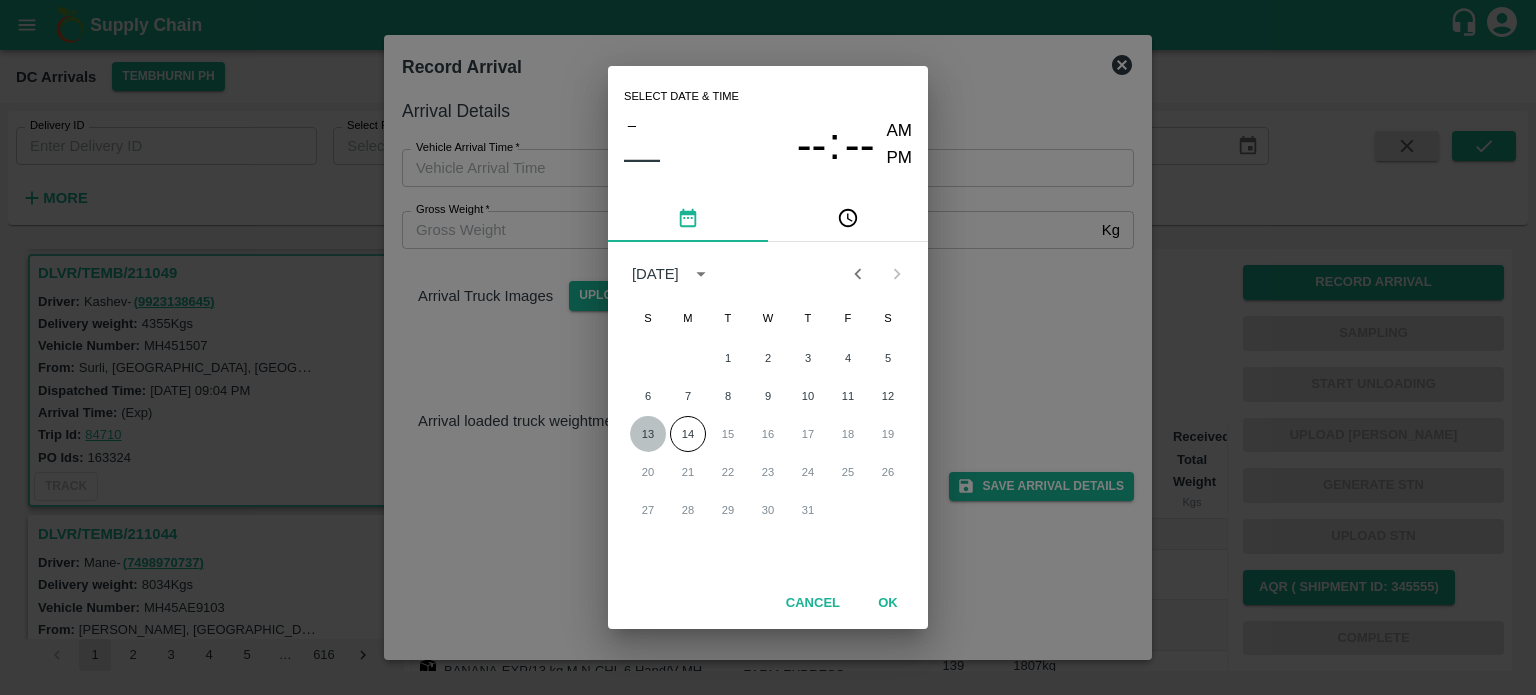 click on "13" at bounding box center (648, 434) 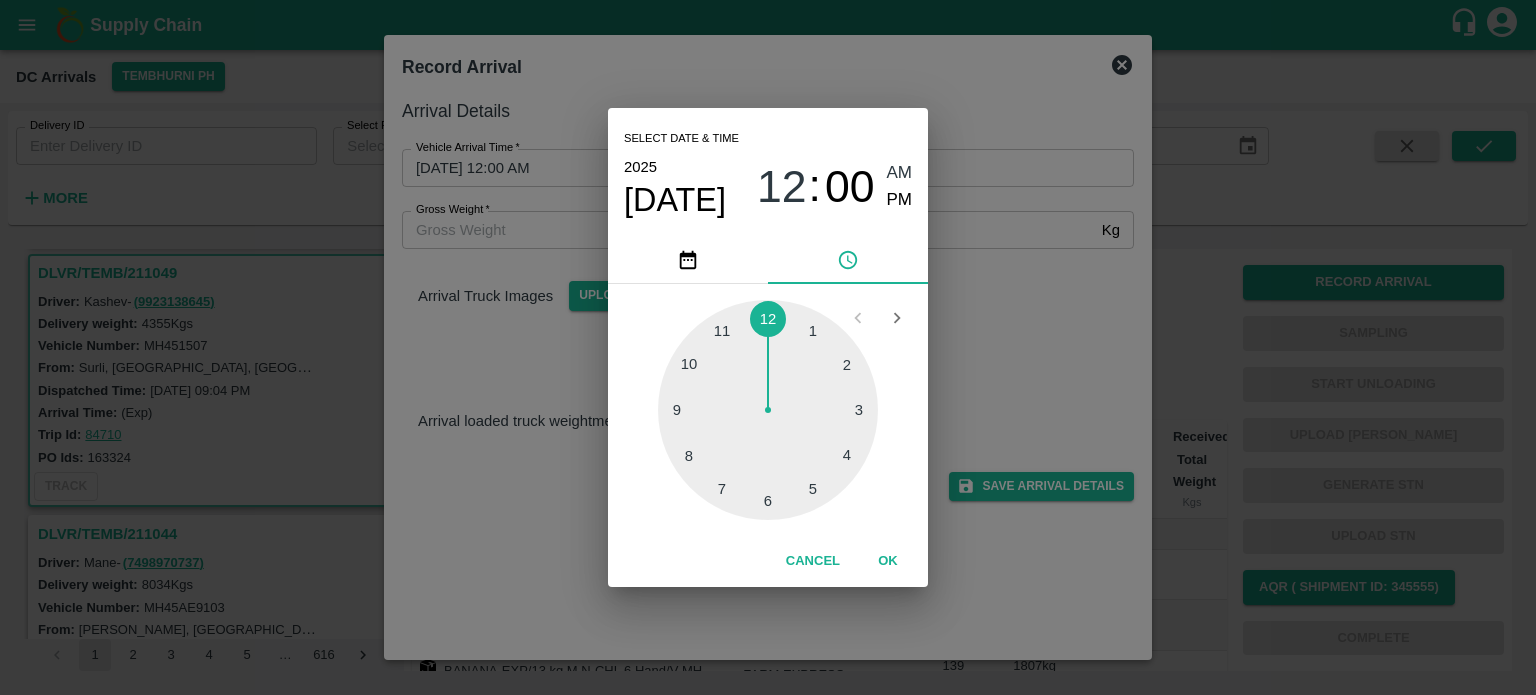 click at bounding box center [768, 410] 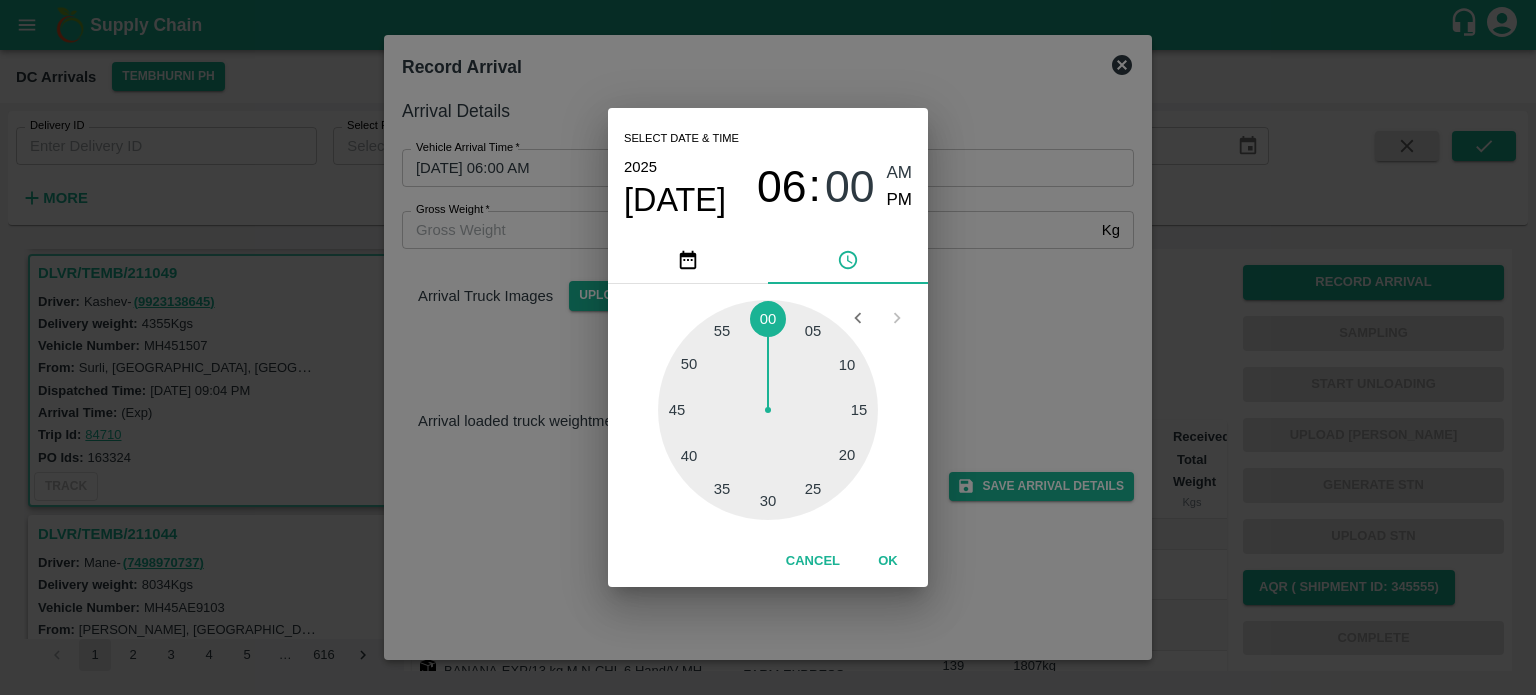click at bounding box center (768, 410) 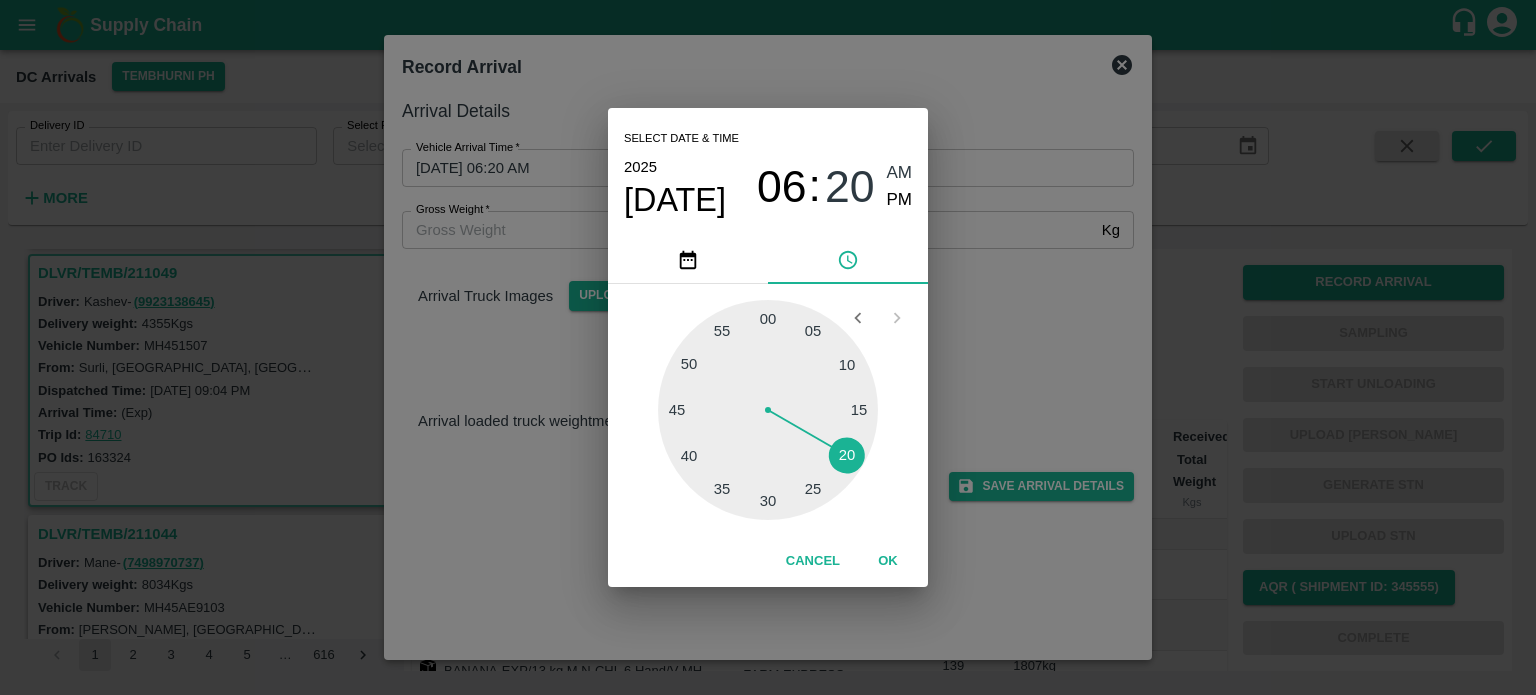 click on "PM" at bounding box center (900, 200) 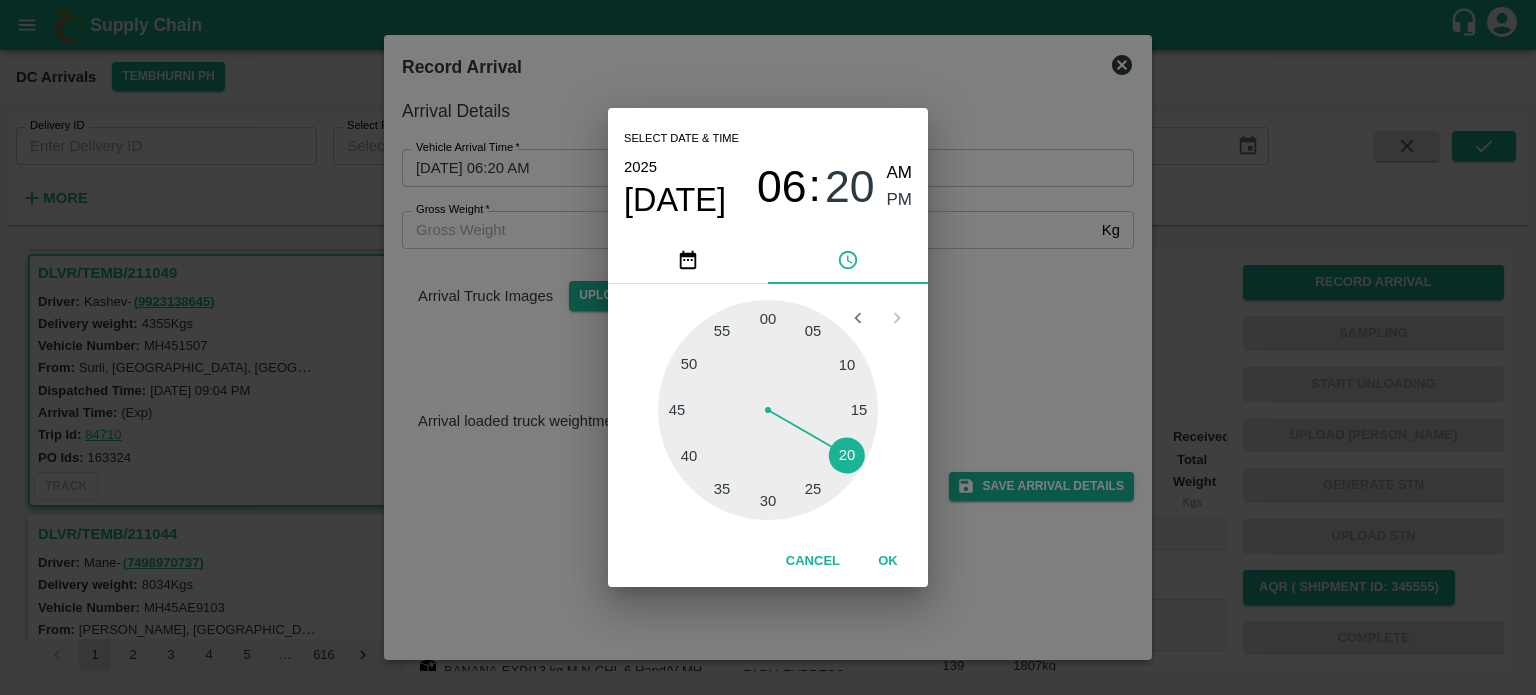 type on "[DATE] 06:20 PM" 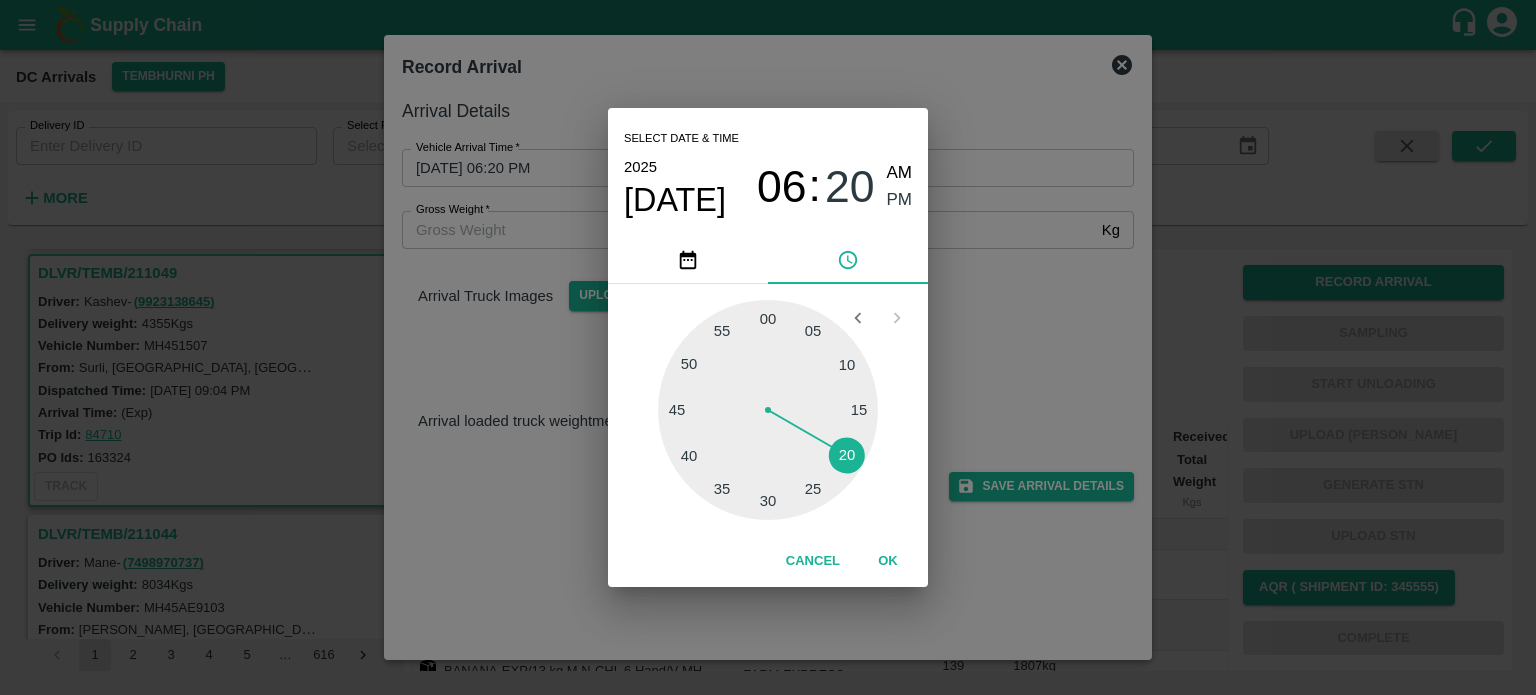 click on "Select date & time [DATE] 06 : 20 AM PM 05 10 15 20 25 30 35 40 45 50 55 00 Cancel OK" at bounding box center [768, 347] 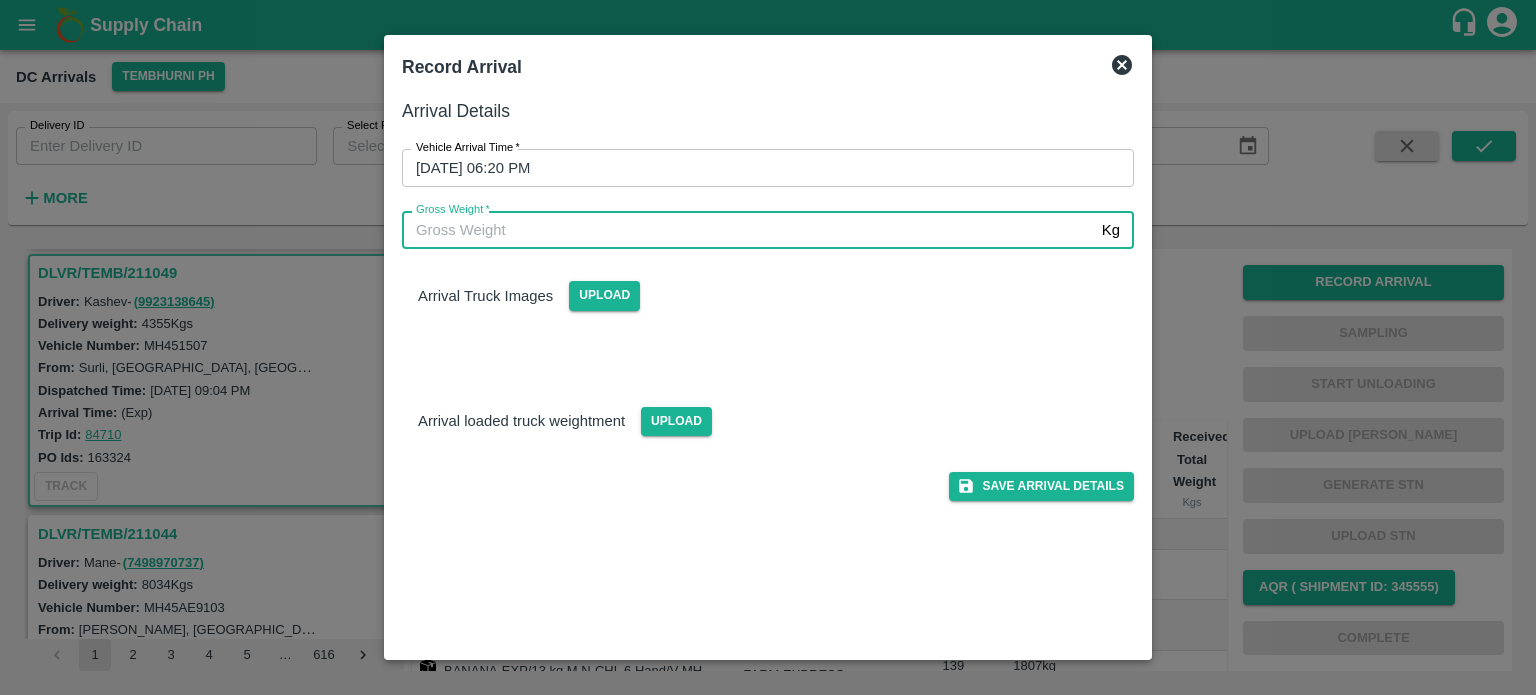 click on "Gross Weight   *" at bounding box center [748, 230] 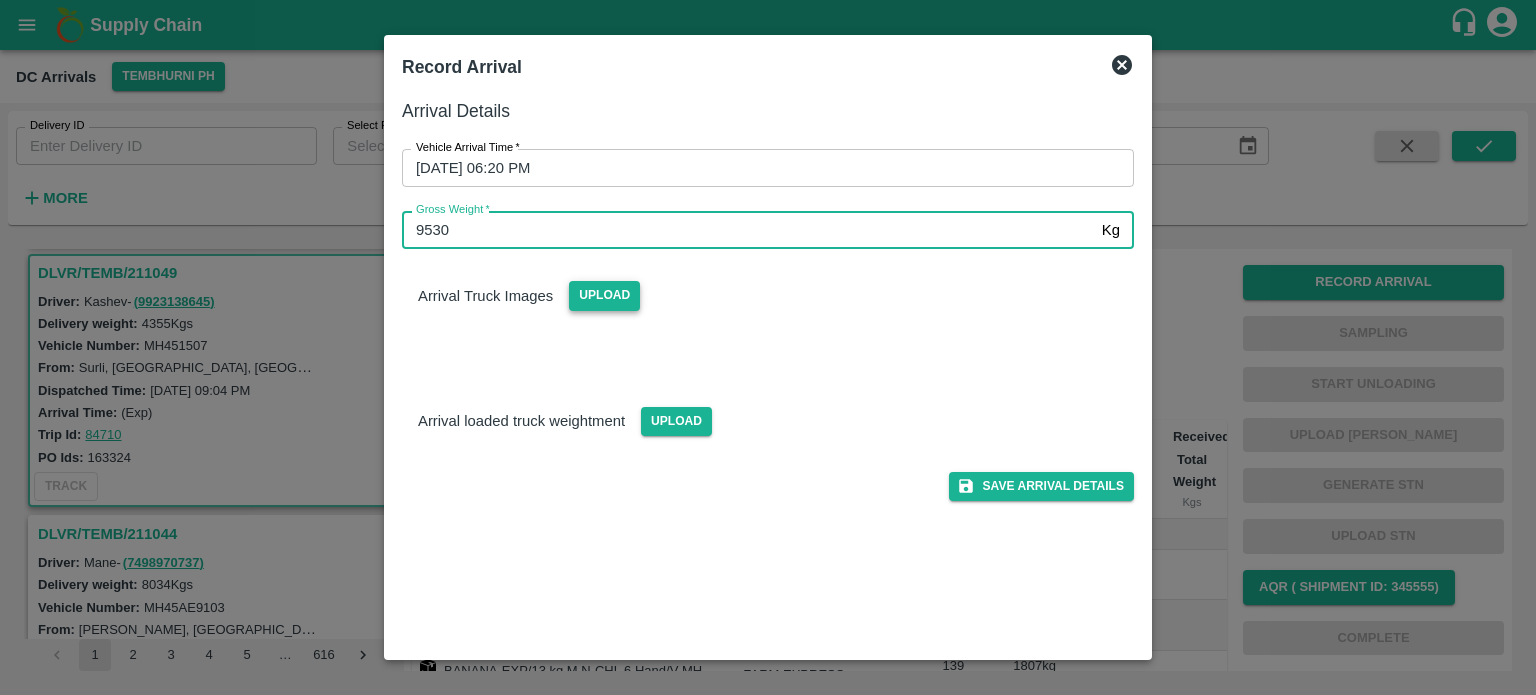 type on "9530" 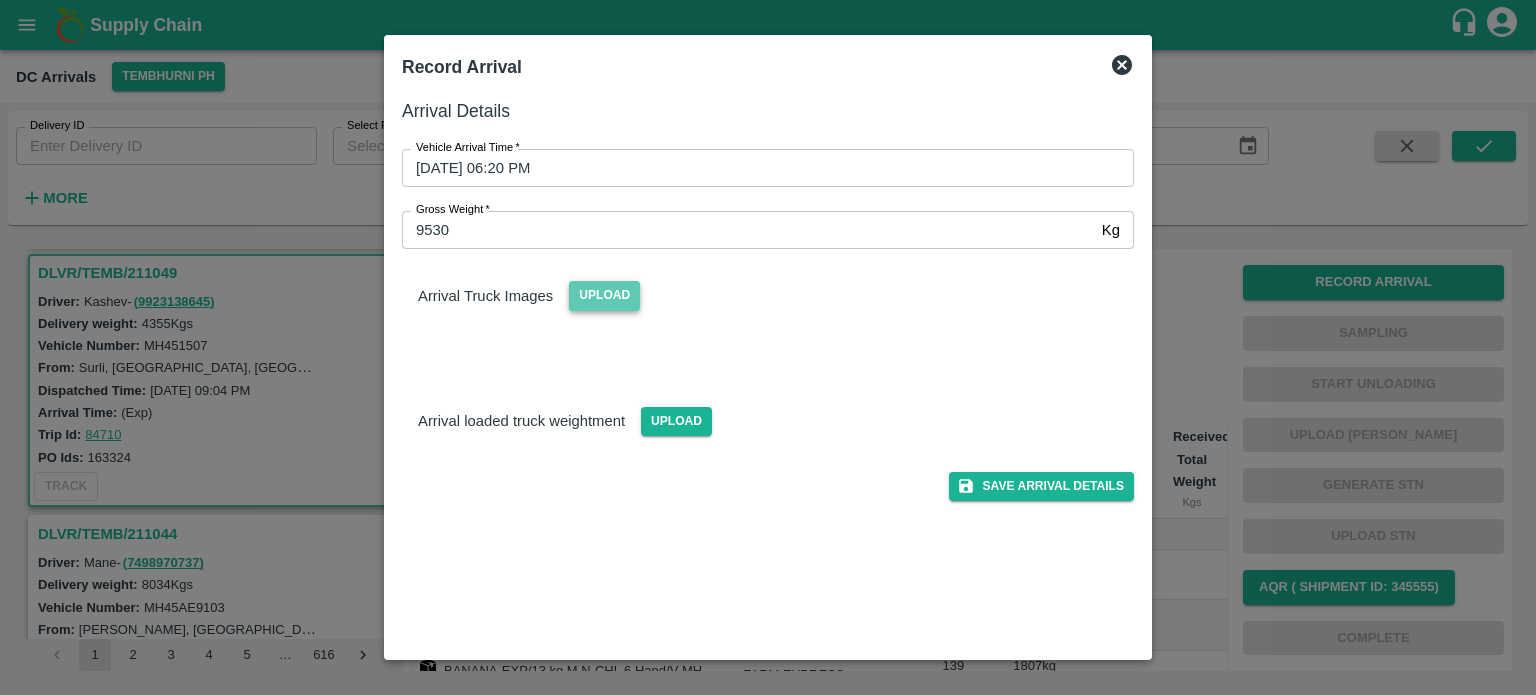 click on "Upload" at bounding box center [604, 295] 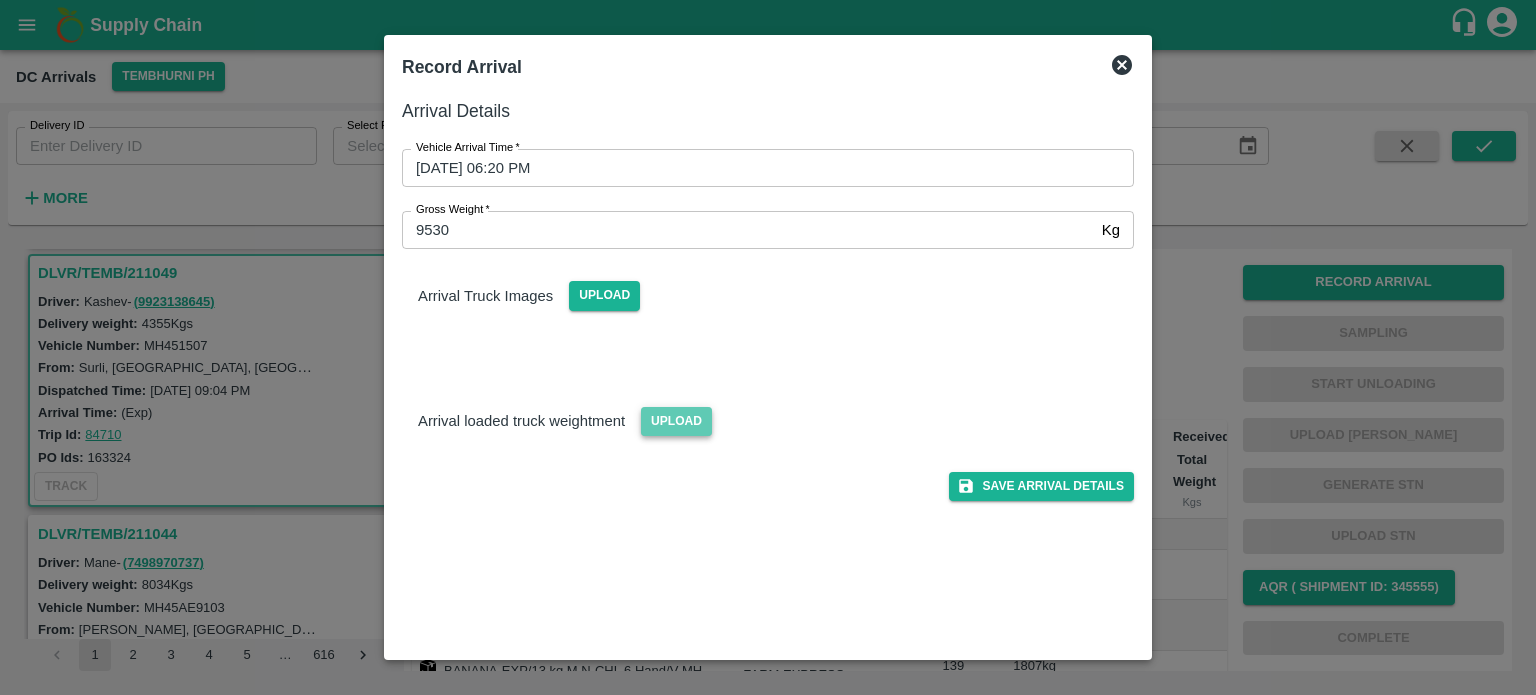 click on "Upload" at bounding box center (676, 421) 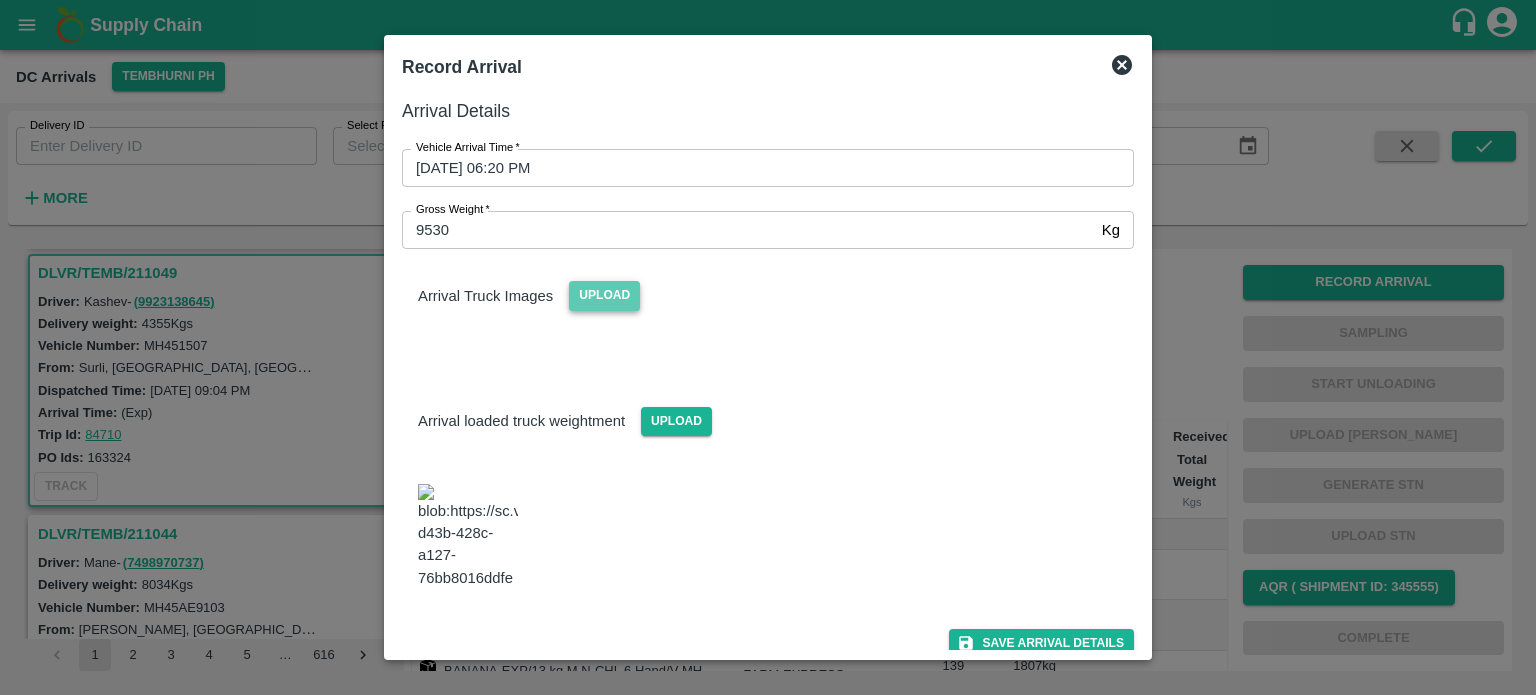 click on "Upload" at bounding box center [604, 295] 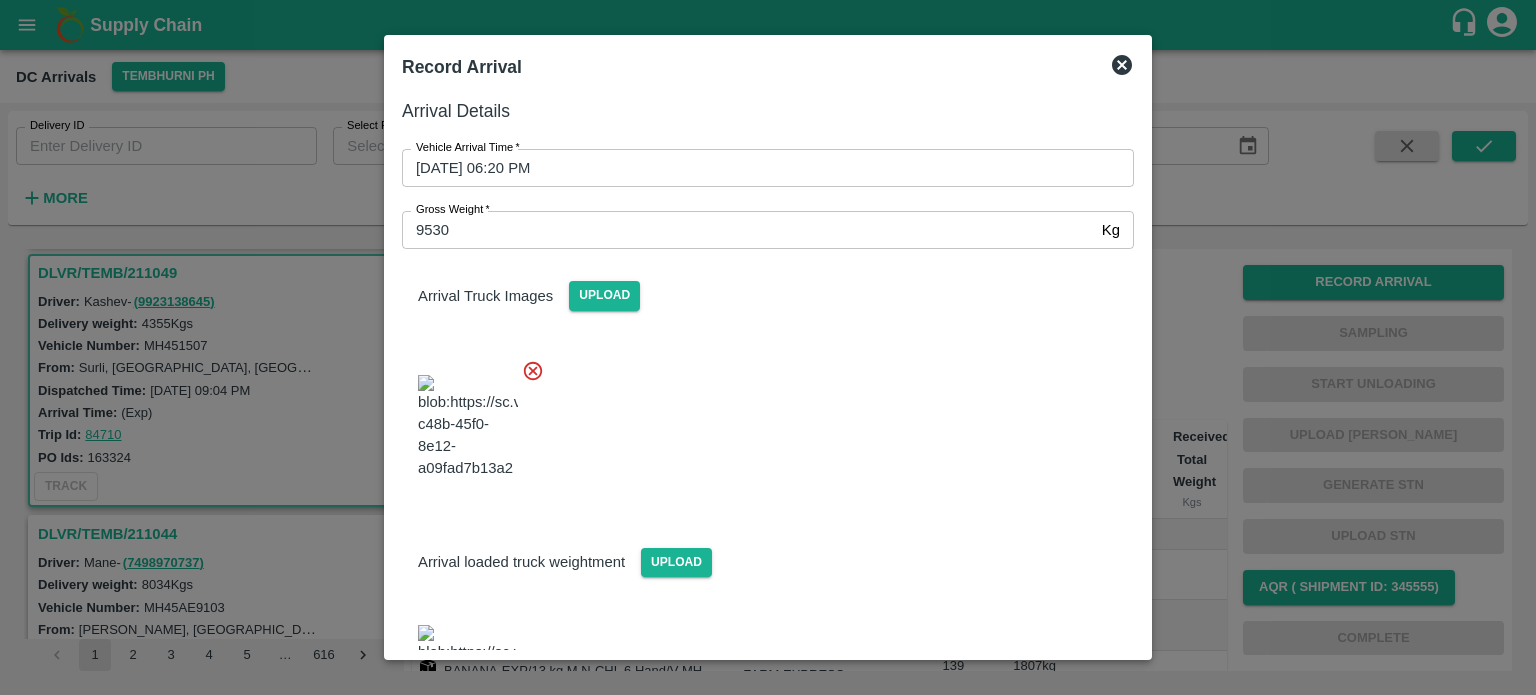 scroll, scrollTop: 392, scrollLeft: 0, axis: vertical 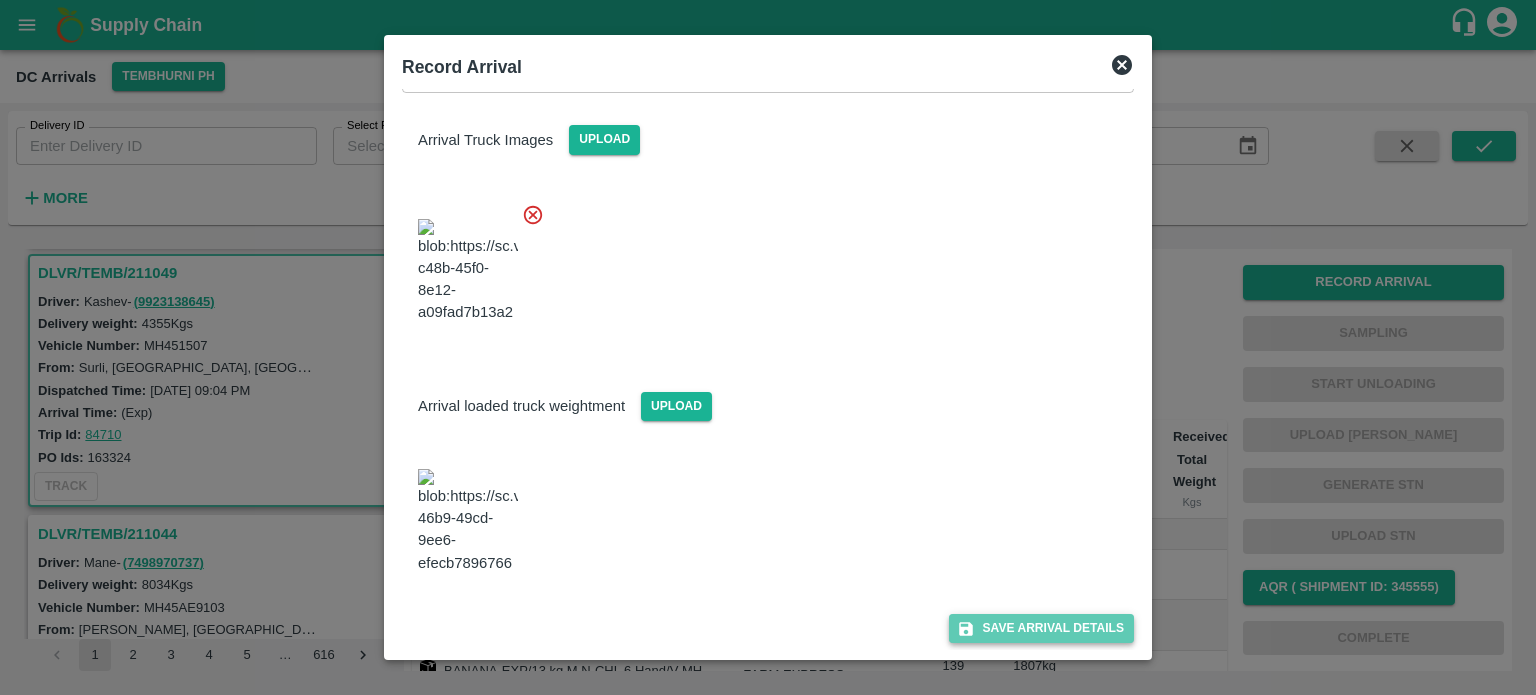 click on "Save Arrival Details" at bounding box center (1041, 628) 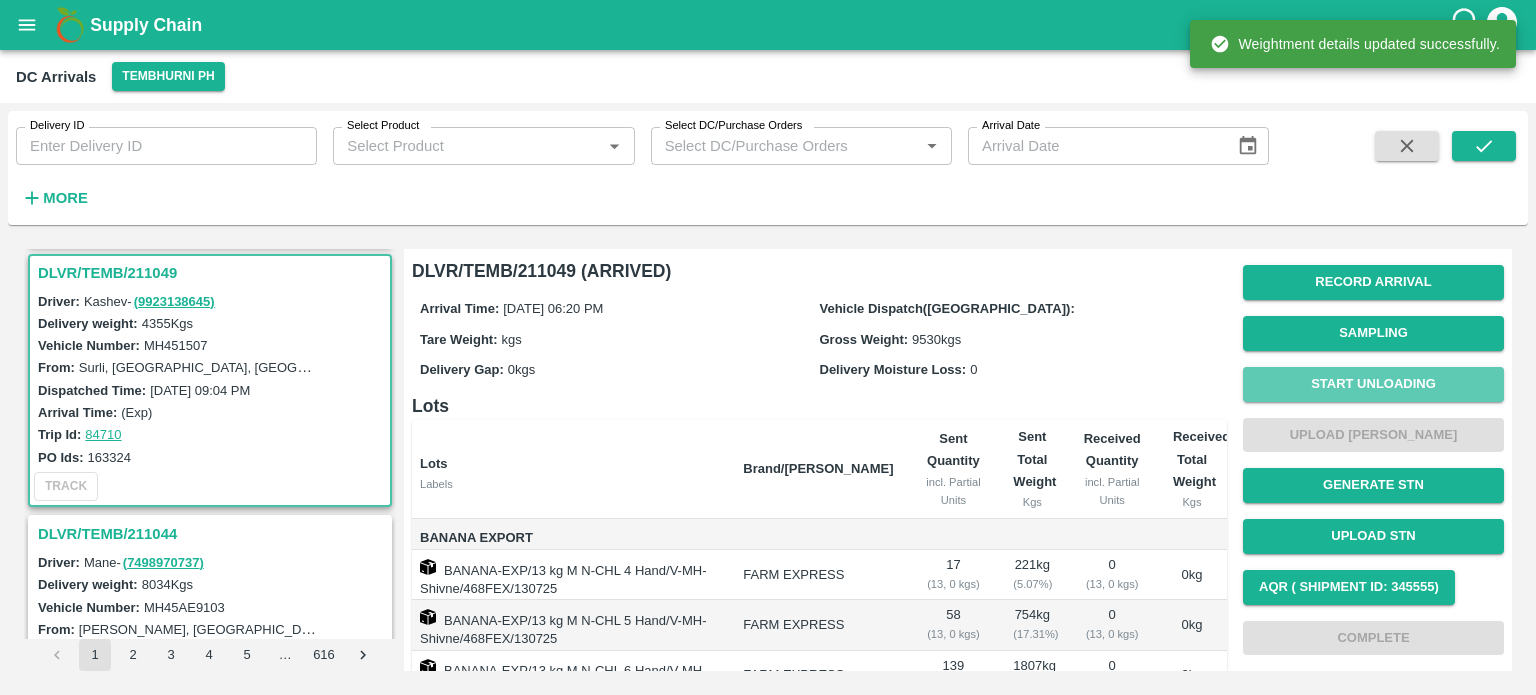 click on "Start Unloading" at bounding box center (1373, 384) 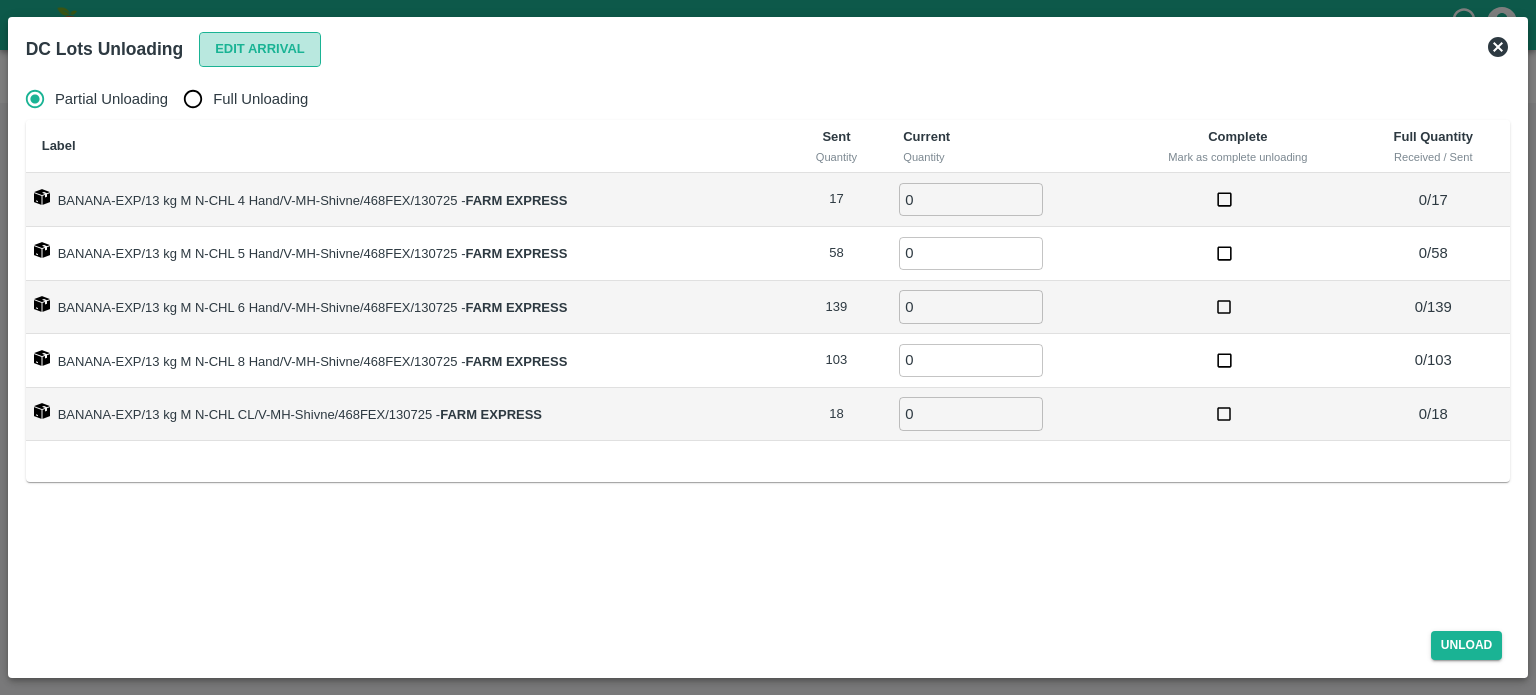 click on "Edit Arrival" at bounding box center [260, 49] 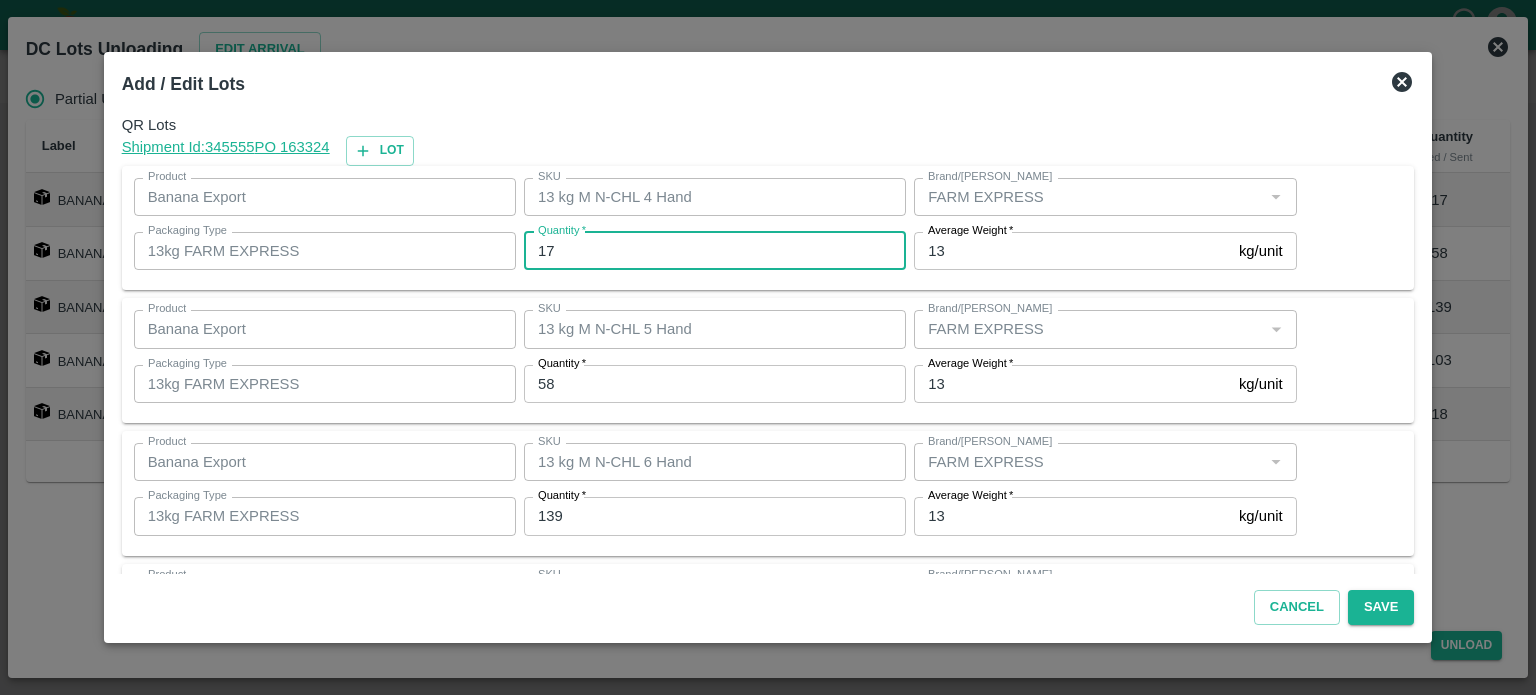click on "17" at bounding box center (715, 251) 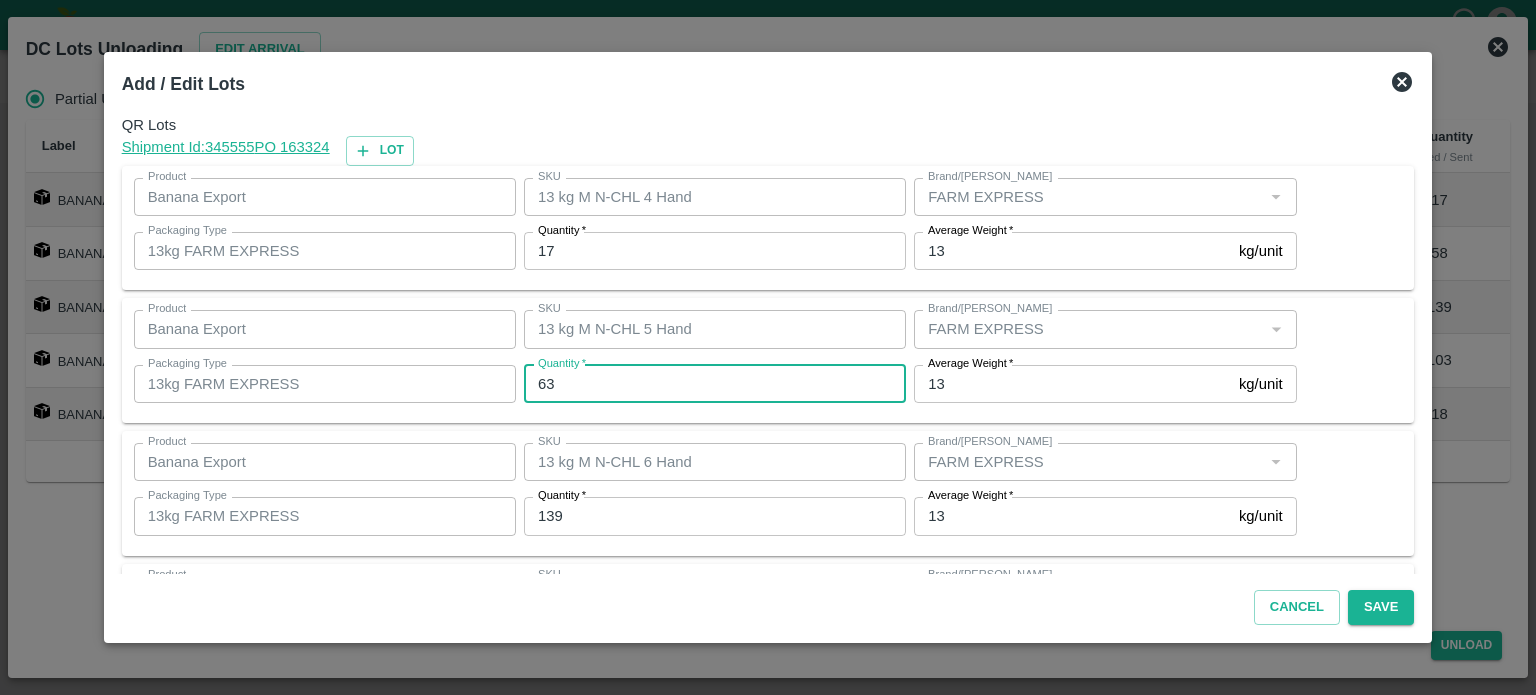 type on "63" 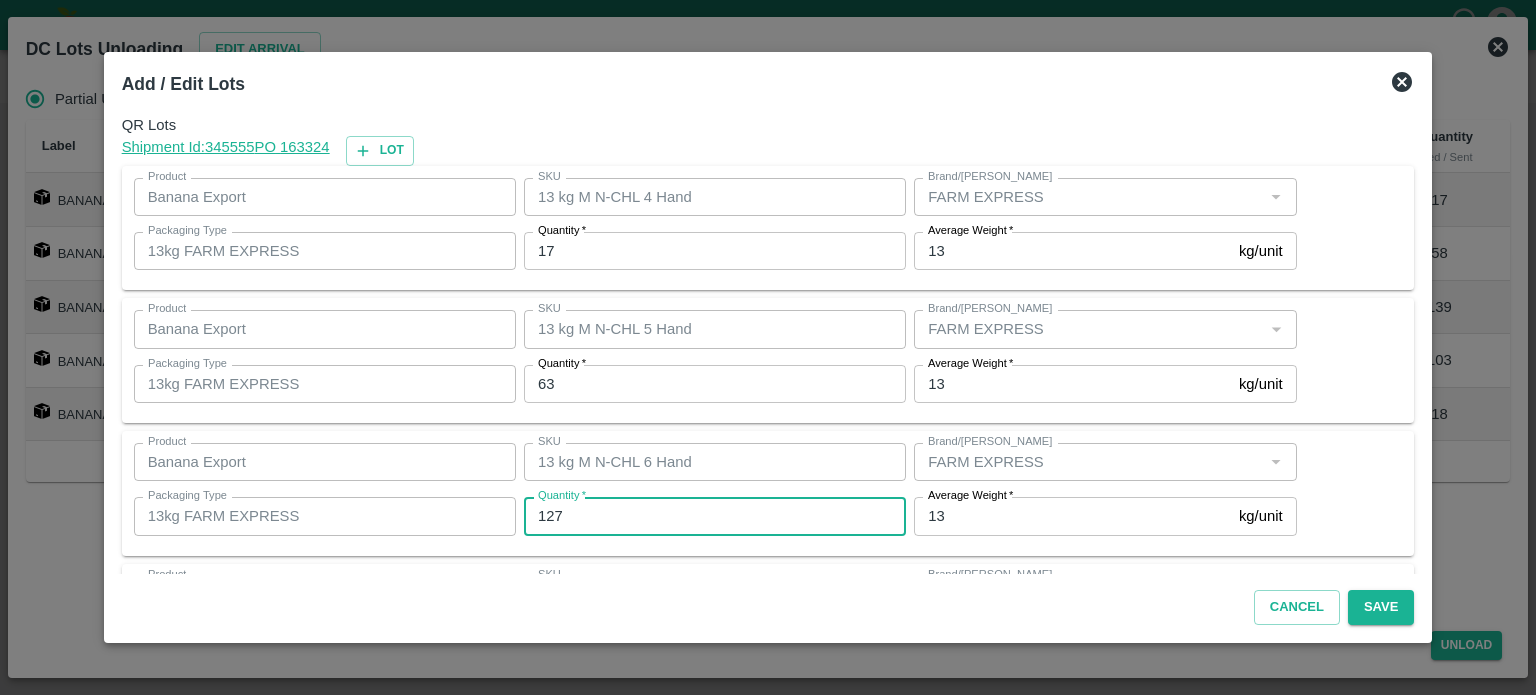 type on "127" 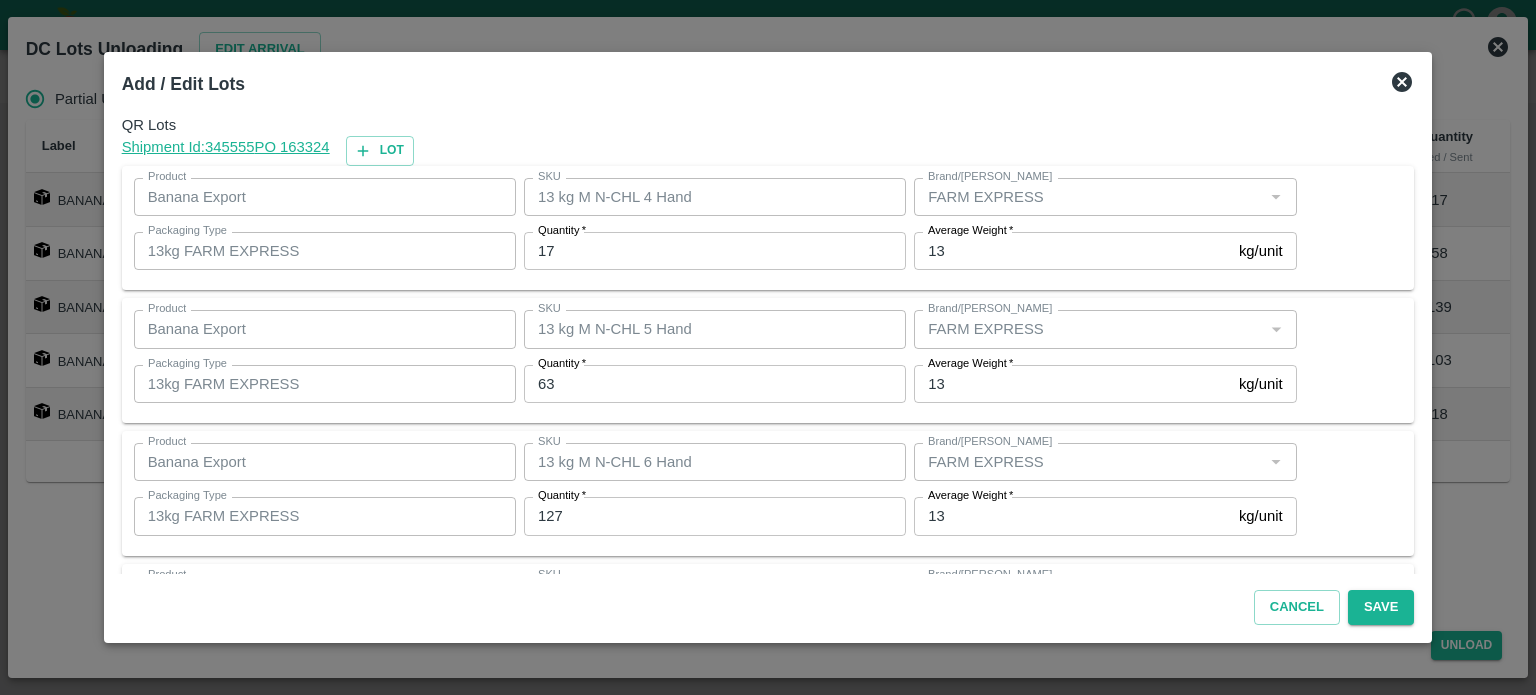 scroll, scrollTop: 262, scrollLeft: 0, axis: vertical 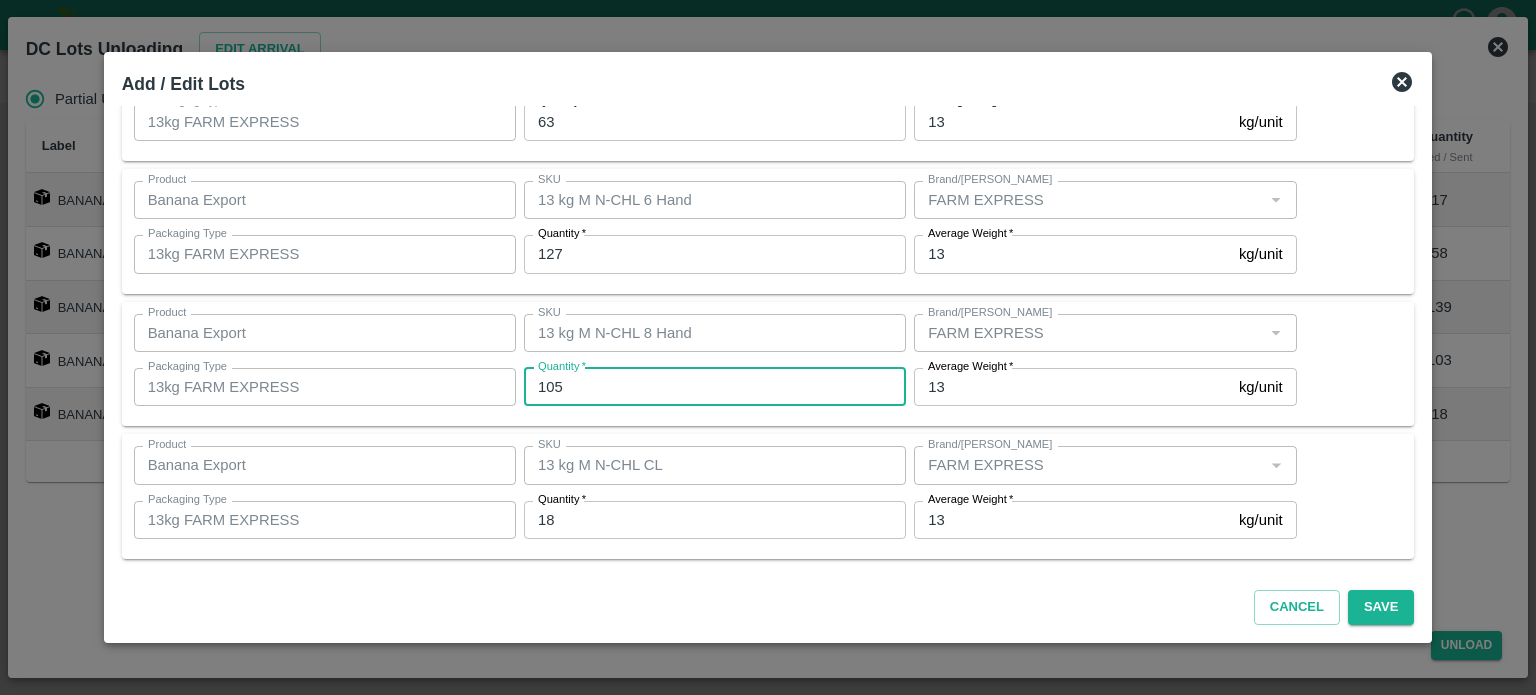 type on "105" 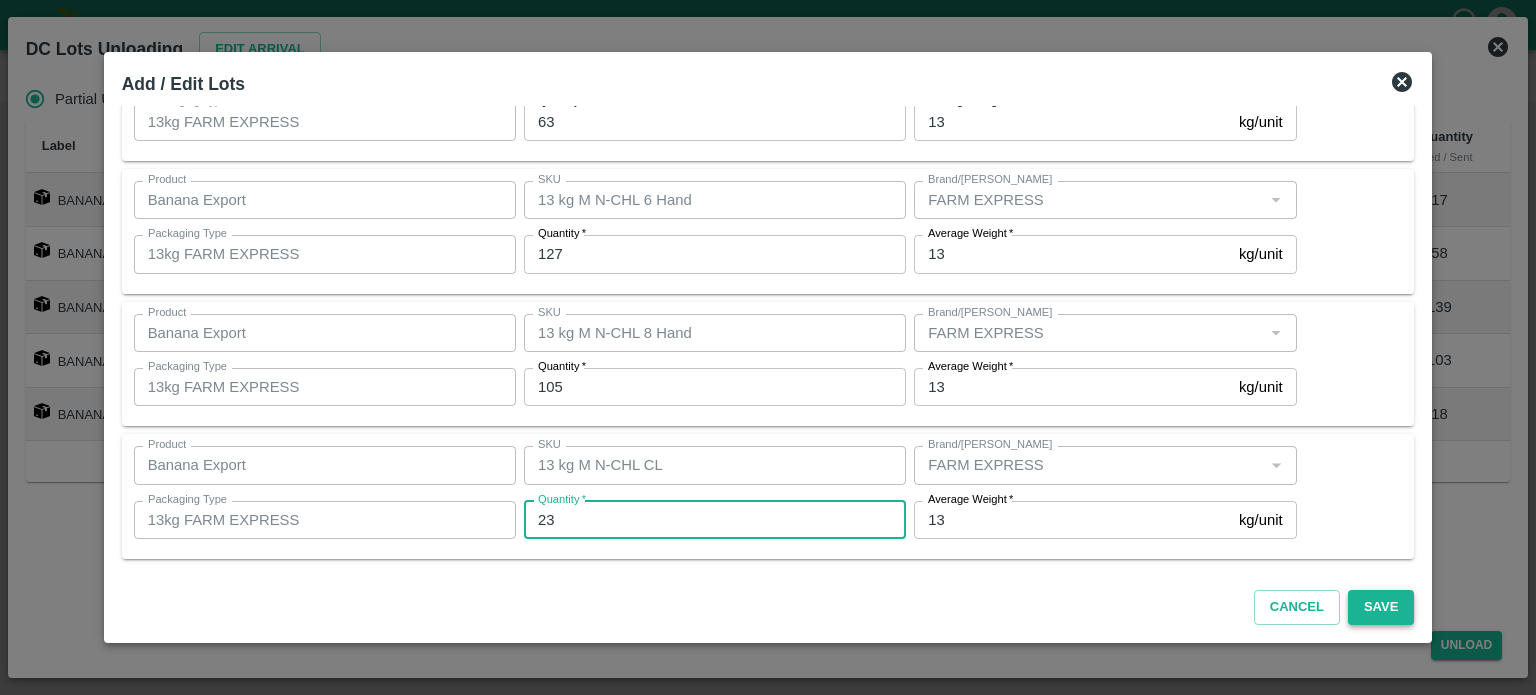 type on "23" 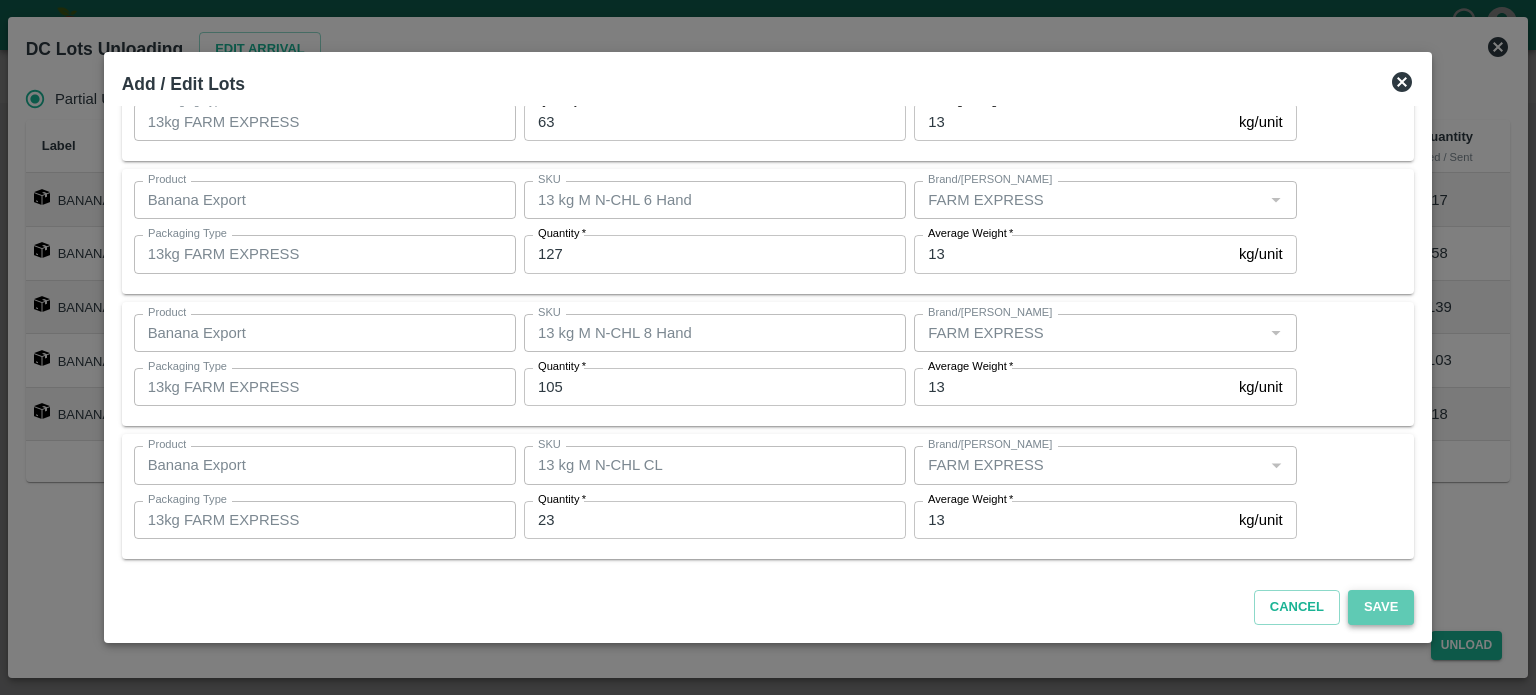 click on "Save" at bounding box center (1381, 607) 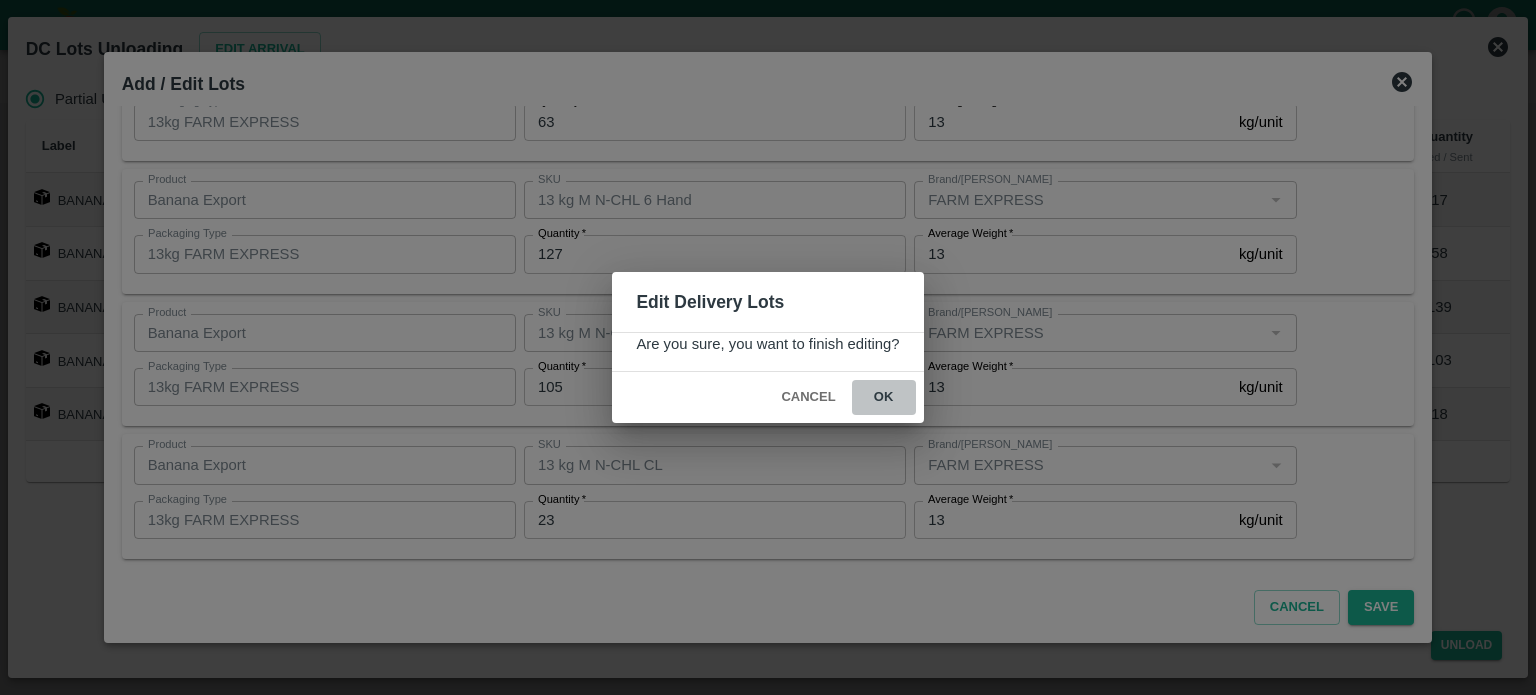 click on "ok" at bounding box center [884, 397] 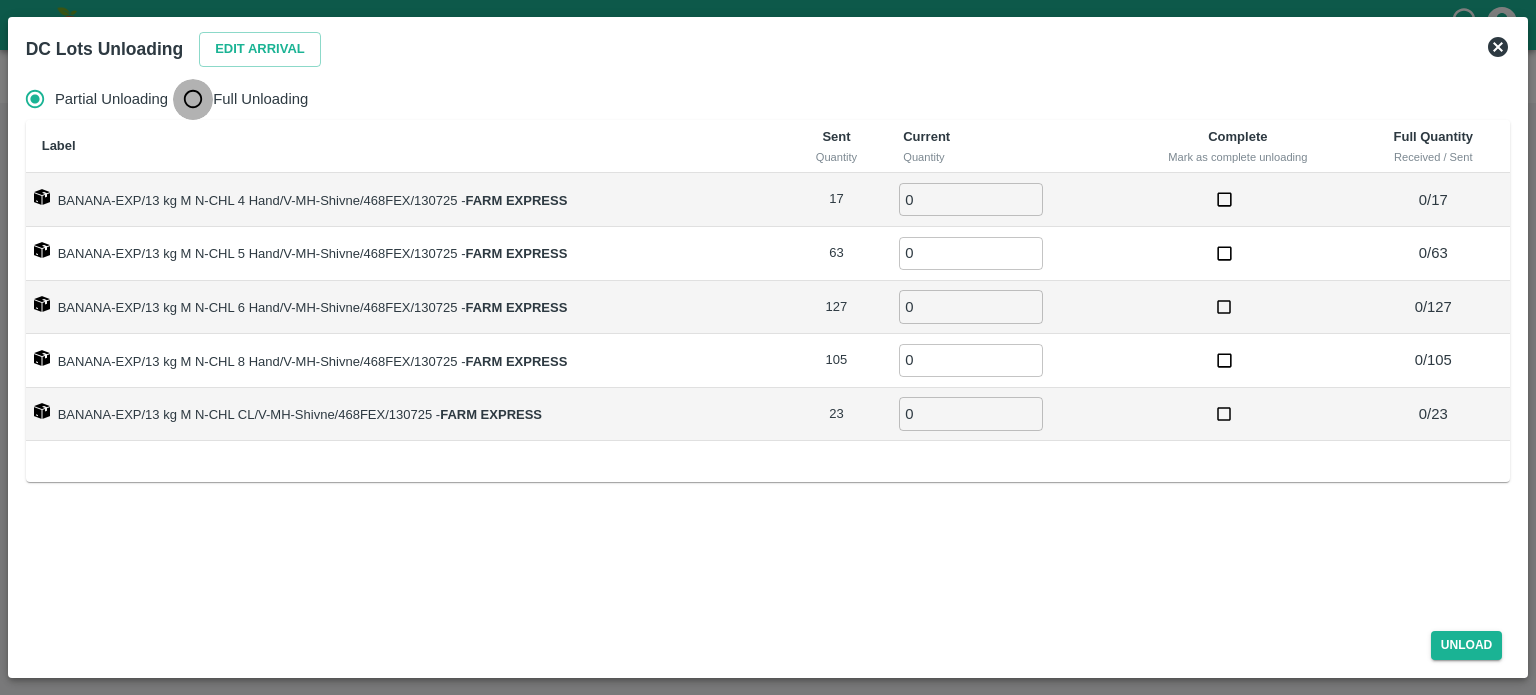 click on "Full Unloading" at bounding box center (193, 99) 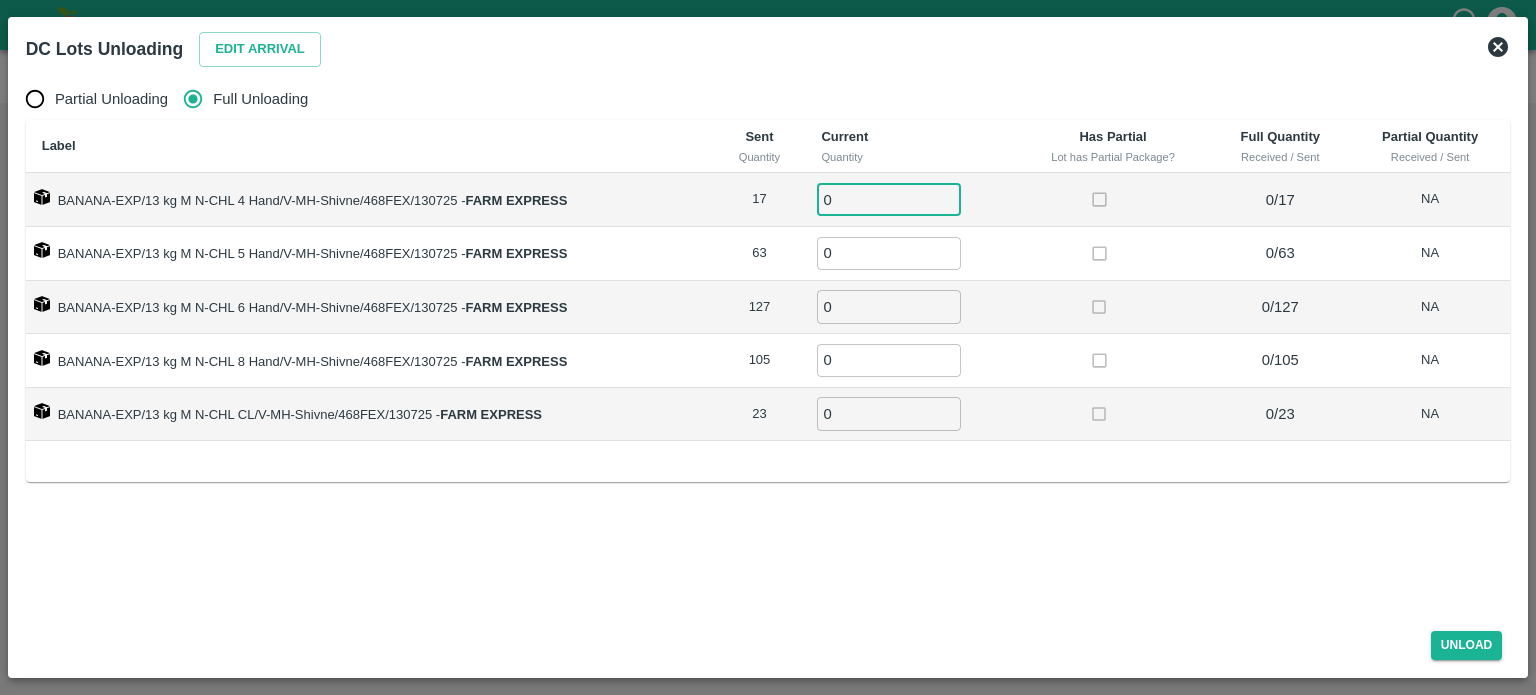click on "0" at bounding box center (889, 199) 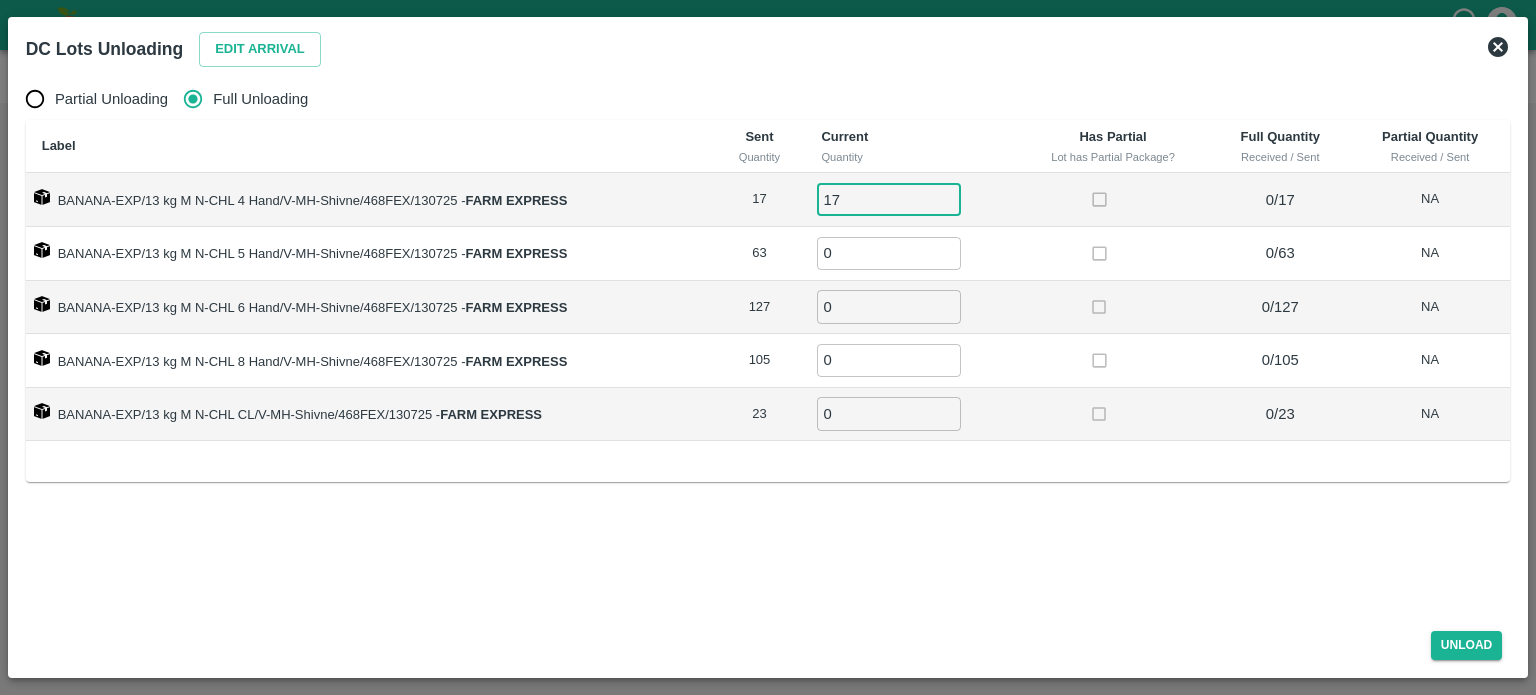 type on "17" 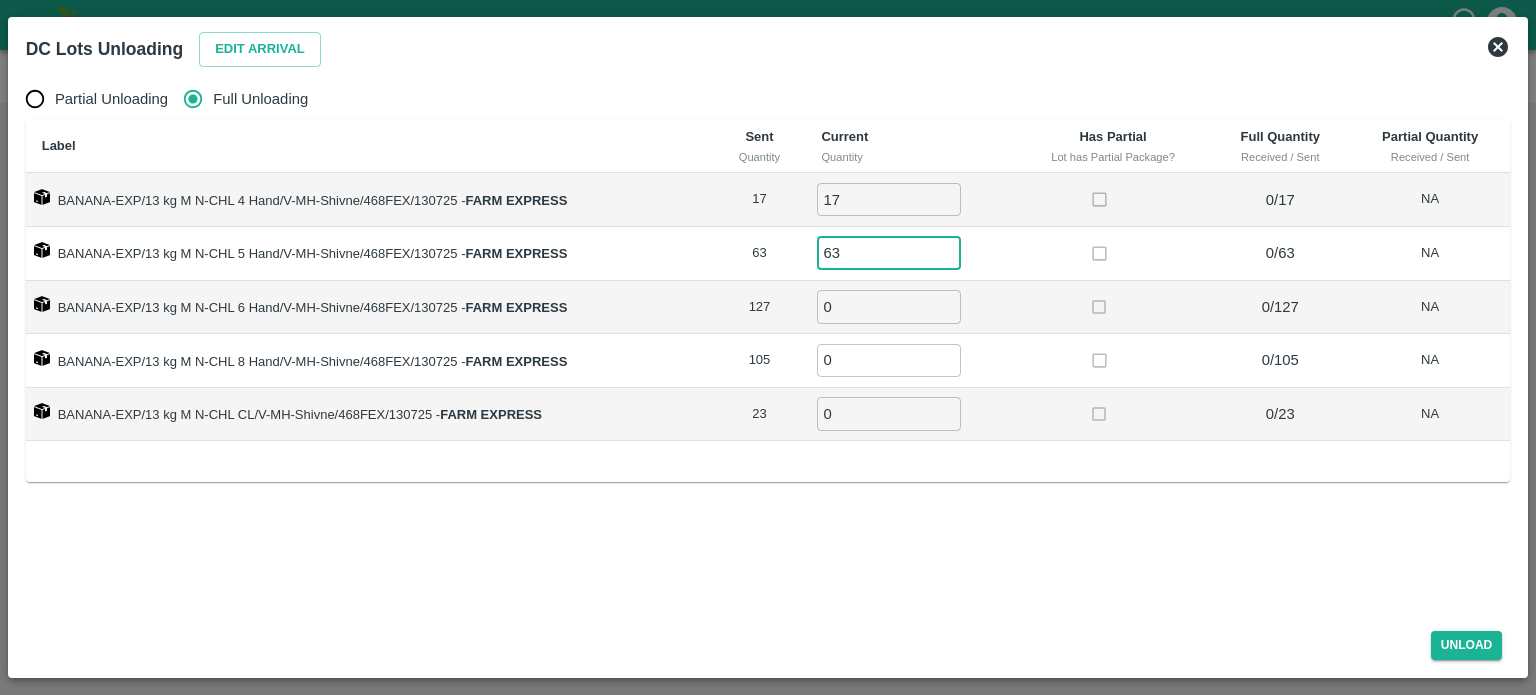 type on "63" 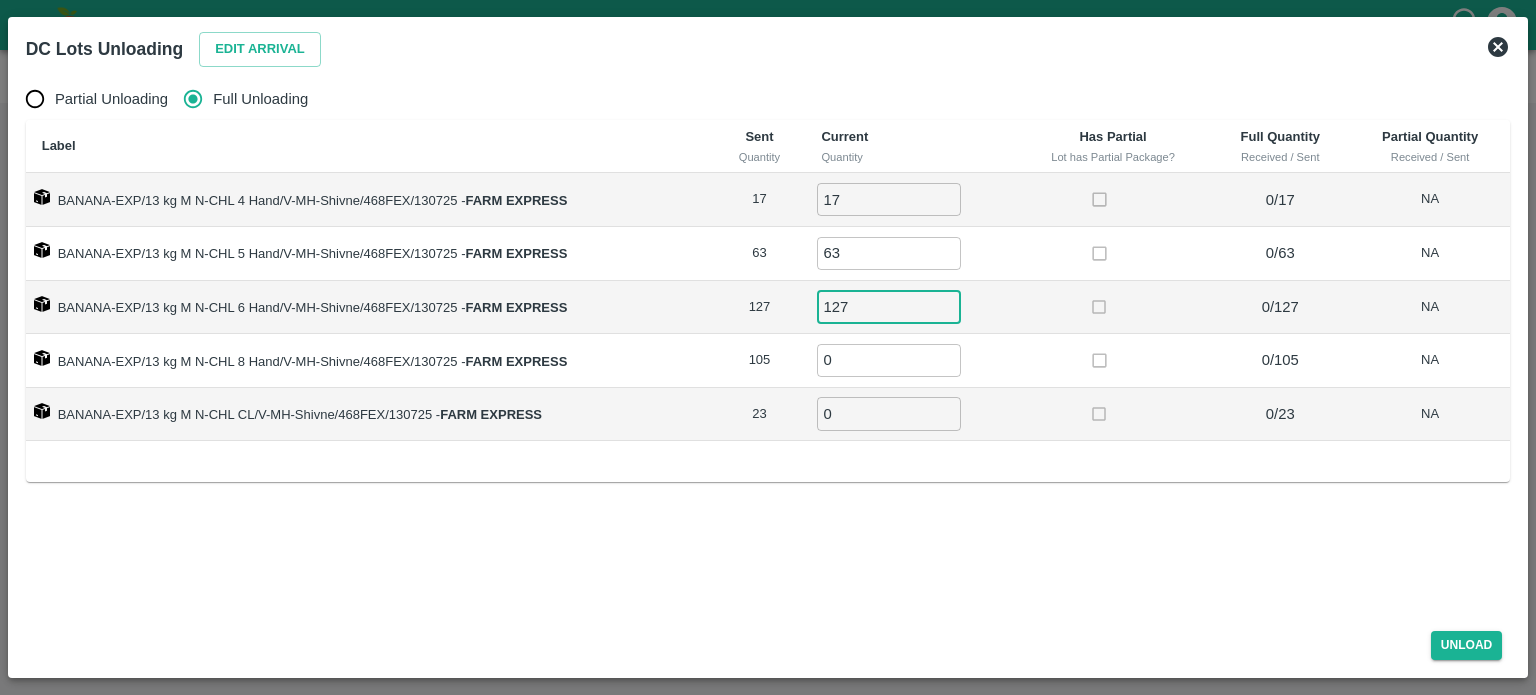 type on "127" 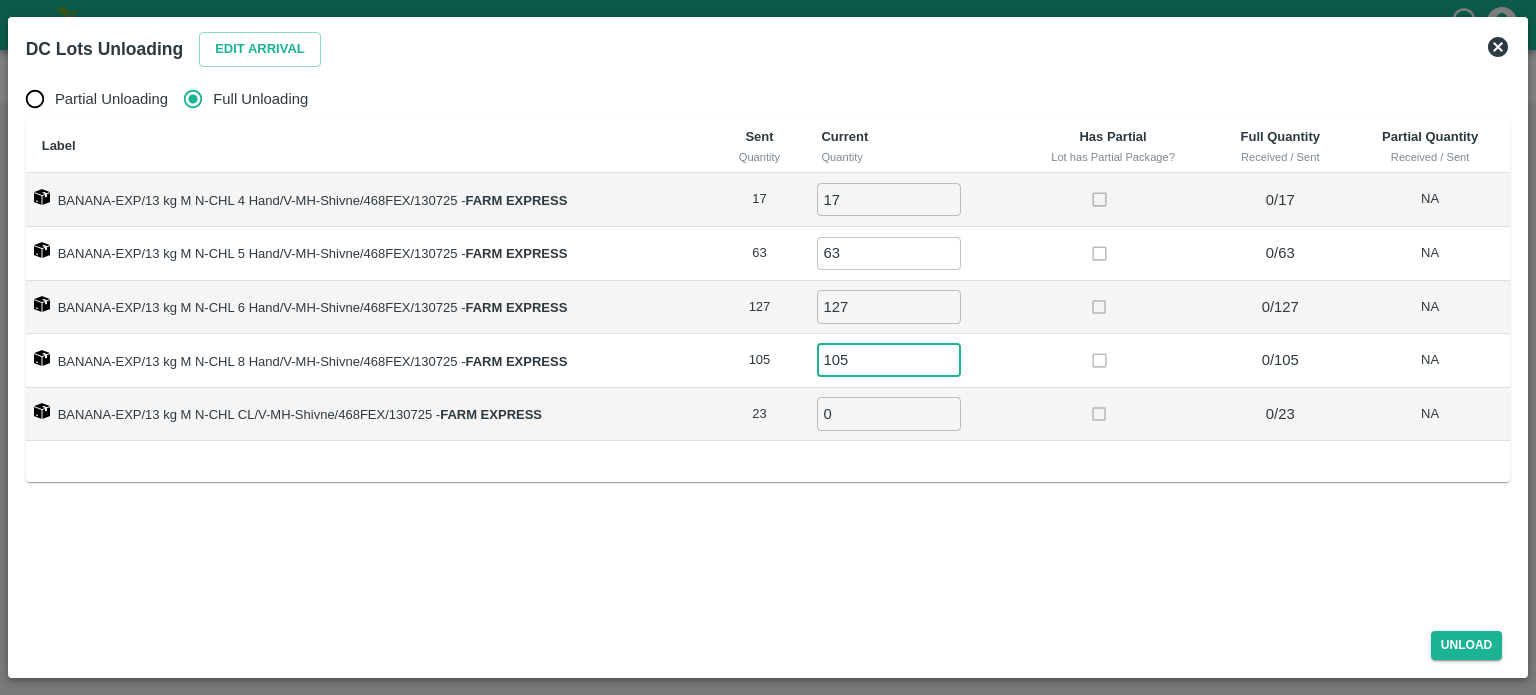 type on "105" 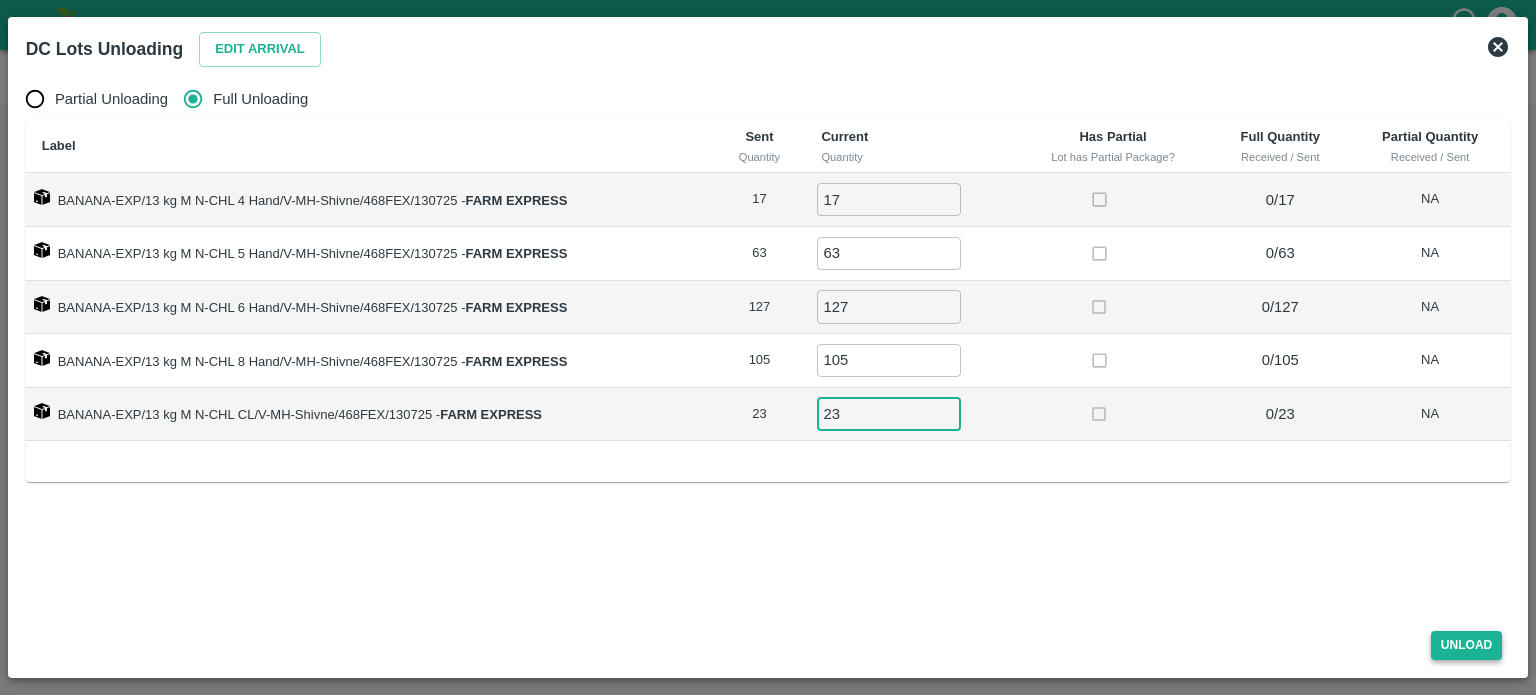 type on "23" 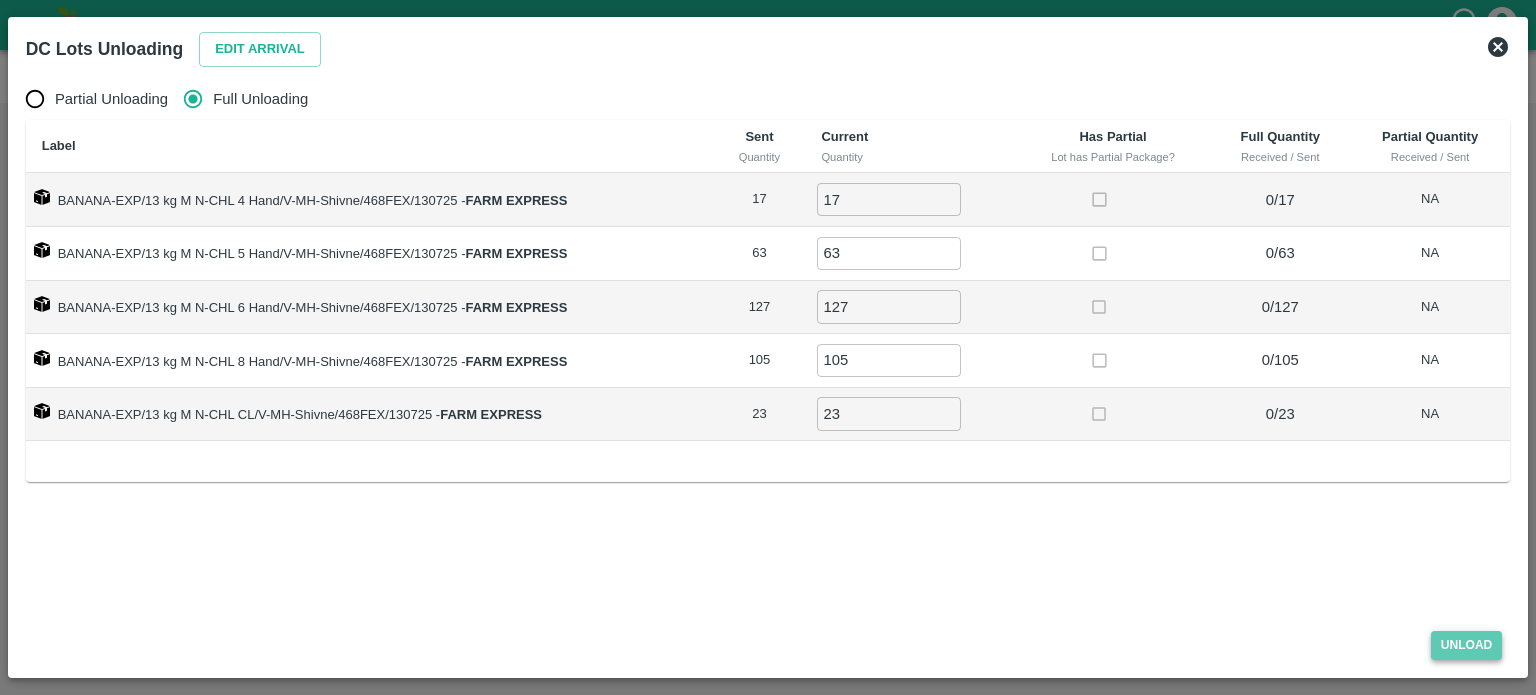 click on "Unload" at bounding box center (1467, 645) 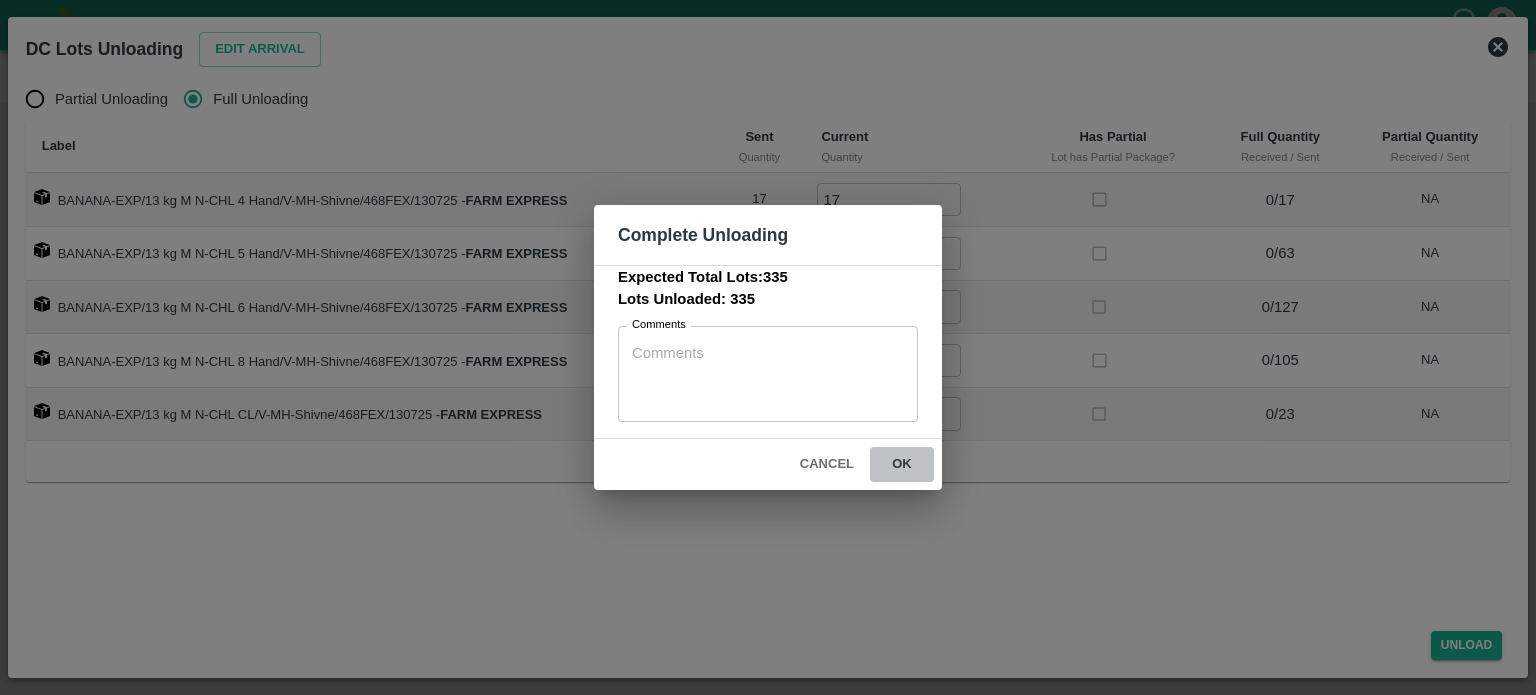 click on "ok" at bounding box center [902, 464] 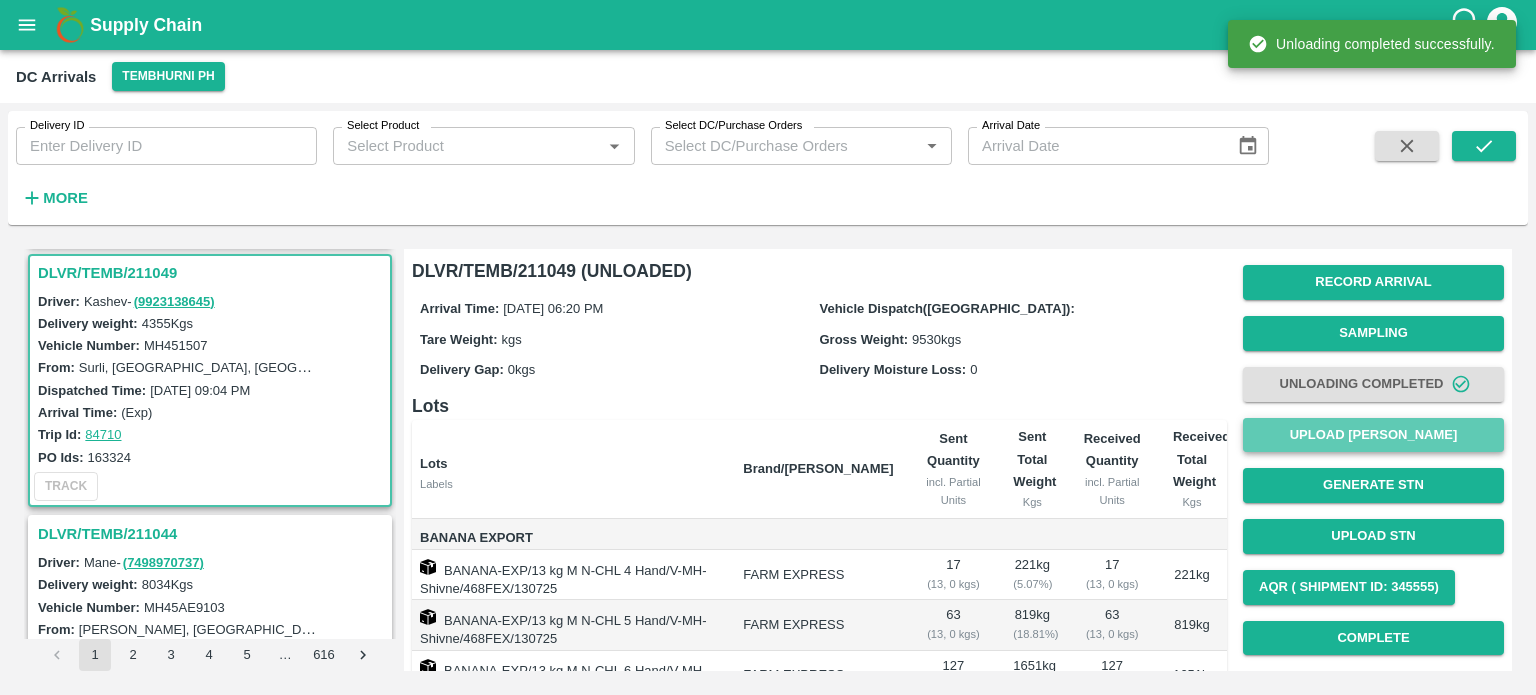 click on "Upload [PERSON_NAME]" at bounding box center [1373, 435] 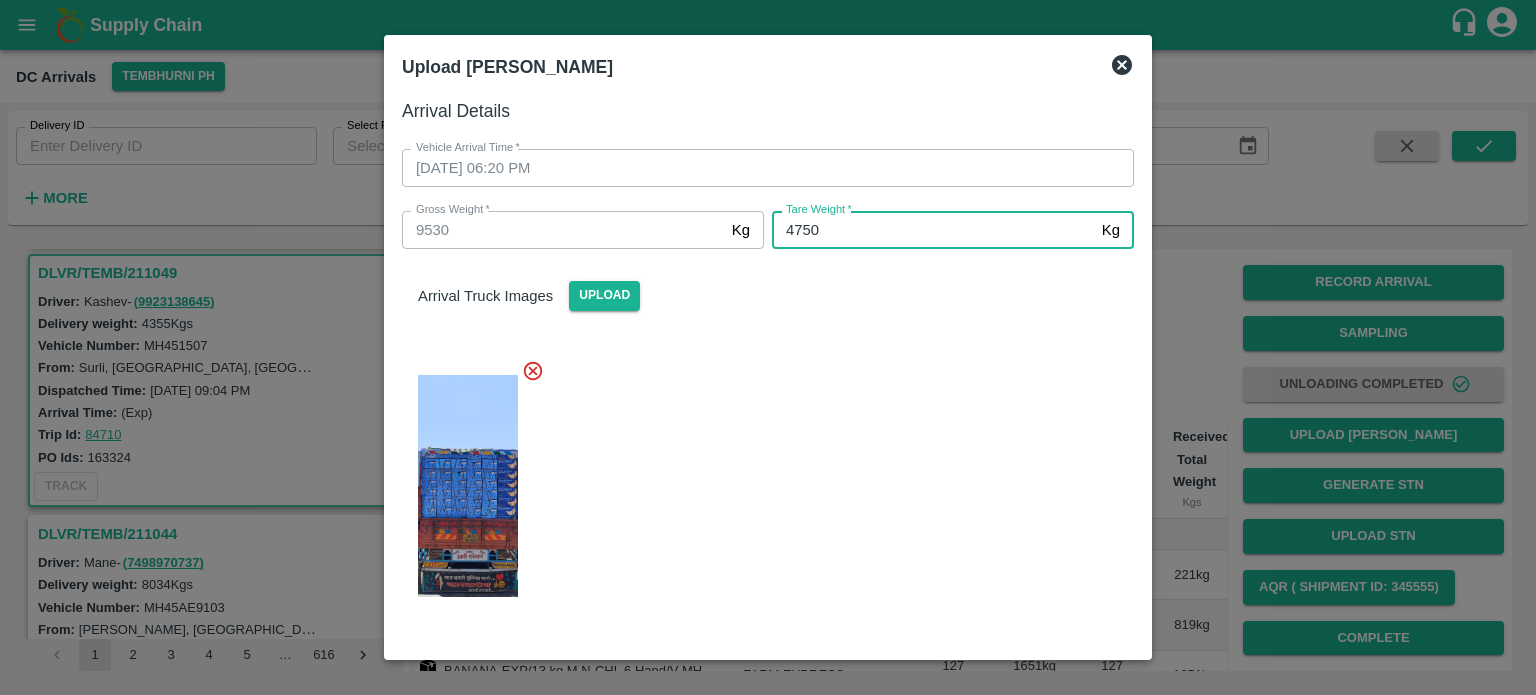 type on "4750" 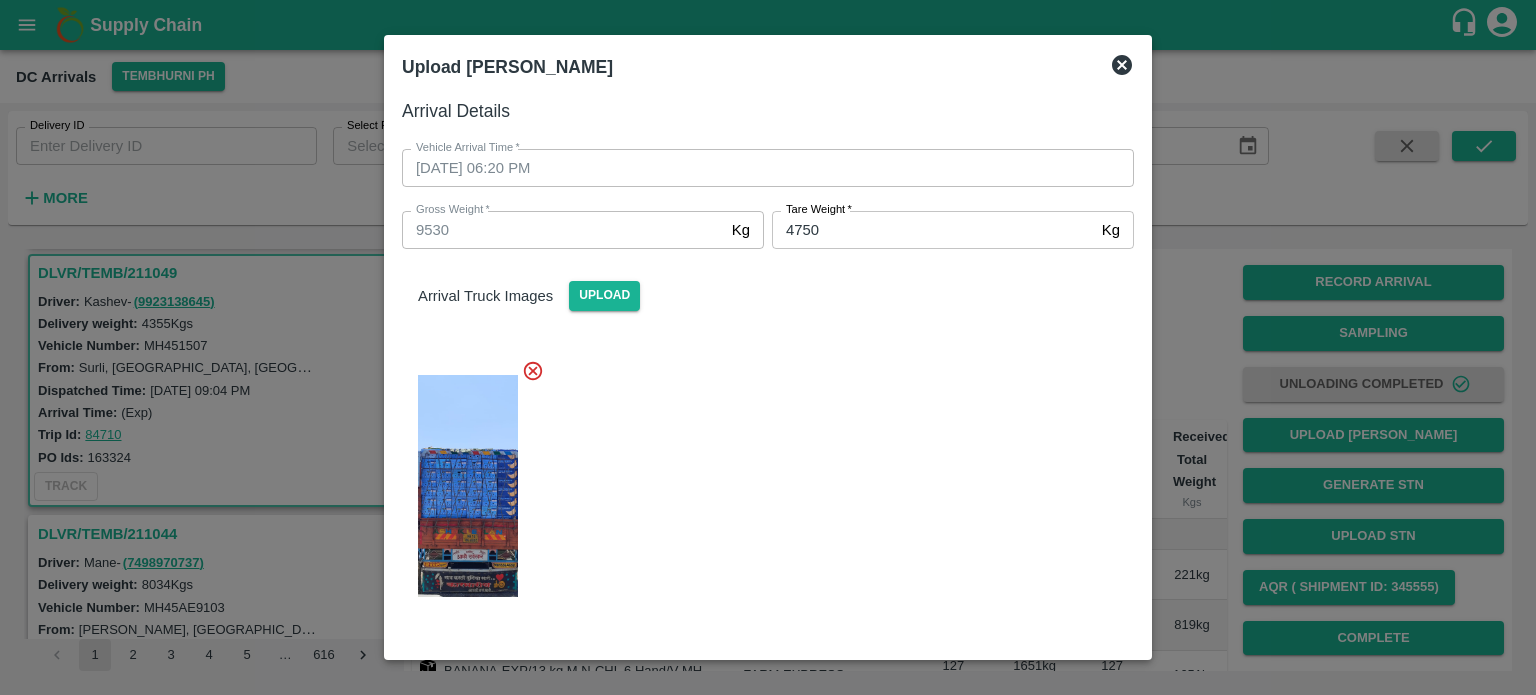 click at bounding box center (760, 480) 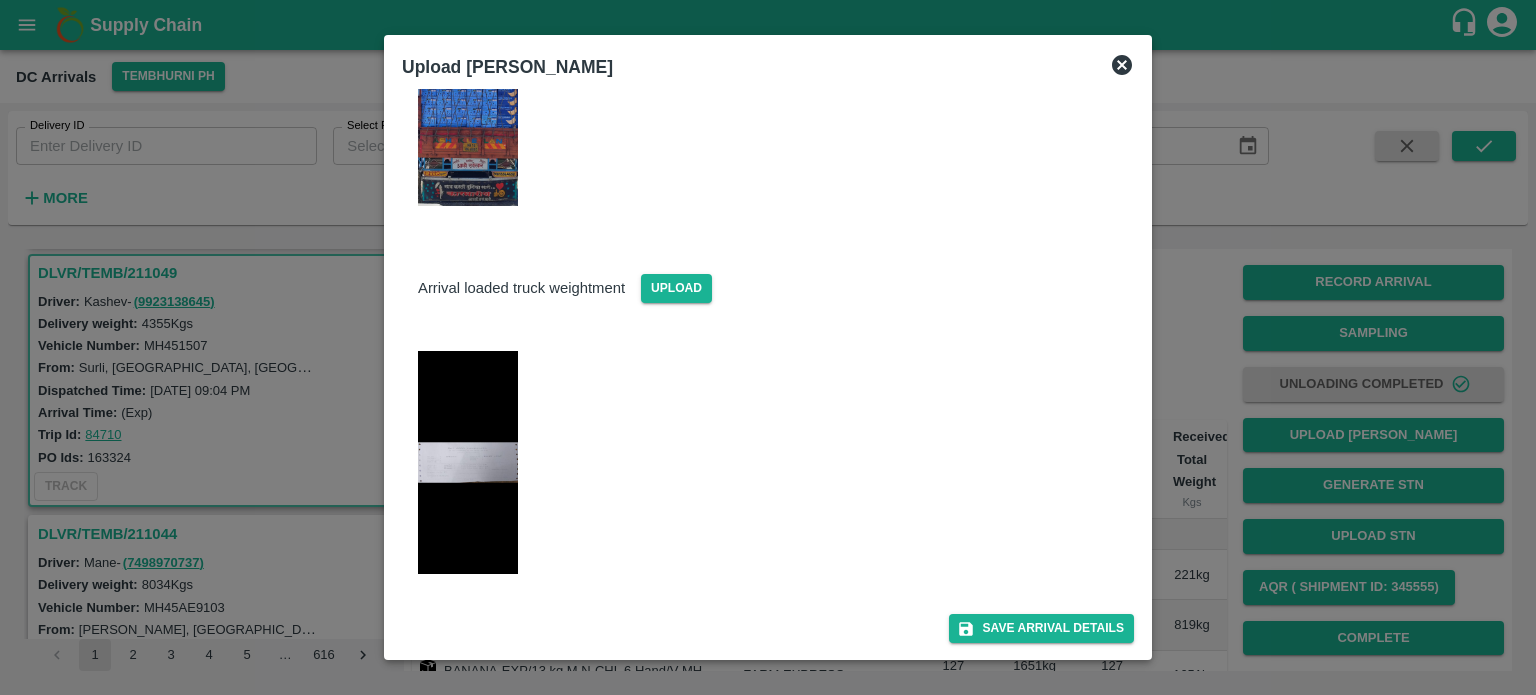 scroll, scrollTop: 391, scrollLeft: 0, axis: vertical 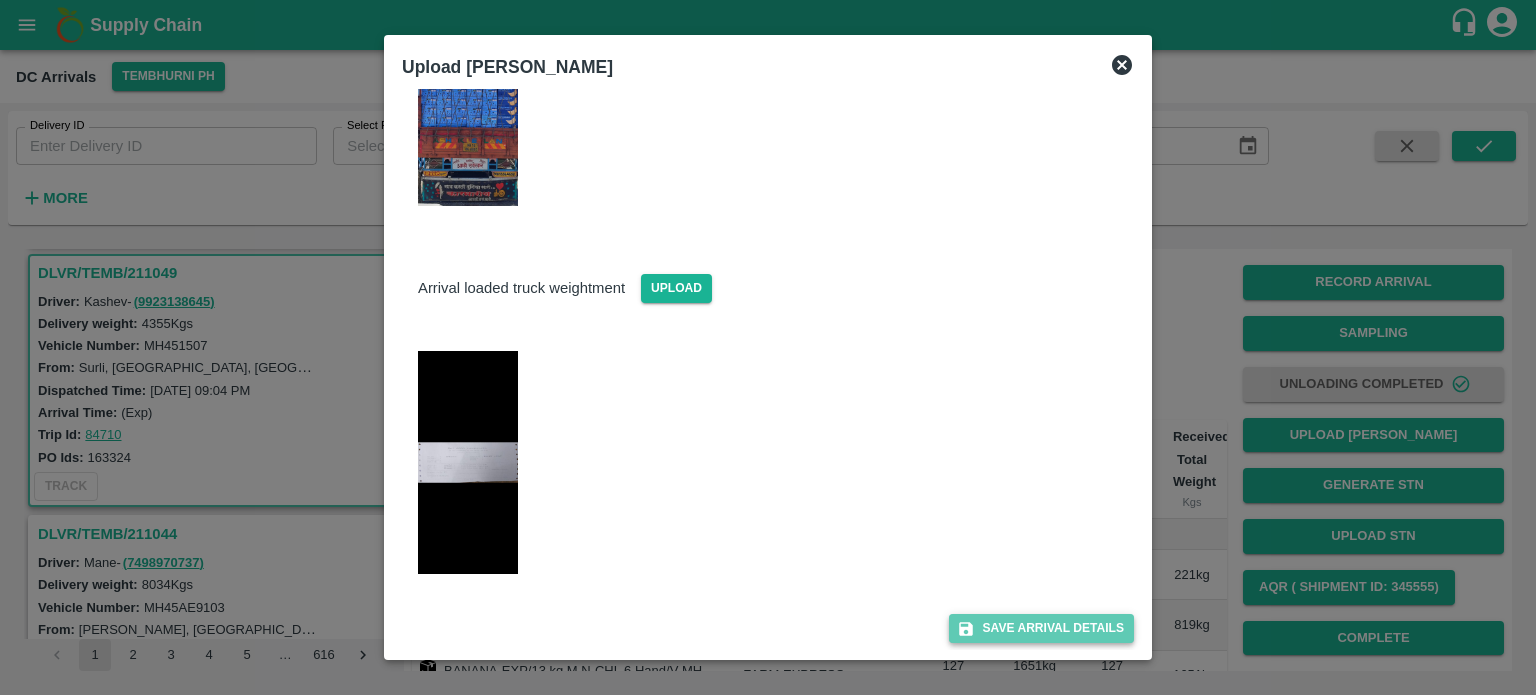 click on "Save Arrival Details" at bounding box center (1041, 628) 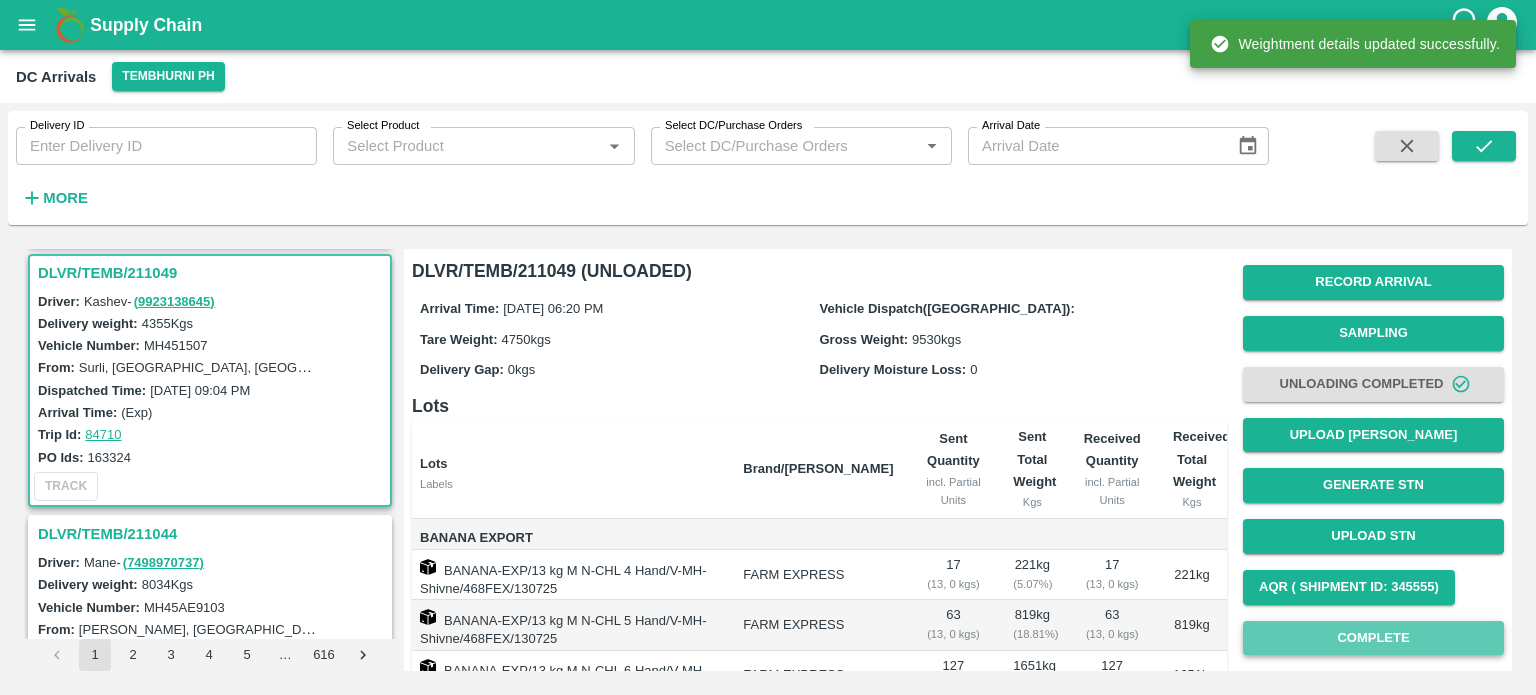 click on "Complete" at bounding box center [1373, 638] 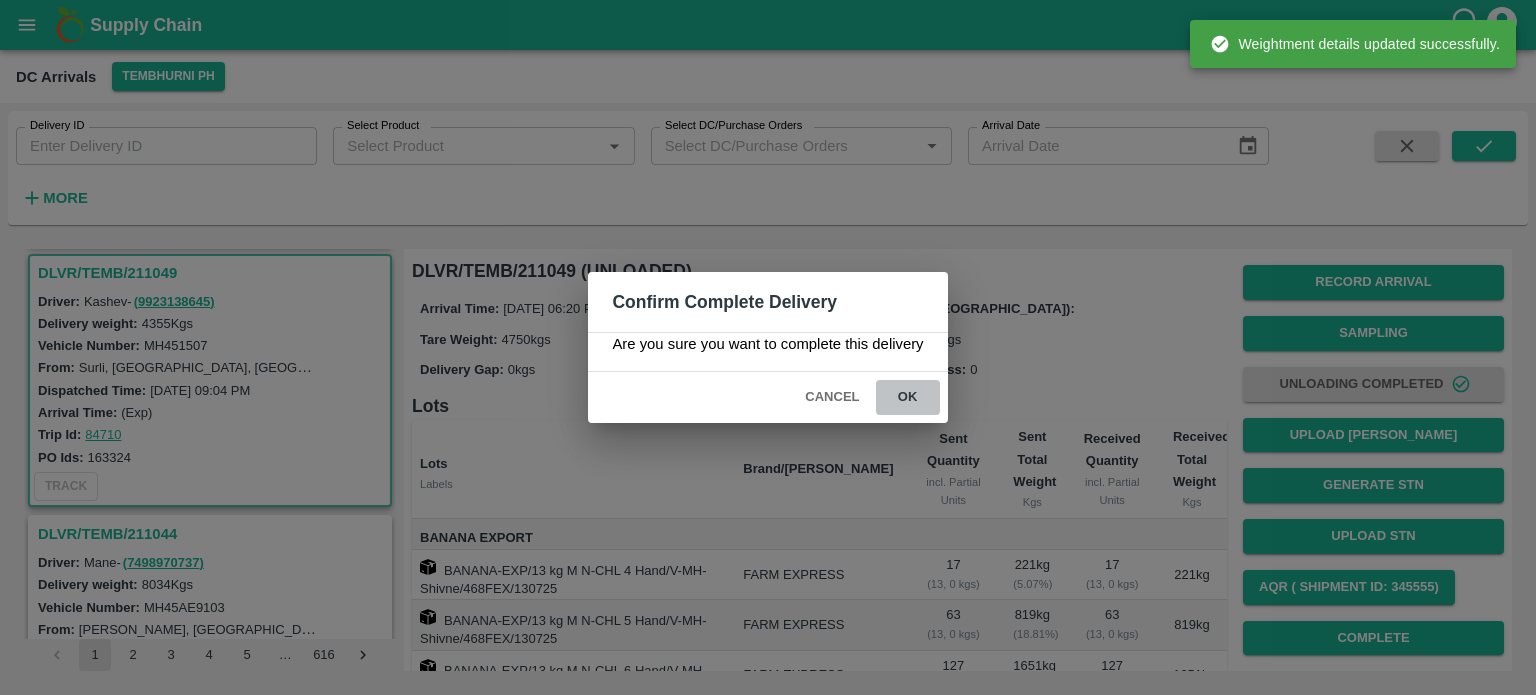 click on "ok" at bounding box center (908, 397) 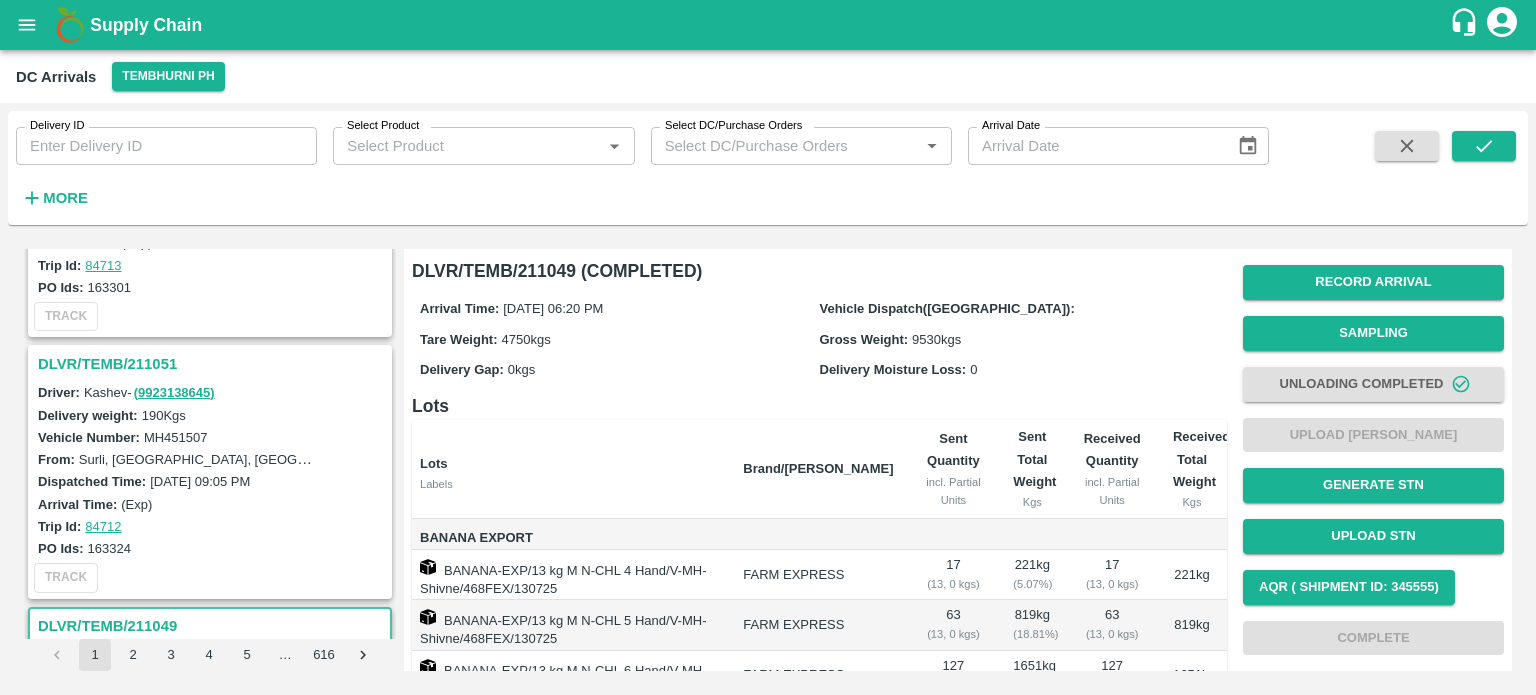 scroll, scrollTop: 436, scrollLeft: 0, axis: vertical 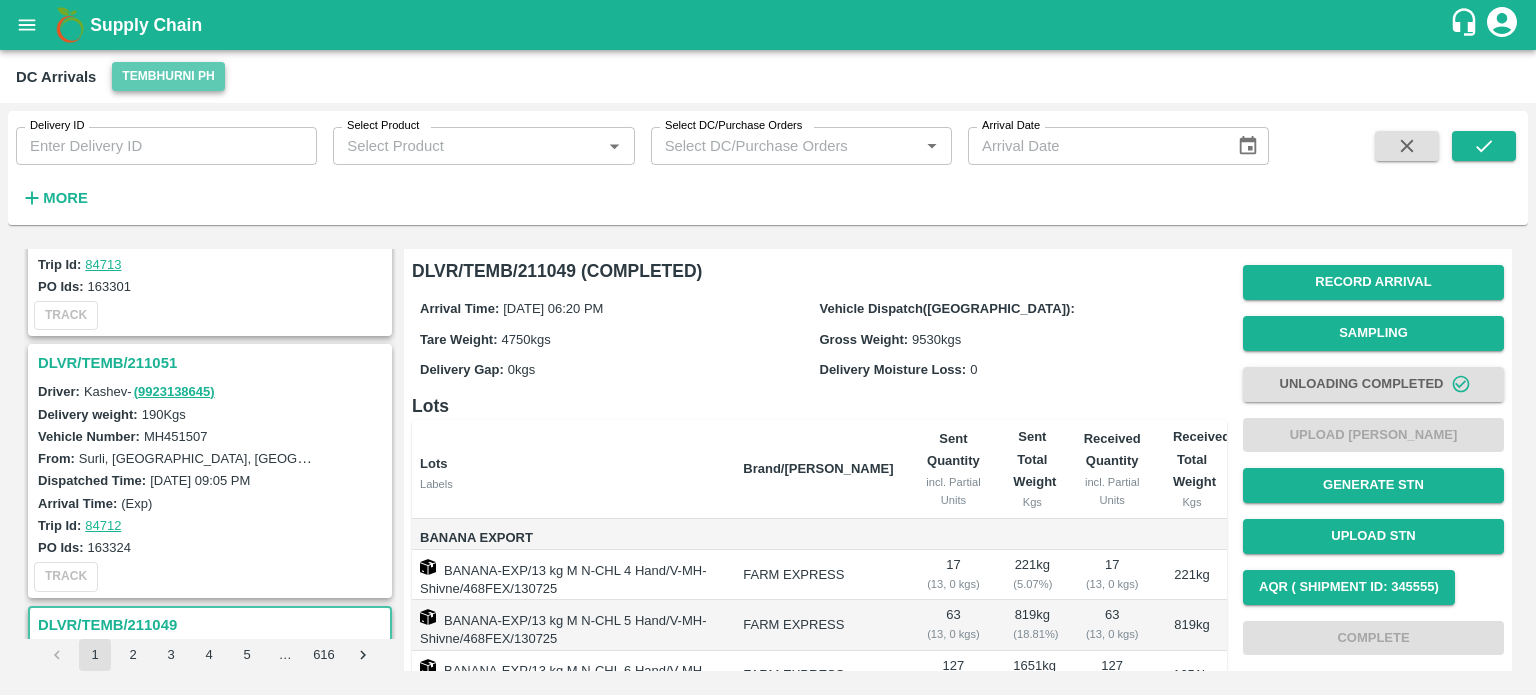click on "Tembhurni PH" at bounding box center [168, 76] 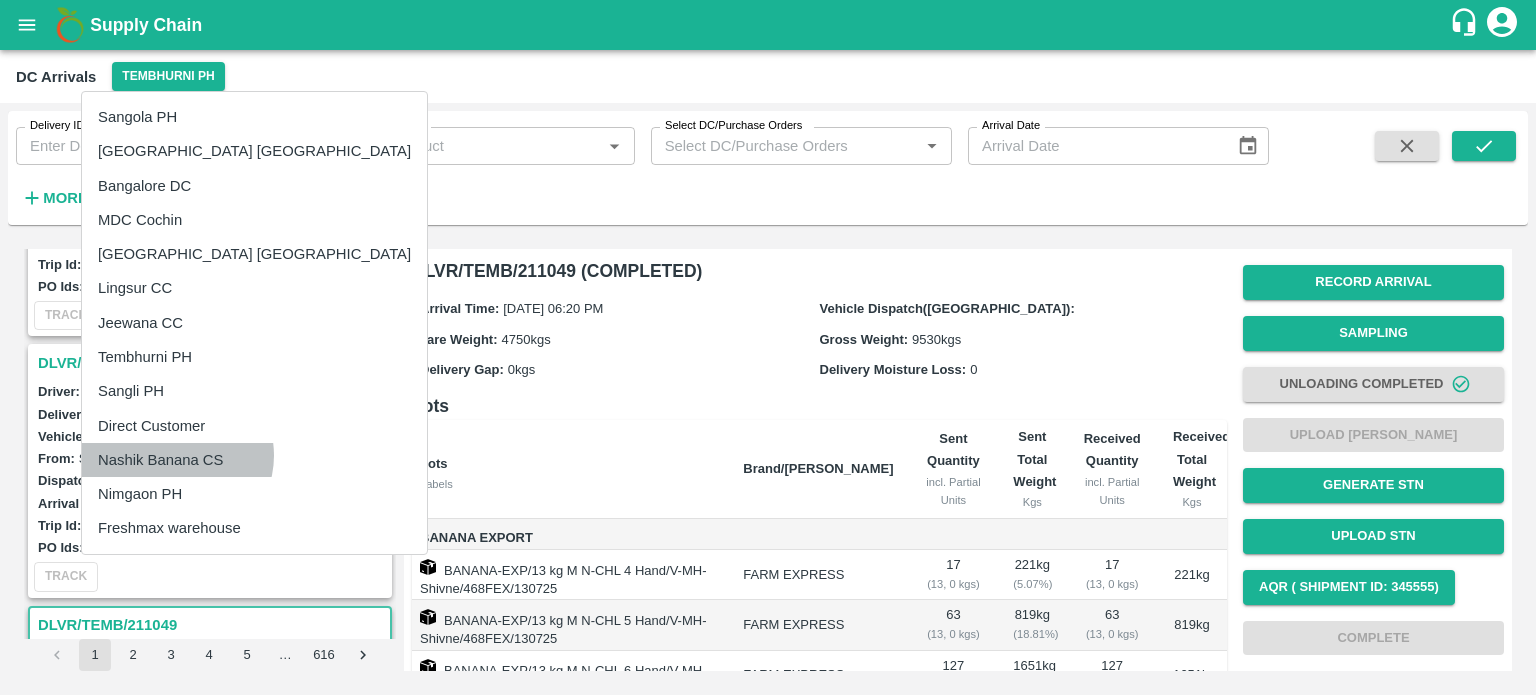 click on "Nashik Banana CS" at bounding box center (254, 460) 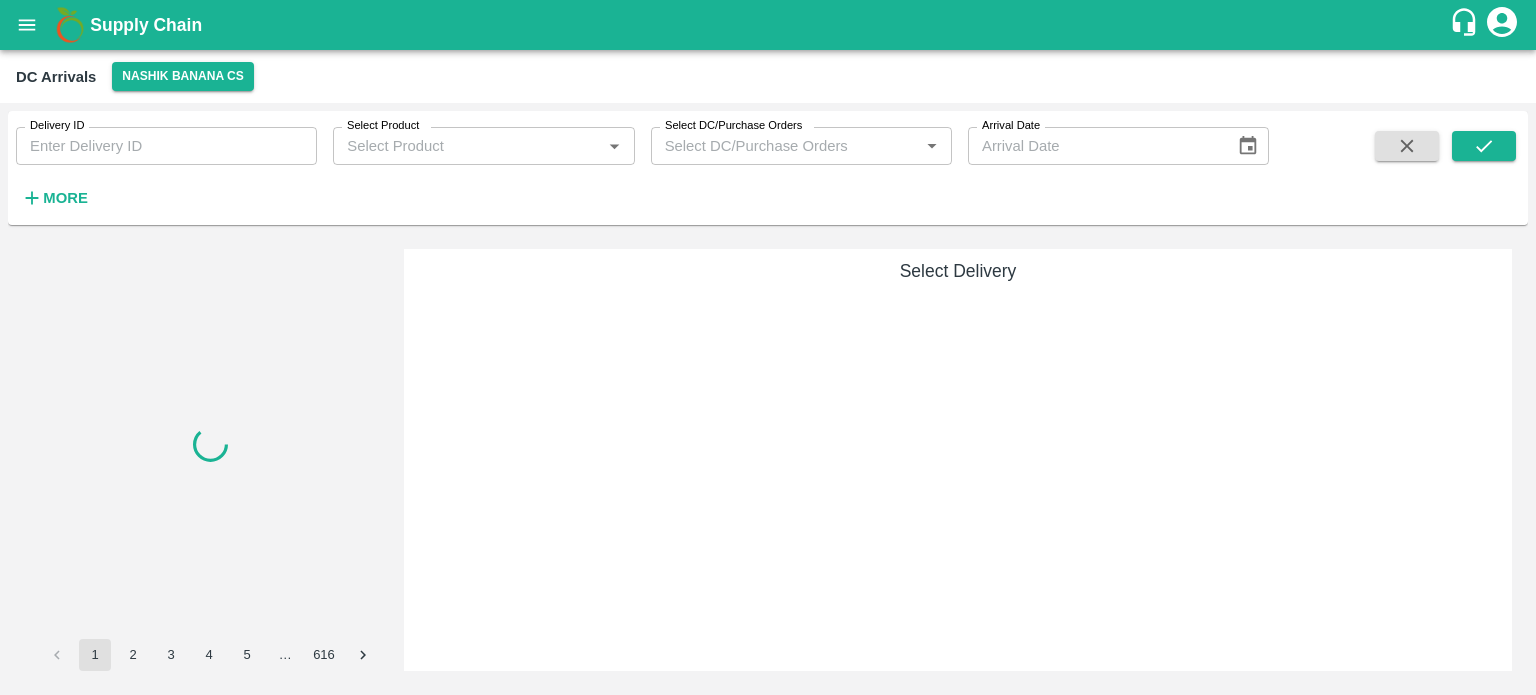 scroll, scrollTop: 0, scrollLeft: 0, axis: both 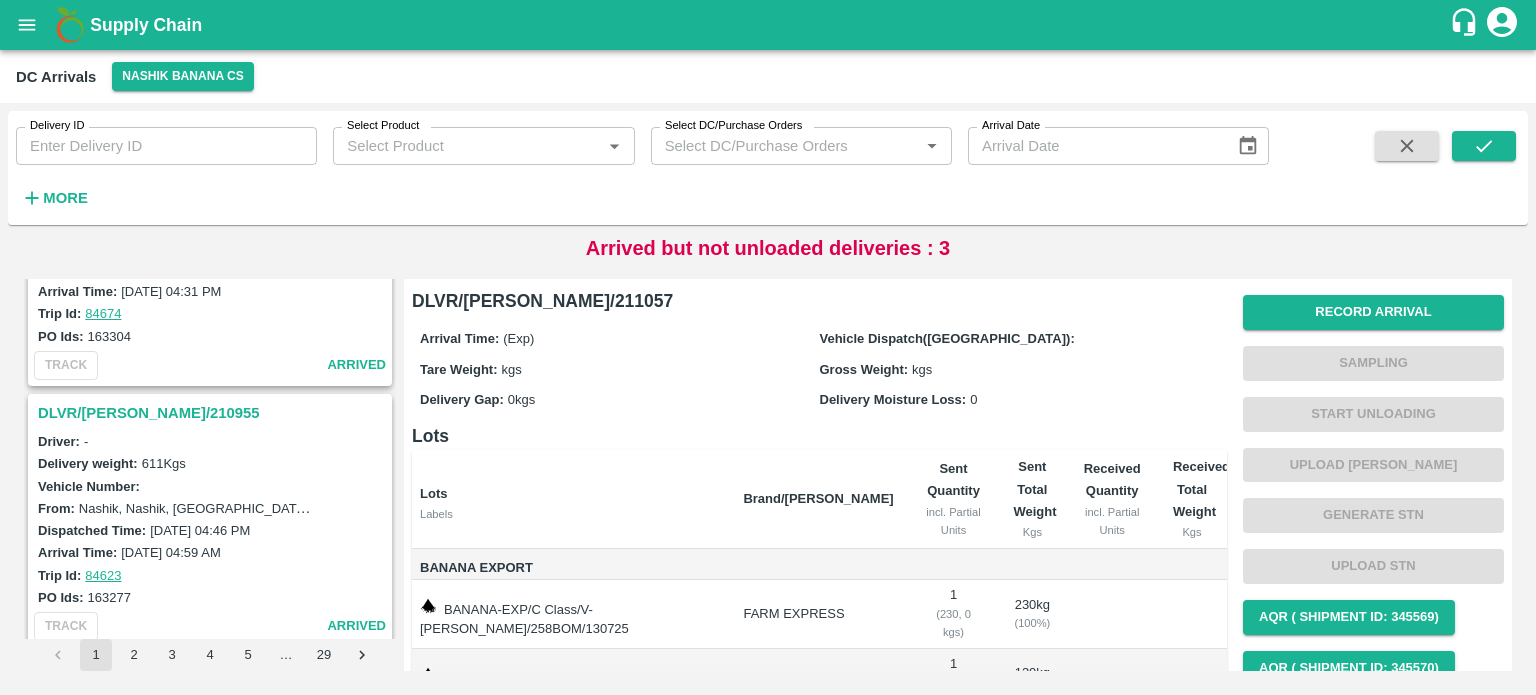 click on "DLVR/[PERSON_NAME]/210955" at bounding box center [213, 413] 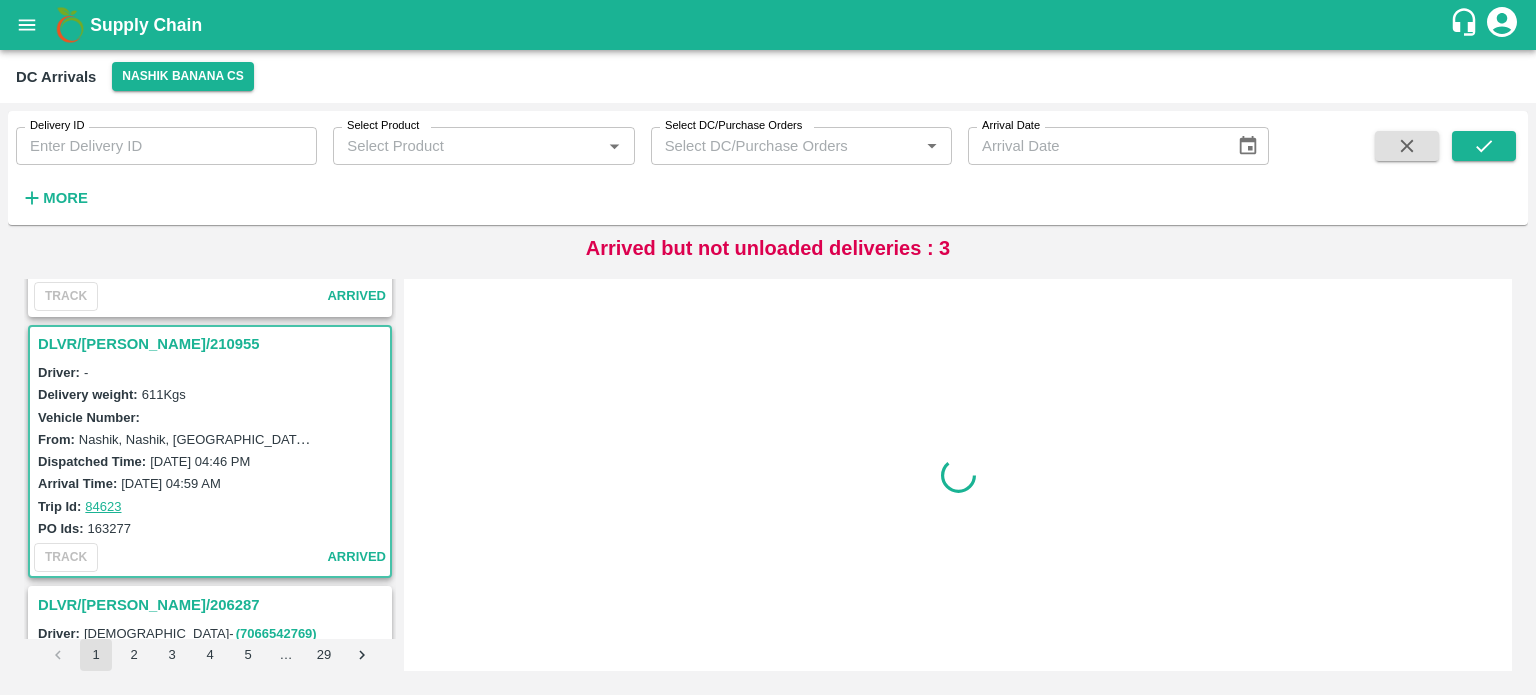 scroll, scrollTop: 5212, scrollLeft: 0, axis: vertical 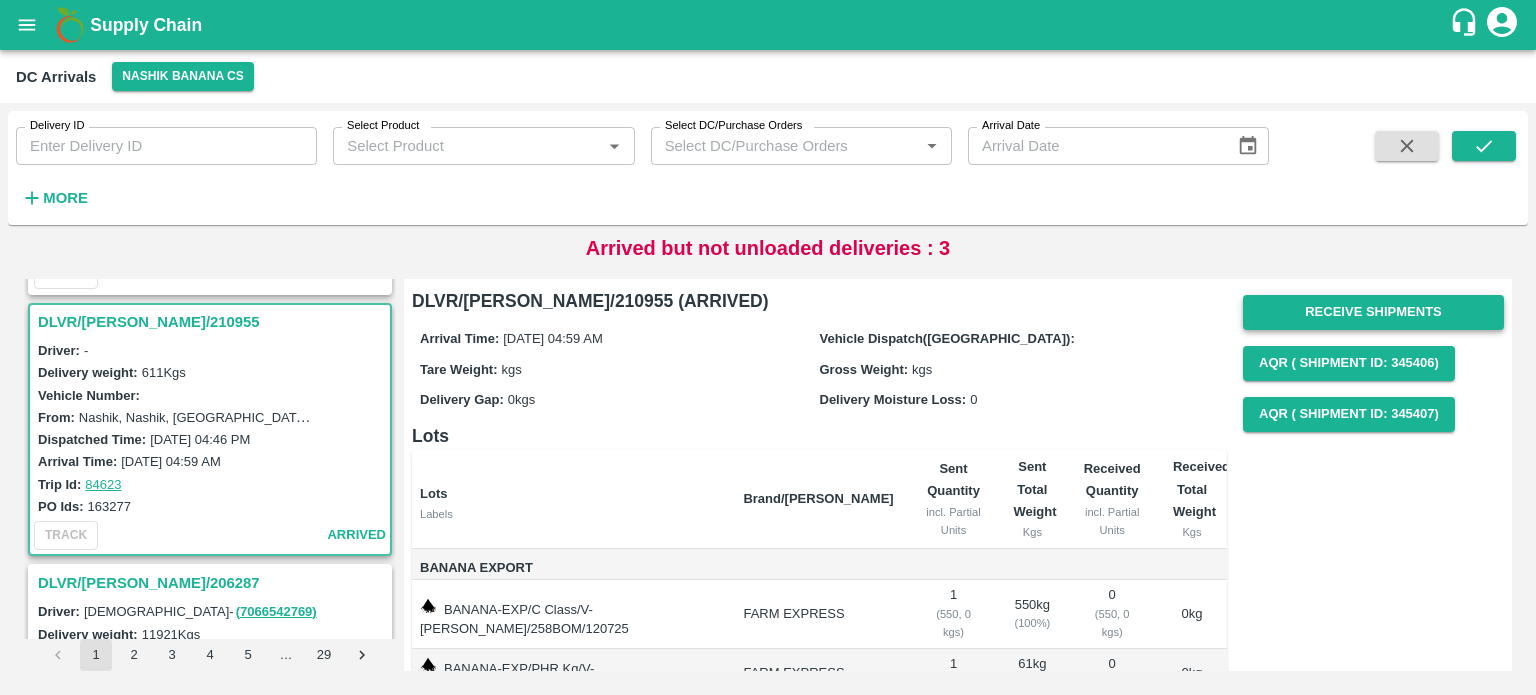 click on "Receive Shipments" at bounding box center [1373, 312] 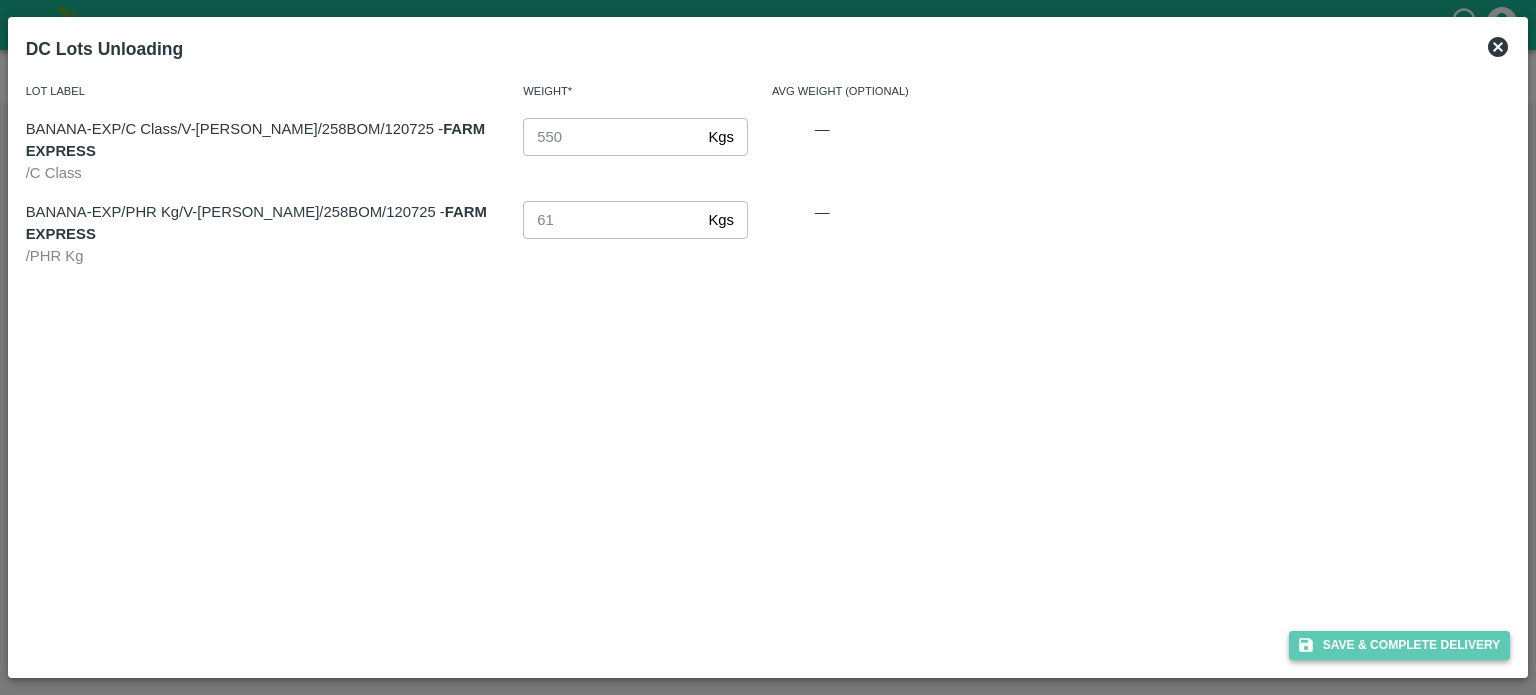 click on "Save & Complete Delivery" at bounding box center [1400, 645] 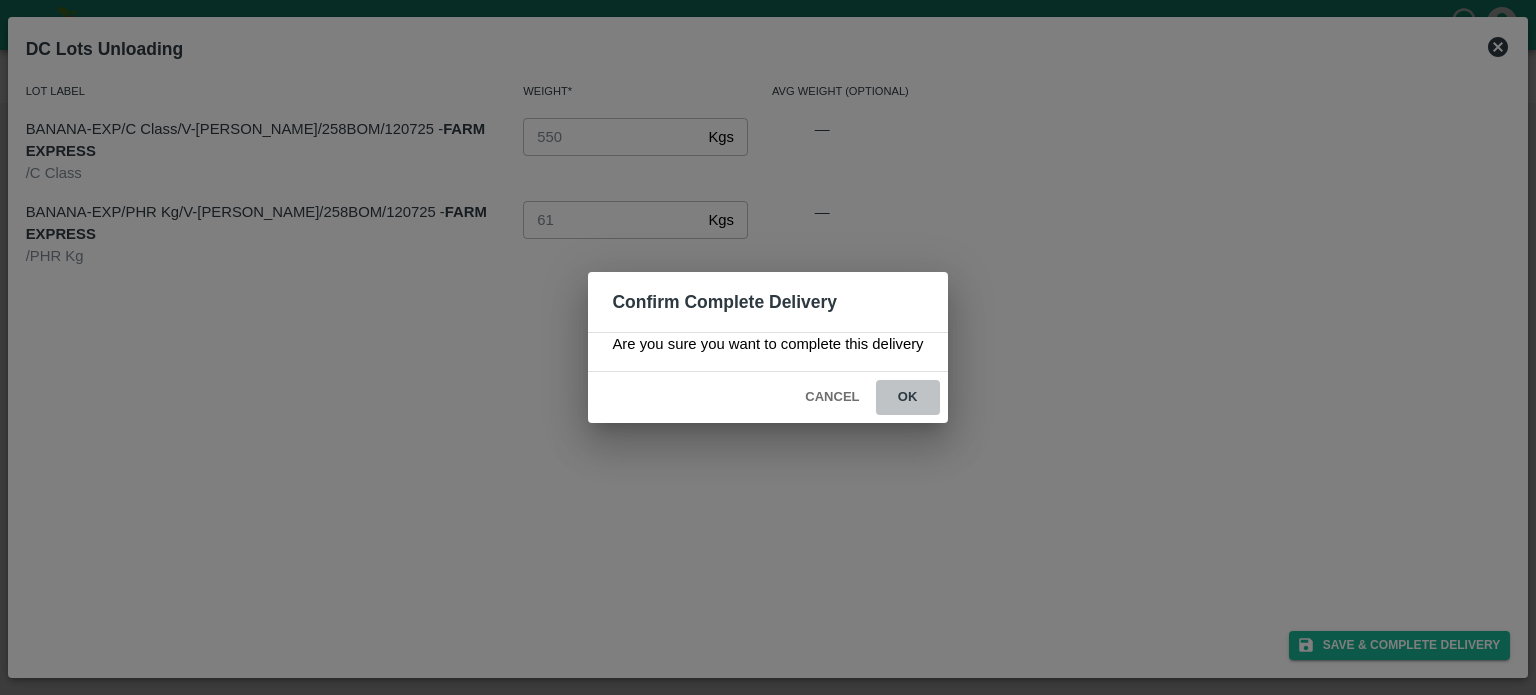 click on "ok" at bounding box center (908, 397) 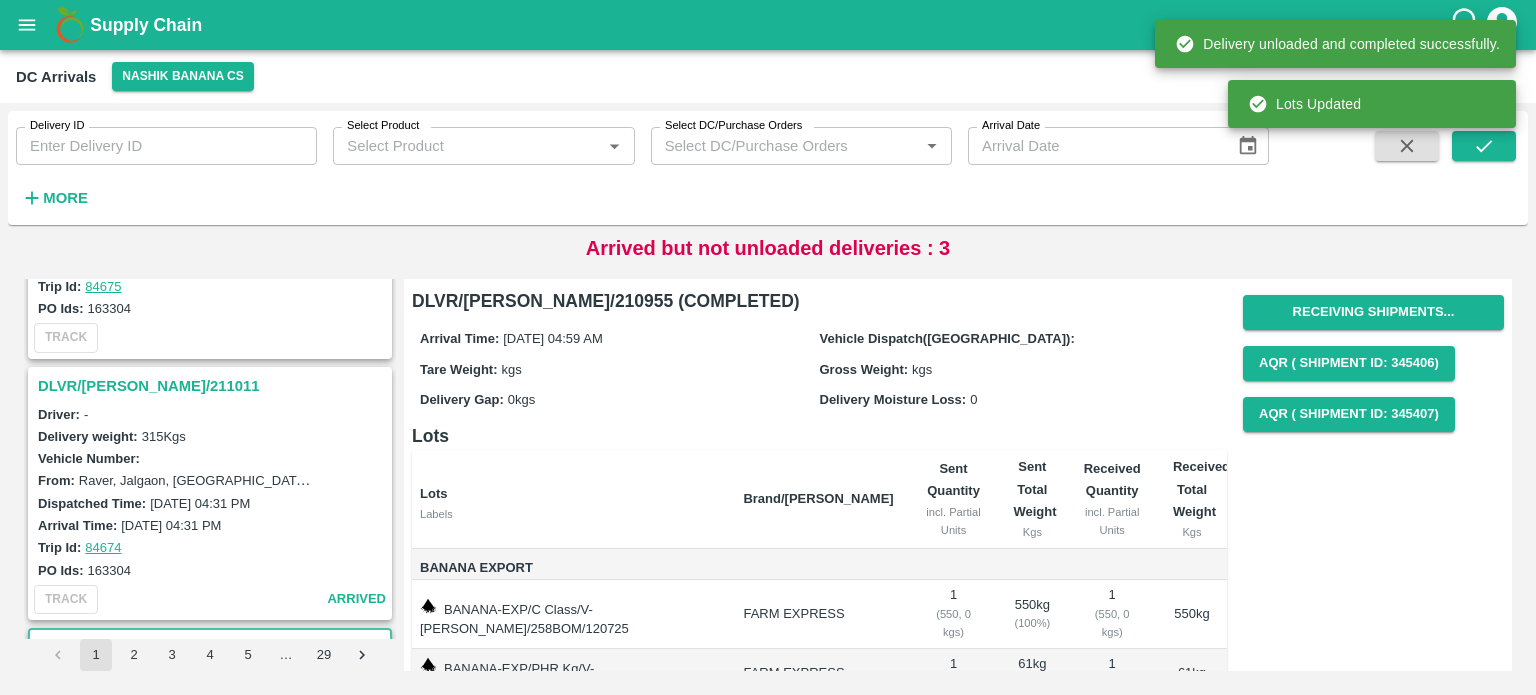 scroll, scrollTop: 4884, scrollLeft: 0, axis: vertical 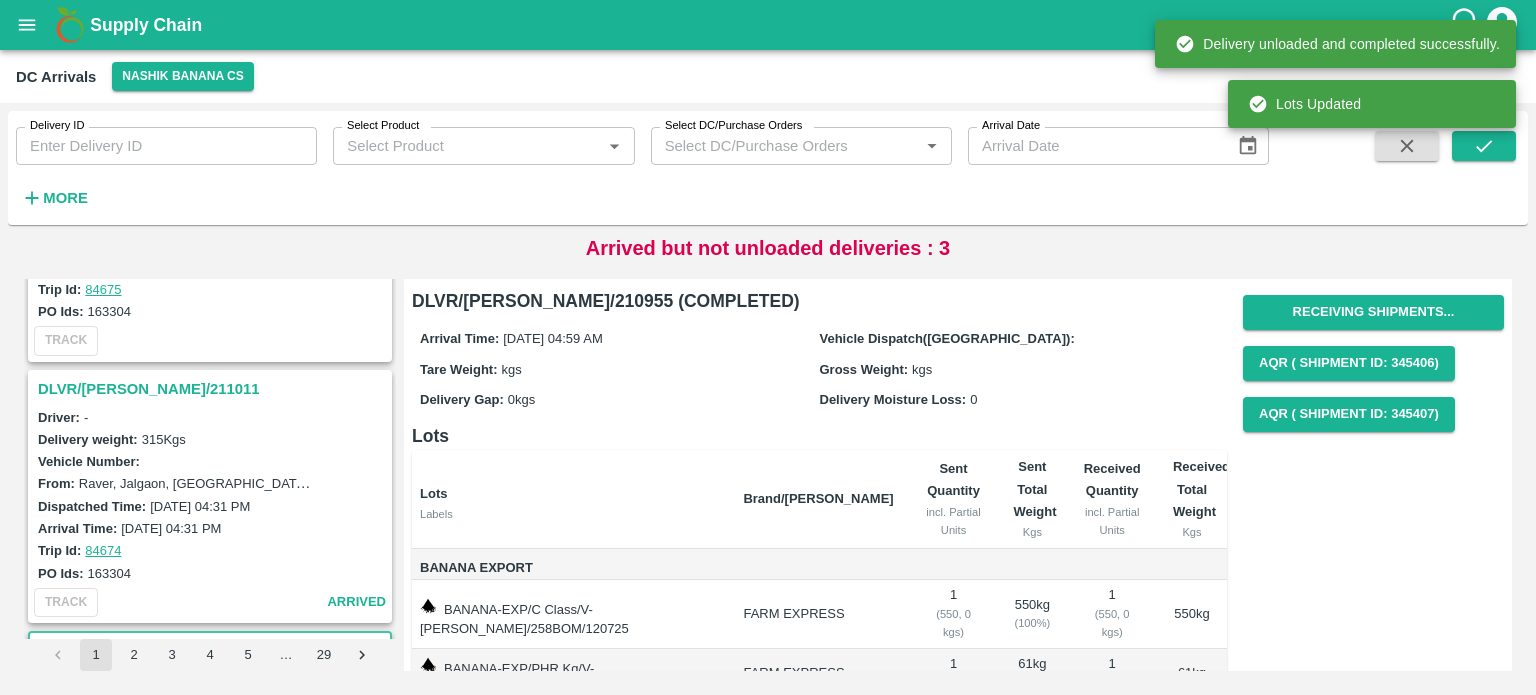 click on "DLVR/[PERSON_NAME]/211011" at bounding box center (213, 389) 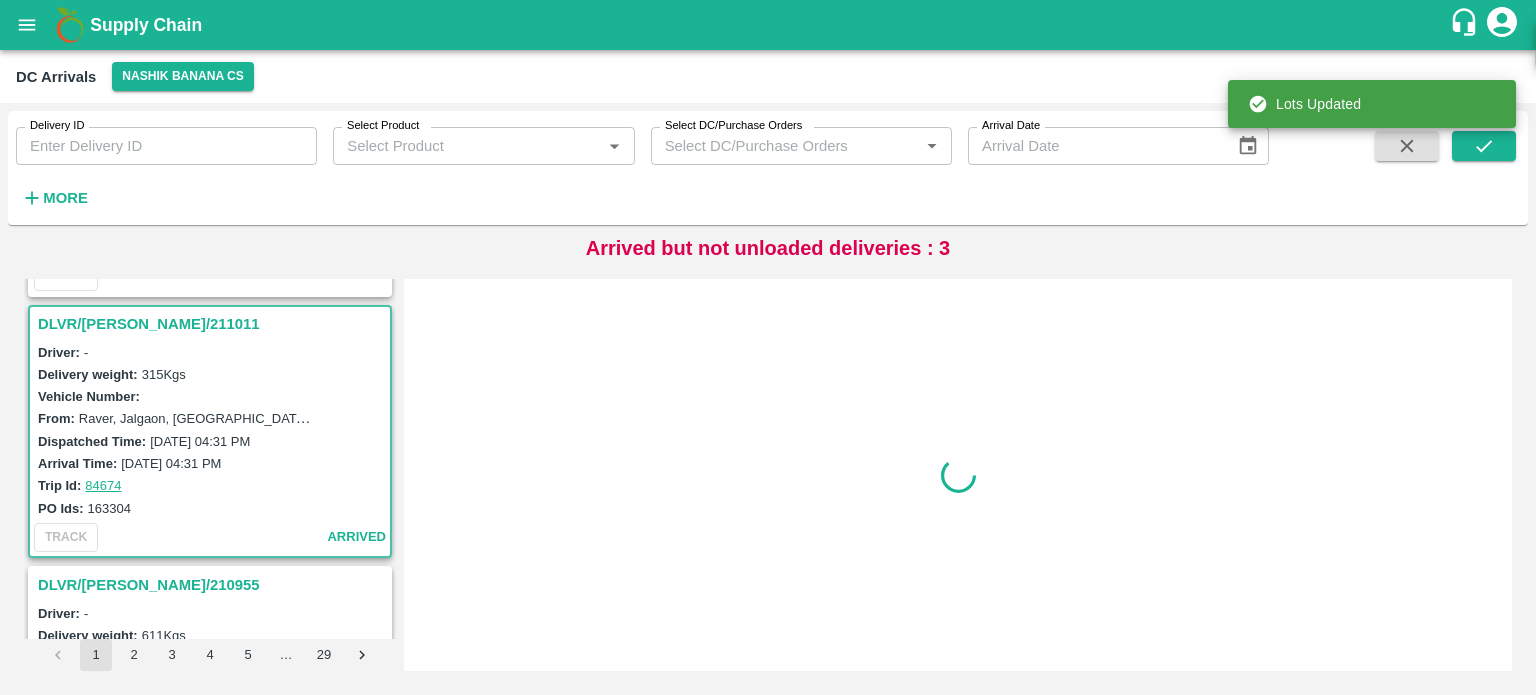scroll, scrollTop: 4952, scrollLeft: 0, axis: vertical 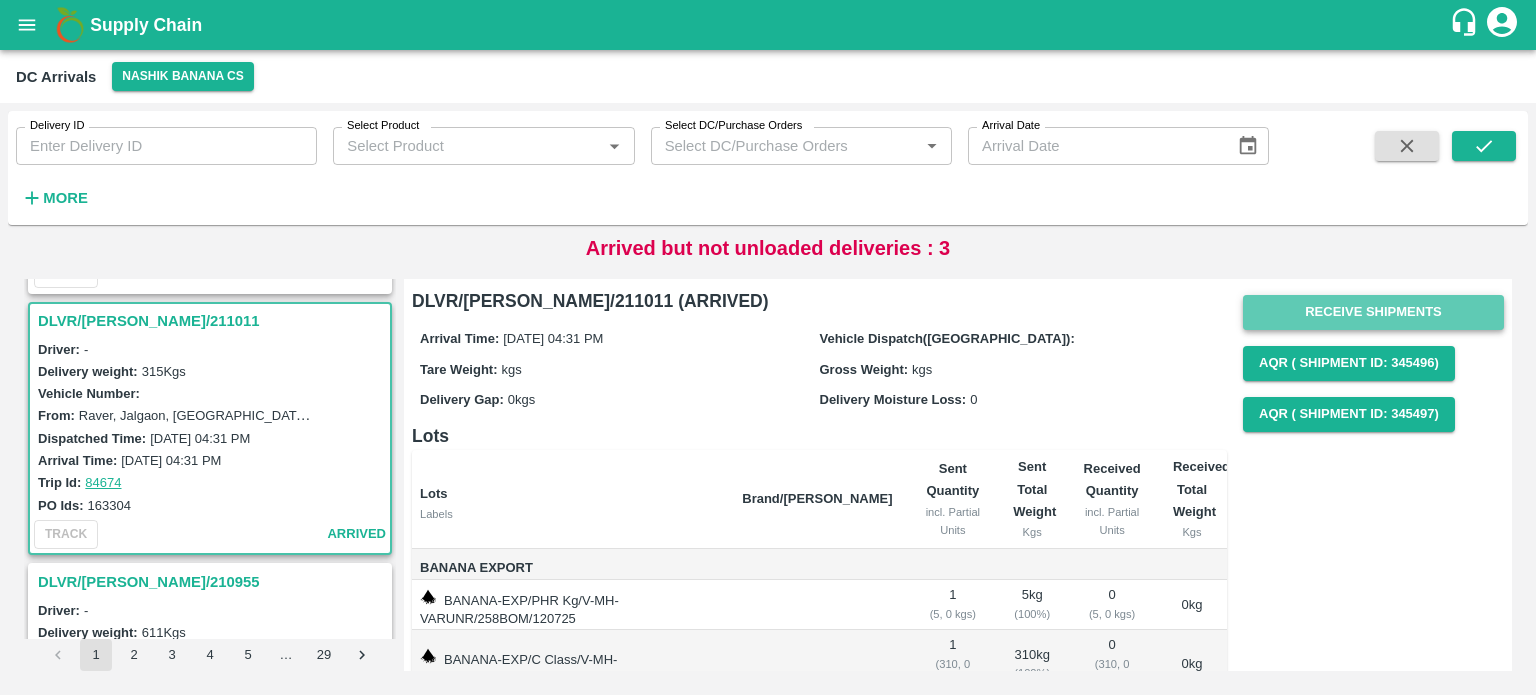 click on "Receive Shipments" at bounding box center [1373, 312] 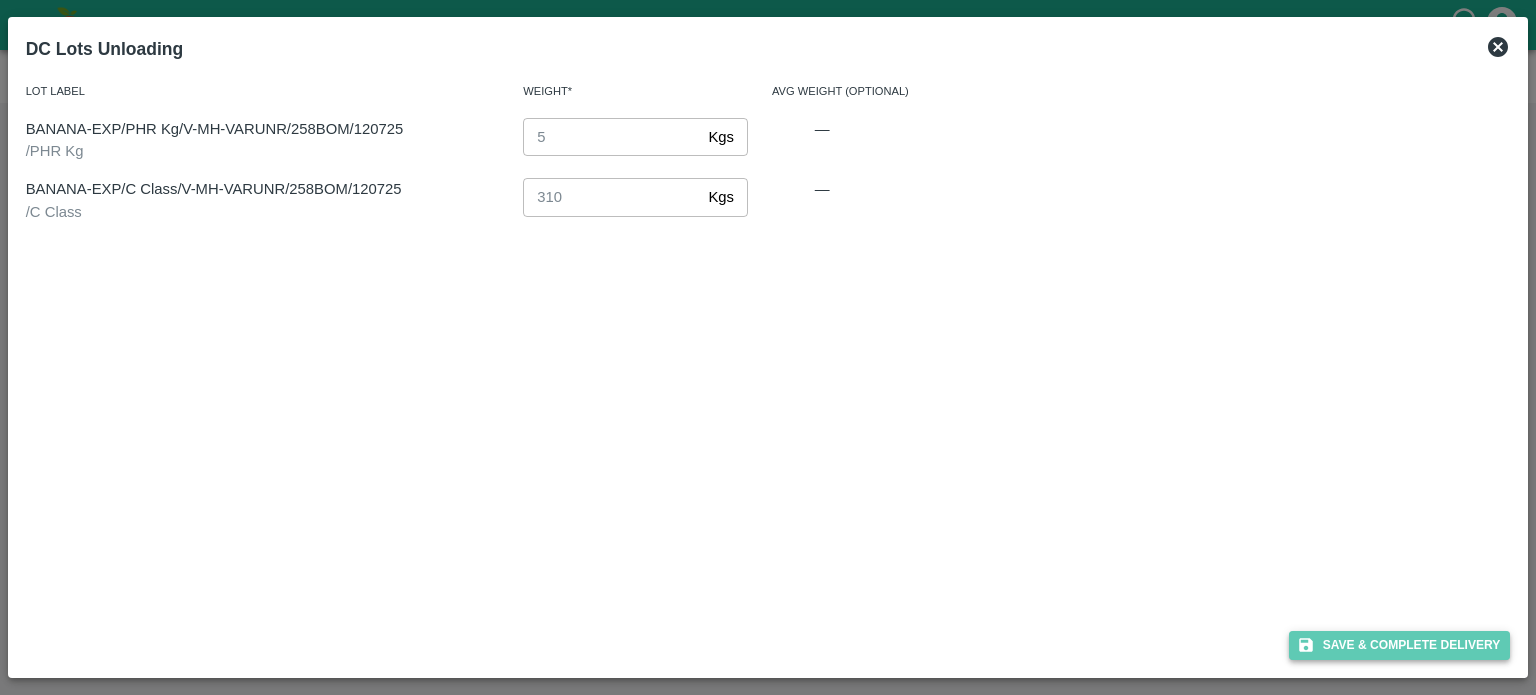 click on "Save & Complete Delivery" at bounding box center (1400, 645) 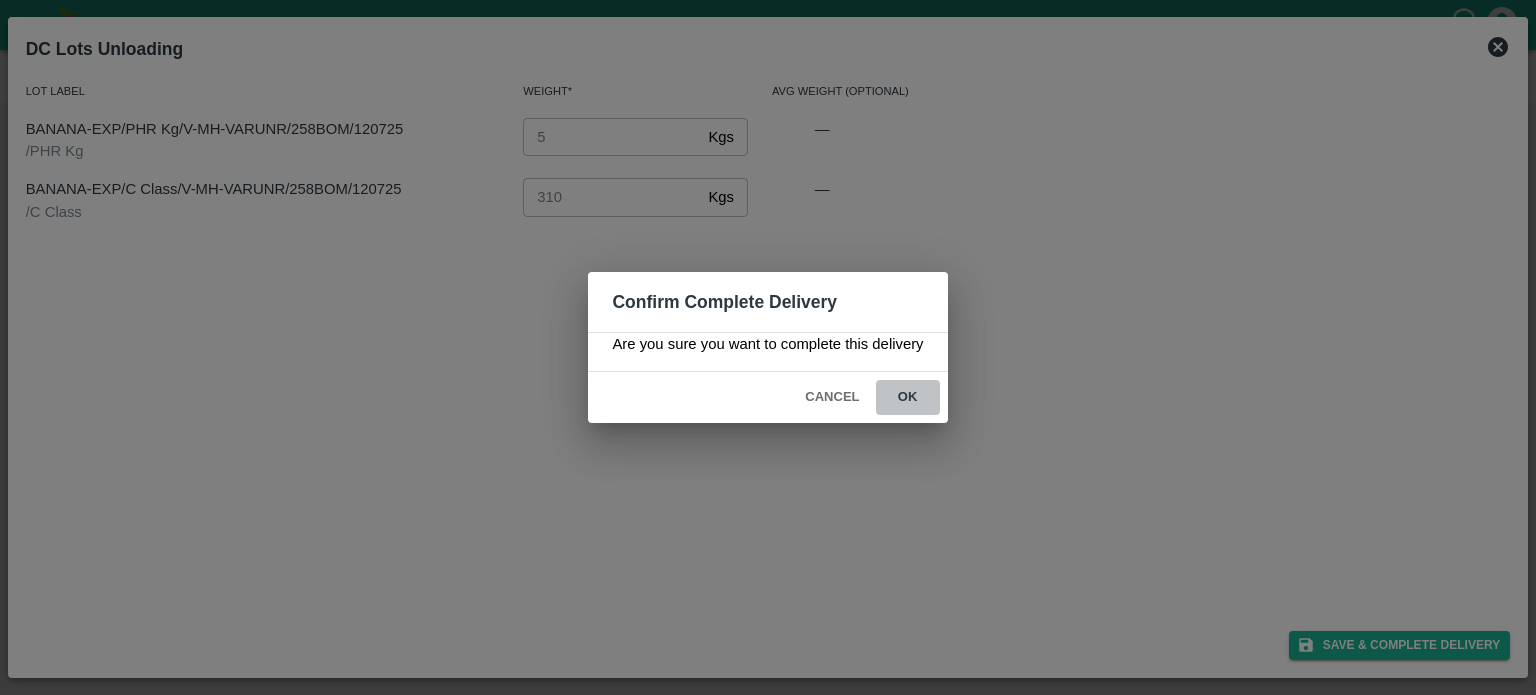 click on "ok" at bounding box center (908, 397) 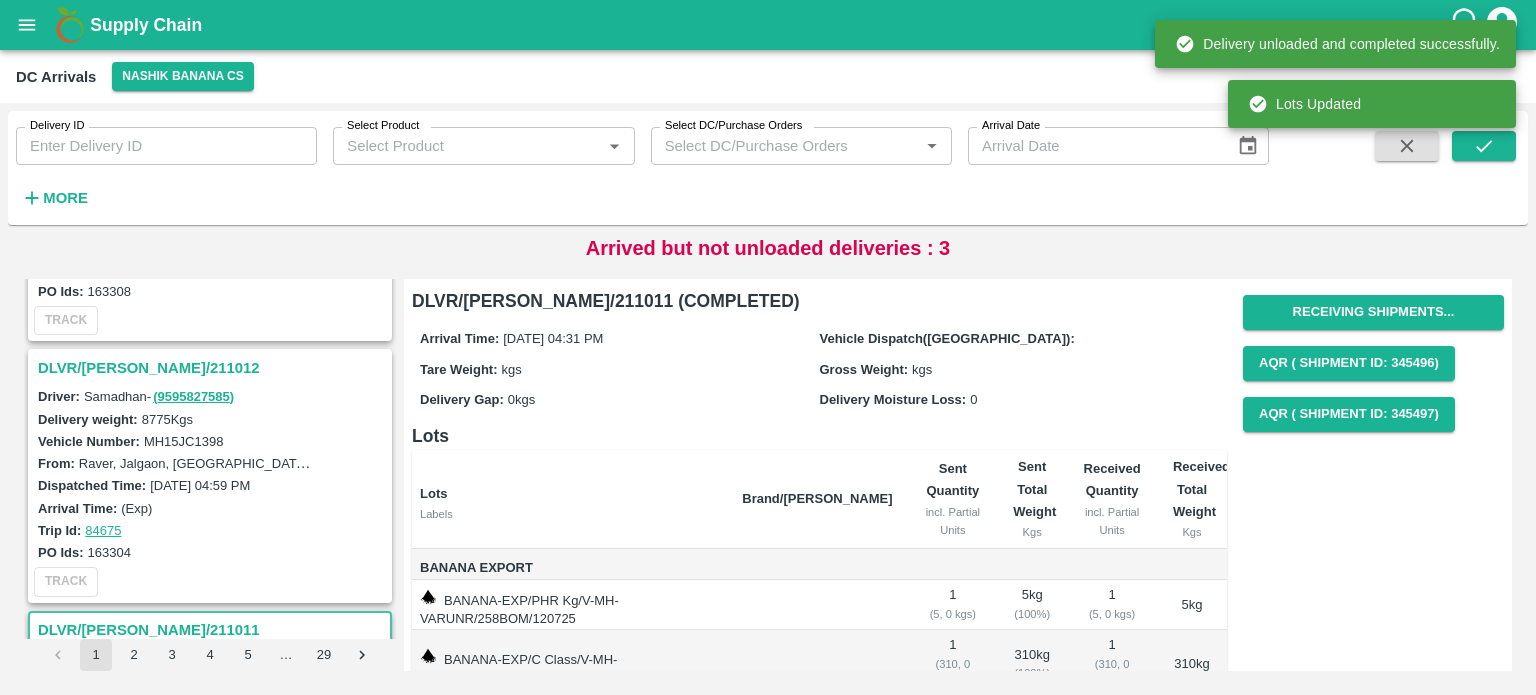 scroll, scrollTop: 4612, scrollLeft: 0, axis: vertical 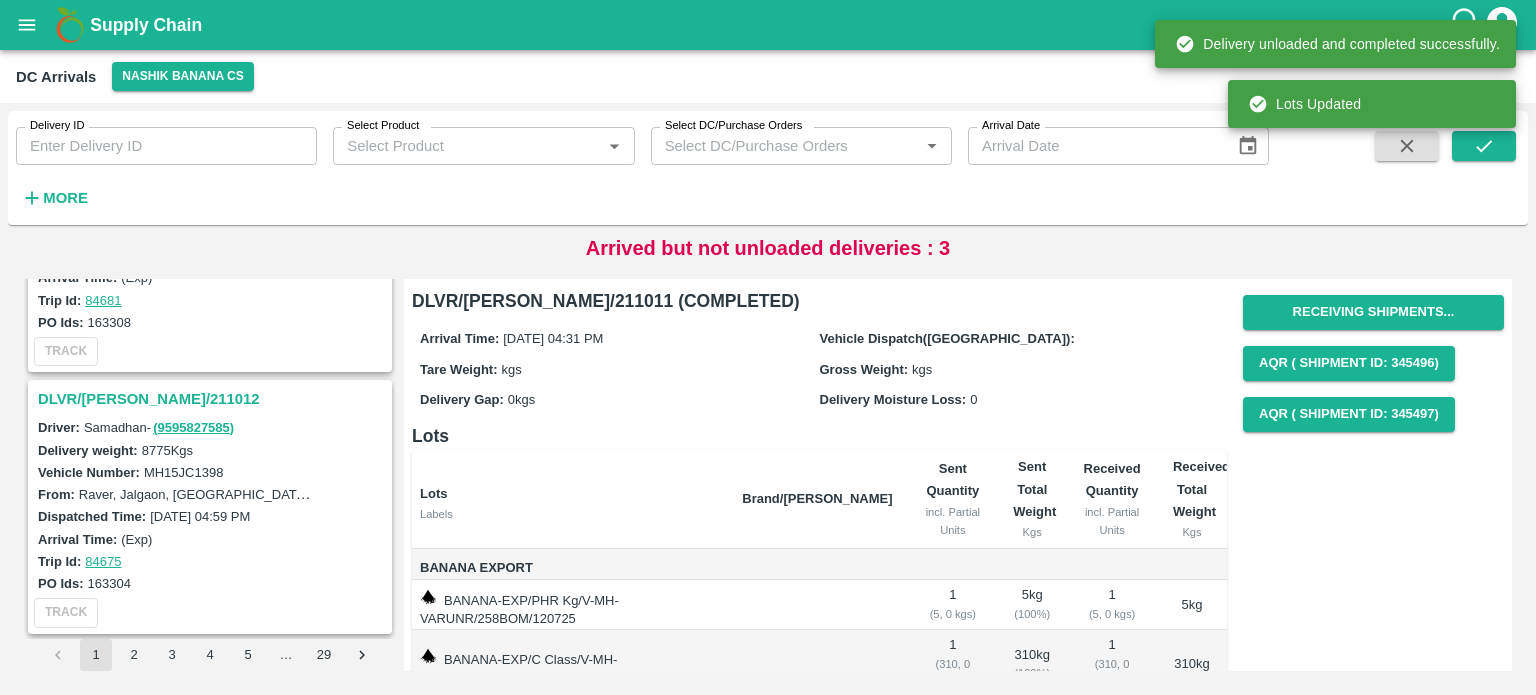 click on "DLVR/[PERSON_NAME]/211012" at bounding box center [213, 399] 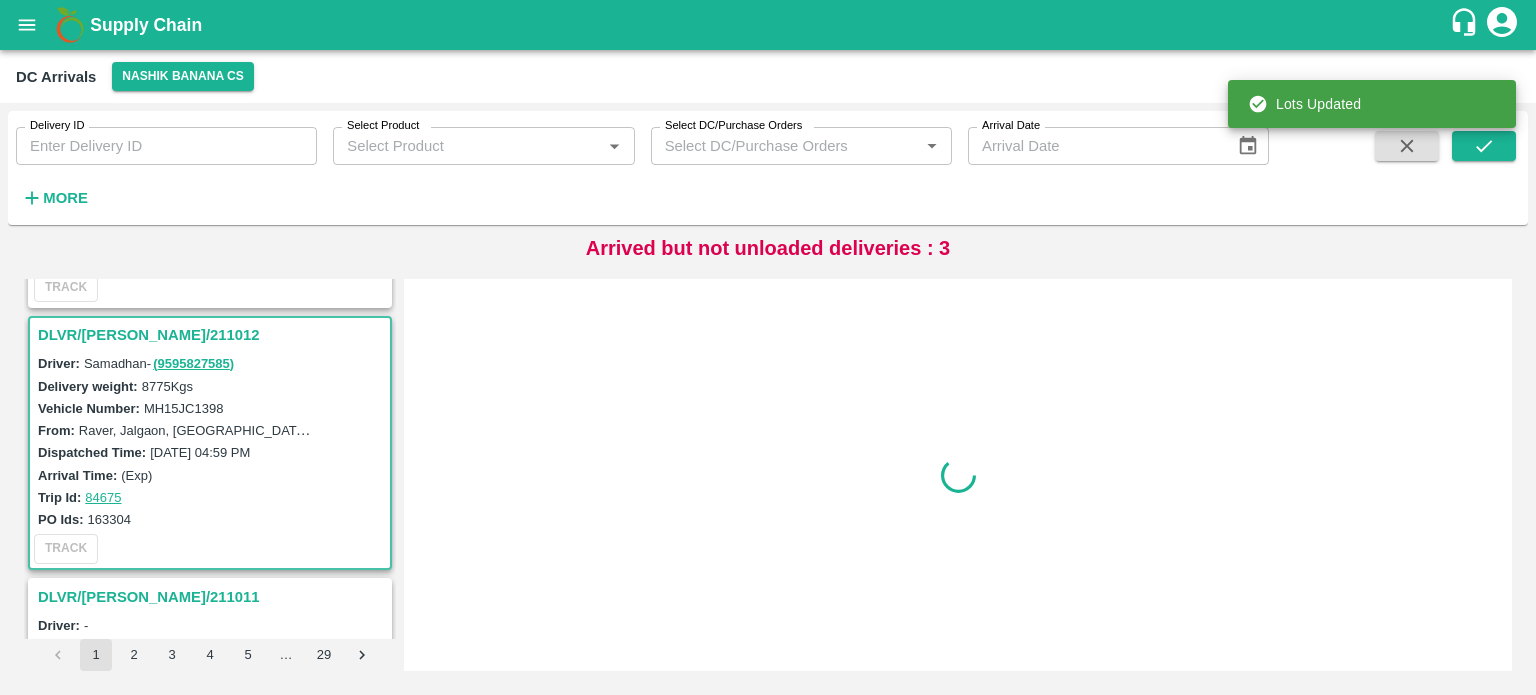 scroll, scrollTop: 4692, scrollLeft: 0, axis: vertical 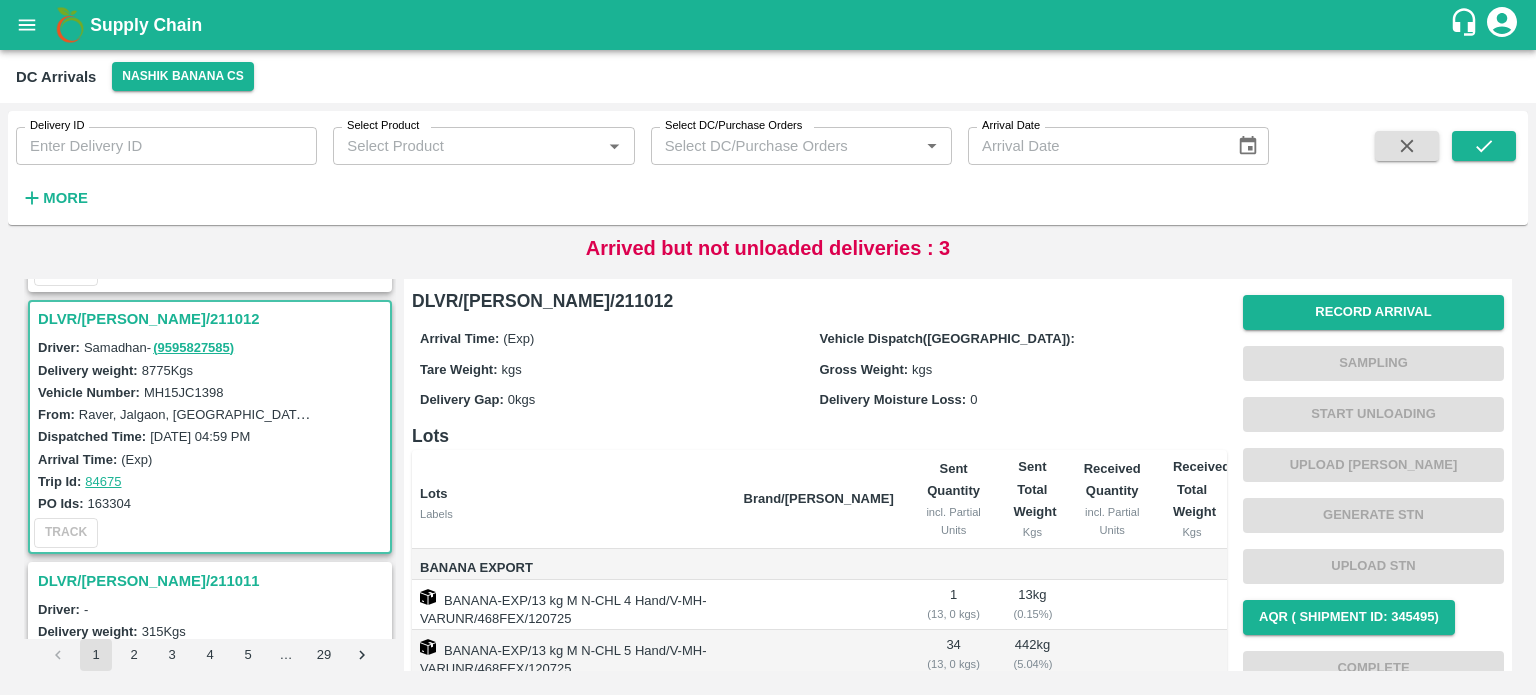 click on "MH15JC1398" at bounding box center (184, 392) 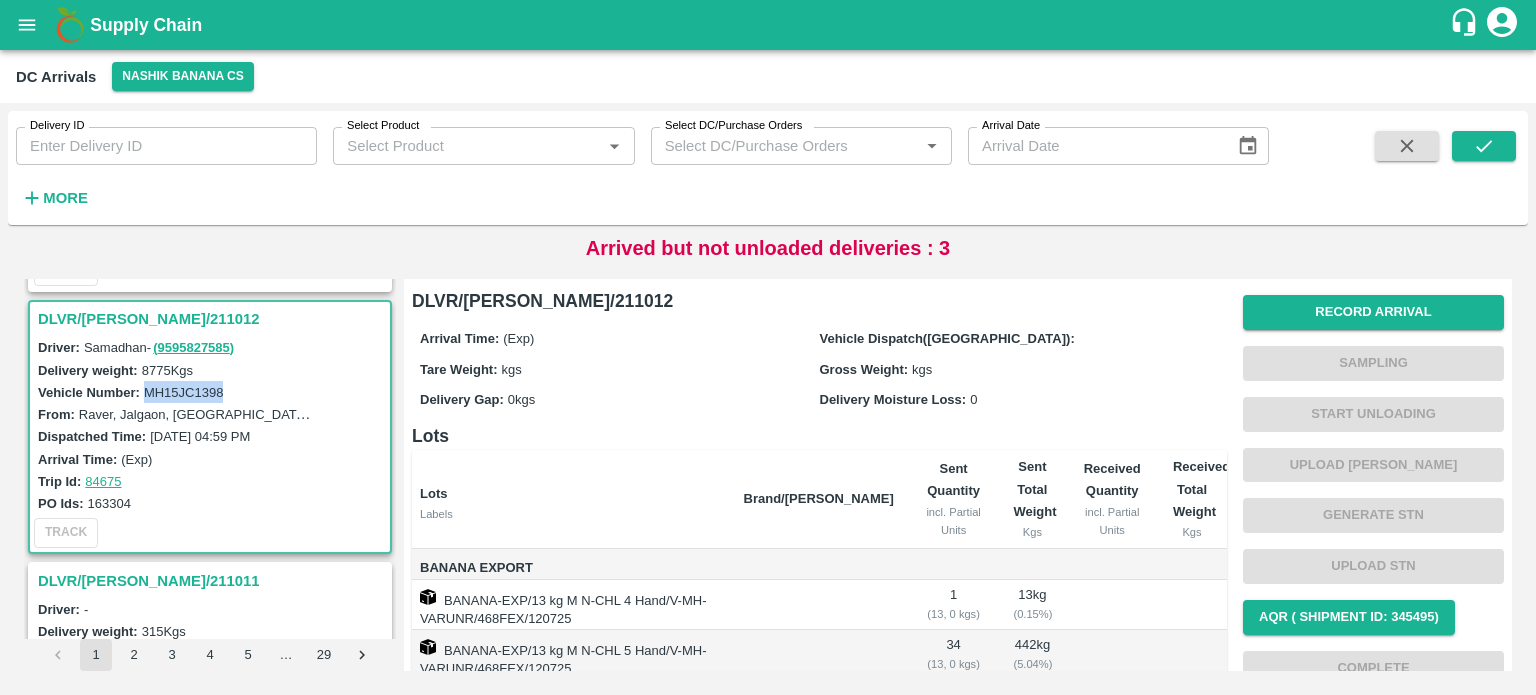 click on "MH15JC1398" at bounding box center [184, 392] 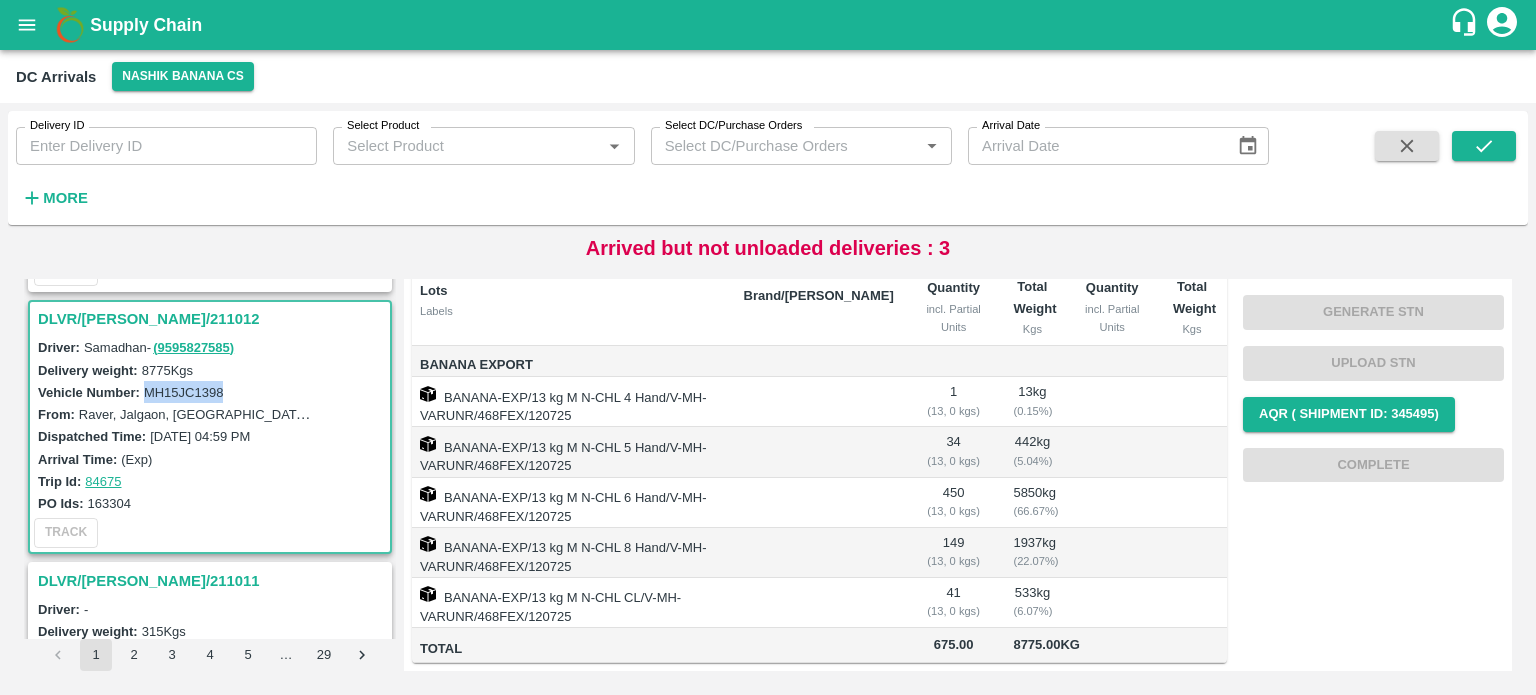 scroll, scrollTop: 0, scrollLeft: 0, axis: both 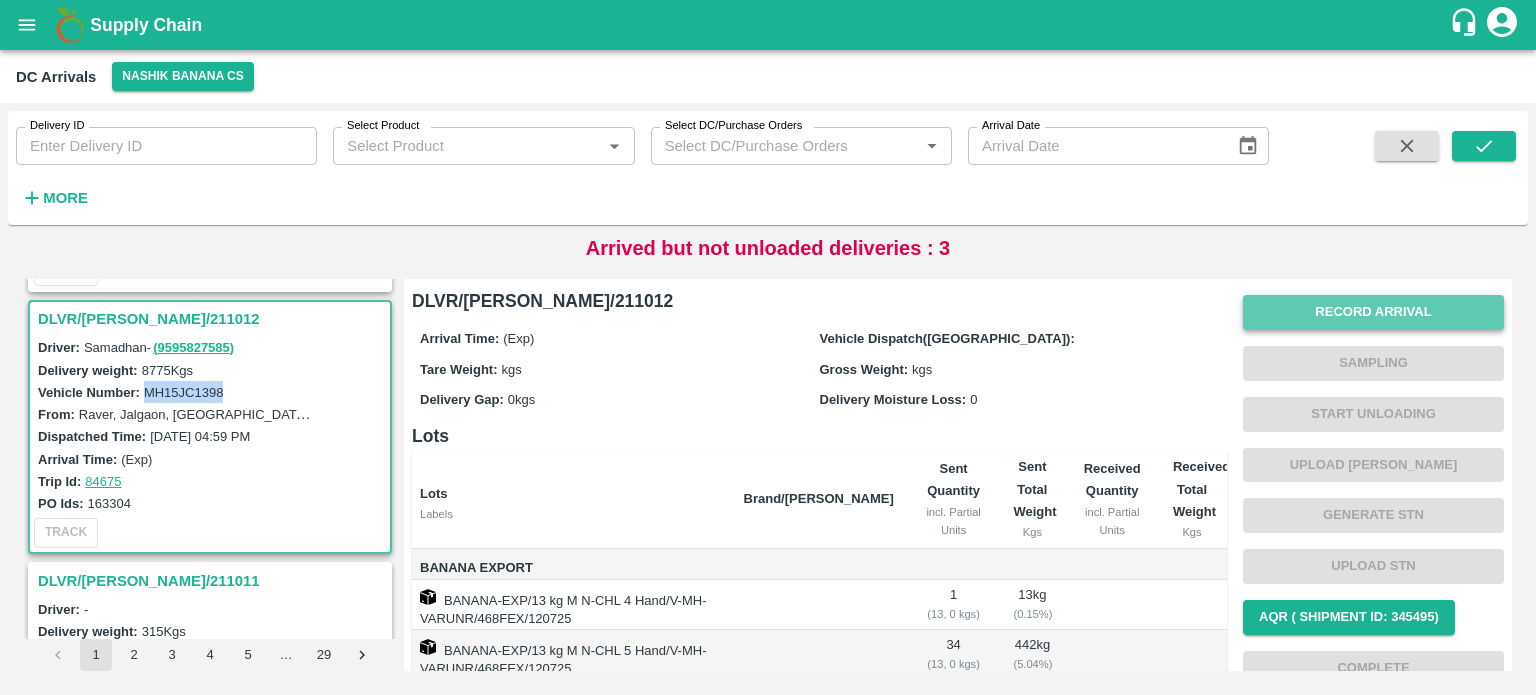 click on "Record Arrival" at bounding box center (1373, 312) 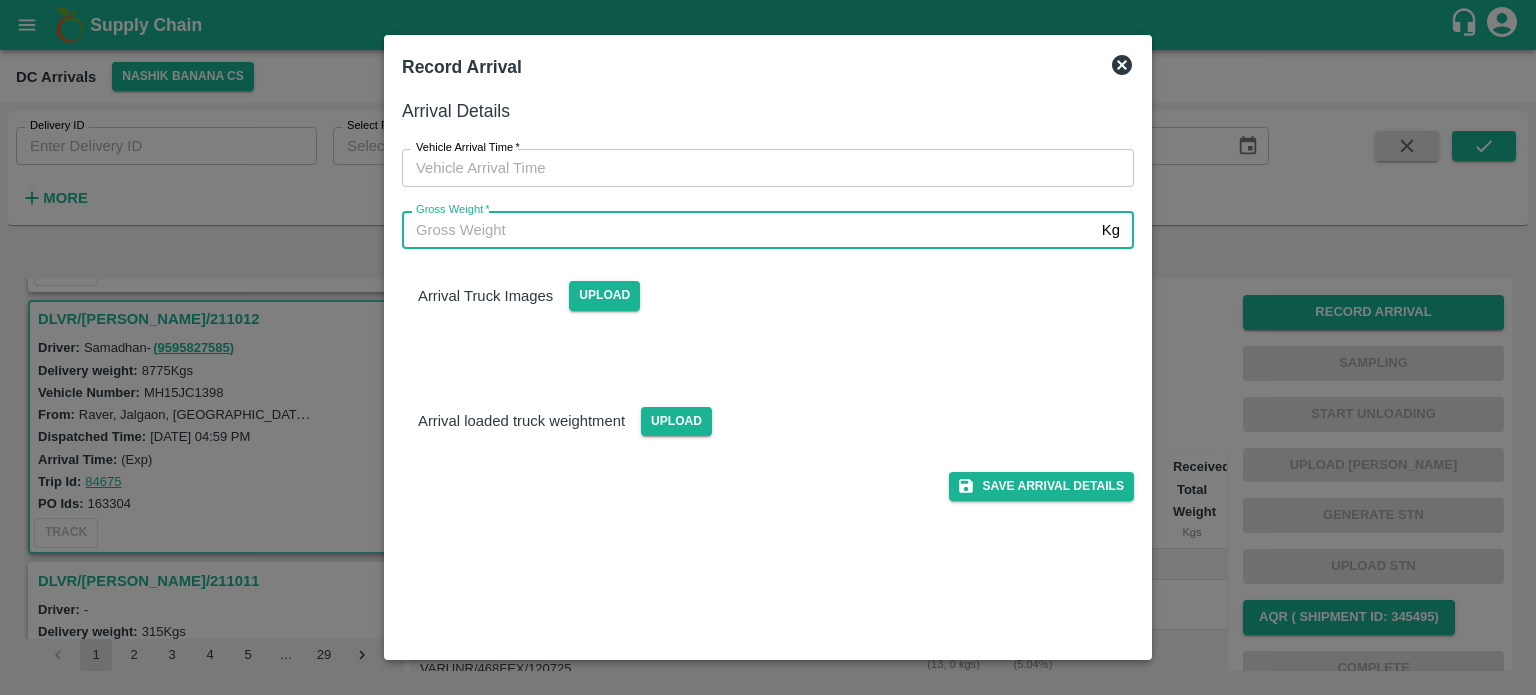 click on "Gross Weight   *" at bounding box center [748, 230] 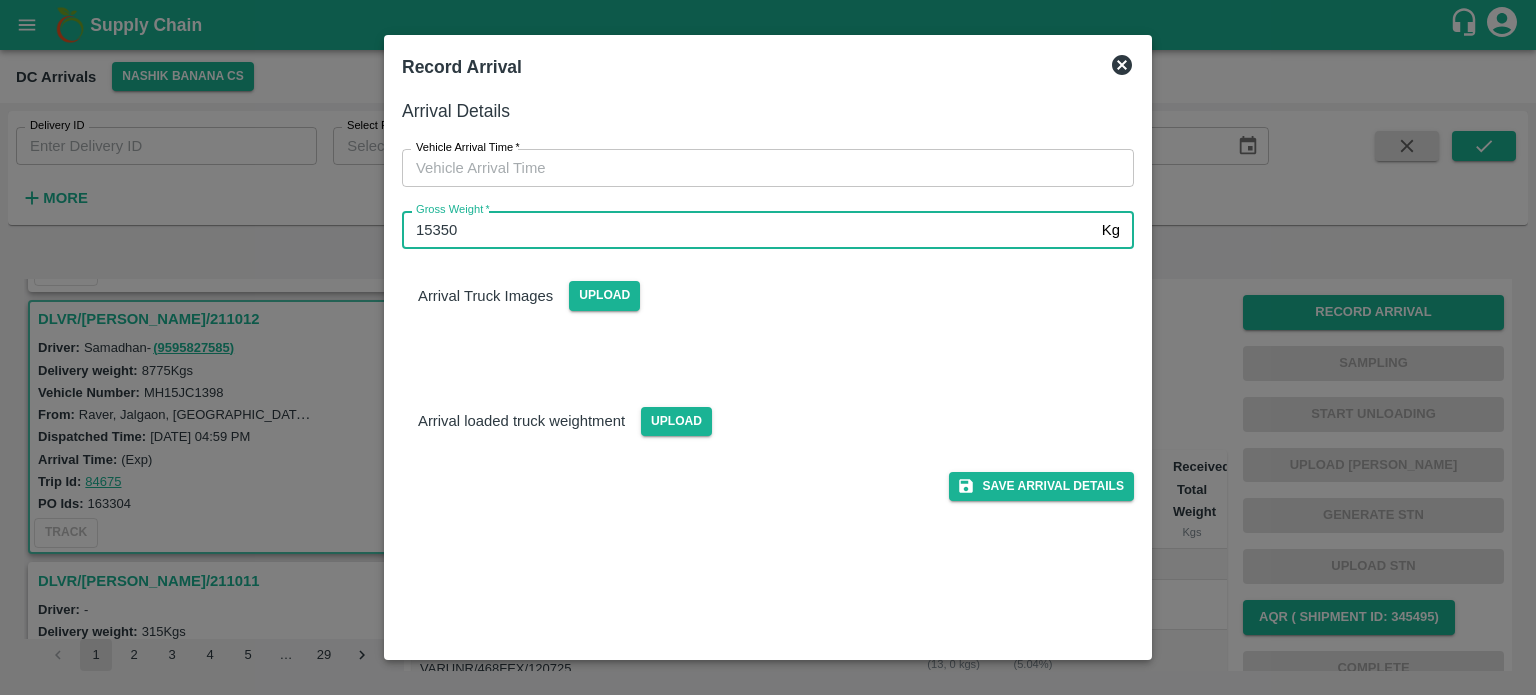 type on "15350" 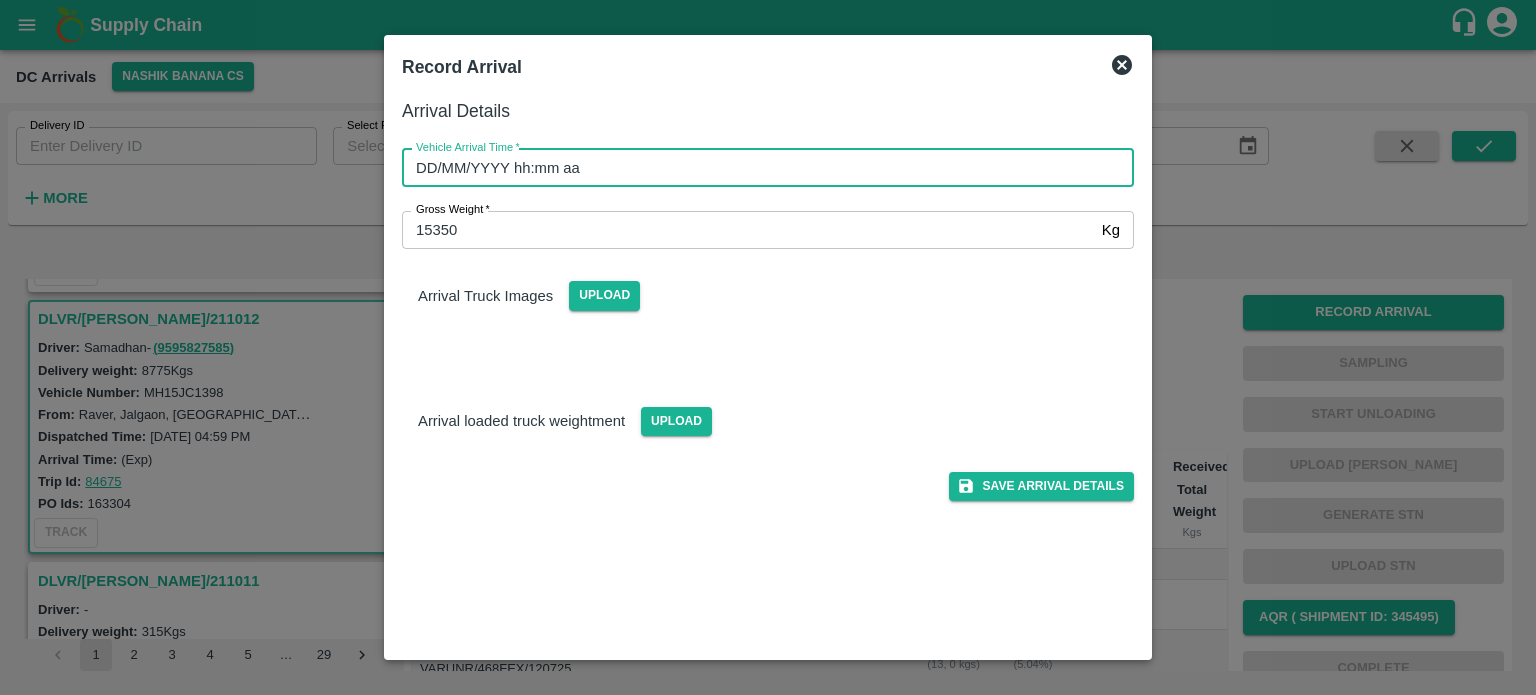 click on "DD/MM/YYYY hh:mm aa" at bounding box center (761, 168) 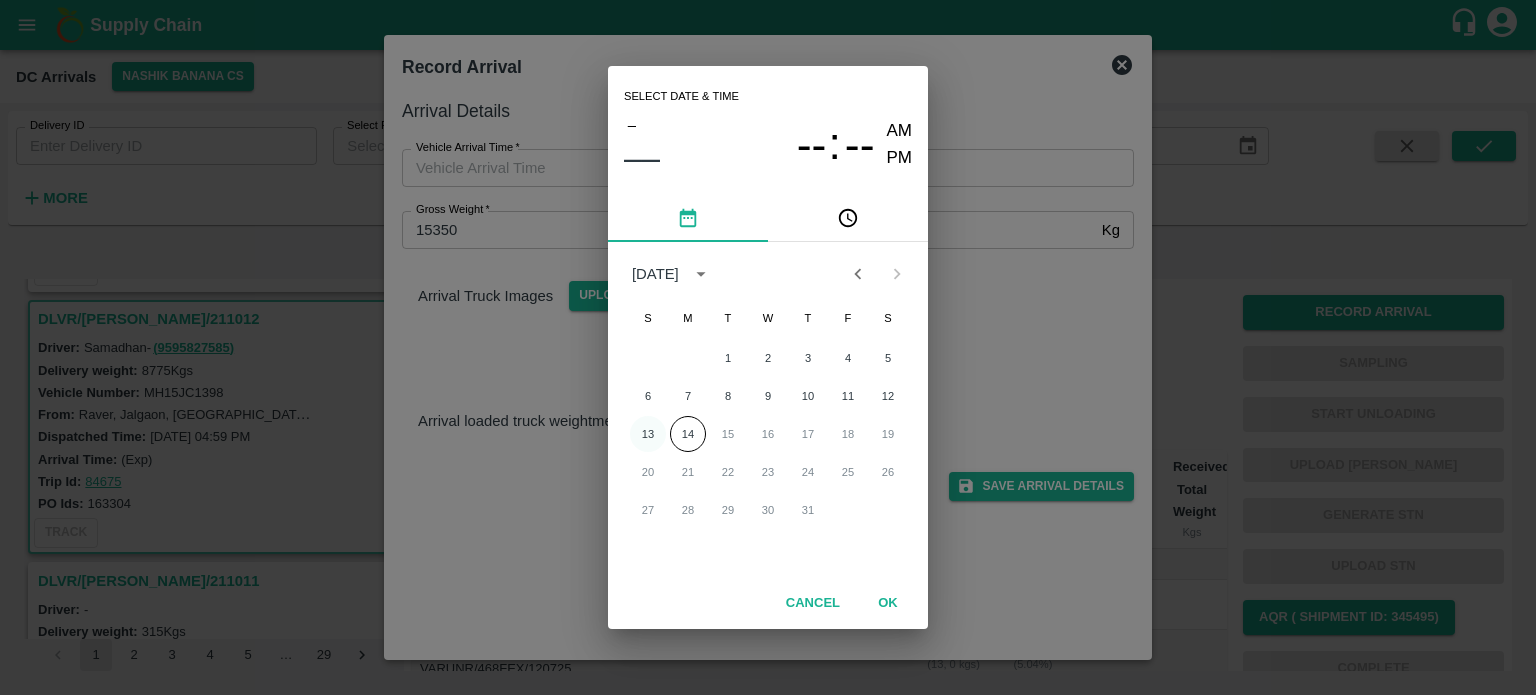 click on "13" at bounding box center [648, 434] 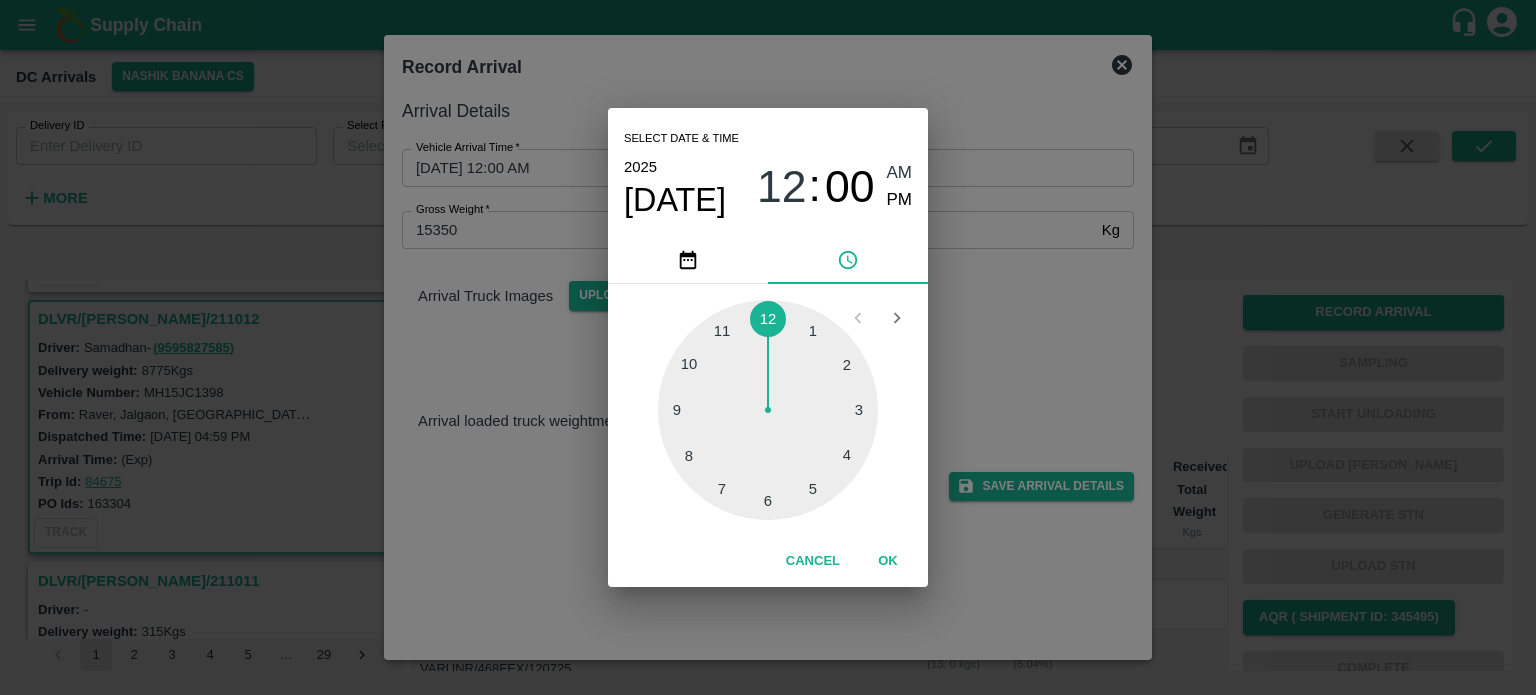 click at bounding box center (768, 410) 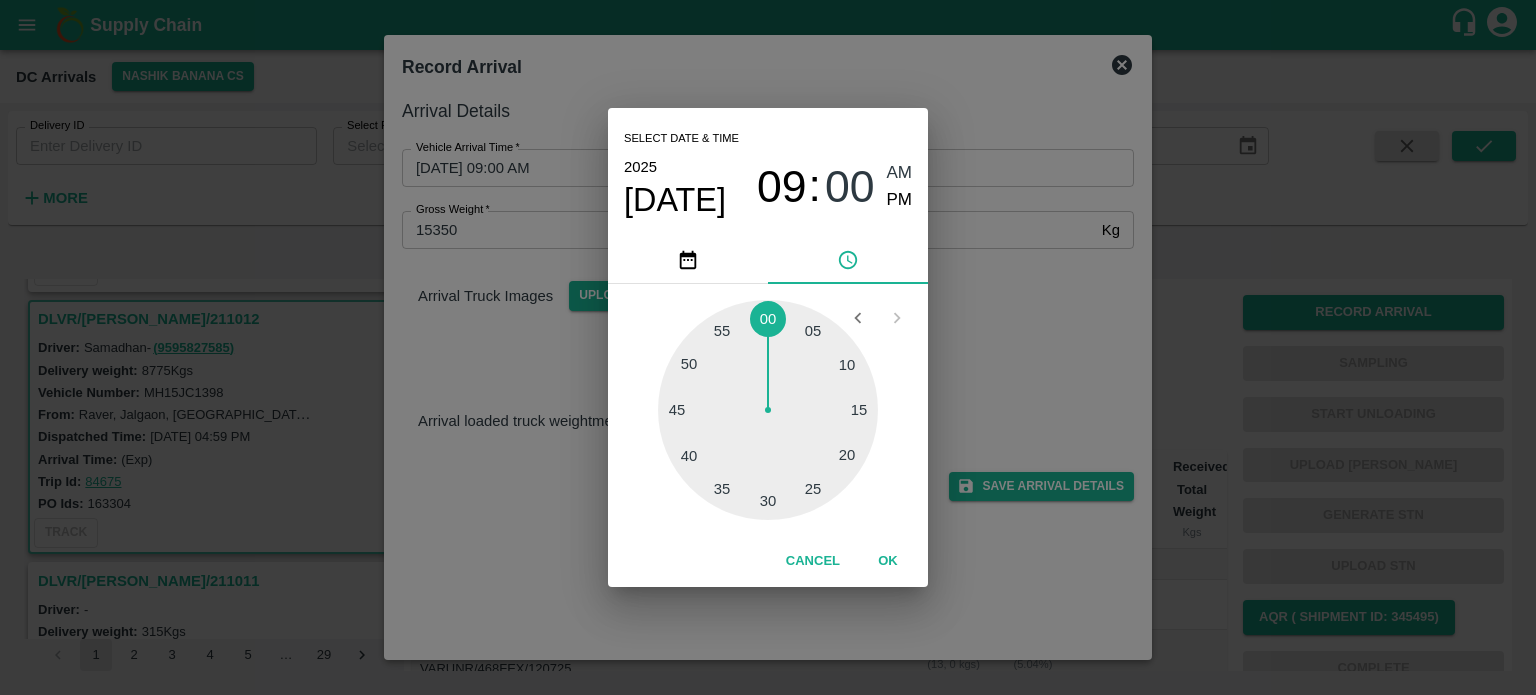 click at bounding box center [768, 410] 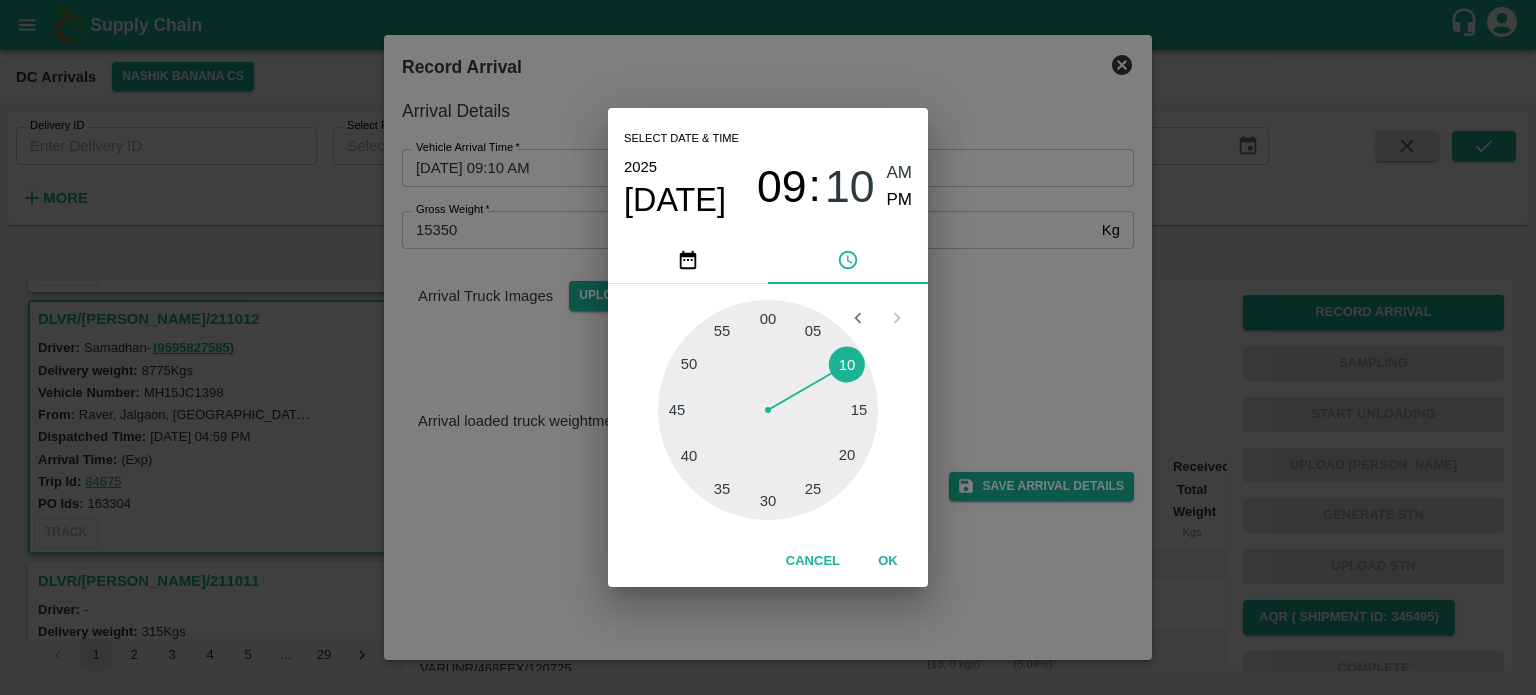 click on "Select date & time [DATE] 09 : 10 AM PM 05 10 15 20 25 30 35 40 45 50 55 00 Cancel OK" at bounding box center [768, 347] 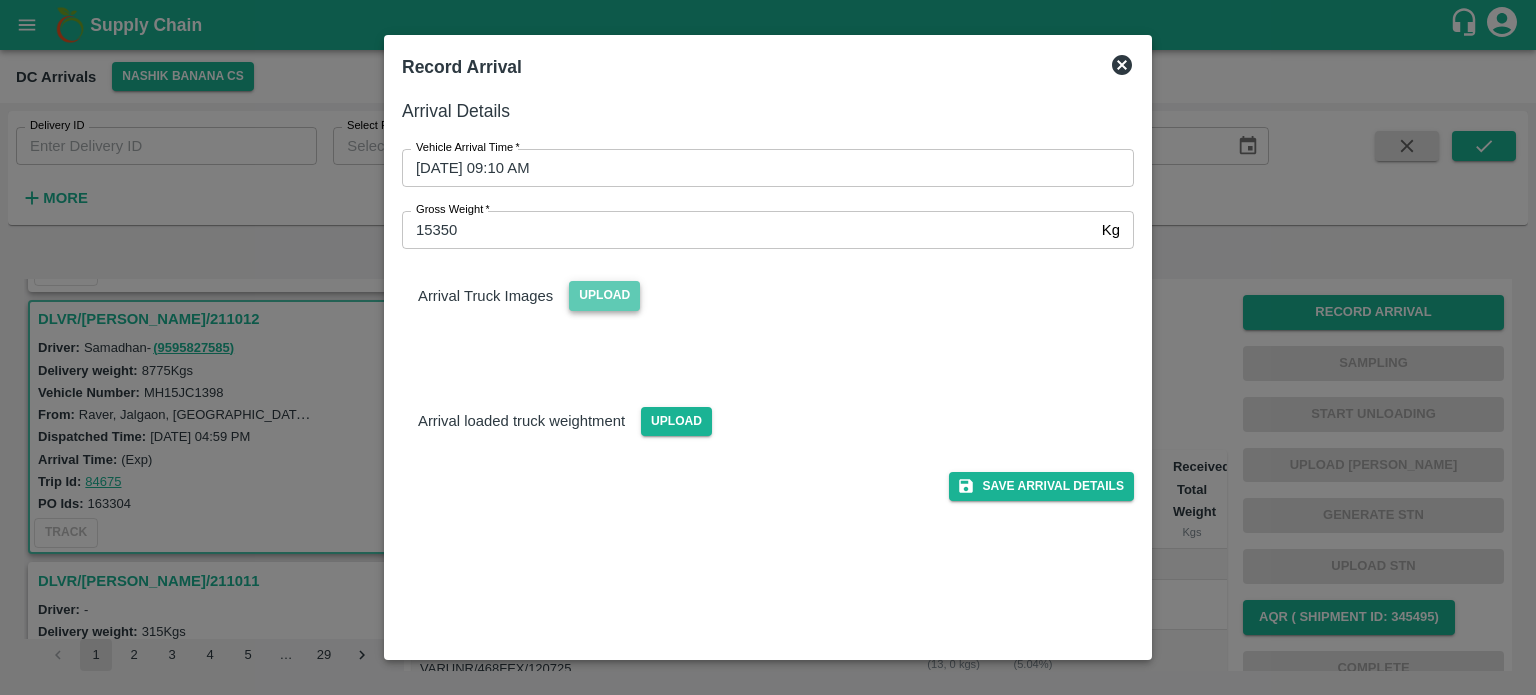 click on "Upload" at bounding box center (604, 295) 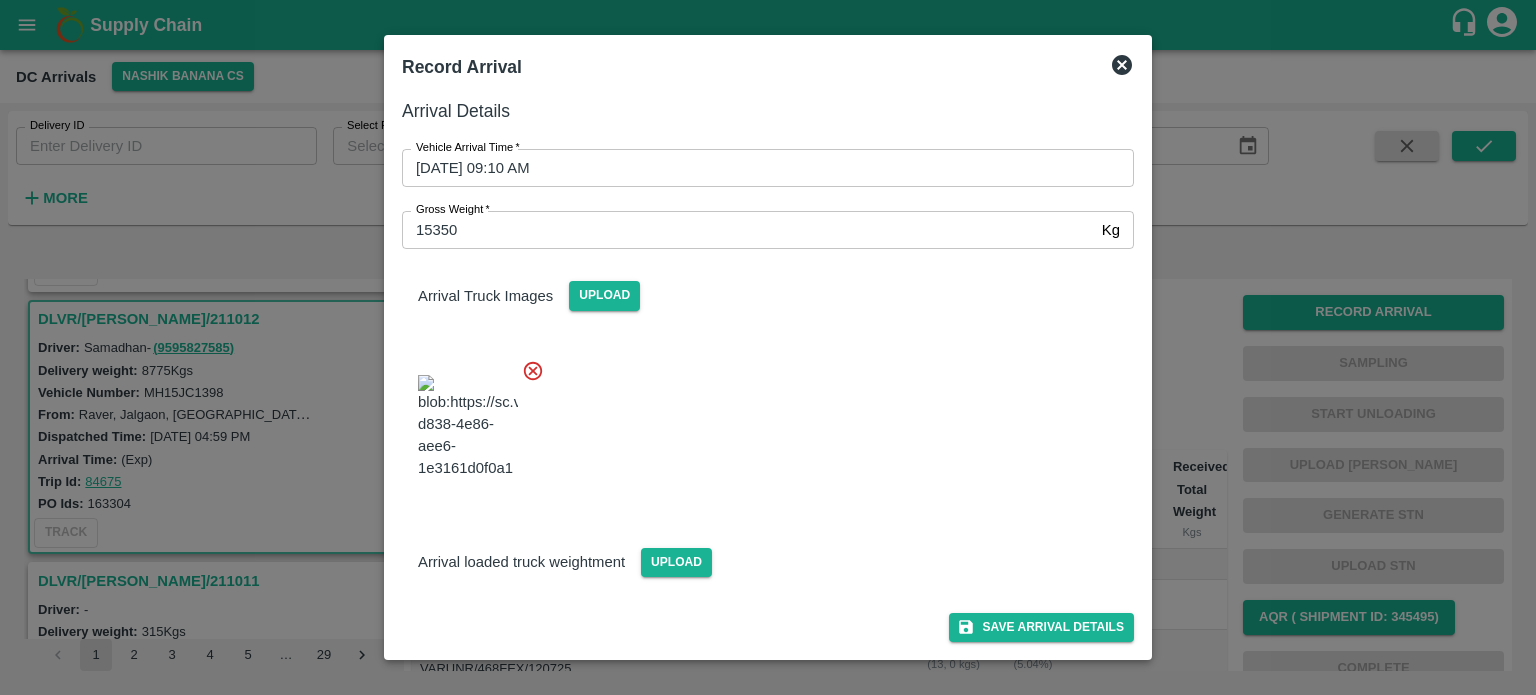 scroll, scrollTop: 116, scrollLeft: 0, axis: vertical 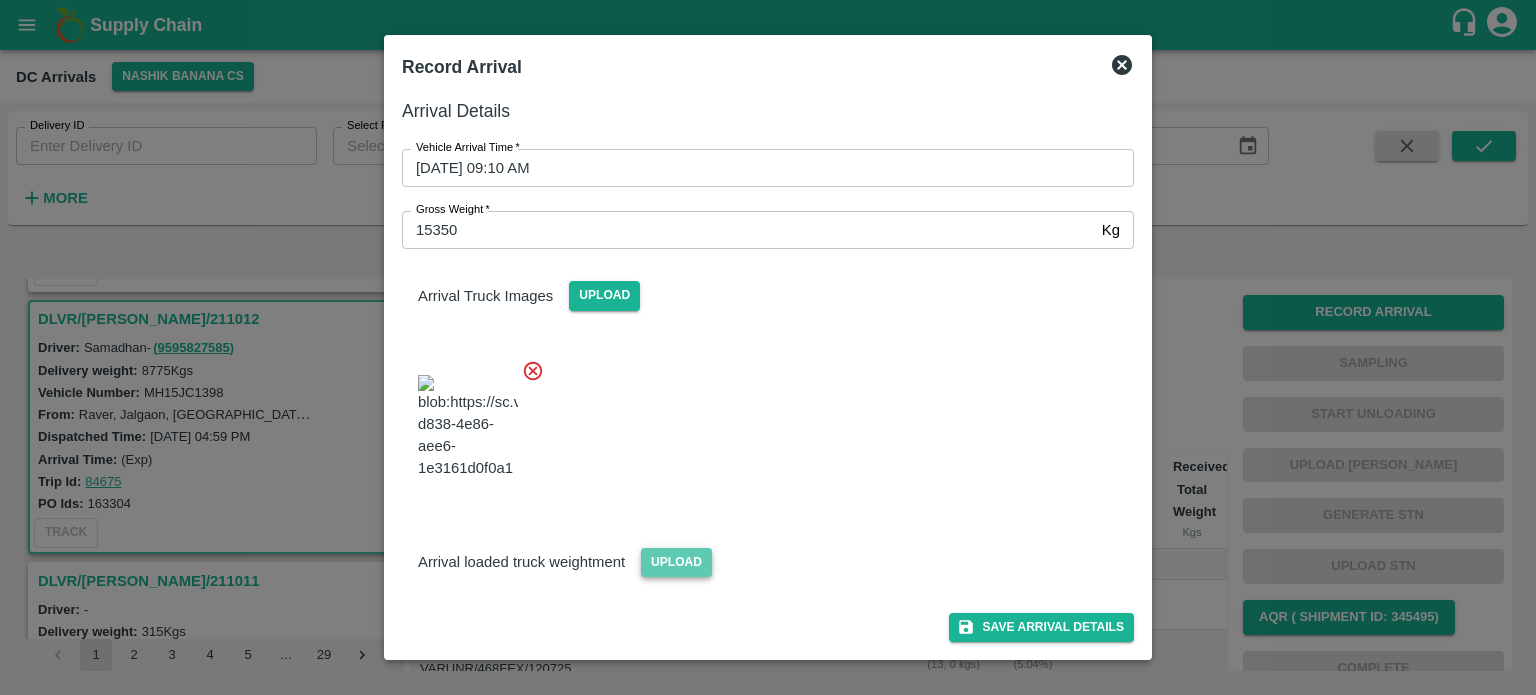 click on "Upload" at bounding box center (676, 562) 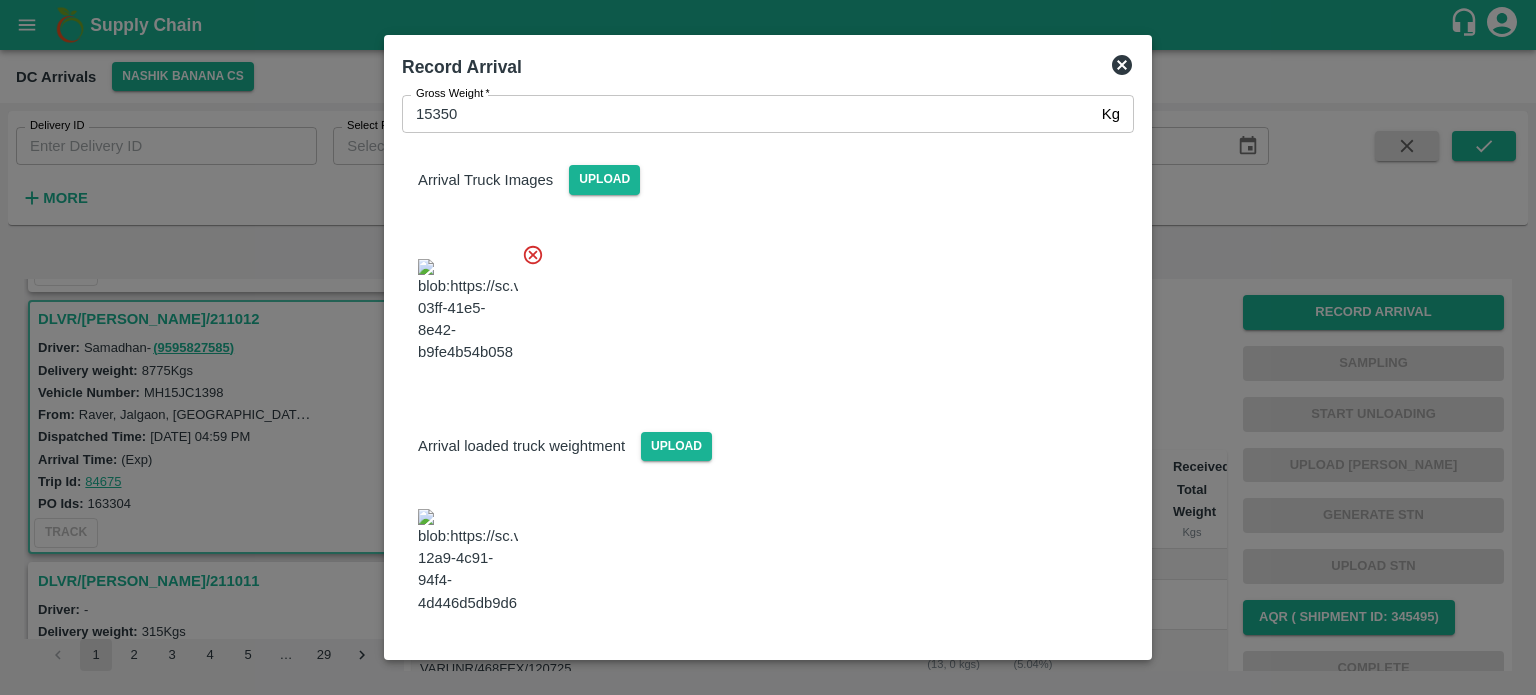 scroll, scrollTop: 346, scrollLeft: 0, axis: vertical 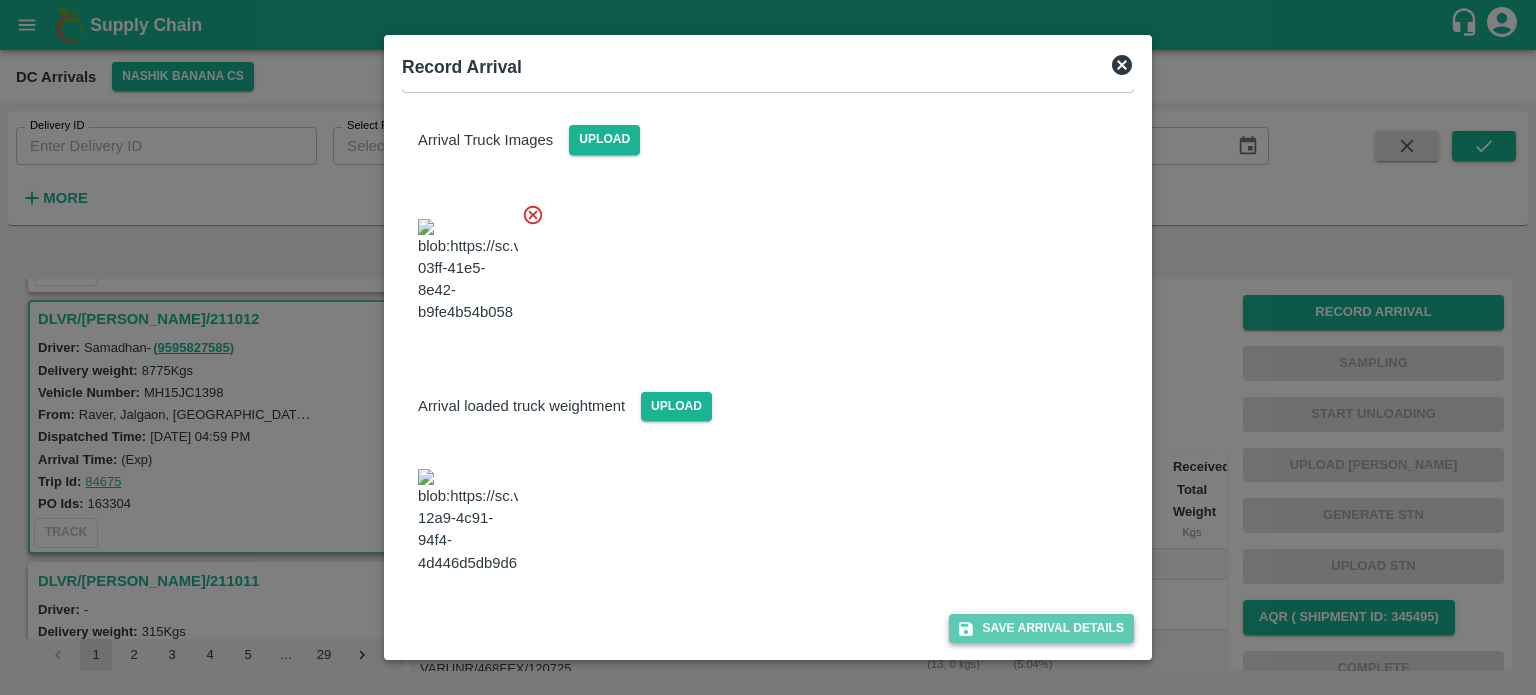 click on "Save Arrival Details" at bounding box center (1041, 628) 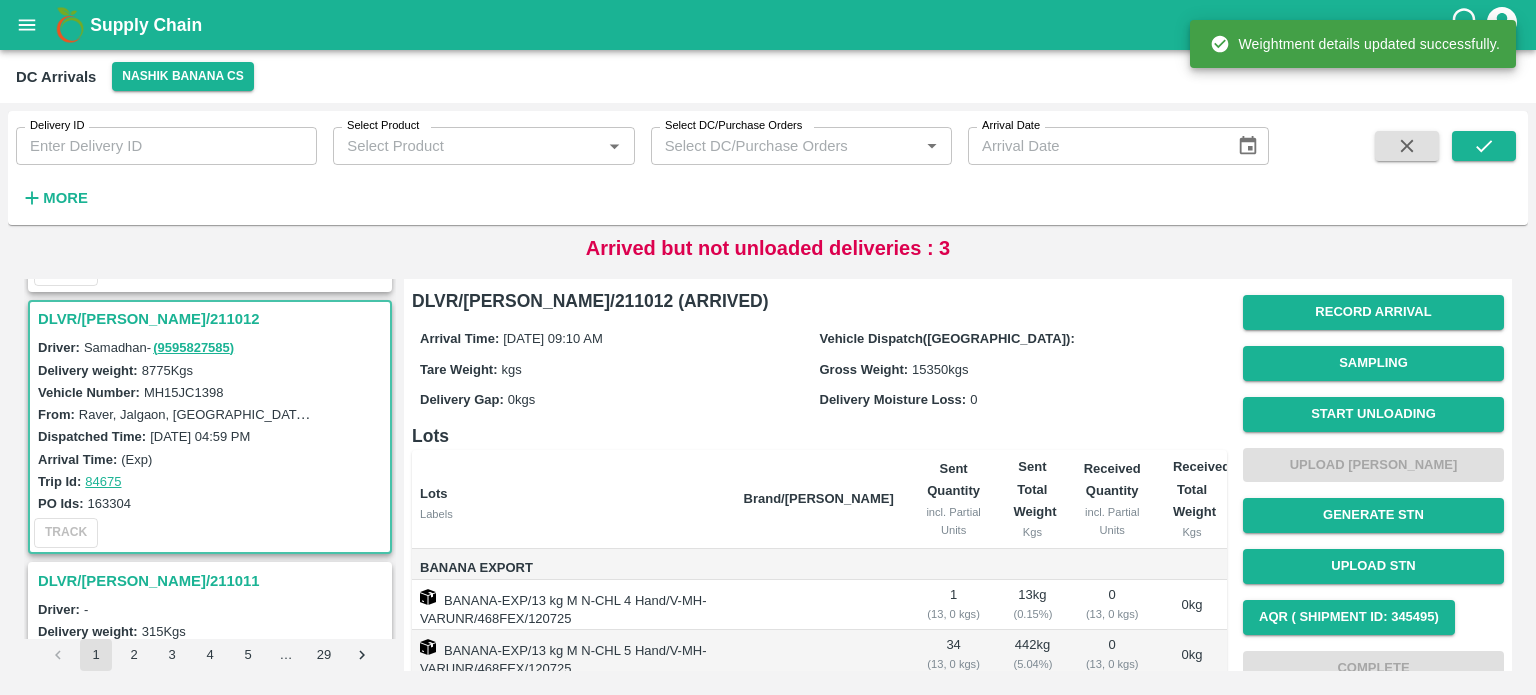click on "Start Unloading" at bounding box center (1373, 414) 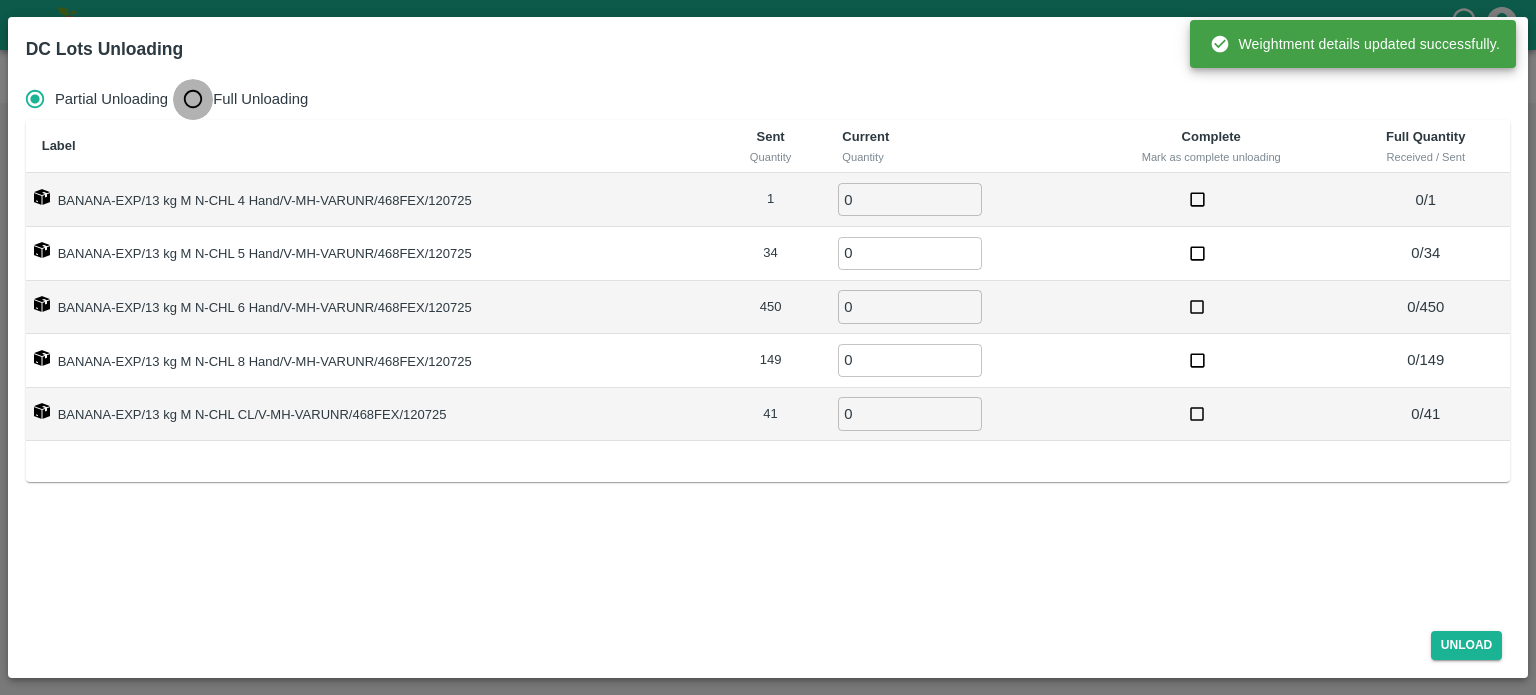 click on "Full Unloading" at bounding box center [193, 99] 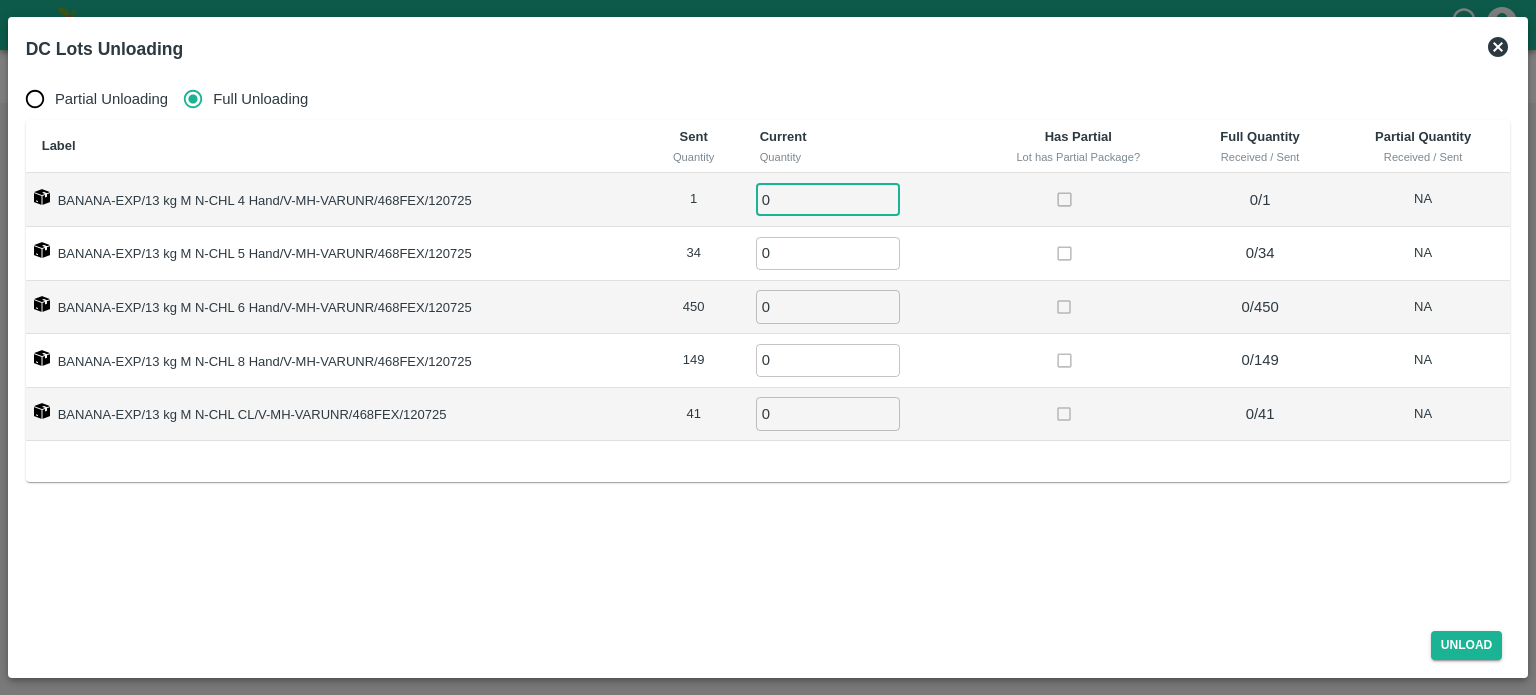 click on "0" at bounding box center [828, 199] 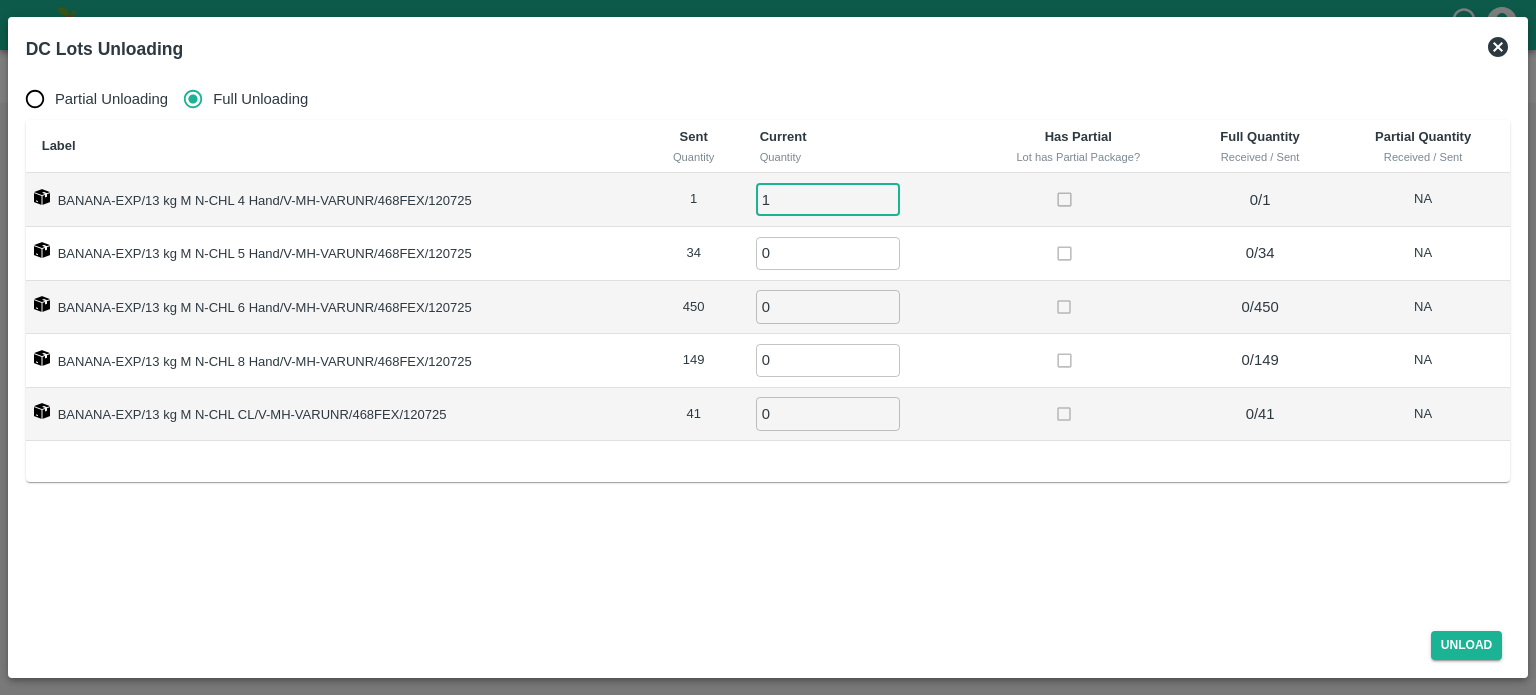 type on "1" 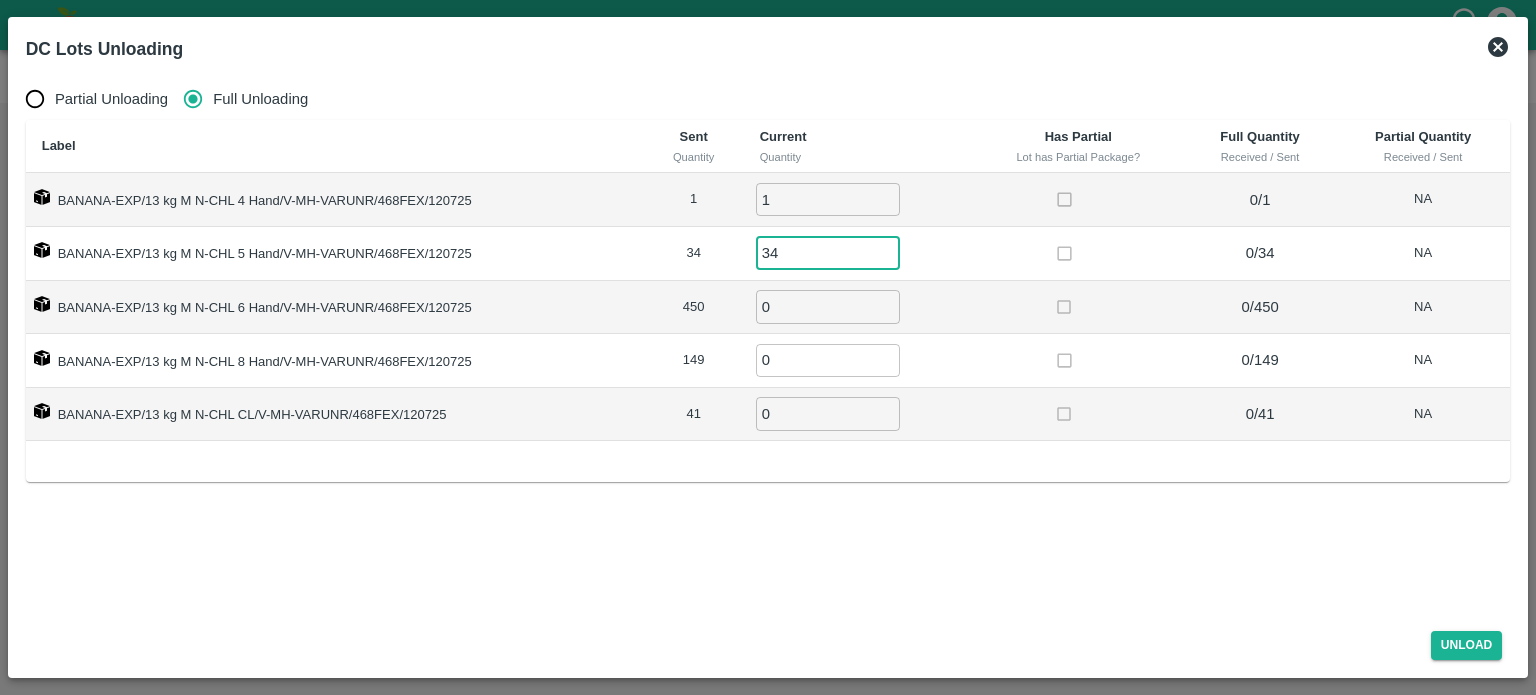 type on "34" 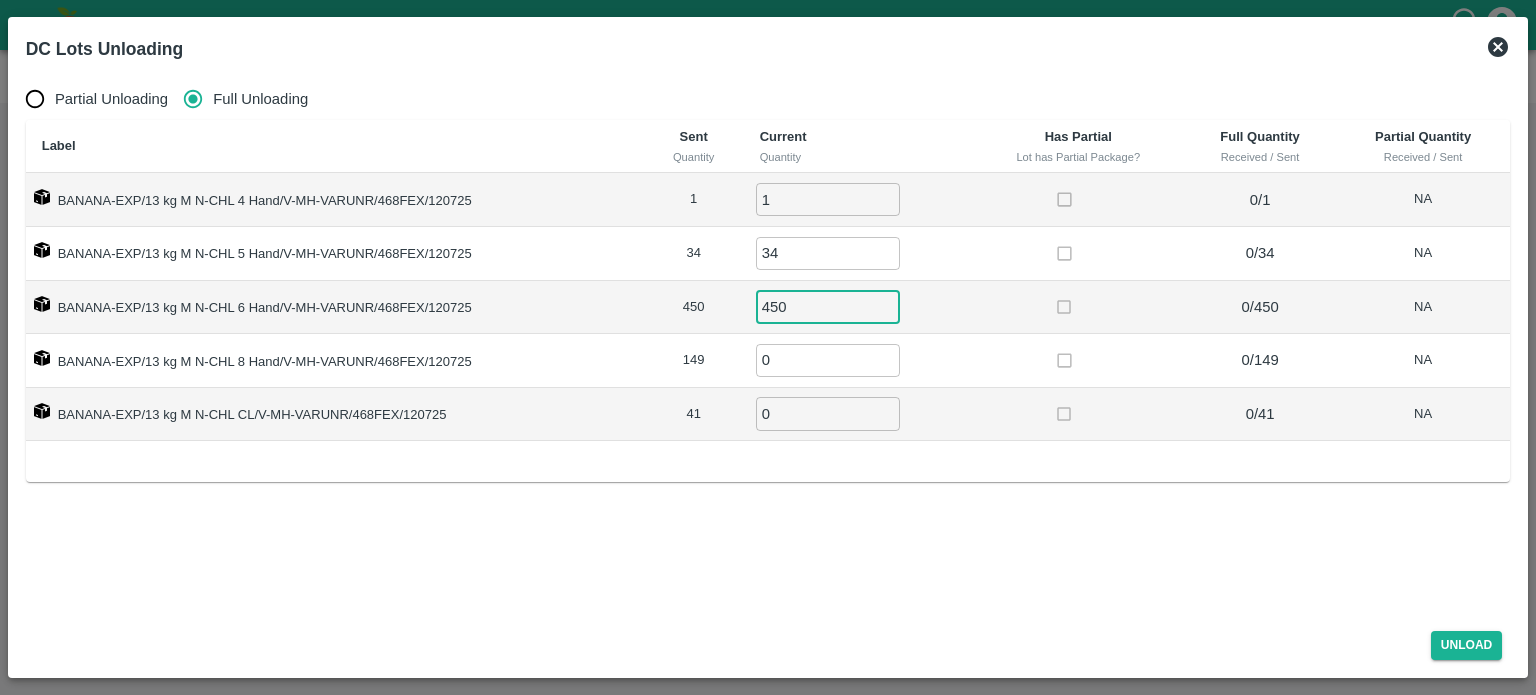 type on "450" 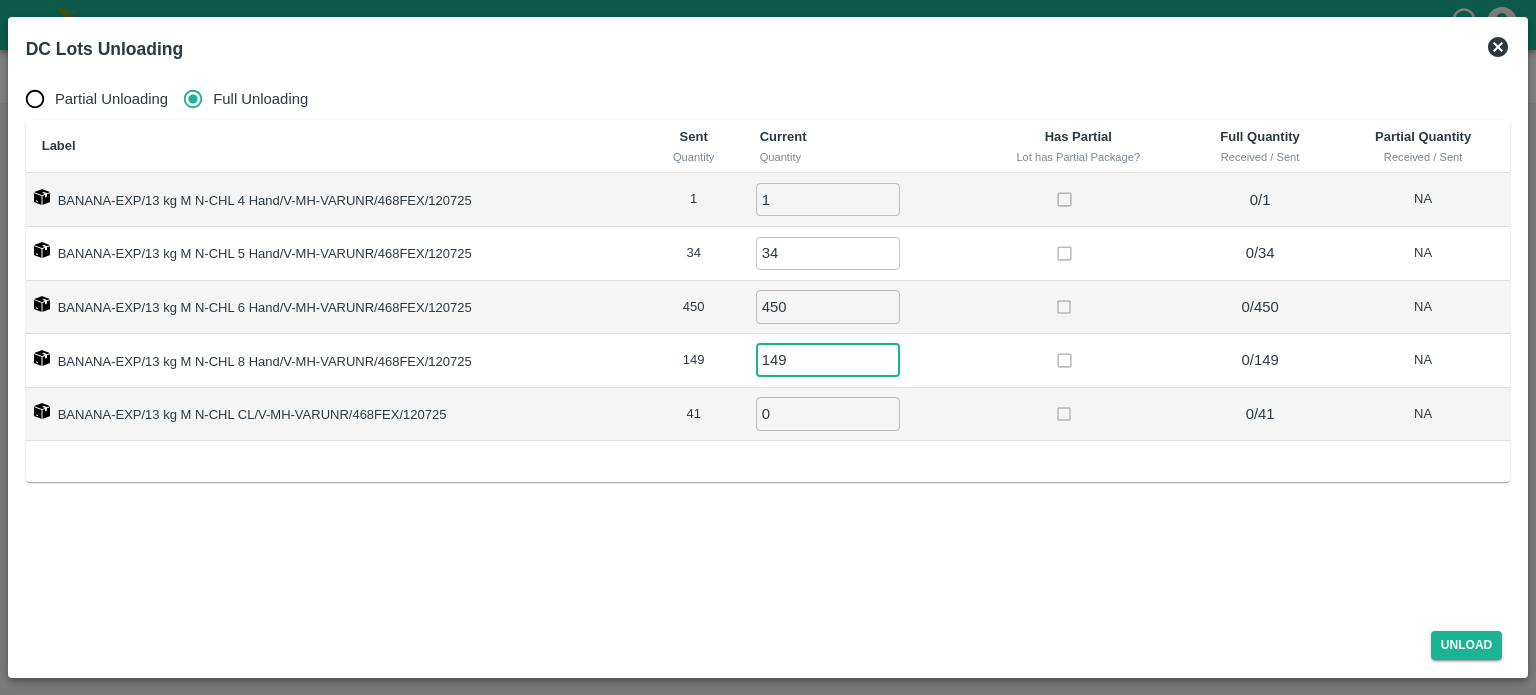 type on "149" 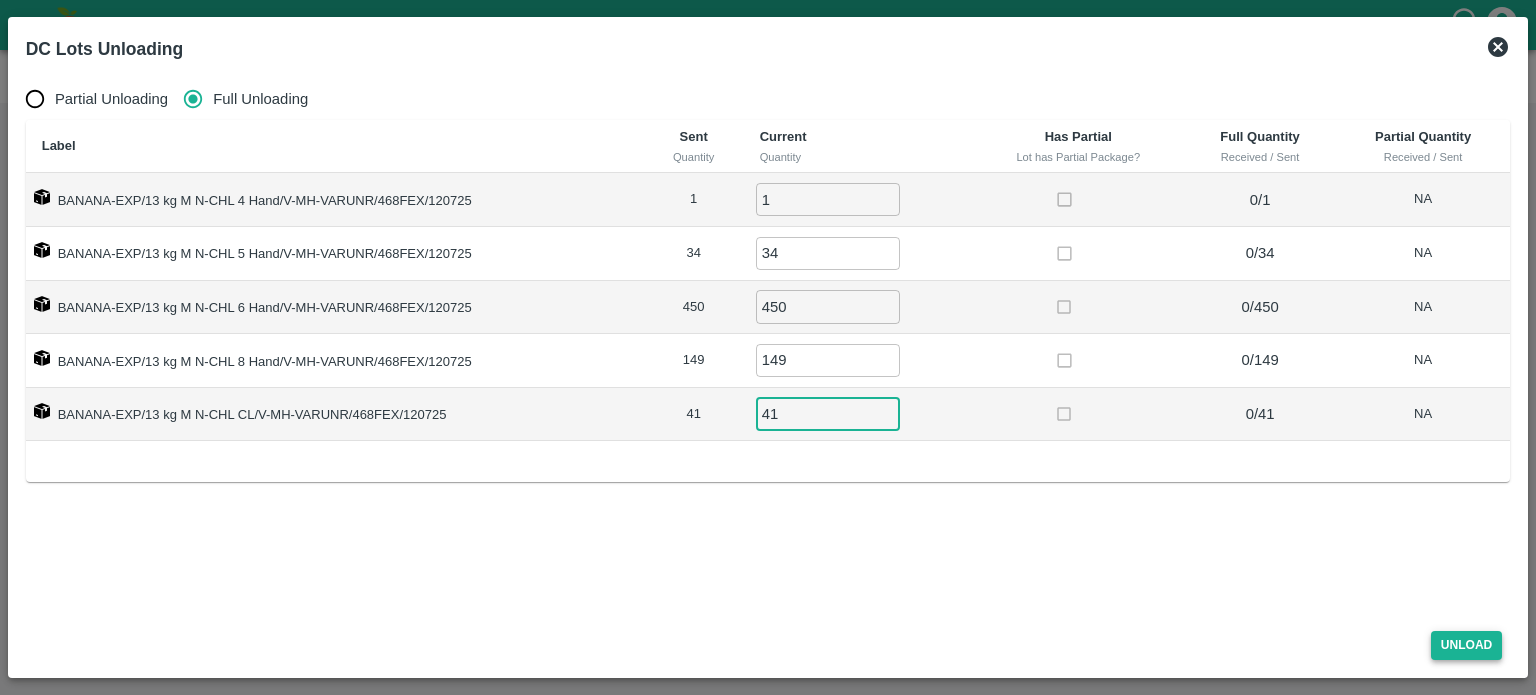 type on "41" 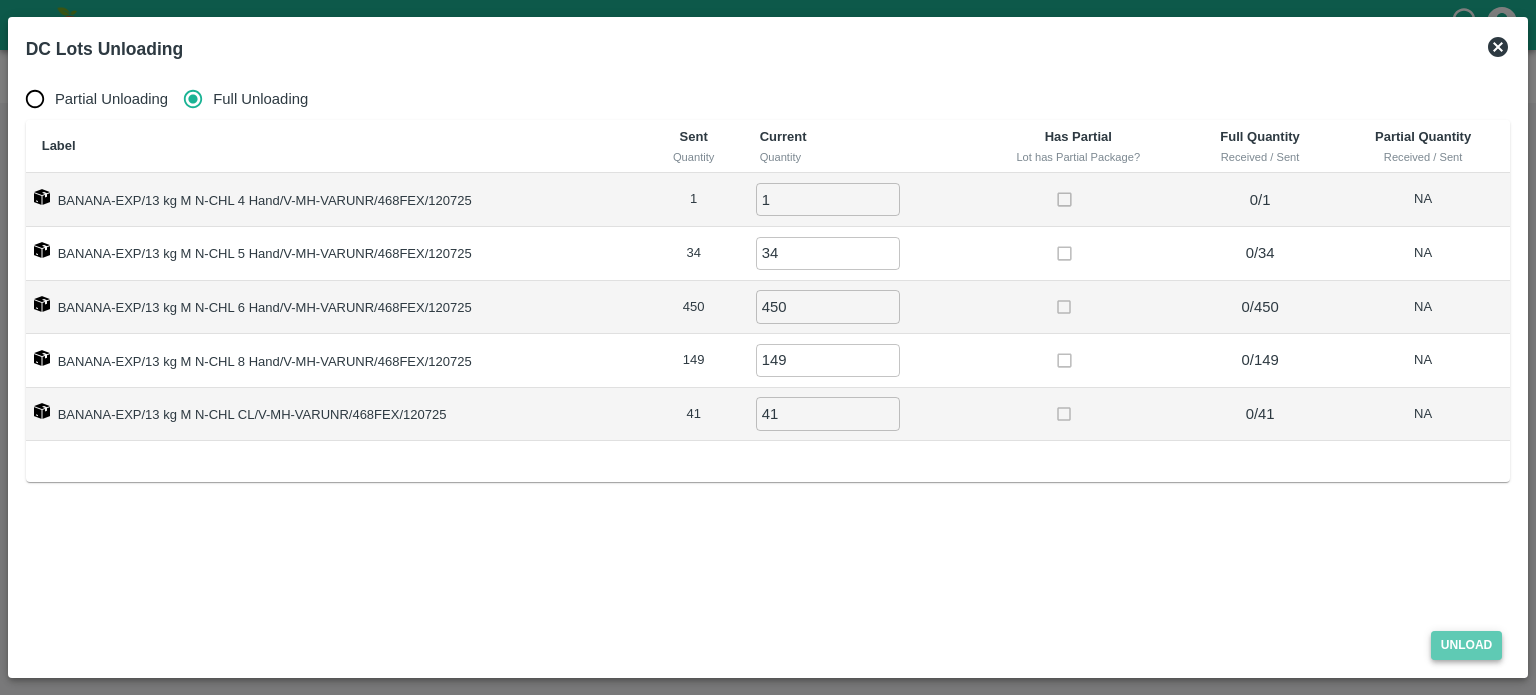 click on "Unload" at bounding box center [1467, 645] 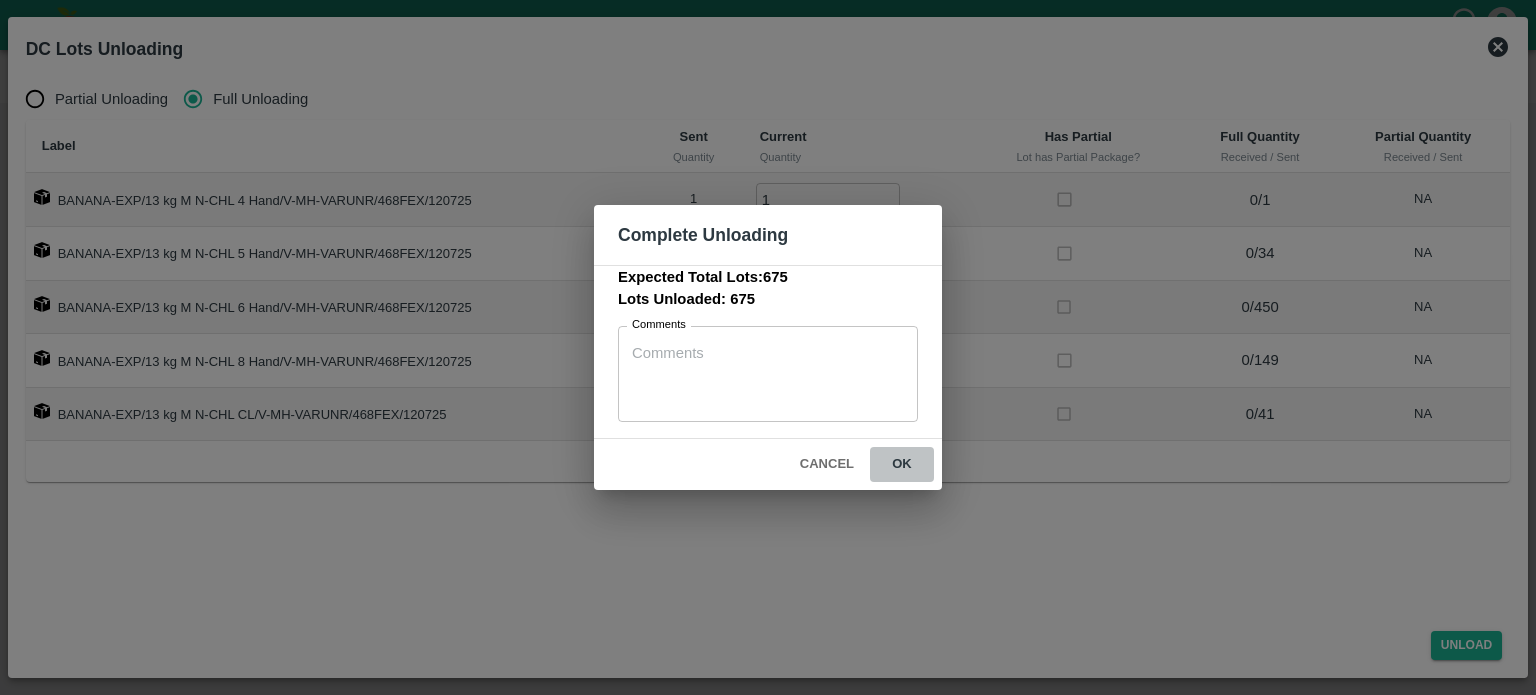 click on "ok" at bounding box center (902, 464) 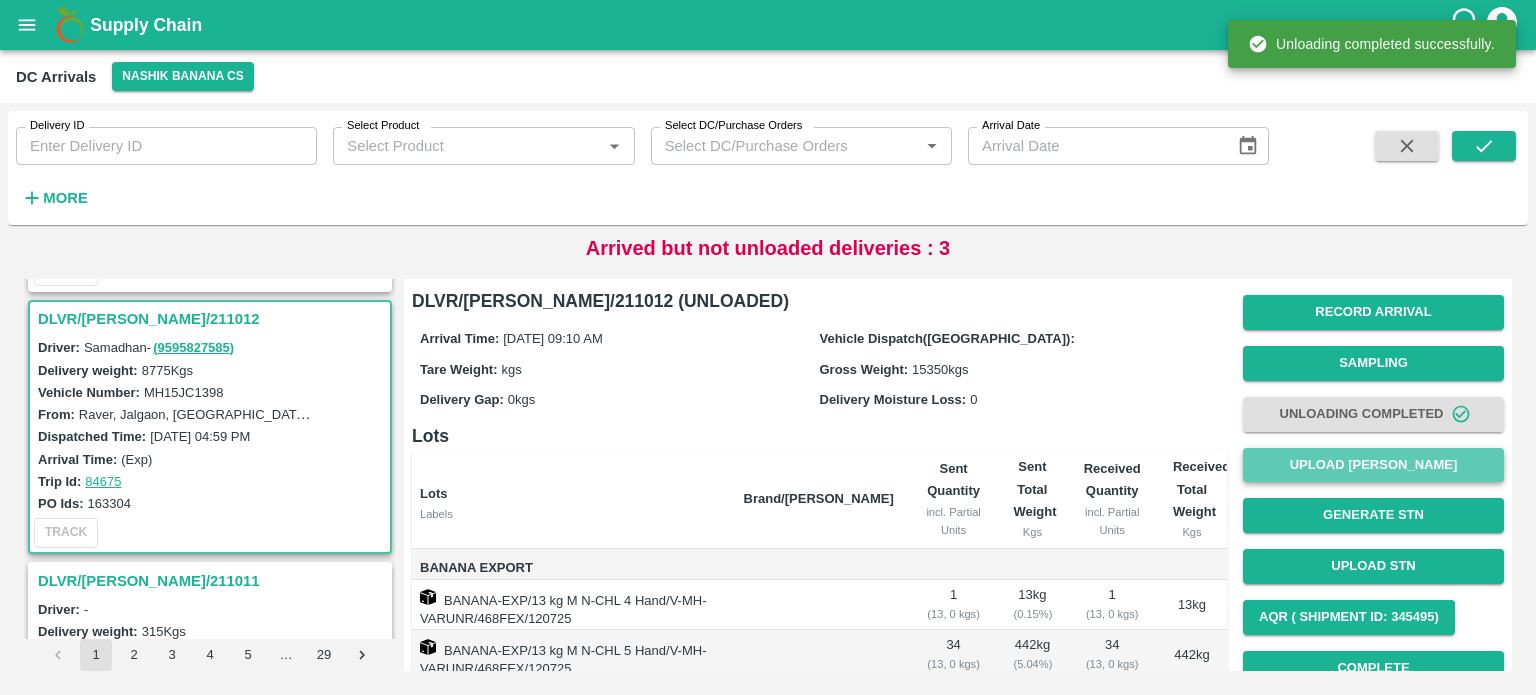 click on "Upload [PERSON_NAME]" at bounding box center (1373, 465) 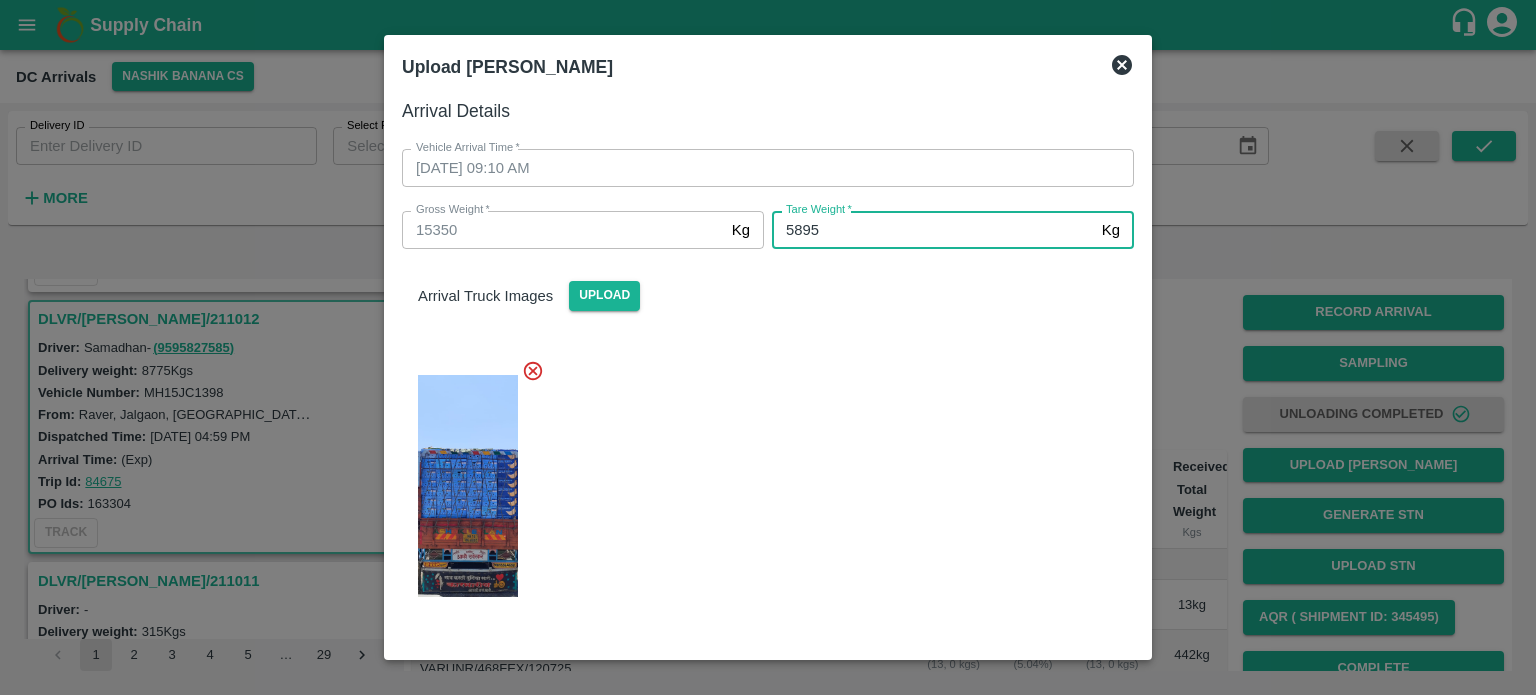 type on "5895" 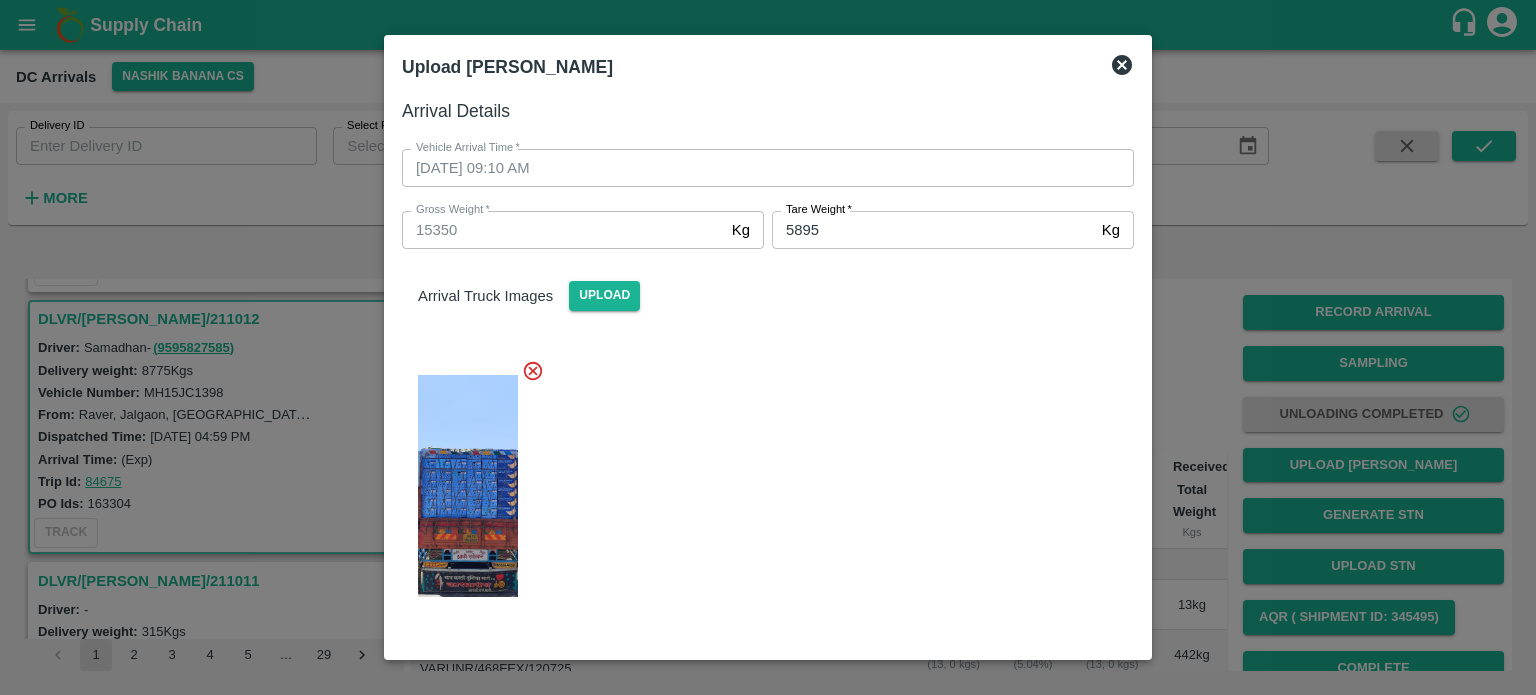 click at bounding box center (760, 480) 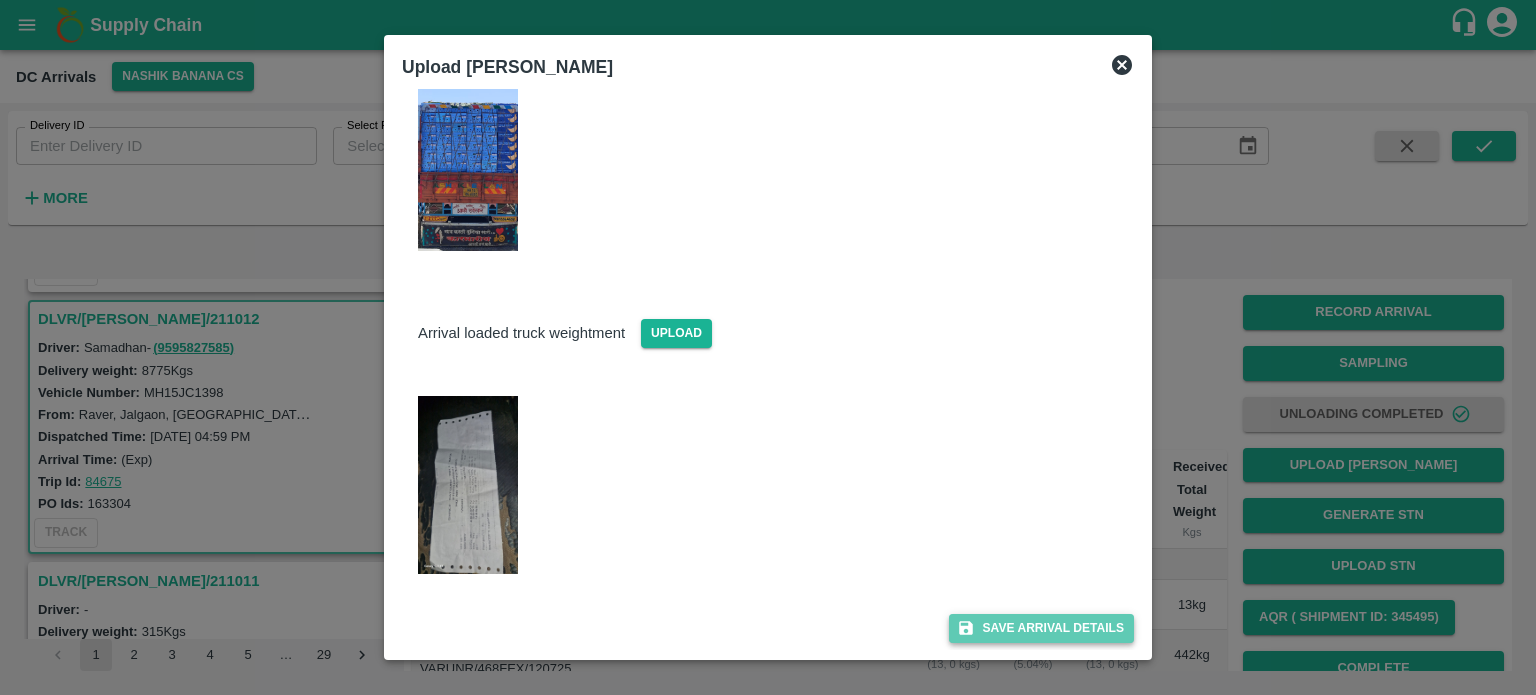 click on "Save Arrival Details" at bounding box center [1041, 628] 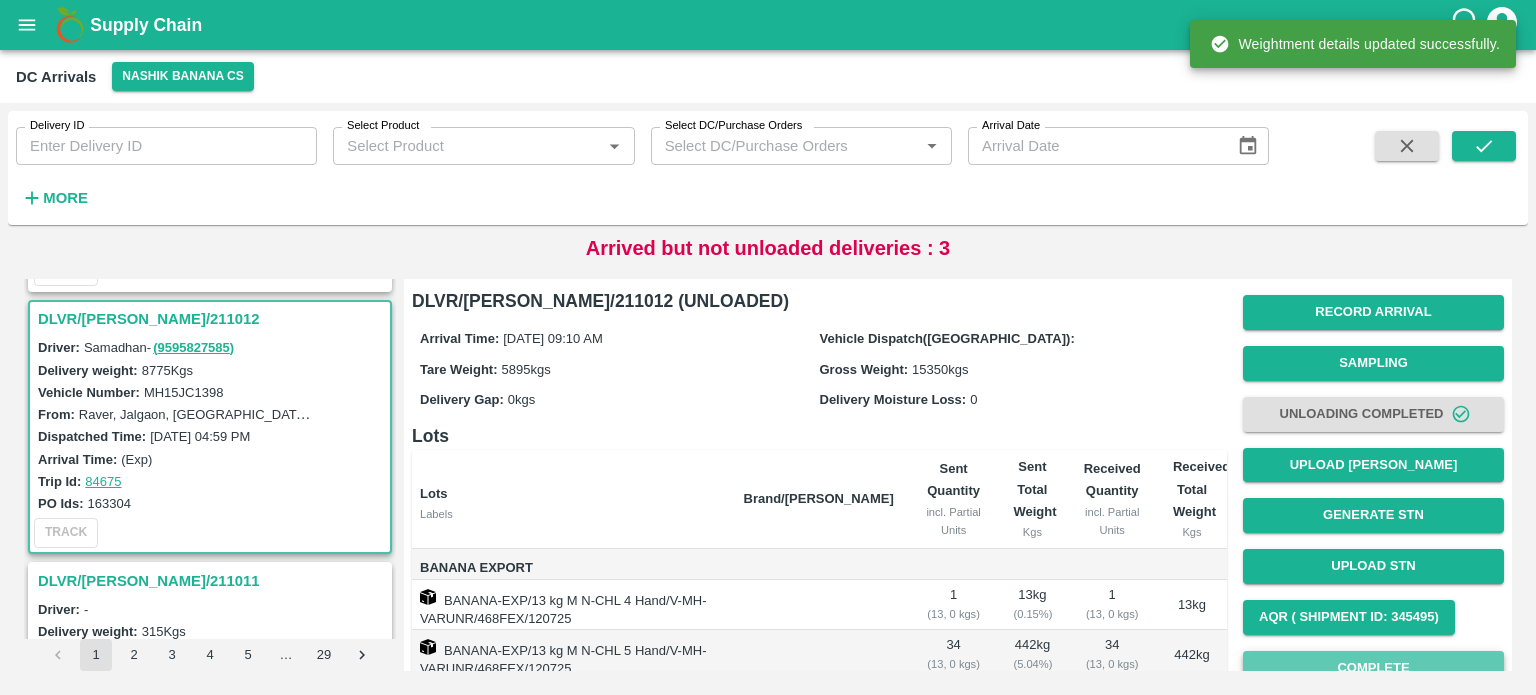 click on "Complete" at bounding box center (1373, 668) 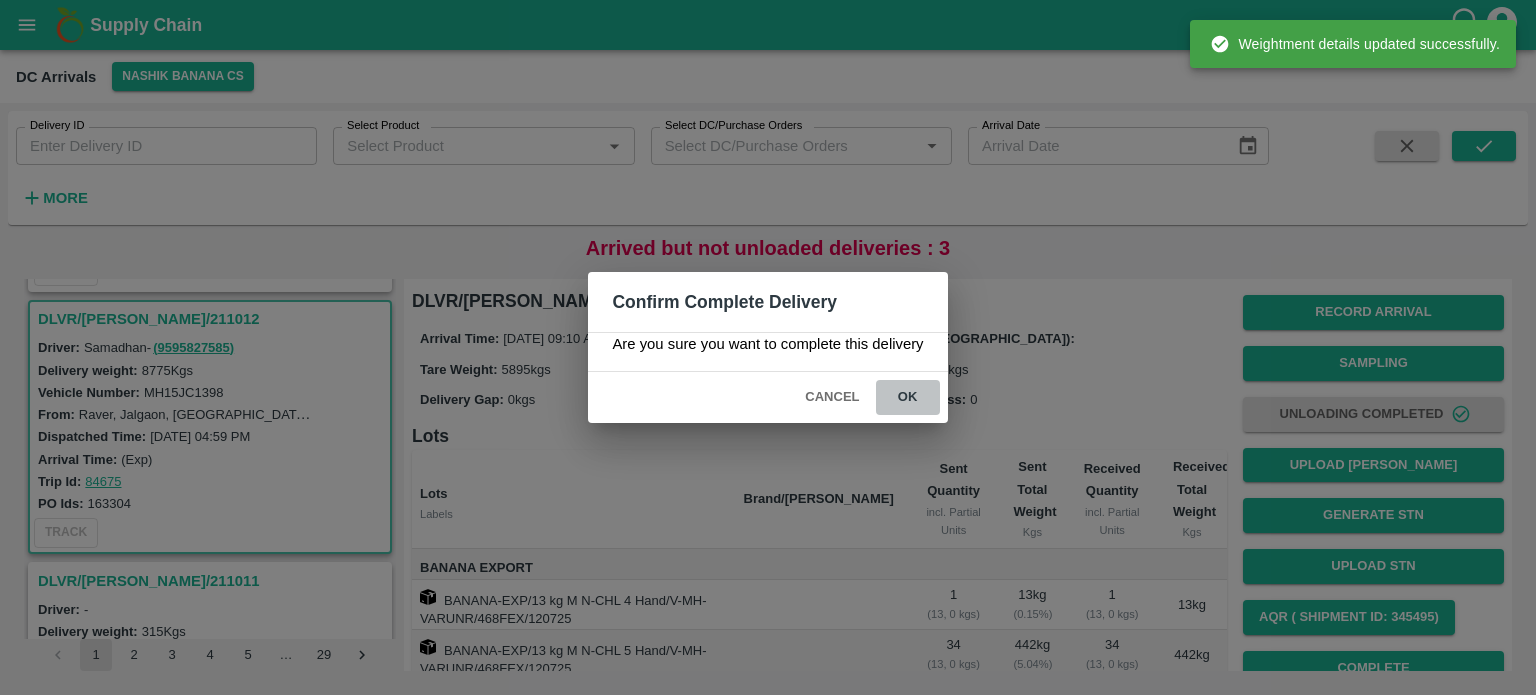 click on "ok" at bounding box center (908, 397) 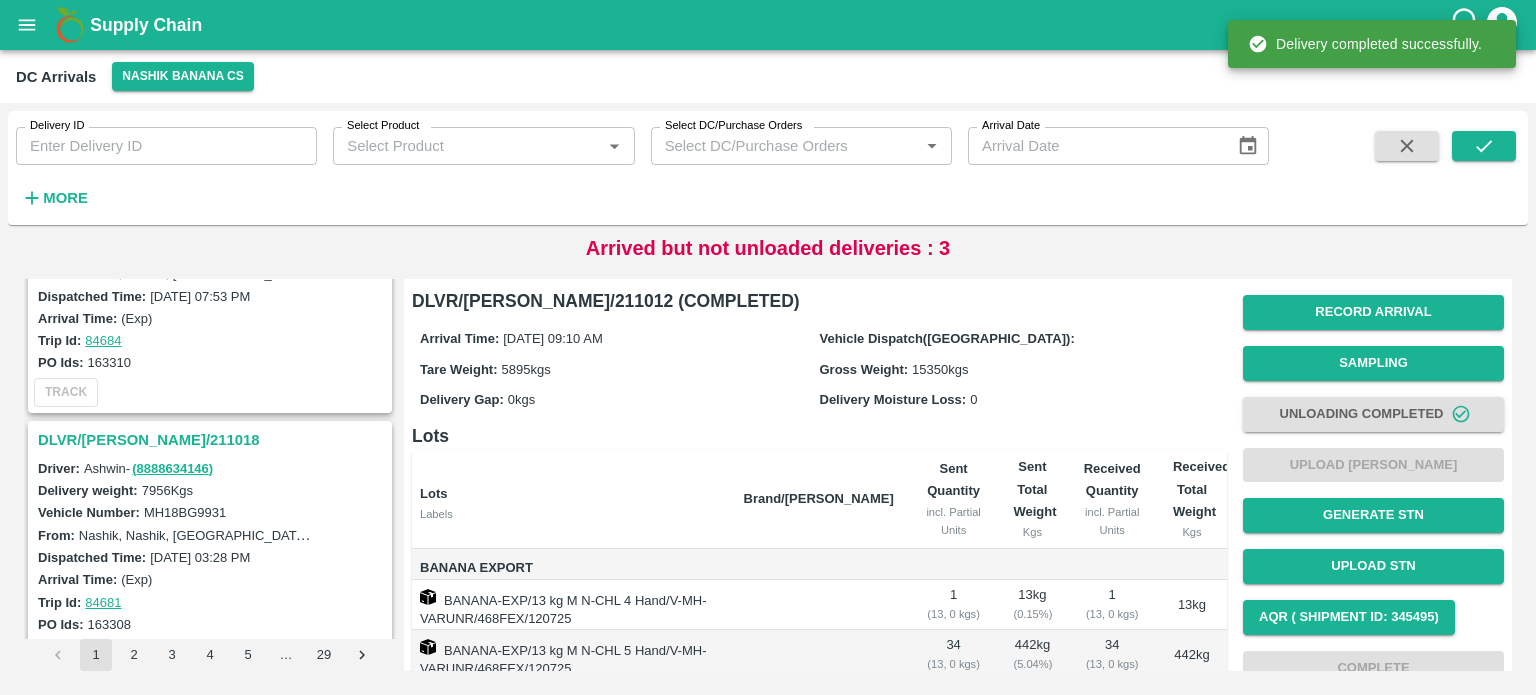 scroll, scrollTop: 4308, scrollLeft: 0, axis: vertical 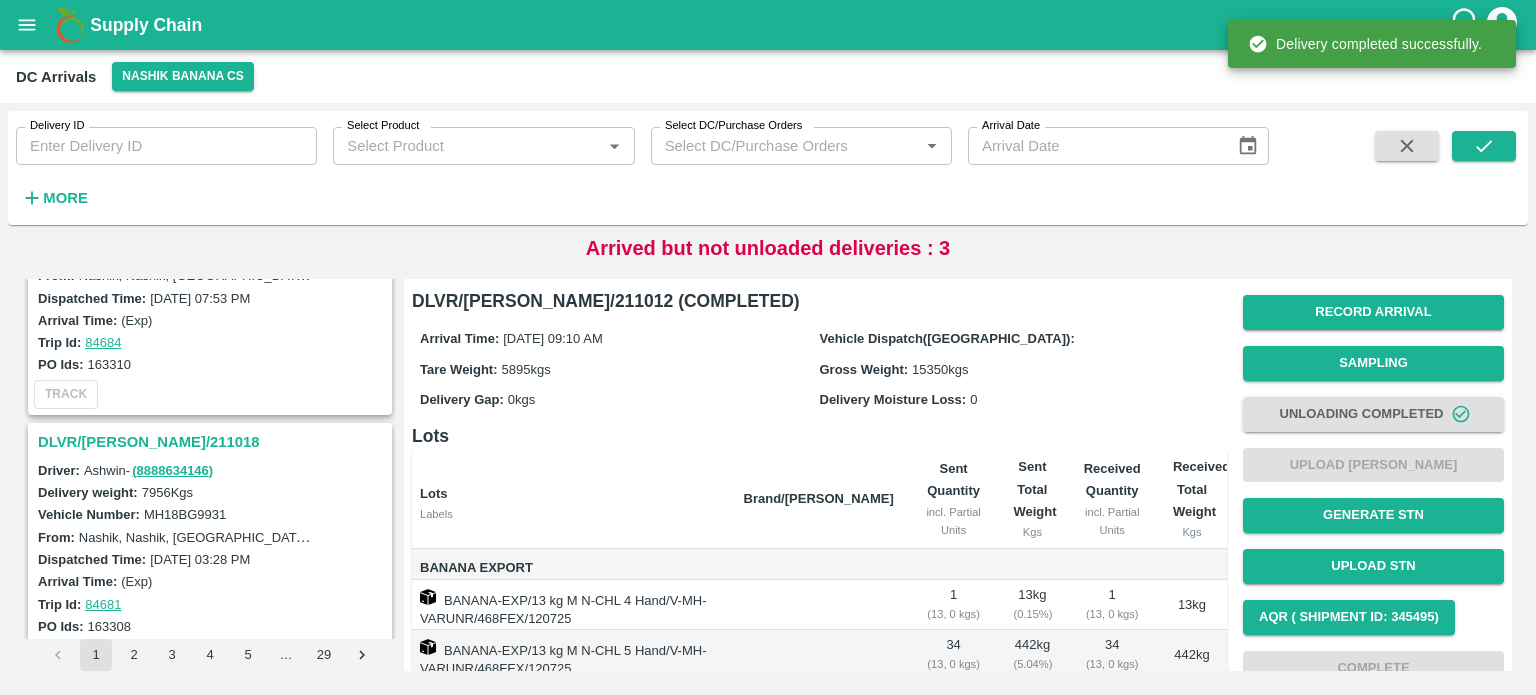 click on "DLVR/[PERSON_NAME]/211018" at bounding box center [213, 442] 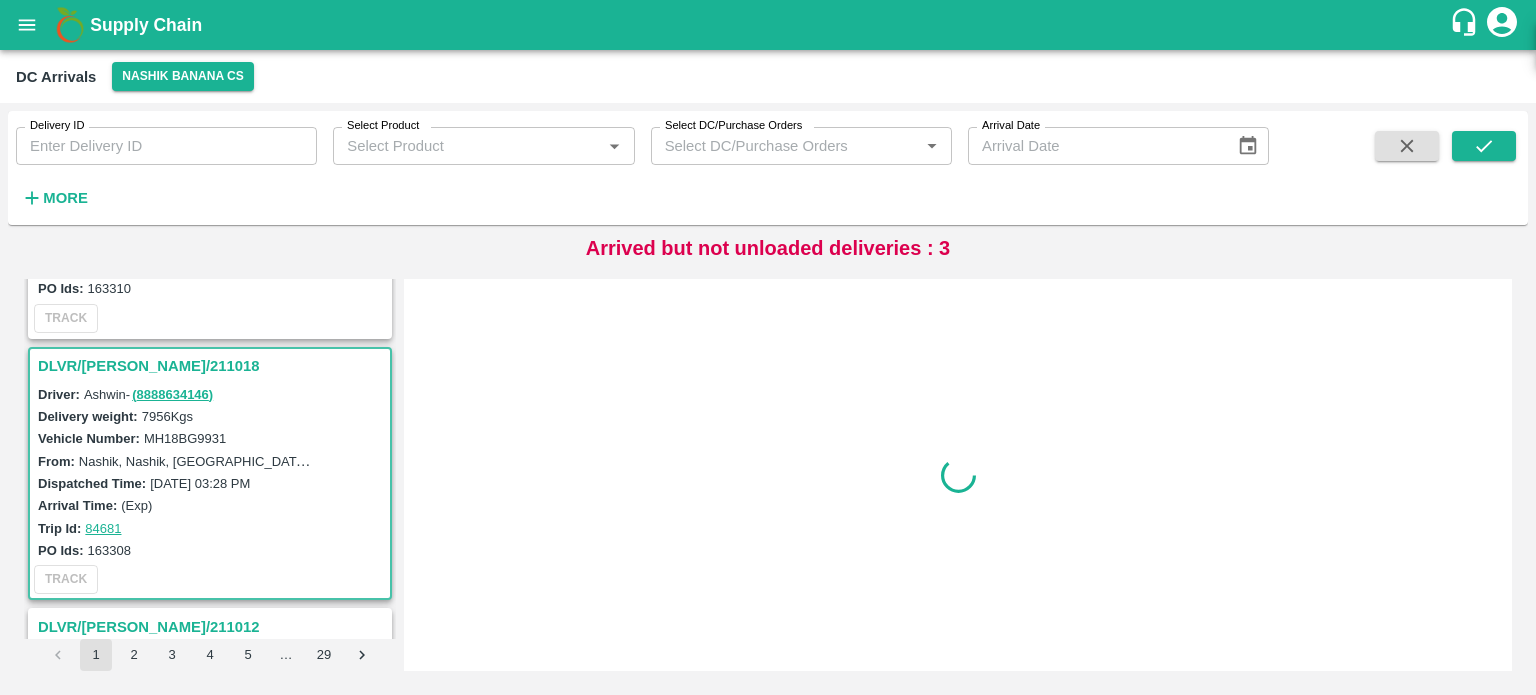 scroll, scrollTop: 4432, scrollLeft: 0, axis: vertical 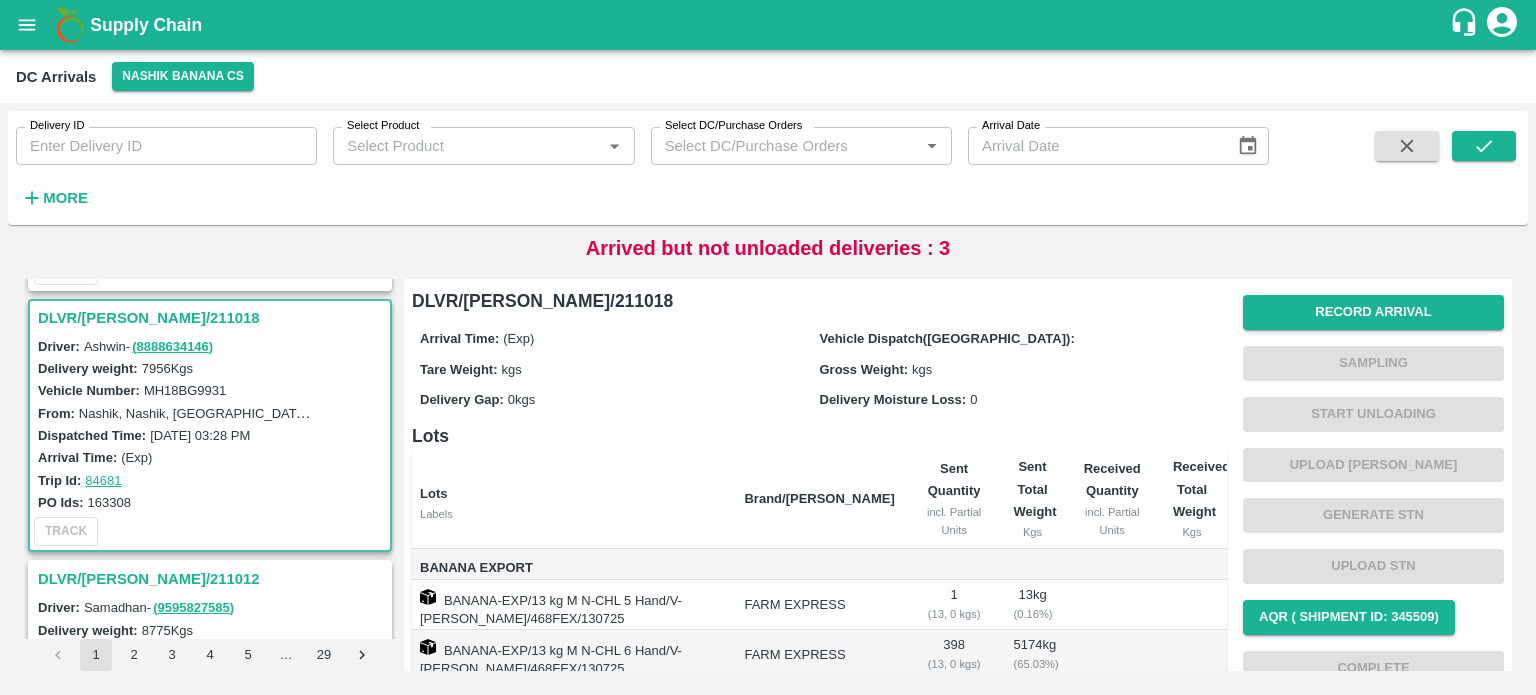 click on "MH18BG9931" at bounding box center (185, 390) 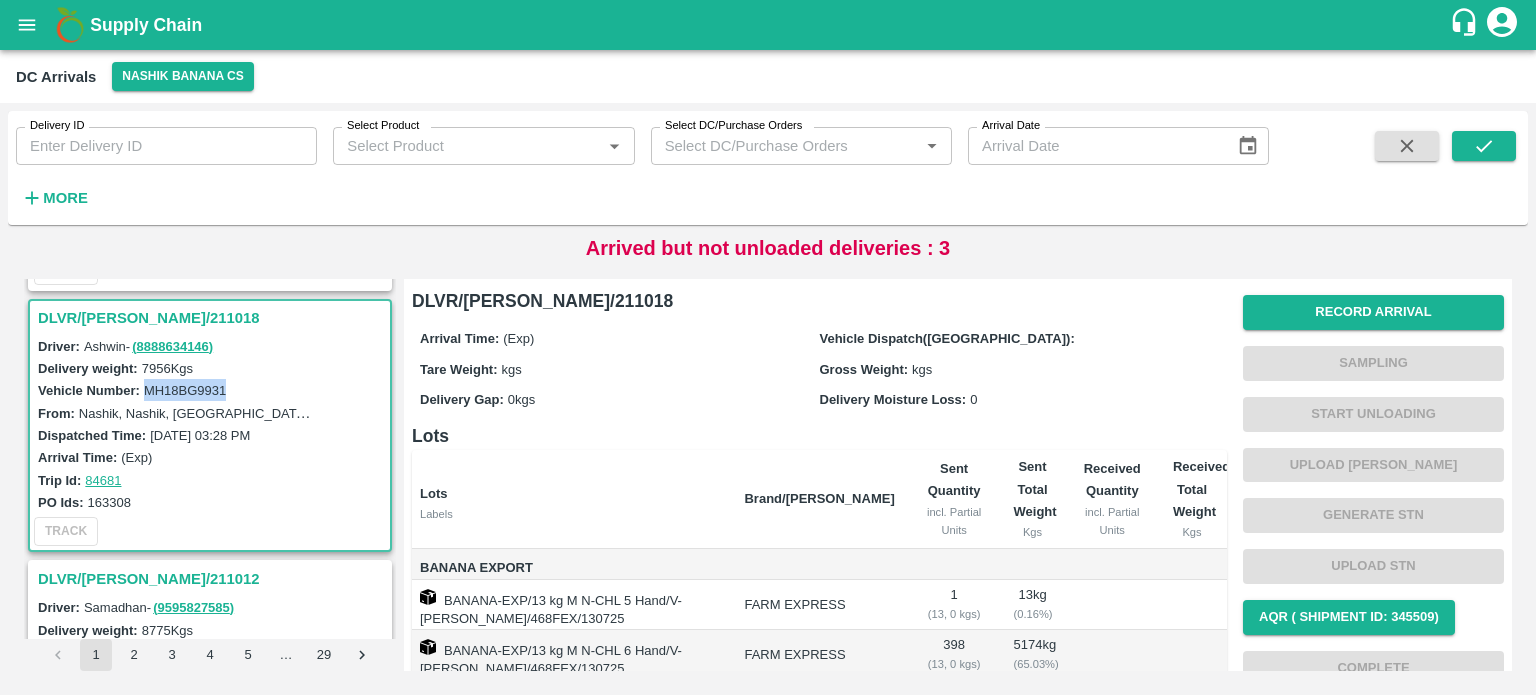 click on "MH18BG9931" at bounding box center (185, 390) 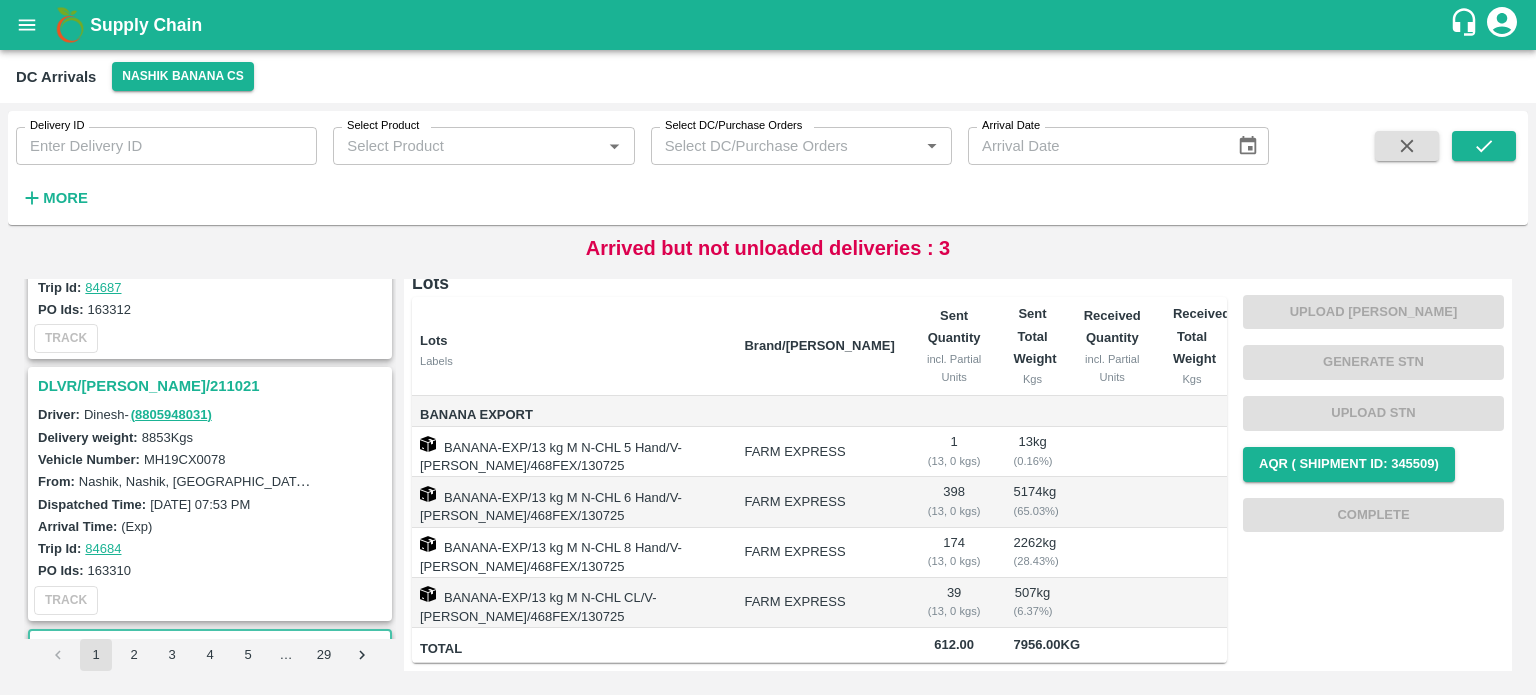 scroll, scrollTop: 4100, scrollLeft: 0, axis: vertical 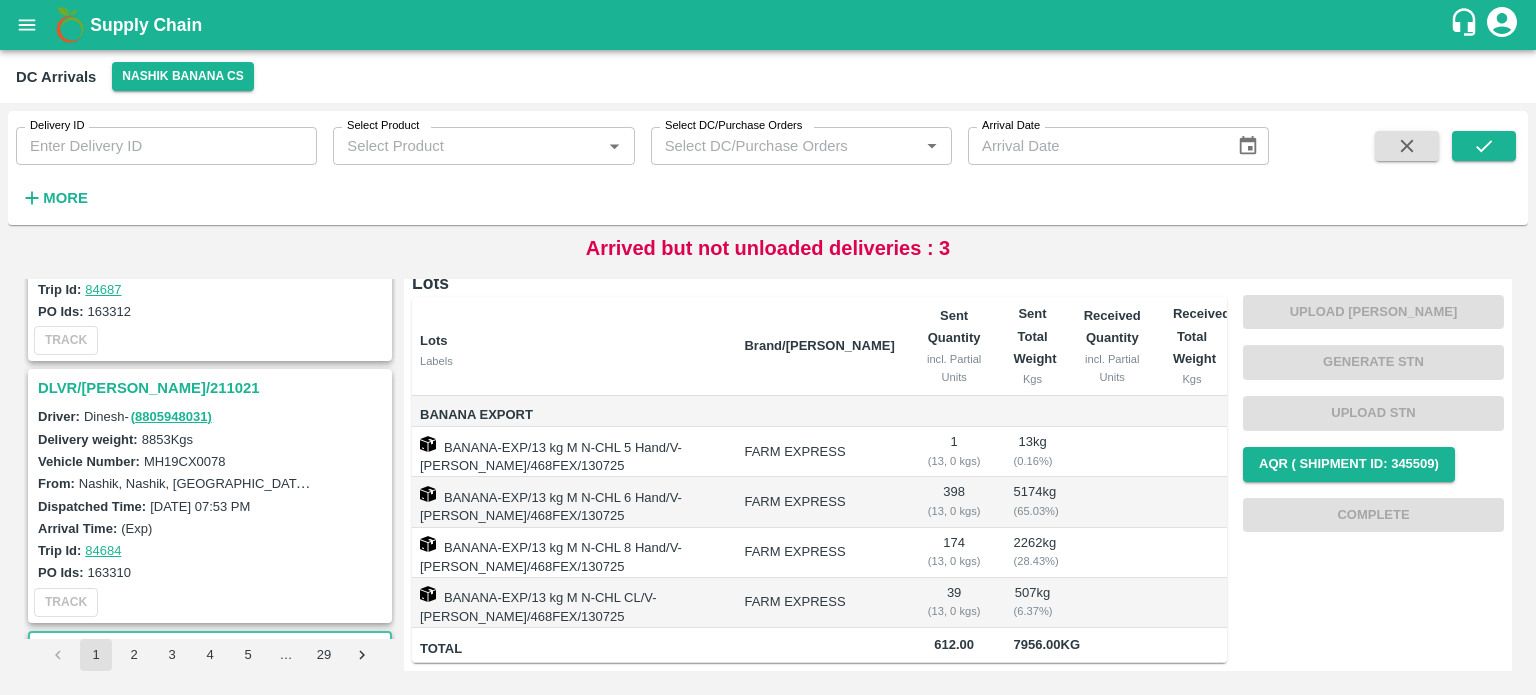 click on "DLVR/[PERSON_NAME]/211021" at bounding box center (213, 388) 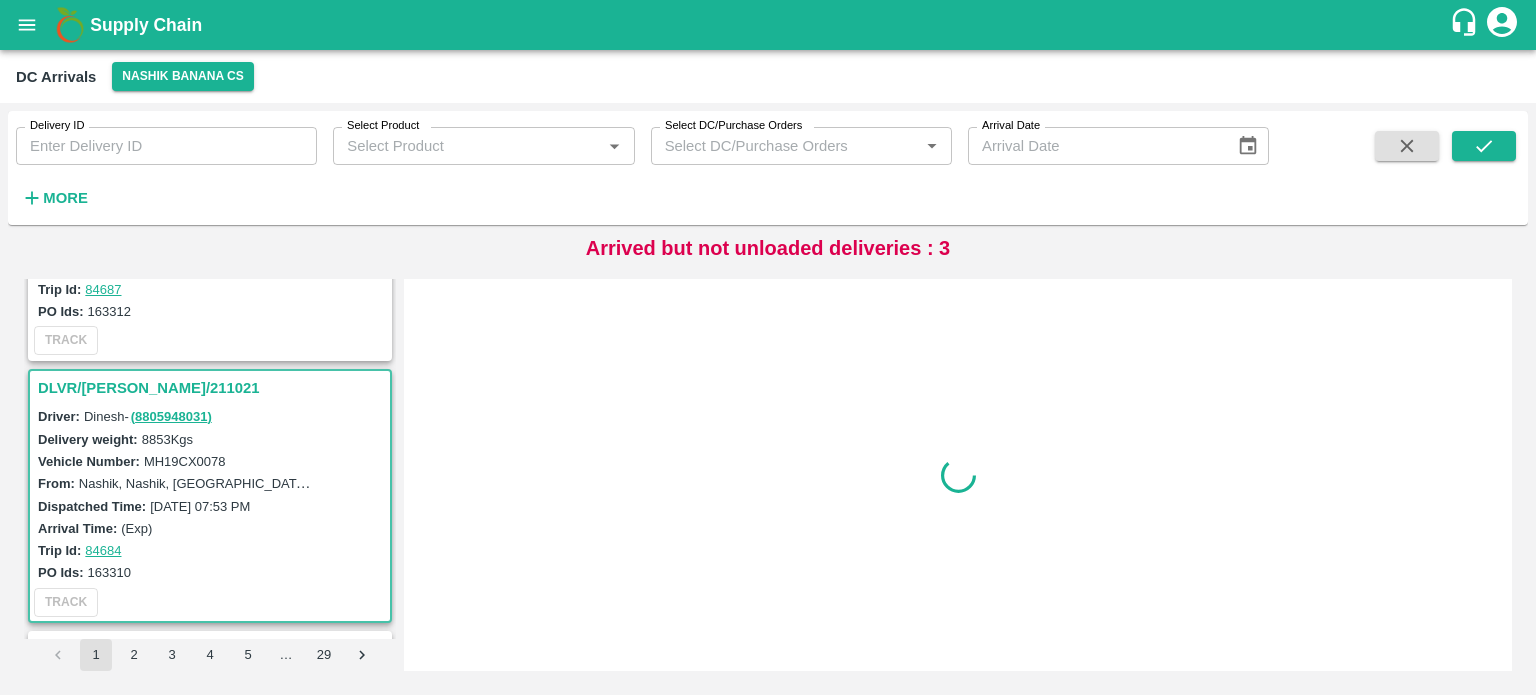 scroll, scrollTop: 0, scrollLeft: 0, axis: both 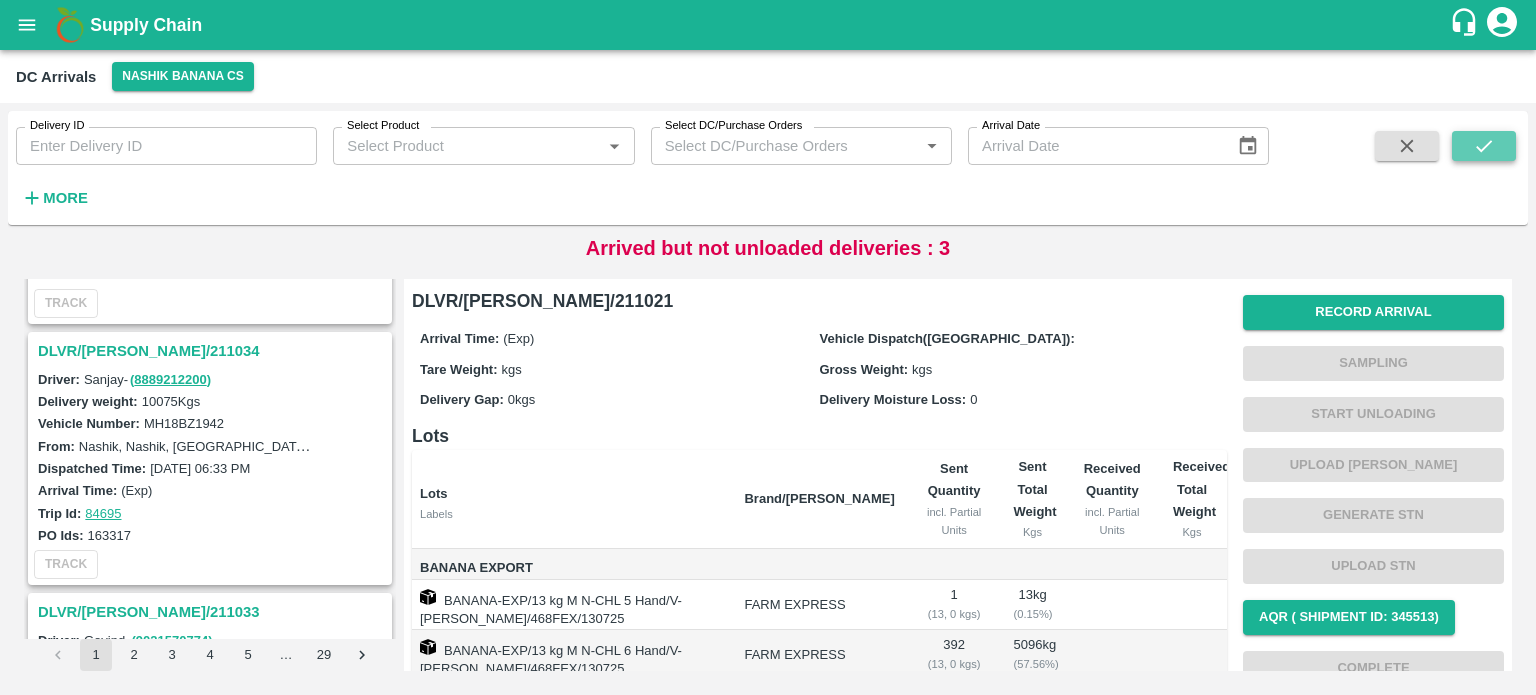 click 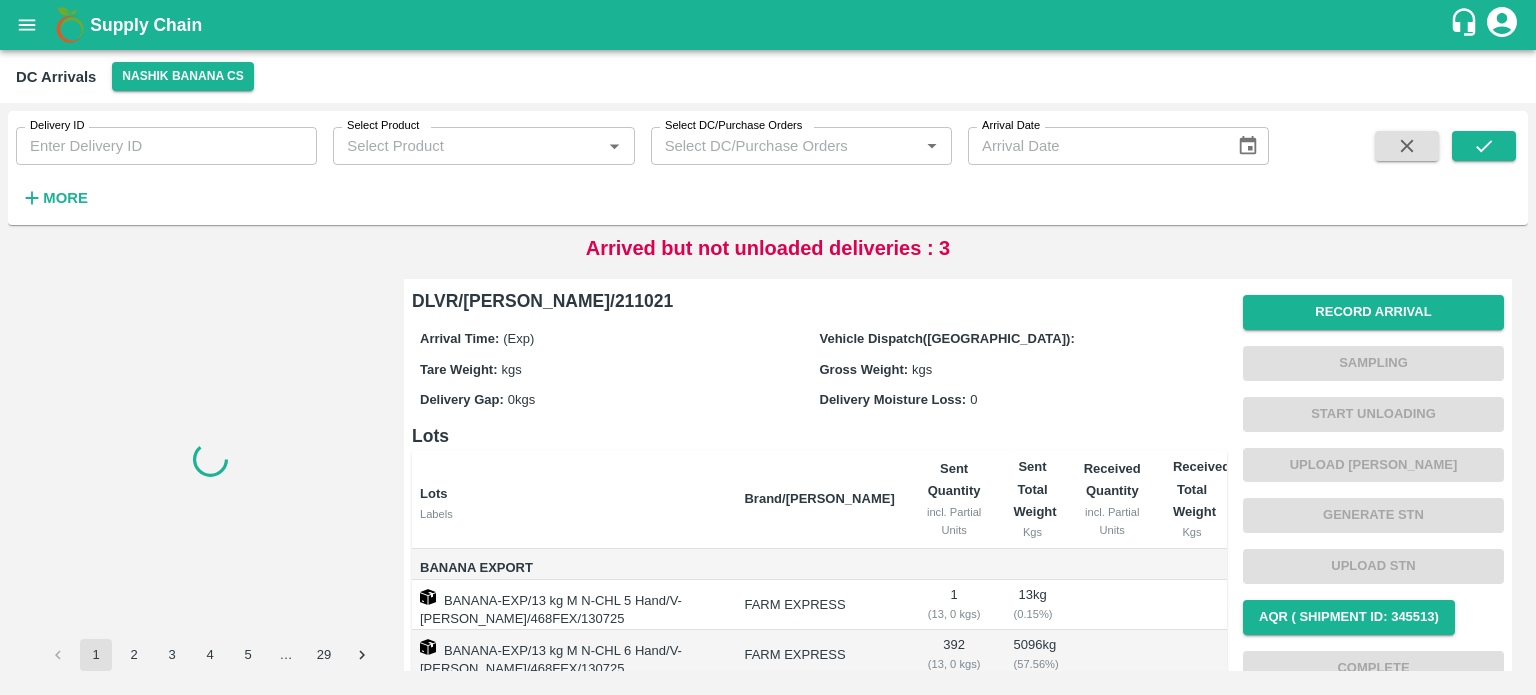scroll, scrollTop: 0, scrollLeft: 0, axis: both 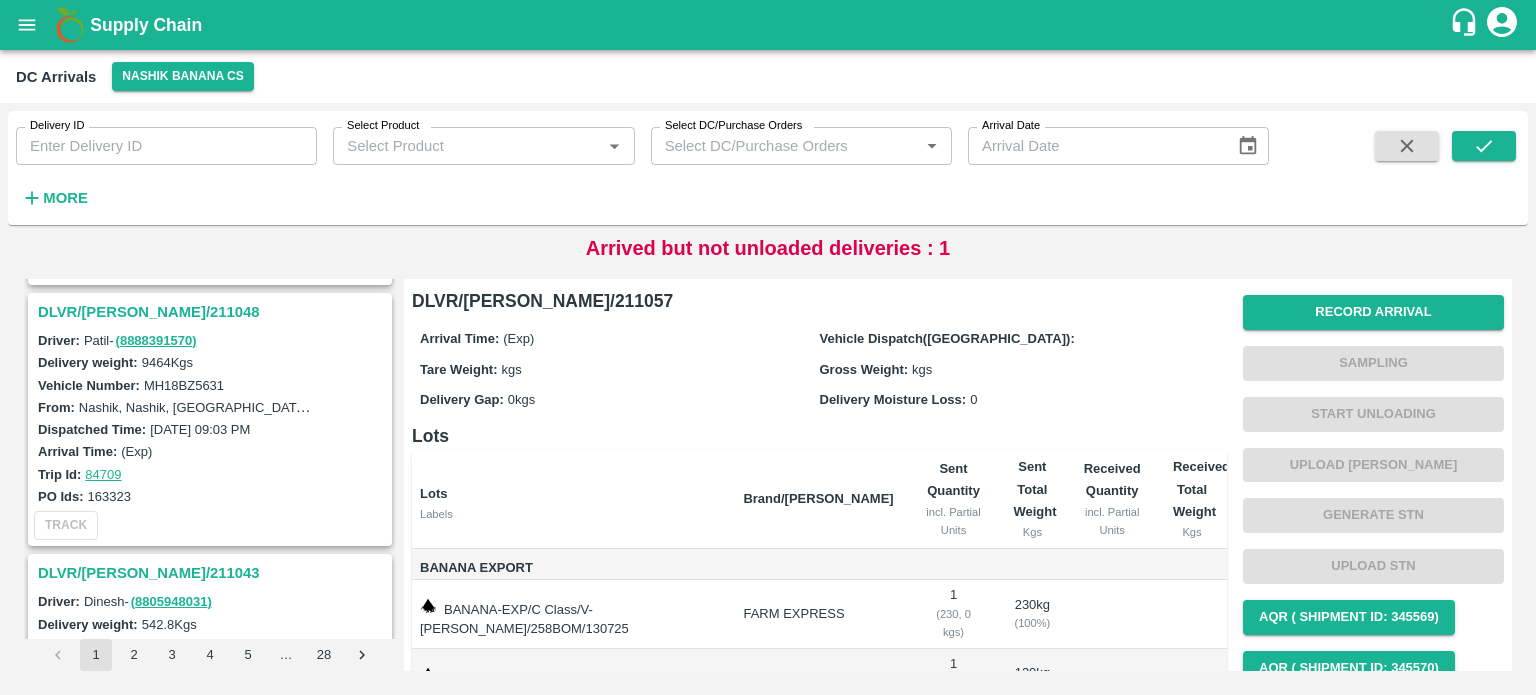 click on "DLVR/[PERSON_NAME]/211048" at bounding box center [213, 312] 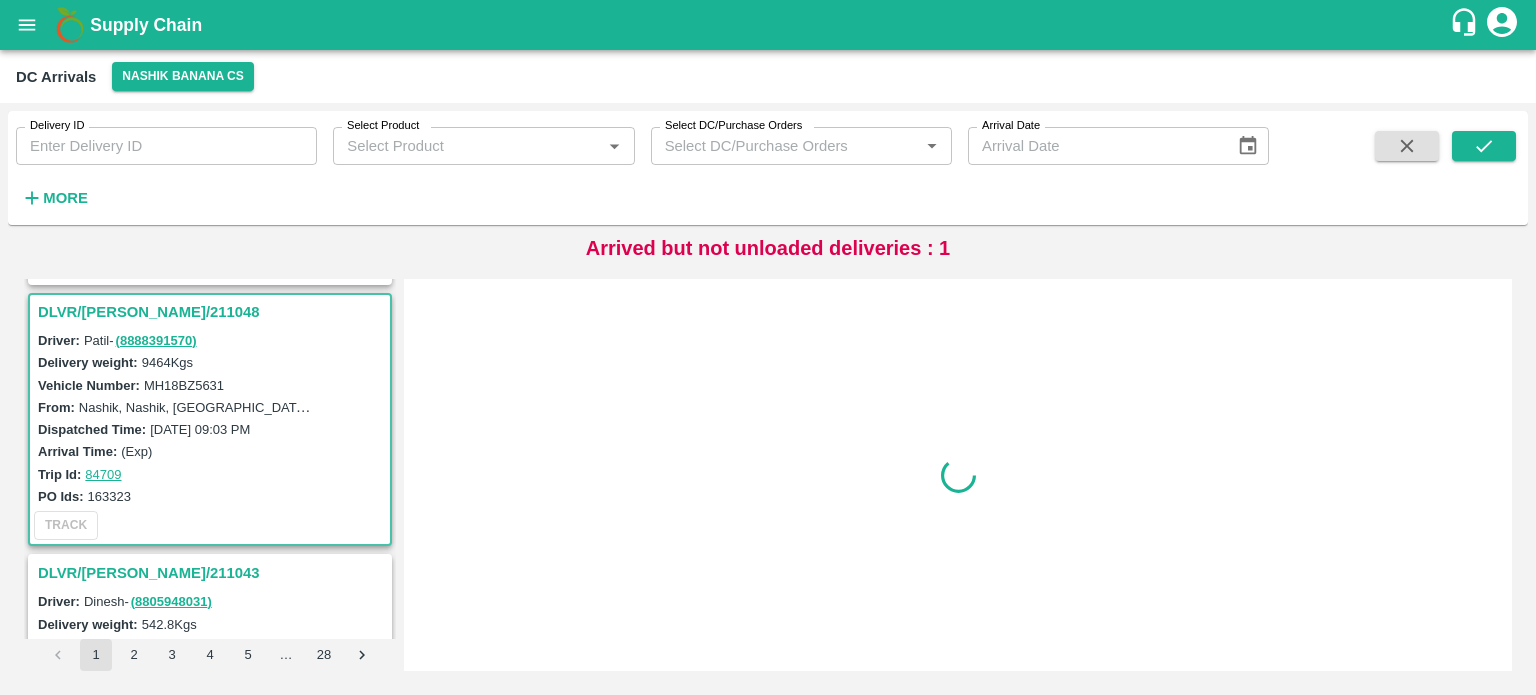 scroll, scrollTop: 1048, scrollLeft: 0, axis: vertical 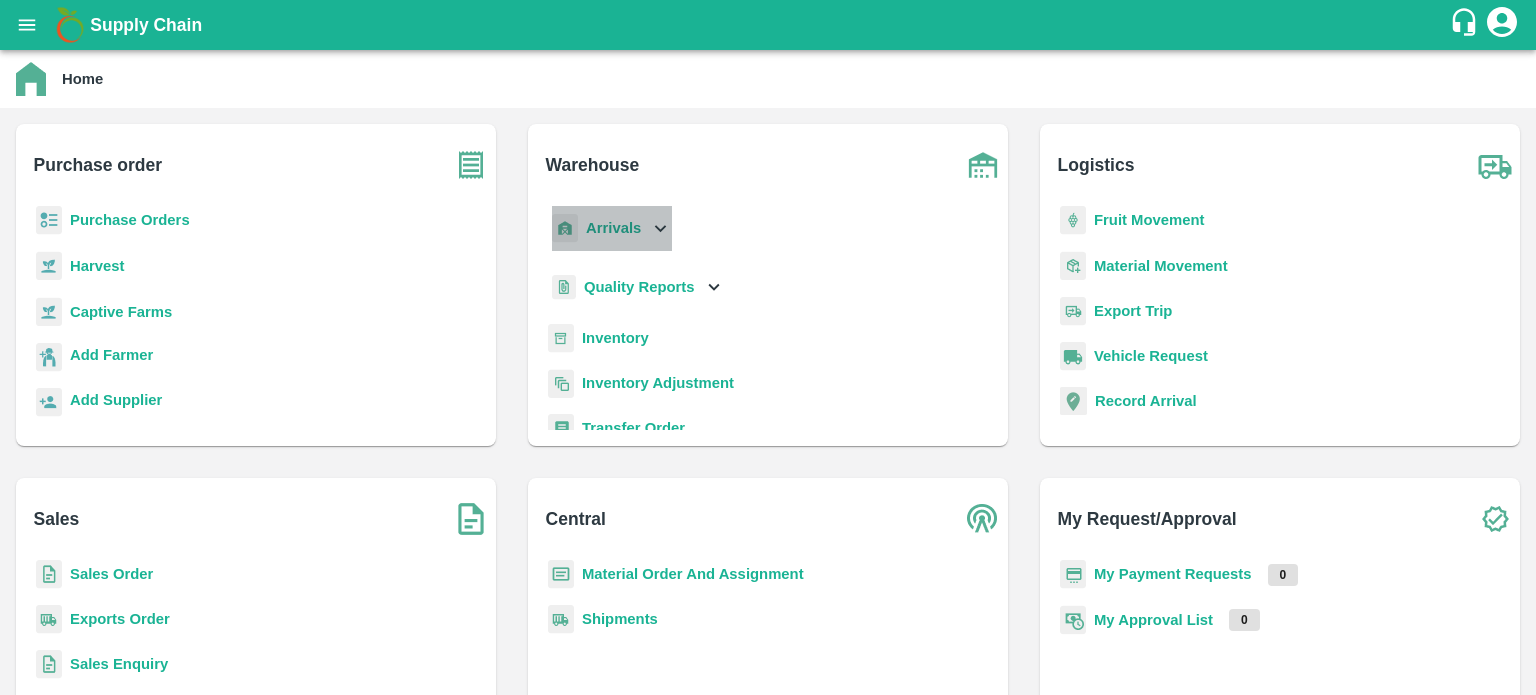 click 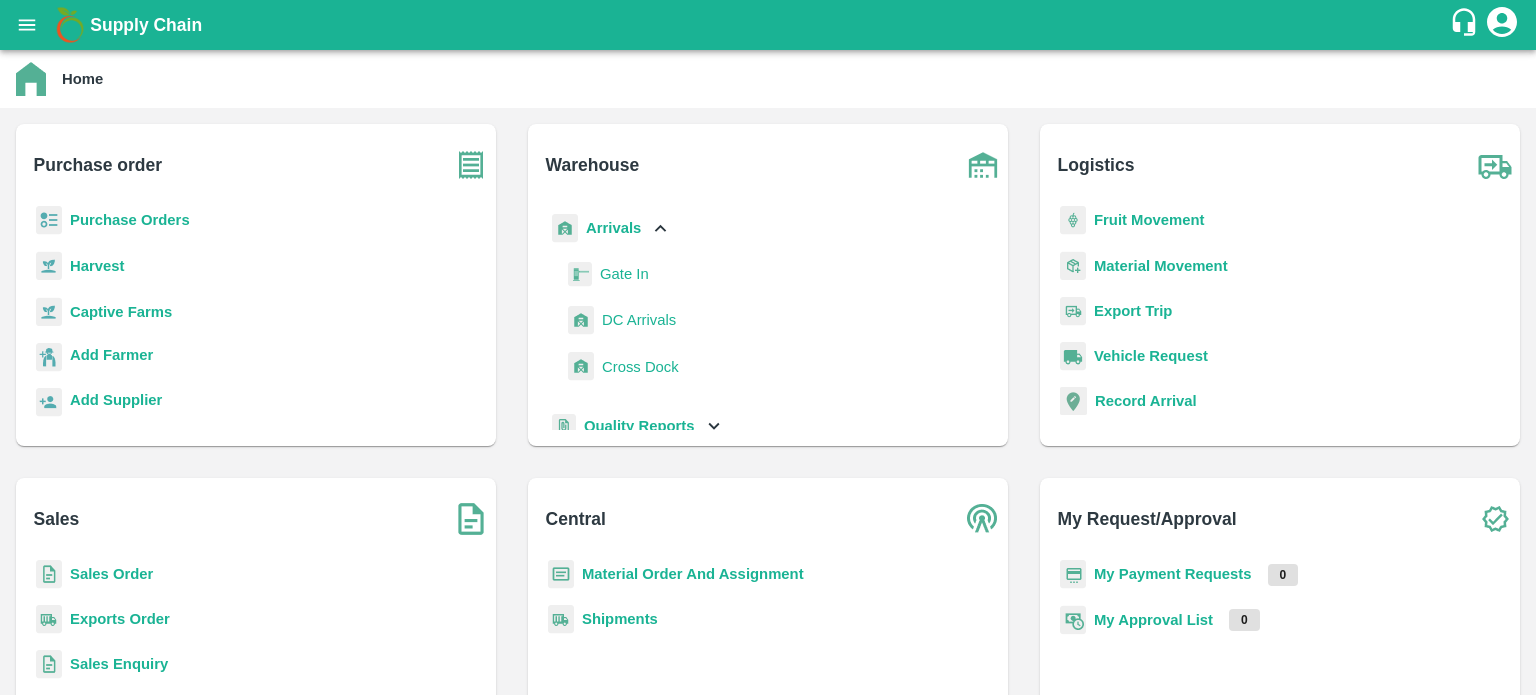 click on "DC Arrivals" at bounding box center (639, 320) 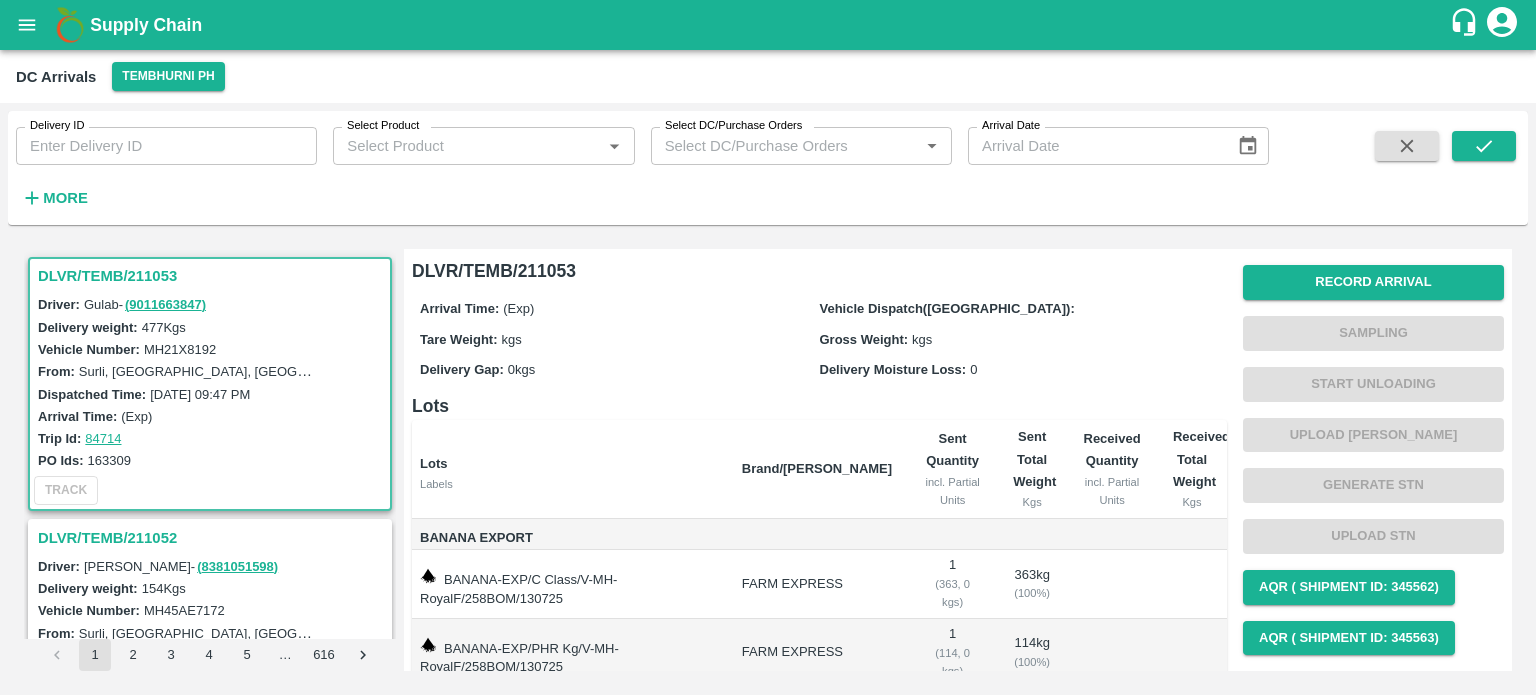 click on "Lots" at bounding box center [819, 406] 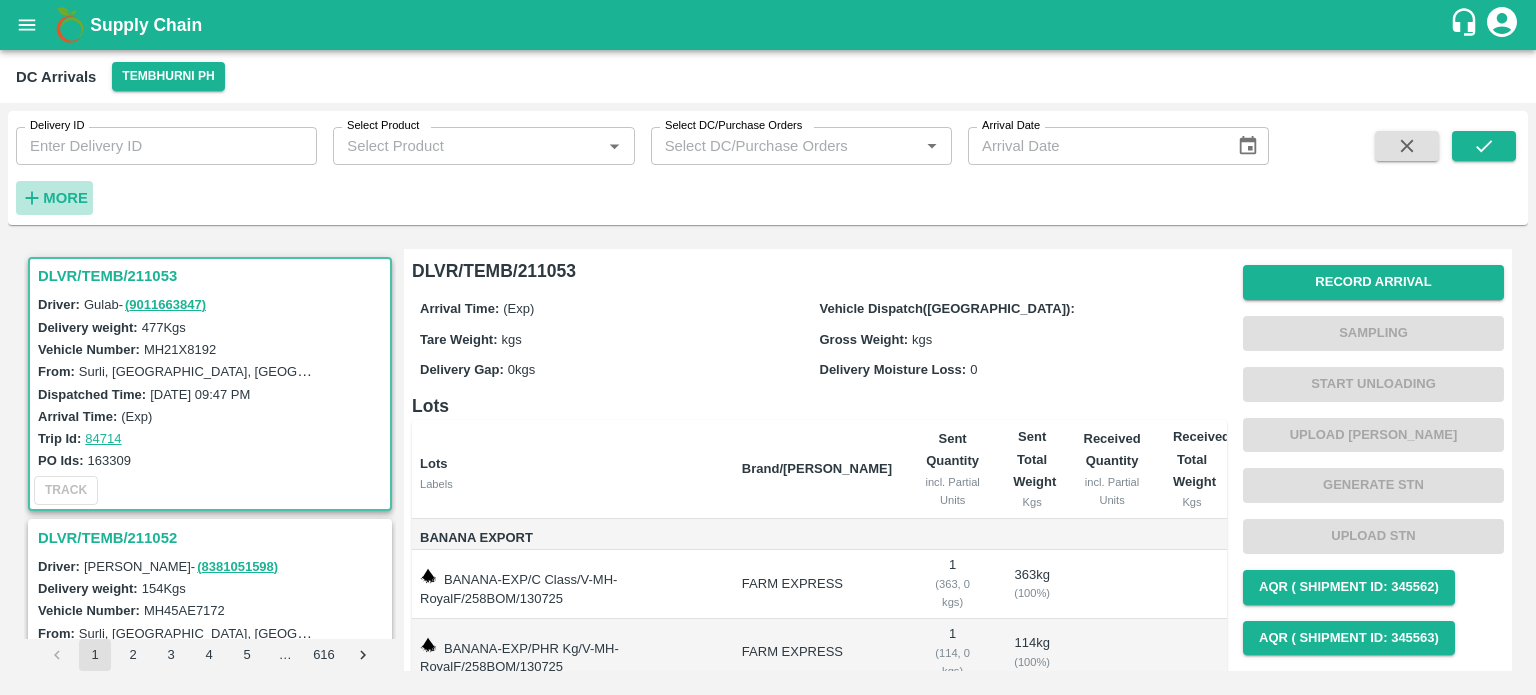 click on "More" at bounding box center [65, 198] 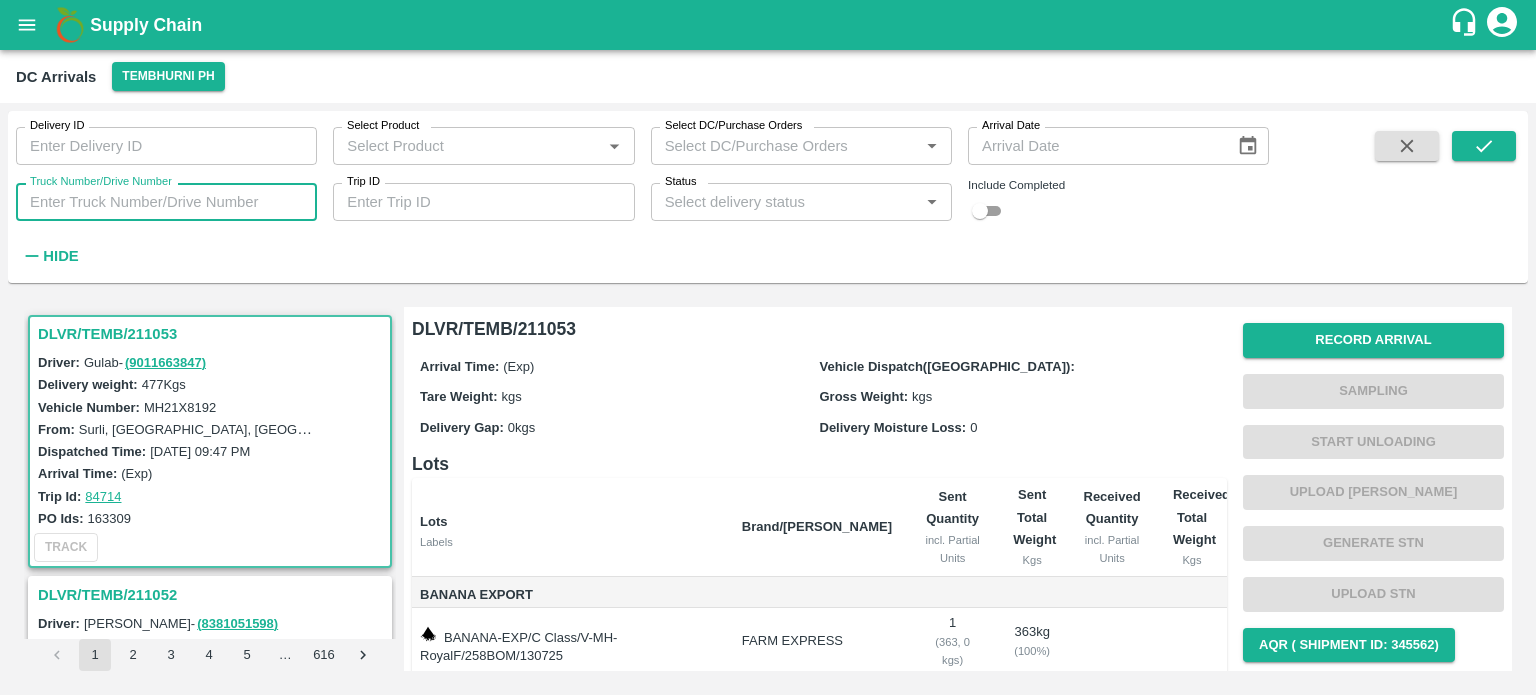 click on "Truck Number/Drive Number" at bounding box center [166, 202] 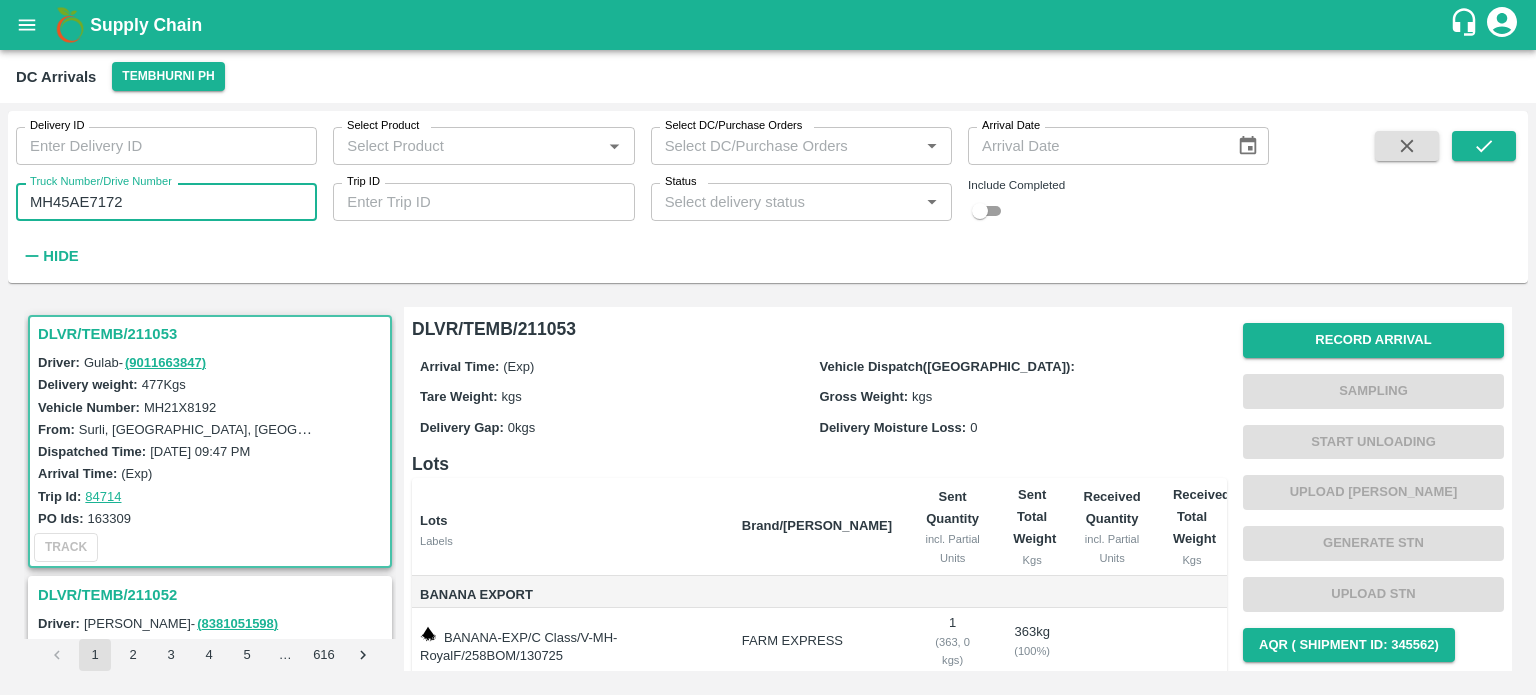 type on "MH45AE7172" 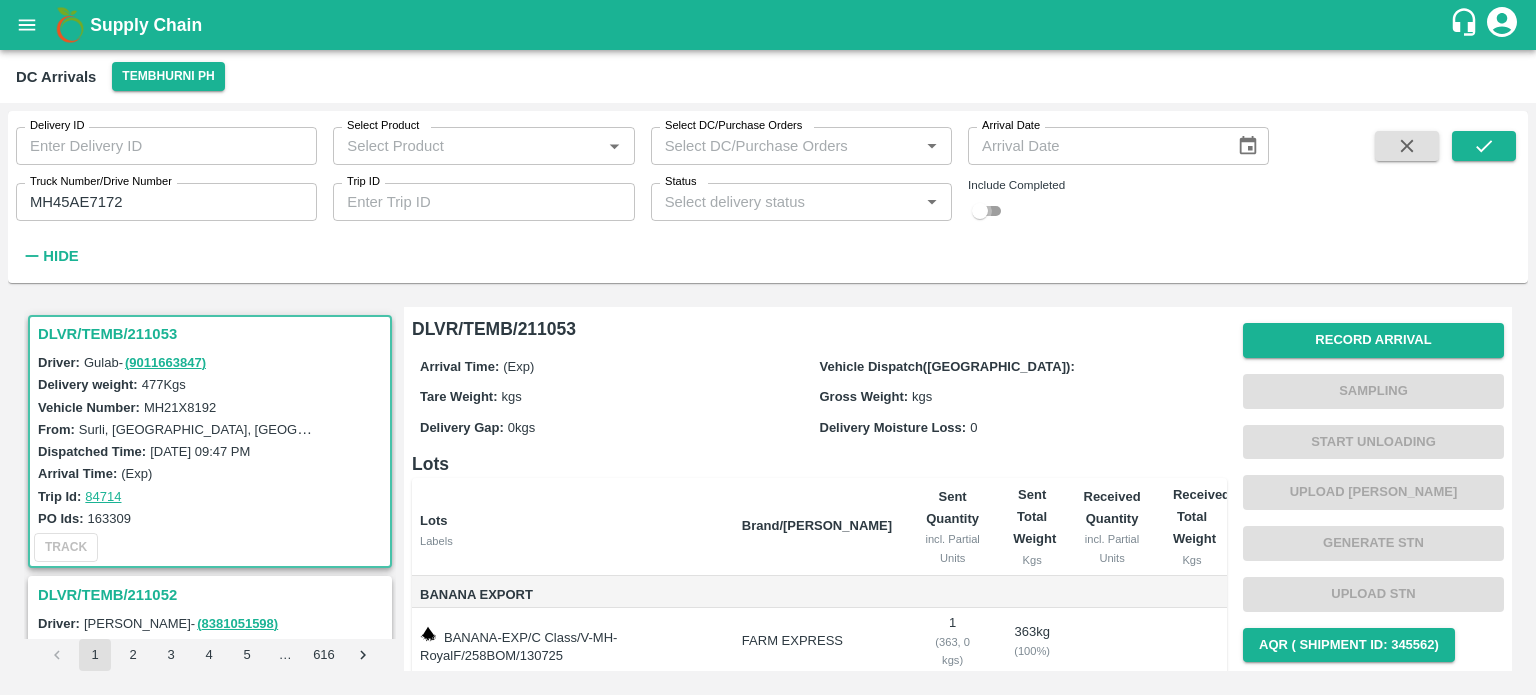 click at bounding box center [980, 211] 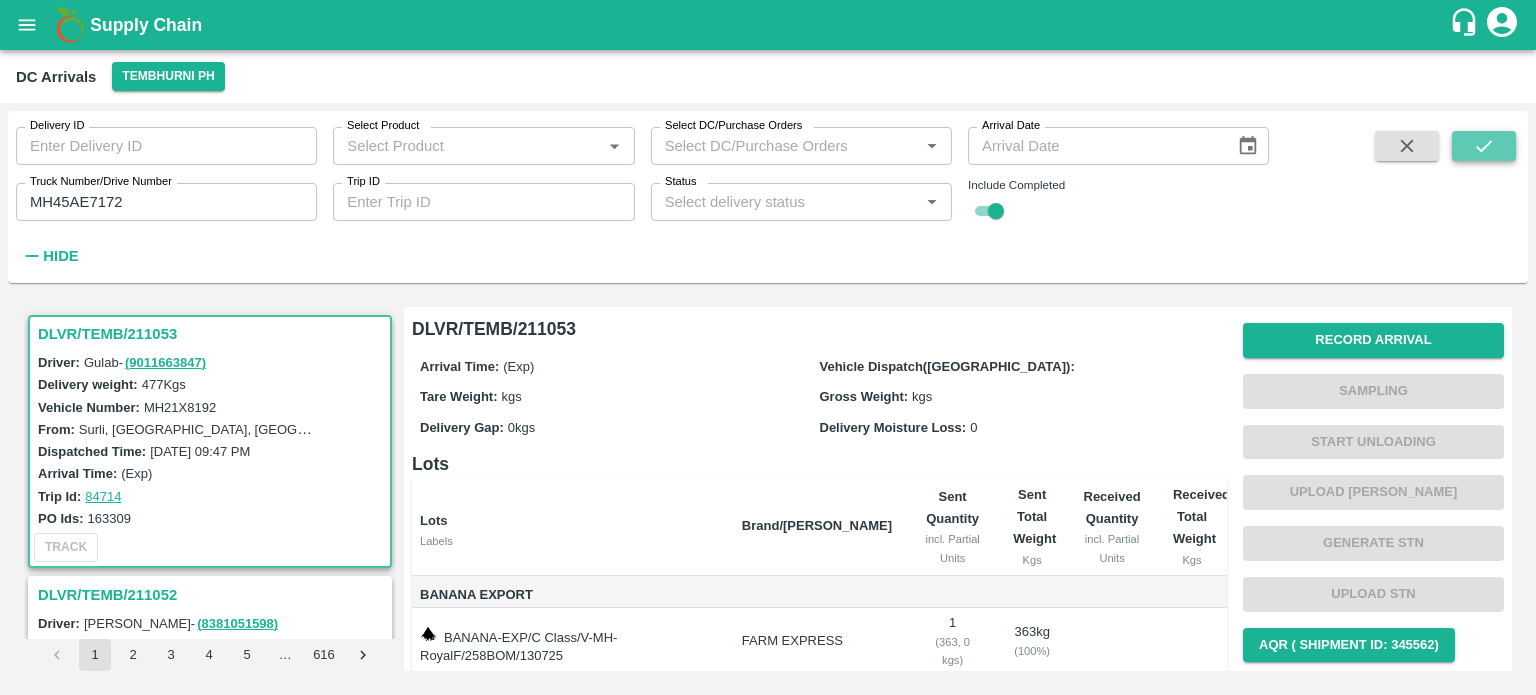 click 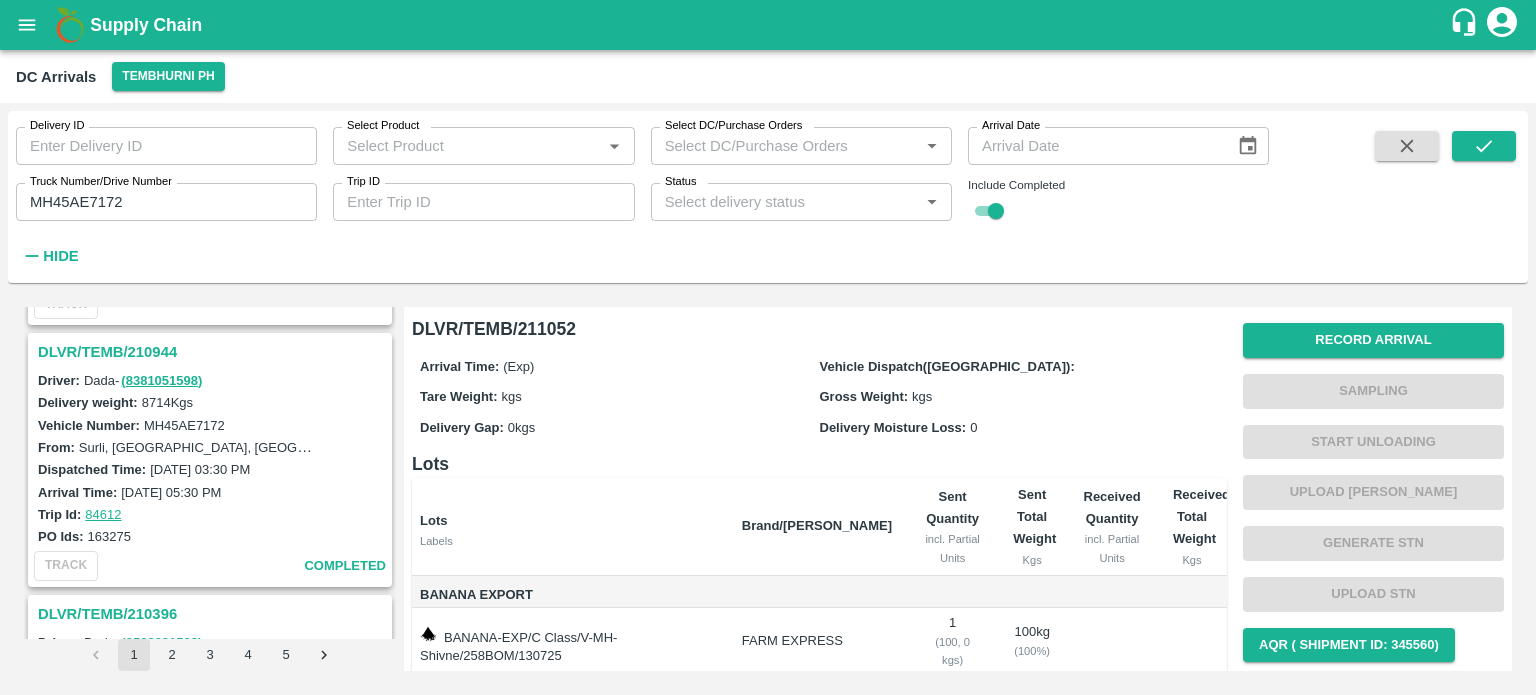 scroll, scrollTop: 771, scrollLeft: 0, axis: vertical 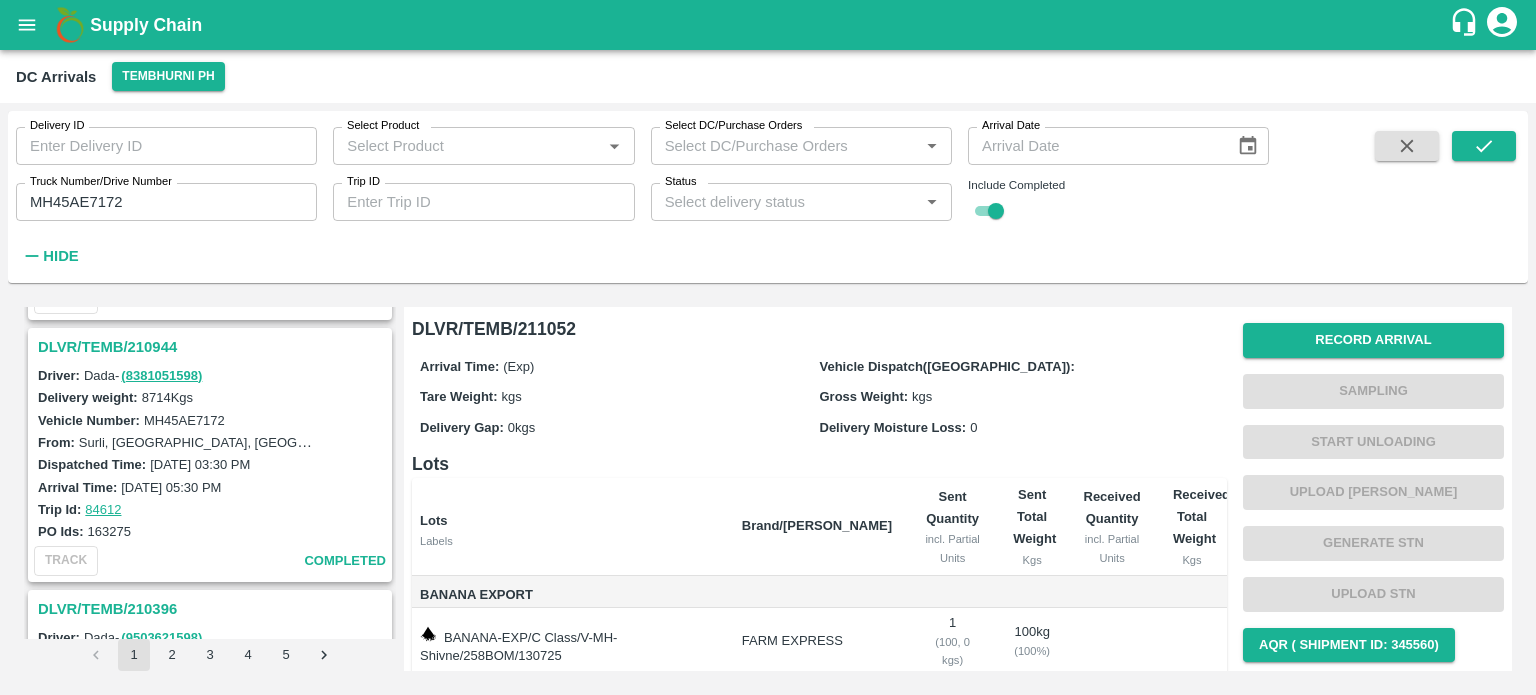 click on "DLVR/TEMB/210944" at bounding box center (213, 347) 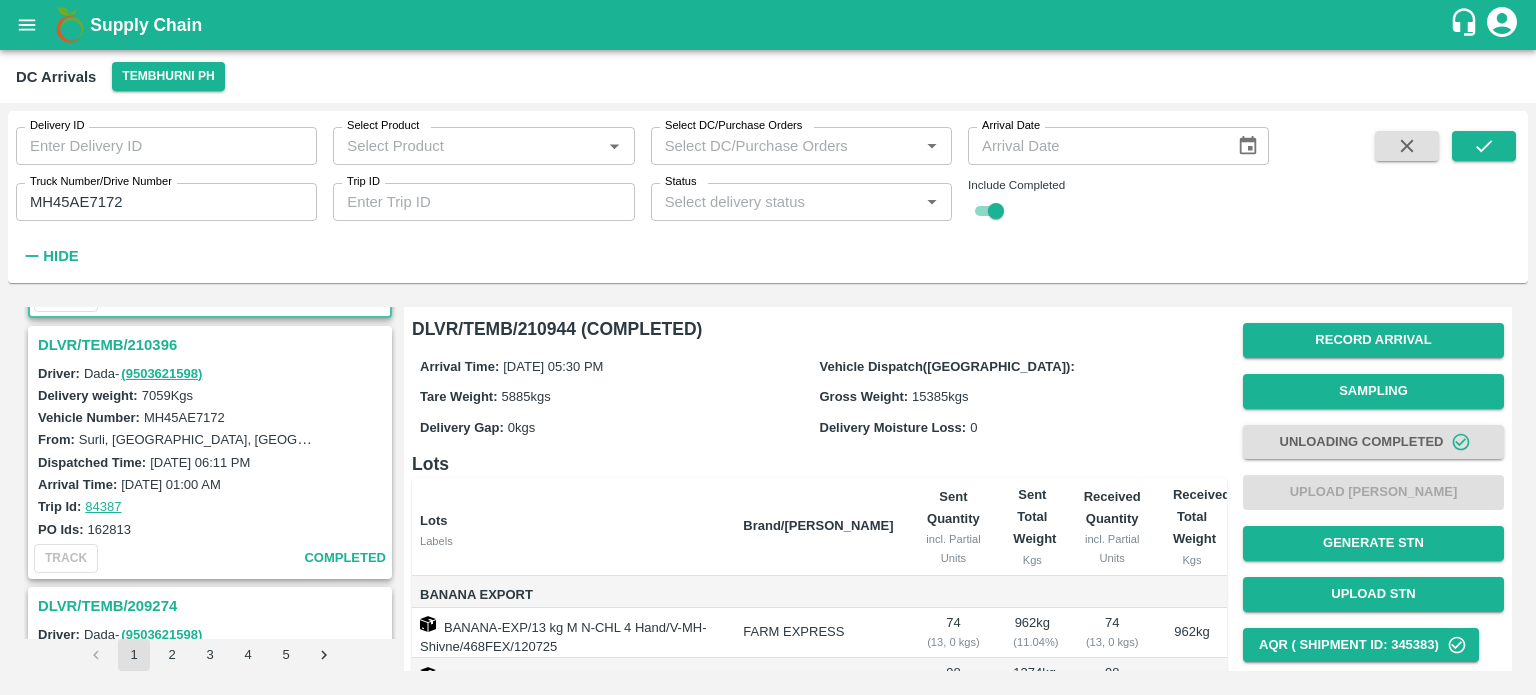 scroll, scrollTop: 1016, scrollLeft: 0, axis: vertical 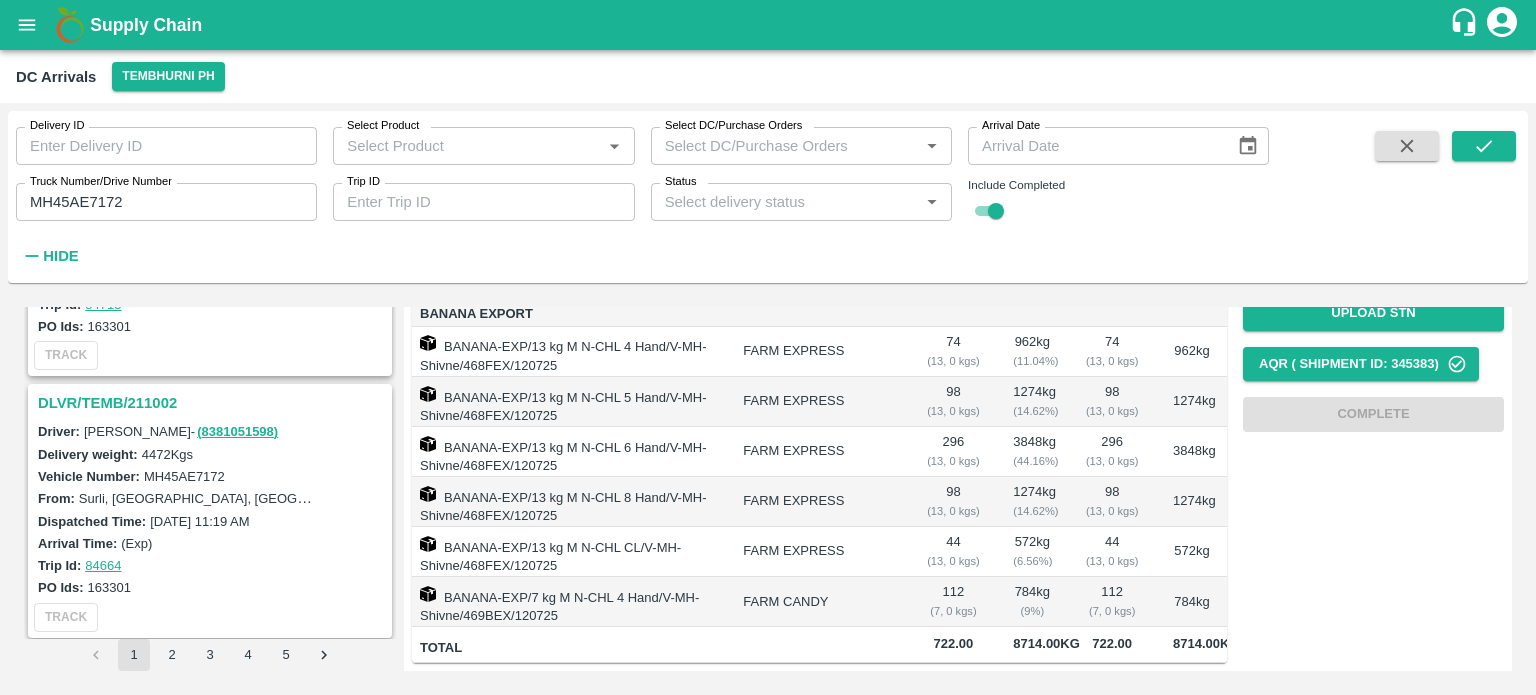 click on "DLVR/TEMB/211002" at bounding box center [213, 403] 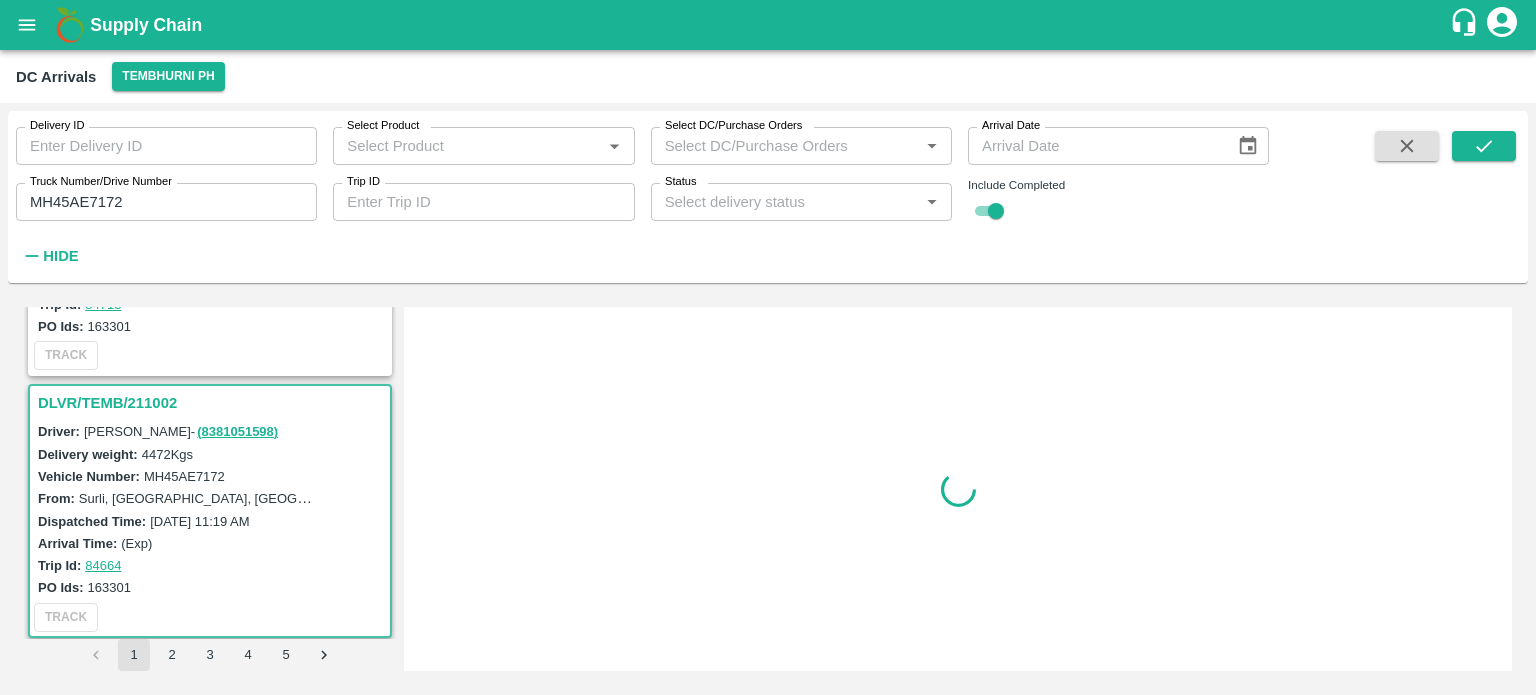 scroll, scrollTop: 0, scrollLeft: 0, axis: both 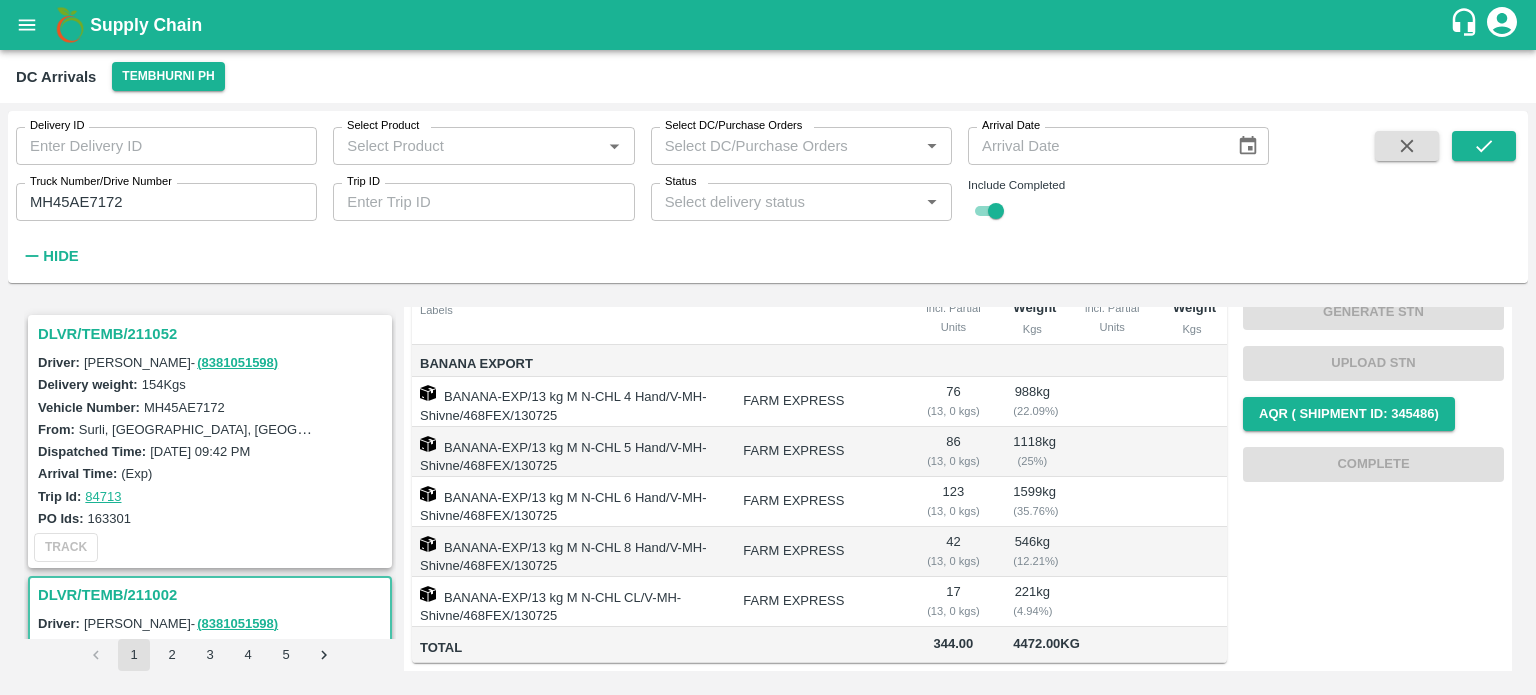 click on "MH45AE7172" at bounding box center (166, 202) 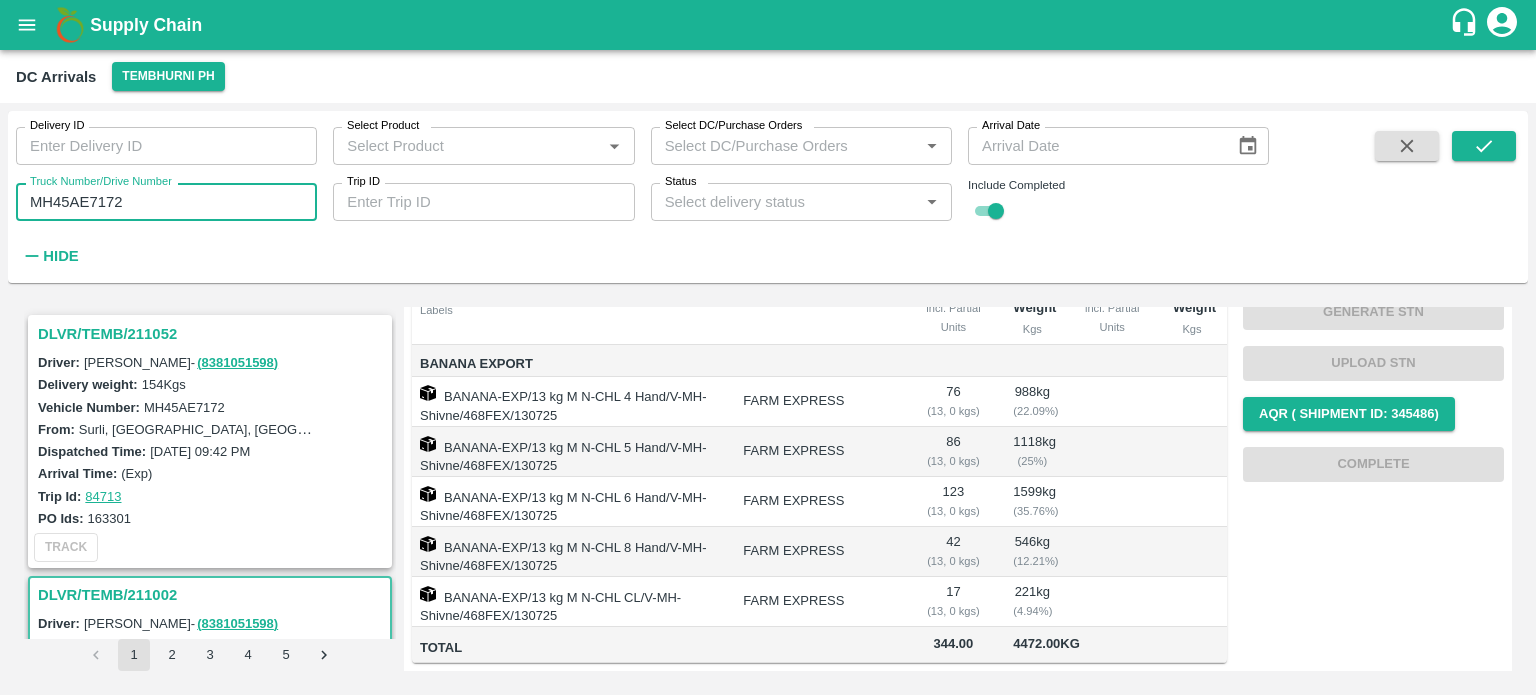 click on "MH45AE7172" at bounding box center (166, 202) 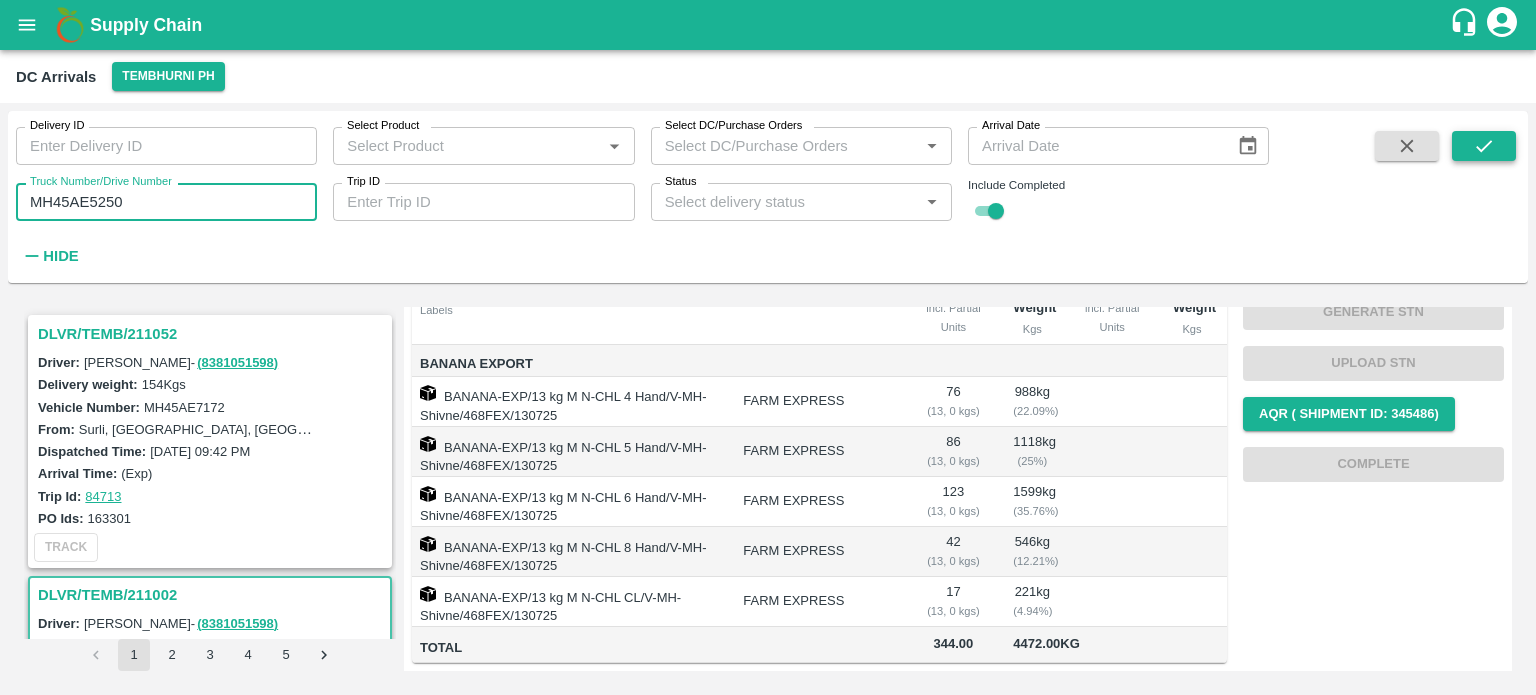 type on "MH45AE5250" 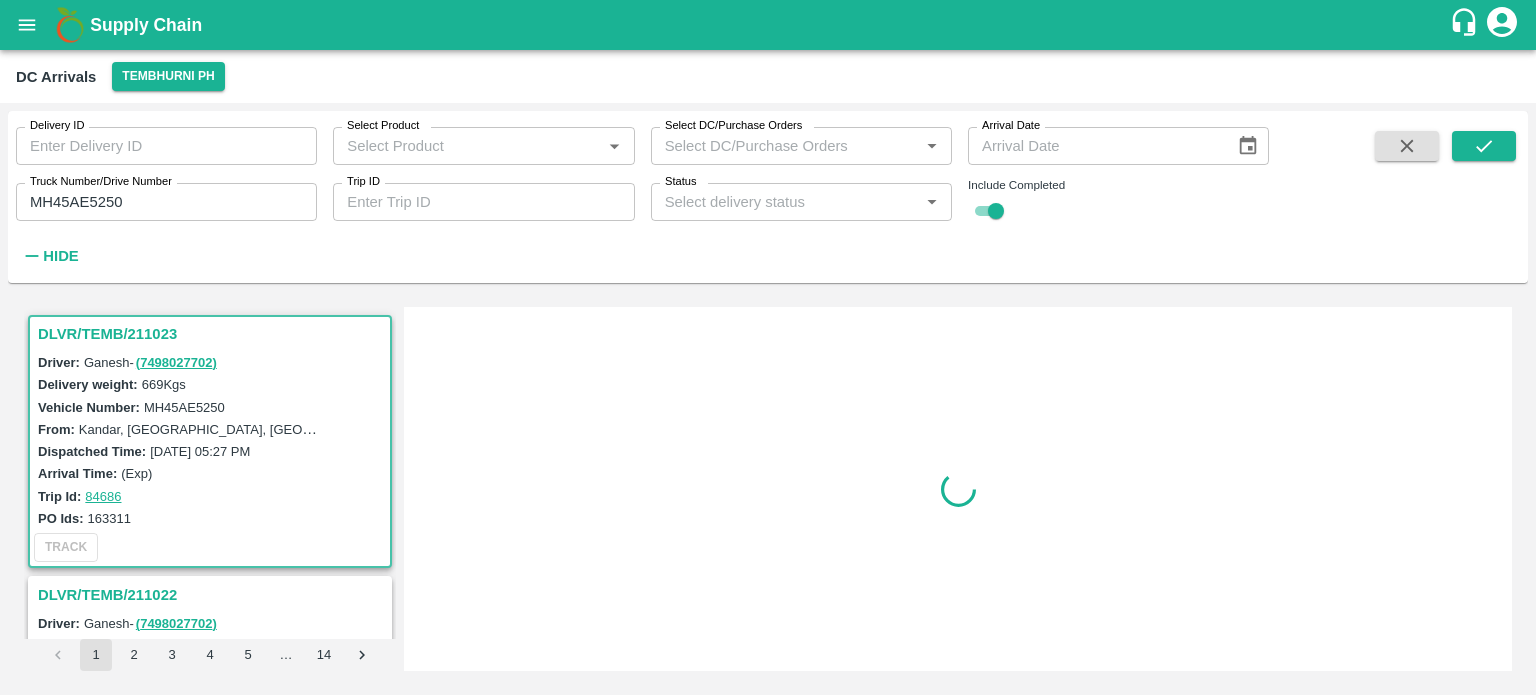 scroll, scrollTop: 0, scrollLeft: 0, axis: both 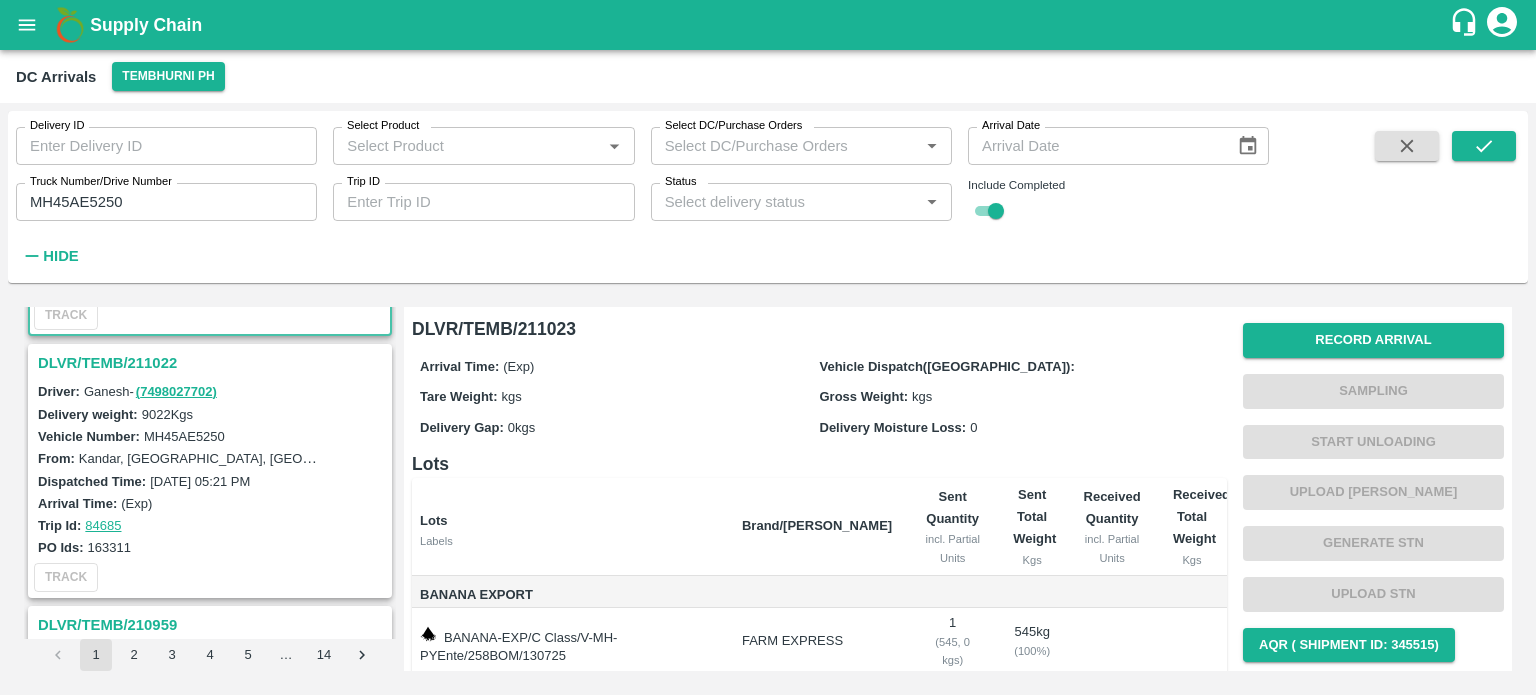 type 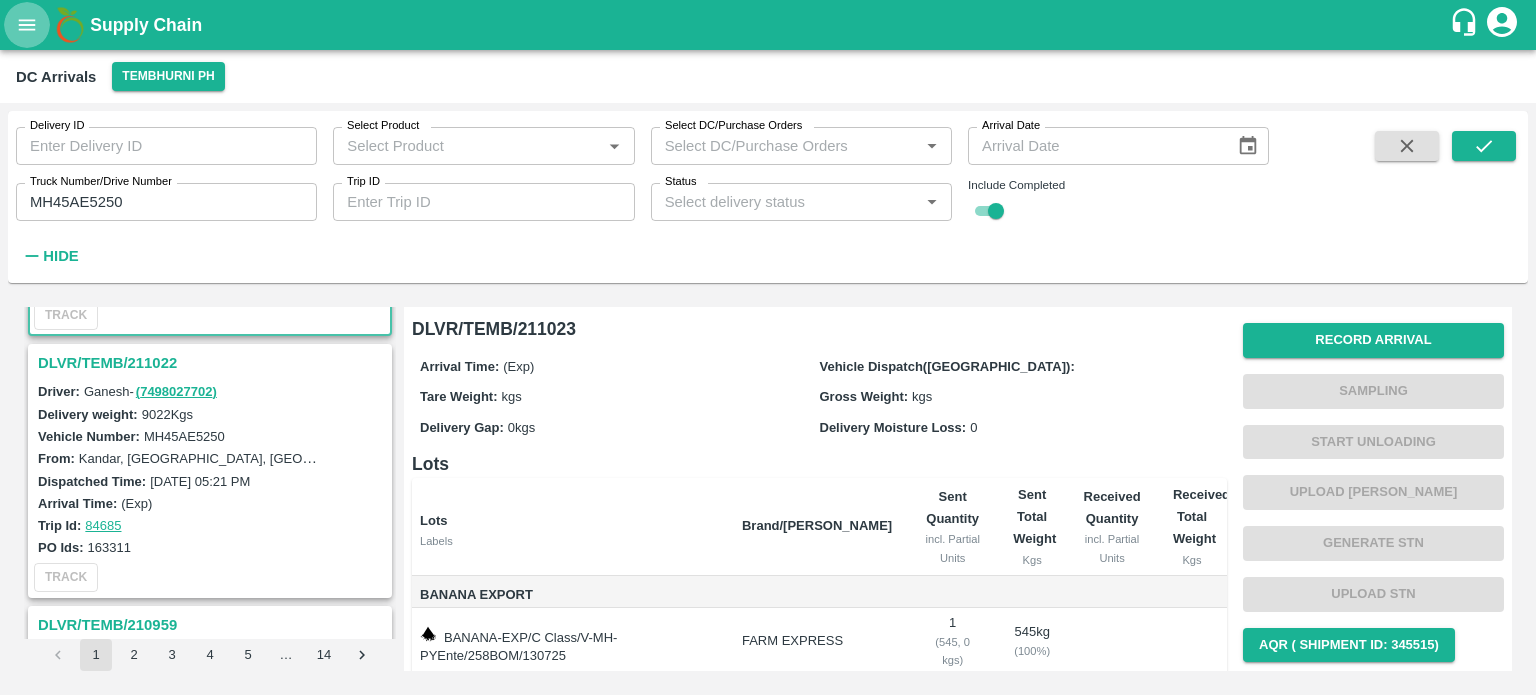 click 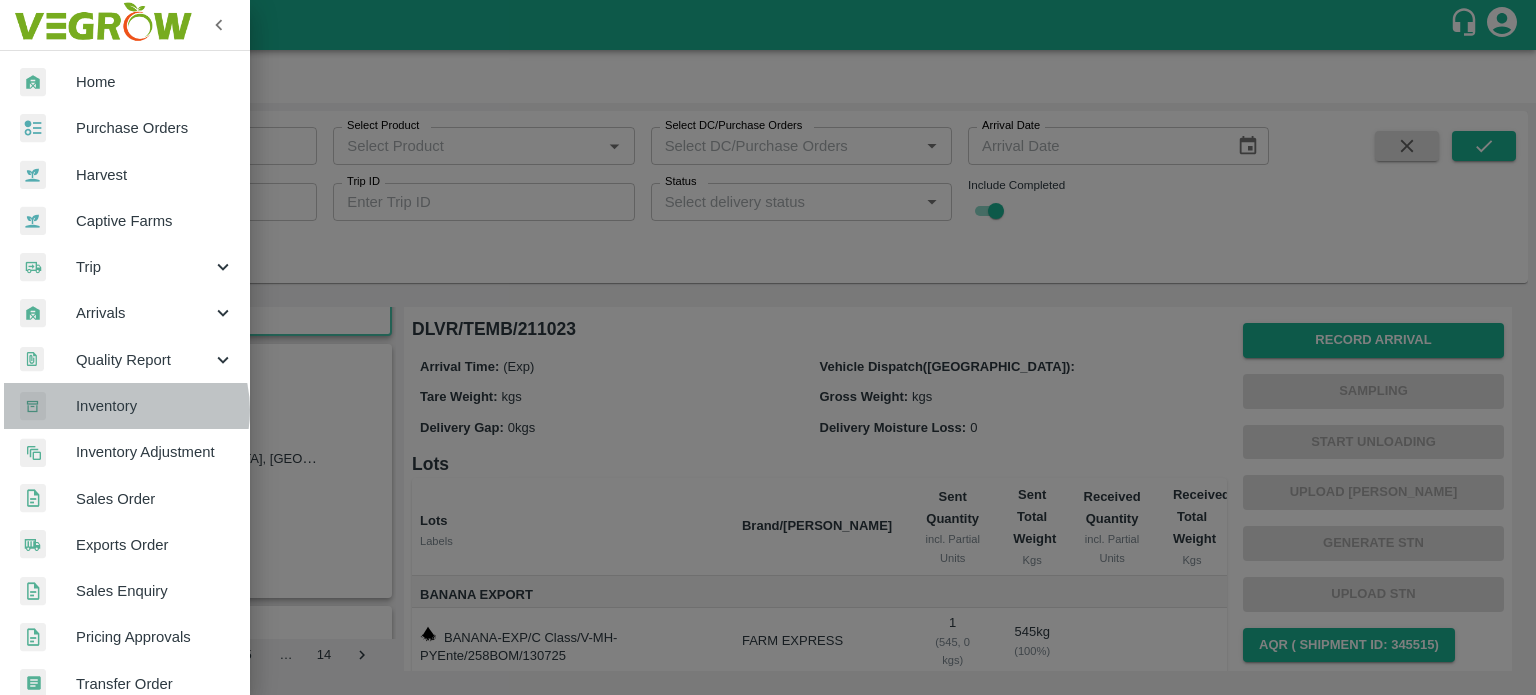 click on "Inventory" at bounding box center [155, 406] 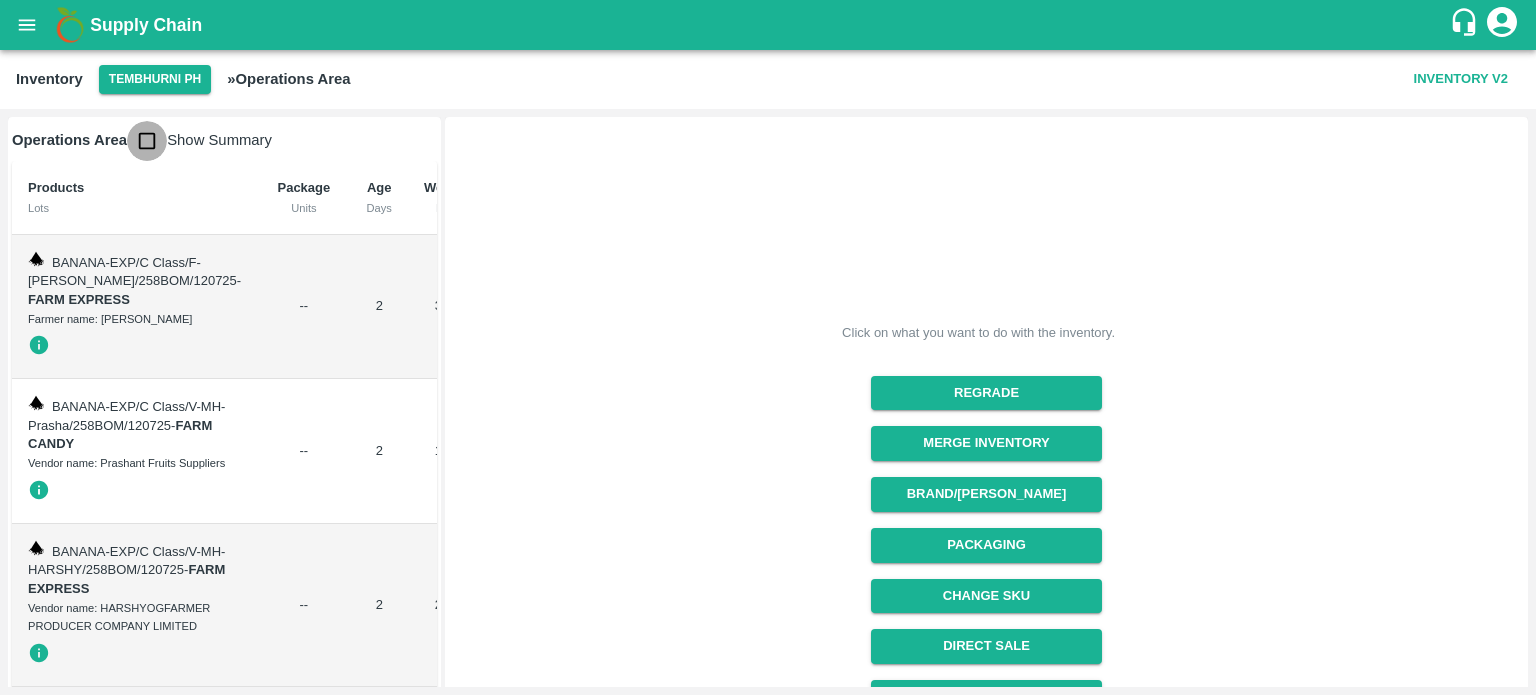 click at bounding box center [147, 141] 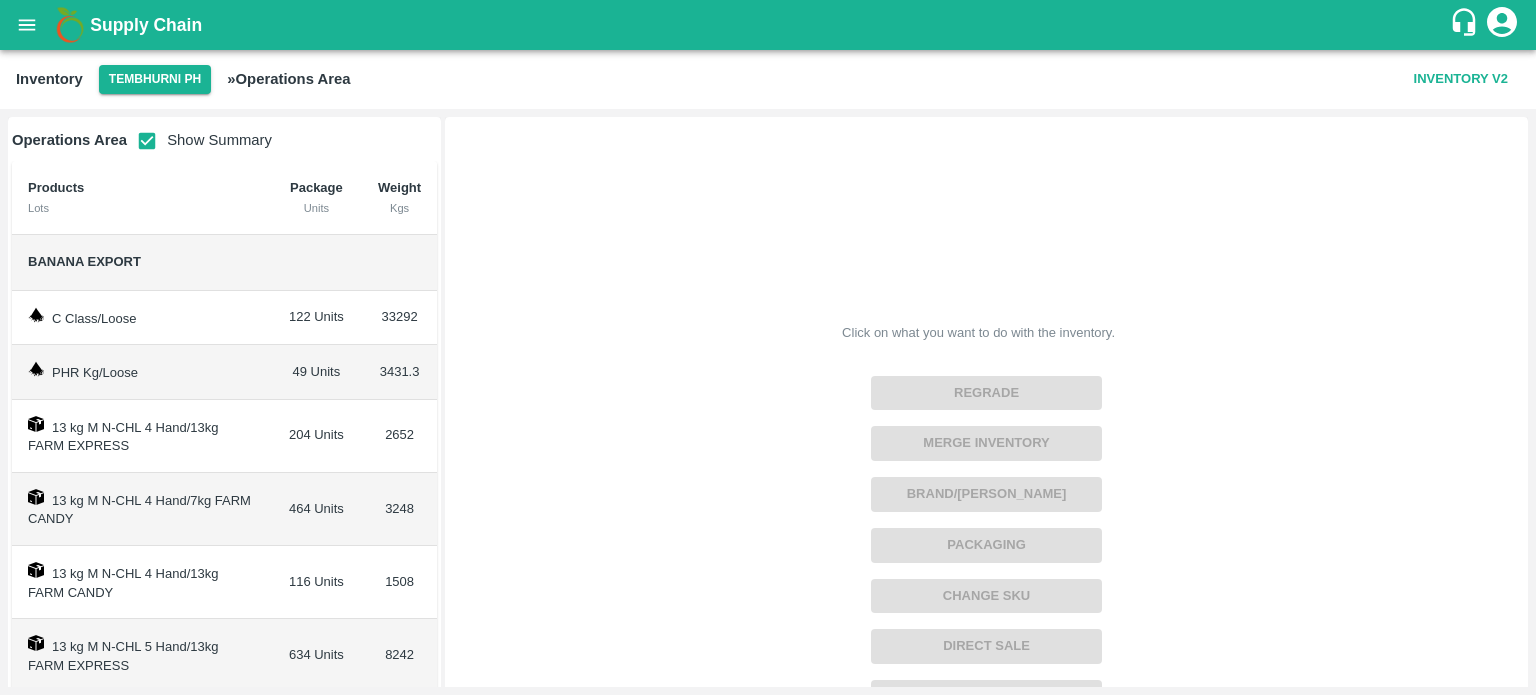 scroll, scrollTop: 692, scrollLeft: 0, axis: vertical 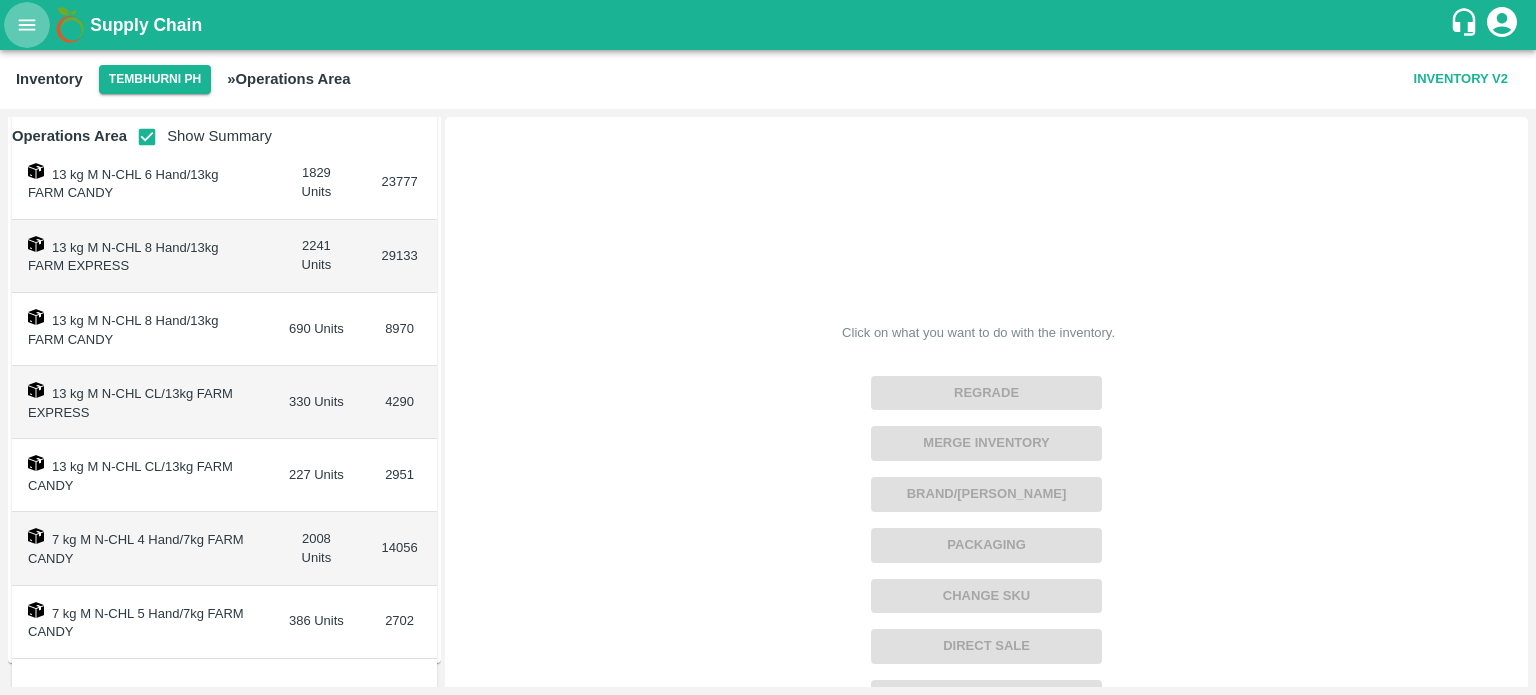 click 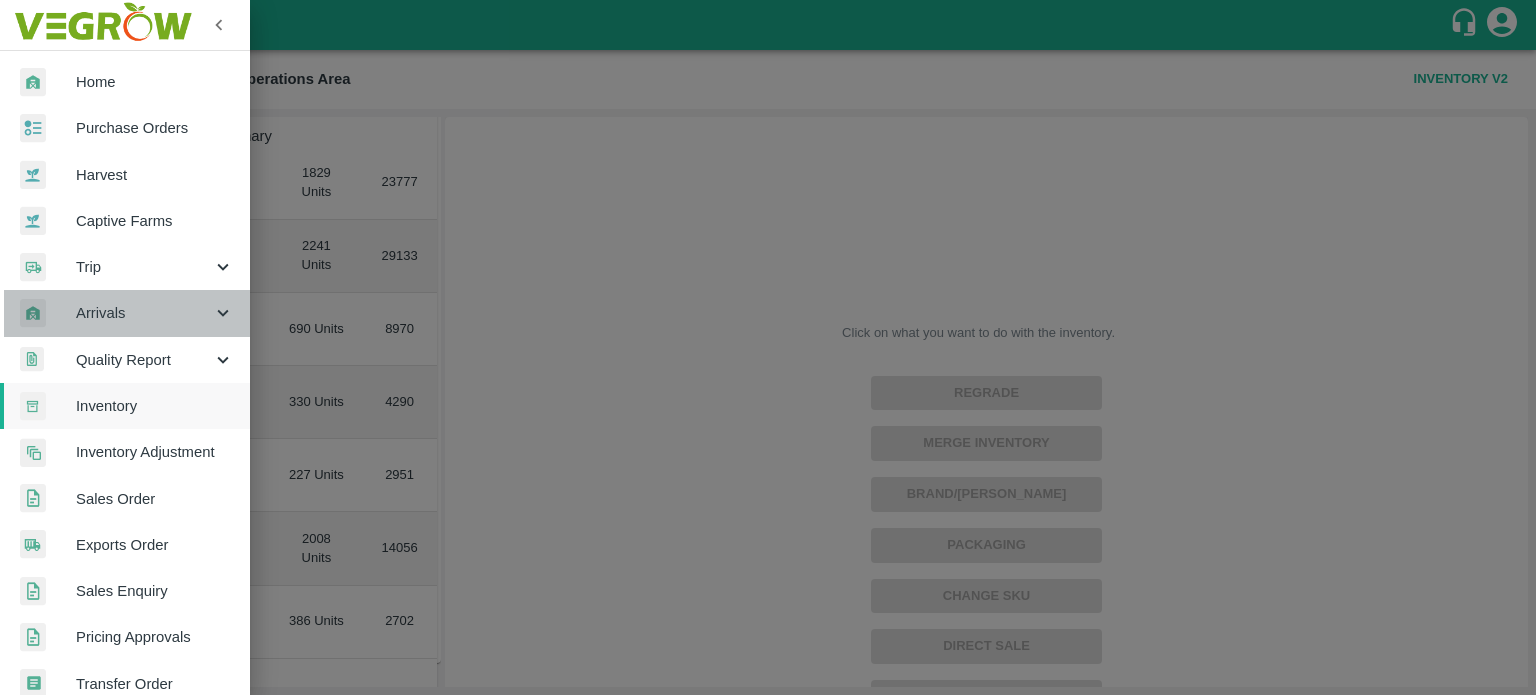 click 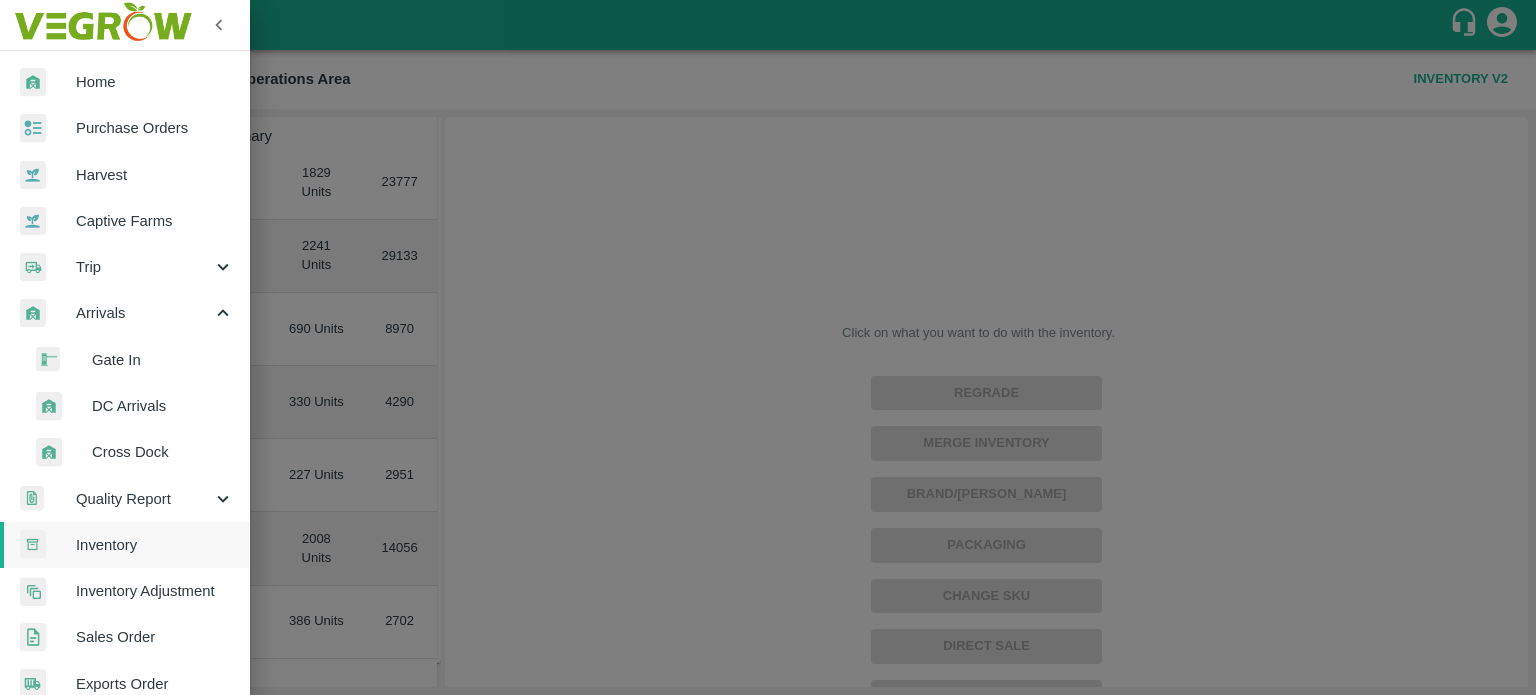 click on "DC Arrivals" at bounding box center (163, 406) 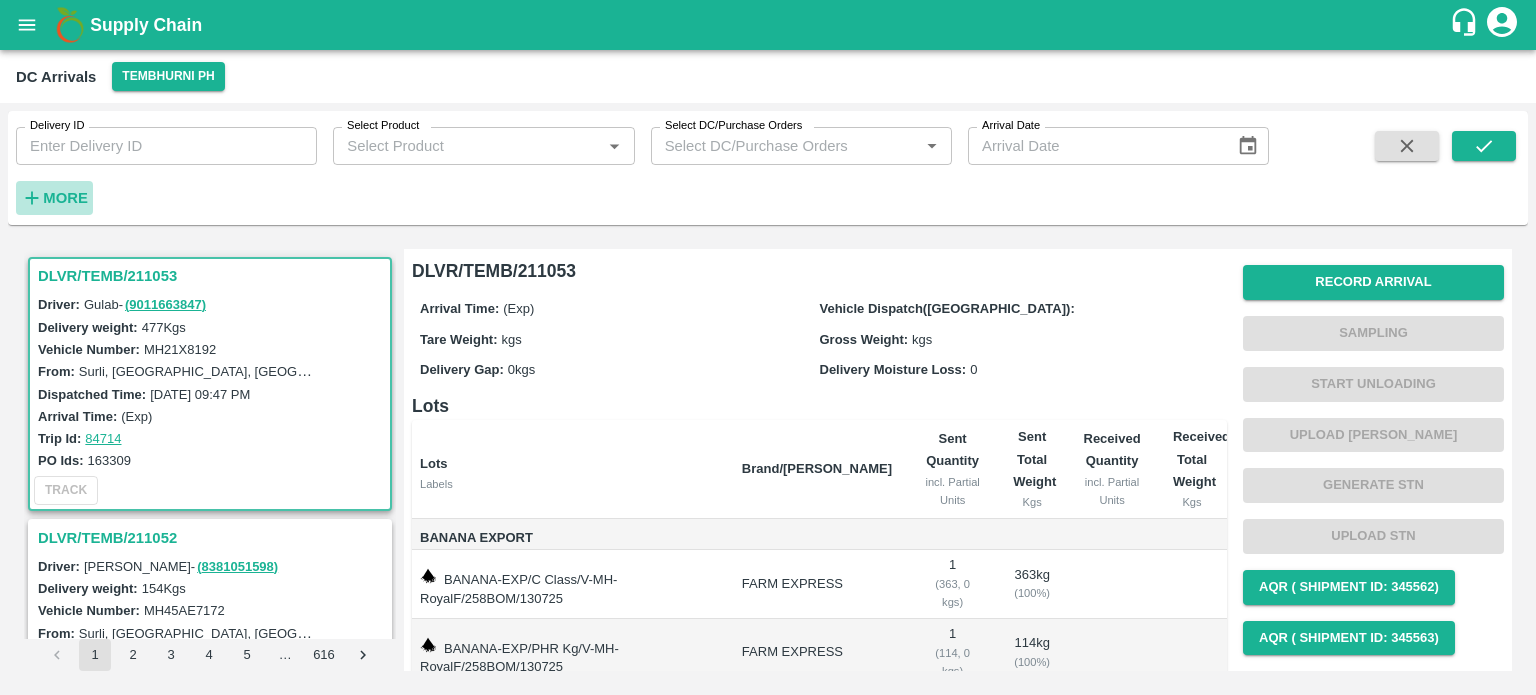 click on "More" at bounding box center (65, 198) 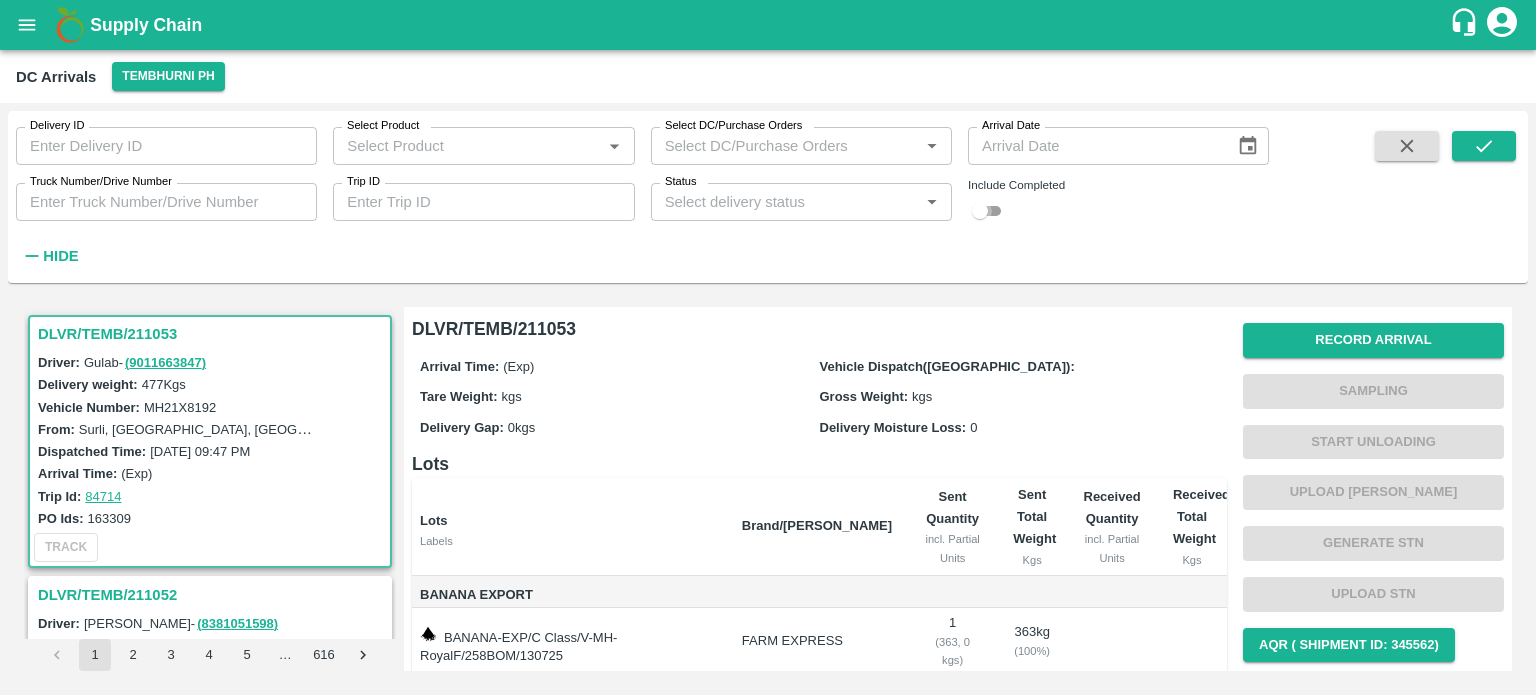click at bounding box center [980, 211] 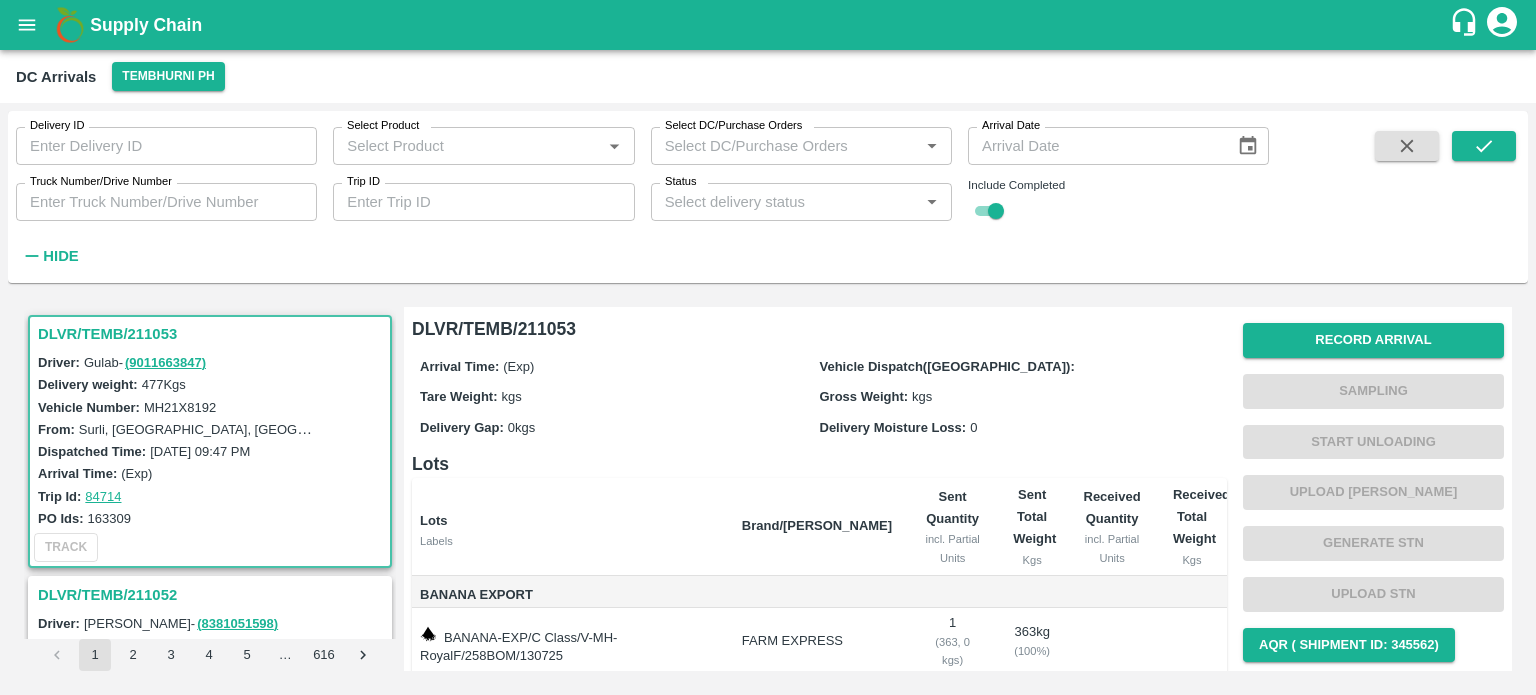click on "Truck Number/Drive Number" at bounding box center (166, 202) 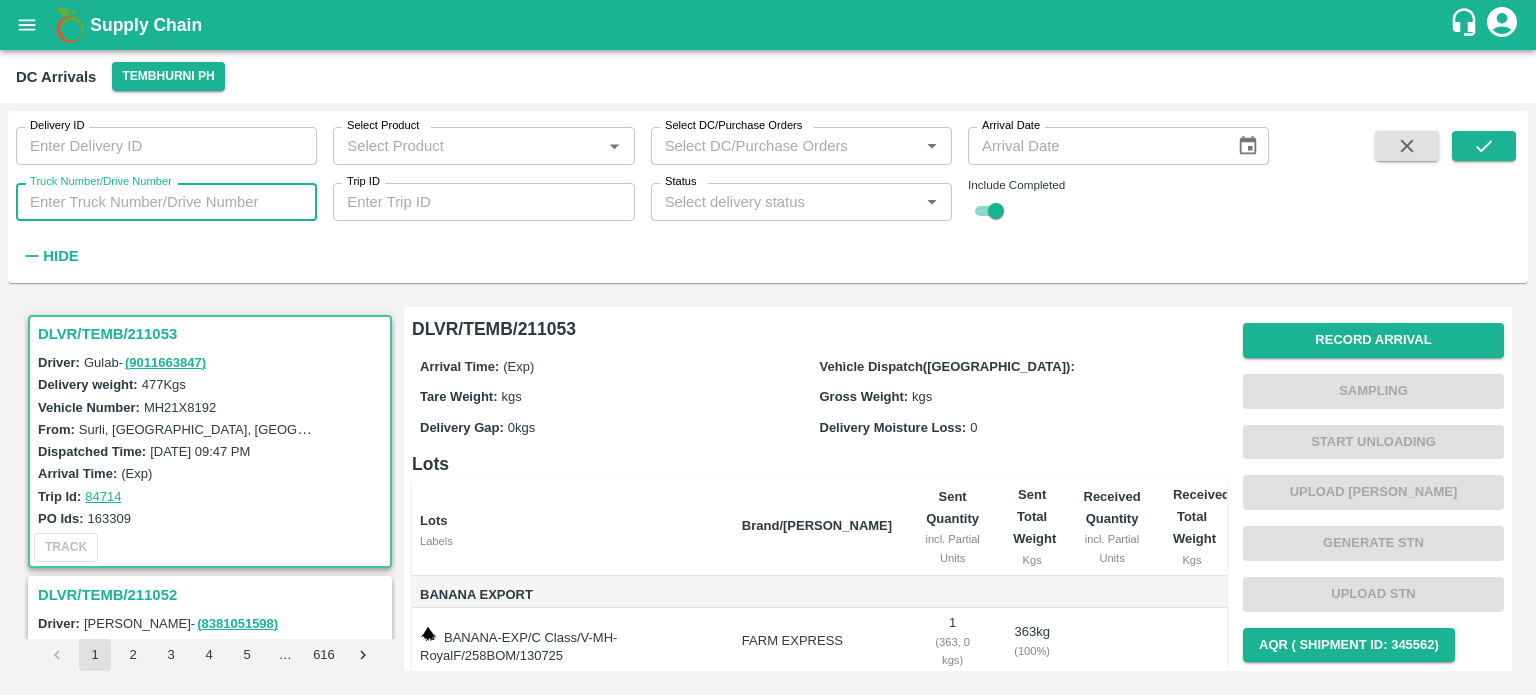 paste on "MH451507" 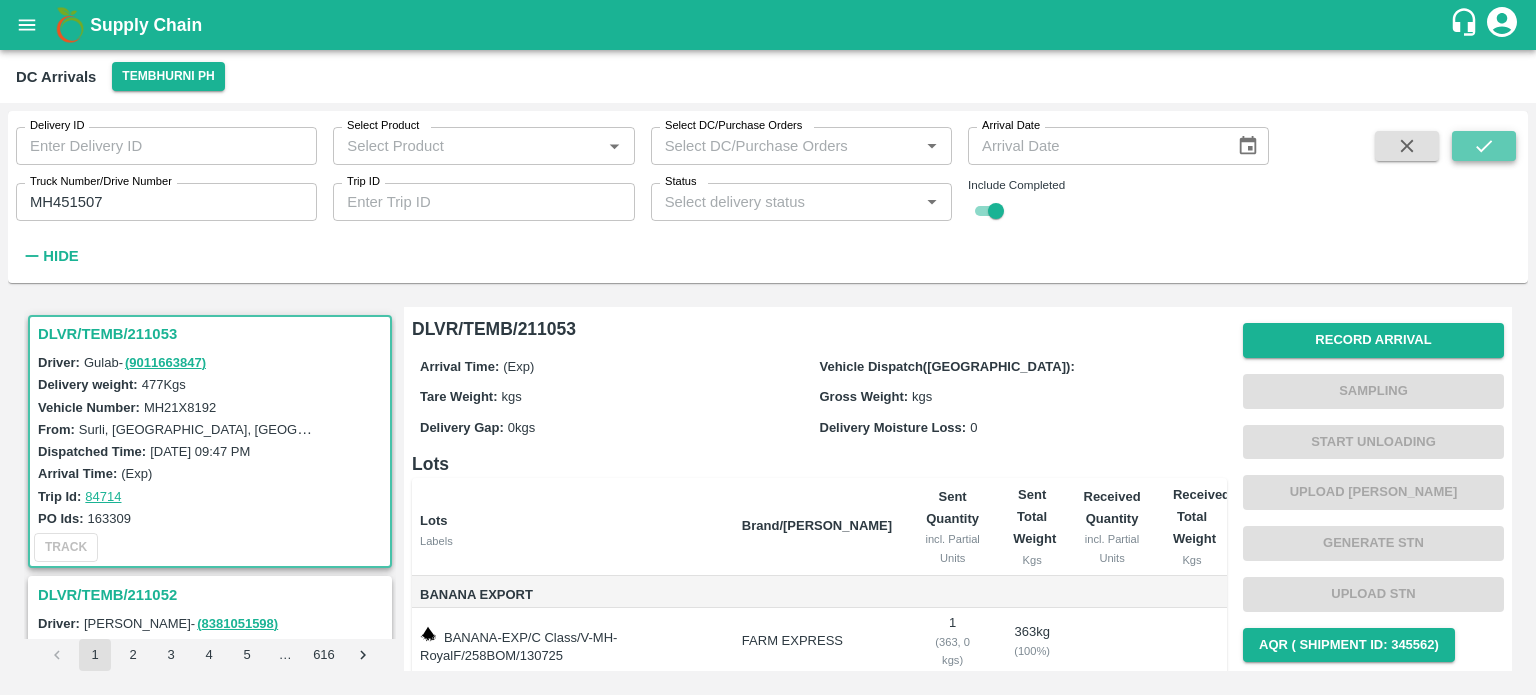 click at bounding box center (1484, 146) 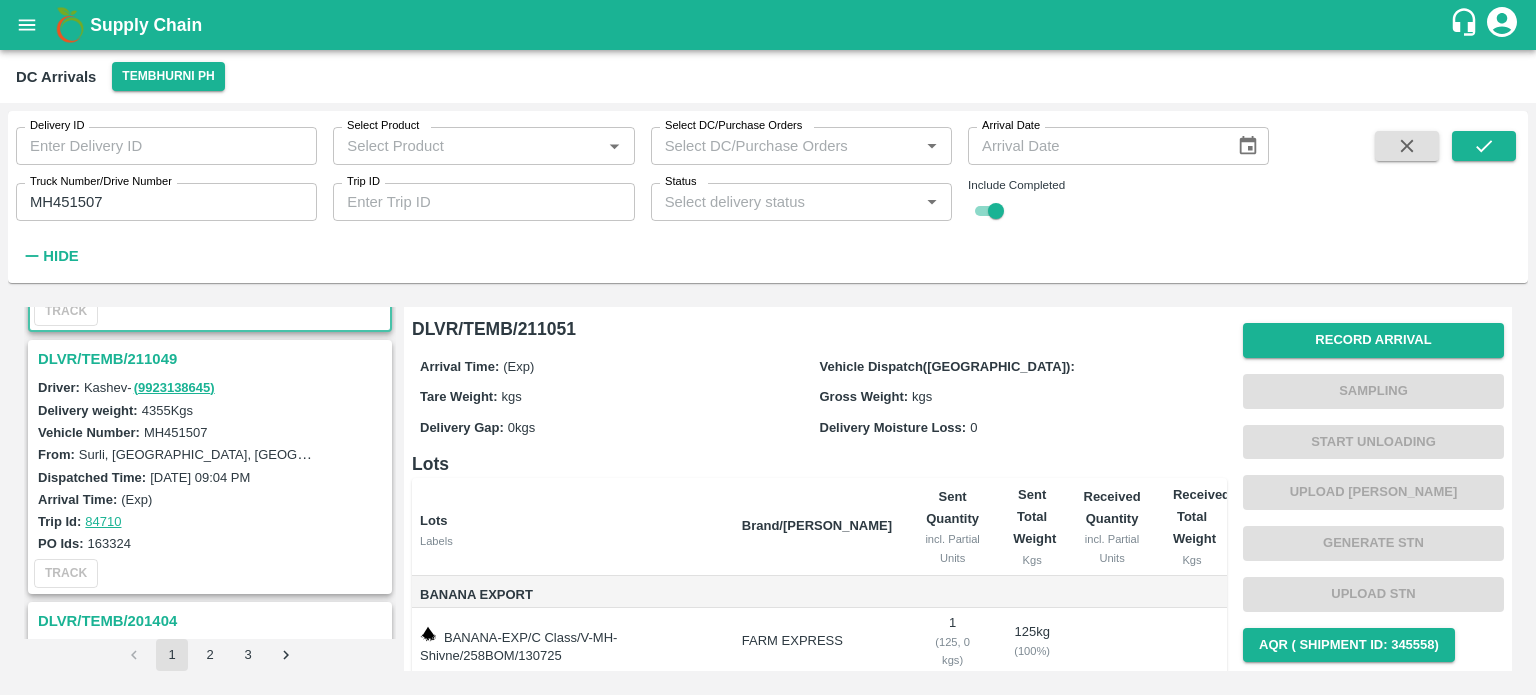 scroll, scrollTop: 0, scrollLeft: 0, axis: both 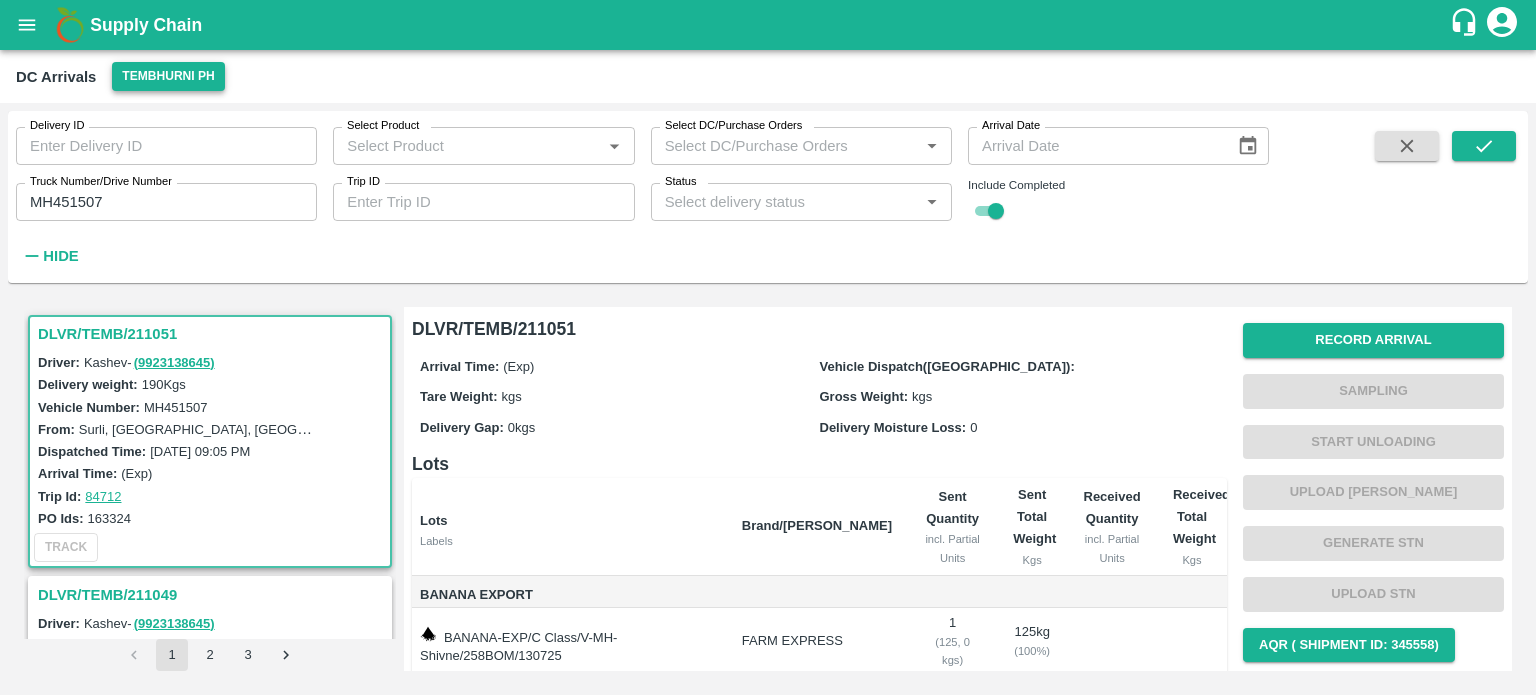 click on "Tembhurni PH" at bounding box center [168, 76] 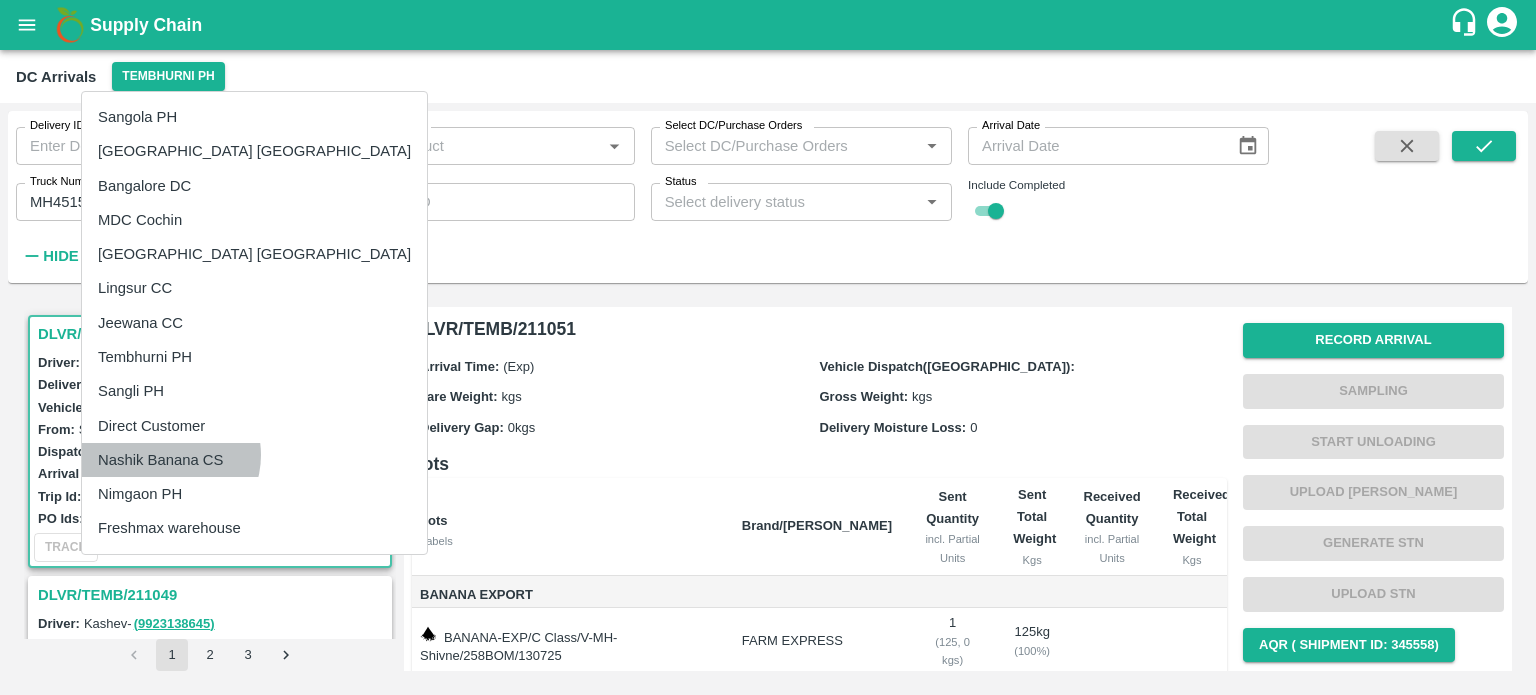 click on "Nashik Banana CS" at bounding box center [254, 460] 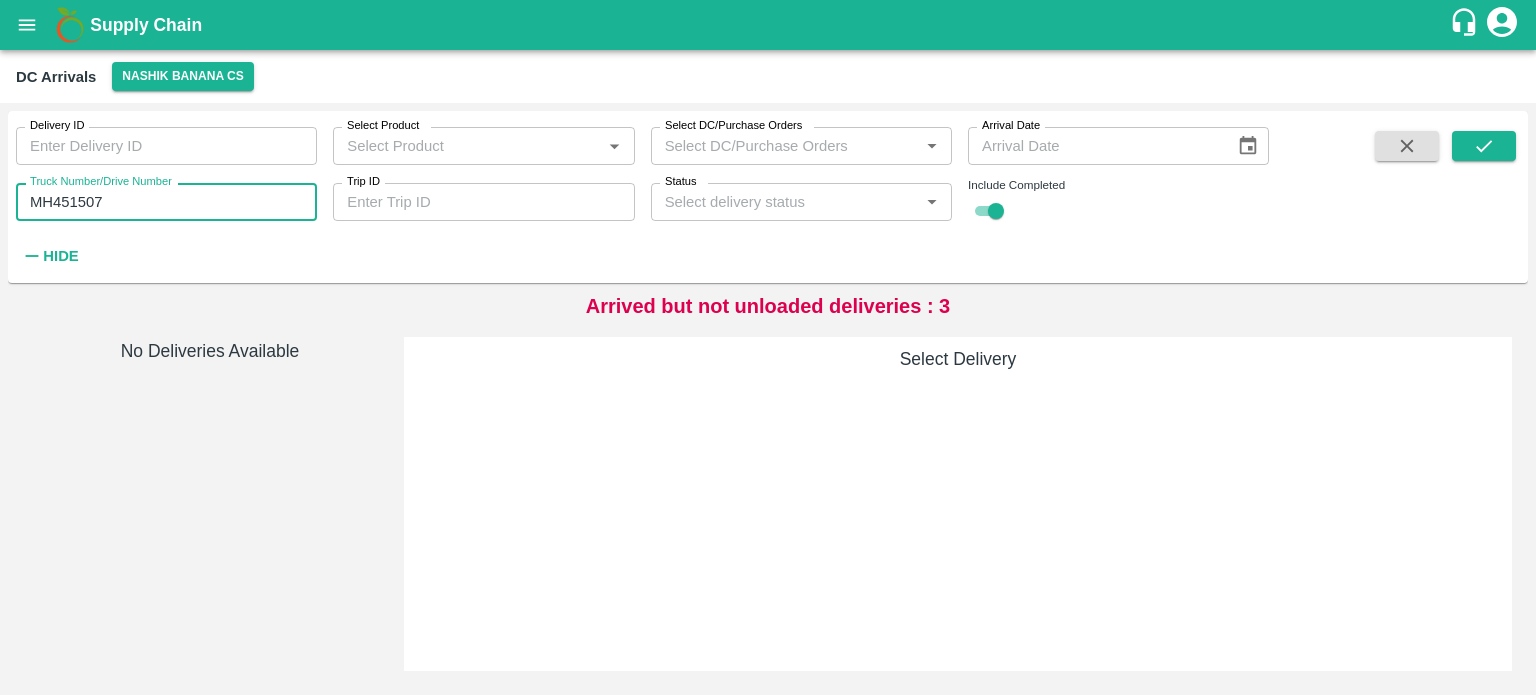 click on "MH451507" at bounding box center [166, 202] 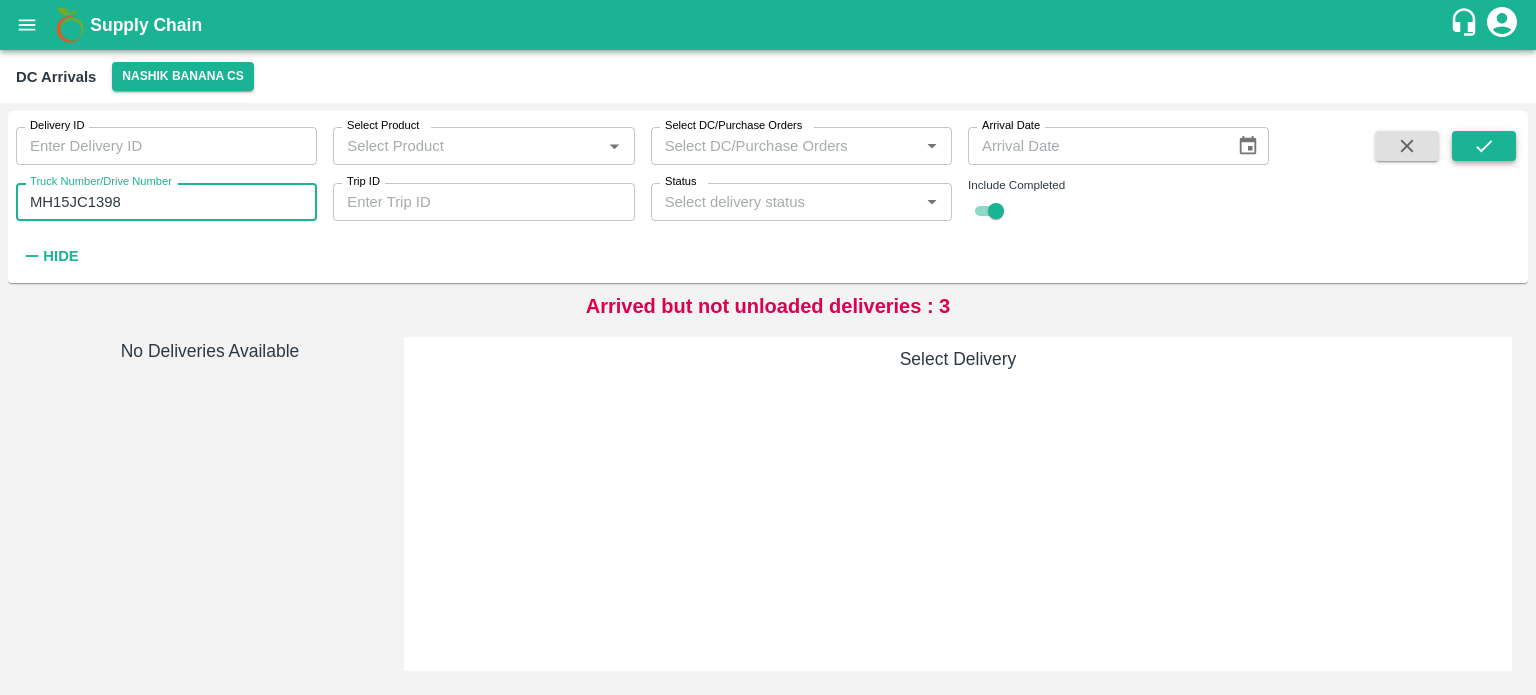 type on "MH15JC1398" 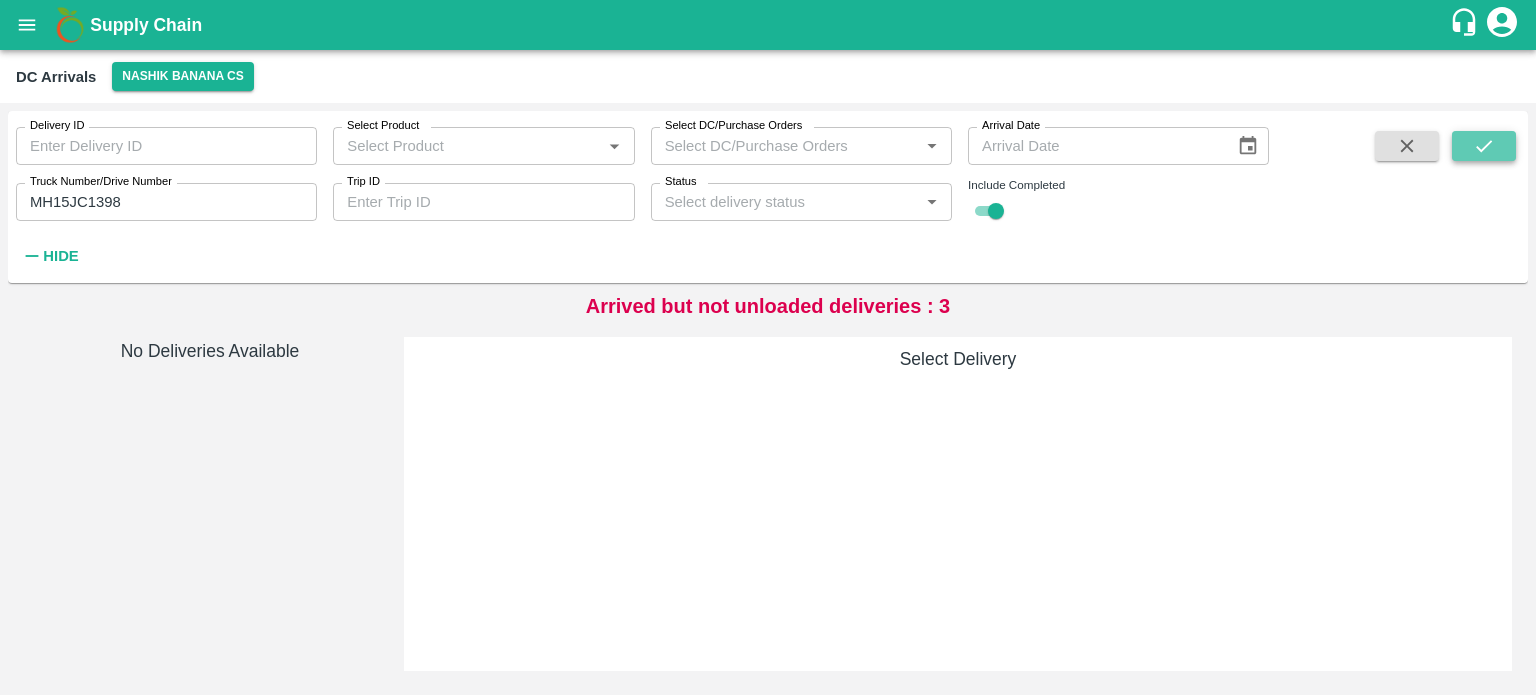 click 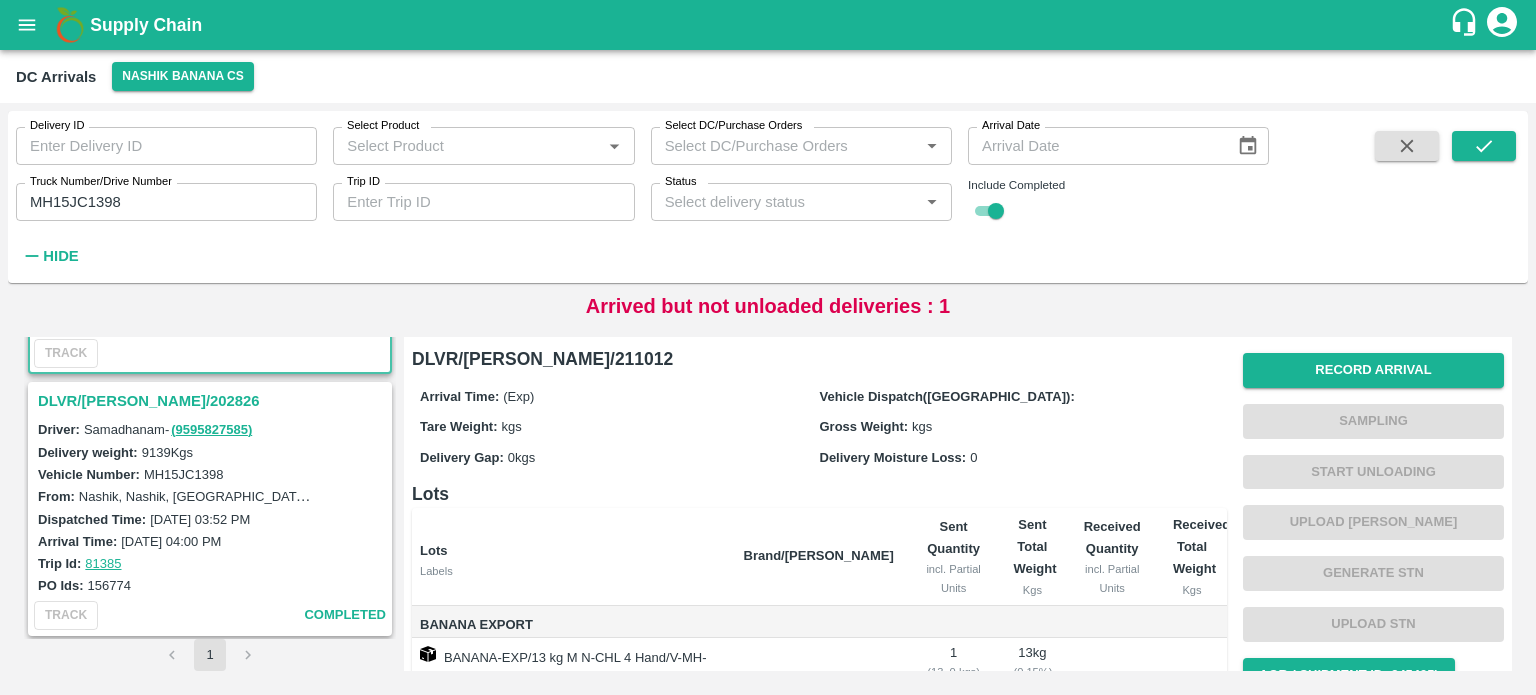 scroll, scrollTop: 0, scrollLeft: 0, axis: both 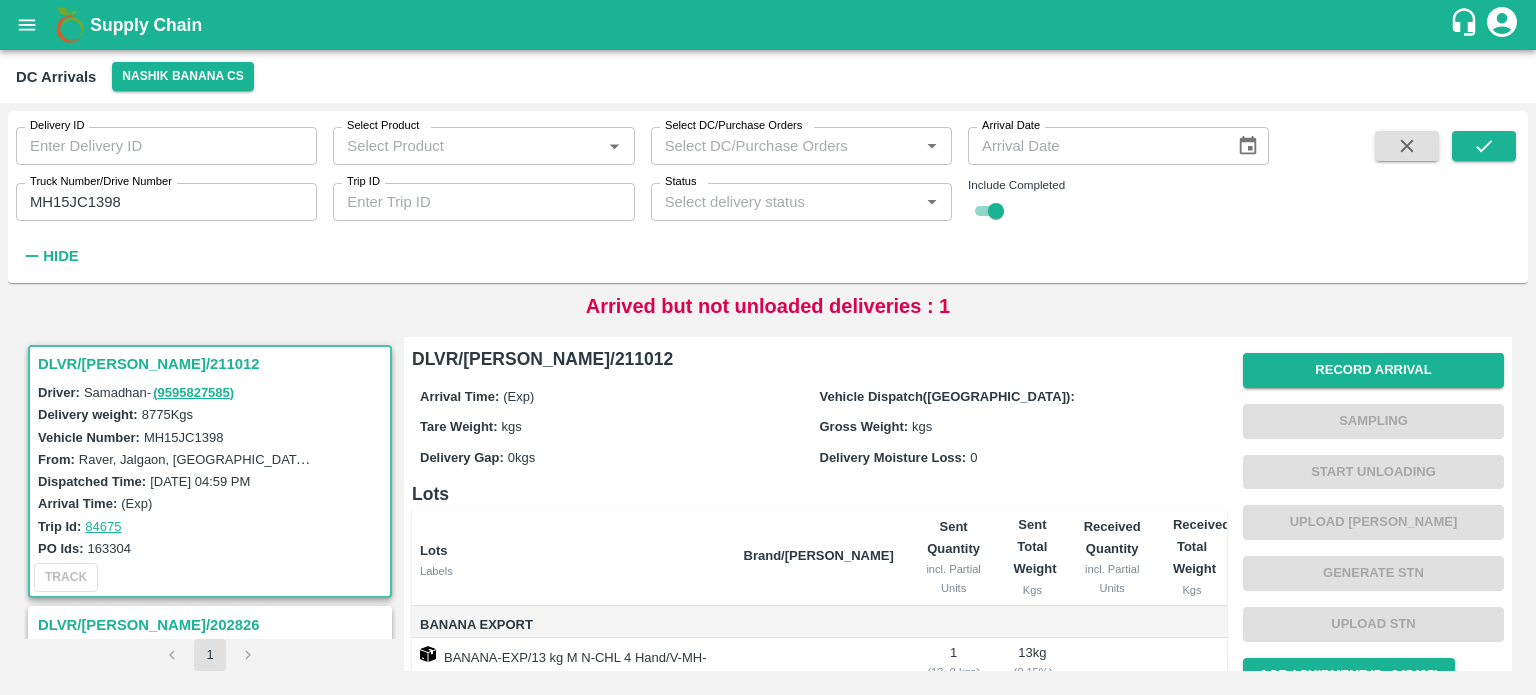 type 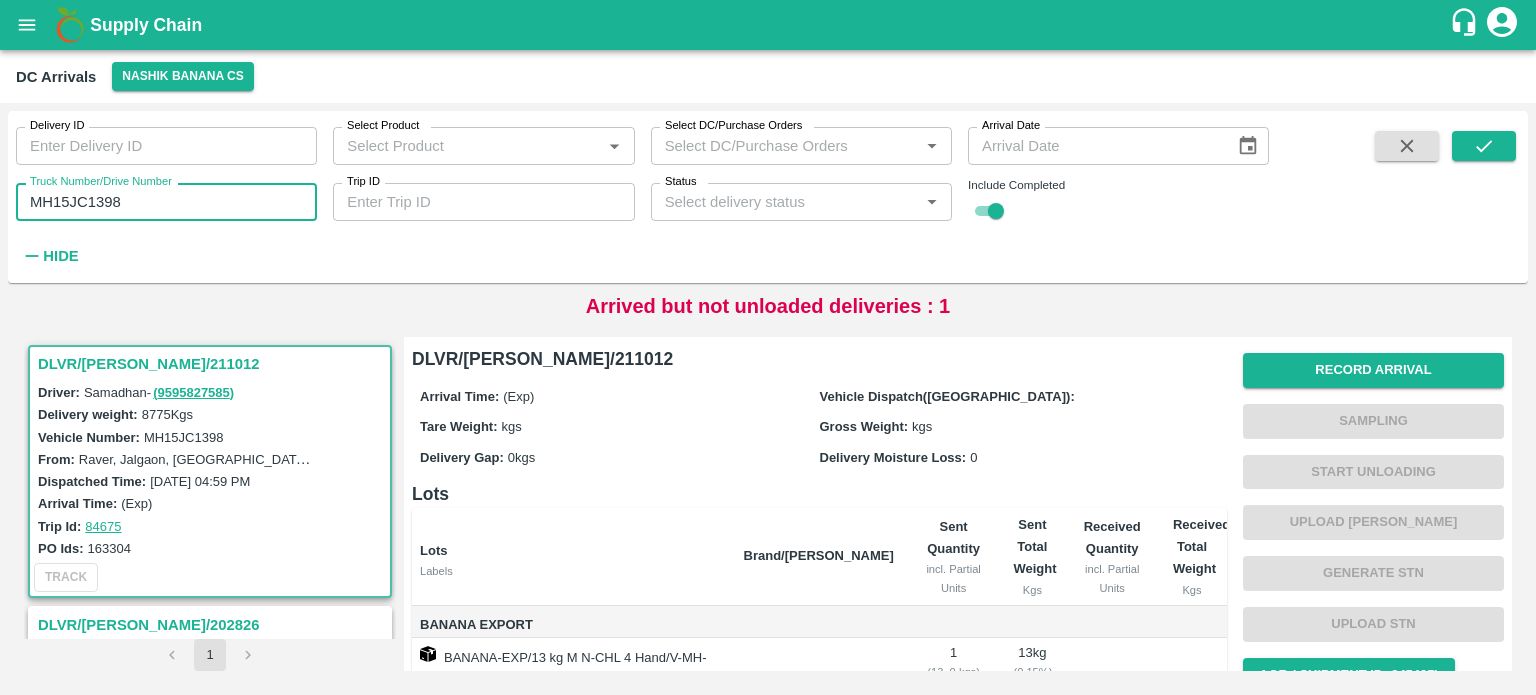 click on "MH15JC1398" at bounding box center [166, 202] 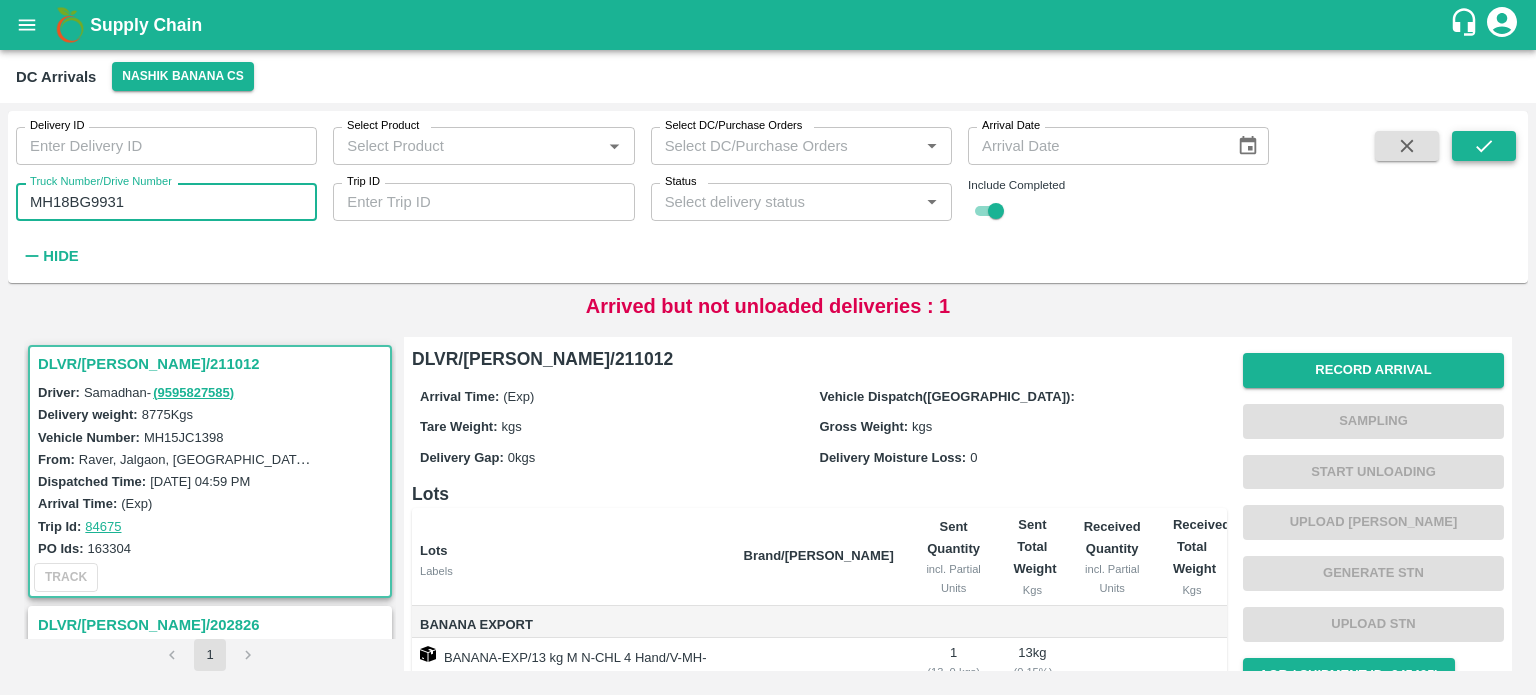 type on "MH18BG9931" 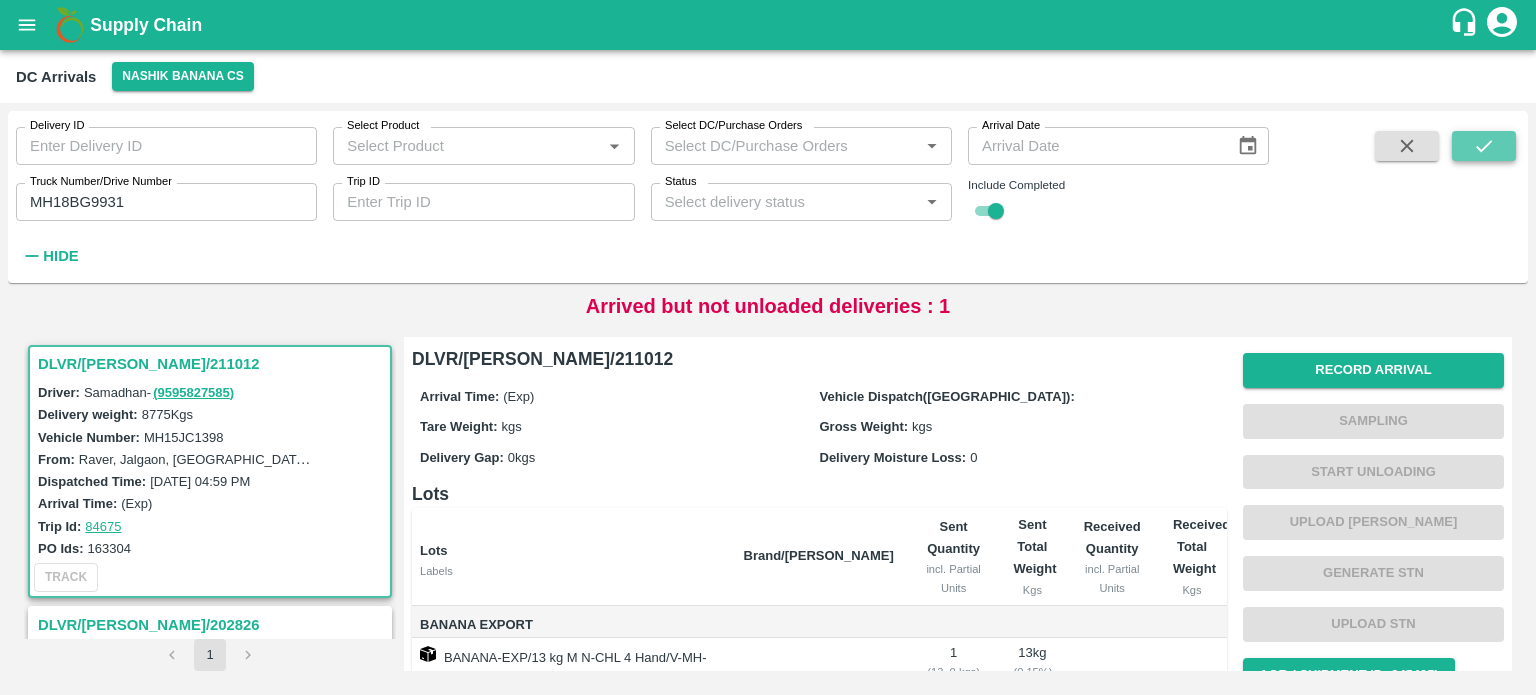 click at bounding box center [1484, 146] 